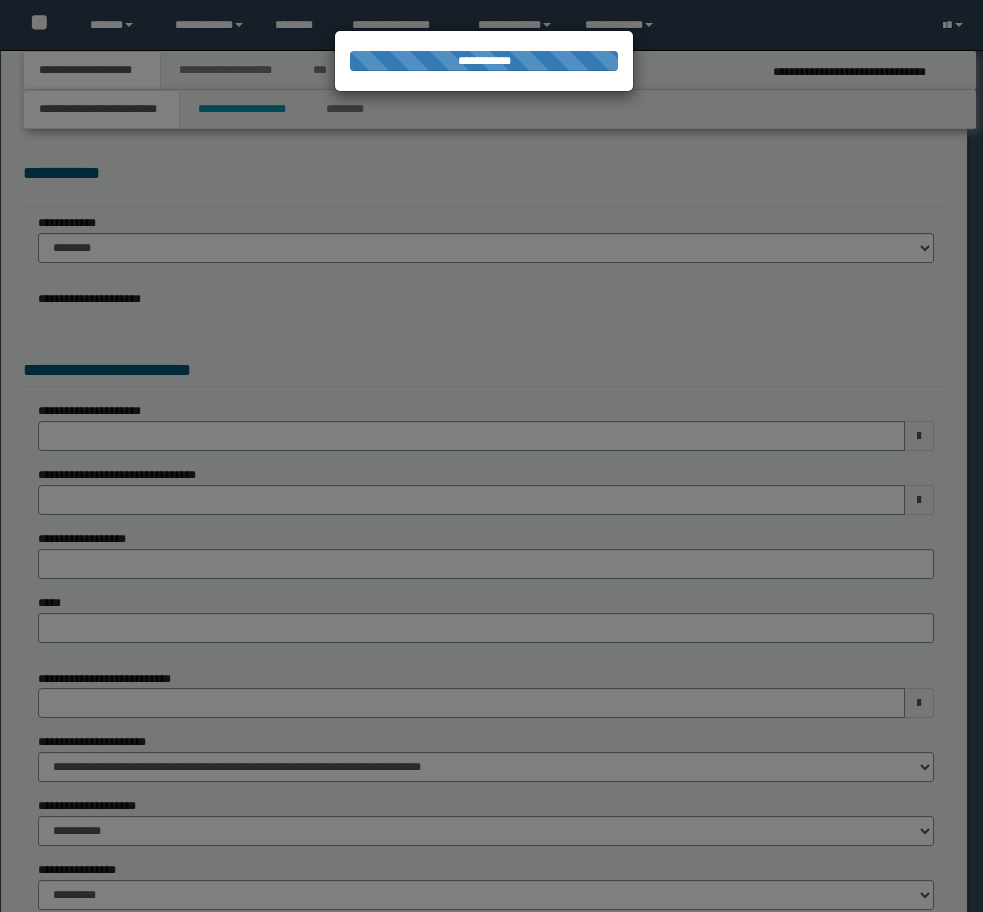 scroll, scrollTop: 0, scrollLeft: 0, axis: both 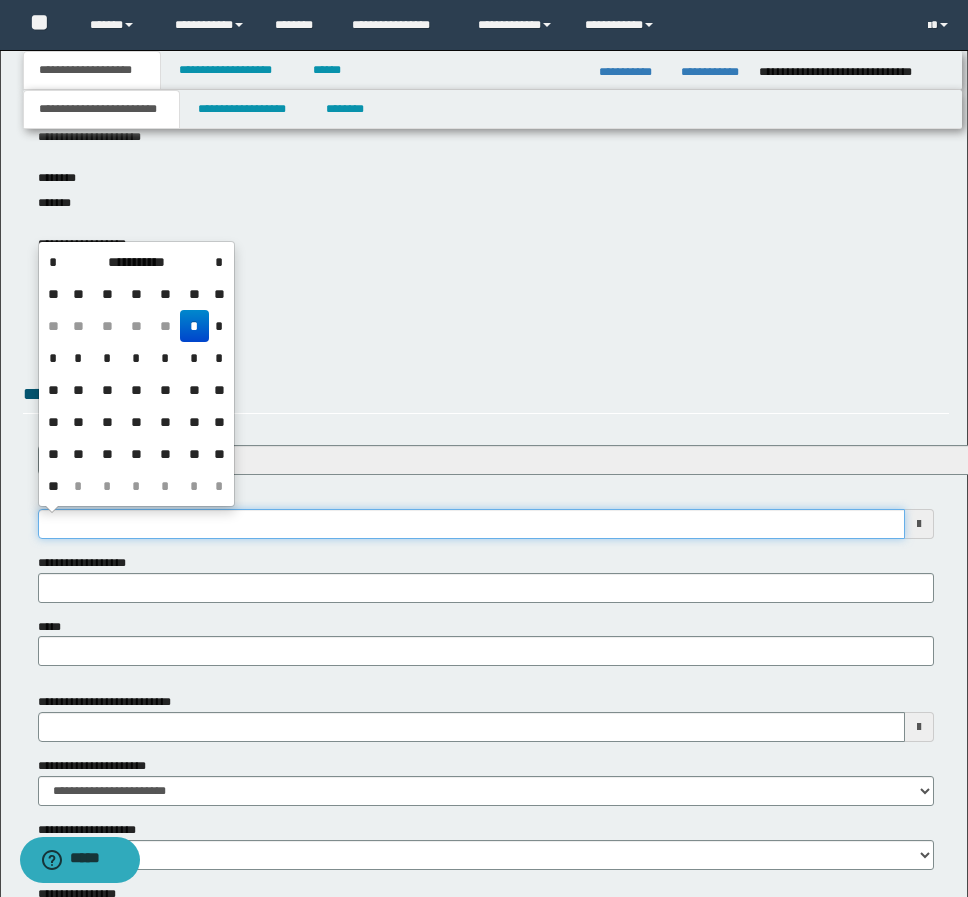 click on "**********" at bounding box center [471, 524] 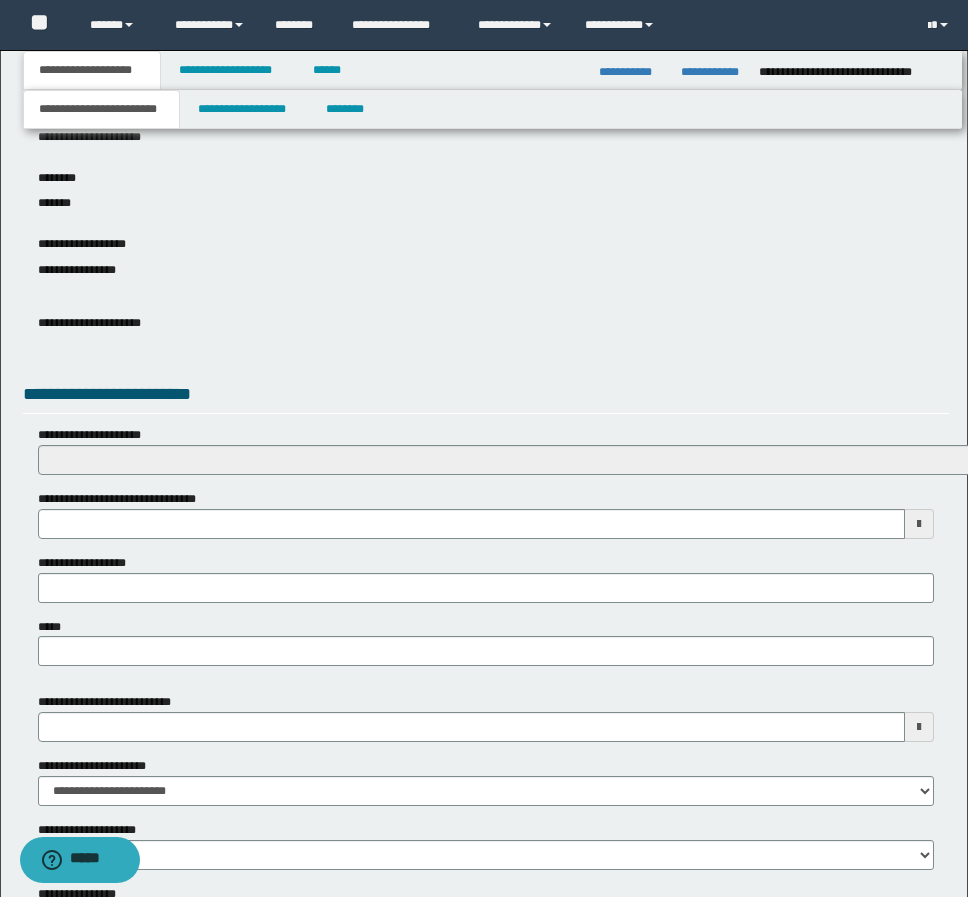 click on "**********" at bounding box center (486, 270) 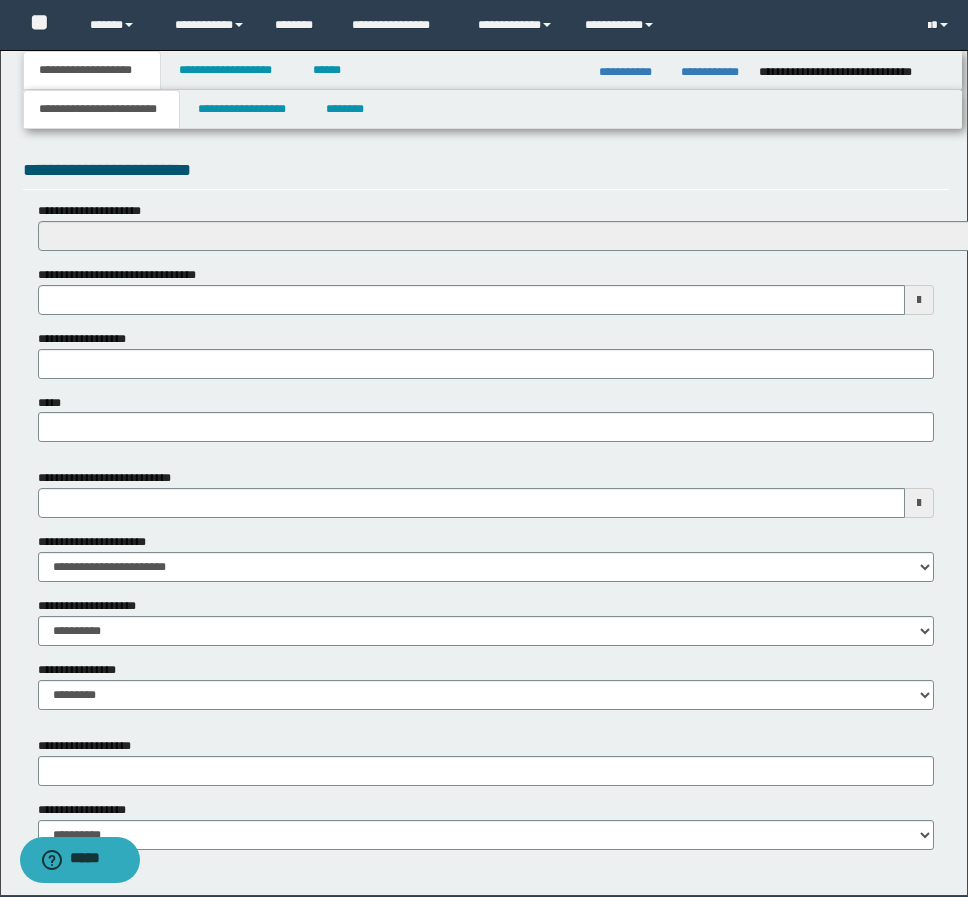 scroll, scrollTop: 567, scrollLeft: 0, axis: vertical 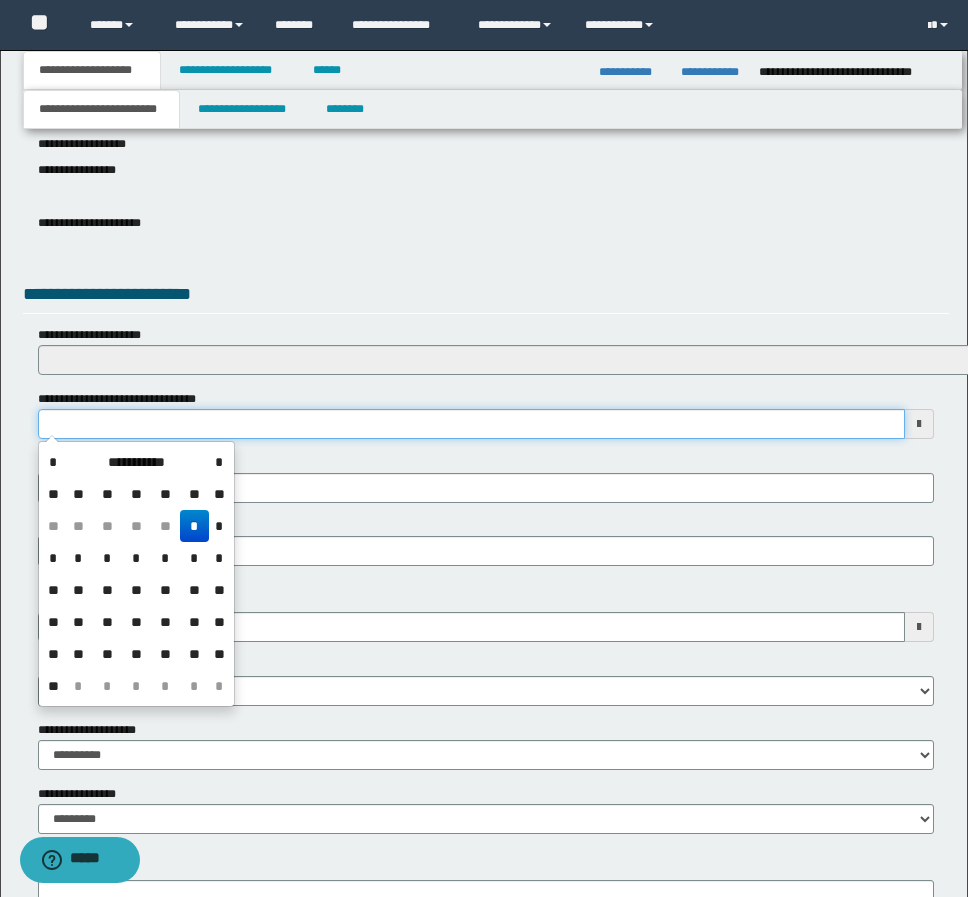 click on "**********" at bounding box center (471, 424) 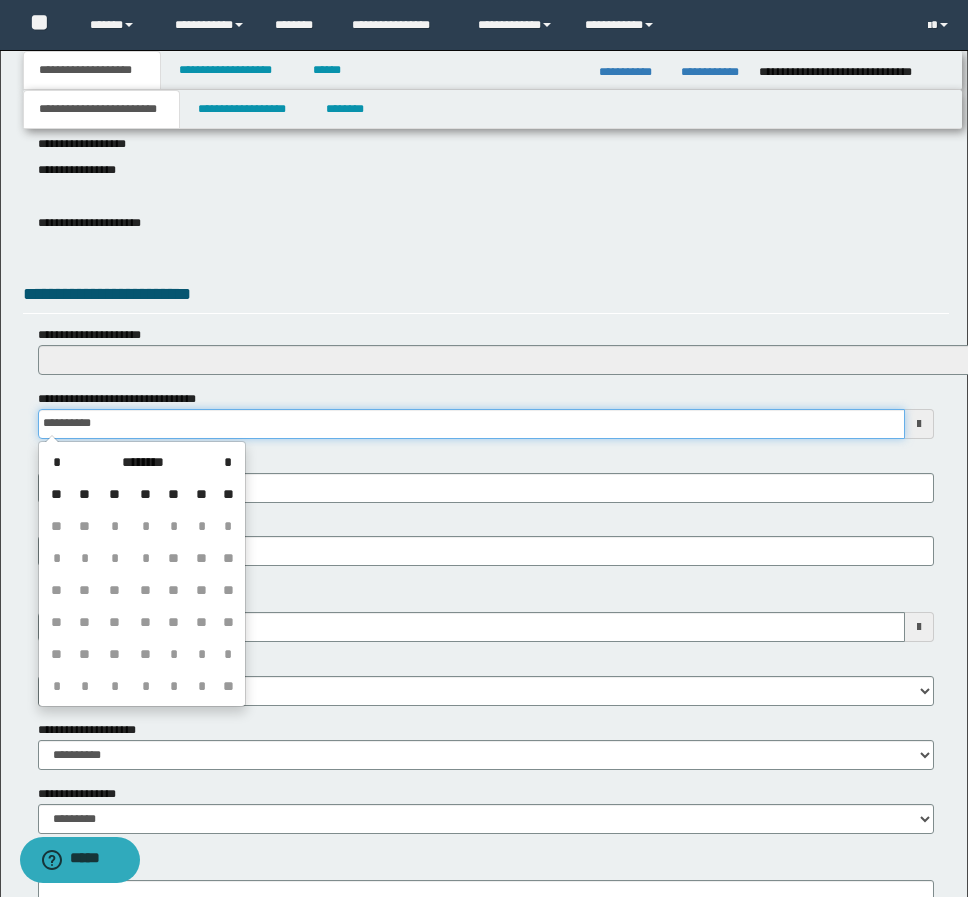 type on "**********" 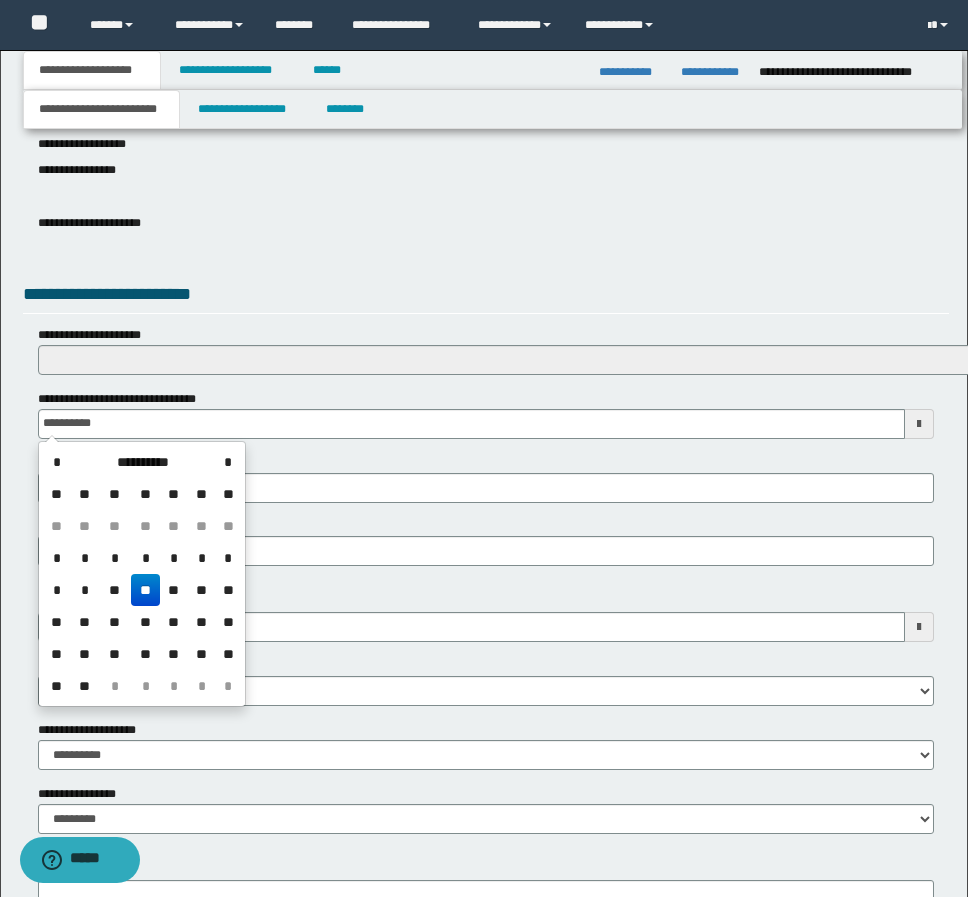 click on "**" at bounding box center (145, 590) 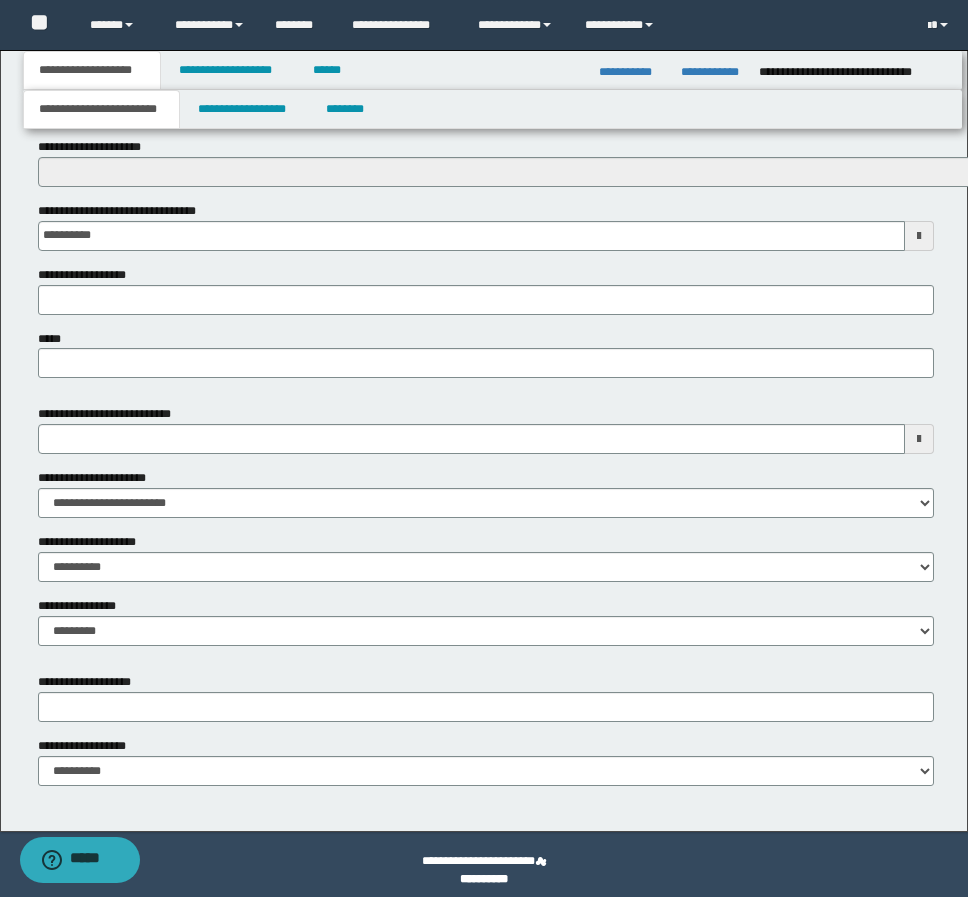 scroll, scrollTop: 767, scrollLeft: 0, axis: vertical 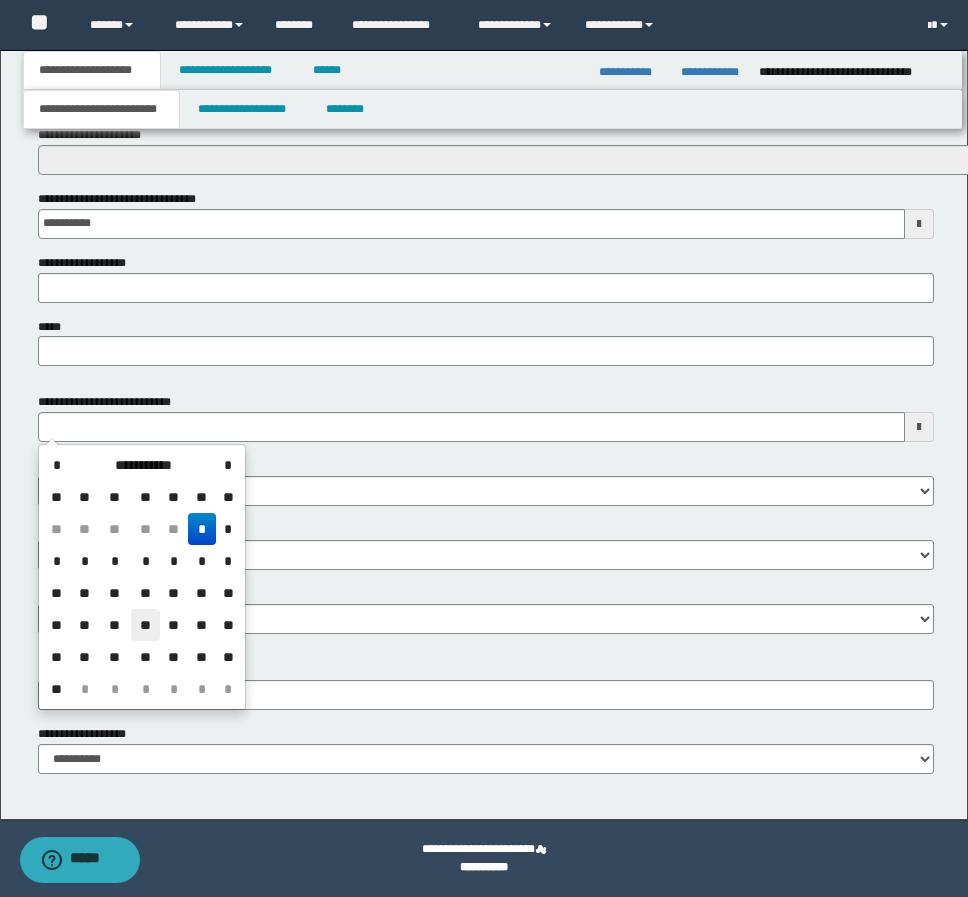 click on "**" at bounding box center (145, 625) 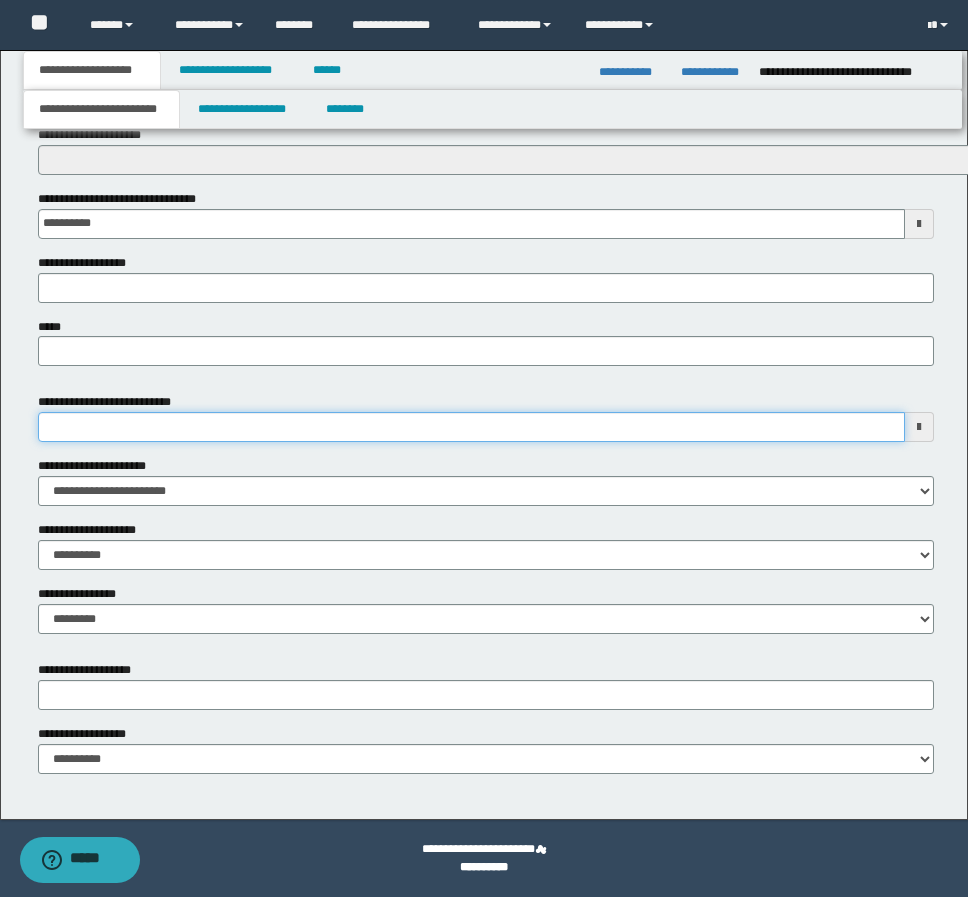 click on "**********" at bounding box center [471, 427] 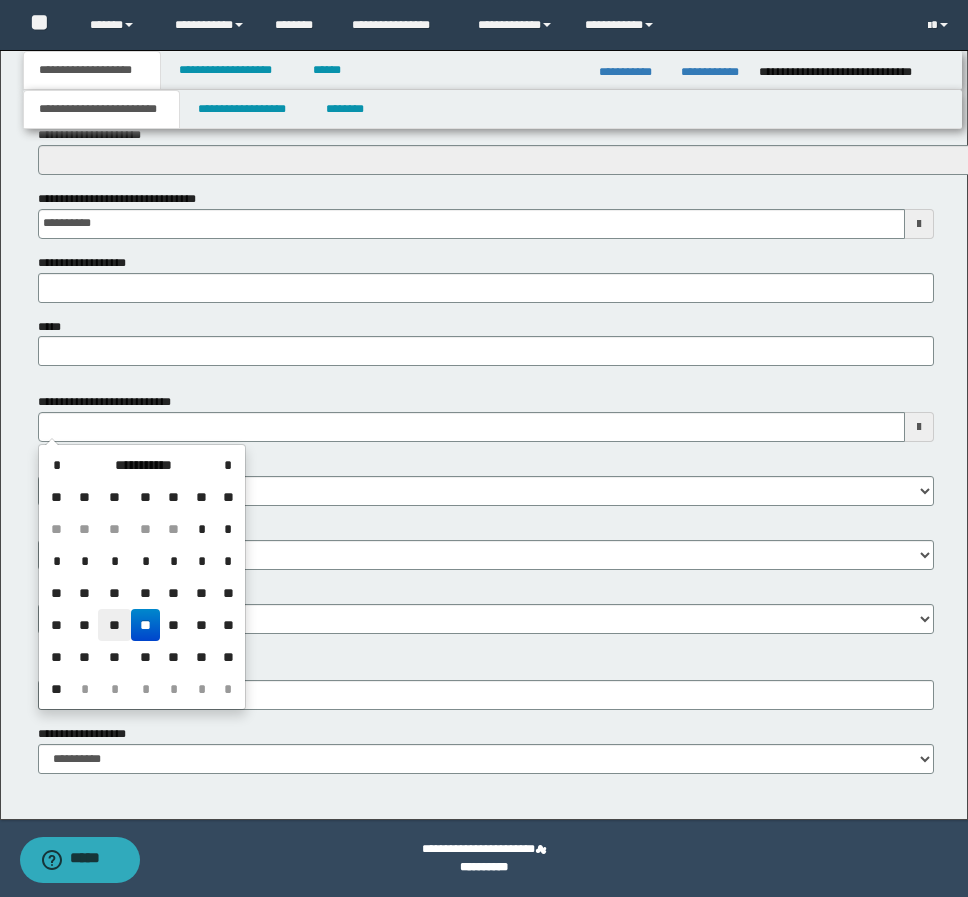 click on "**" at bounding box center [114, 625] 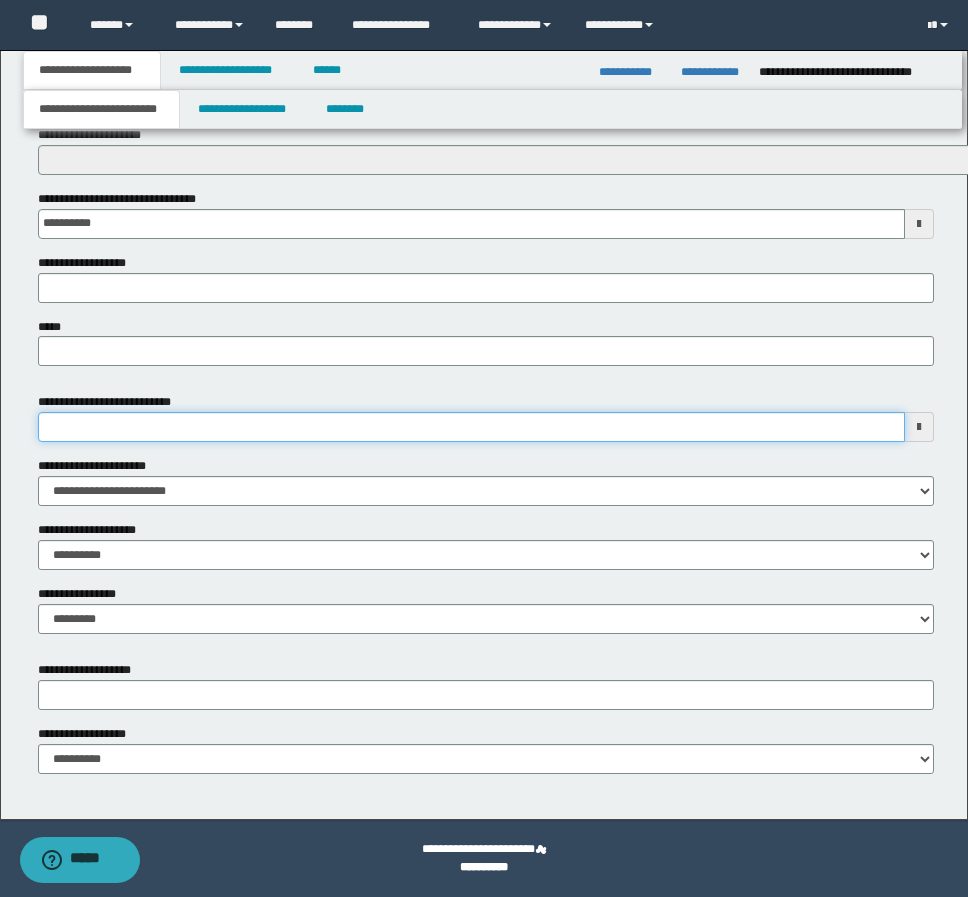 click on "**********" at bounding box center (471, 427) 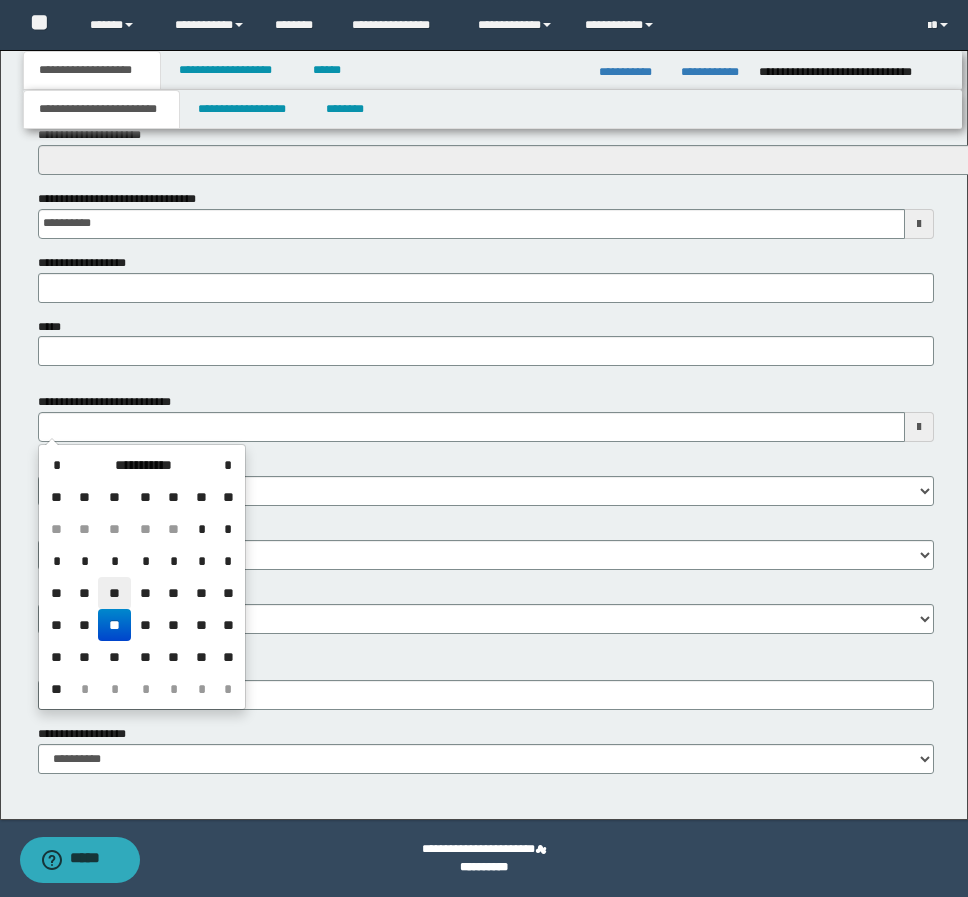 click on "**" at bounding box center (114, 593) 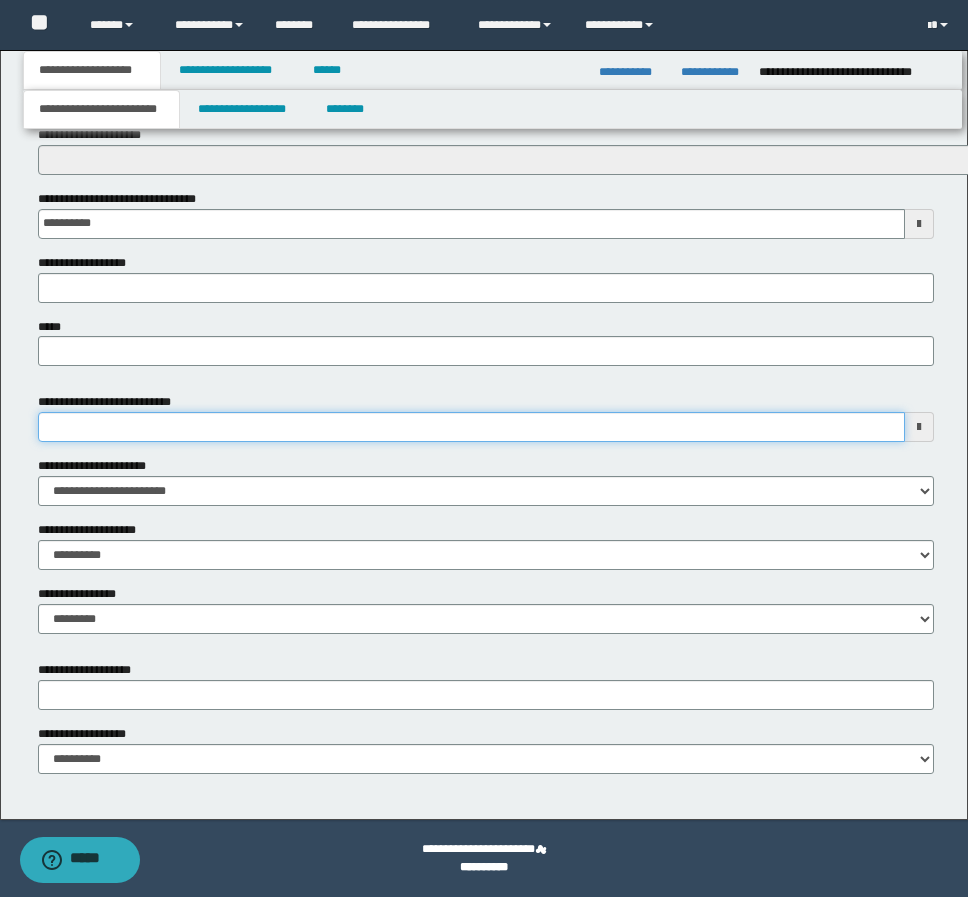 click on "**********" at bounding box center (471, 427) 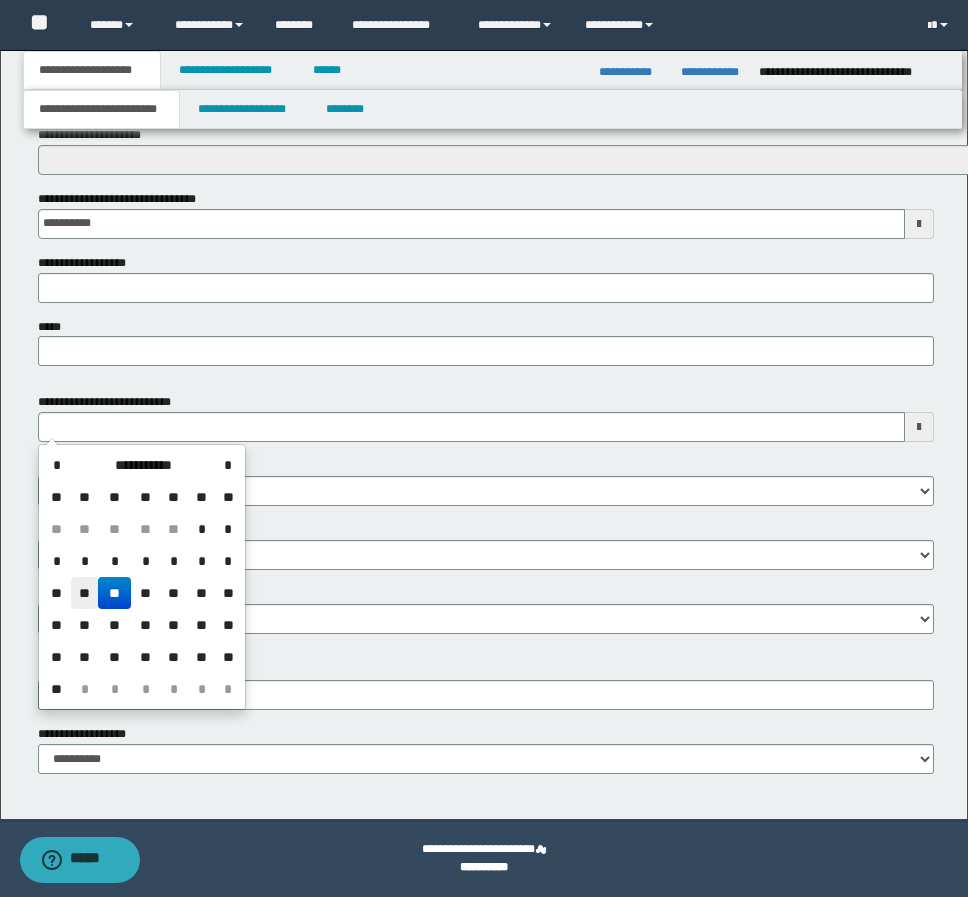 click on "**" at bounding box center [85, 593] 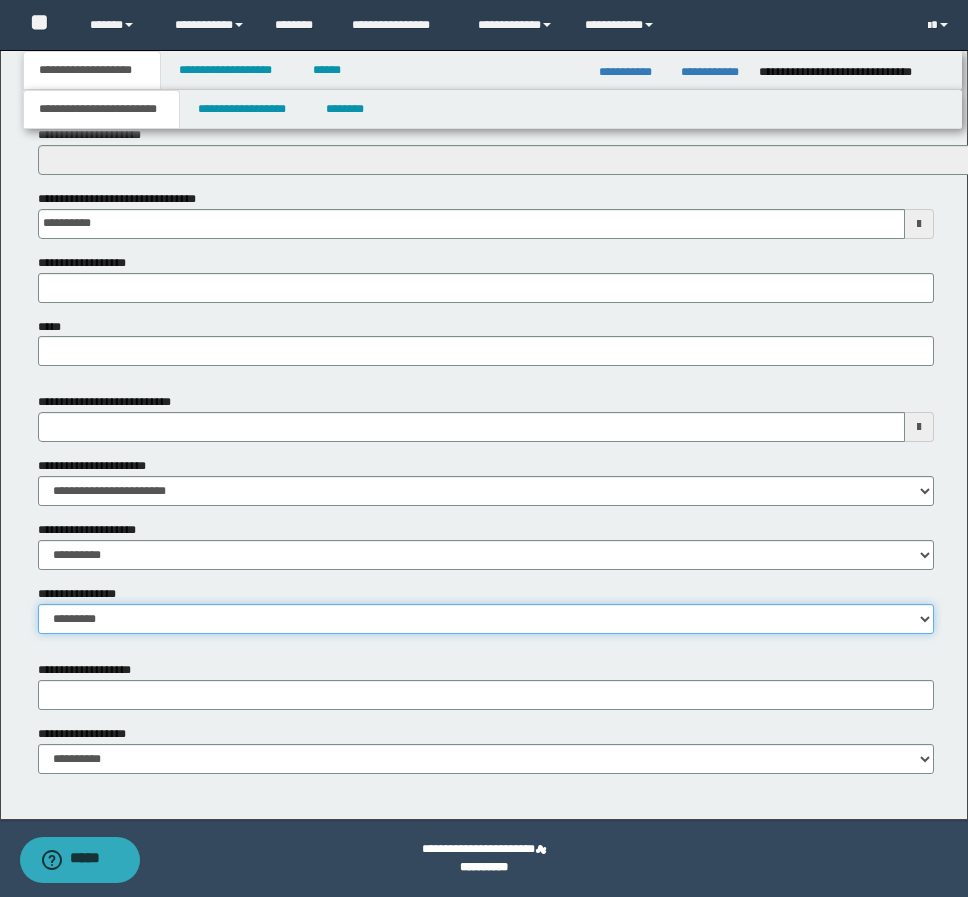 click on "**********" at bounding box center (486, 619) 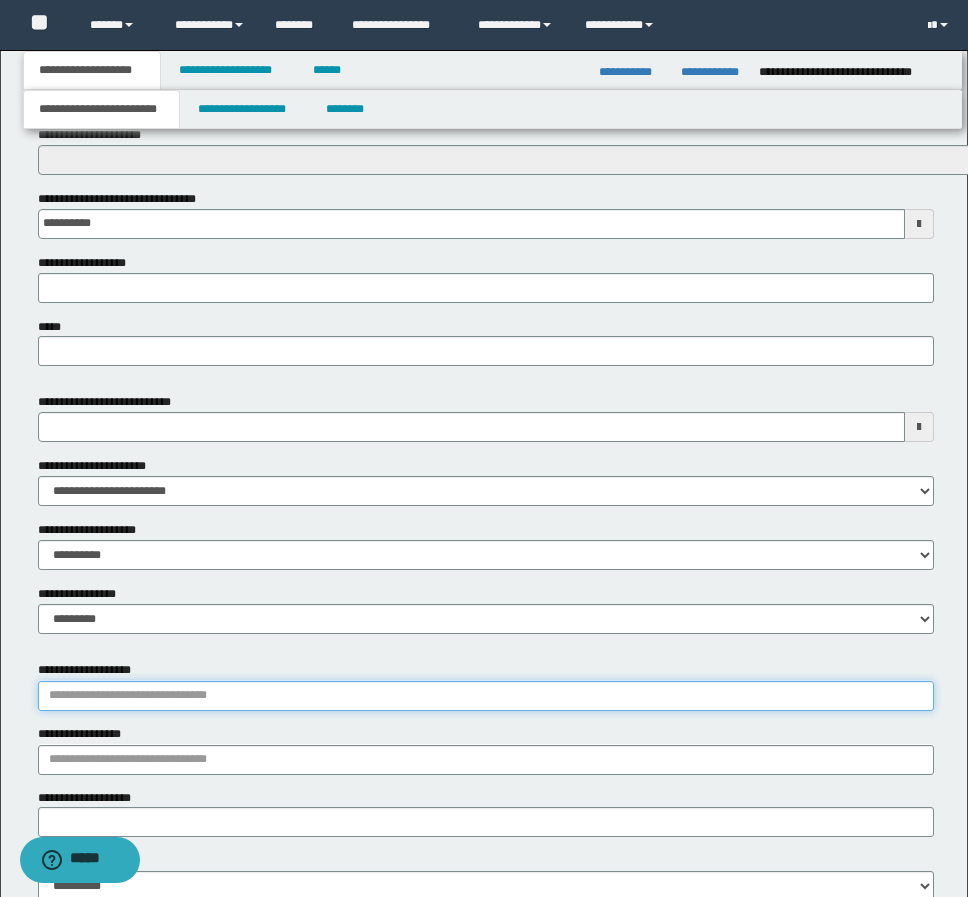 click on "**********" at bounding box center [486, 696] 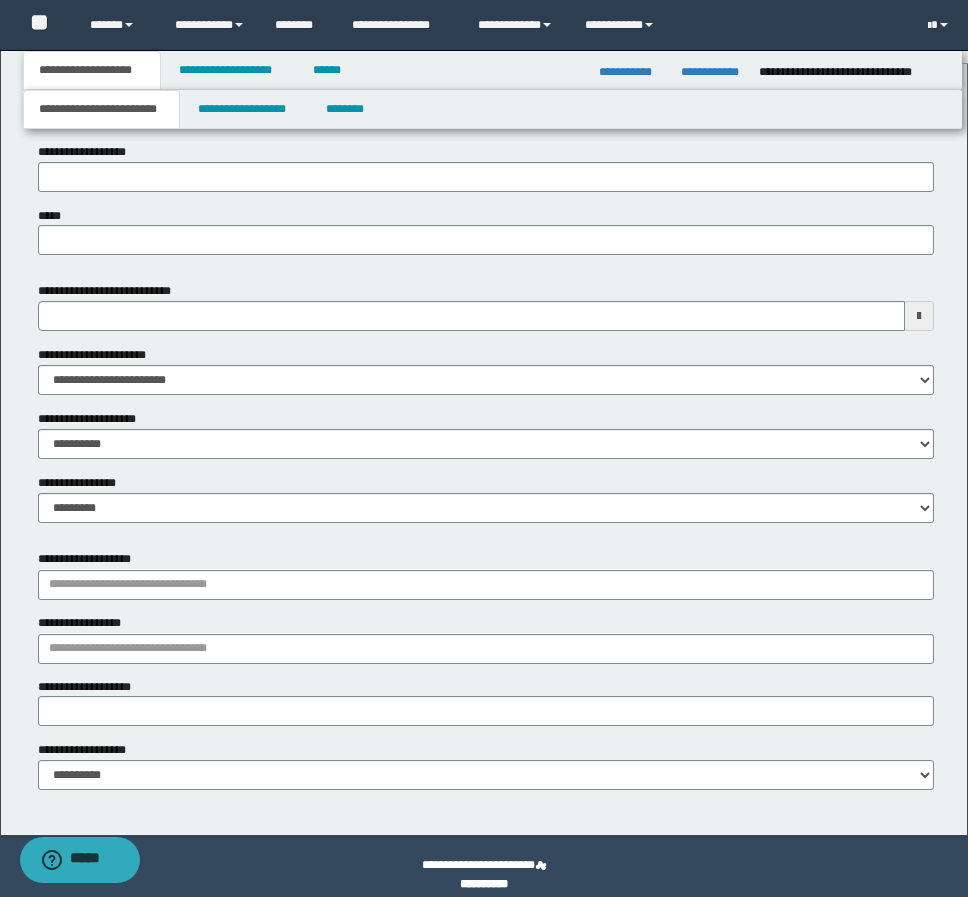 scroll, scrollTop: 895, scrollLeft: 0, axis: vertical 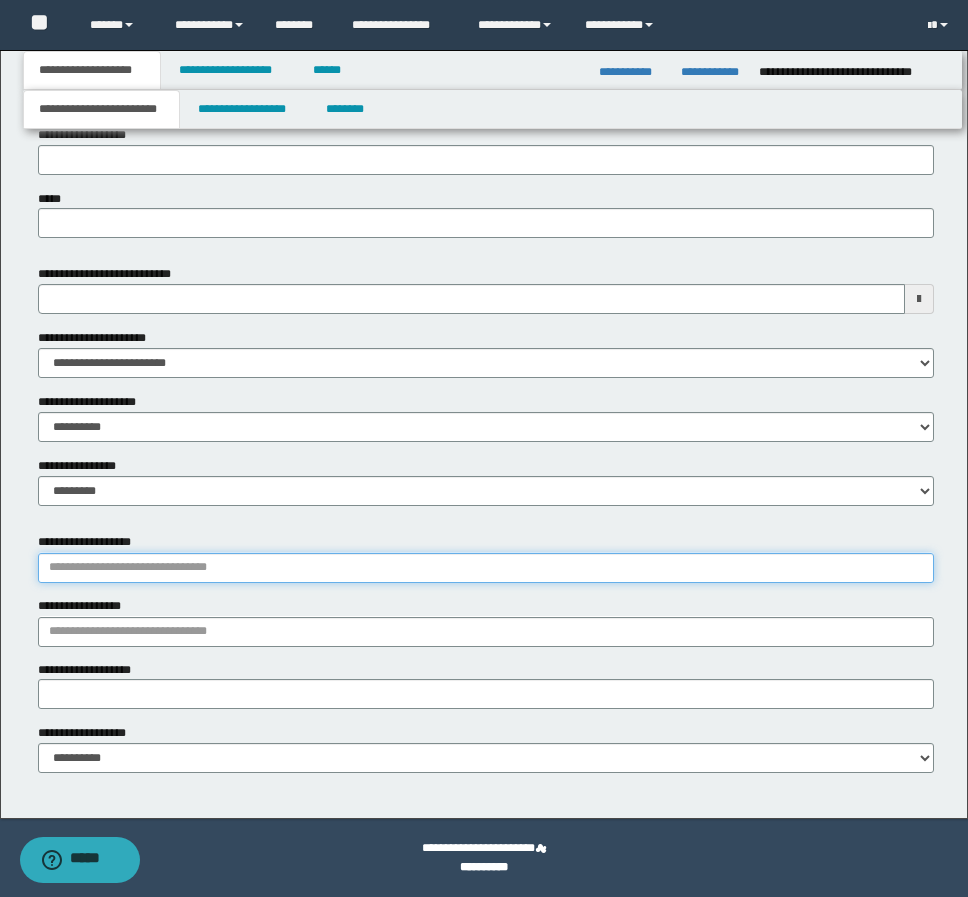click on "**********" at bounding box center (486, 568) 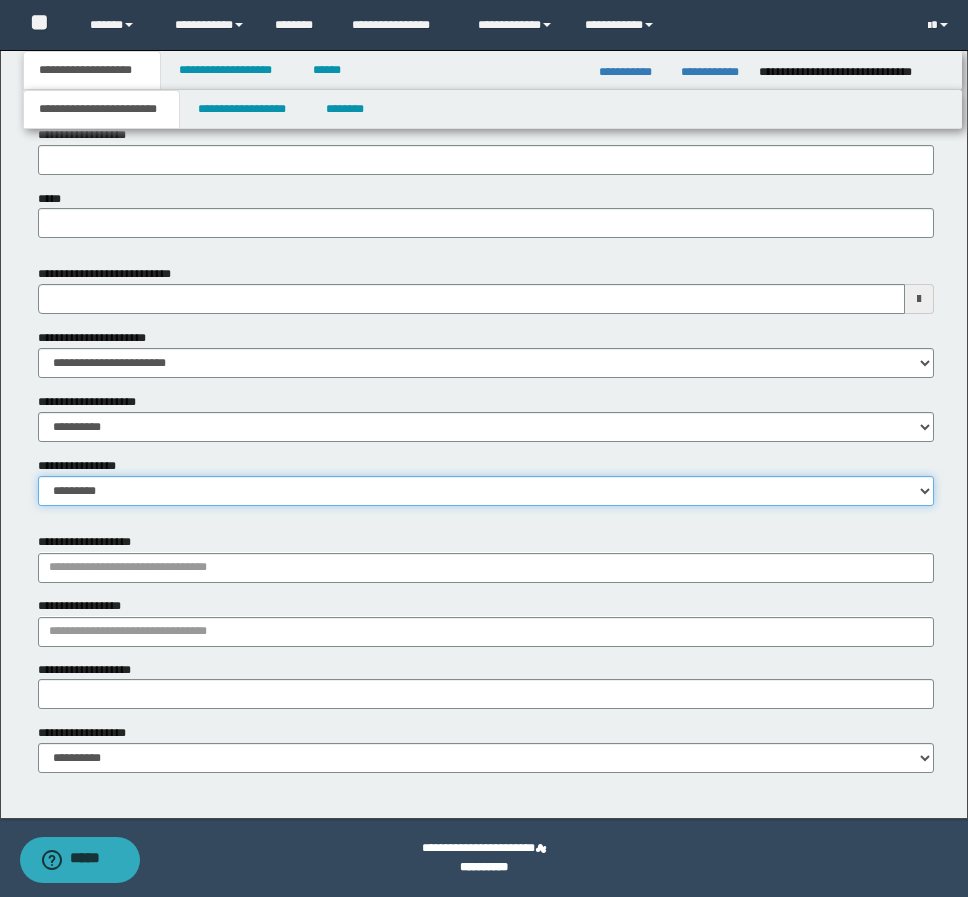 click on "**********" at bounding box center [486, 491] 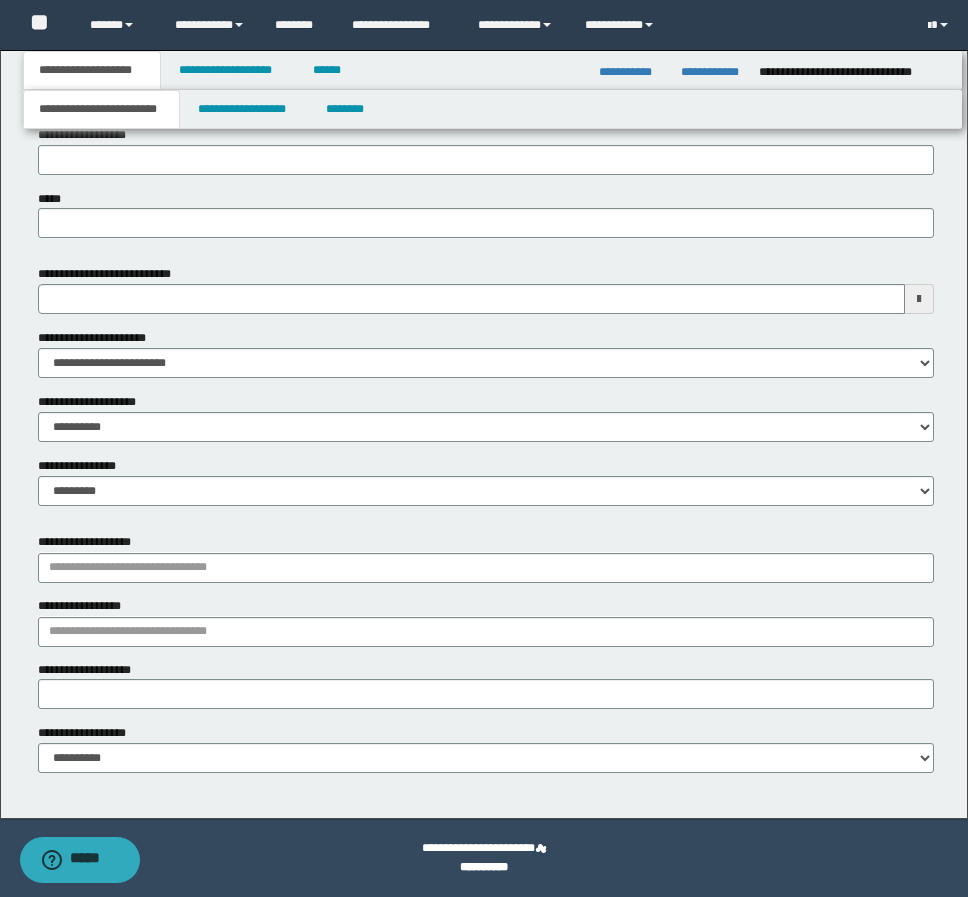 click on "**********" at bounding box center [486, 392] 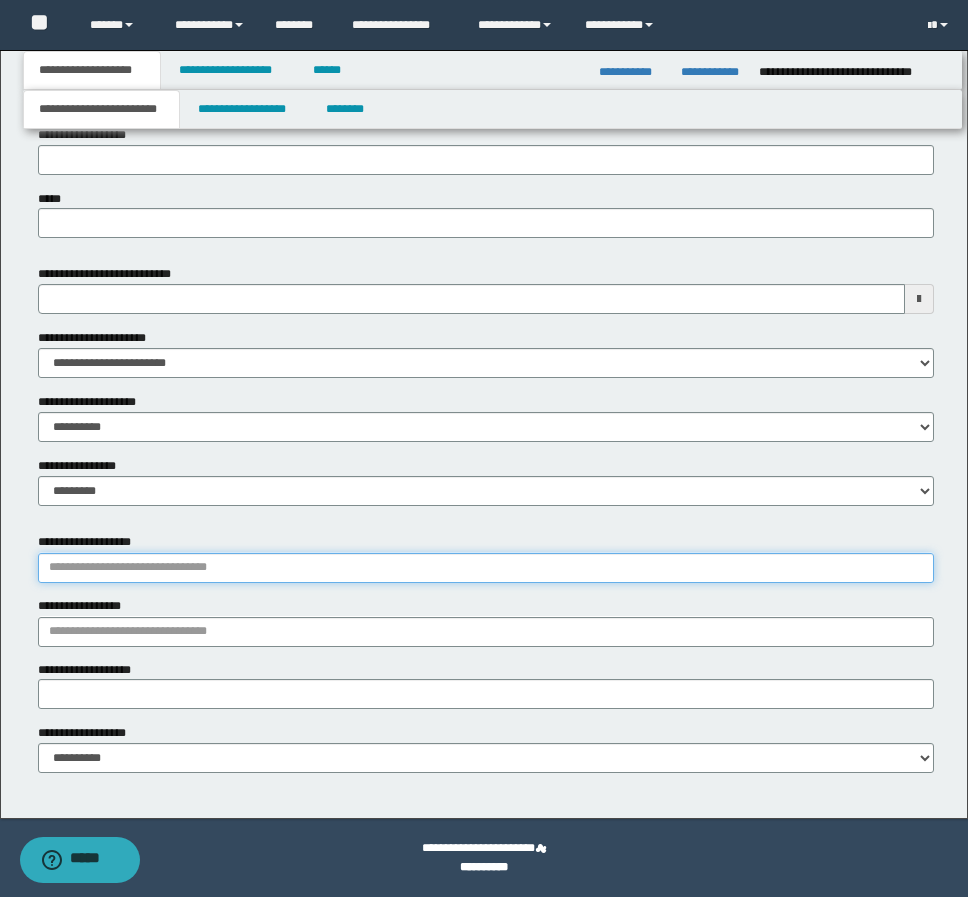 click on "**********" at bounding box center [486, 568] 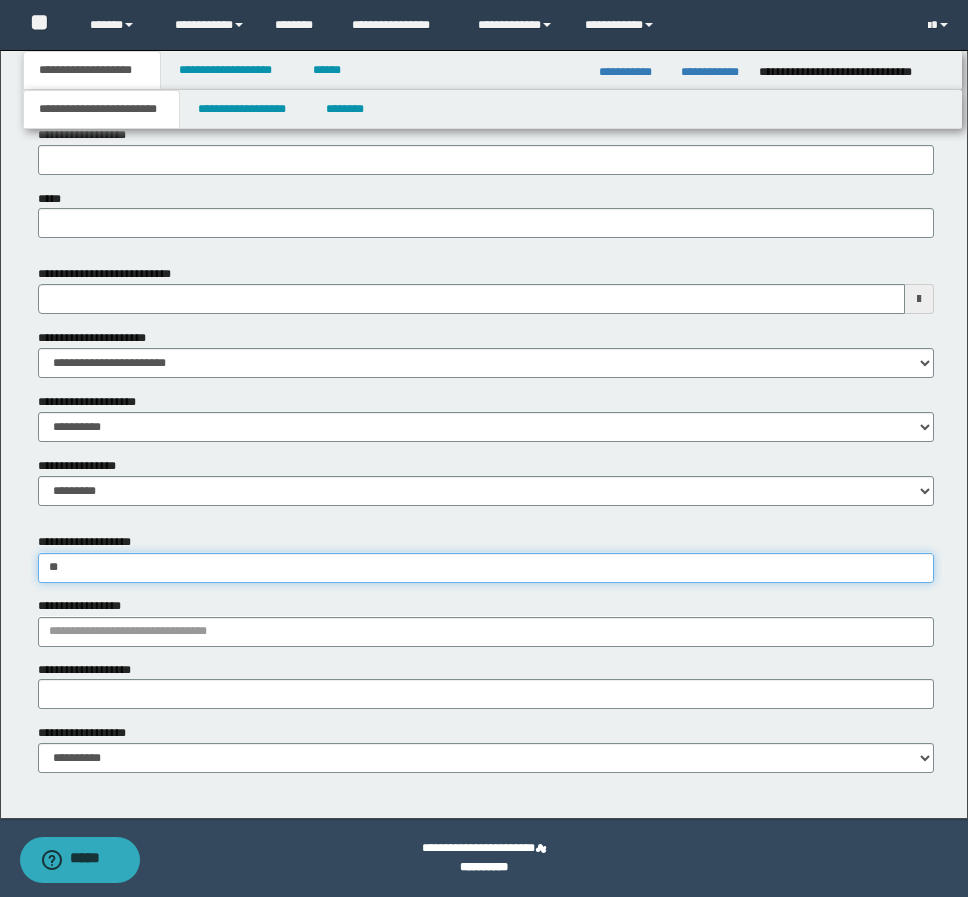 type on "*" 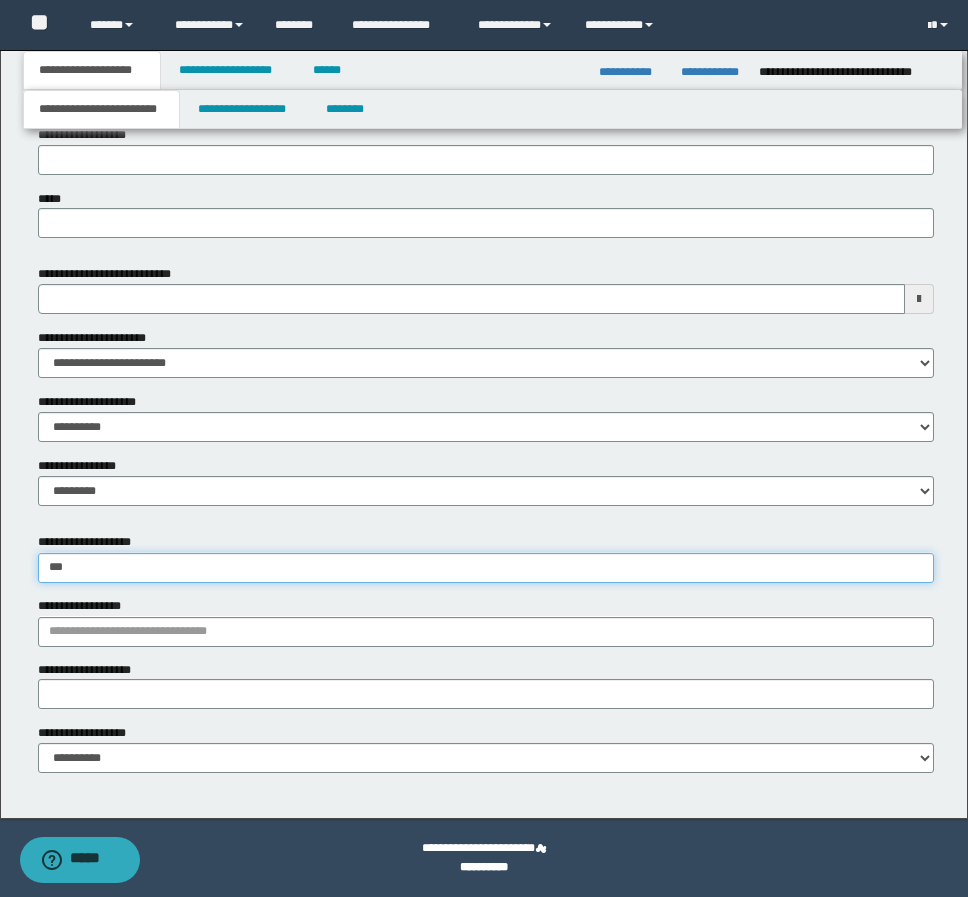 type on "**********" 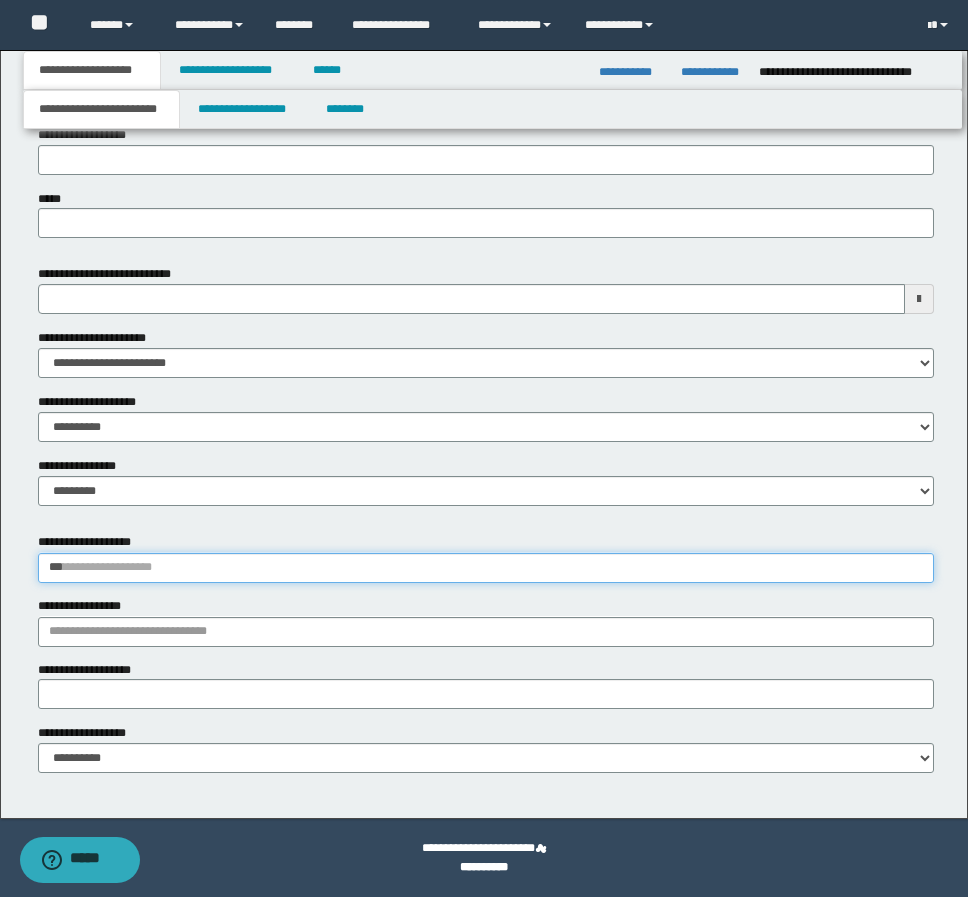 type 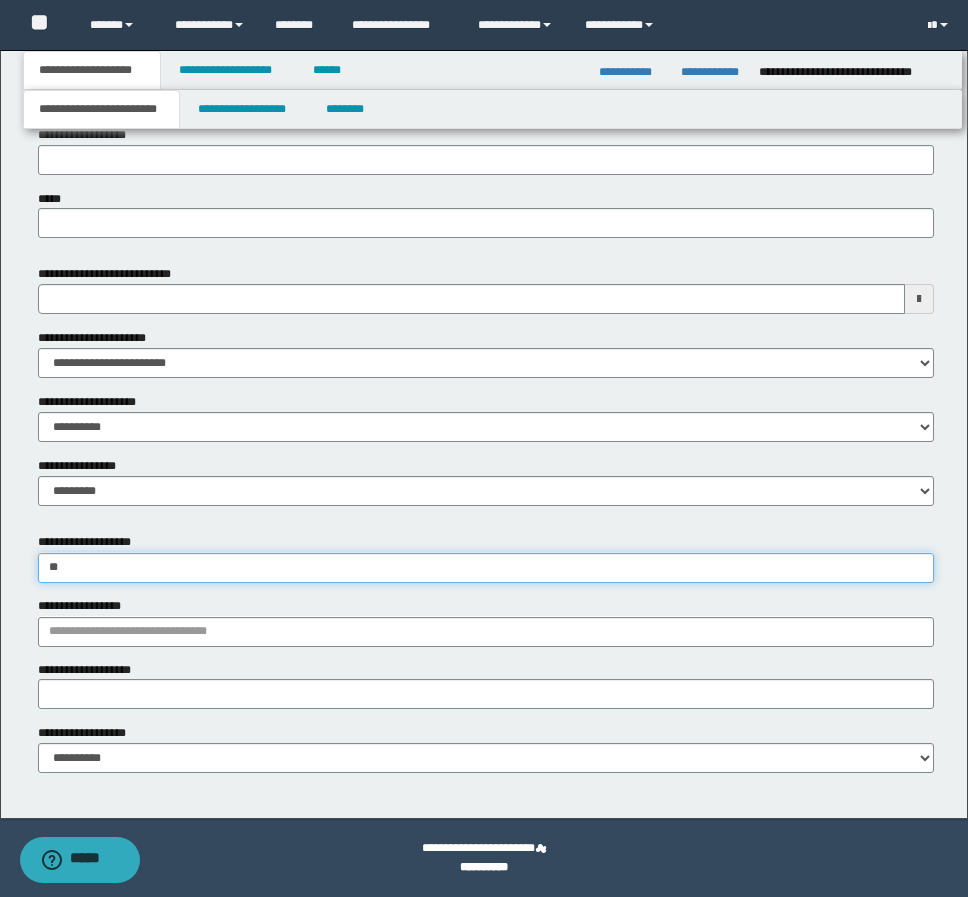 type on "*" 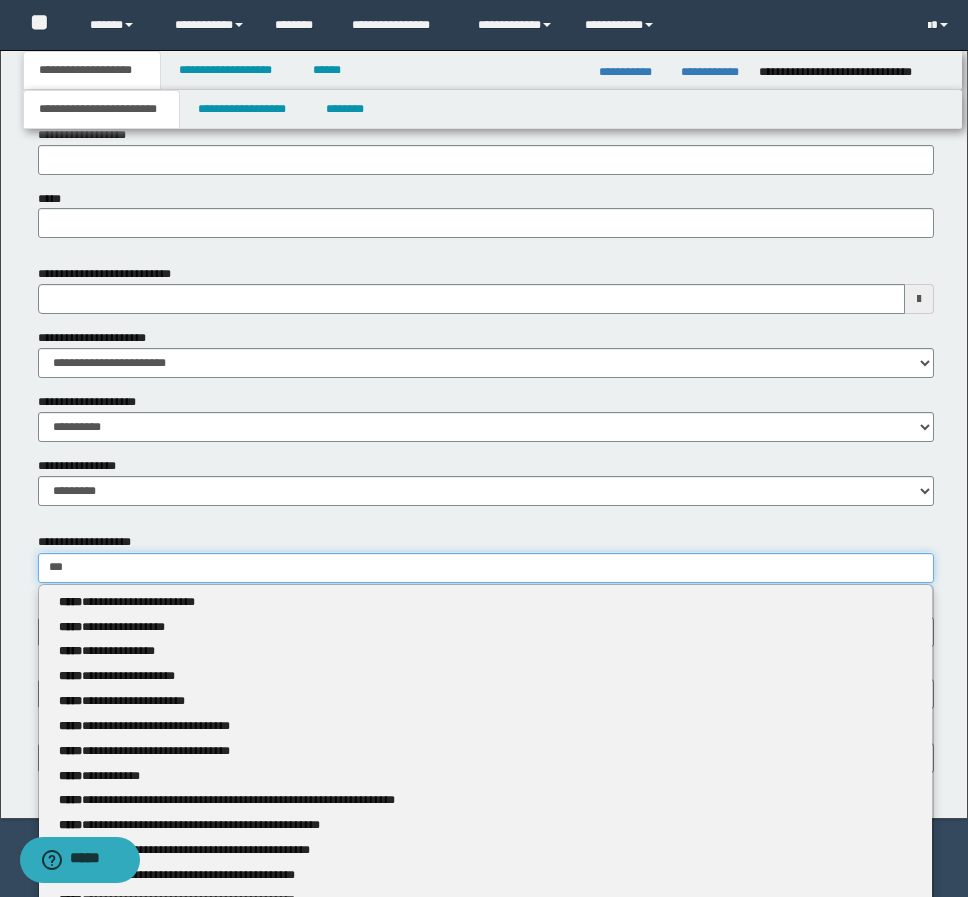 type on "**********" 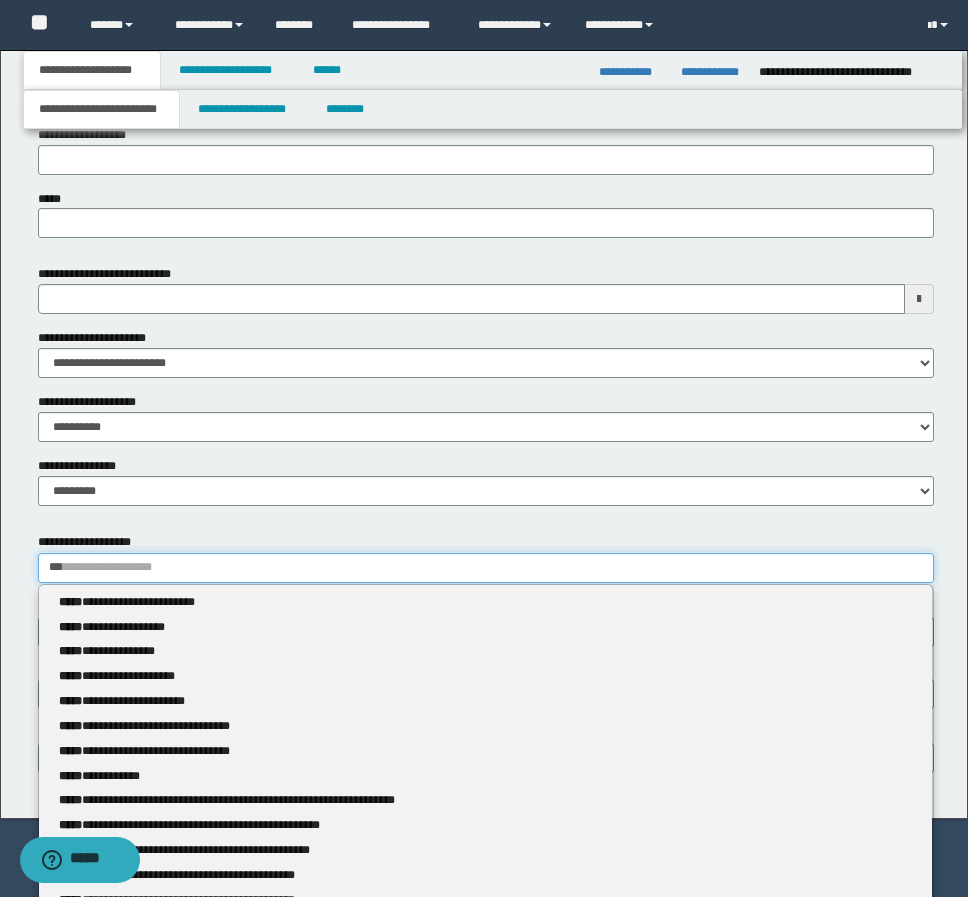 type 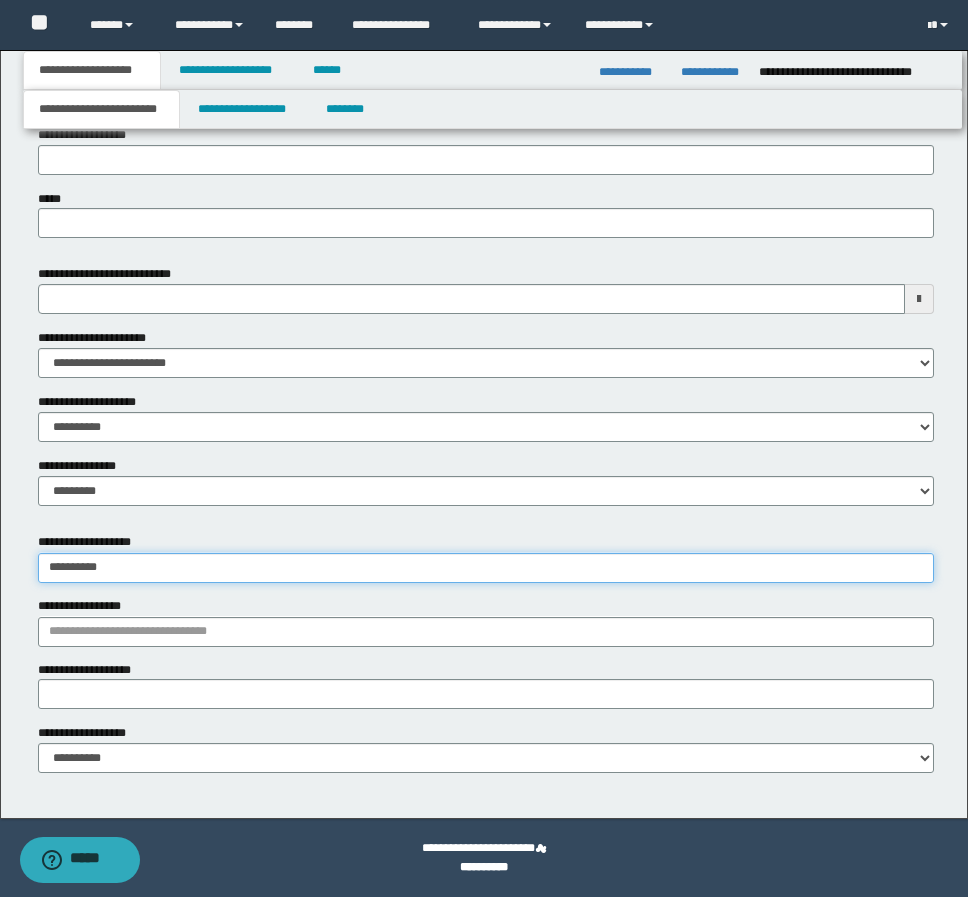 type on "**********" 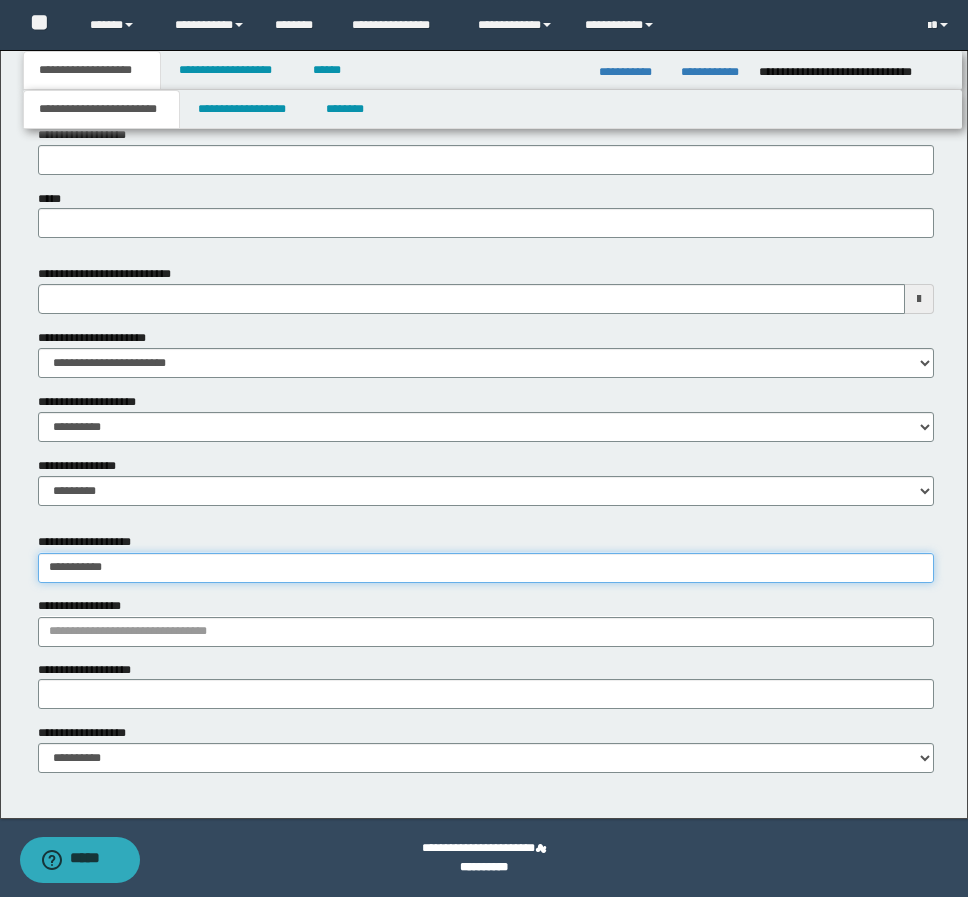 type on "**********" 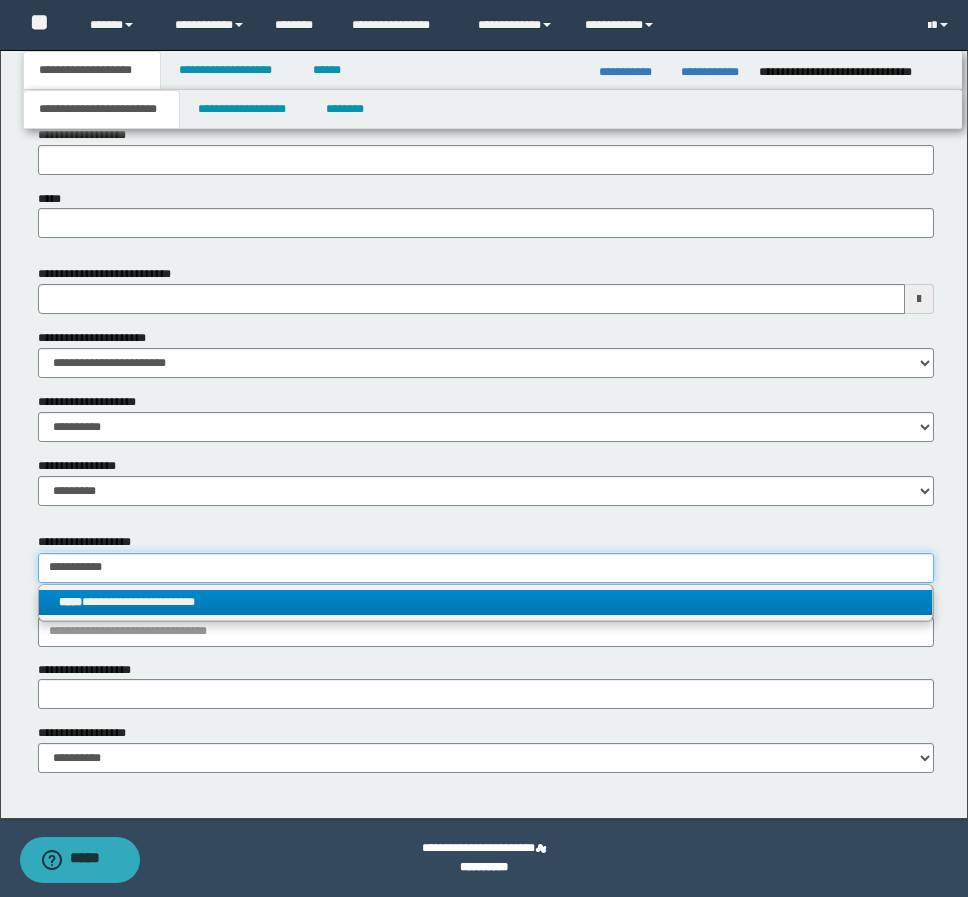 type on "**********" 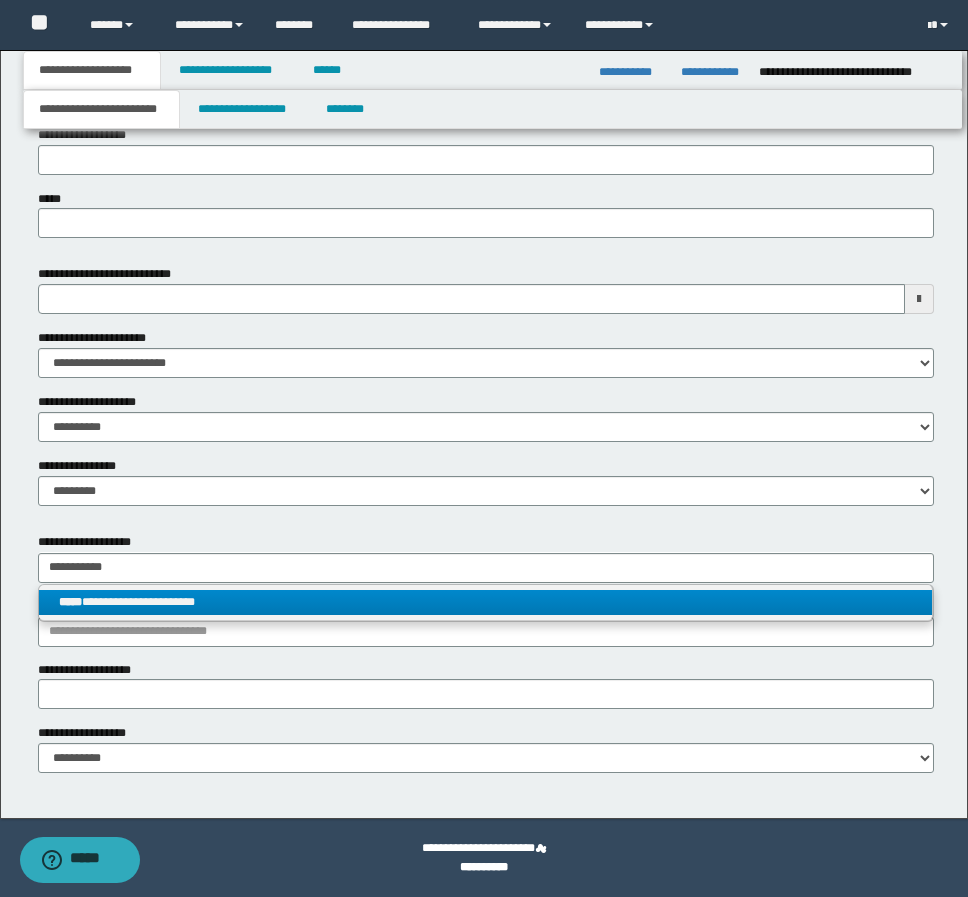 click on "**********" at bounding box center (485, 602) 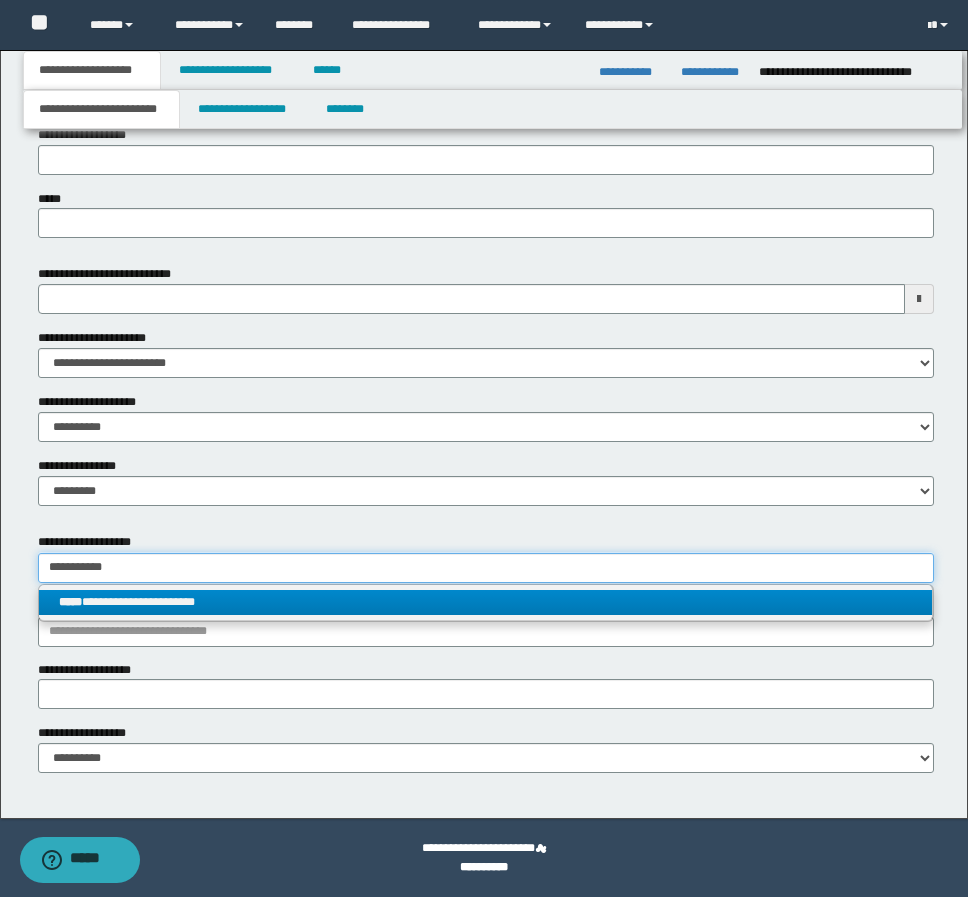 type 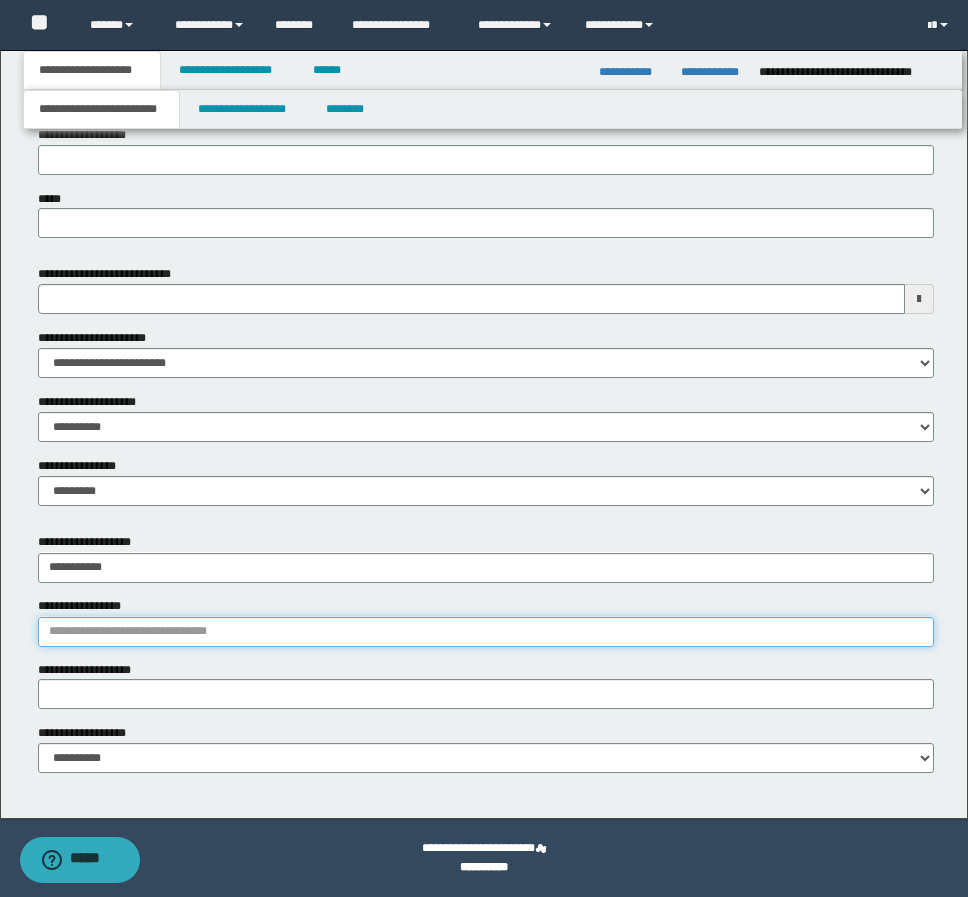 click on "**********" at bounding box center (486, 632) 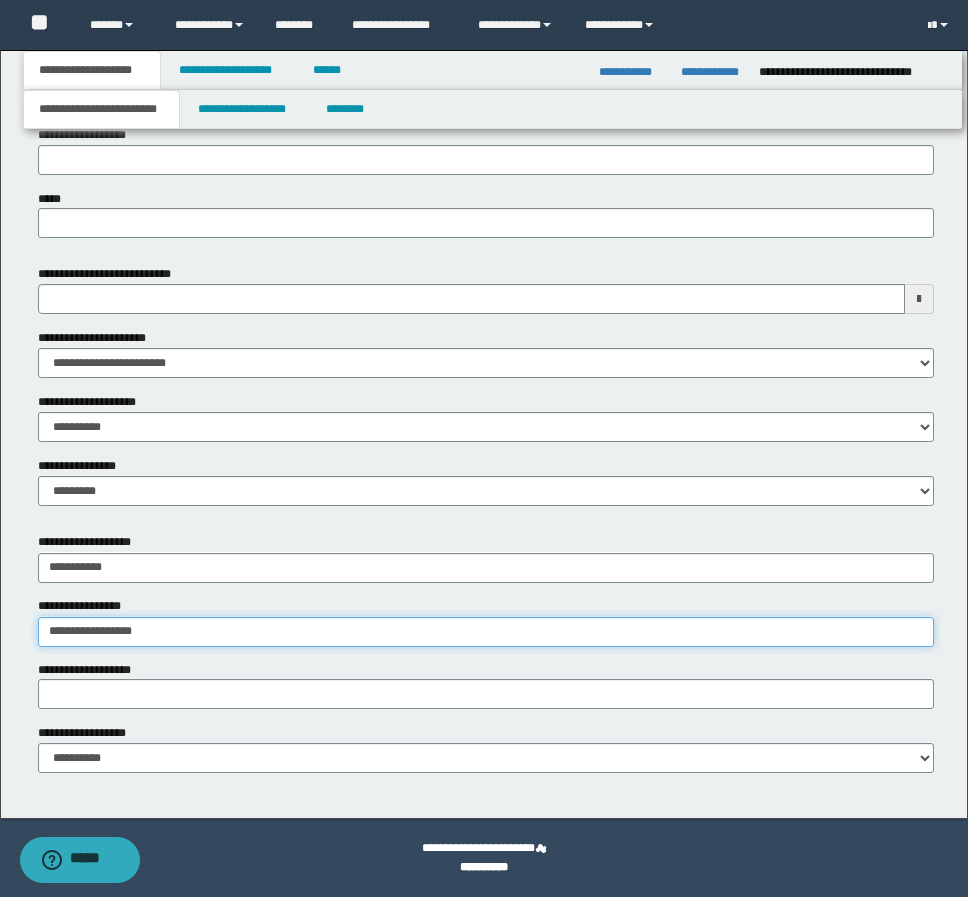 type on "**********" 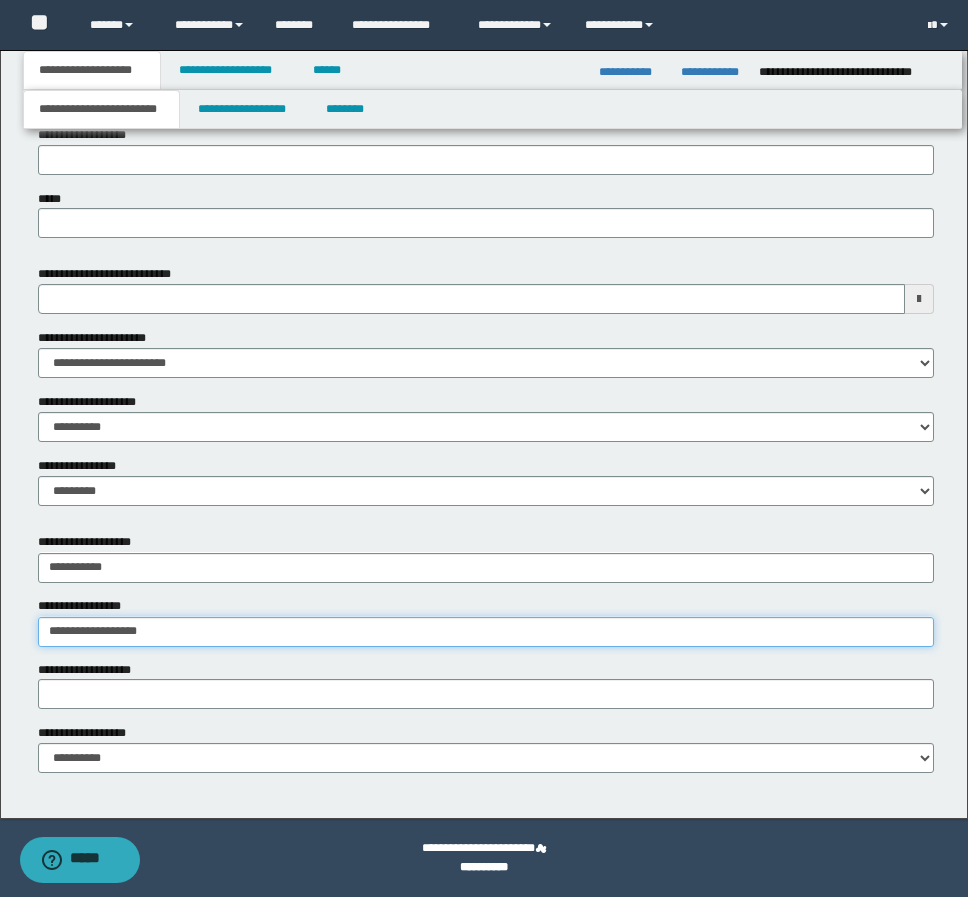 type on "**********" 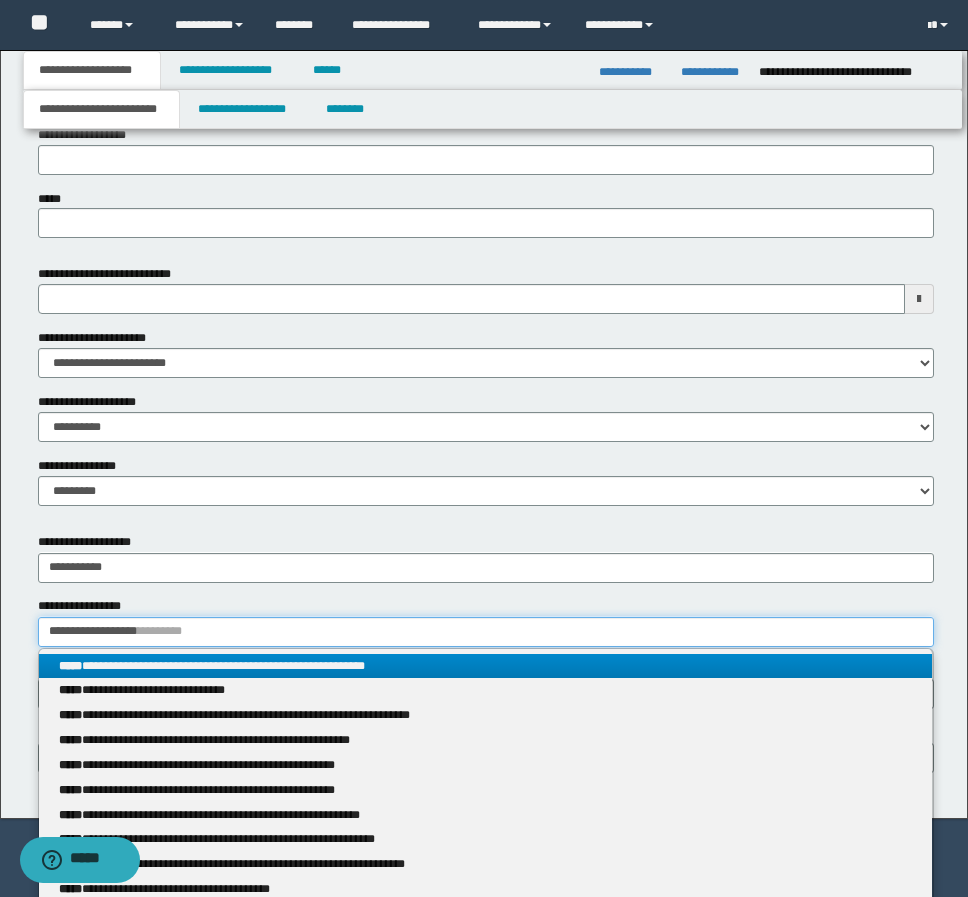 type on "**********" 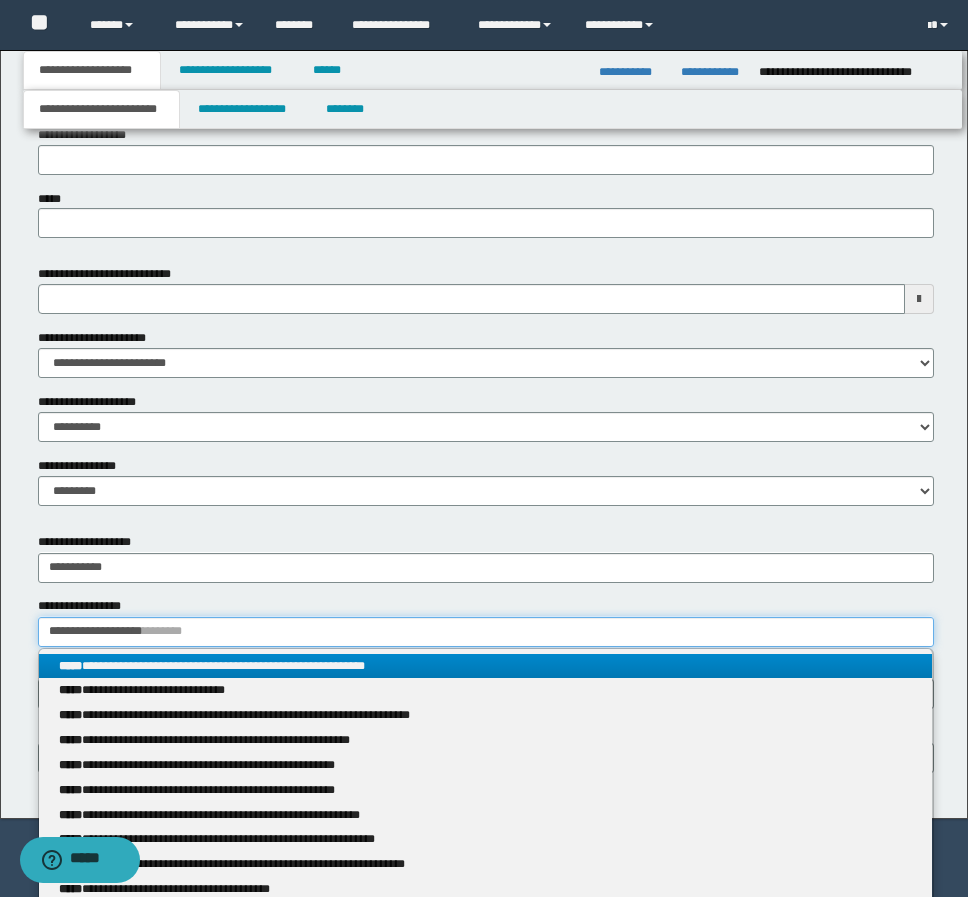 type 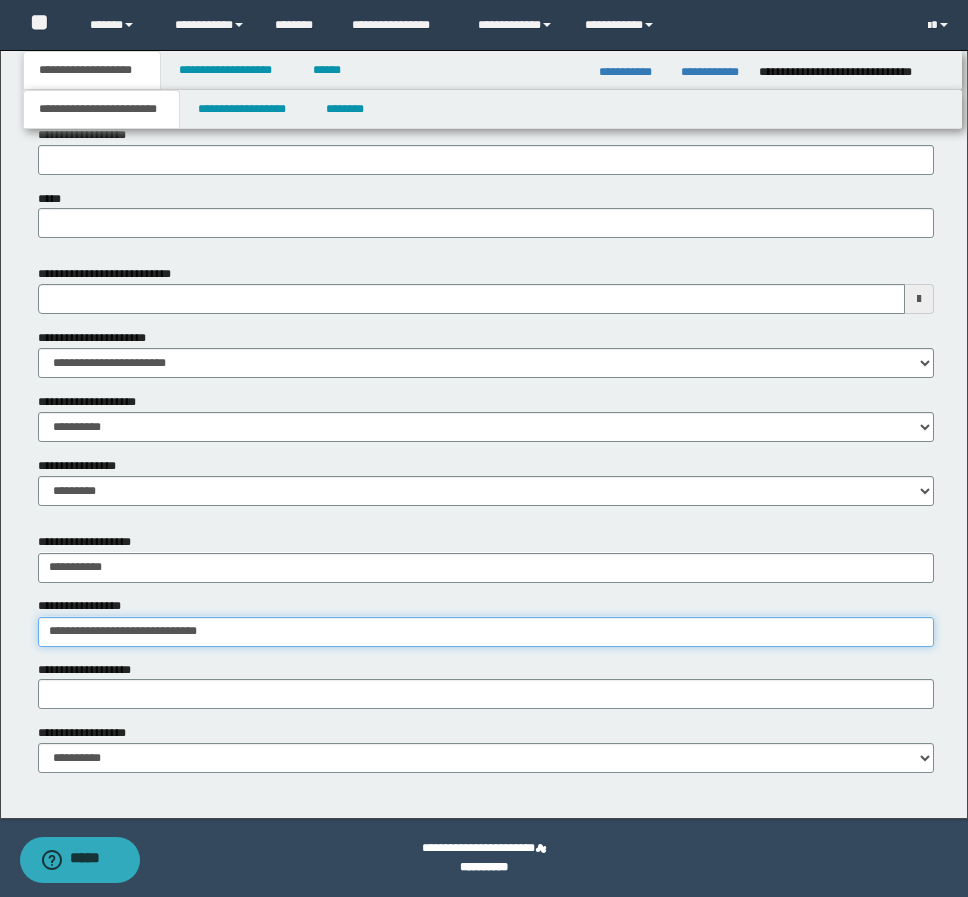 type on "**********" 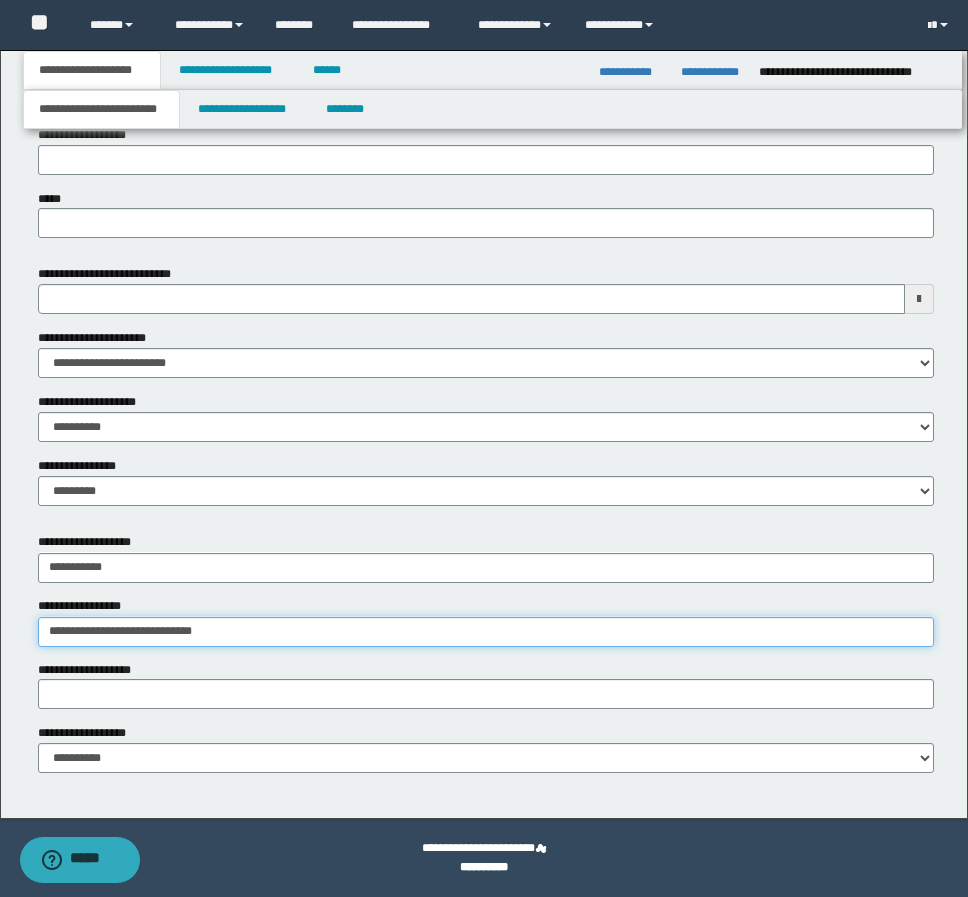 type on "**********" 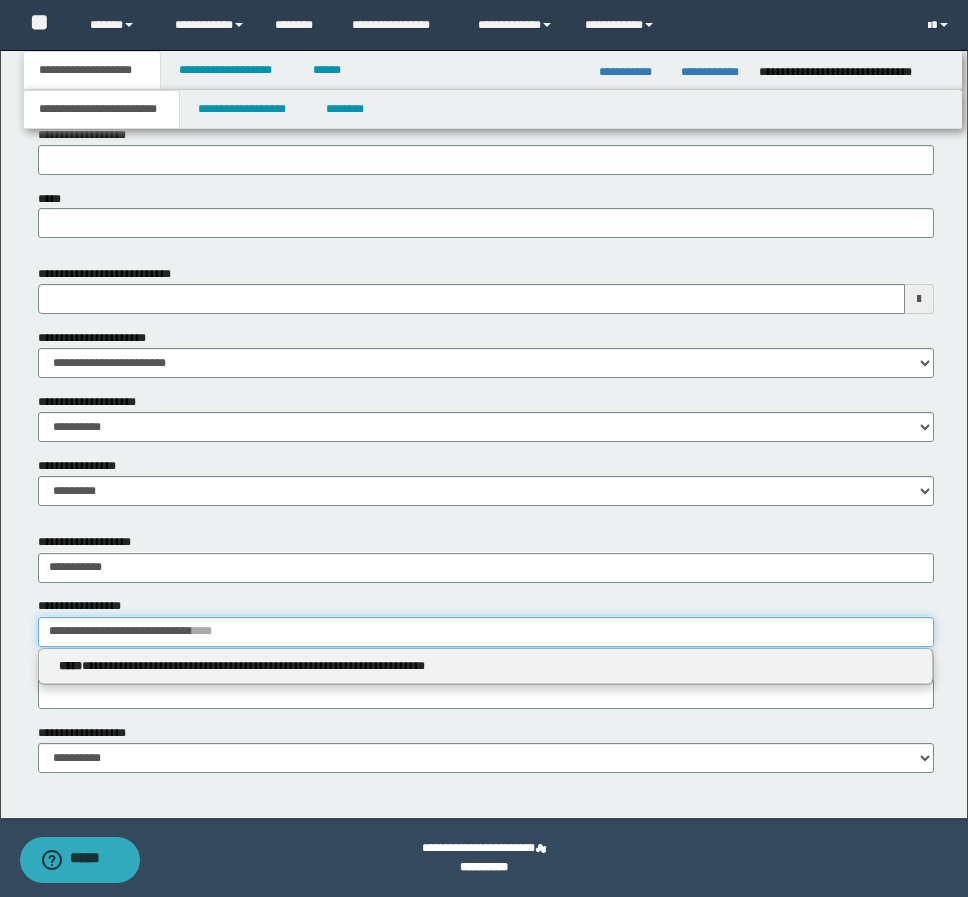 type 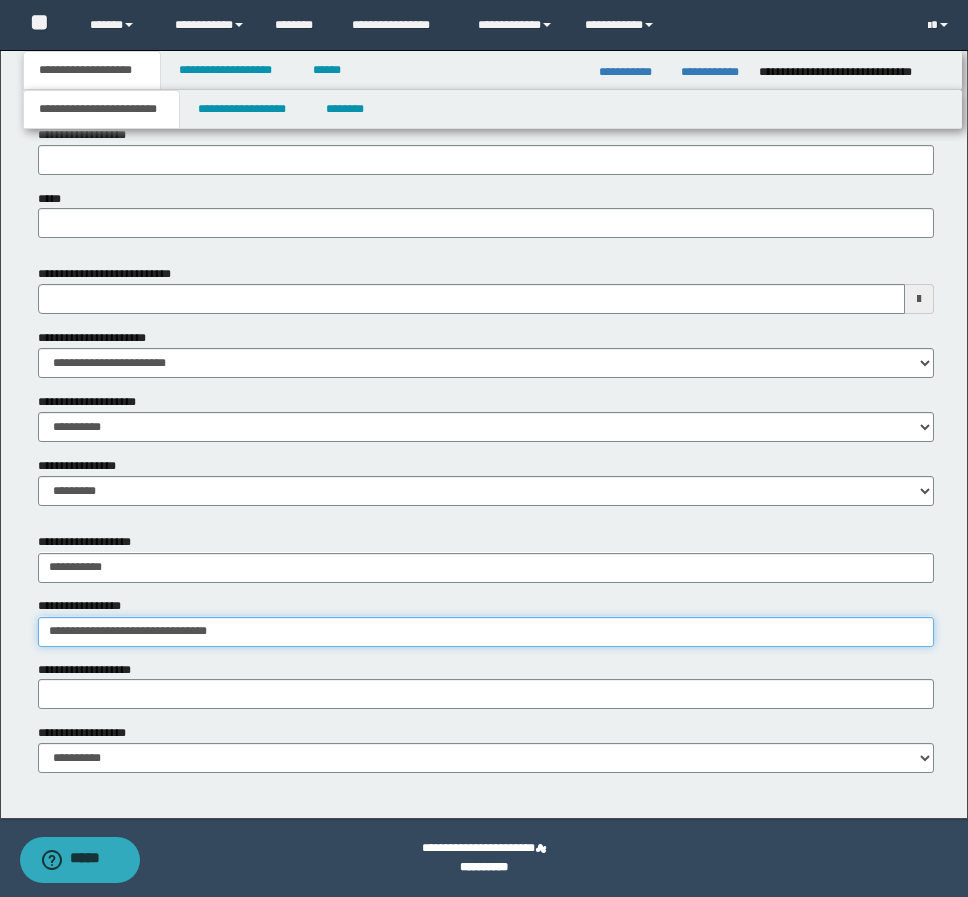type on "**********" 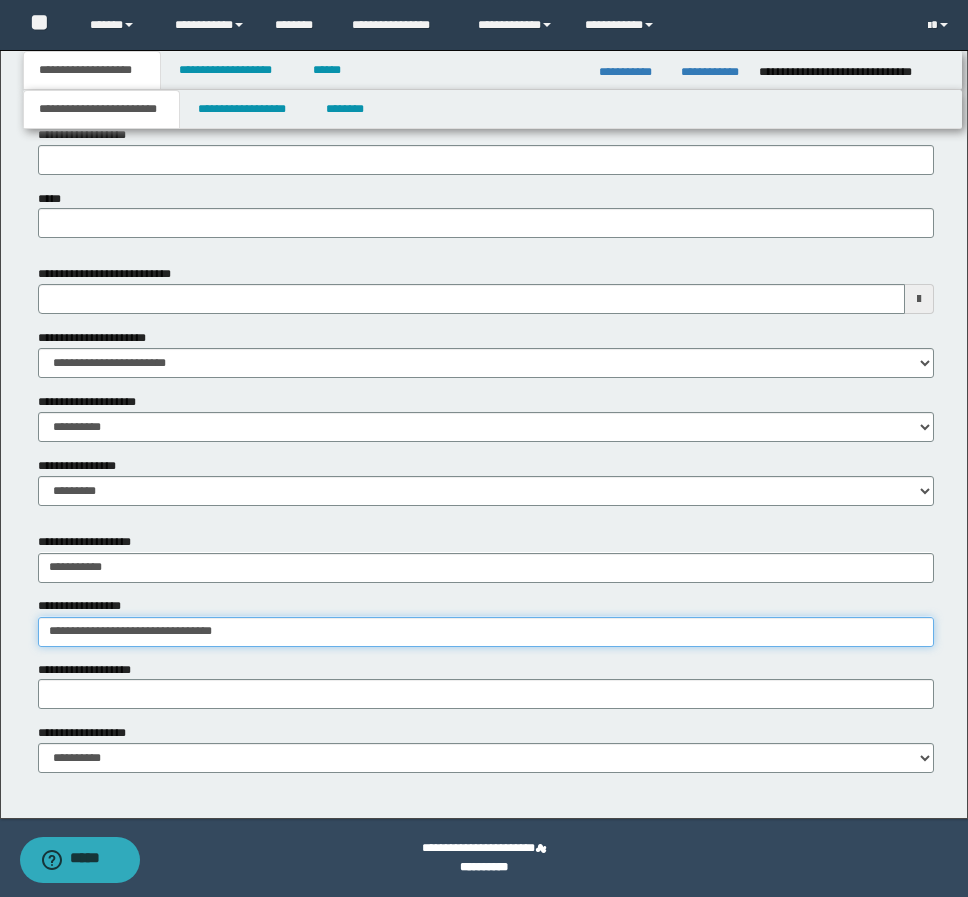 type on "**********" 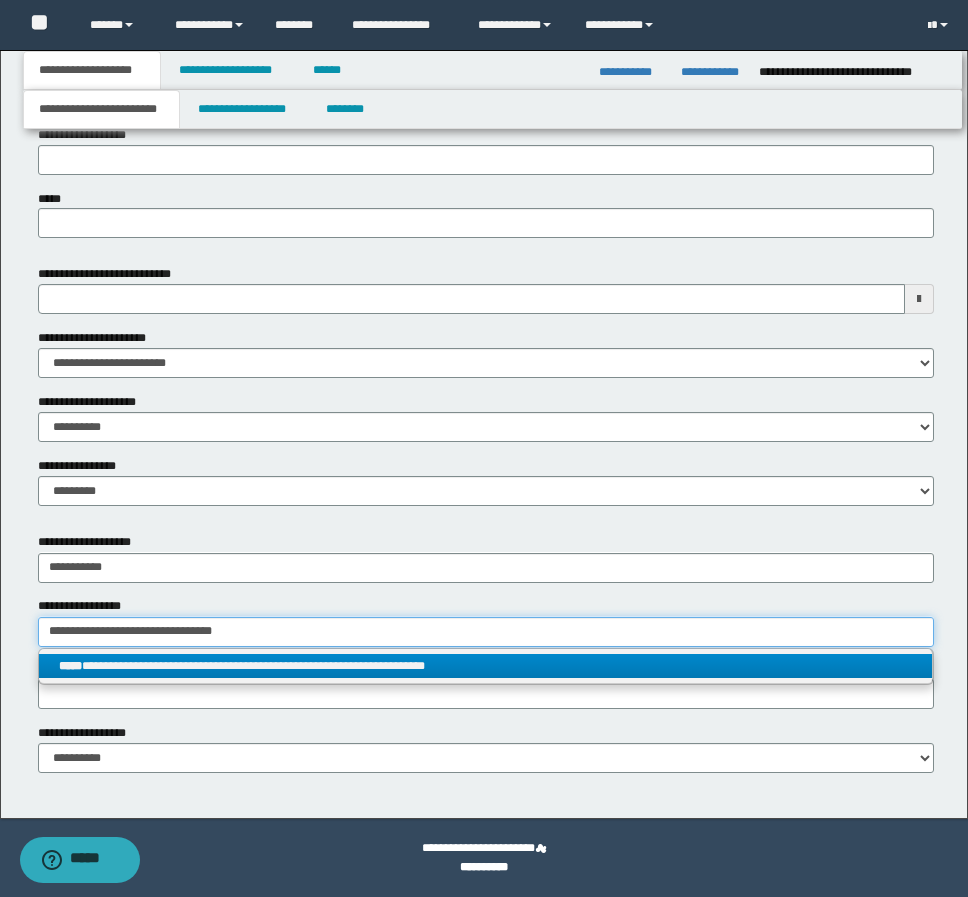 type on "**********" 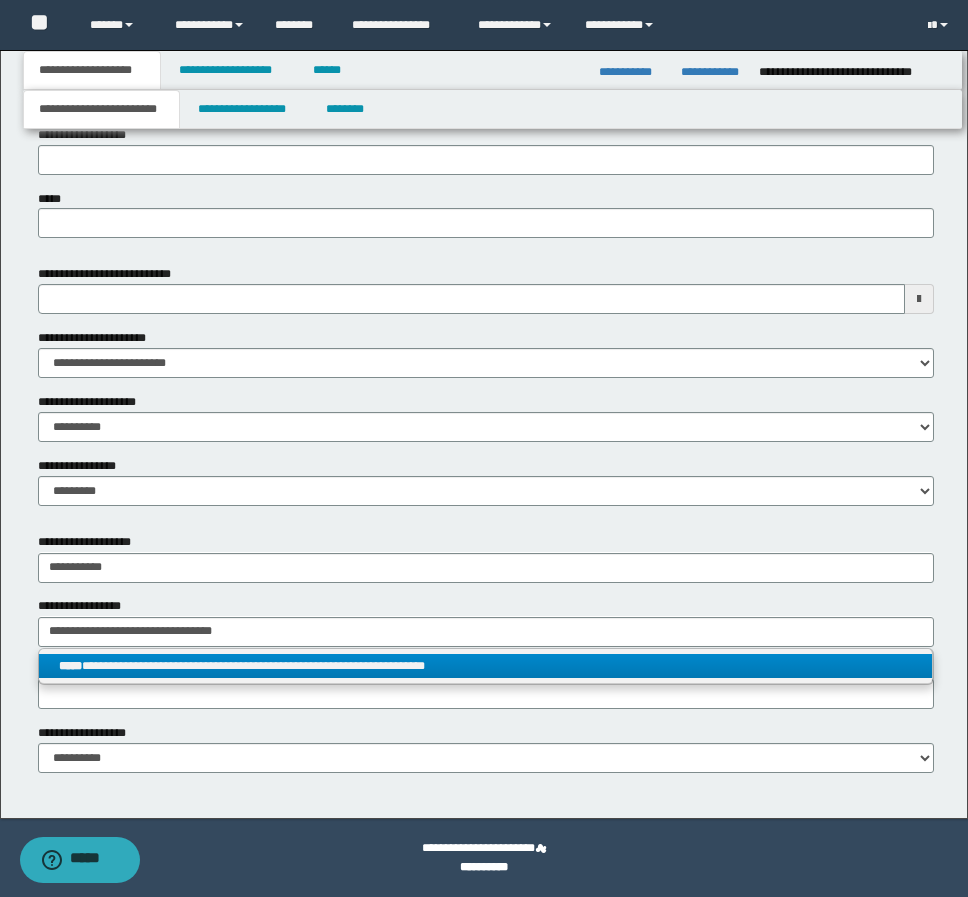 click on "**********" at bounding box center (485, 666) 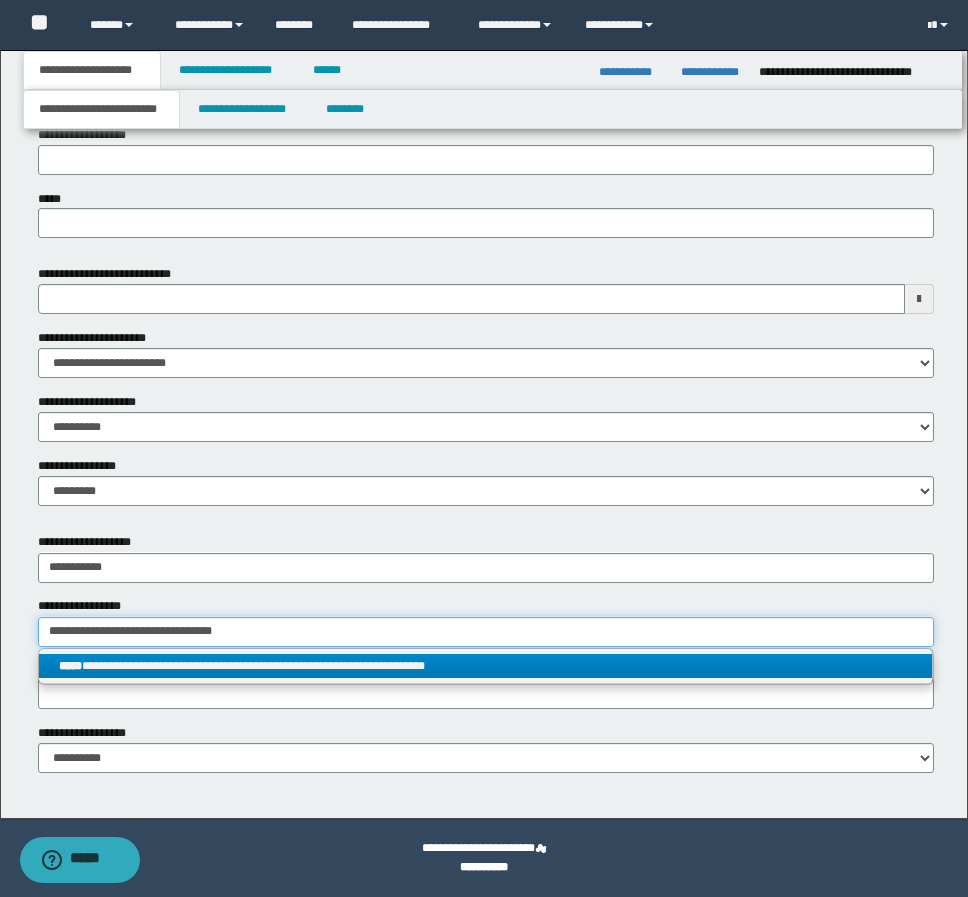 type 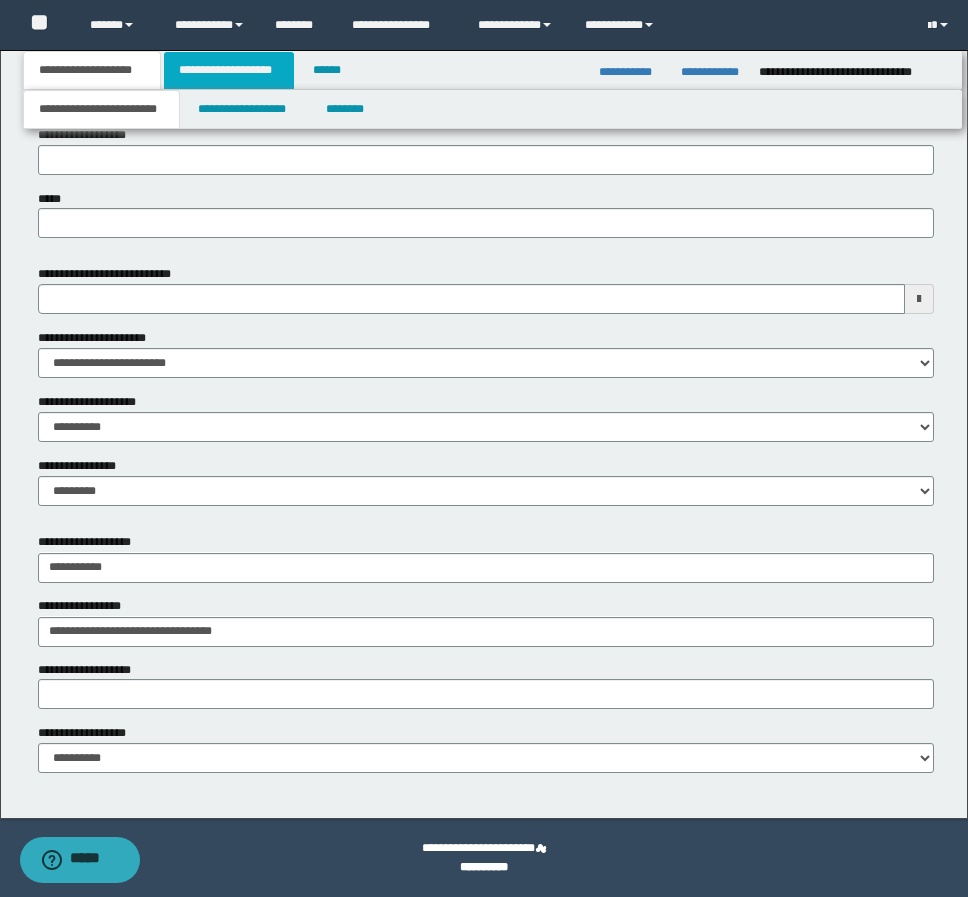 click on "**********" at bounding box center [229, 70] 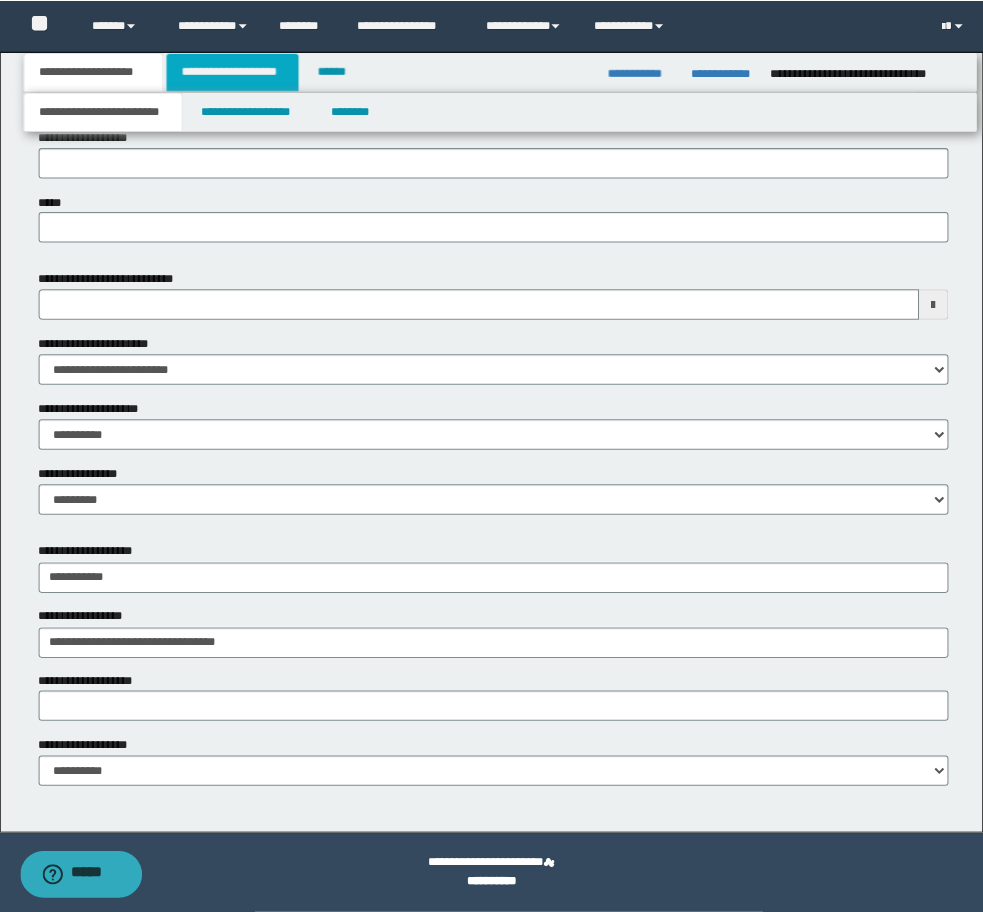 scroll, scrollTop: 0, scrollLeft: 0, axis: both 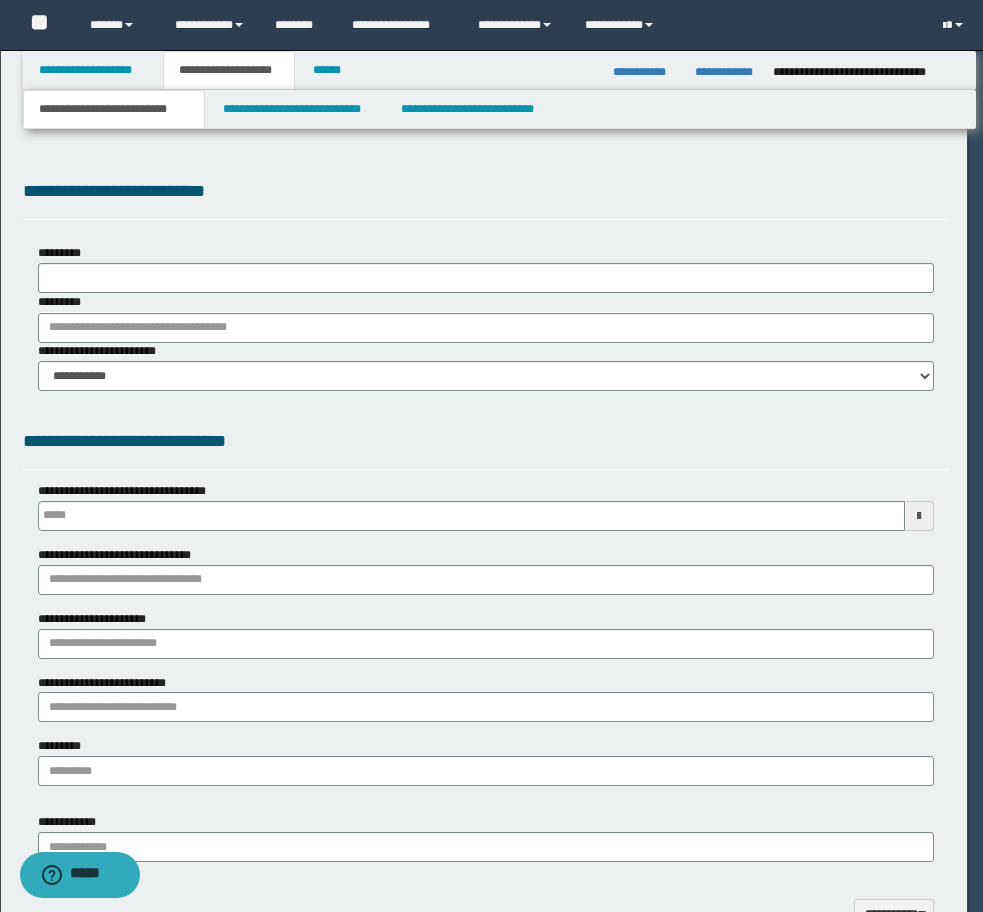 type 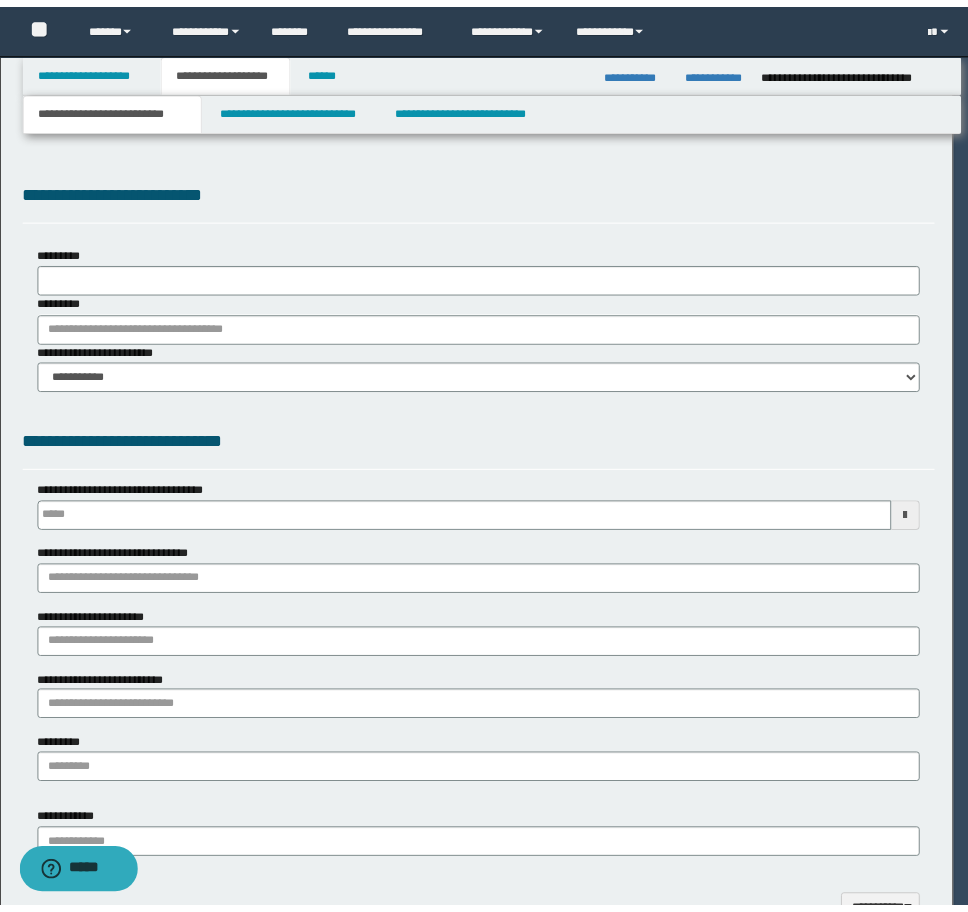 scroll, scrollTop: 0, scrollLeft: 0, axis: both 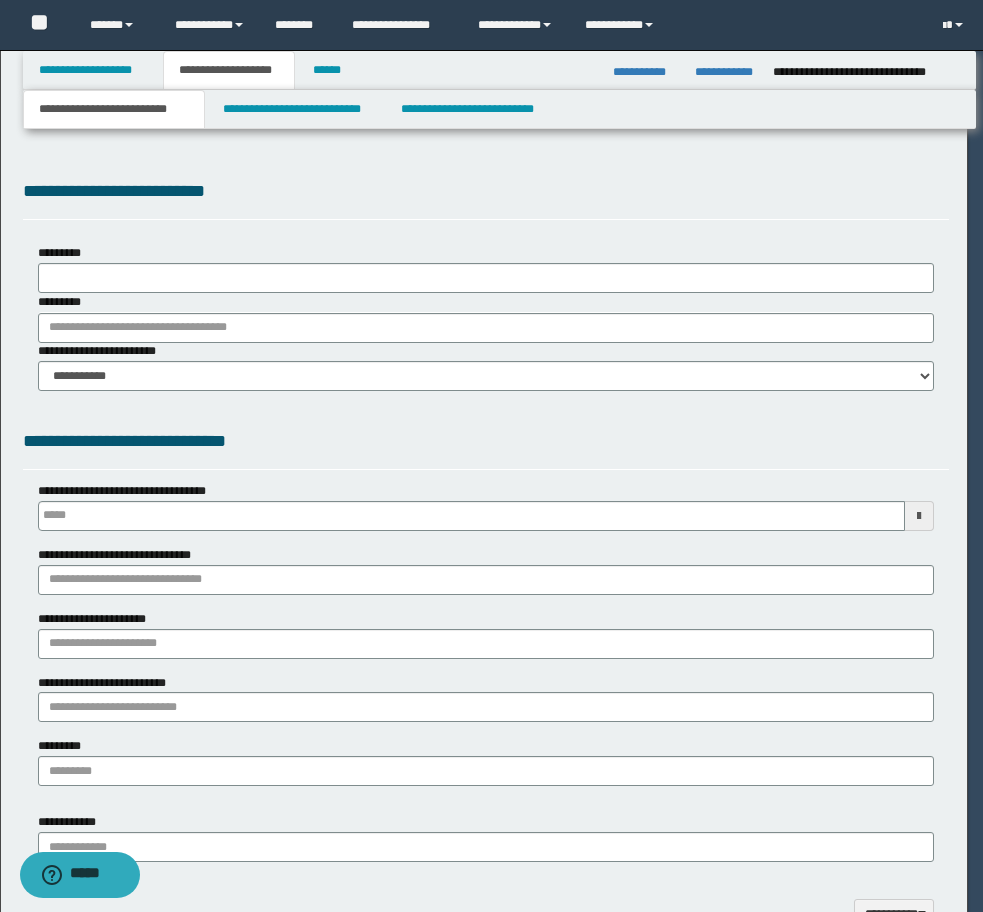 type on "**********" 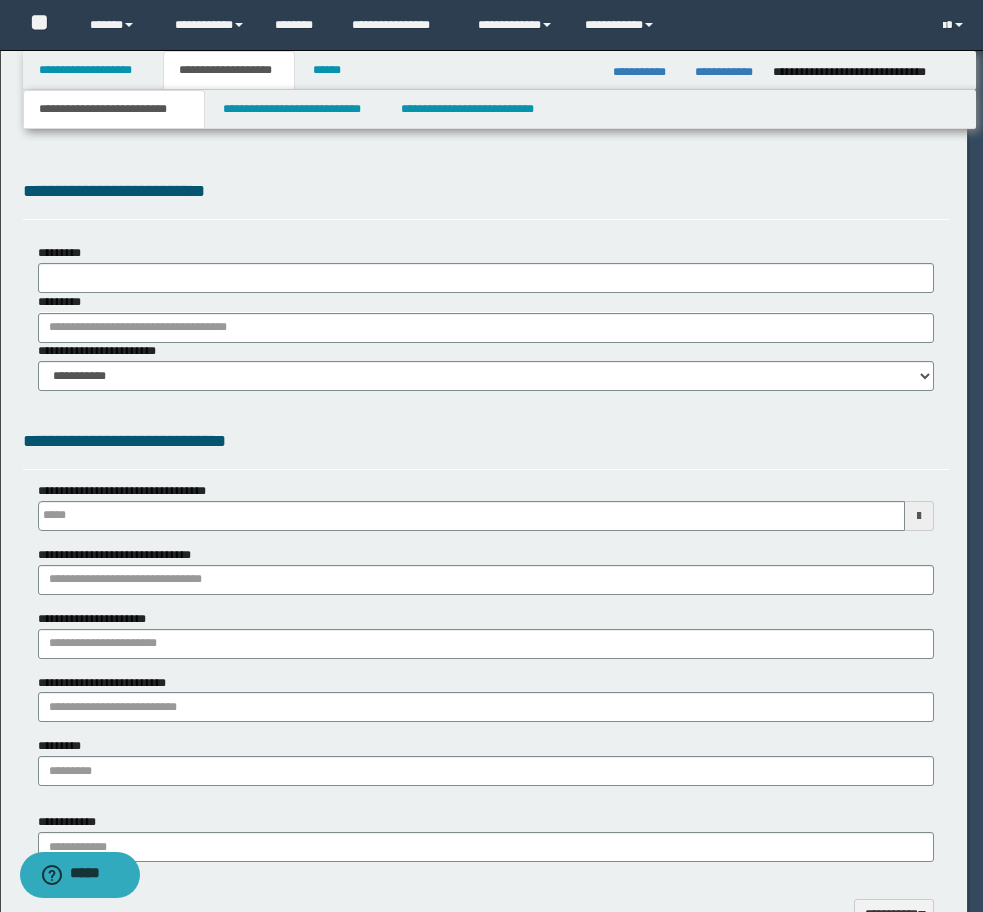 select on "*" 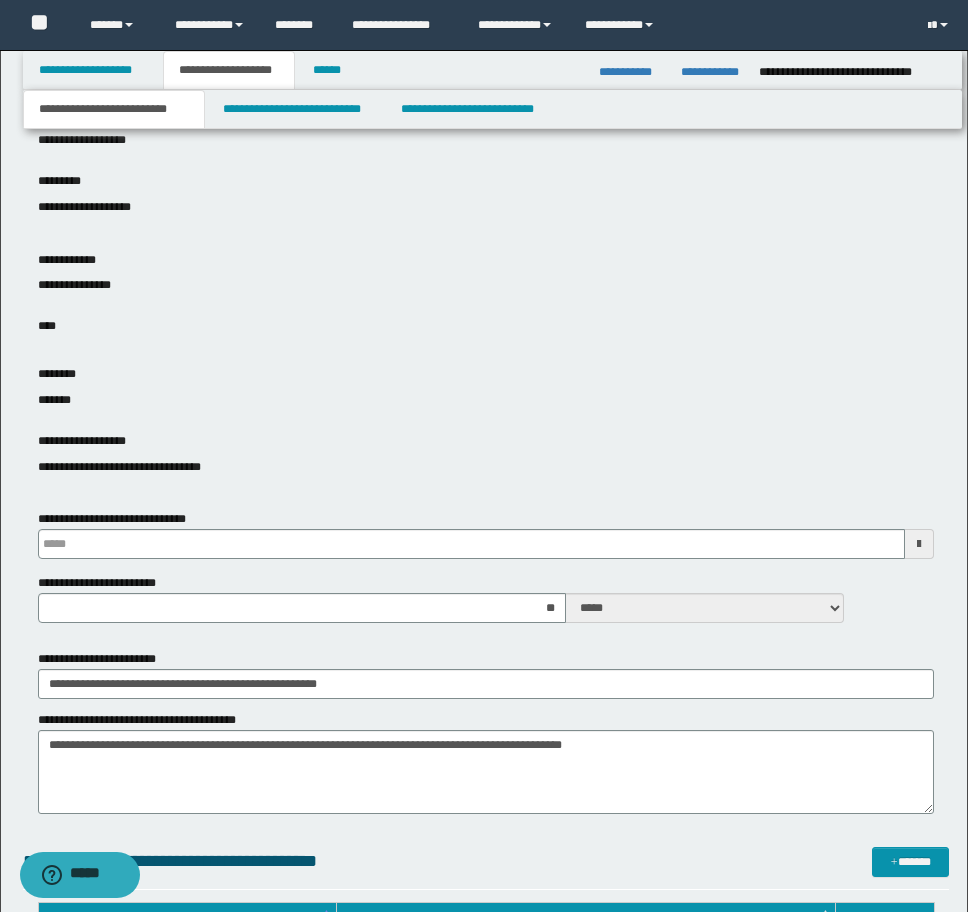 scroll, scrollTop: 700, scrollLeft: 0, axis: vertical 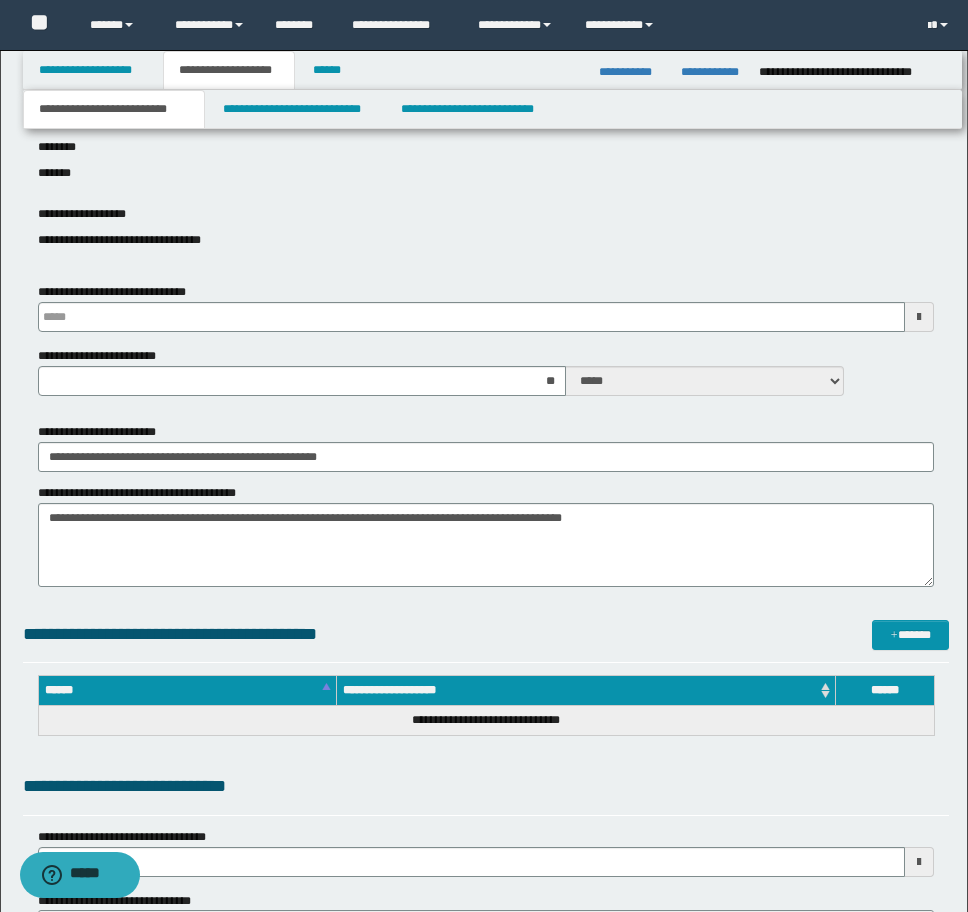 type 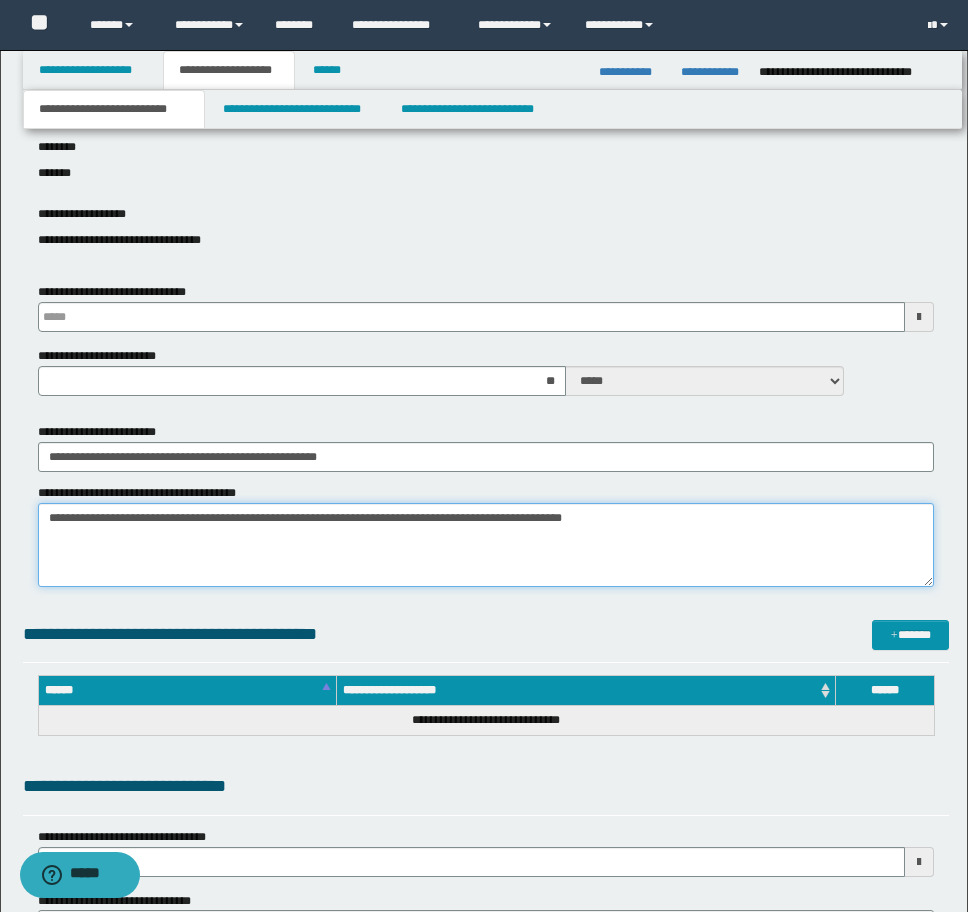 drag, startPoint x: 681, startPoint y: 525, endPoint x: 1, endPoint y: 529, distance: 680.0118 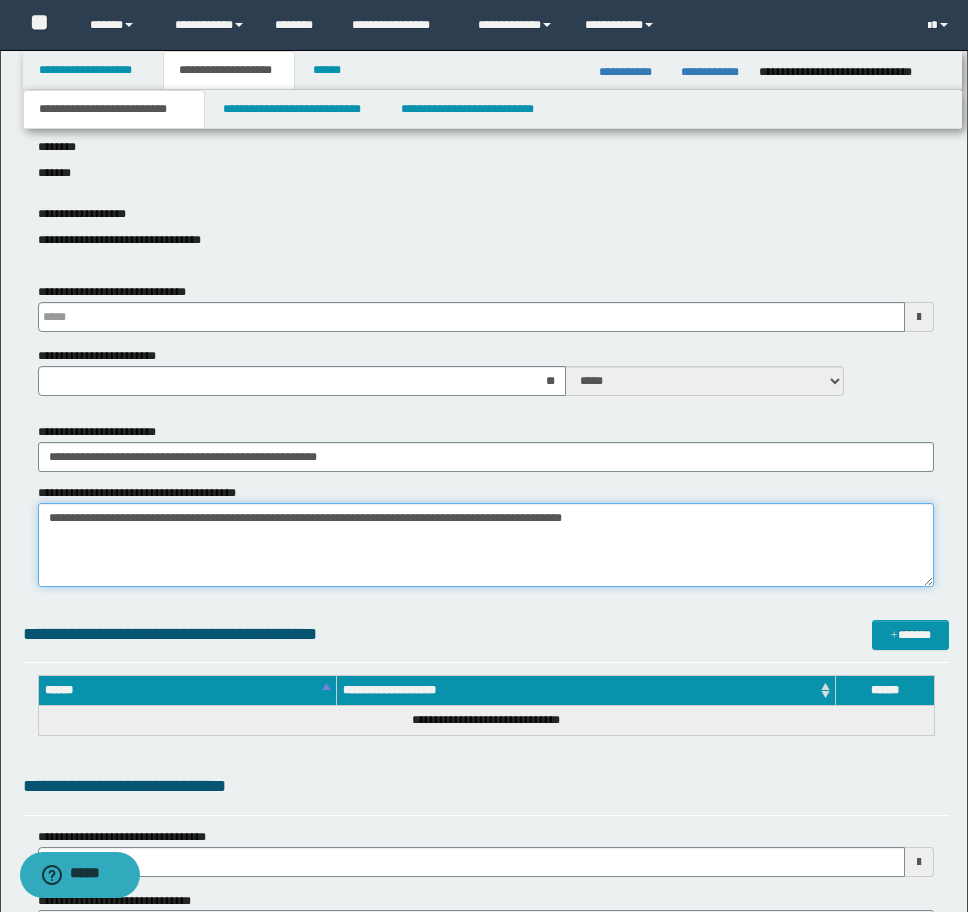 click on "**********" at bounding box center (484, 681) 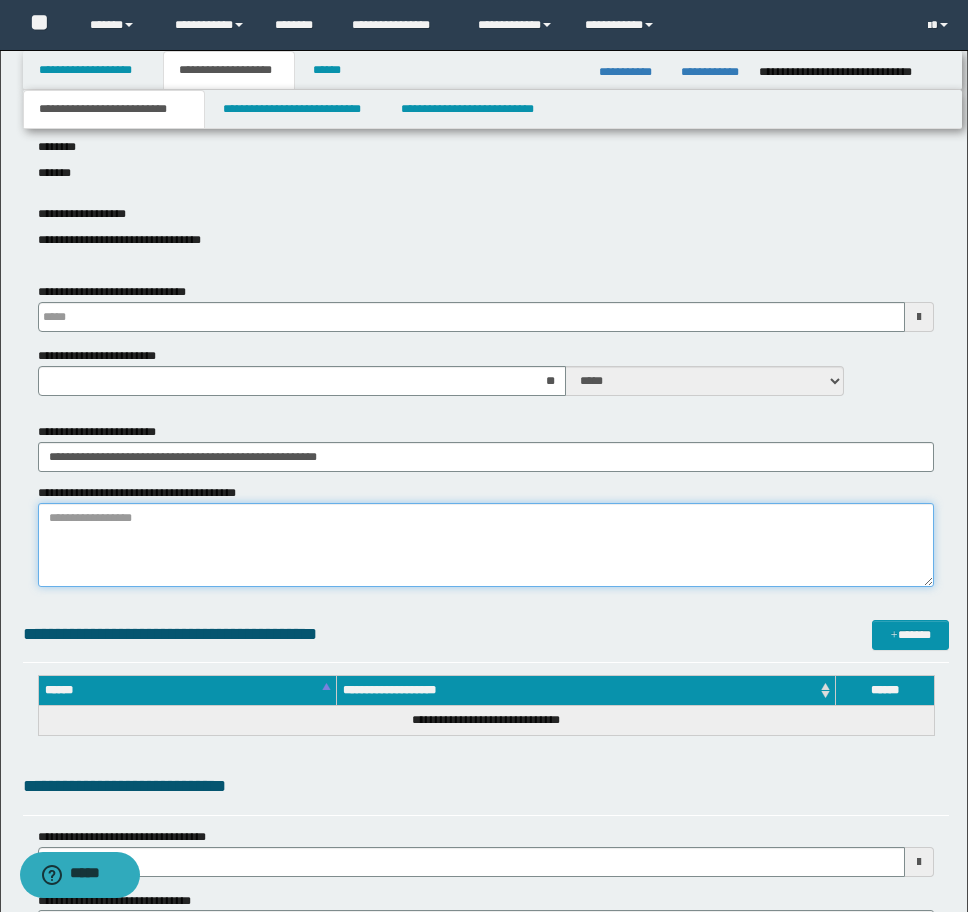 type 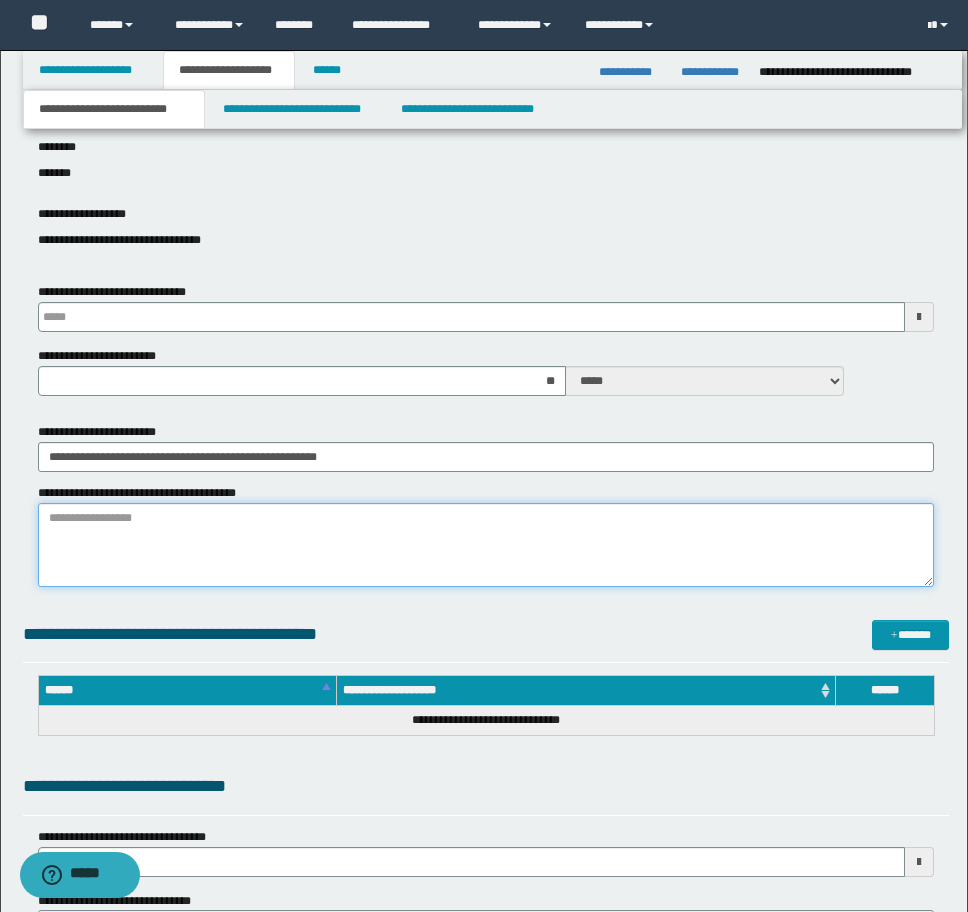 type 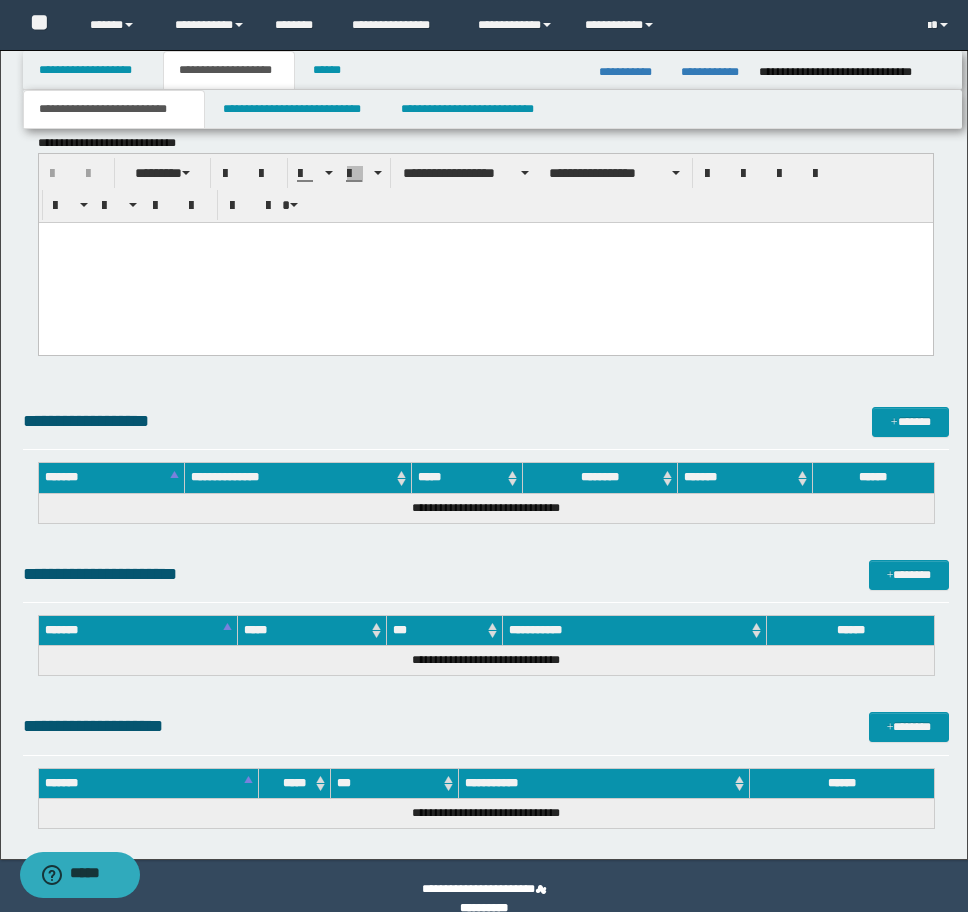 scroll, scrollTop: 1878, scrollLeft: 0, axis: vertical 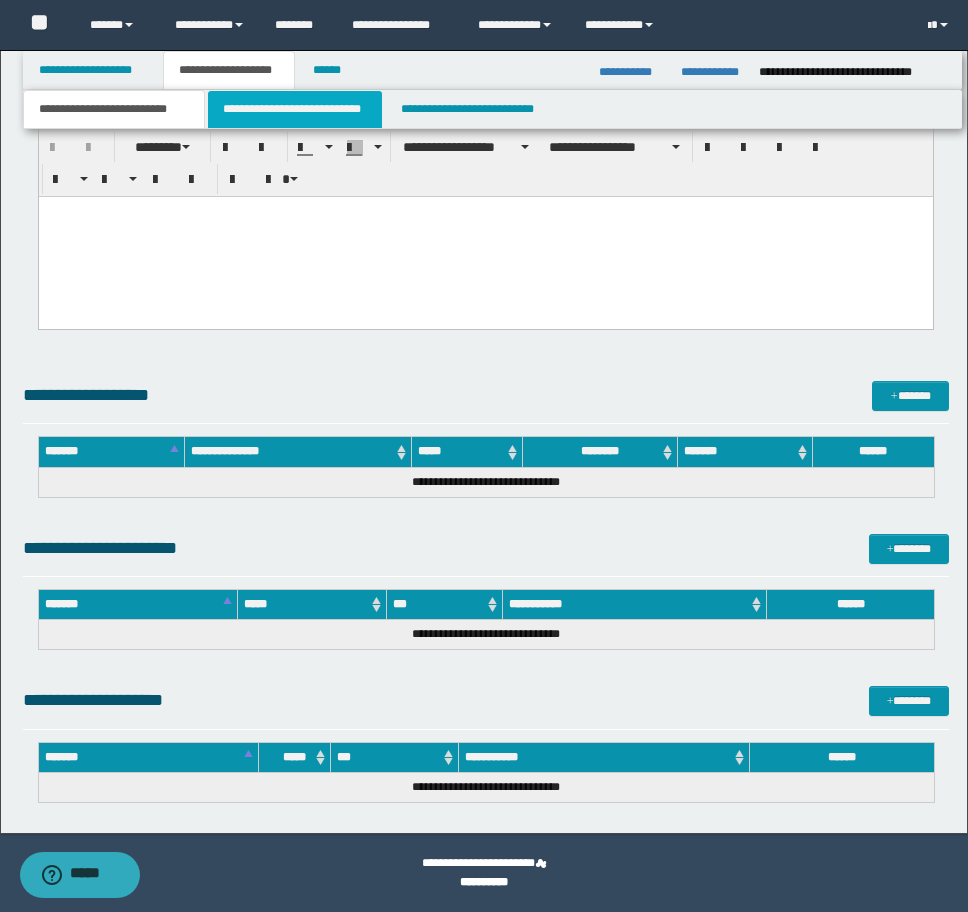type on "**********" 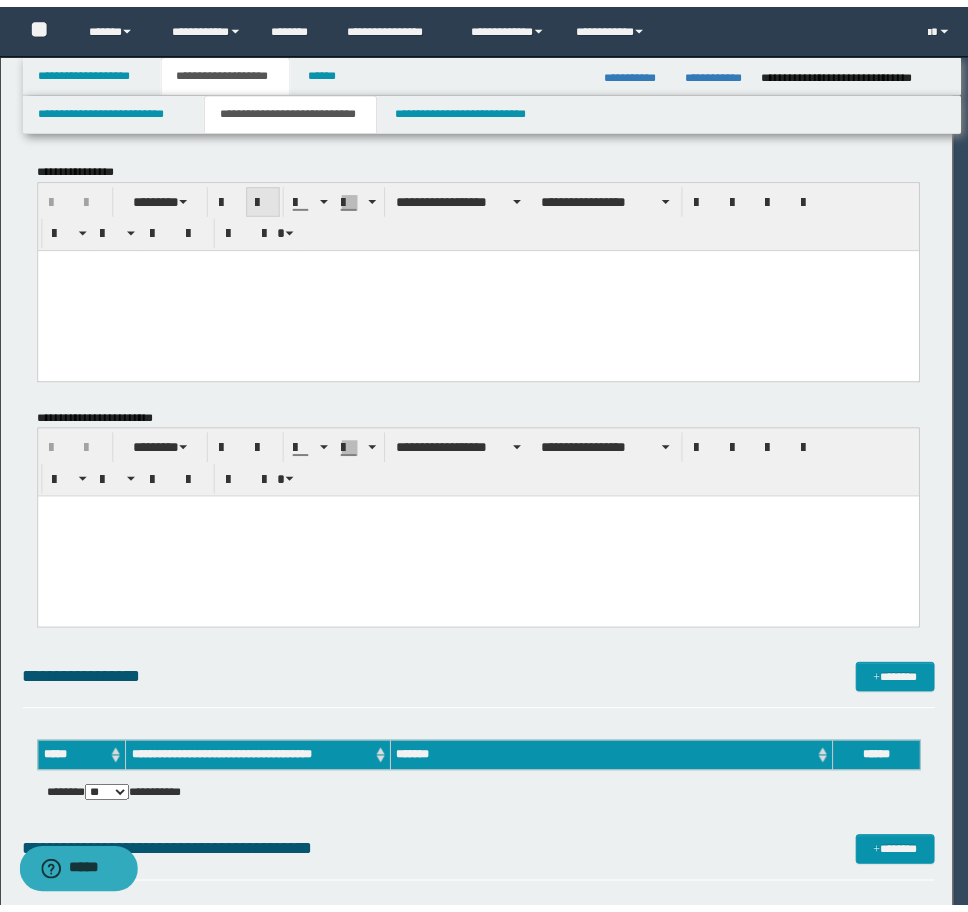 scroll, scrollTop: 0, scrollLeft: 0, axis: both 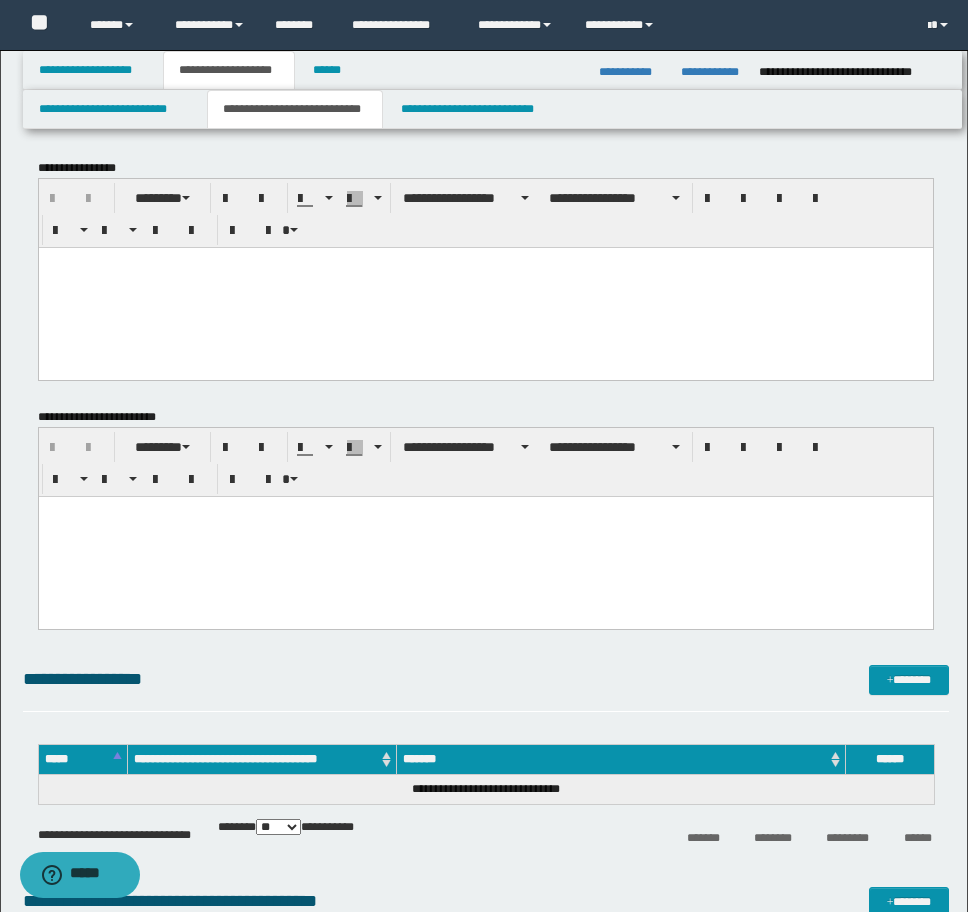 click at bounding box center (485, 287) 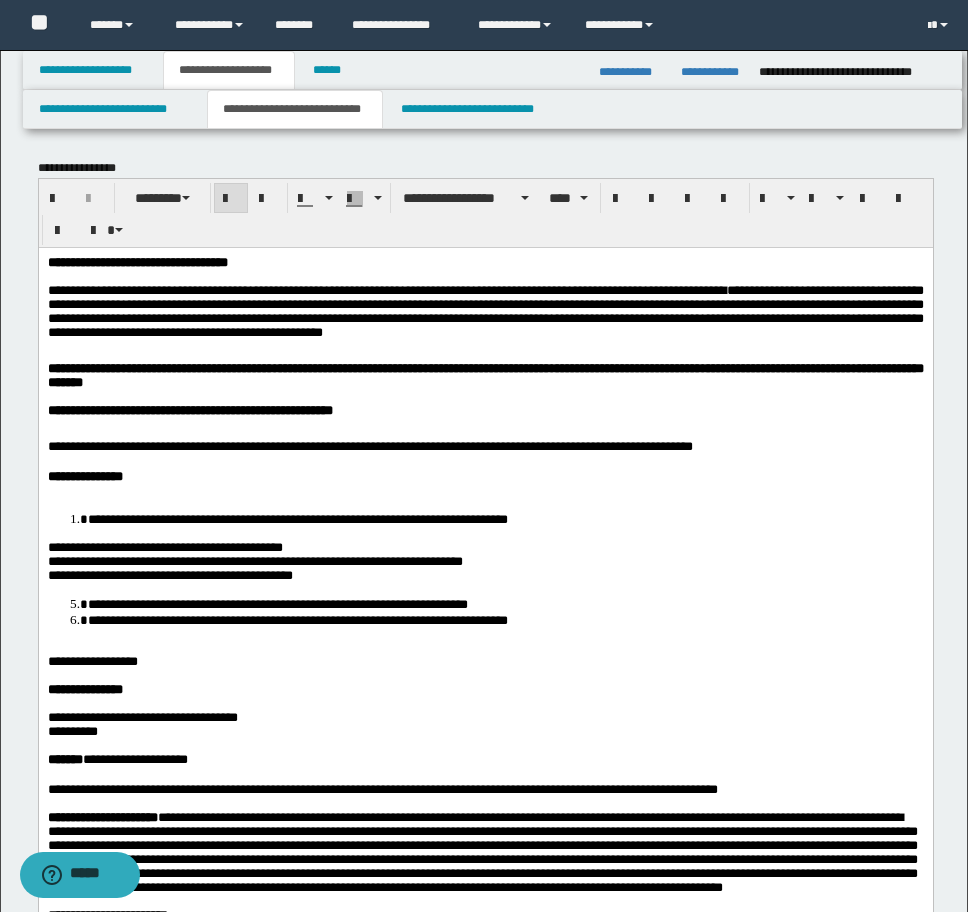 click on "**********" at bounding box center [137, 261] 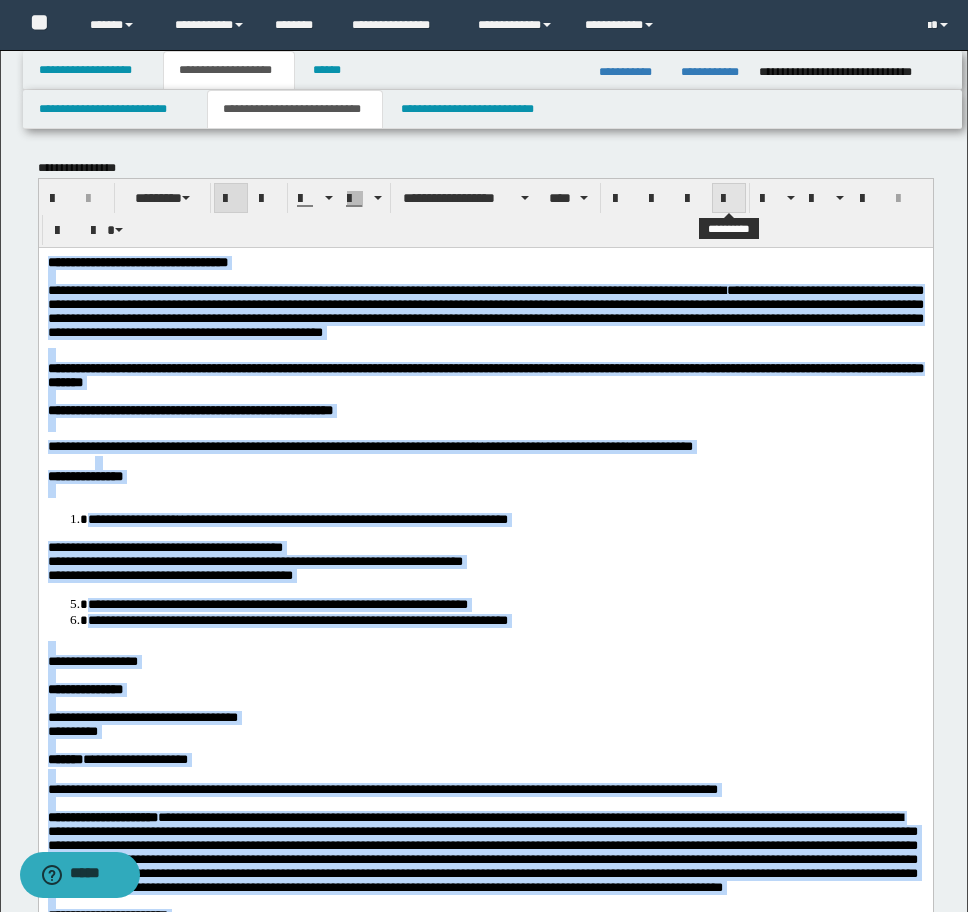 click at bounding box center [729, 199] 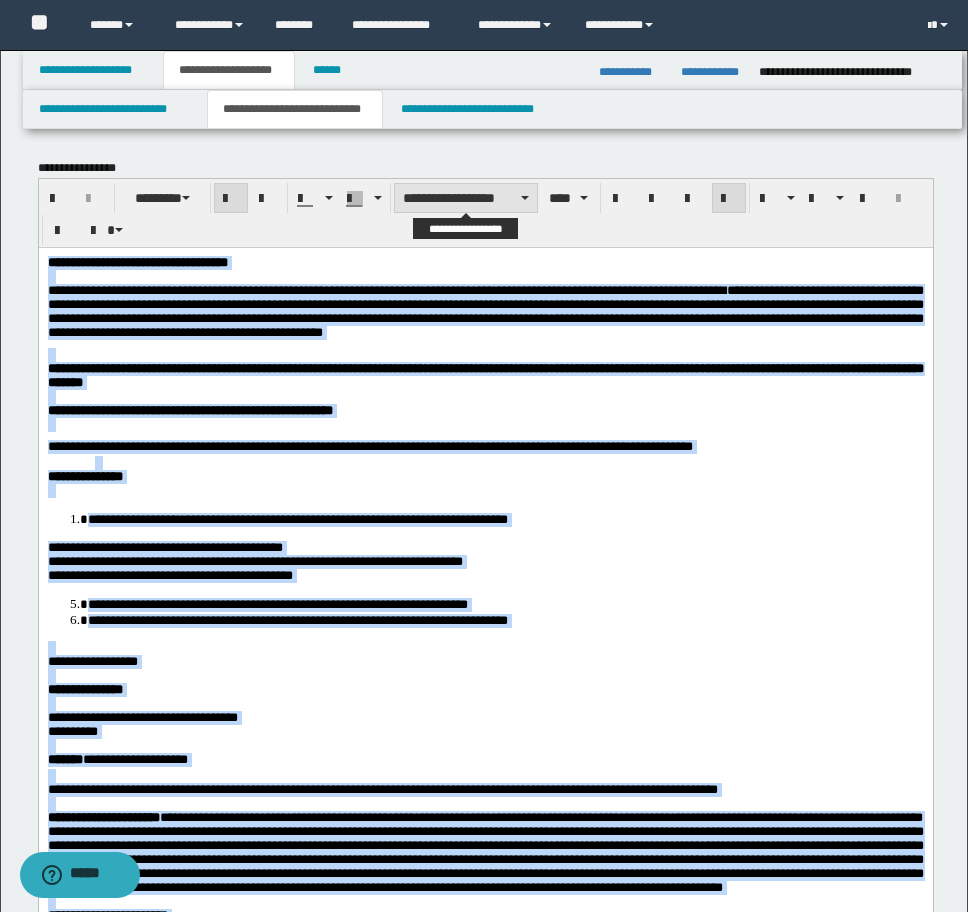 click on "**********" at bounding box center [466, 198] 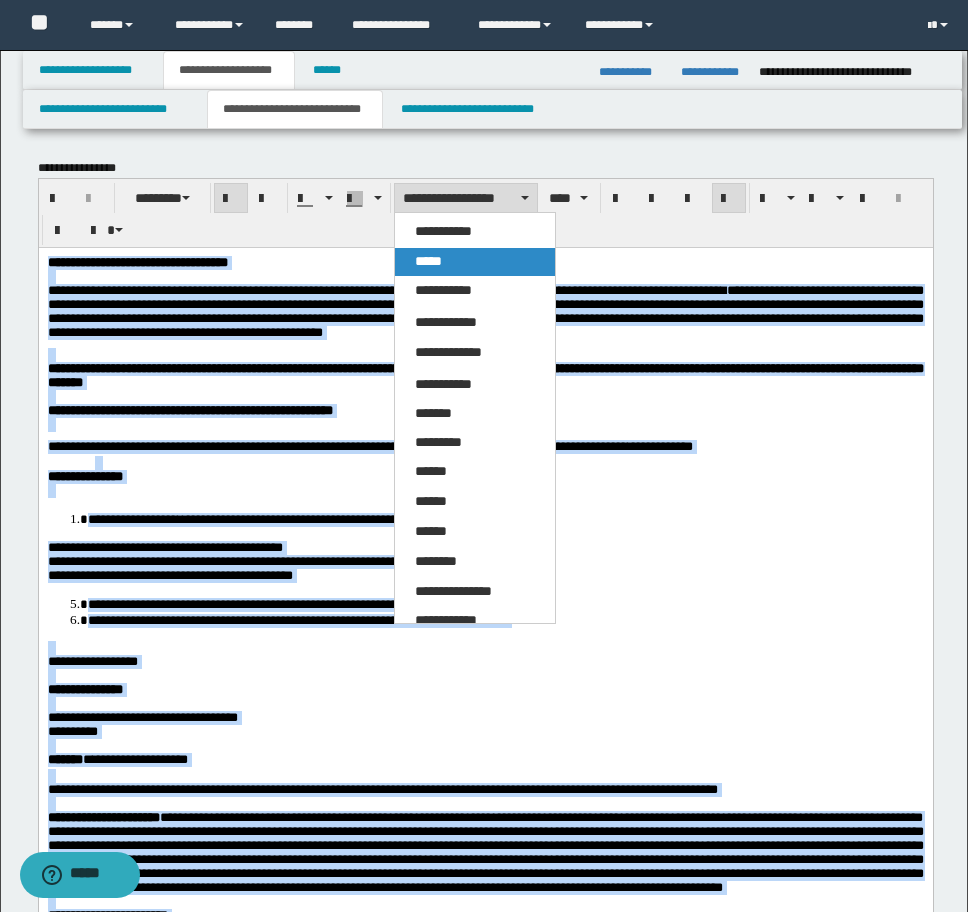 drag, startPoint x: 453, startPoint y: 249, endPoint x: 402, endPoint y: 54, distance: 201.55893 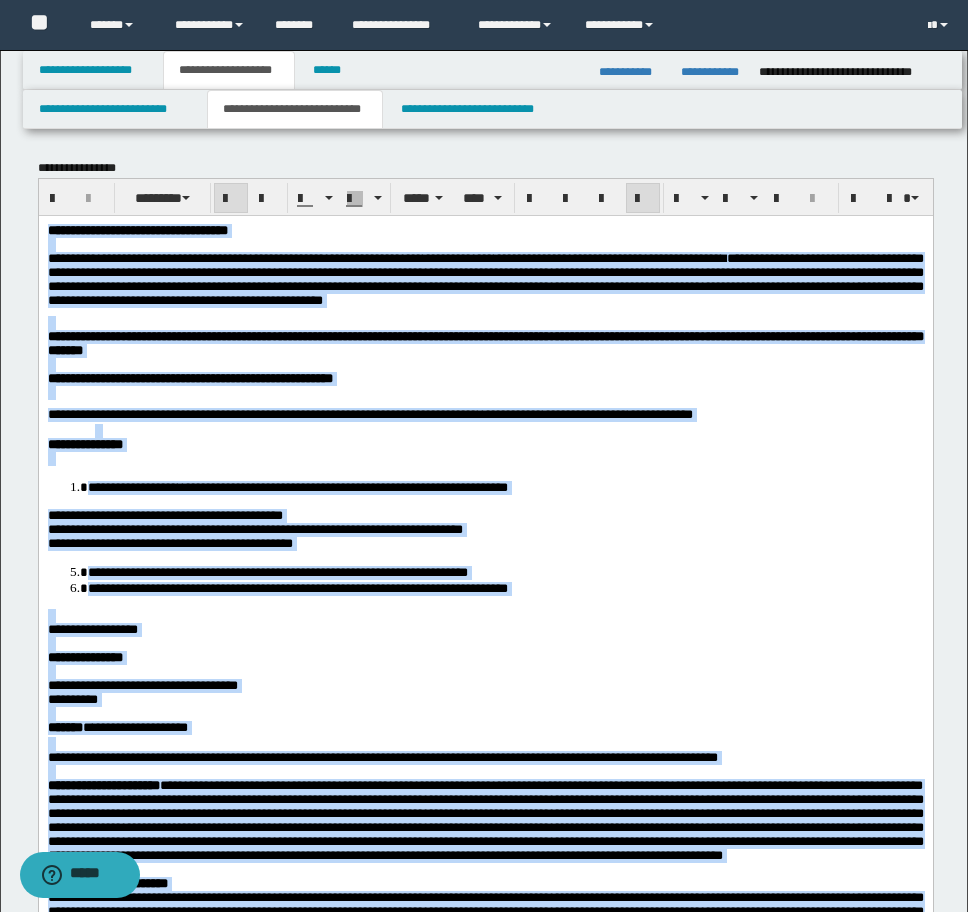 click on "**********" at bounding box center [505, 486] 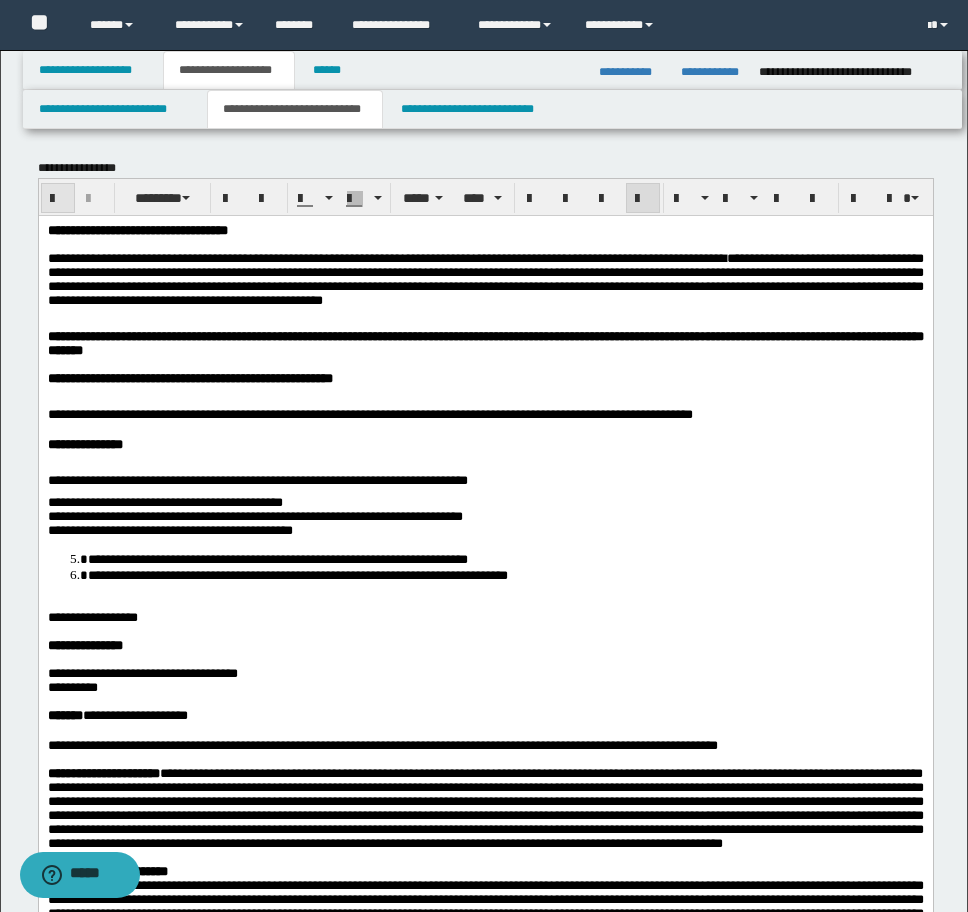 click at bounding box center [58, 199] 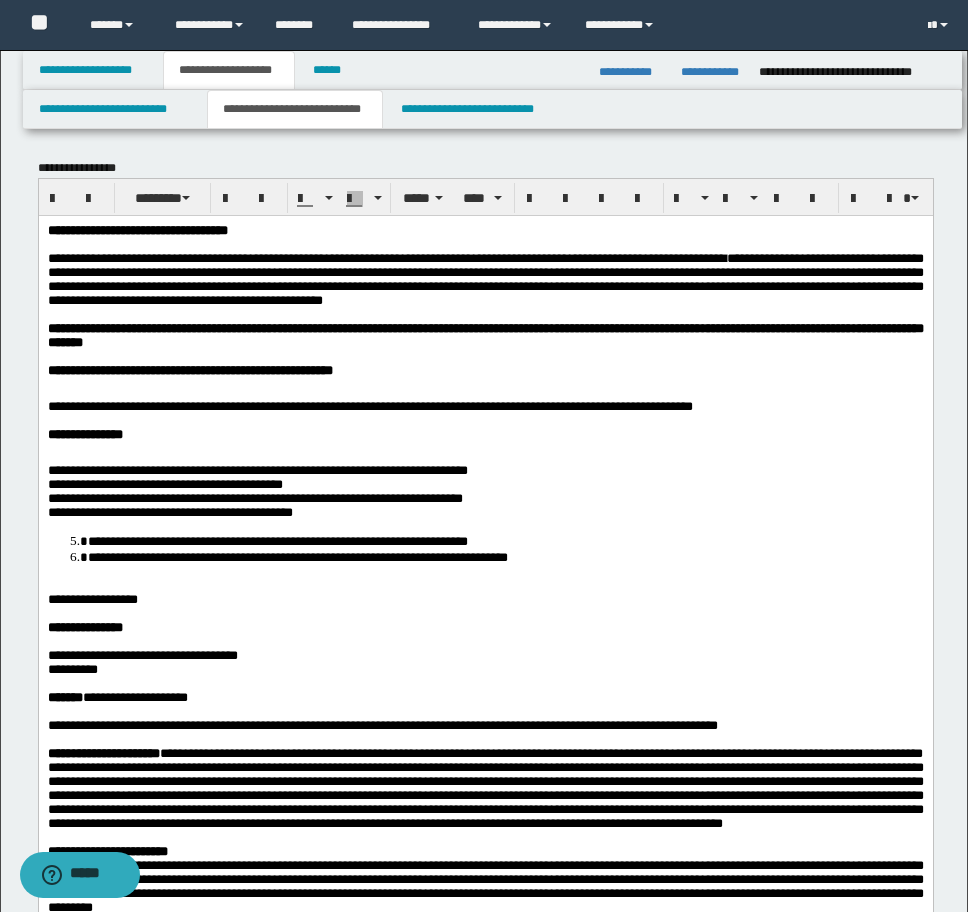click on "**********" at bounding box center [485, 3853] 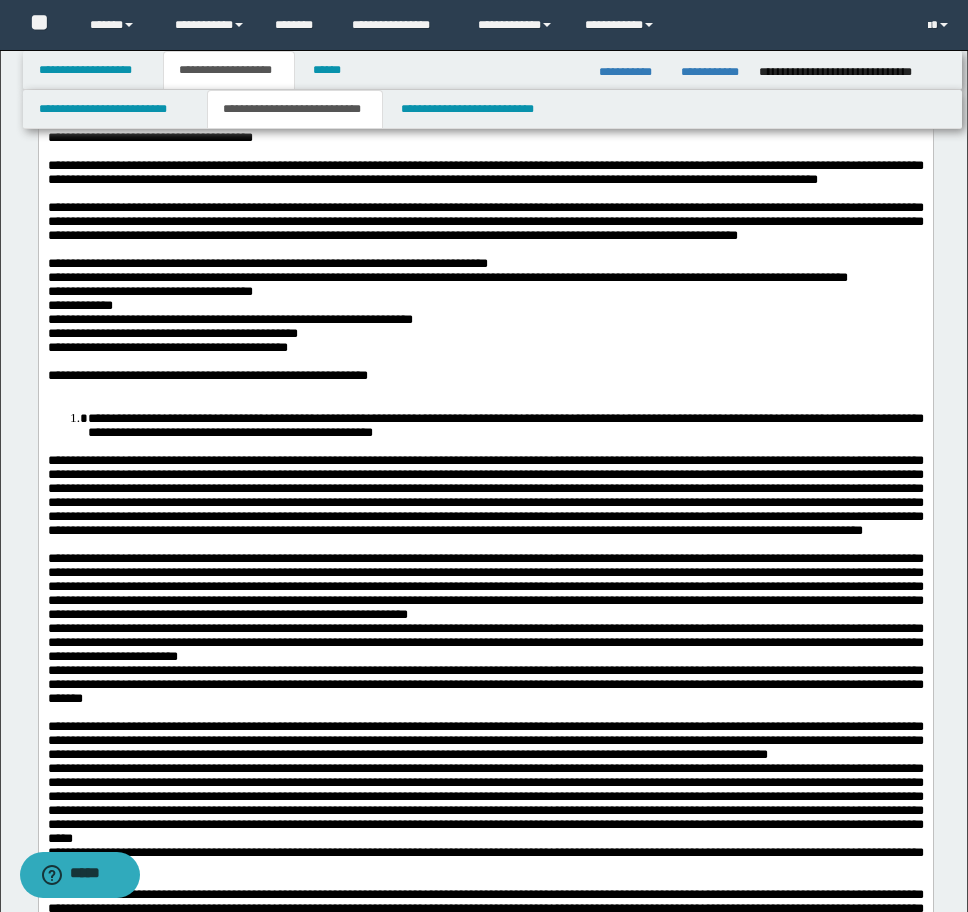 scroll, scrollTop: 2000, scrollLeft: 0, axis: vertical 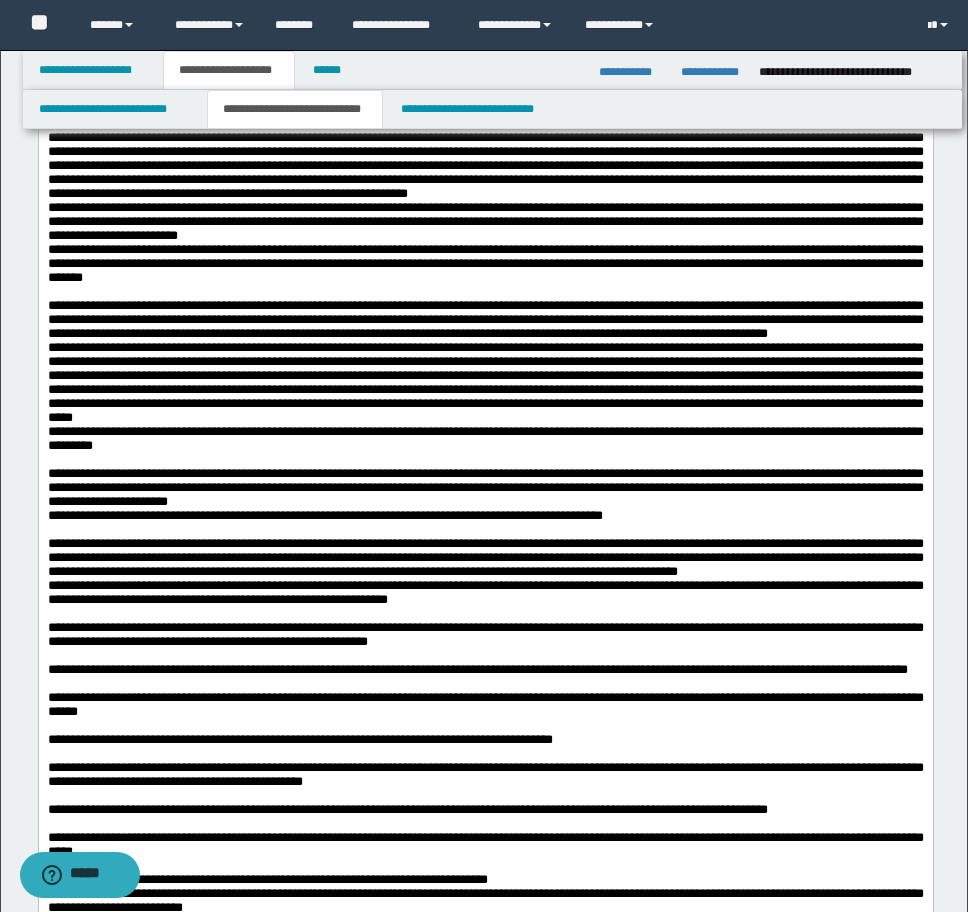 drag, startPoint x: 85, startPoint y: 405, endPoint x: 111, endPoint y: 405, distance: 26 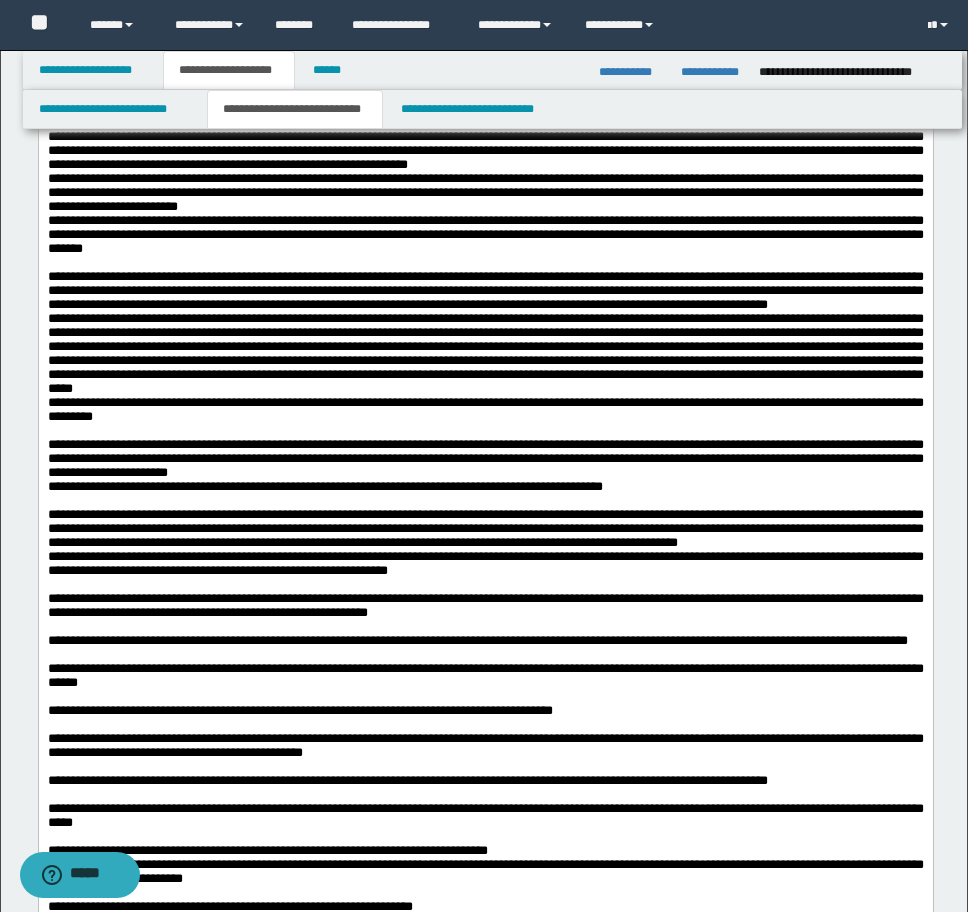 click on "**********" at bounding box center [485, -10] 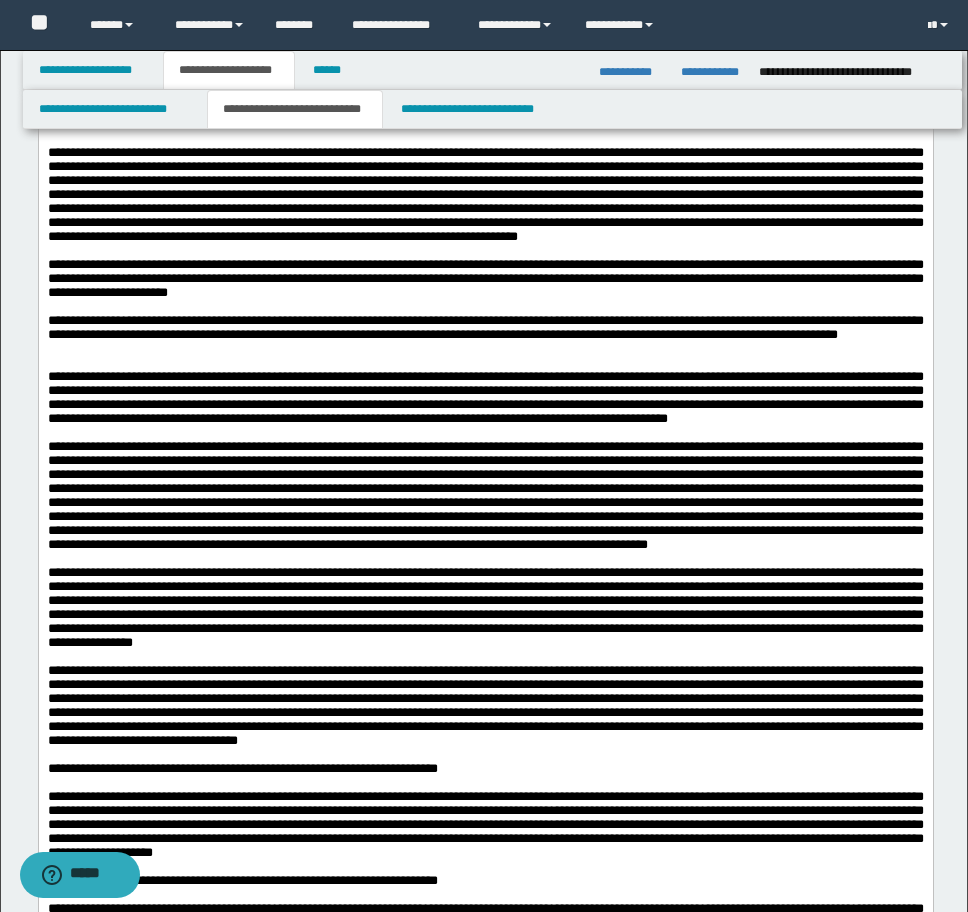 scroll, scrollTop: 5100, scrollLeft: 0, axis: vertical 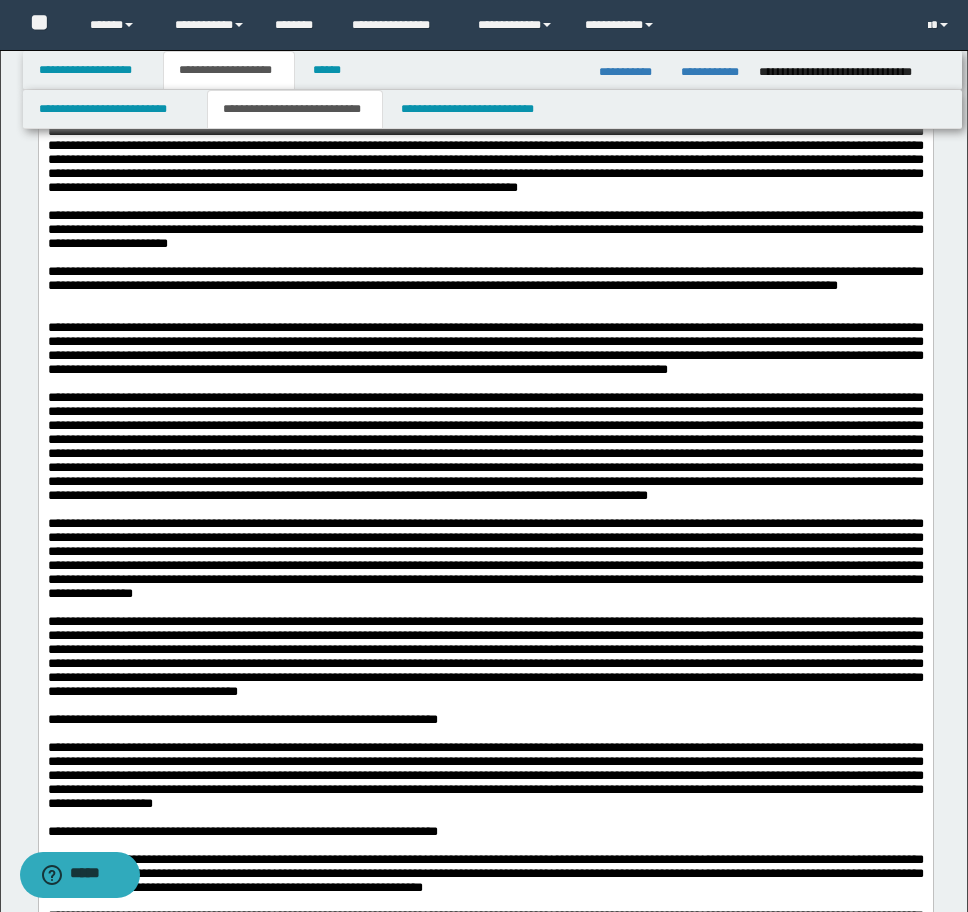 click on "**********" at bounding box center [485, -835] 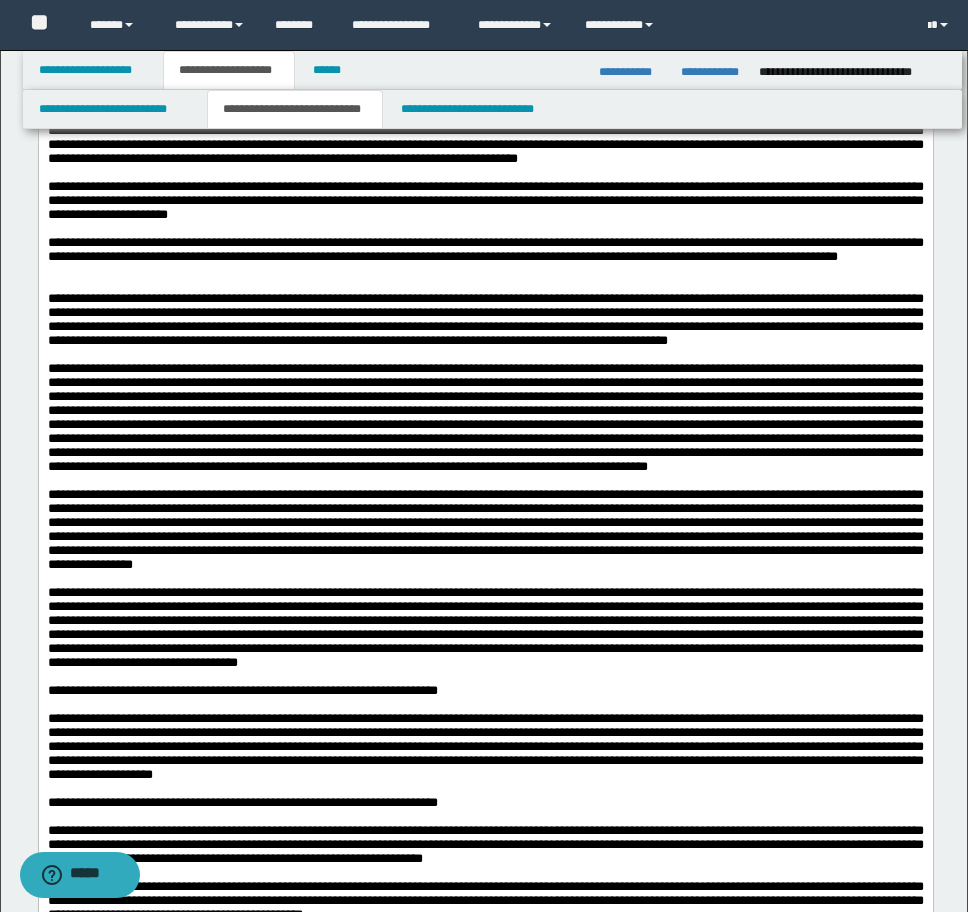 click on "**********" at bounding box center [485, -849] 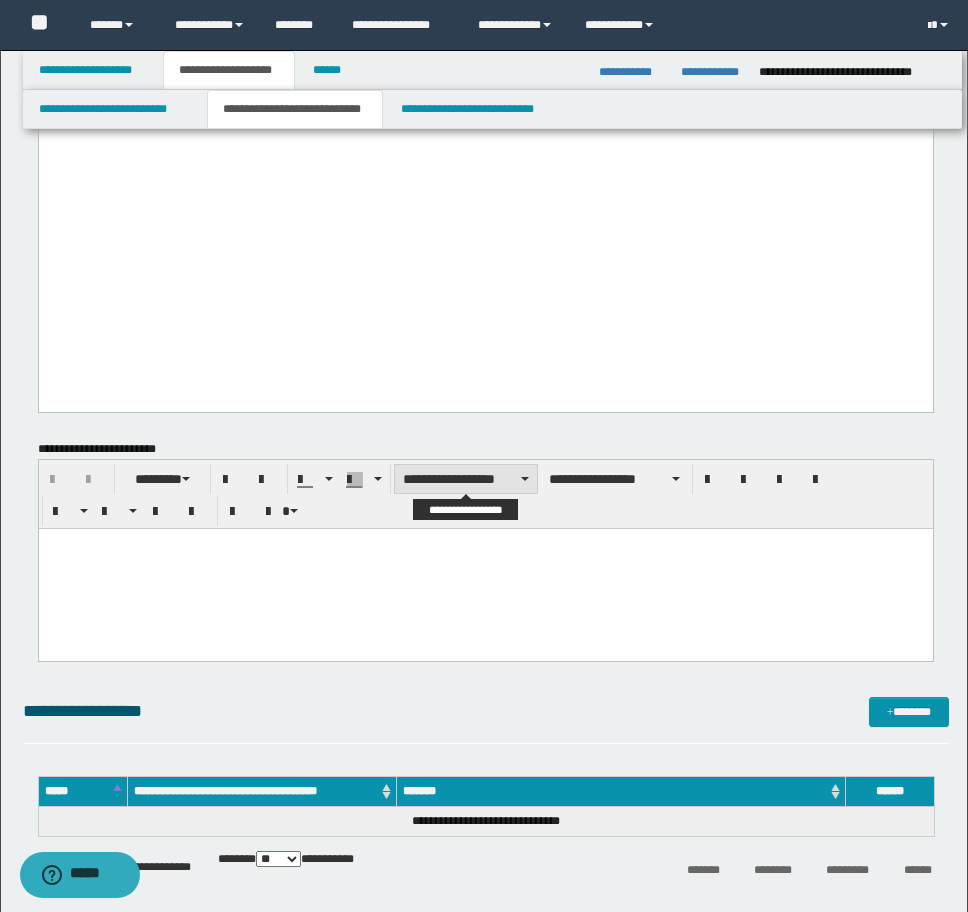 scroll, scrollTop: 8900, scrollLeft: 0, axis: vertical 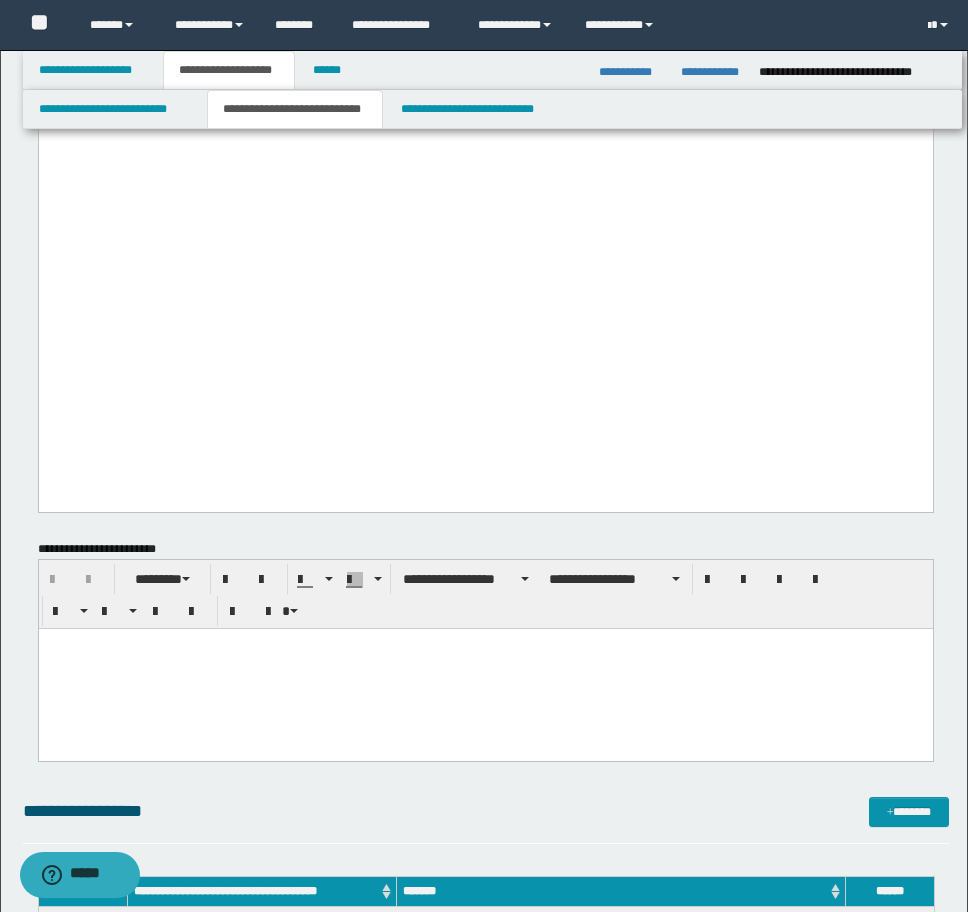 click at bounding box center [485, 668] 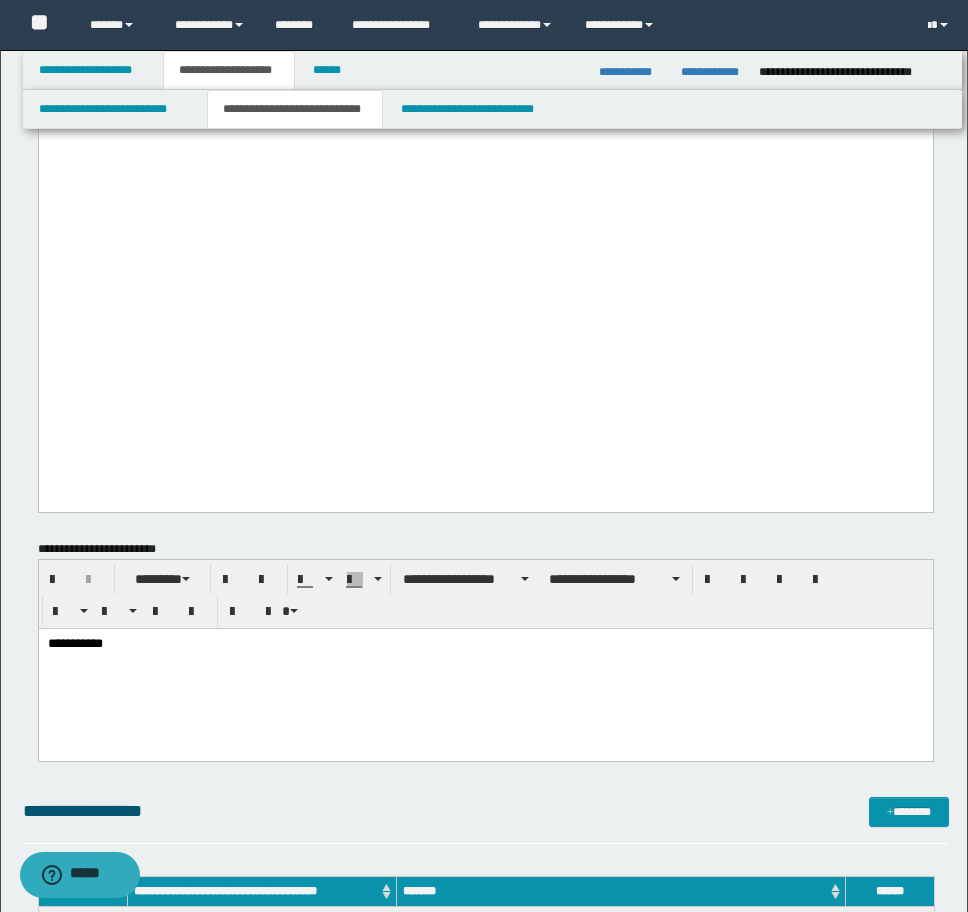 click on "**********" at bounding box center (485, 669) 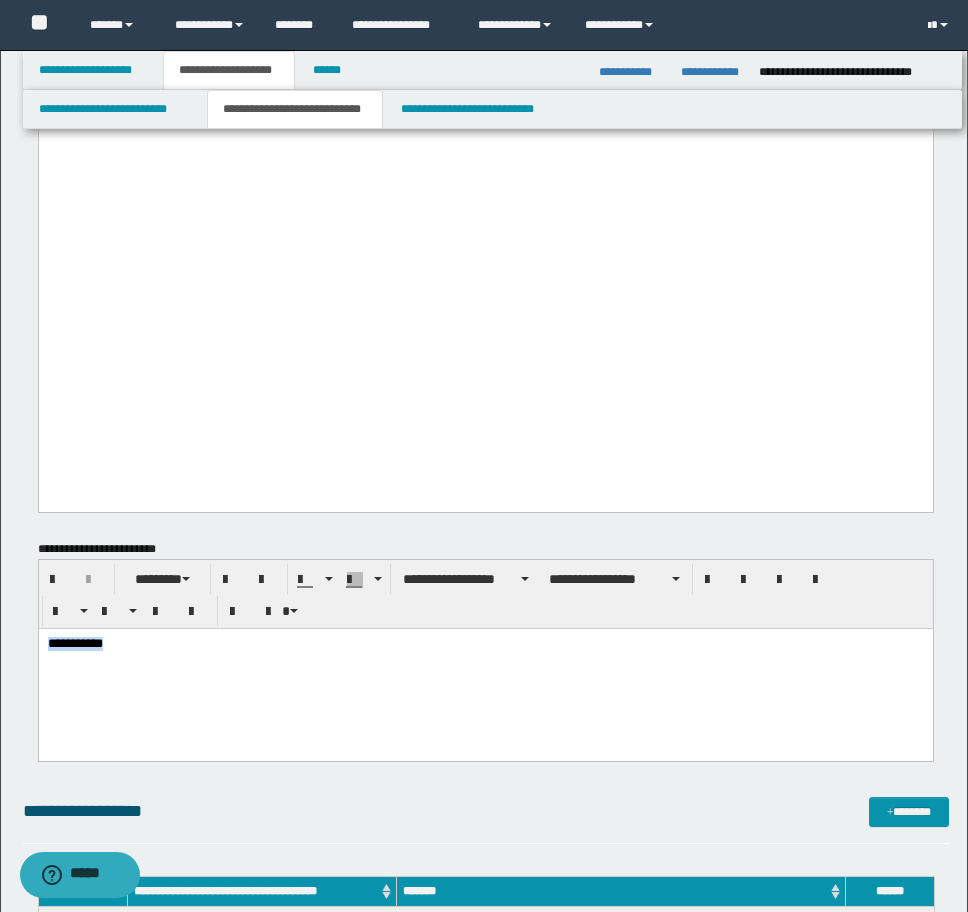 drag, startPoint x: 136, startPoint y: 646, endPoint x: 509, endPoint y: 1188, distance: 657.94604 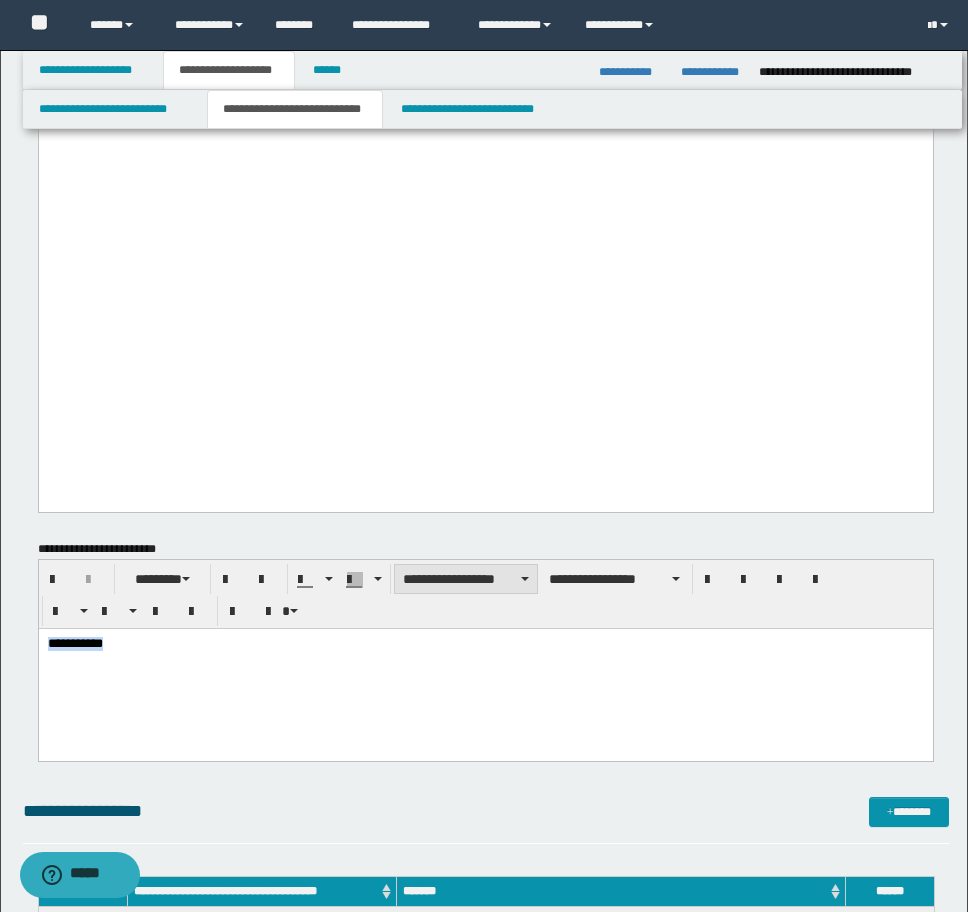 click on "**********" at bounding box center (466, 579) 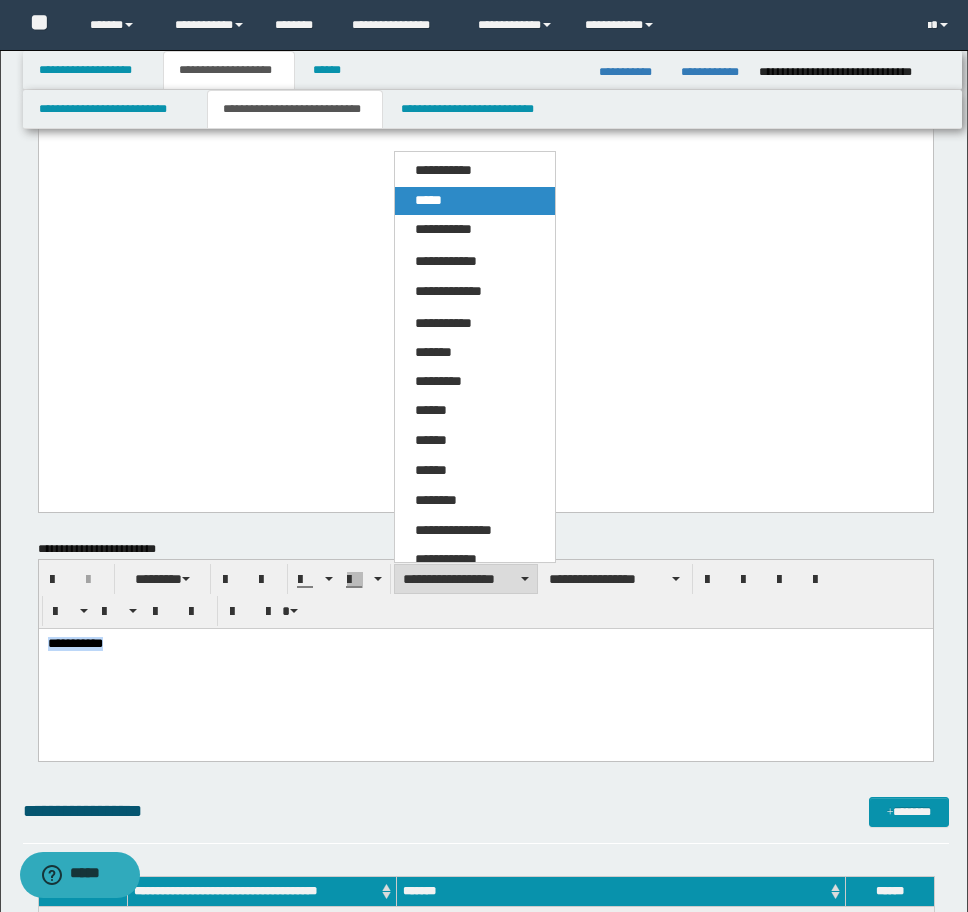 drag, startPoint x: 460, startPoint y: 204, endPoint x: 338, endPoint y: 9131, distance: 8927.834 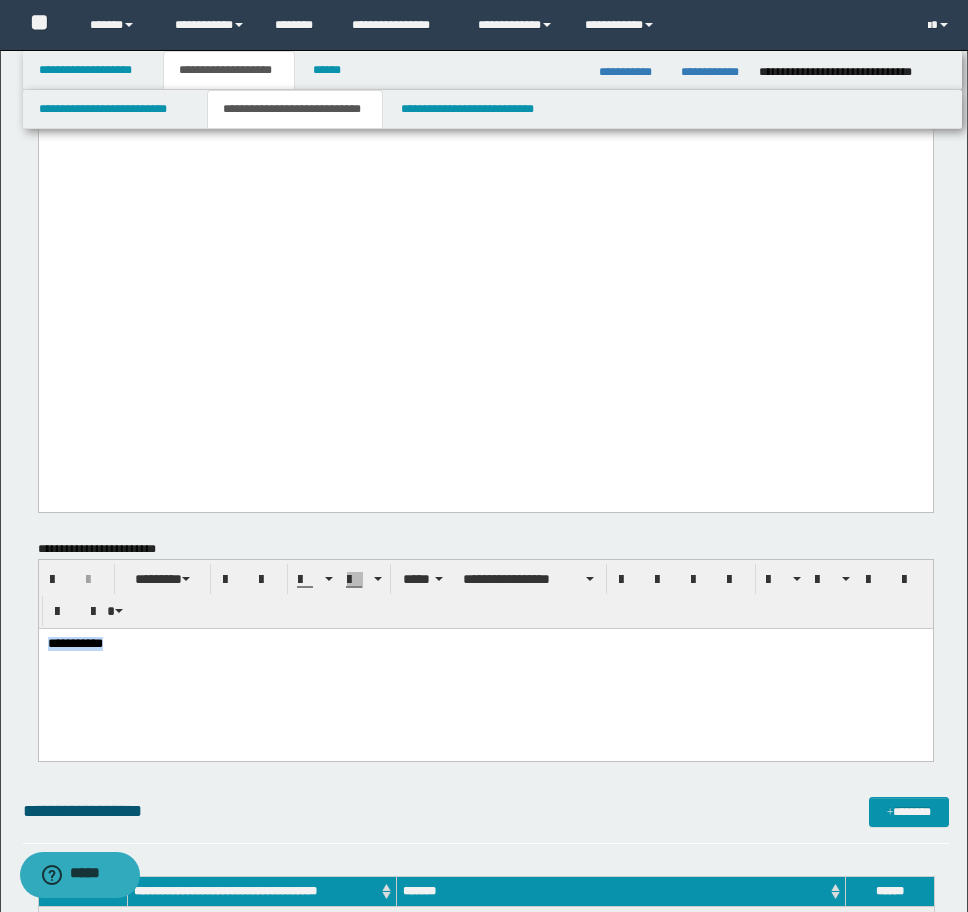 drag, startPoint x: 222, startPoint y: 654, endPoint x: 192, endPoint y: 653, distance: 30.016663 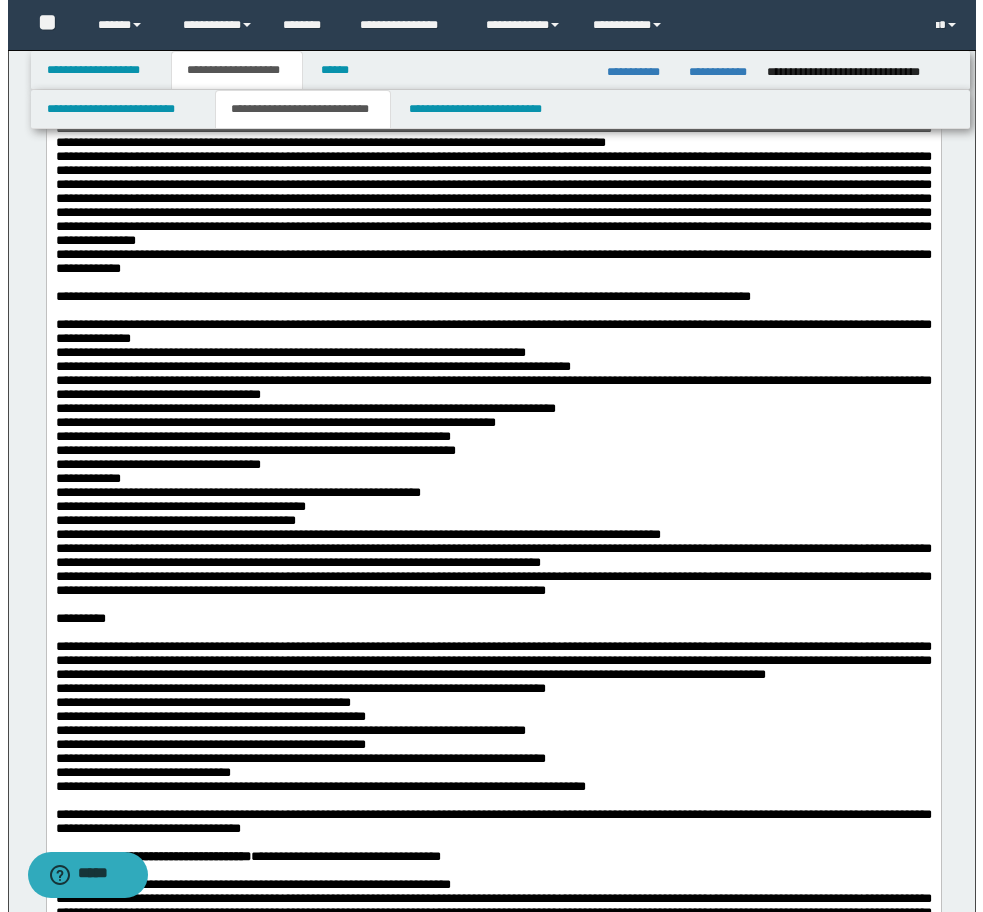scroll, scrollTop: 0, scrollLeft: 0, axis: both 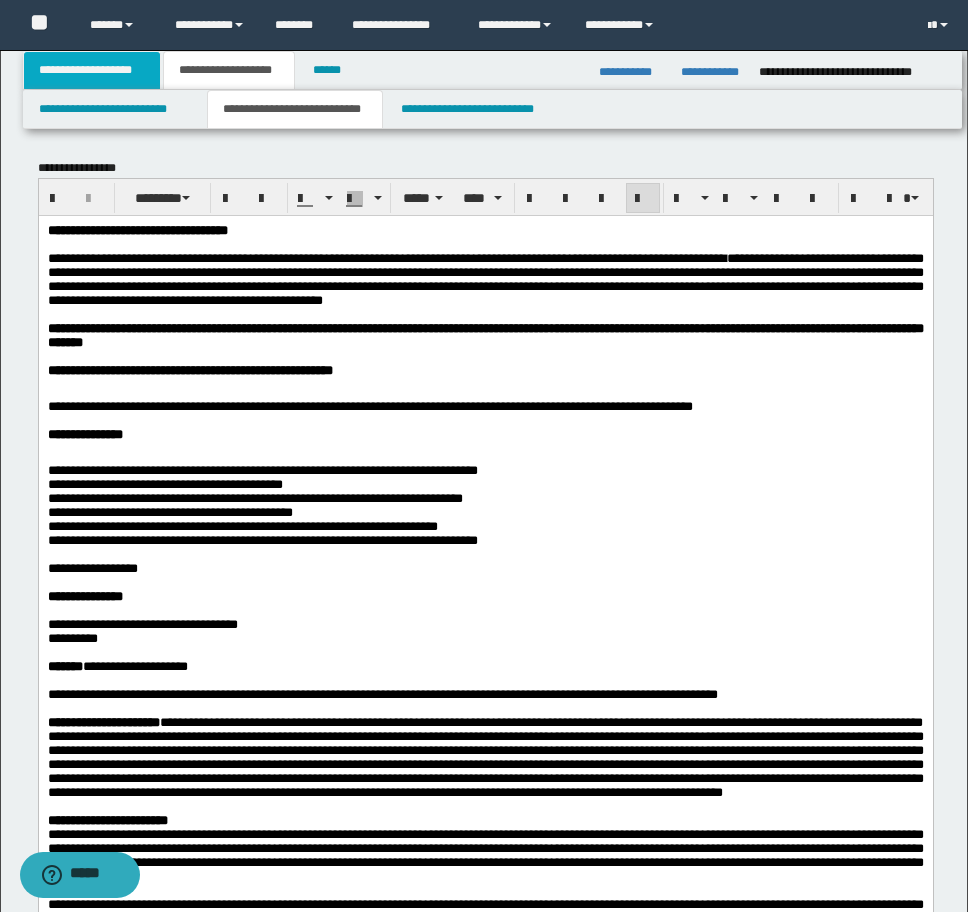 click on "**********" at bounding box center (92, 70) 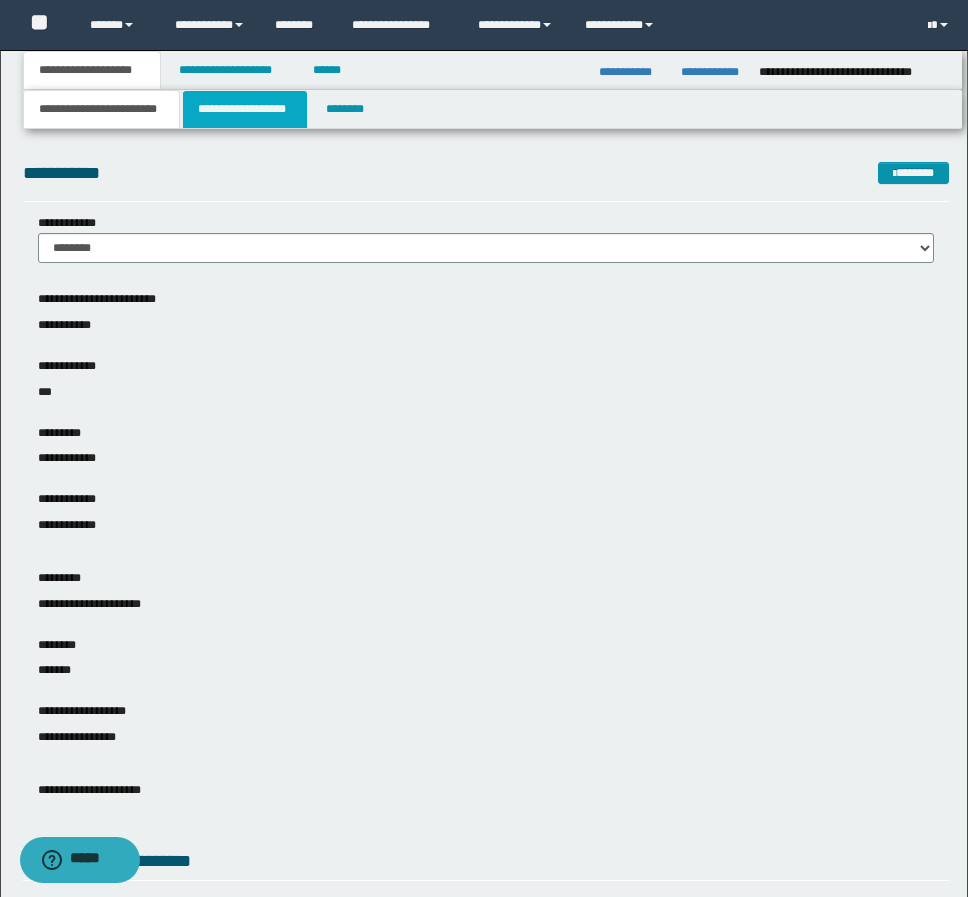 click on "**********" at bounding box center [245, 109] 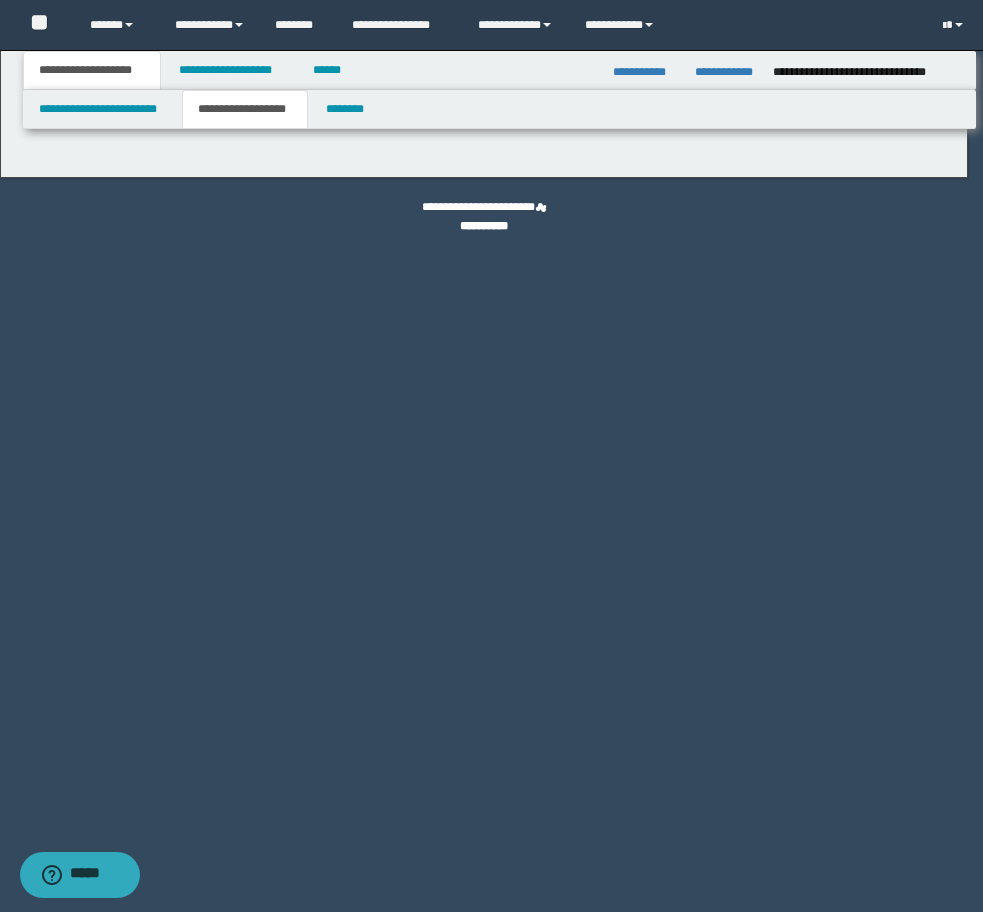 type on "********" 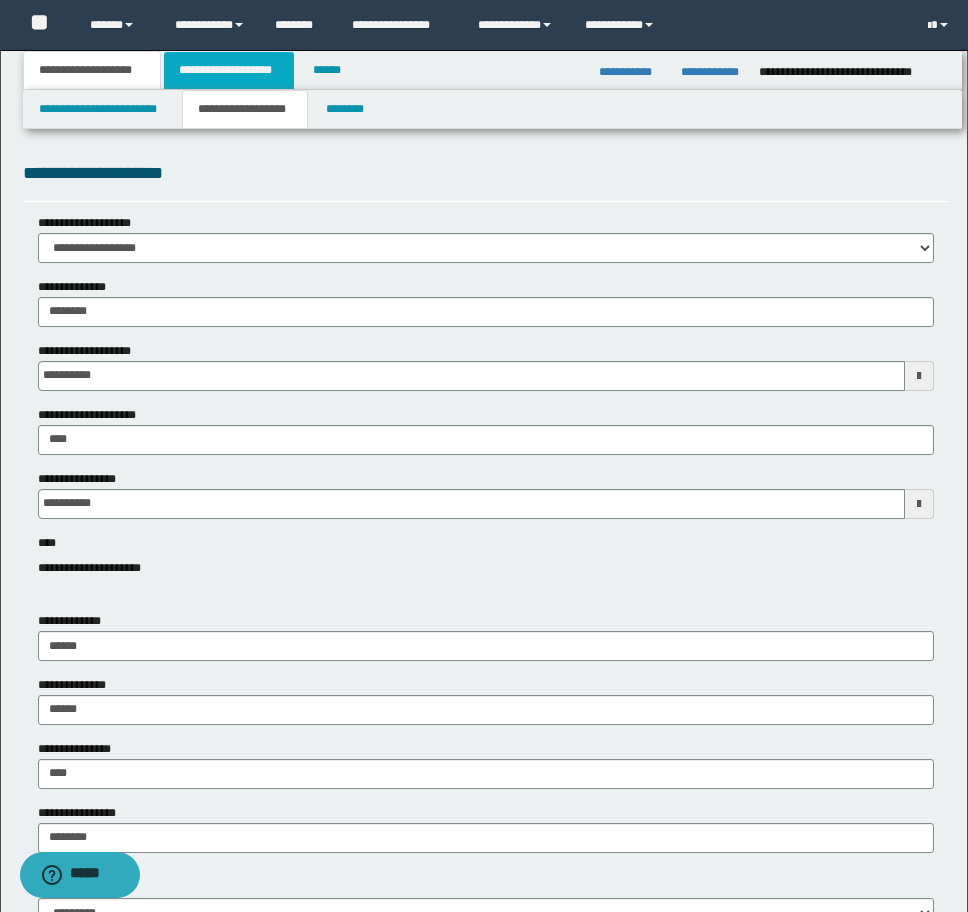 click on "**********" at bounding box center (229, 70) 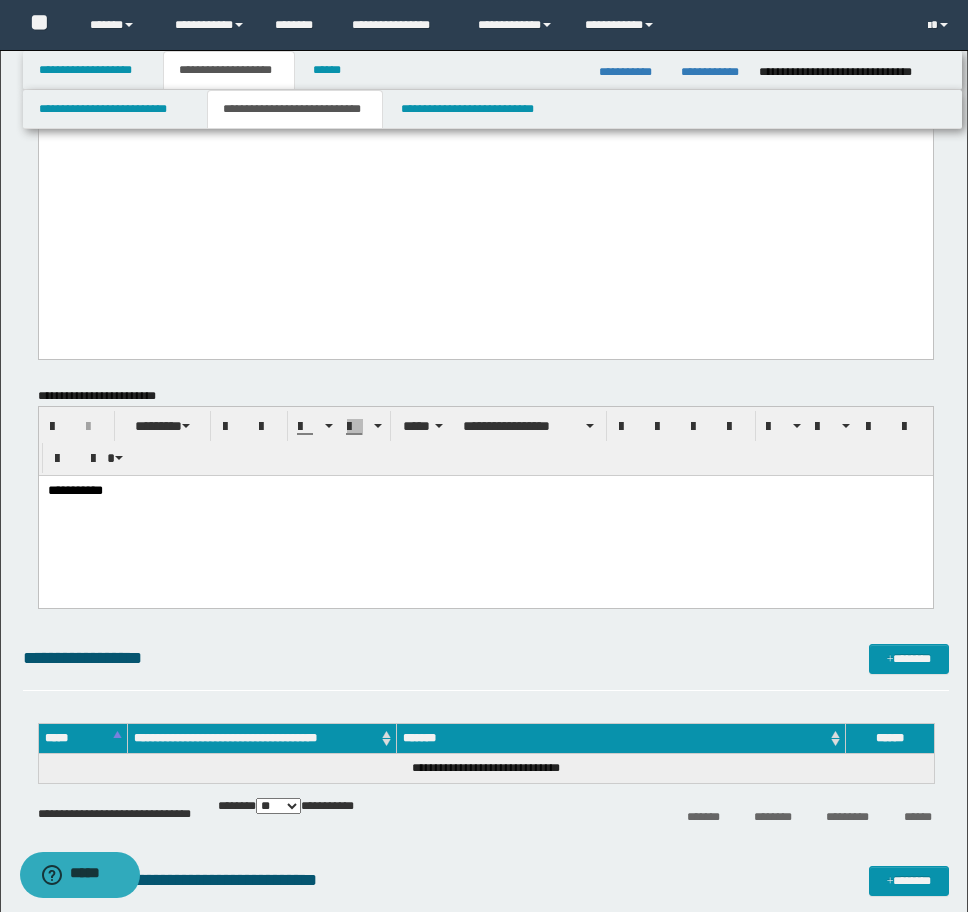 scroll, scrollTop: 9104, scrollLeft: 0, axis: vertical 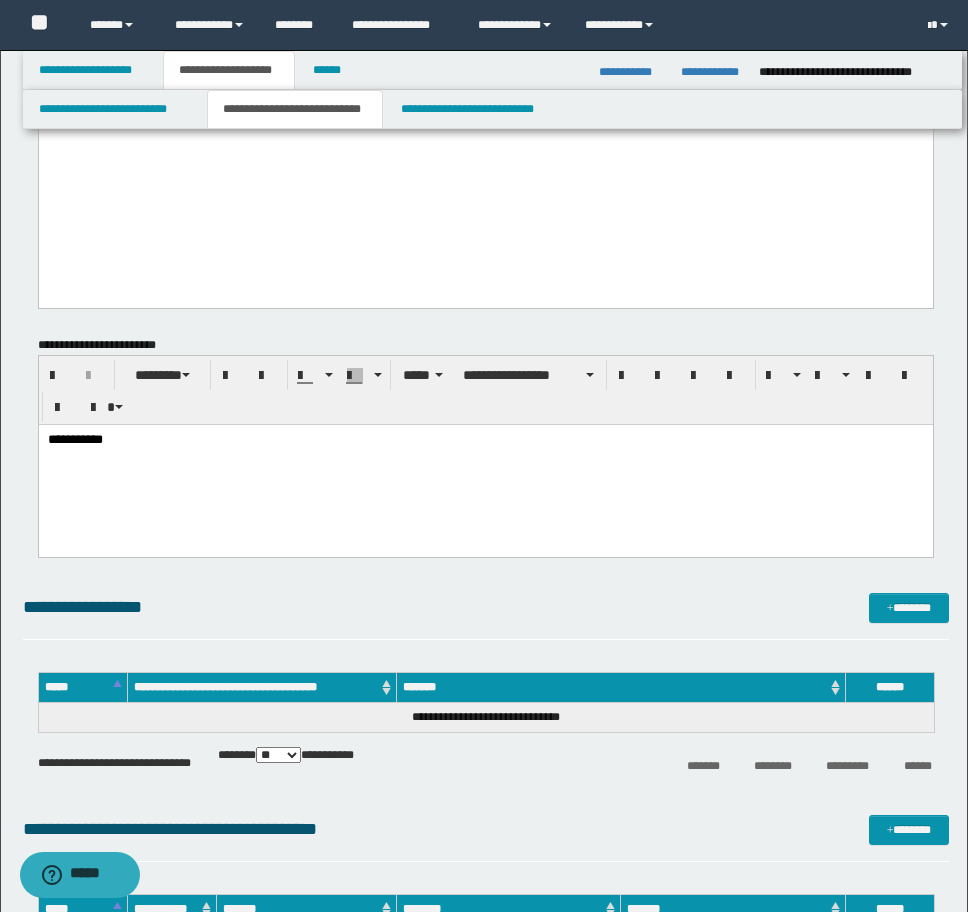 click on "**********" at bounding box center [485, 440] 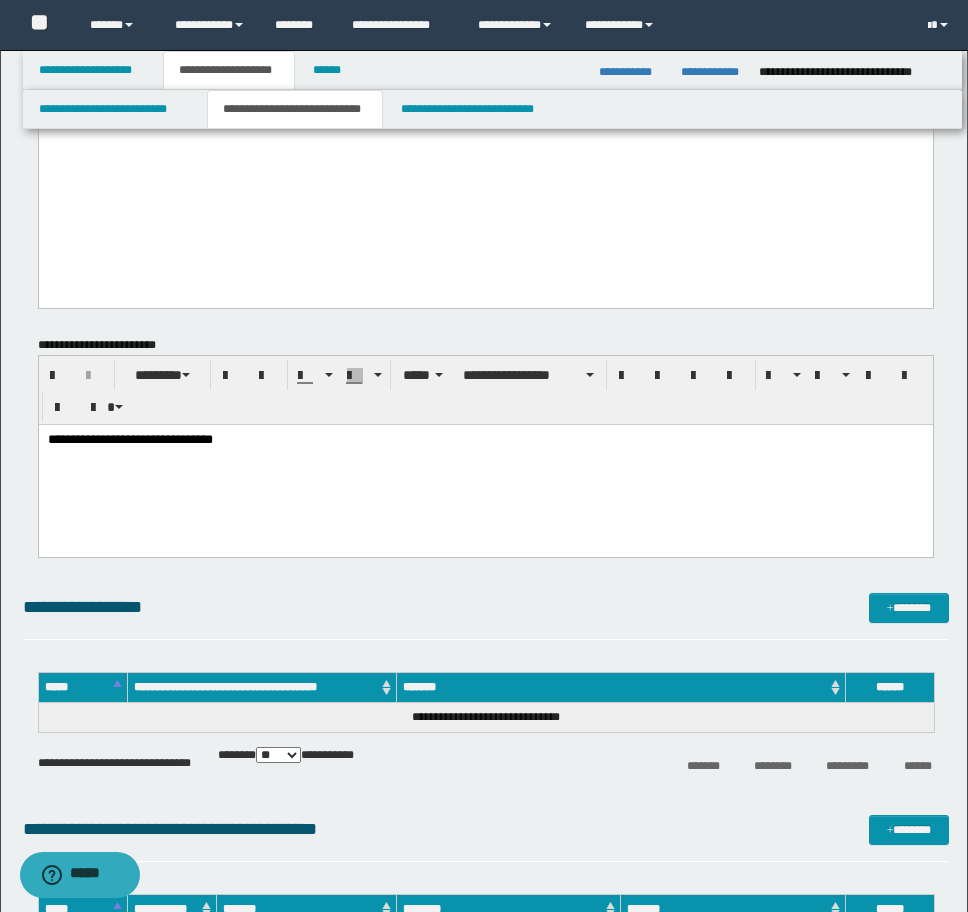 click on "**********" at bounding box center [485, 465] 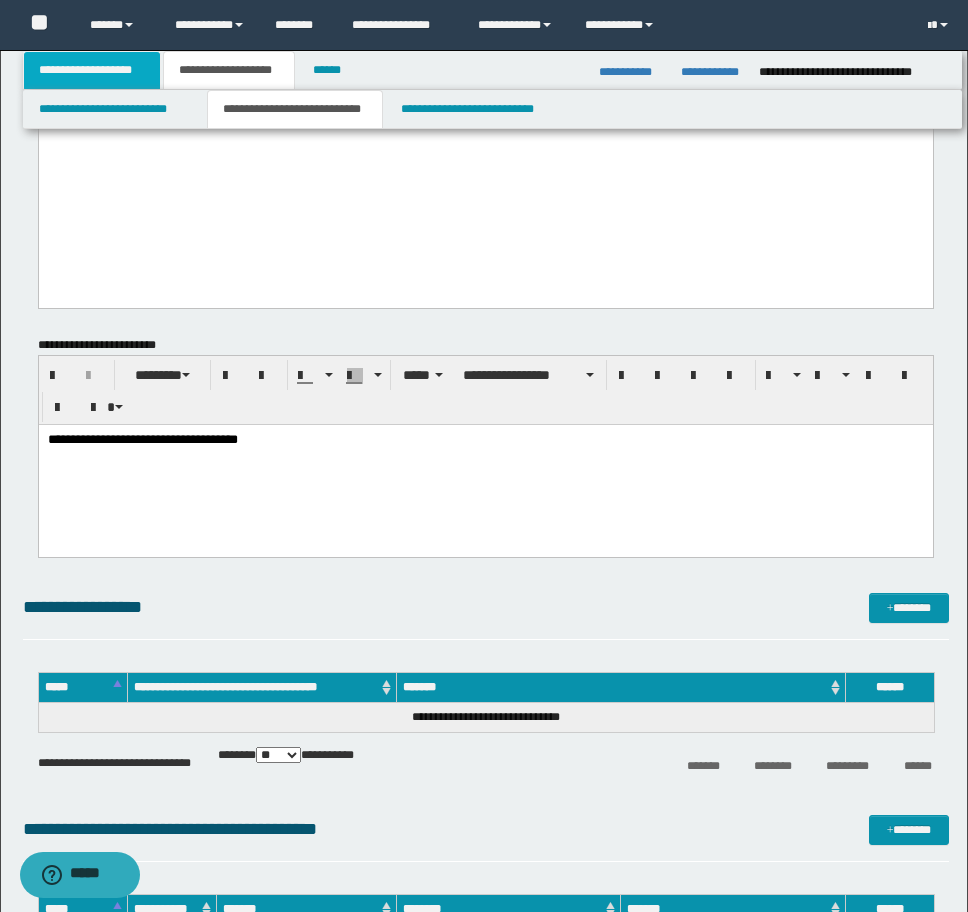 click on "**********" at bounding box center [92, 70] 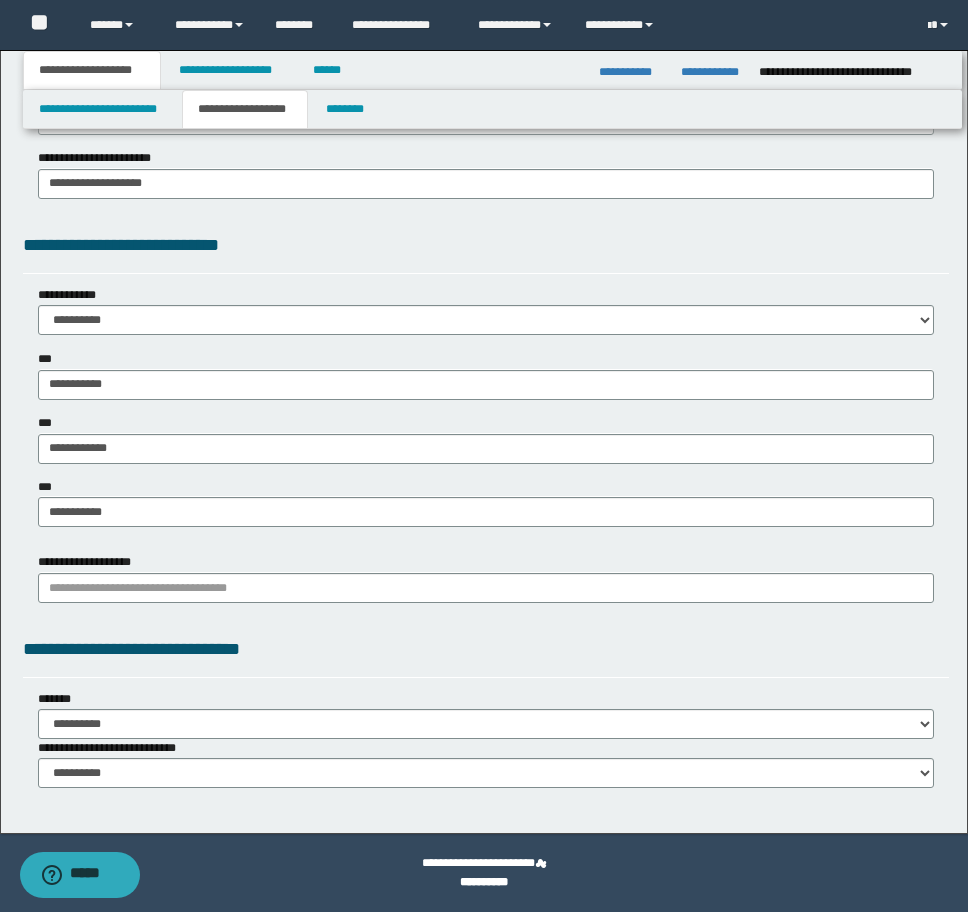 scroll, scrollTop: 1457, scrollLeft: 0, axis: vertical 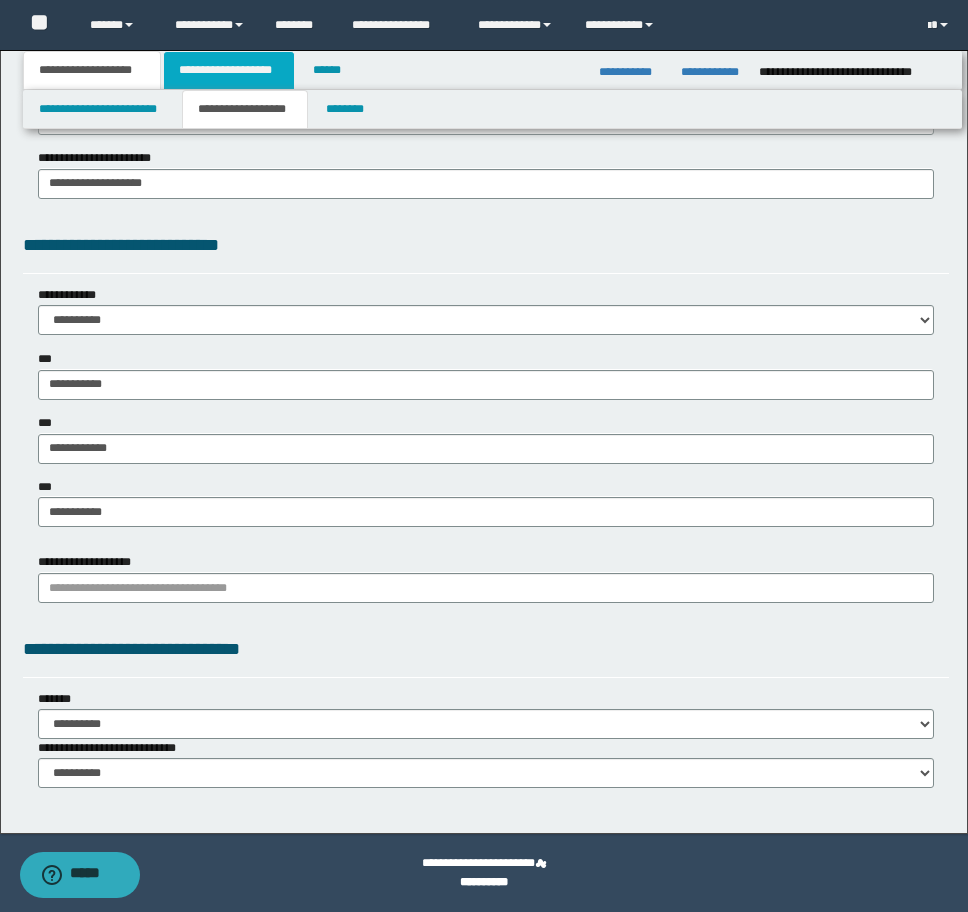 click on "**********" at bounding box center [229, 70] 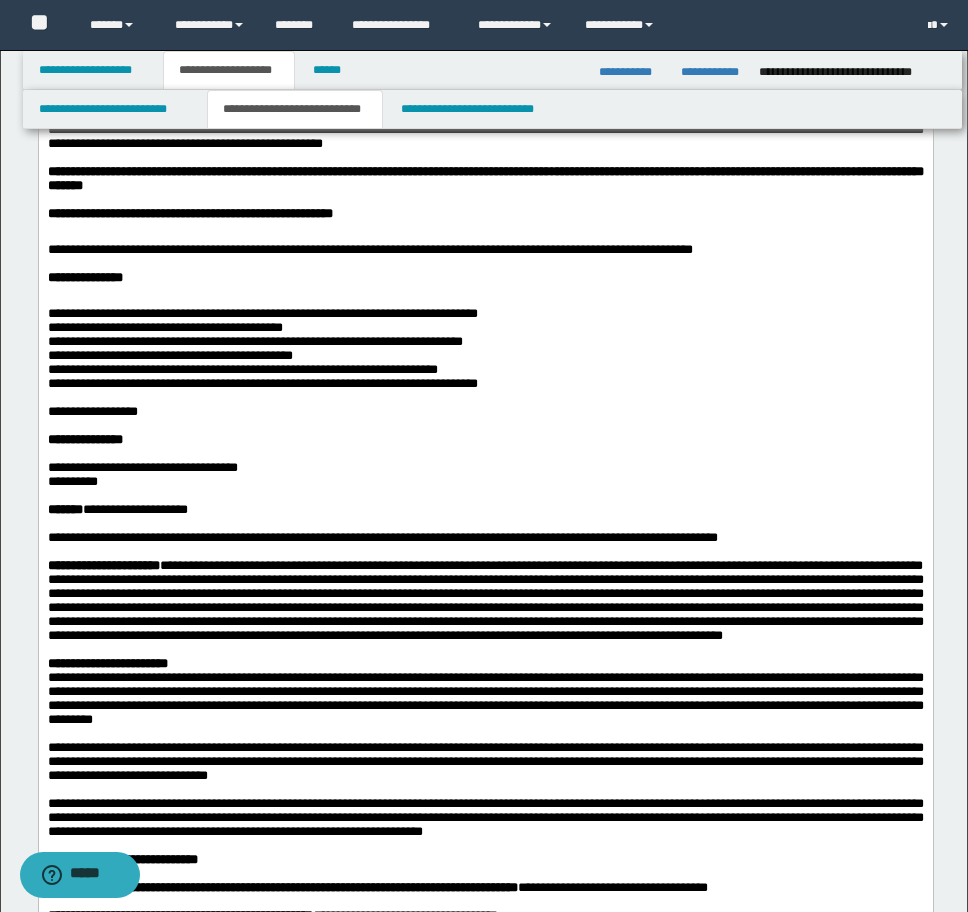 scroll, scrollTop: 0, scrollLeft: 0, axis: both 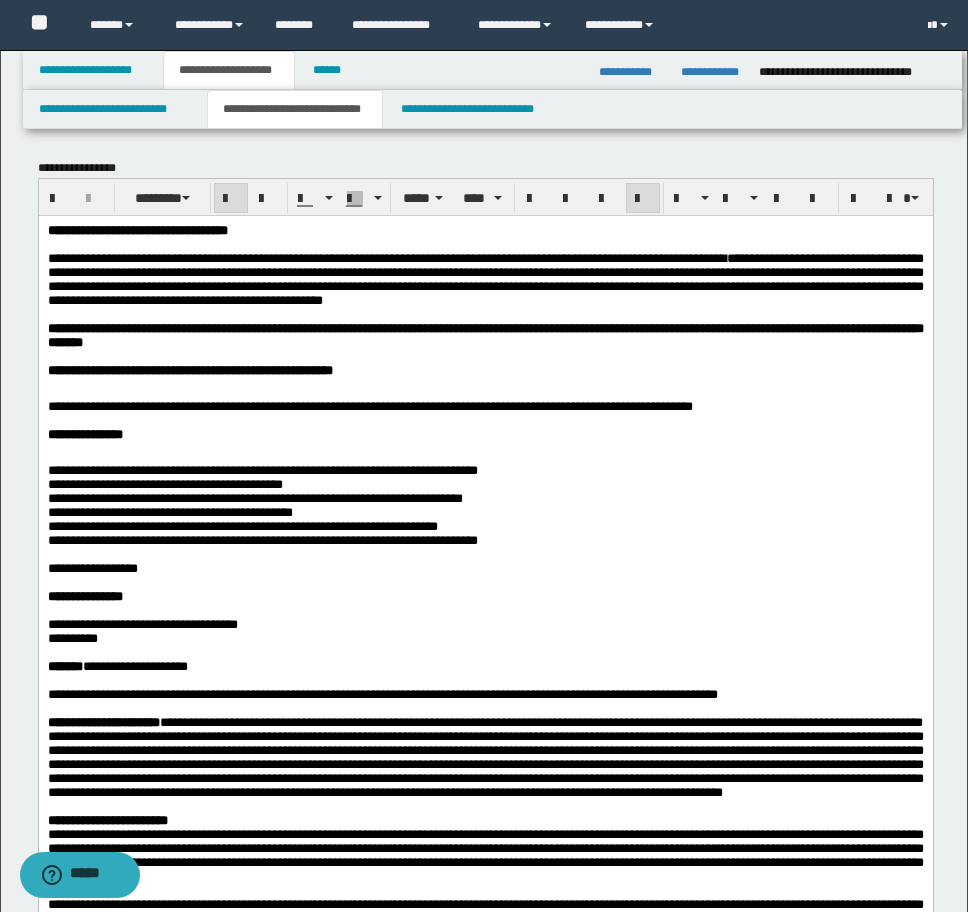 click on "**********" at bounding box center (485, 370) 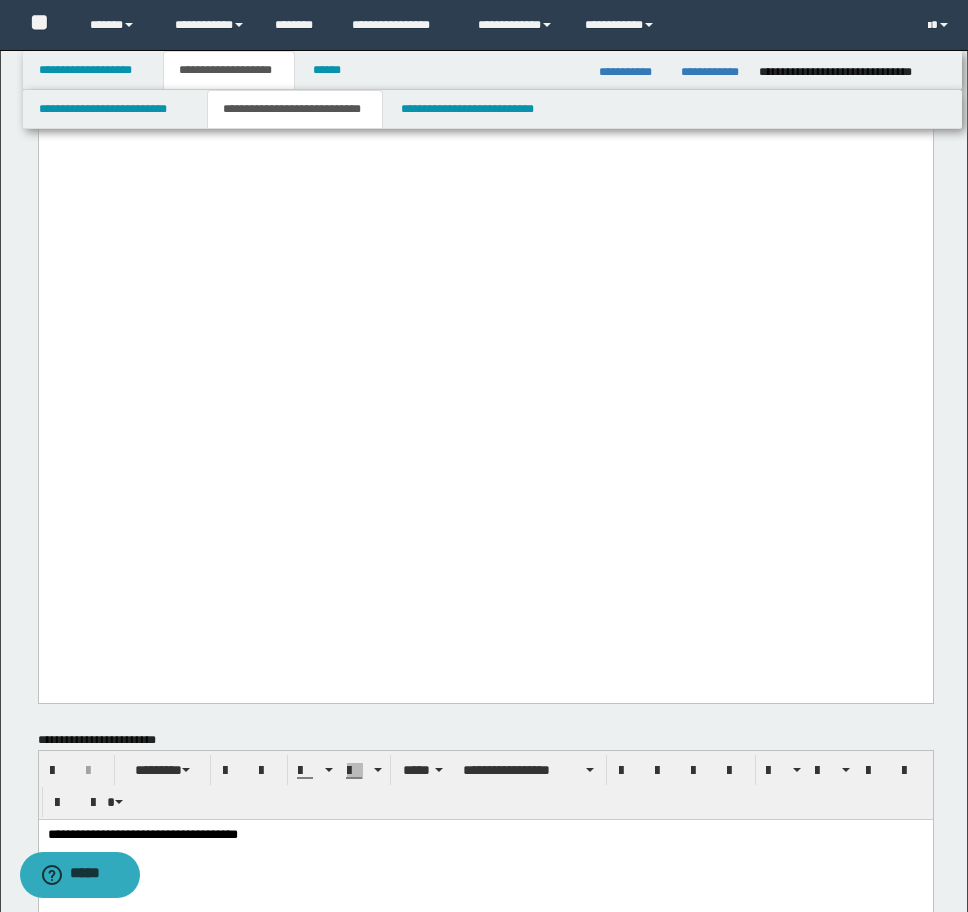 scroll, scrollTop: 8900, scrollLeft: 0, axis: vertical 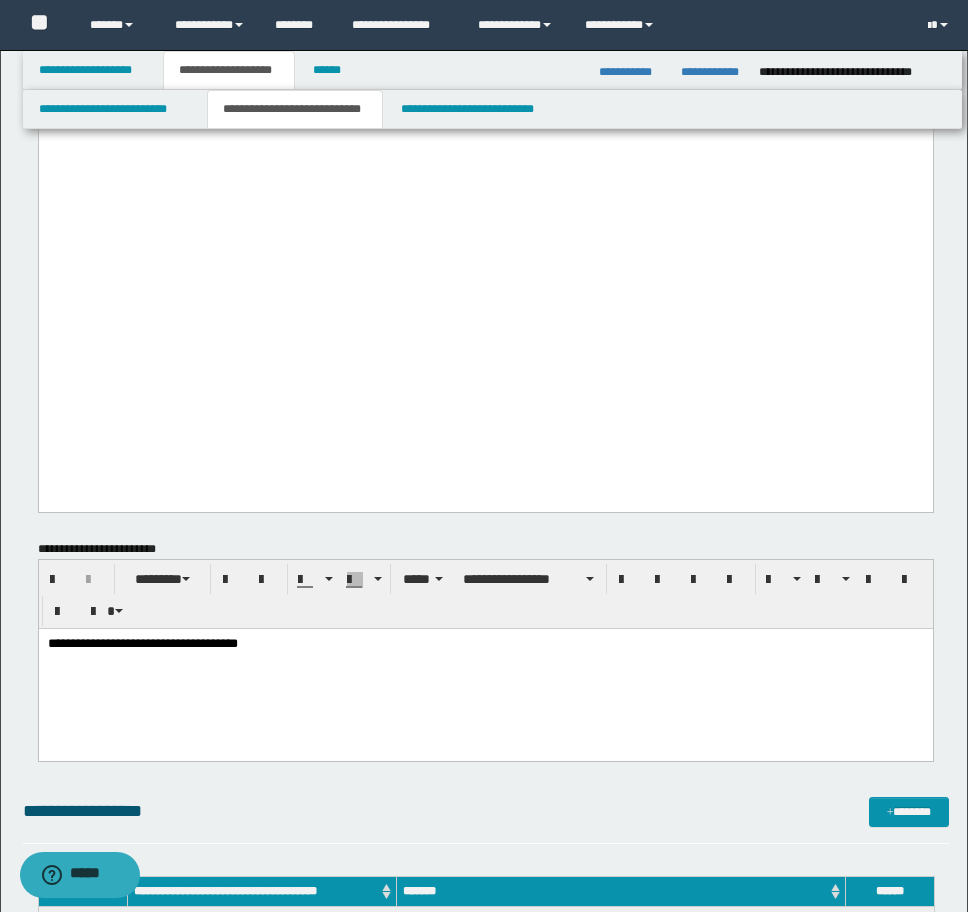 click on "**********" at bounding box center [485, 669] 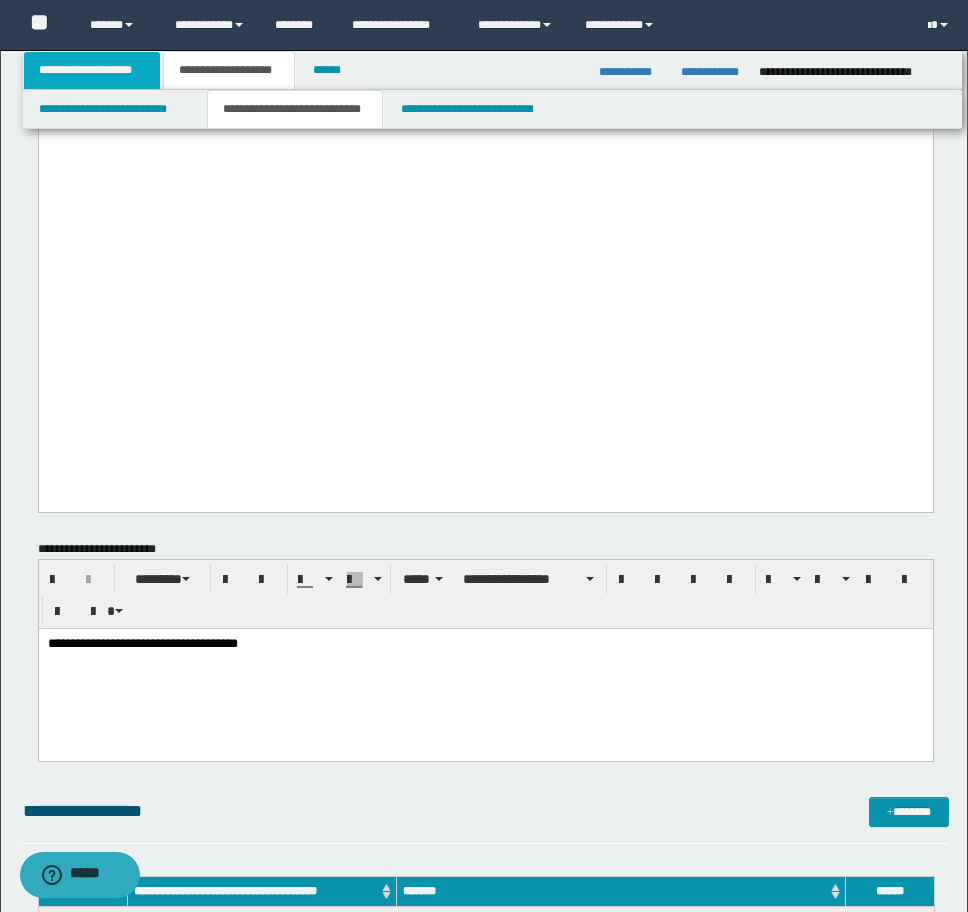 click on "**********" at bounding box center [92, 70] 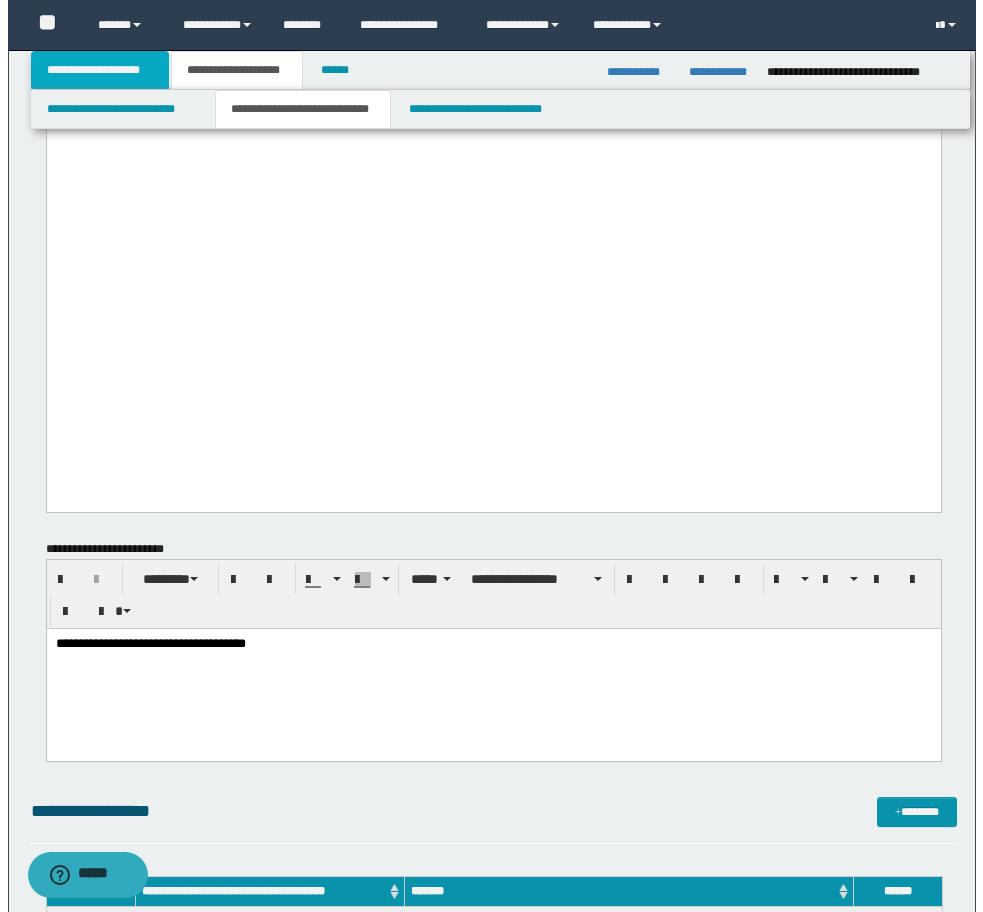 scroll, scrollTop: 1457, scrollLeft: 0, axis: vertical 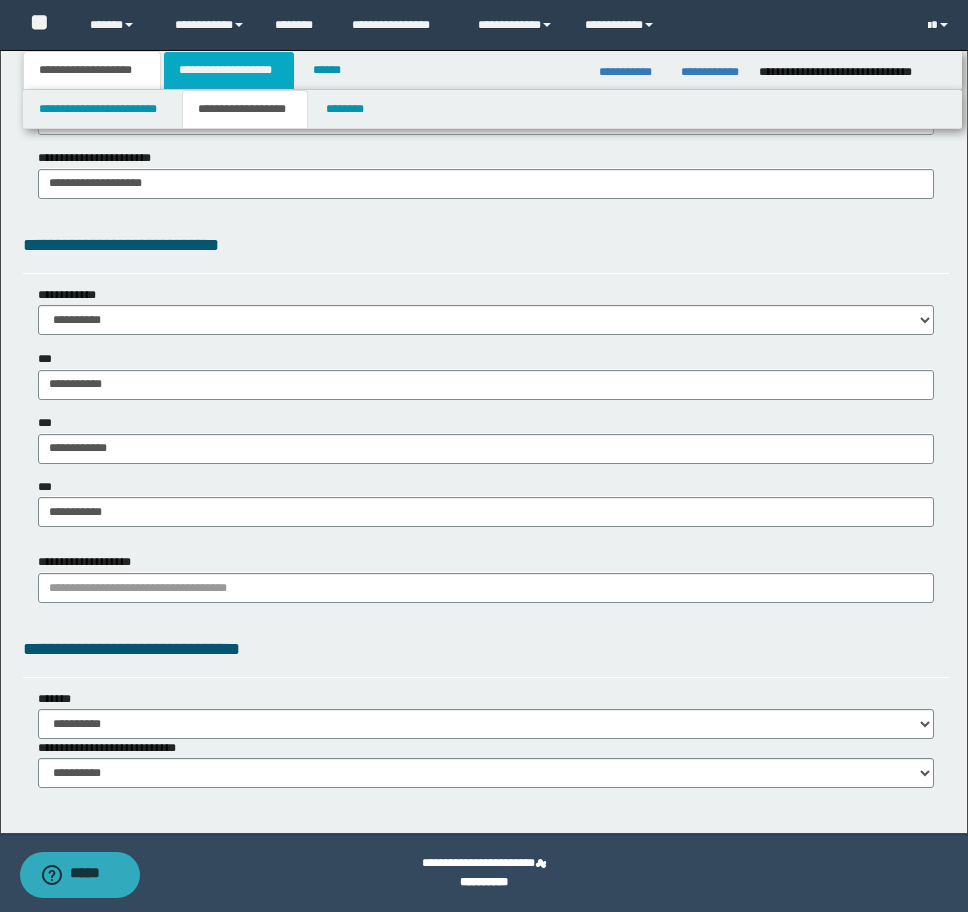 click on "**********" at bounding box center [229, 70] 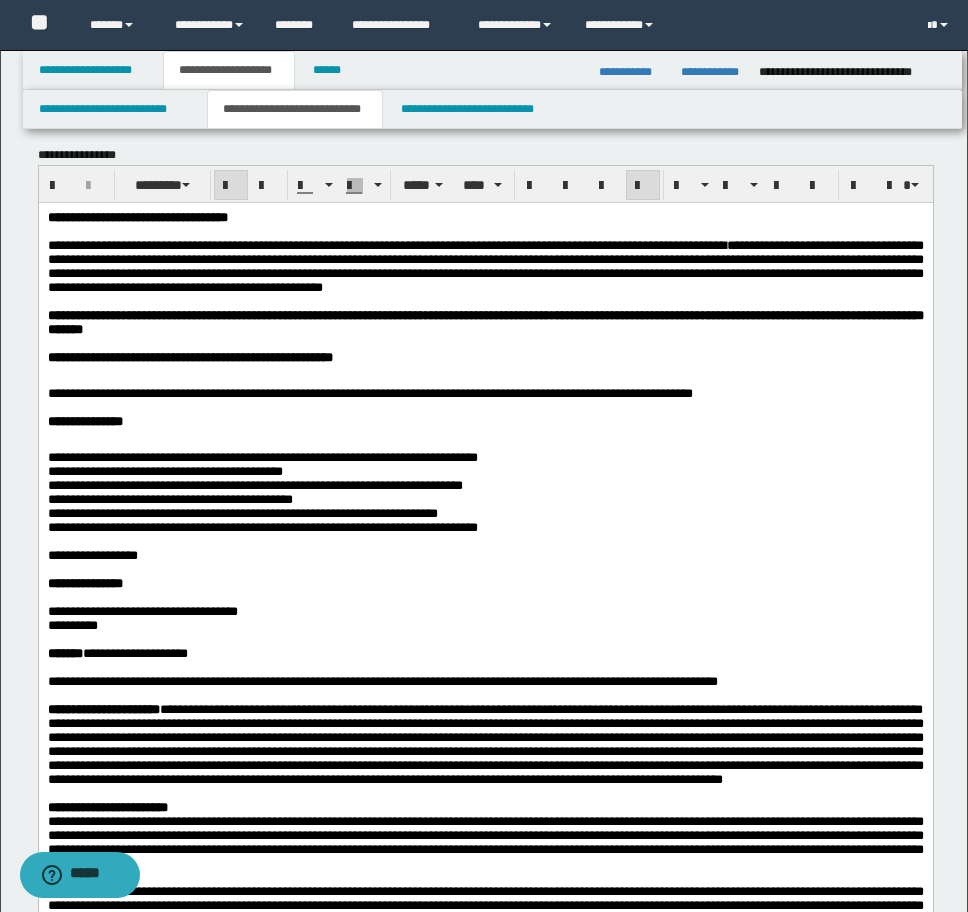 scroll, scrollTop: 0, scrollLeft: 0, axis: both 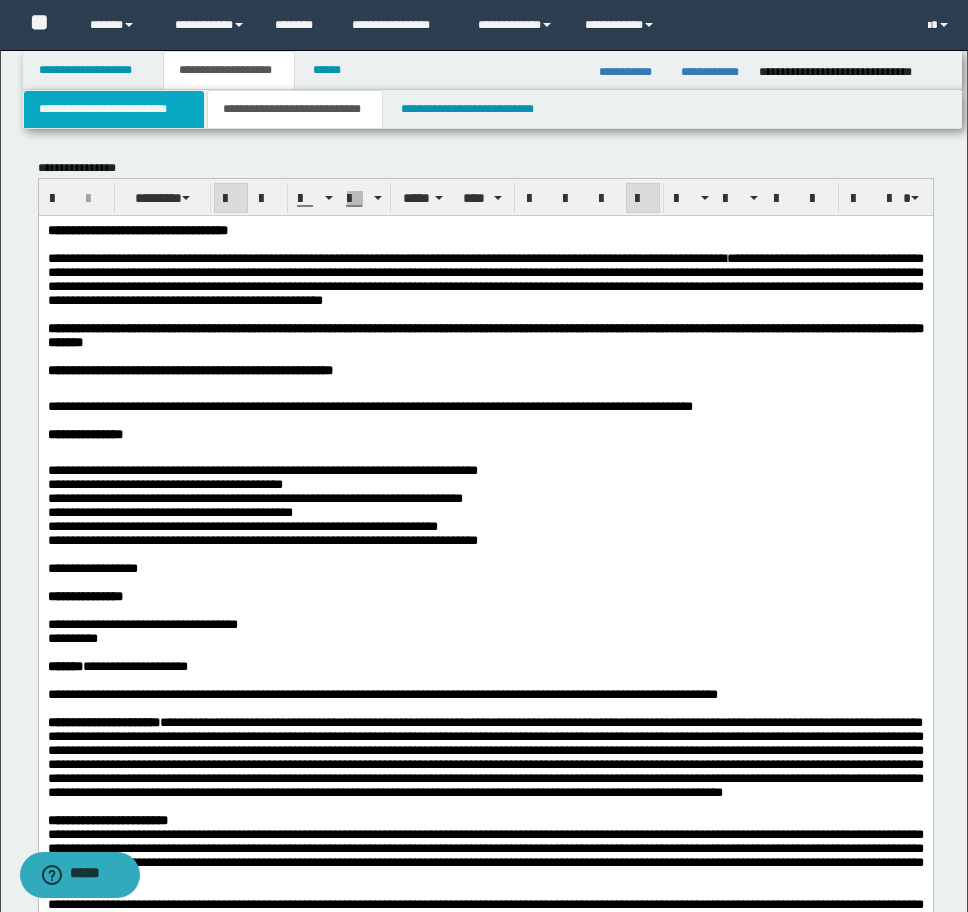 click on "**********" at bounding box center [114, 109] 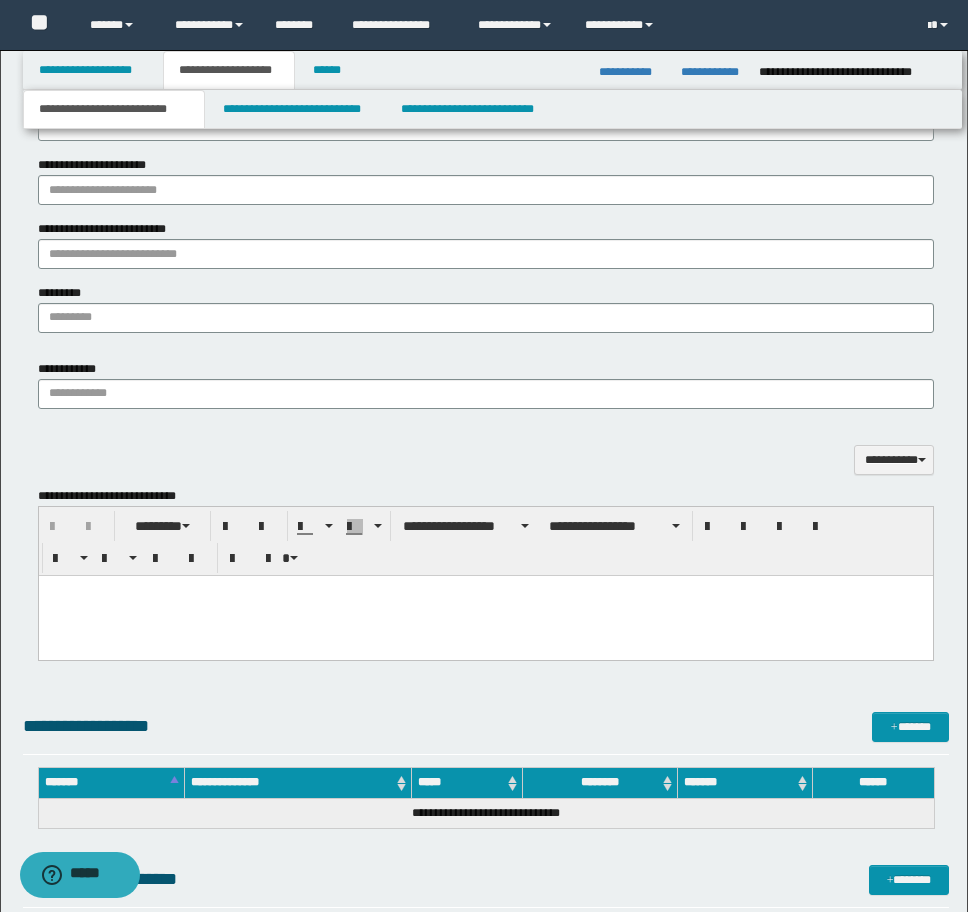 scroll, scrollTop: 1500, scrollLeft: 0, axis: vertical 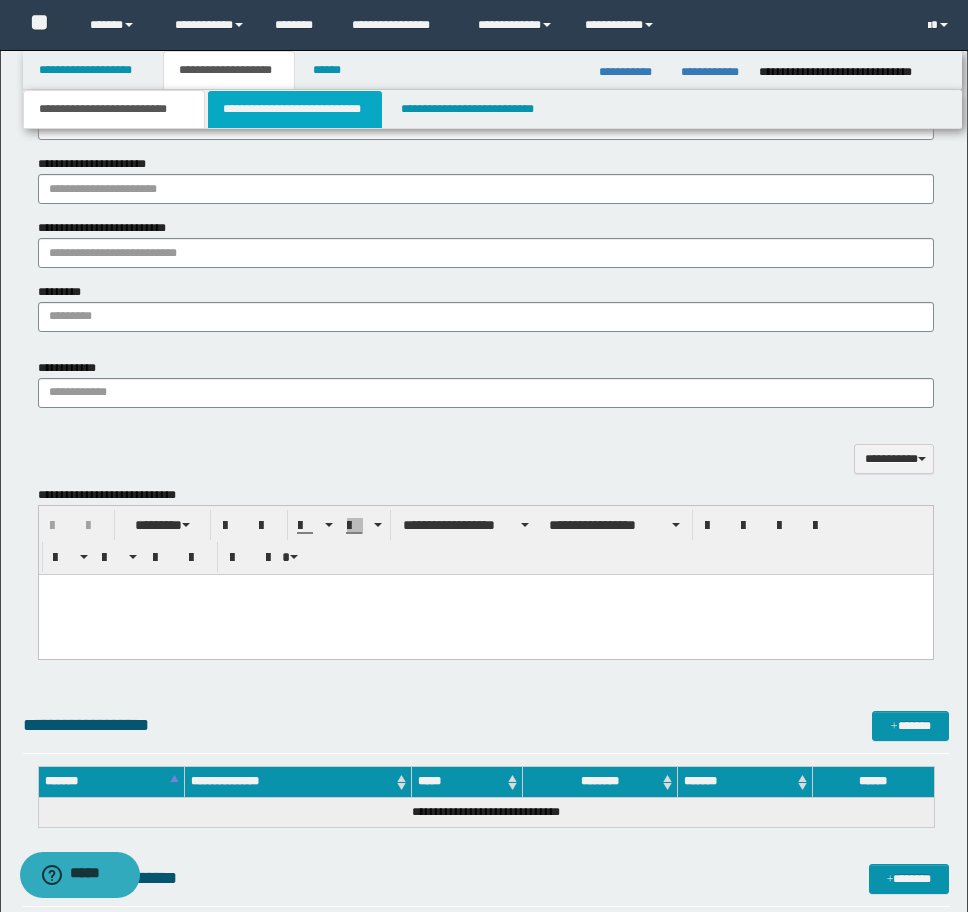 click on "**********" at bounding box center (295, 109) 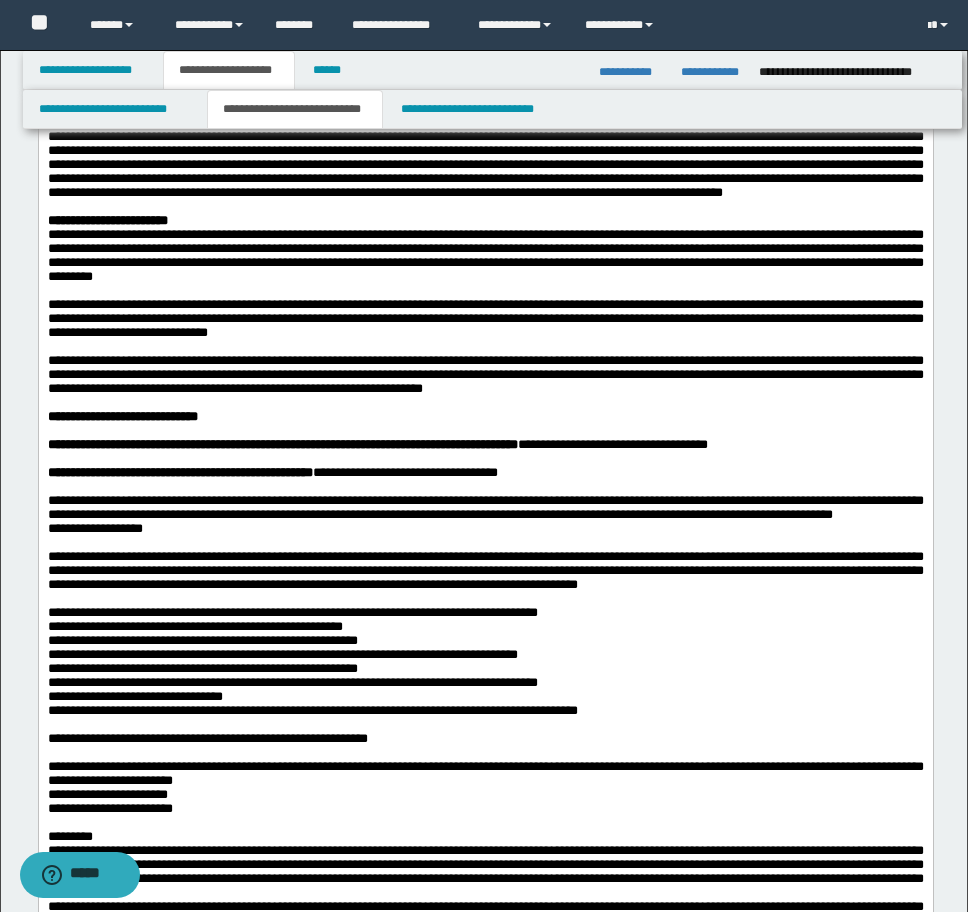 scroll, scrollTop: 400, scrollLeft: 0, axis: vertical 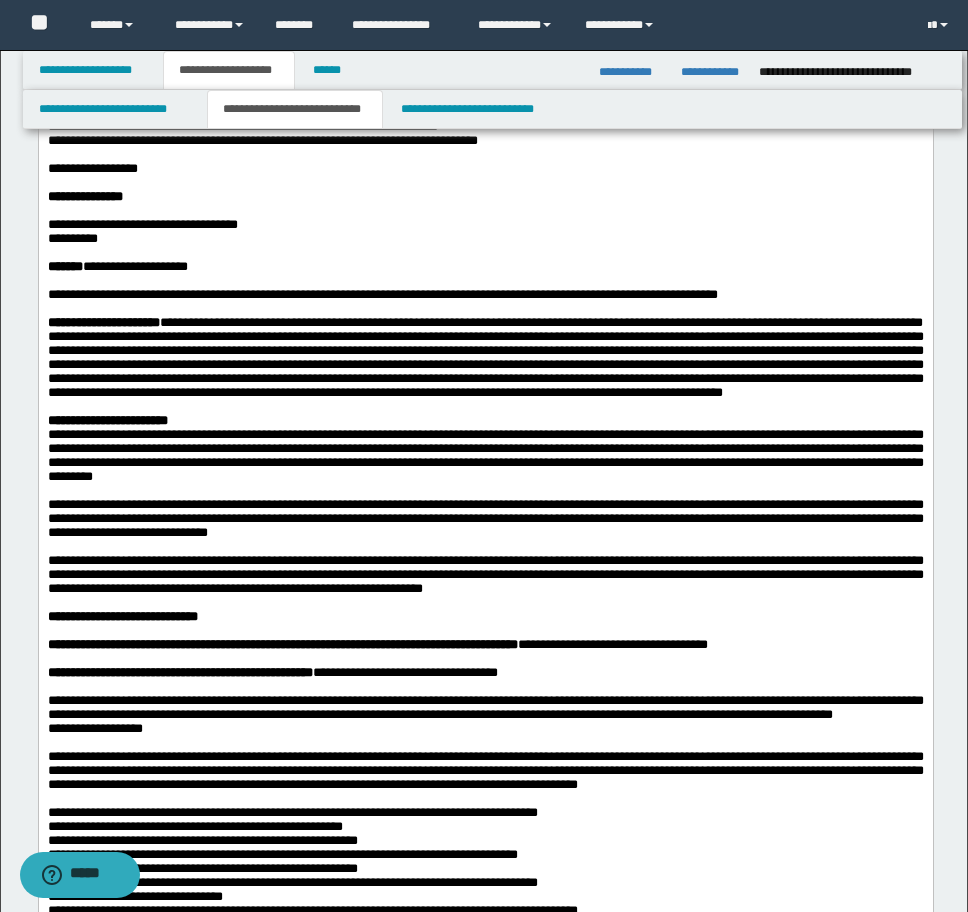 click on "**********" at bounding box center (485, 239) 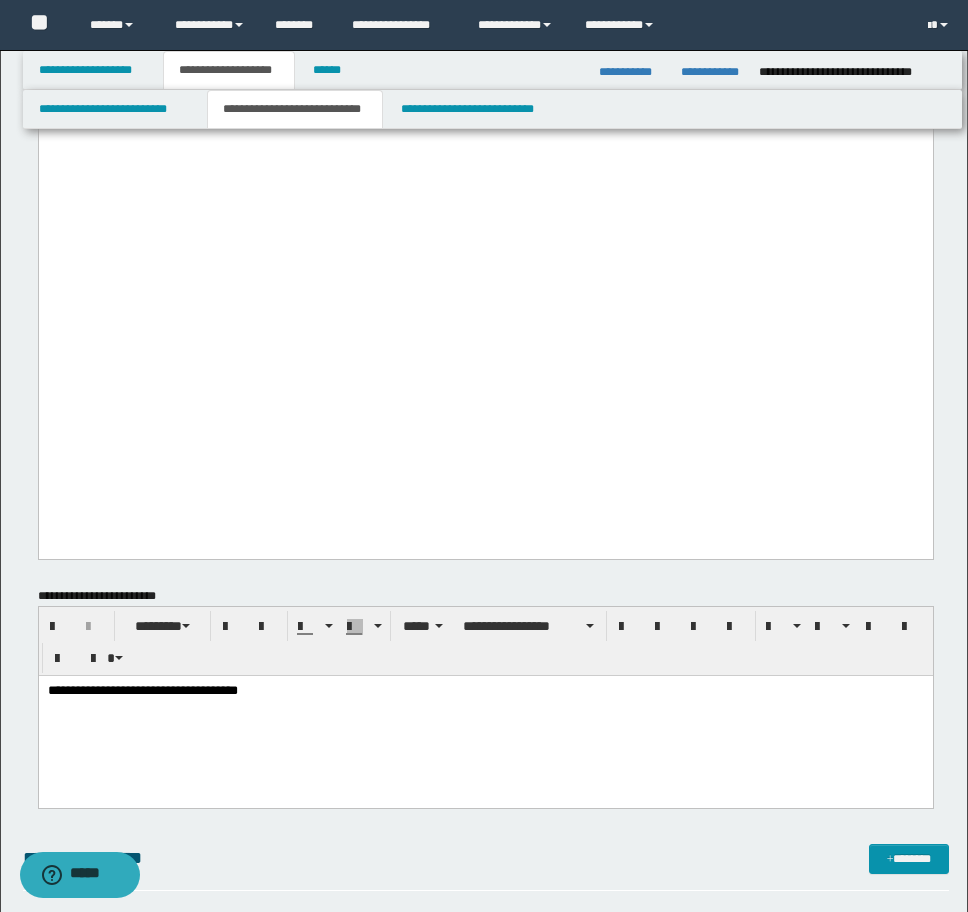 scroll, scrollTop: 8900, scrollLeft: 0, axis: vertical 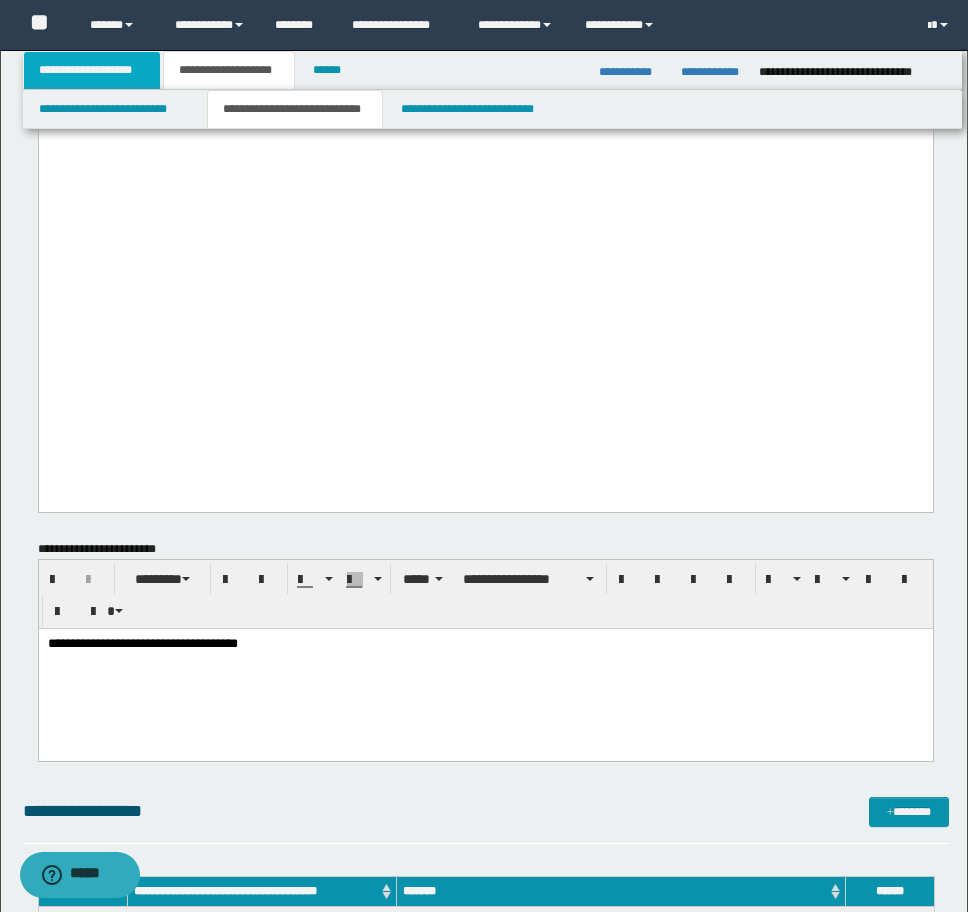 click on "**********" at bounding box center (92, 70) 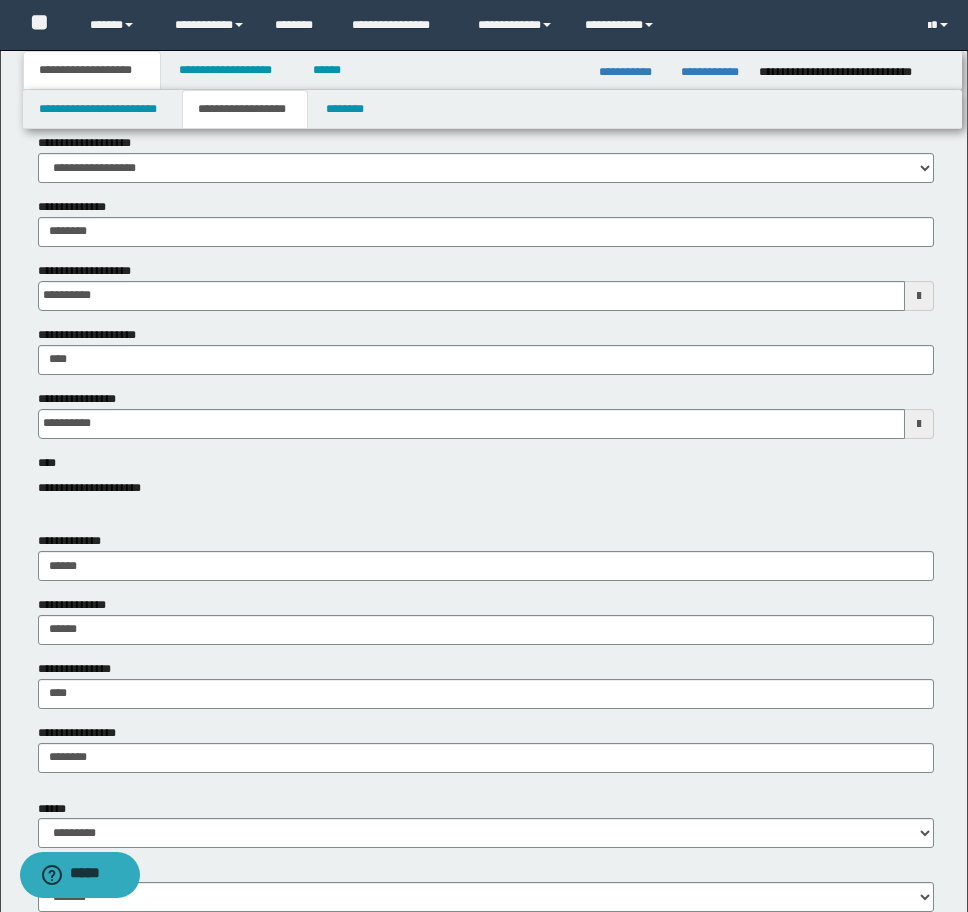 scroll, scrollTop: 0, scrollLeft: 0, axis: both 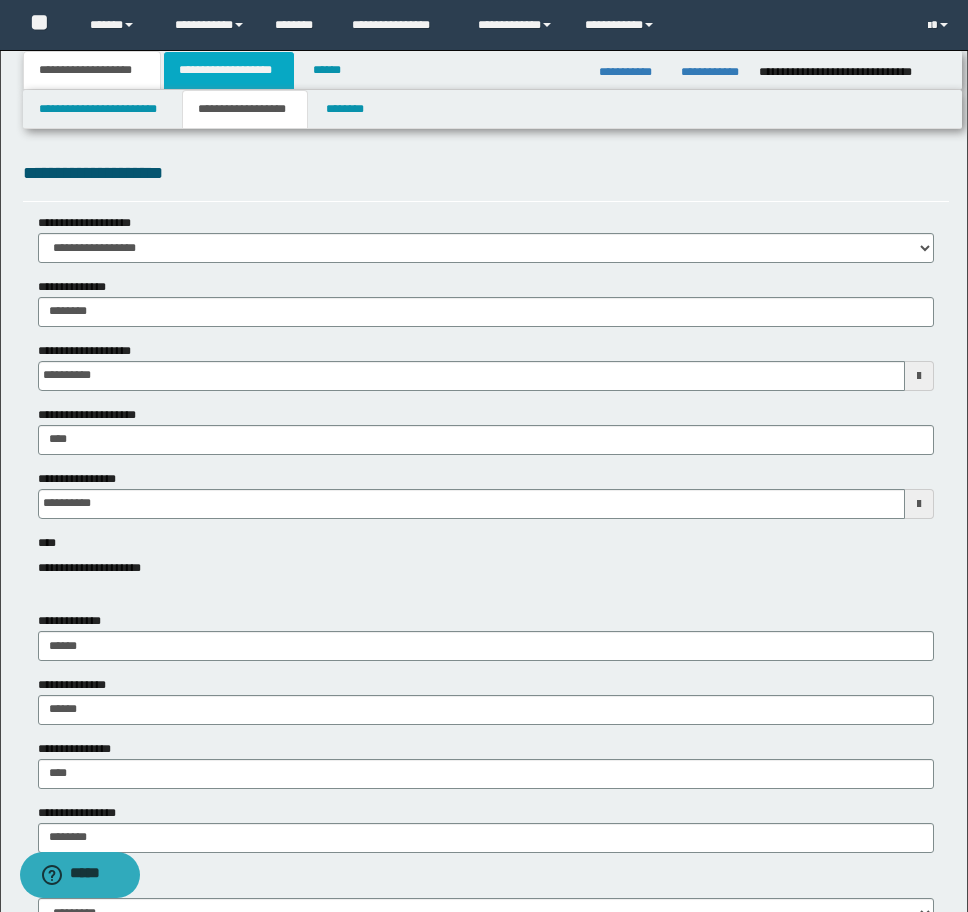 click on "**********" at bounding box center [229, 70] 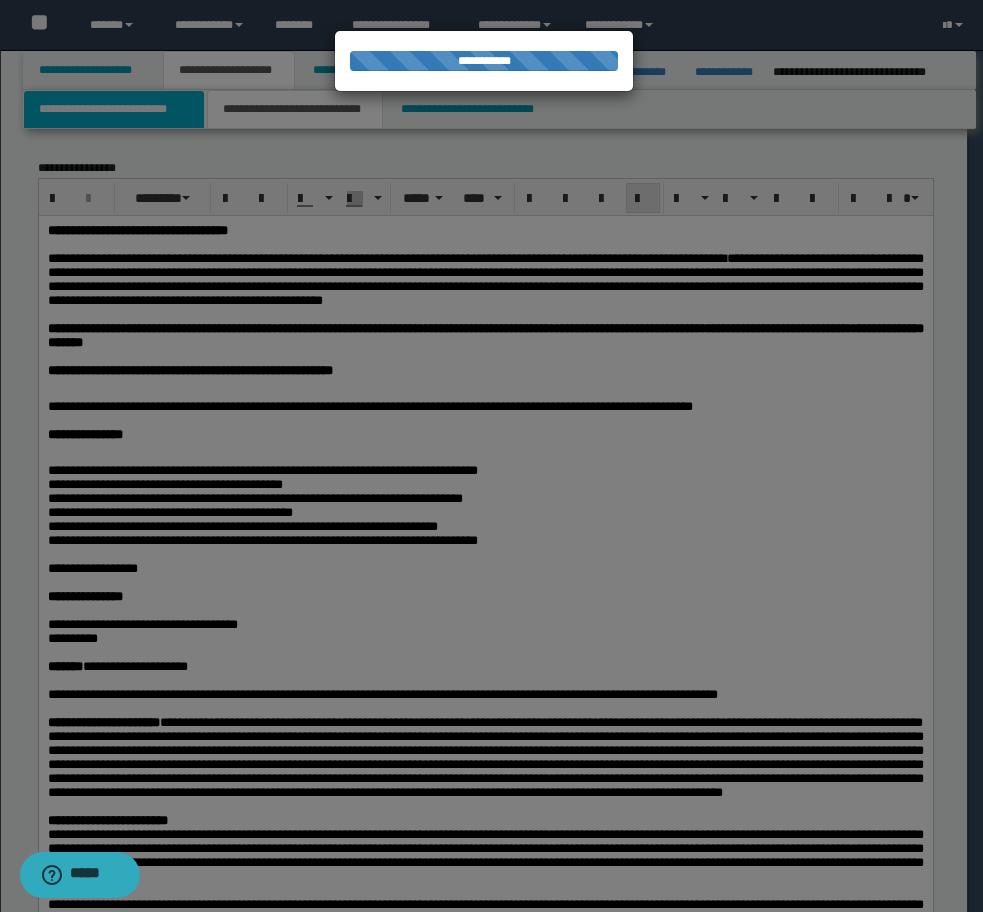 type 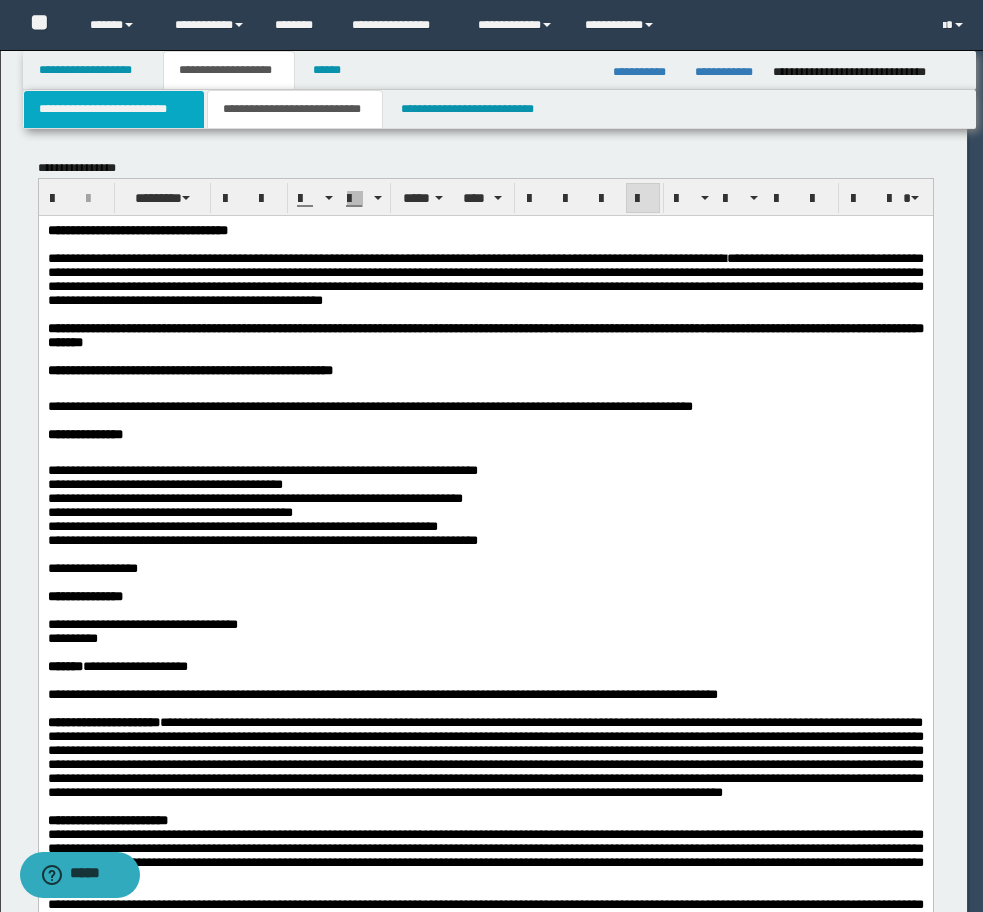 type 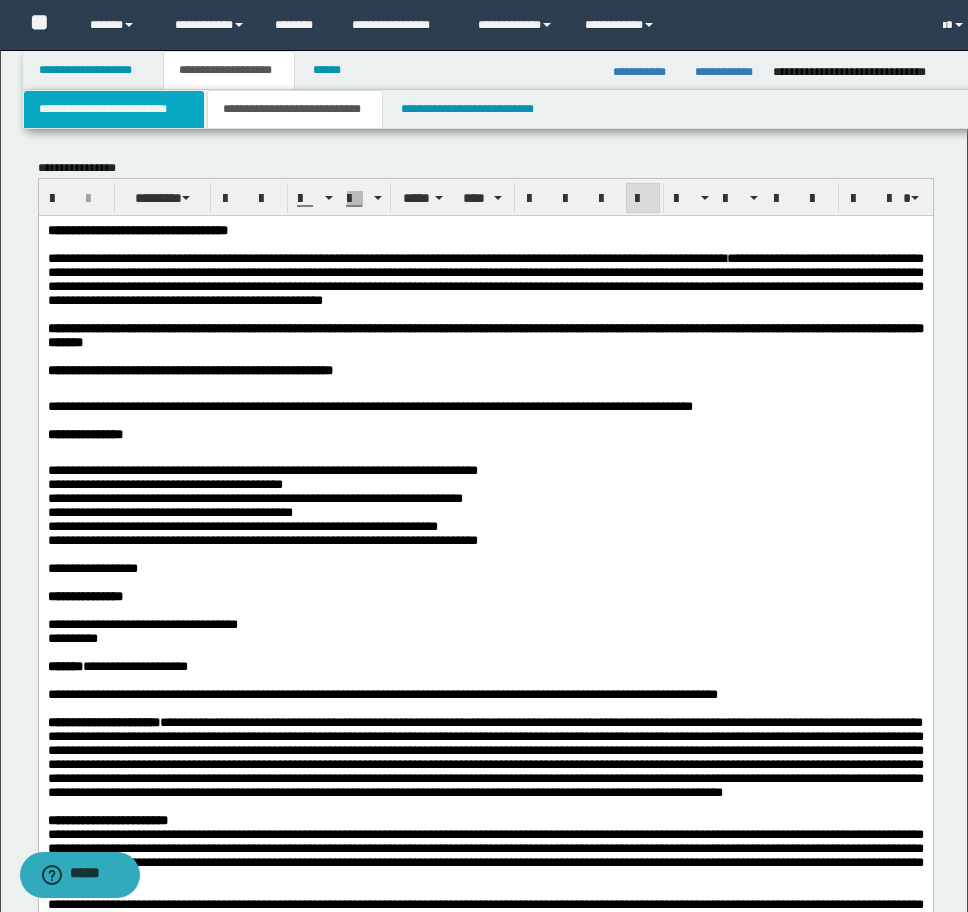 click on "**********" at bounding box center (114, 109) 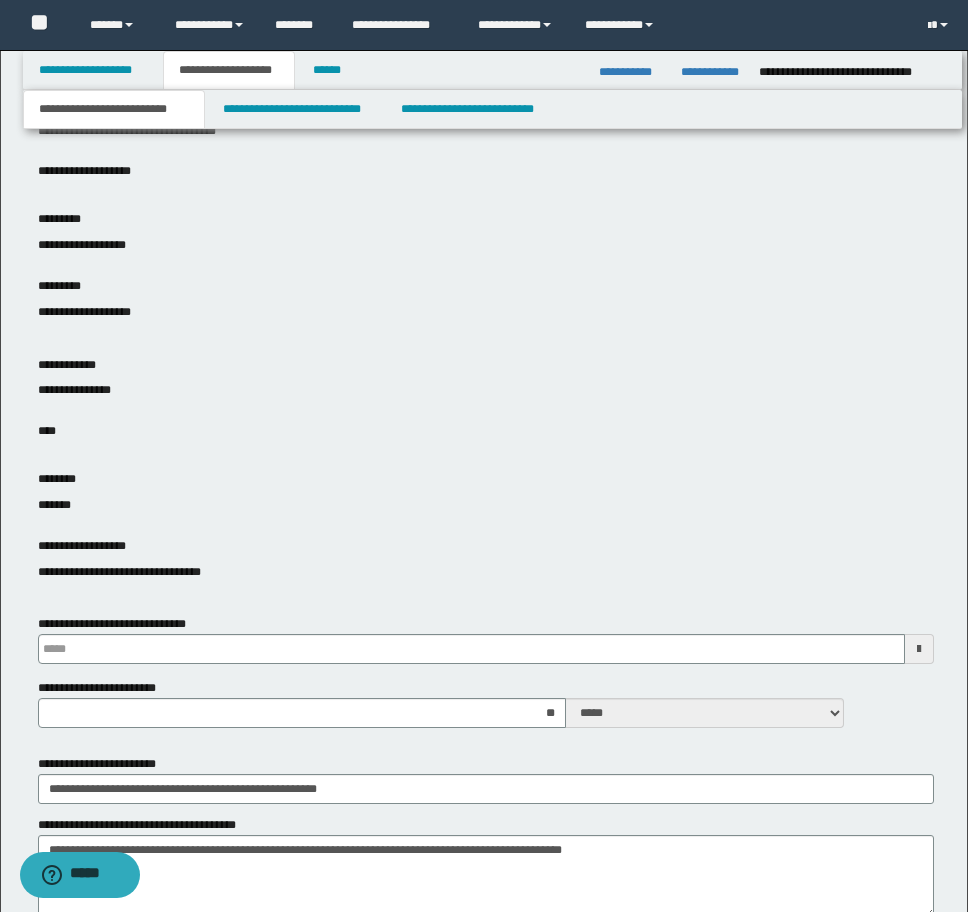 scroll, scrollTop: 600, scrollLeft: 0, axis: vertical 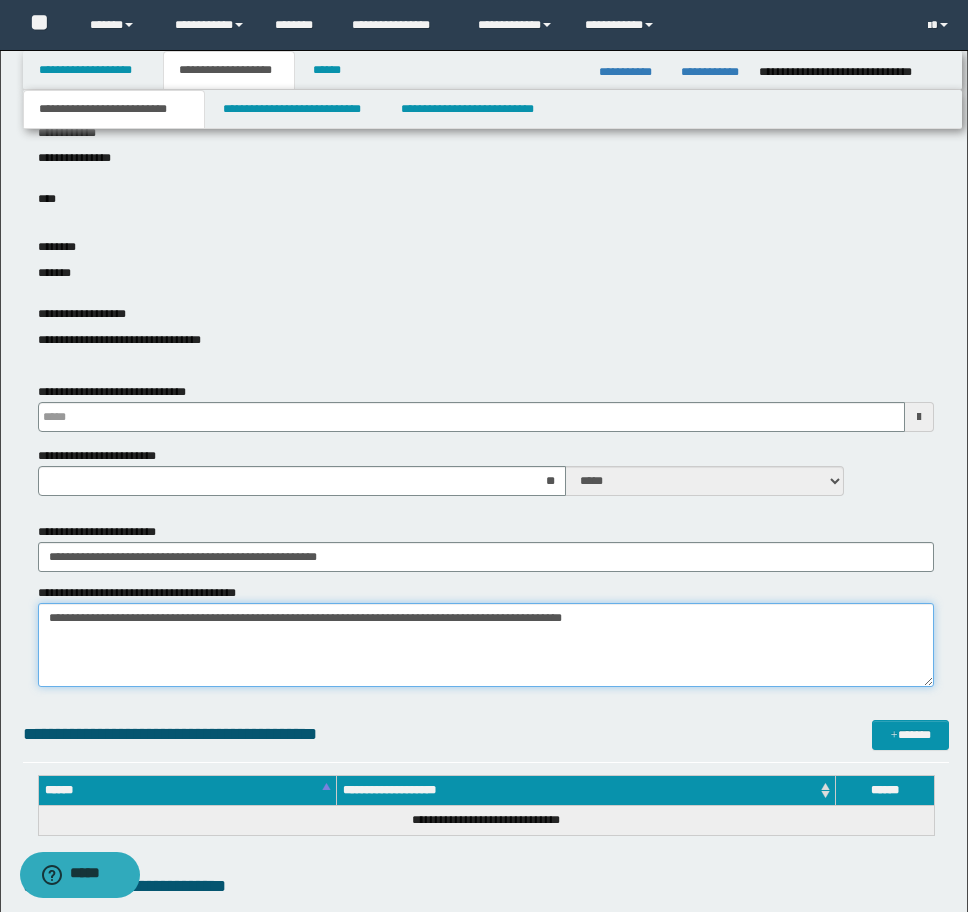 drag, startPoint x: 609, startPoint y: 625, endPoint x: 0, endPoint y: 625, distance: 609 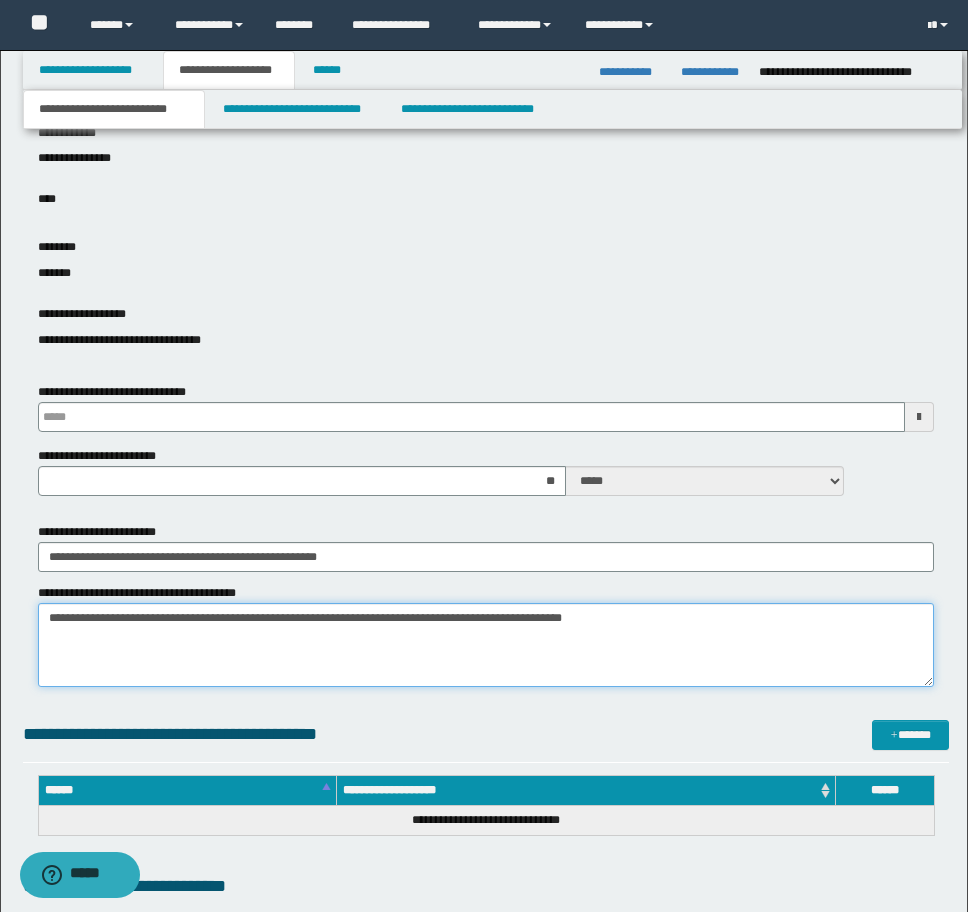 click on "**********" at bounding box center [484, -144] 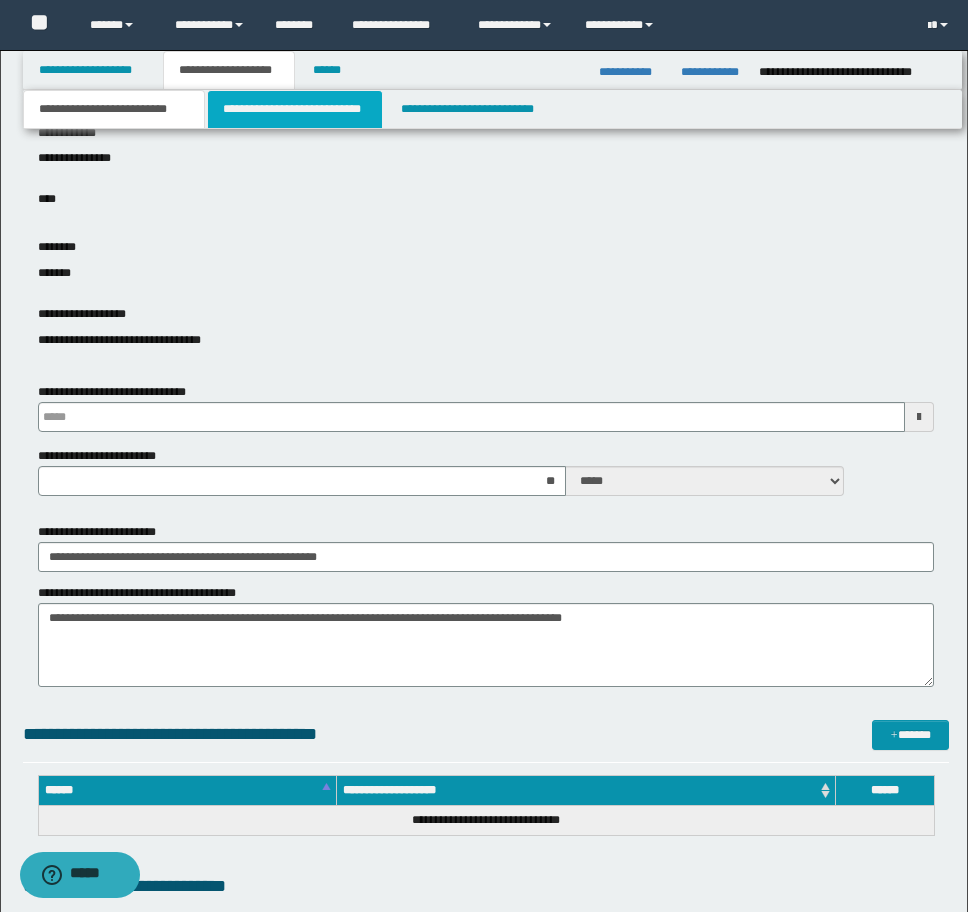 click on "**********" at bounding box center (295, 109) 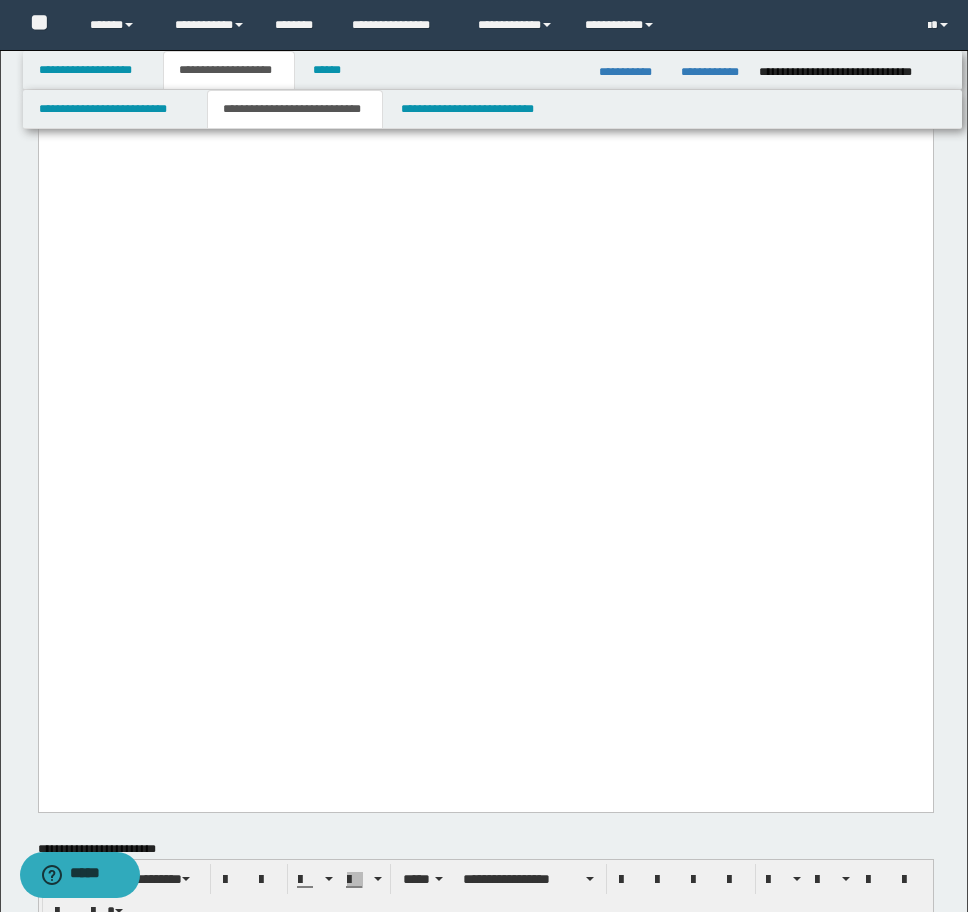 scroll, scrollTop: 9000, scrollLeft: 0, axis: vertical 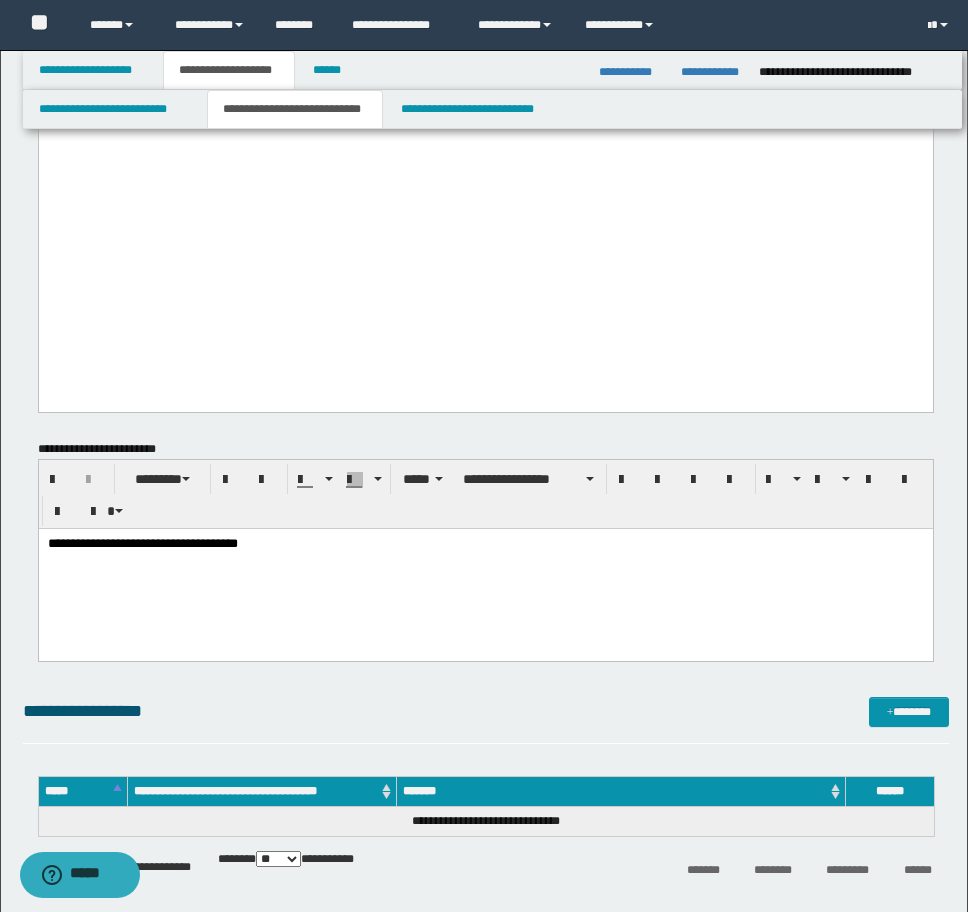 click on "**********" at bounding box center [485, 544] 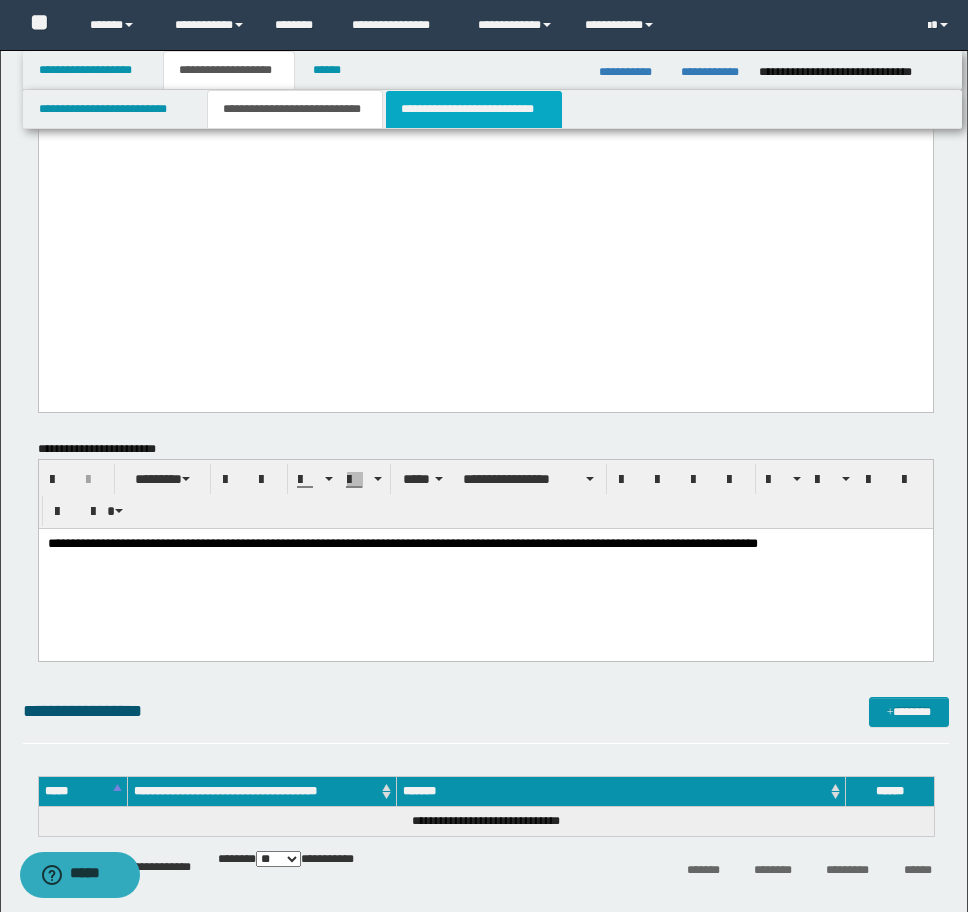 click on "**********" at bounding box center (474, 109) 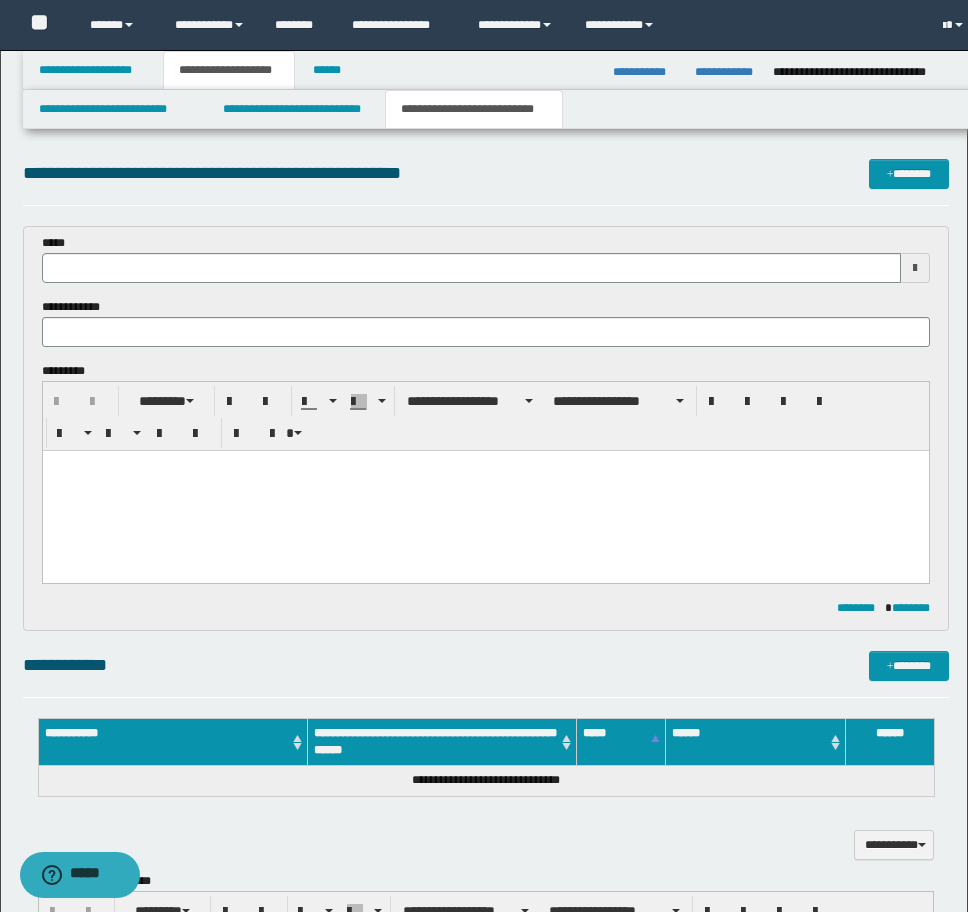 scroll, scrollTop: 0, scrollLeft: 0, axis: both 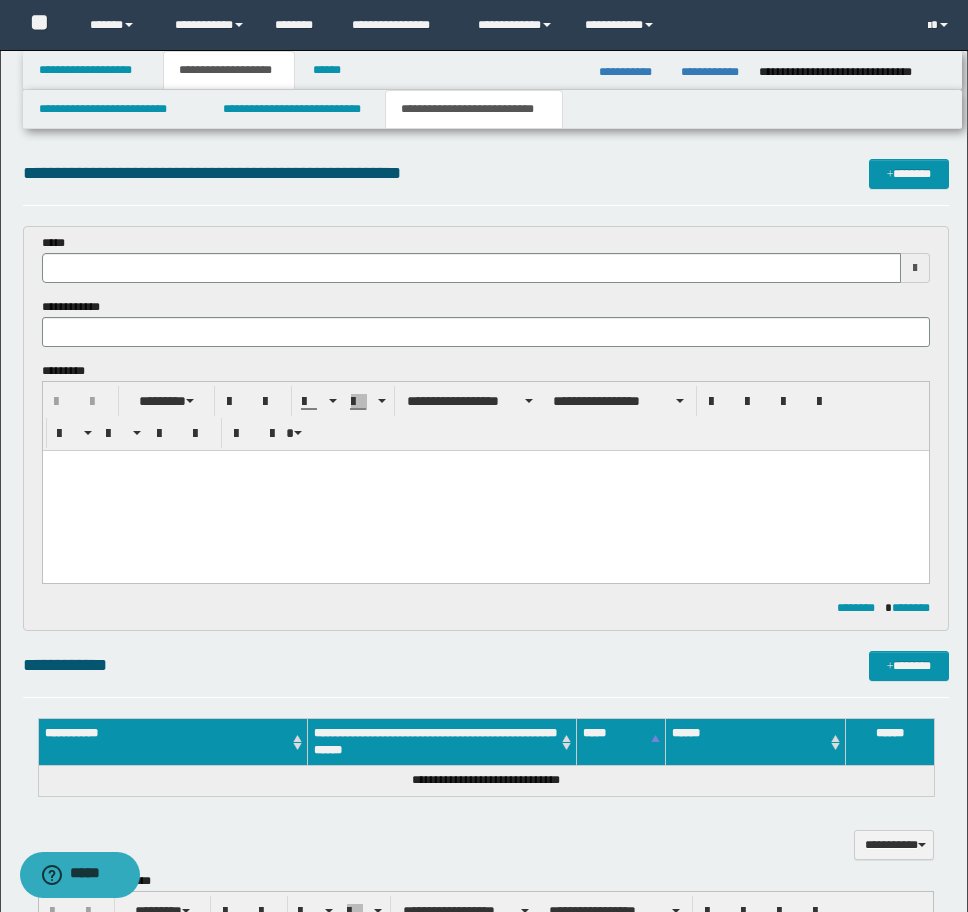 click at bounding box center (485, 491) 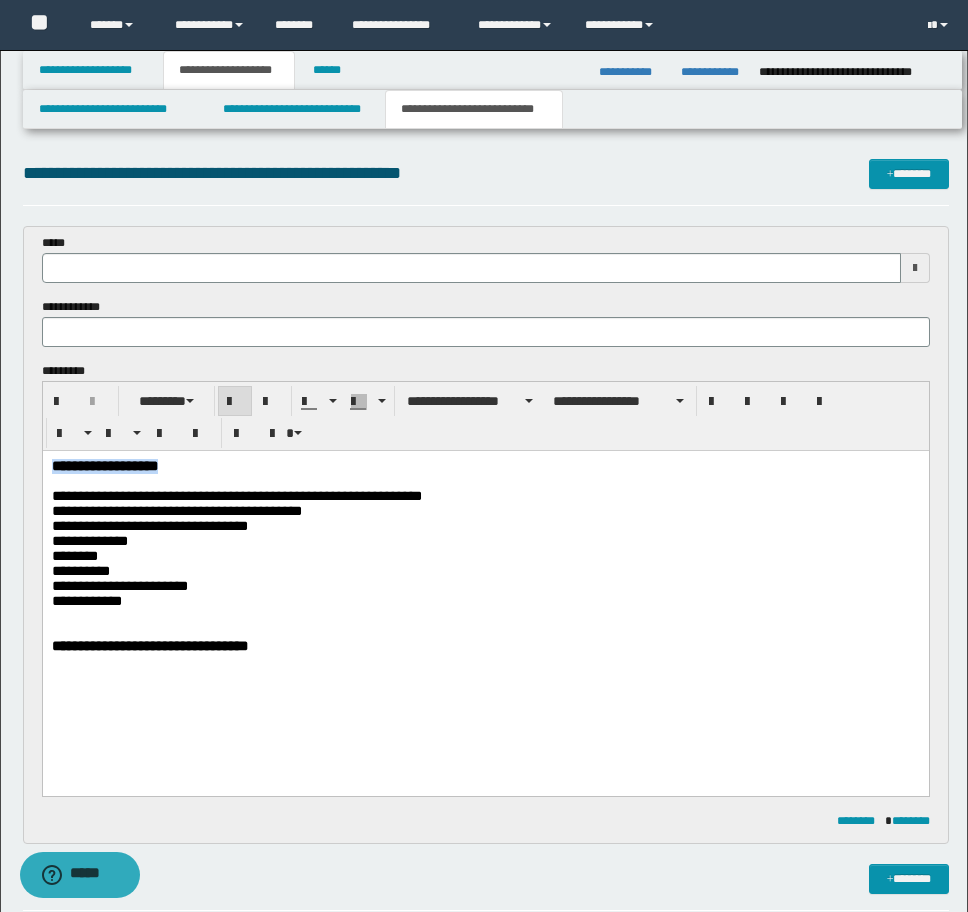 drag, startPoint x: 197, startPoint y: 471, endPoint x: 78, endPoint y: 922, distance: 466.43542 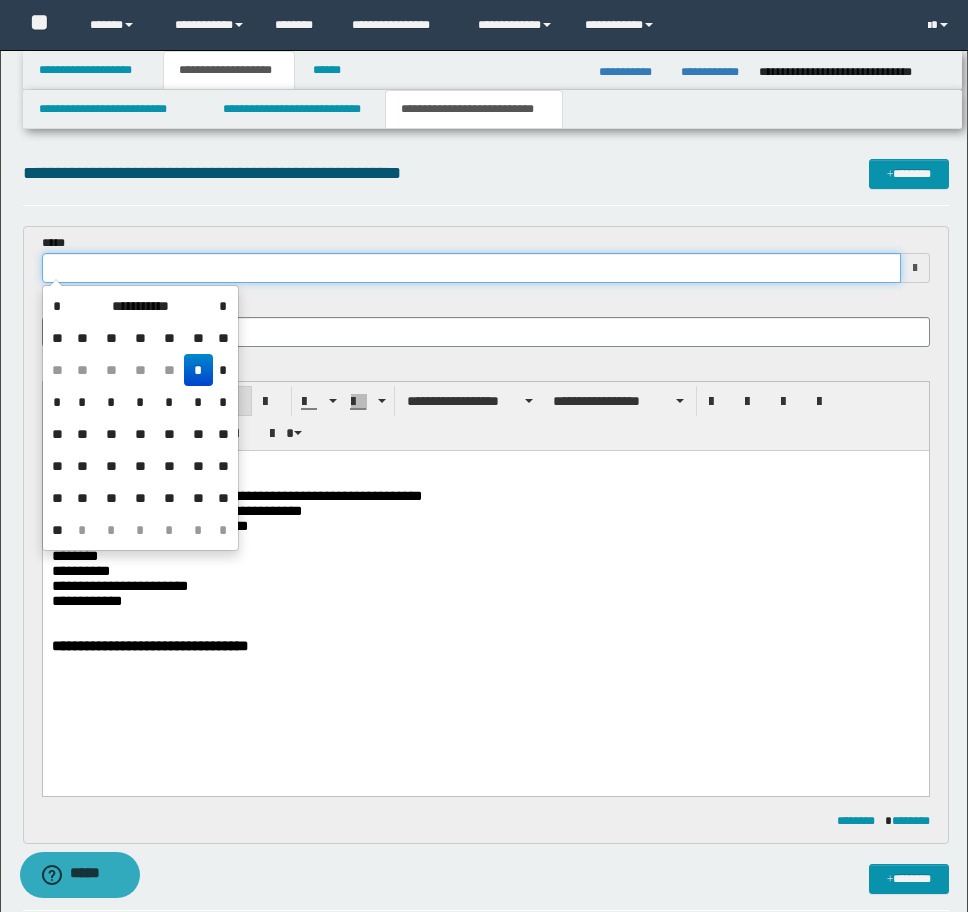 click at bounding box center (471, 268) 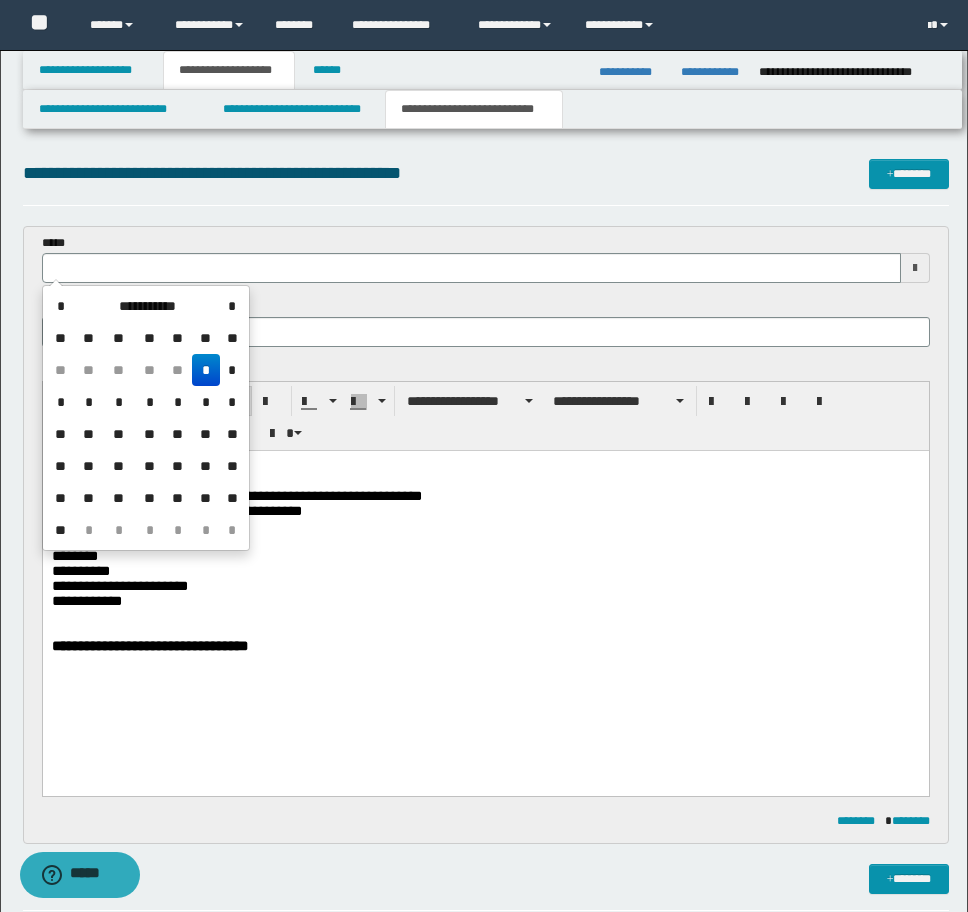 click on "*" at bounding box center (118, 402) 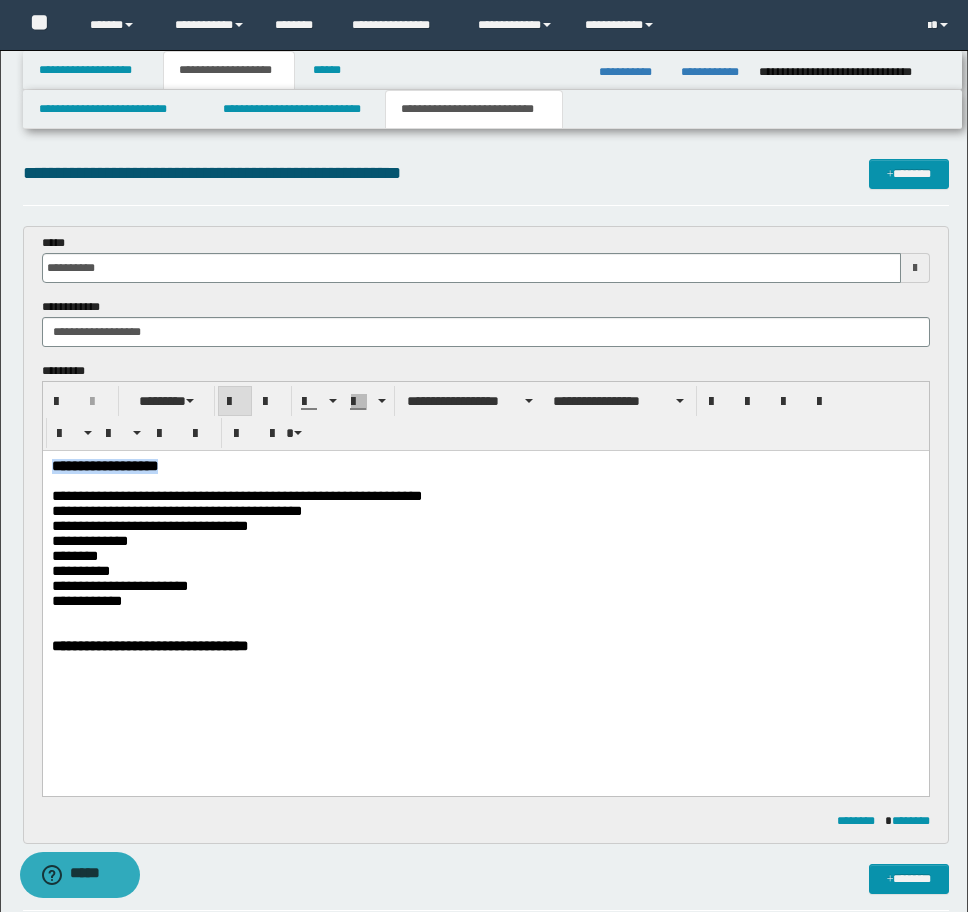 click on "**********" at bounding box center (104, 466) 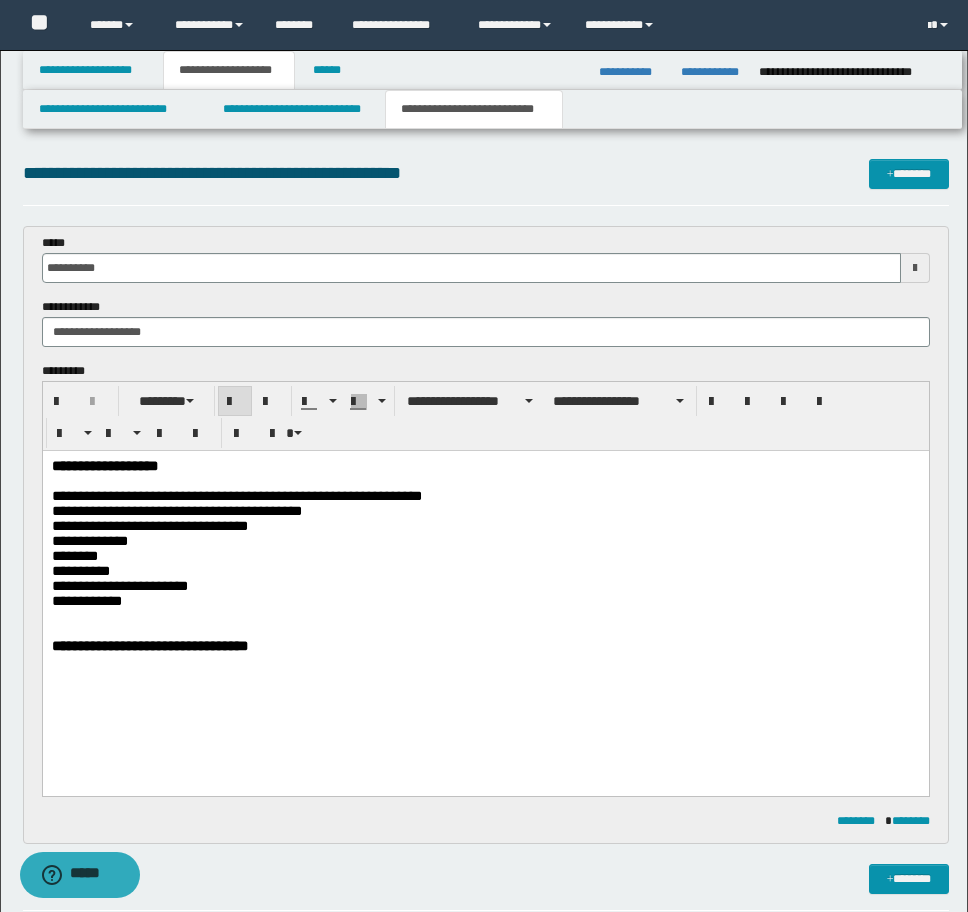 click at bounding box center [485, 481] 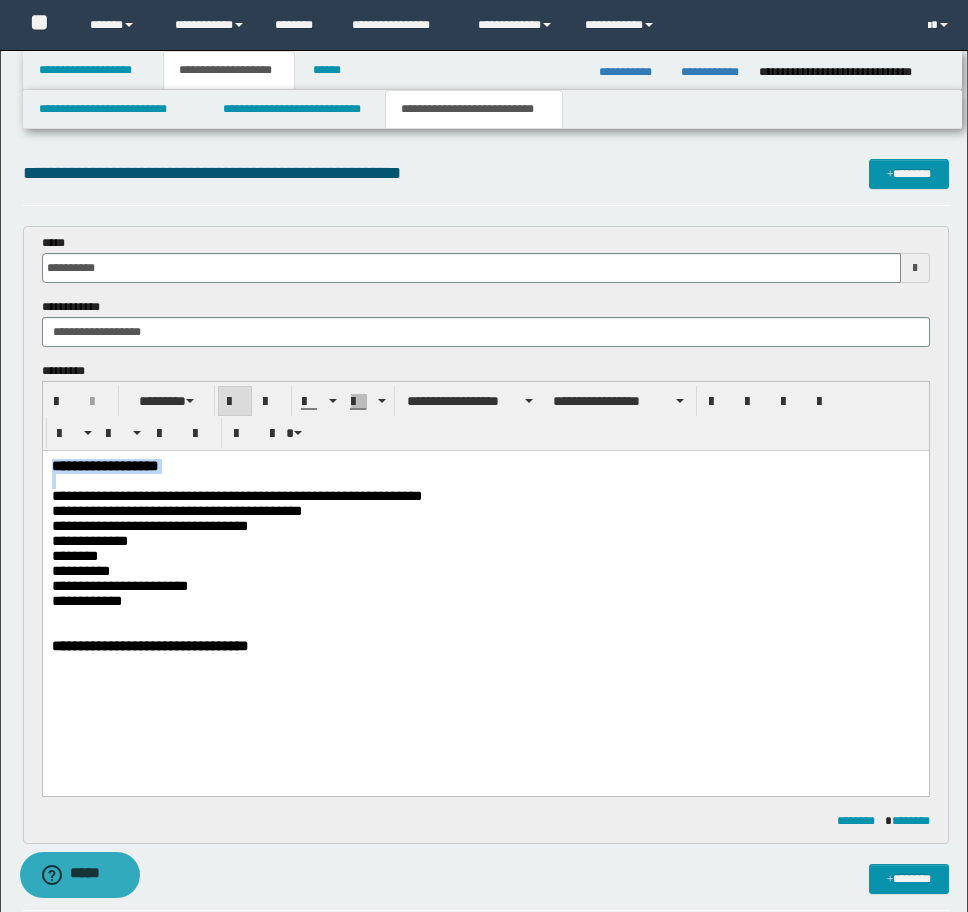drag, startPoint x: 84, startPoint y: 482, endPoint x: -7, endPoint y: 450, distance: 96.462425 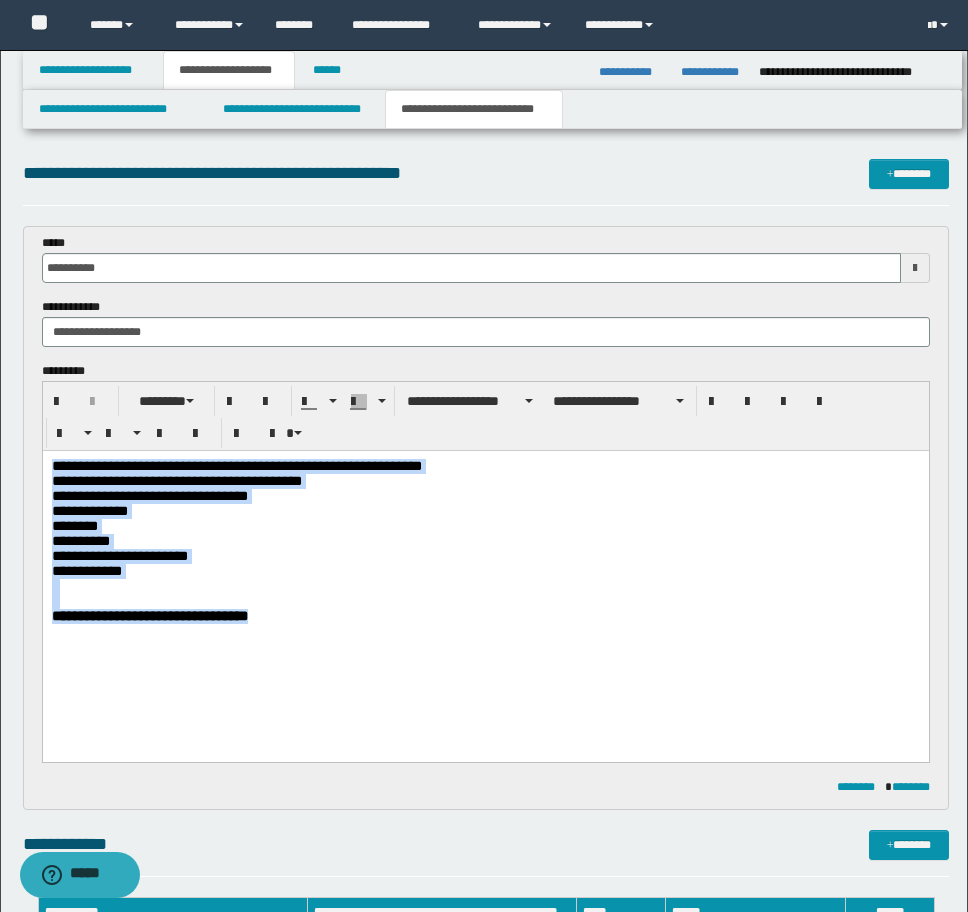 drag, startPoint x: 372, startPoint y: 655, endPoint x: 359, endPoint y: 850, distance: 195.43285 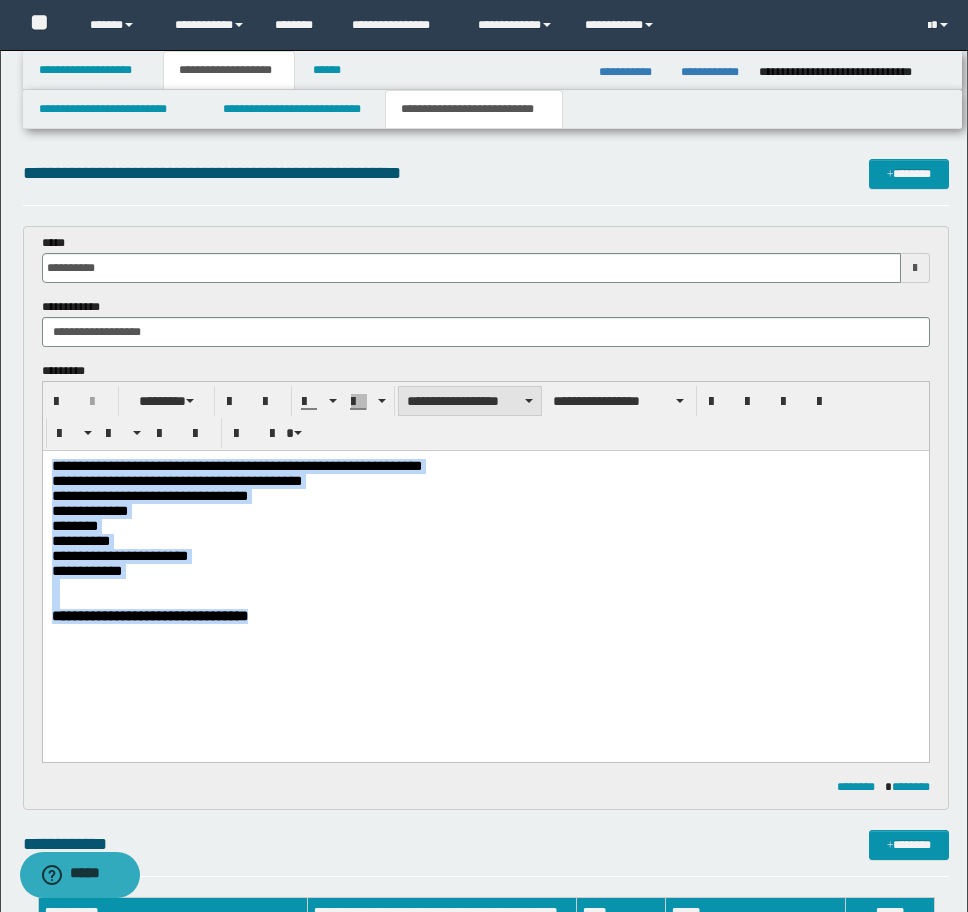 click on "**********" at bounding box center [470, 401] 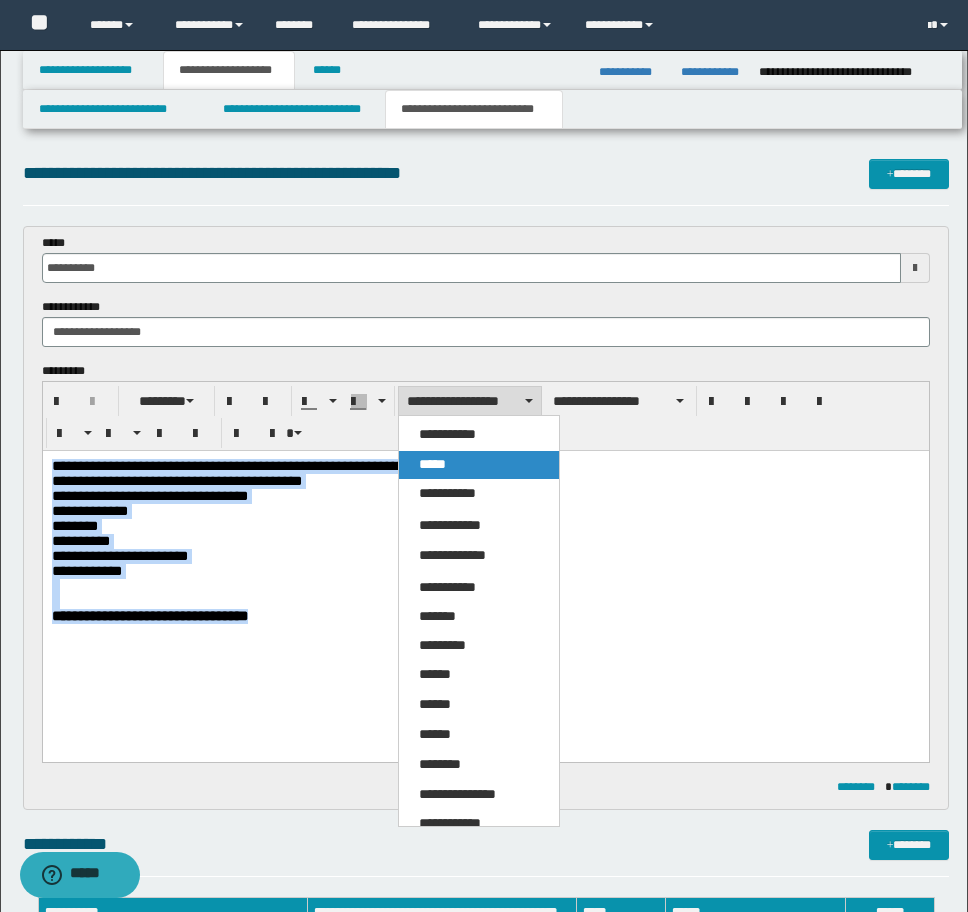 click on "*****" at bounding box center [432, 464] 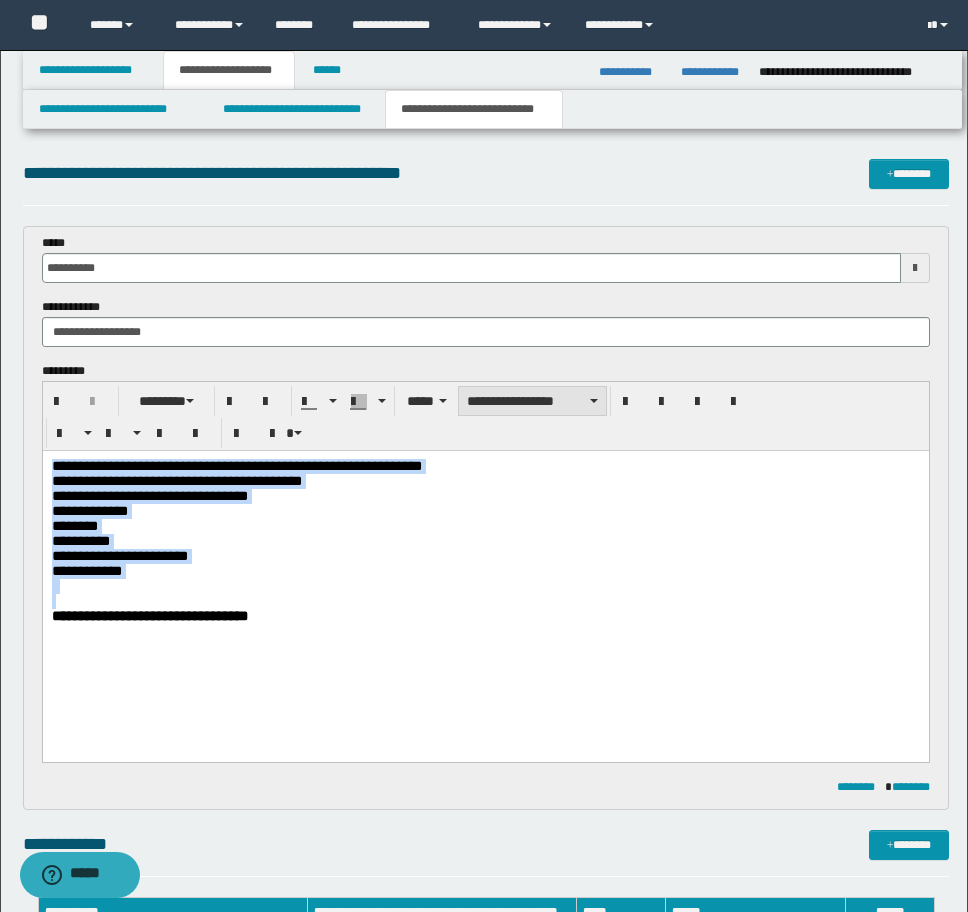 click on "**********" at bounding box center [532, 401] 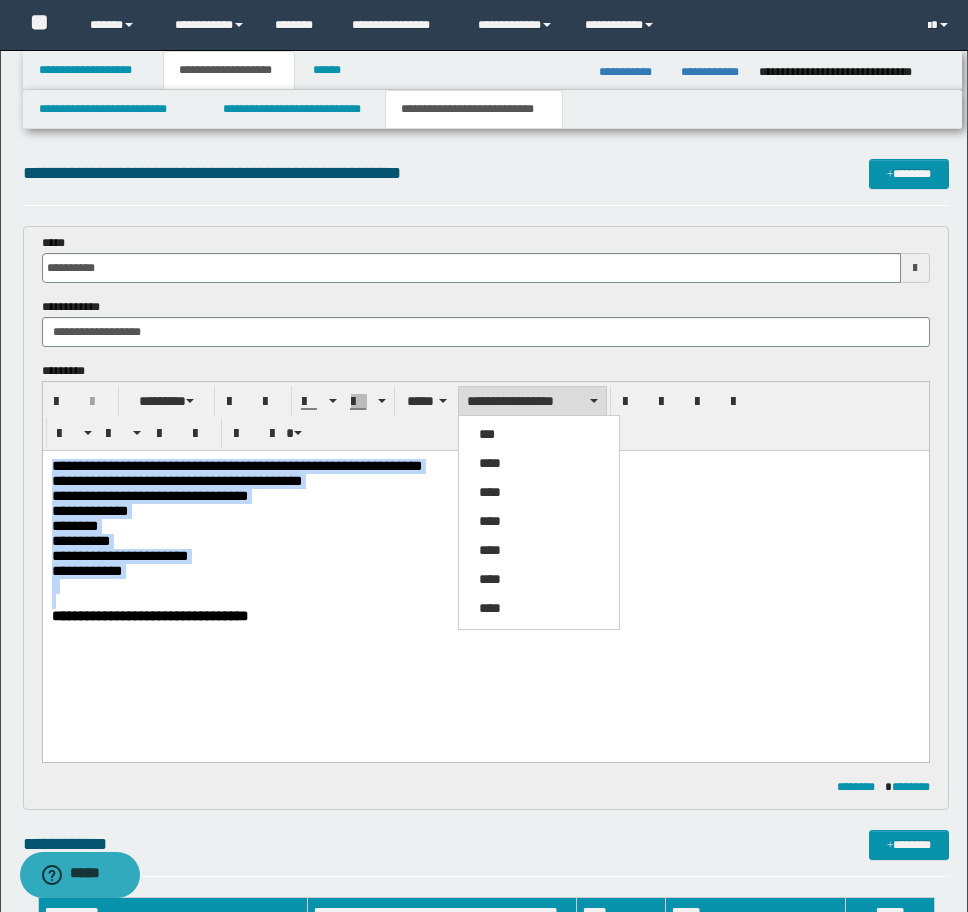 drag, startPoint x: 558, startPoint y: 407, endPoint x: 489, endPoint y: 19, distance: 394.08755 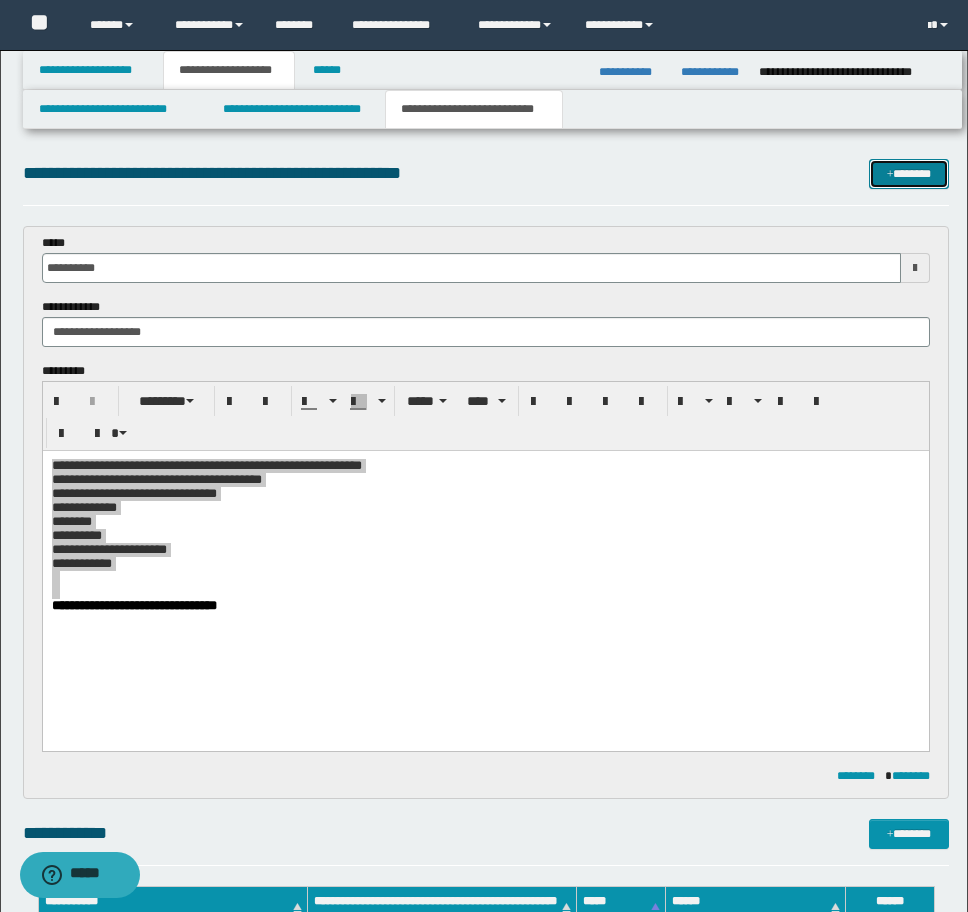 click on "*******" at bounding box center (909, 174) 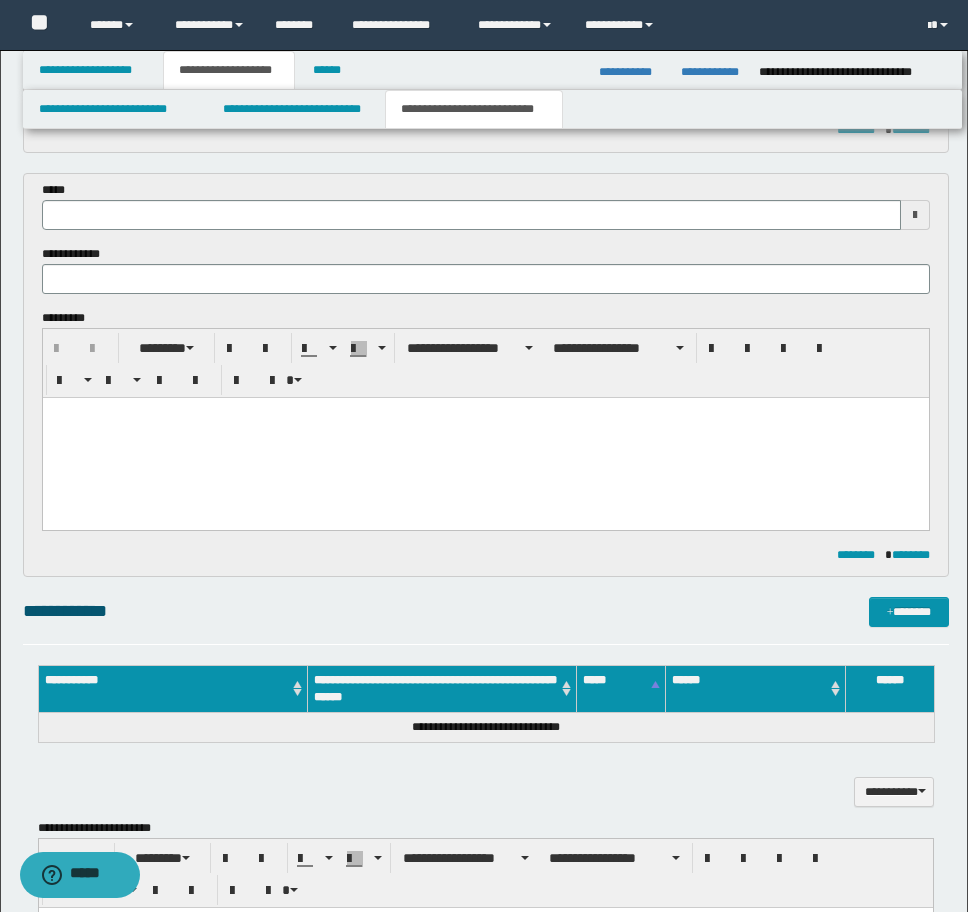 scroll, scrollTop: 246, scrollLeft: 0, axis: vertical 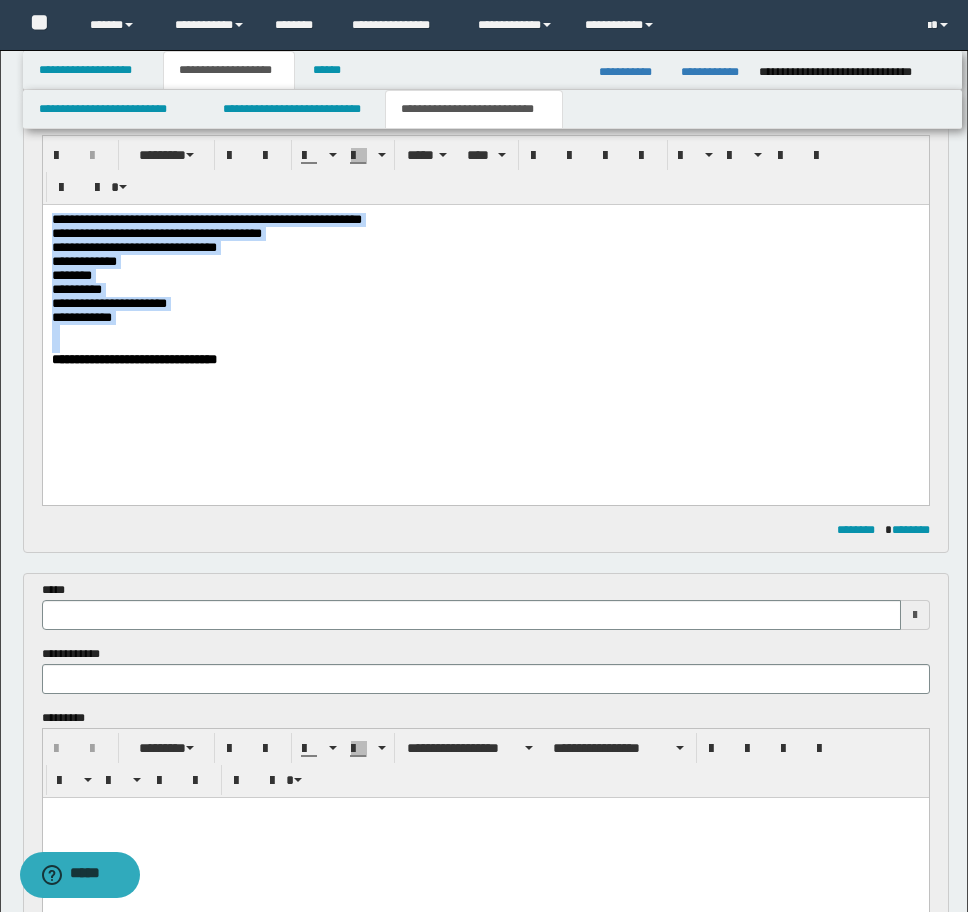 click on "**********" at bounding box center (485, 319) 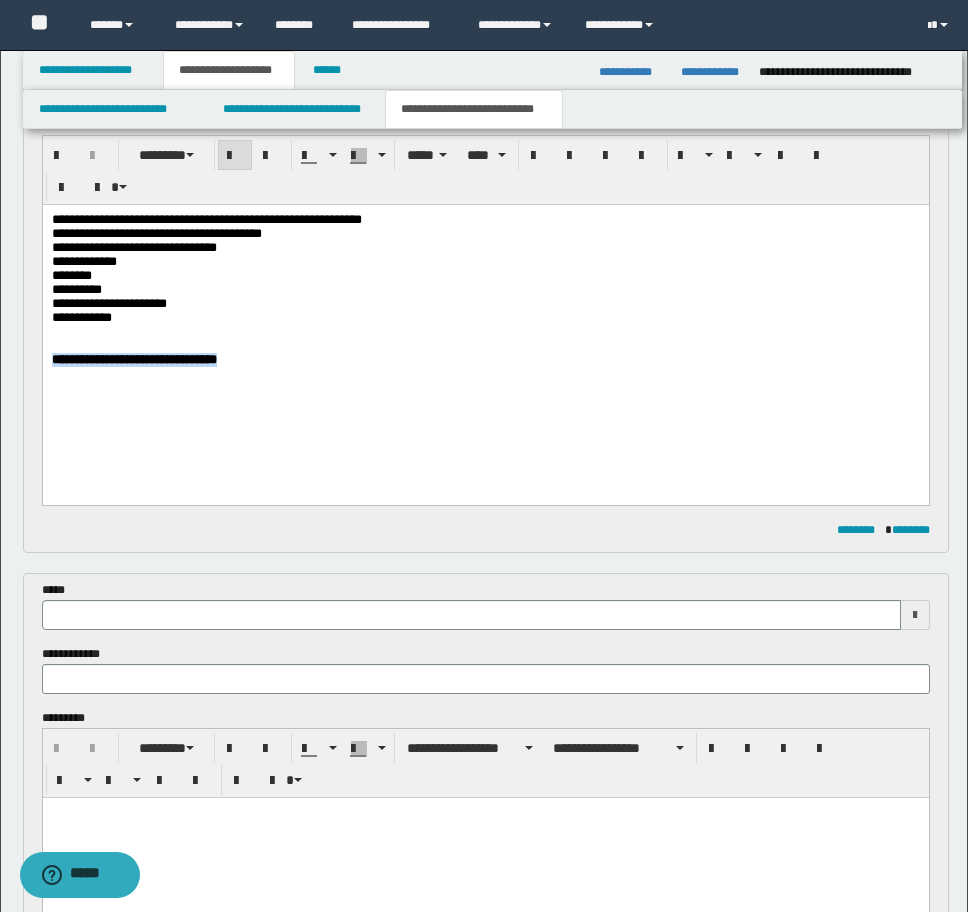 drag, startPoint x: 312, startPoint y: 385, endPoint x: 80, endPoint y: 596, distance: 313.60007 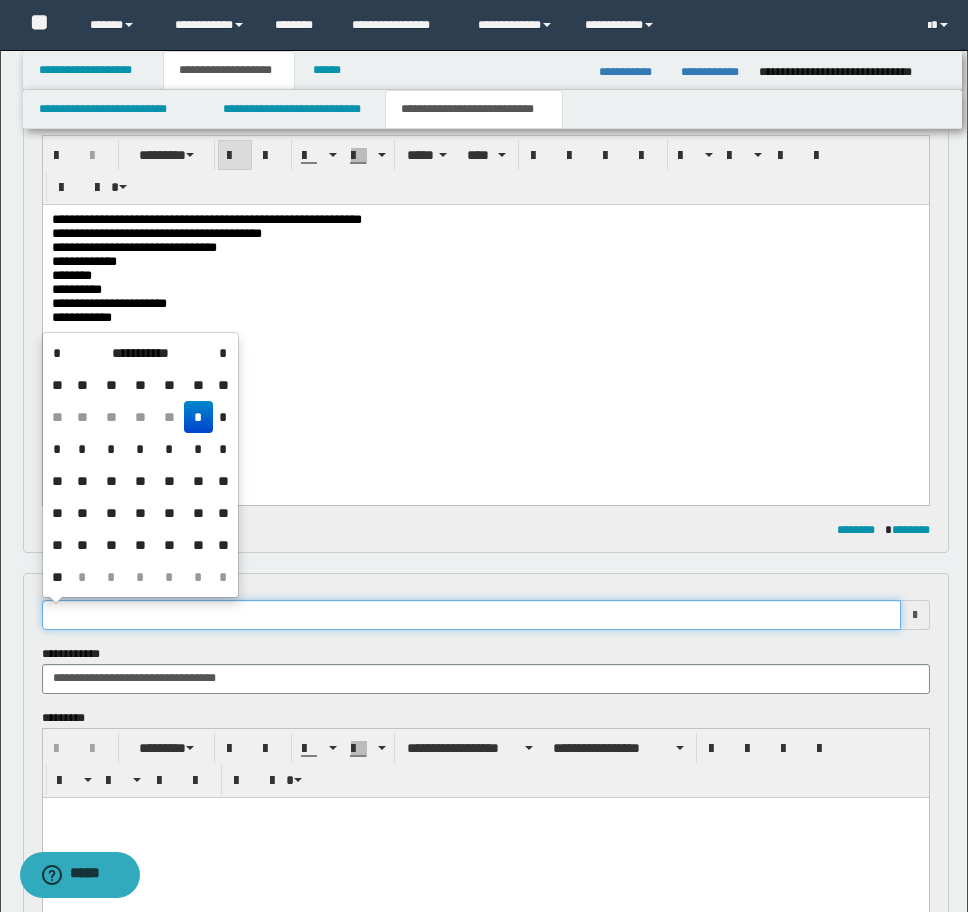 click at bounding box center (471, 615) 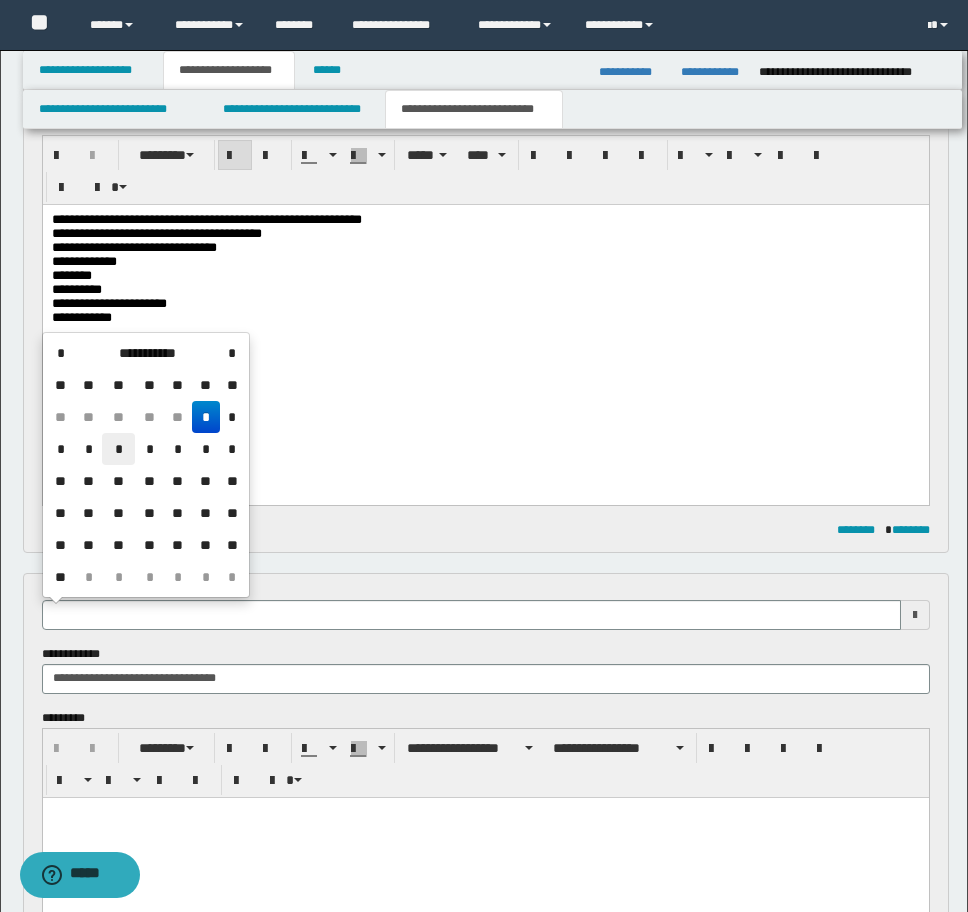 click on "*" at bounding box center (118, 449) 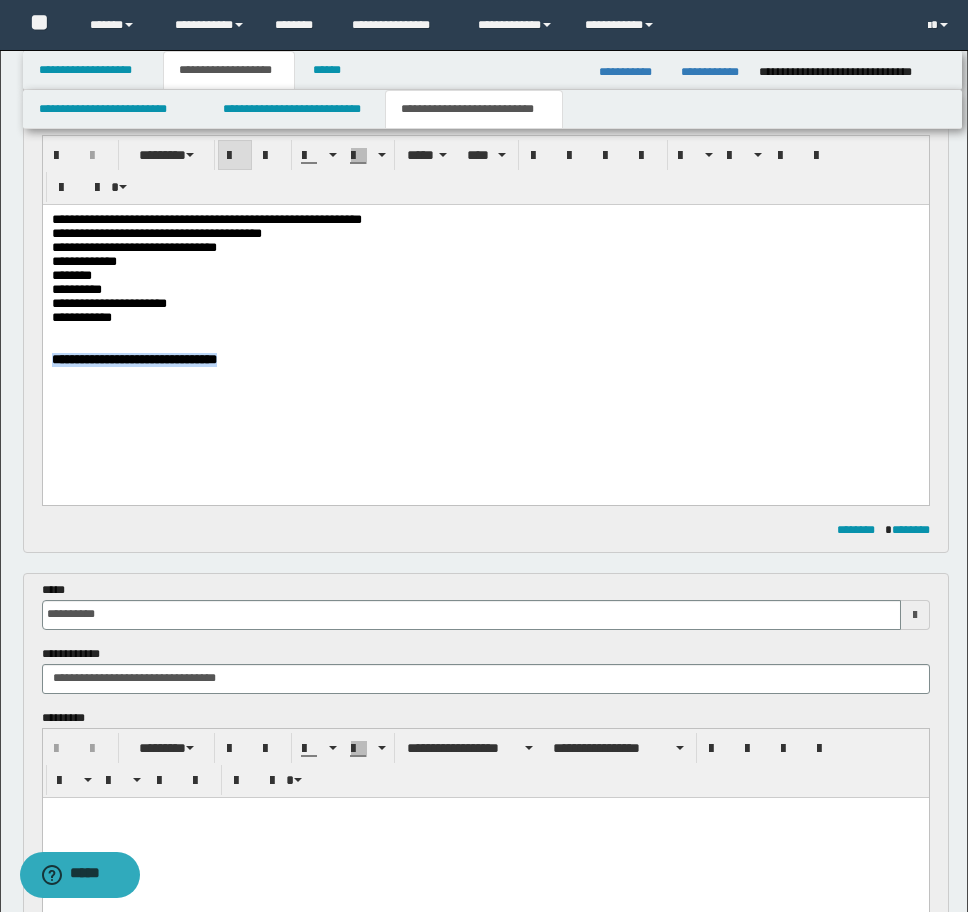 click on "**********" at bounding box center [485, 360] 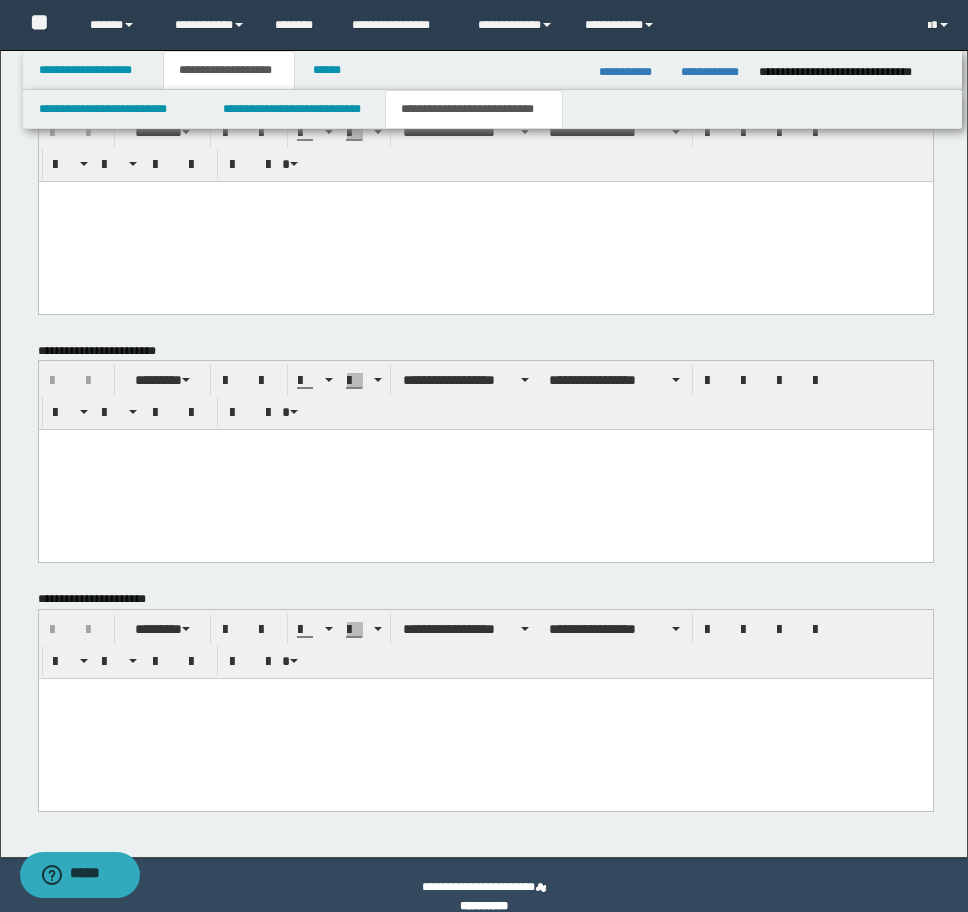 scroll, scrollTop: 1340, scrollLeft: 0, axis: vertical 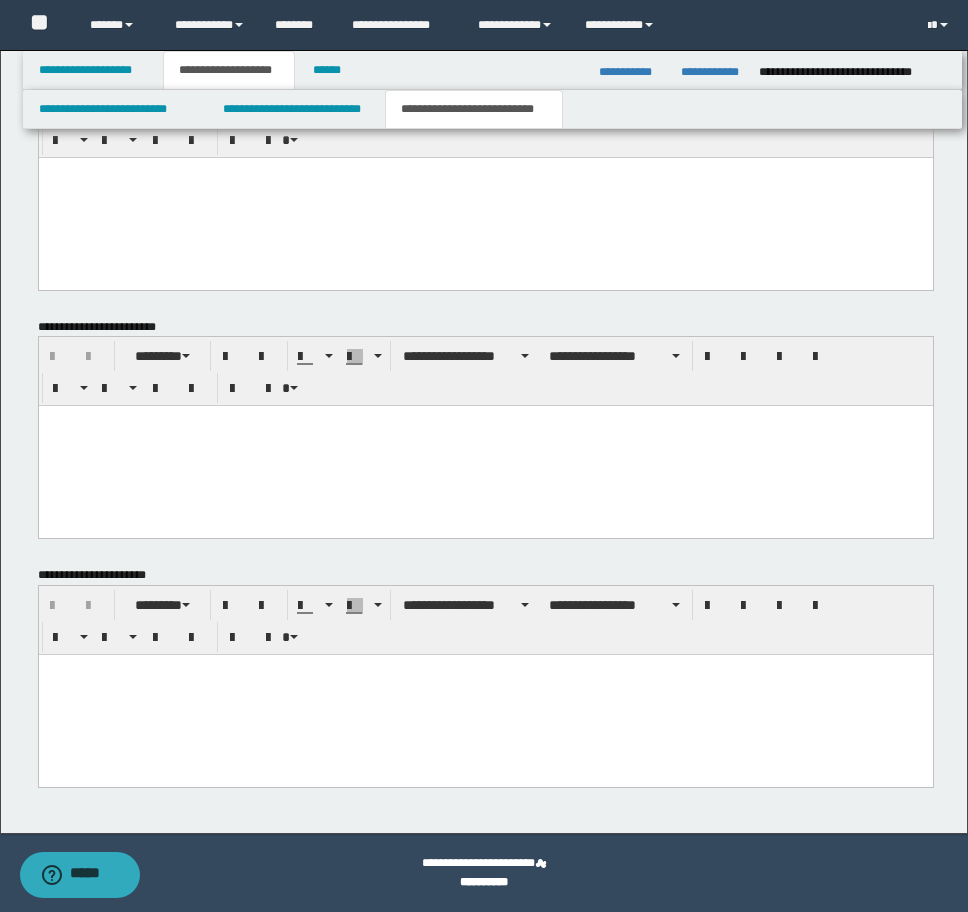 click at bounding box center [485, 695] 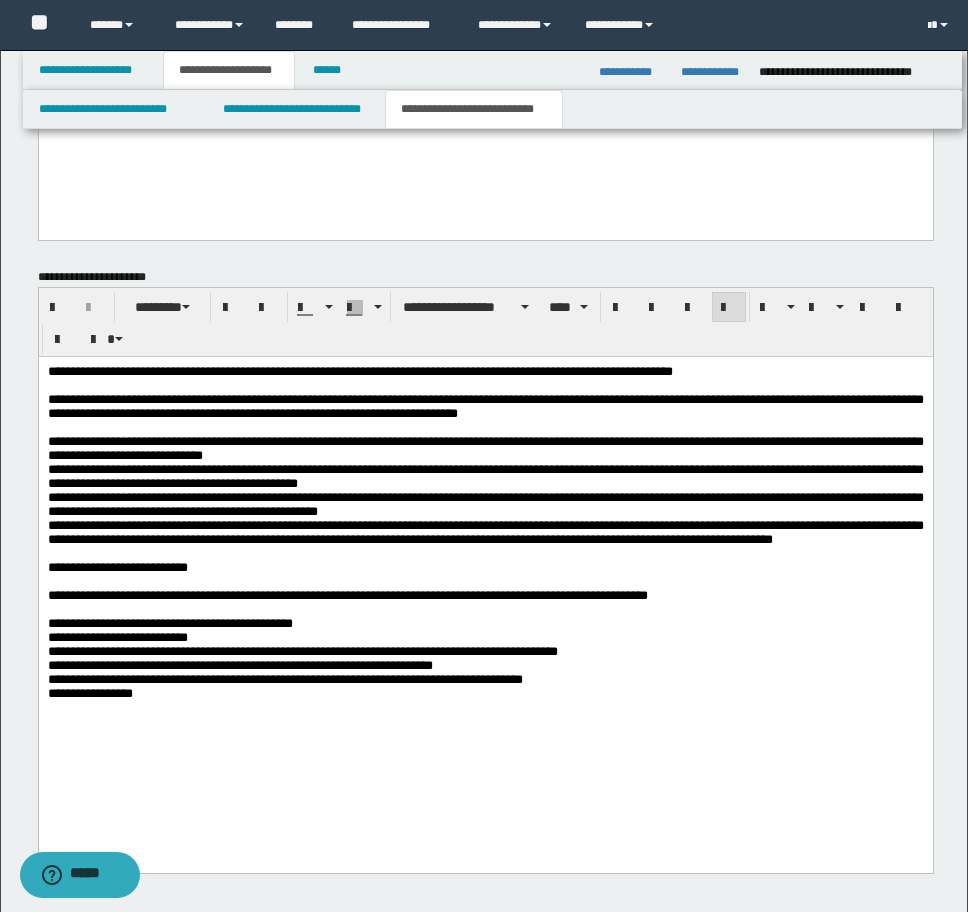 scroll, scrollTop: 1640, scrollLeft: 0, axis: vertical 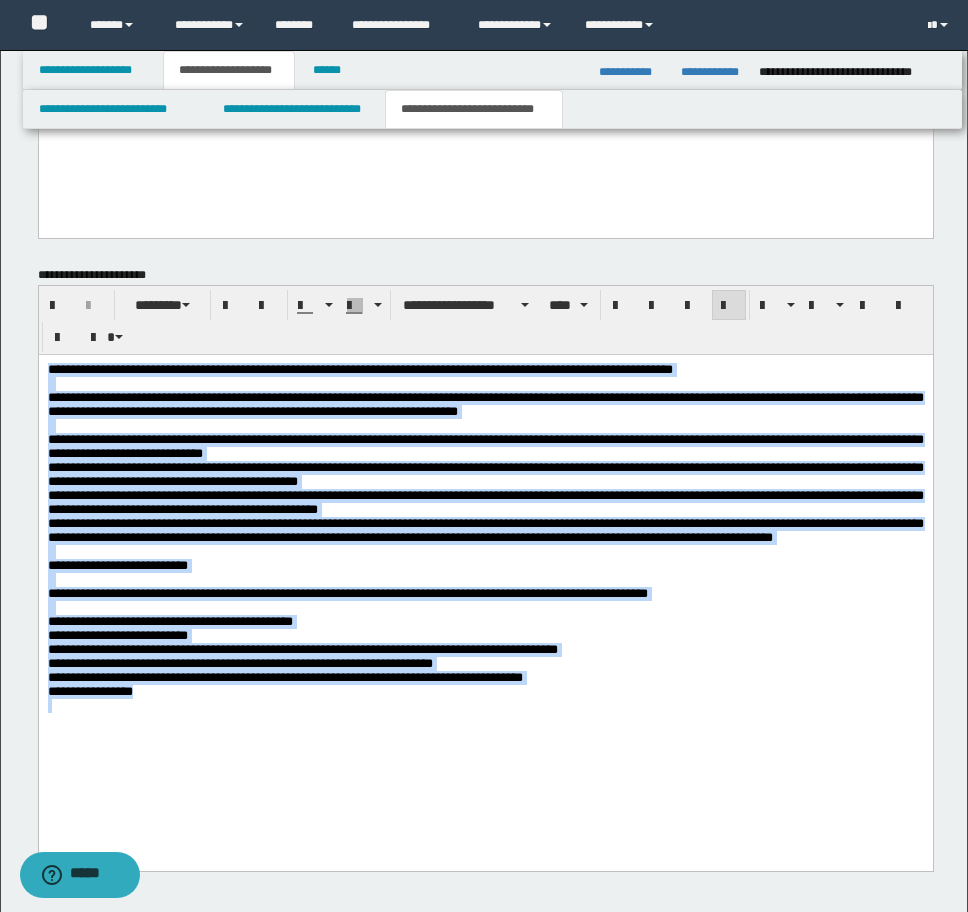 drag, startPoint x: 163, startPoint y: 747, endPoint x: -7, endPoint y: 282, distance: 495.101 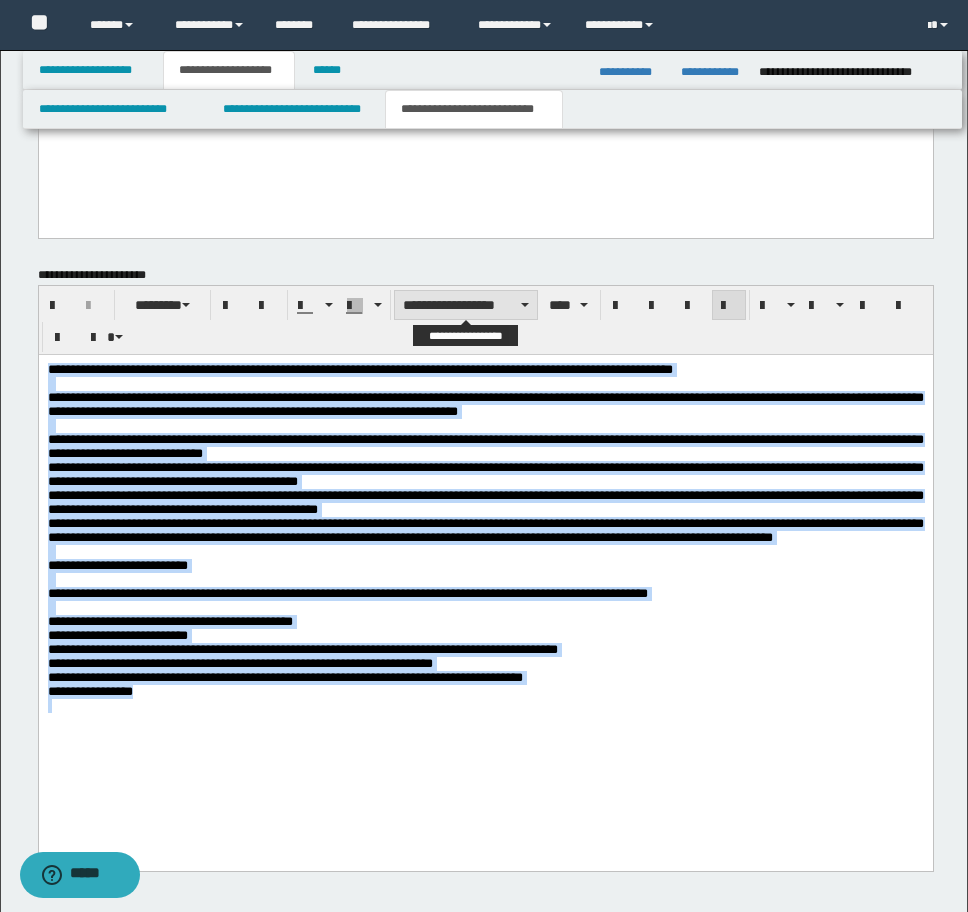 click on "**********" at bounding box center [466, 305] 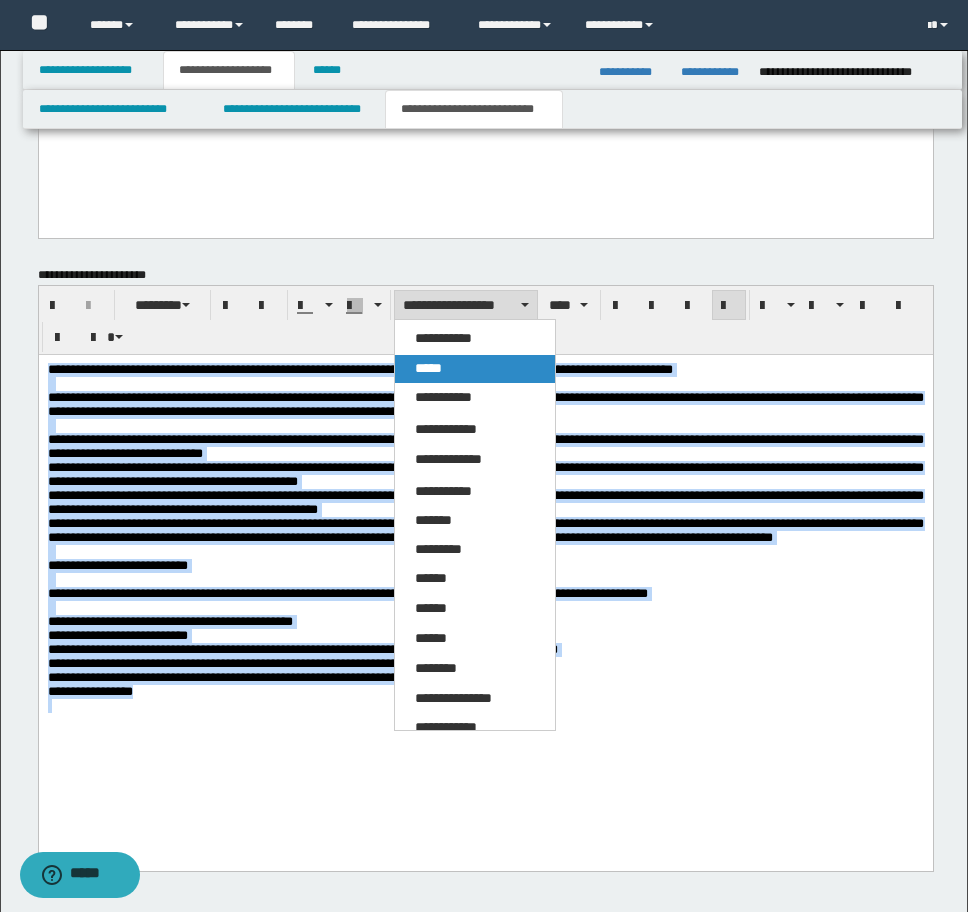 click on "*****" at bounding box center [475, 369] 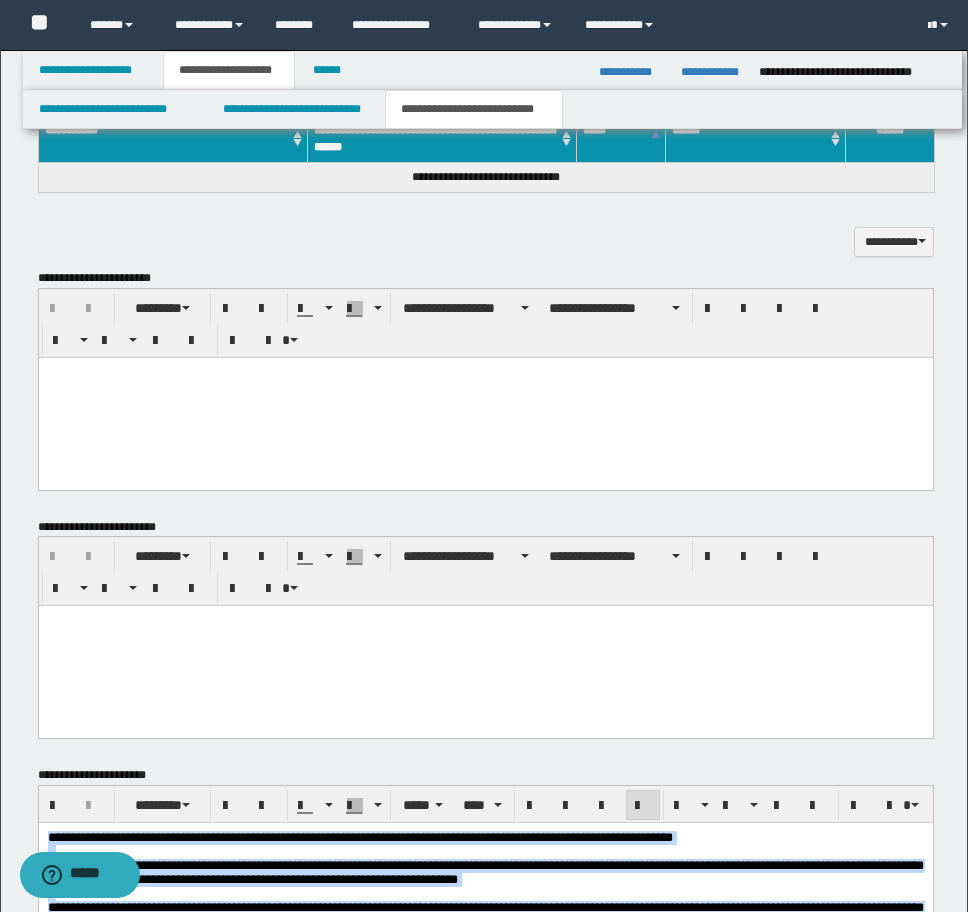 scroll, scrollTop: 1040, scrollLeft: 0, axis: vertical 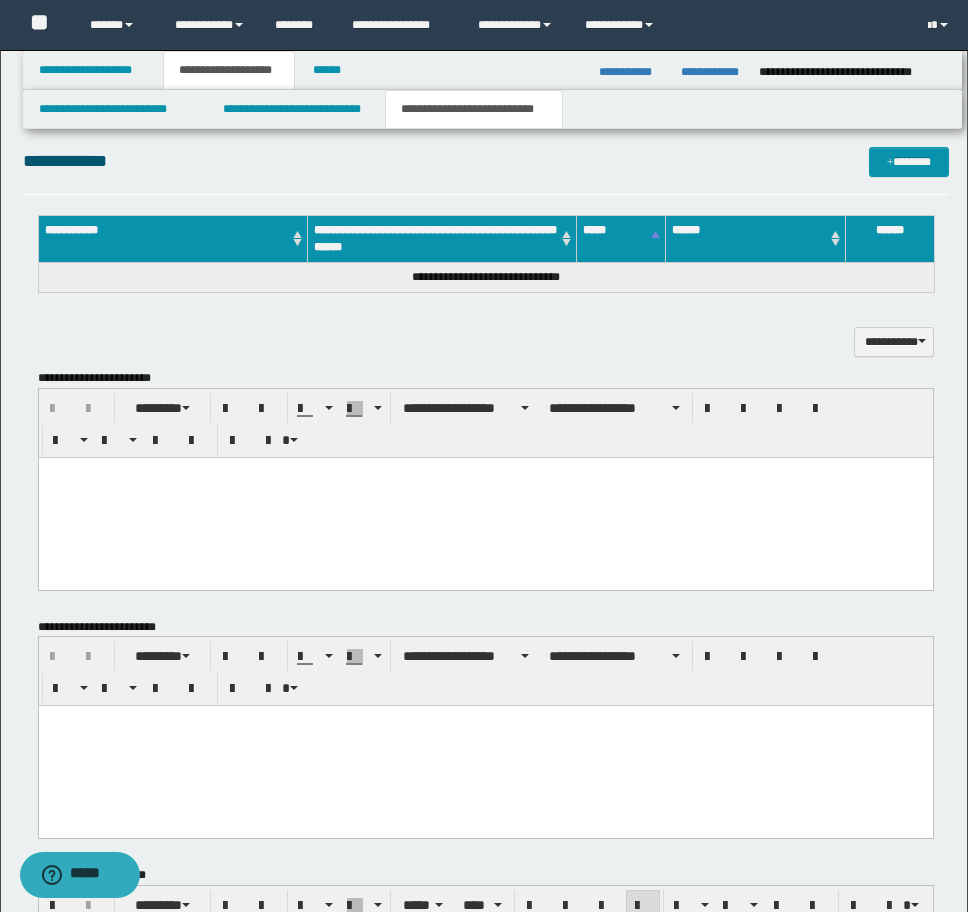 click at bounding box center [485, 497] 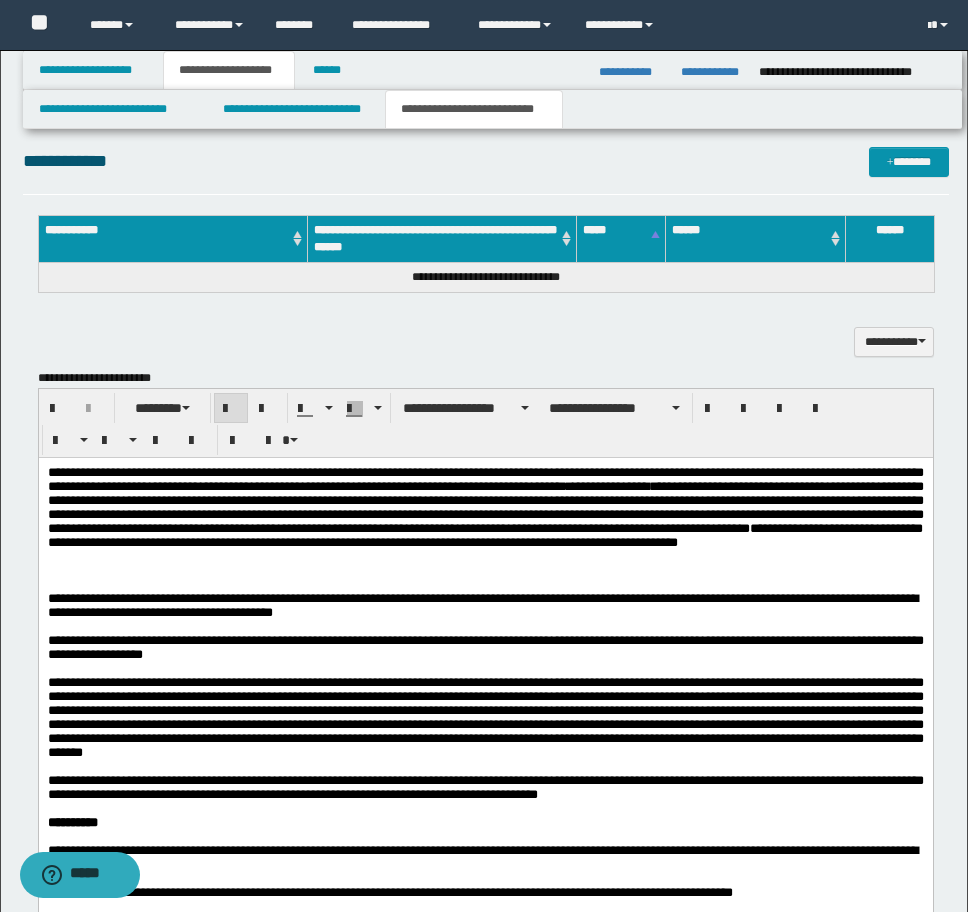 click on "**********" at bounding box center [485, 478] 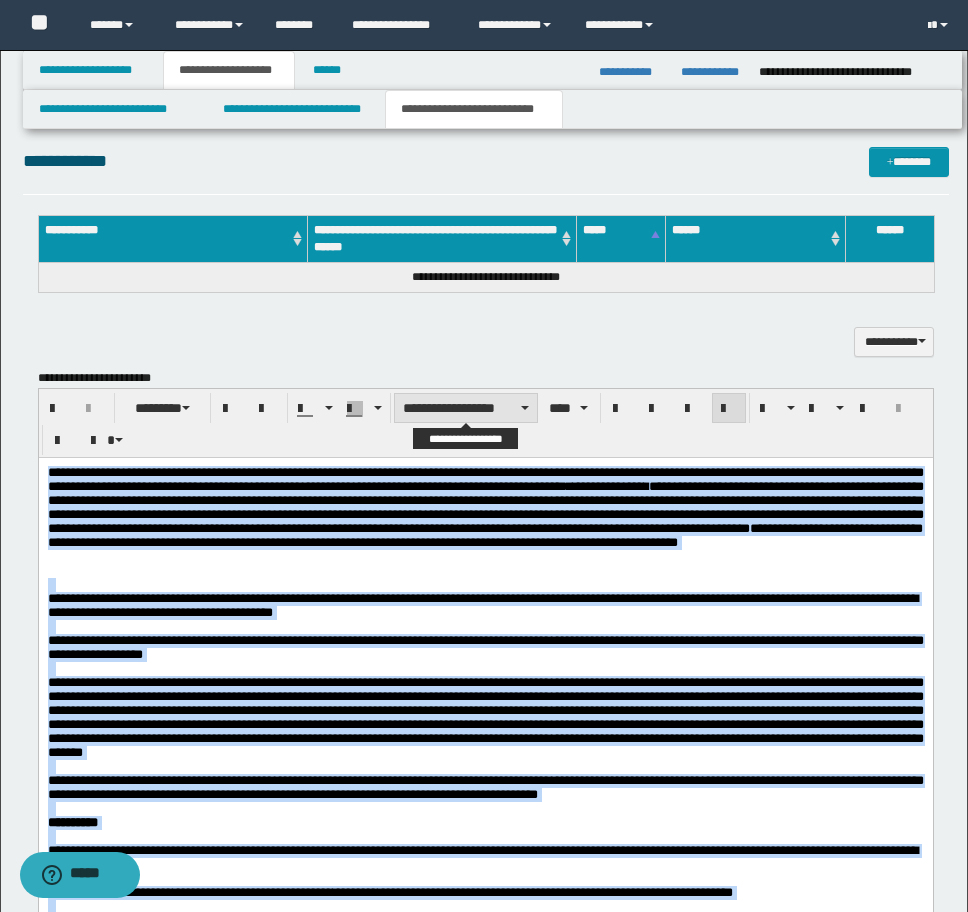 click on "**********" at bounding box center (466, 408) 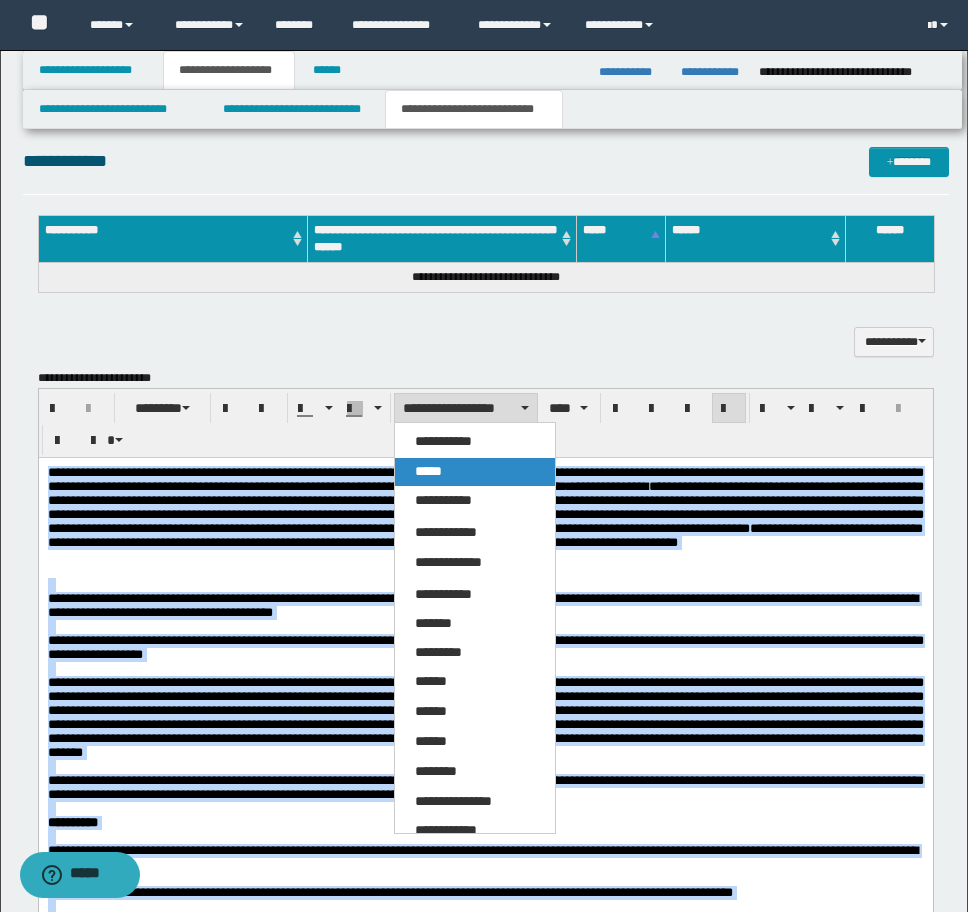 click on "*****" at bounding box center (475, 472) 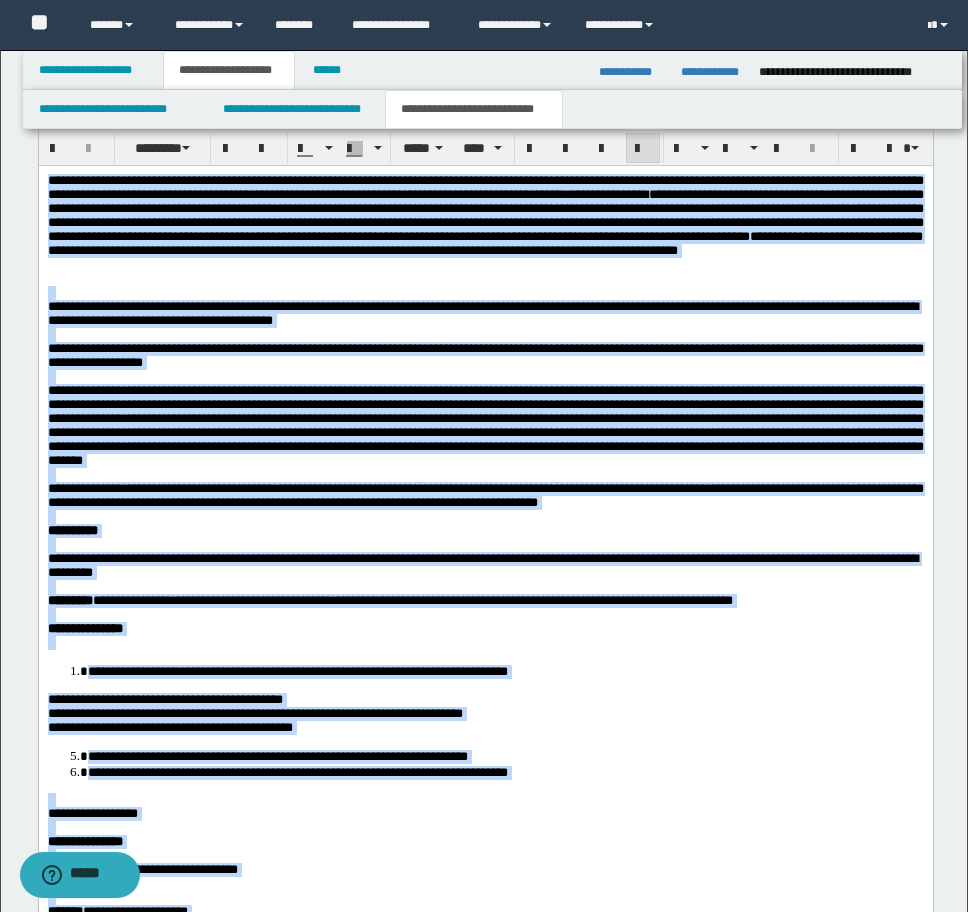 scroll, scrollTop: 1540, scrollLeft: 0, axis: vertical 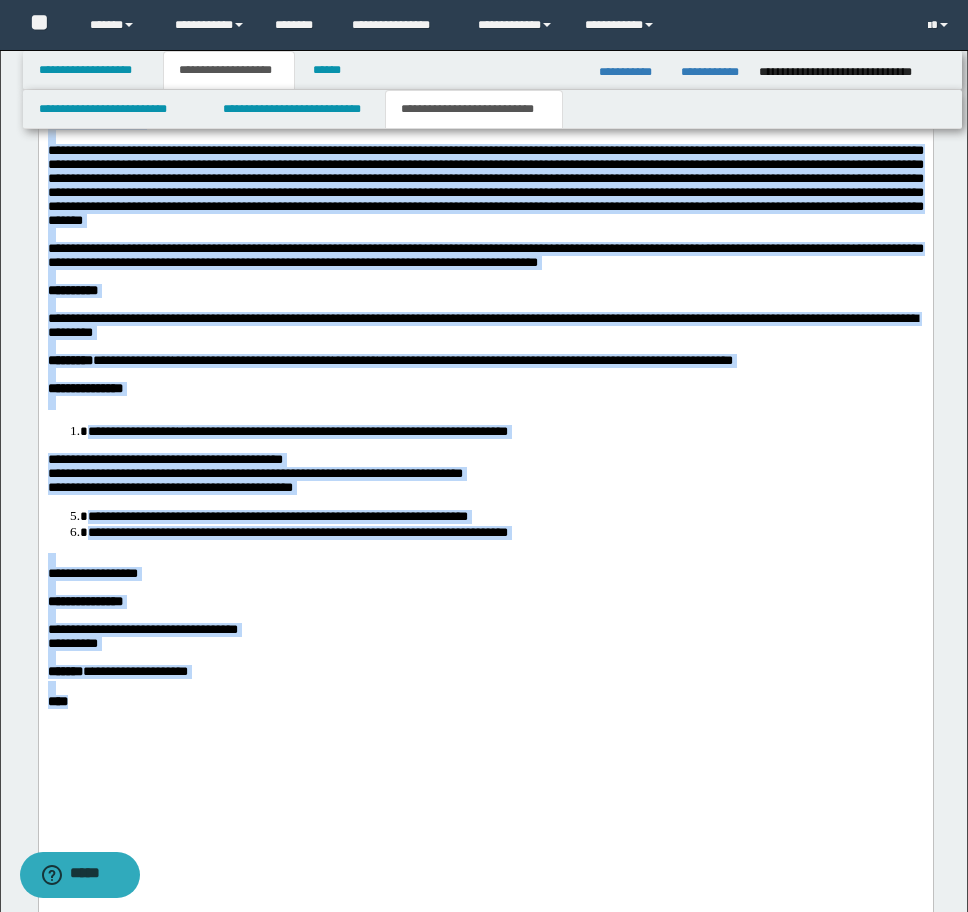 click on "**********" at bounding box center [254, 473] 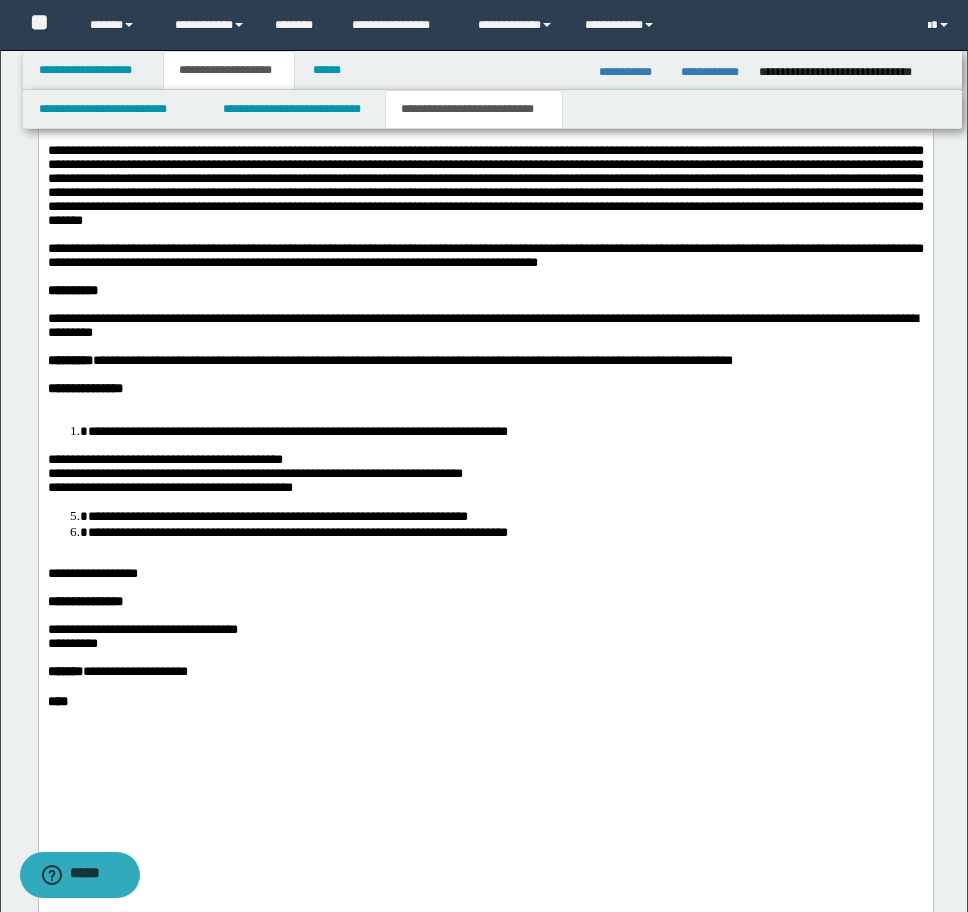 click on "**********" at bounding box center [132, 431] 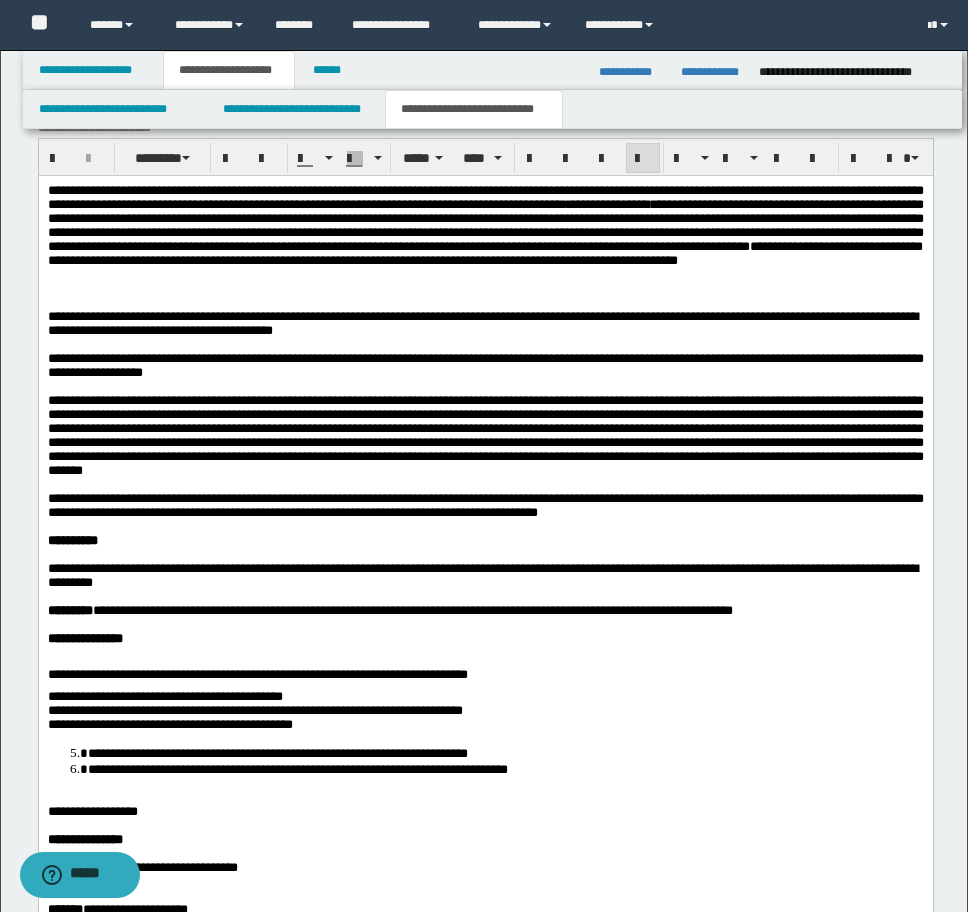 scroll, scrollTop: 1140, scrollLeft: 0, axis: vertical 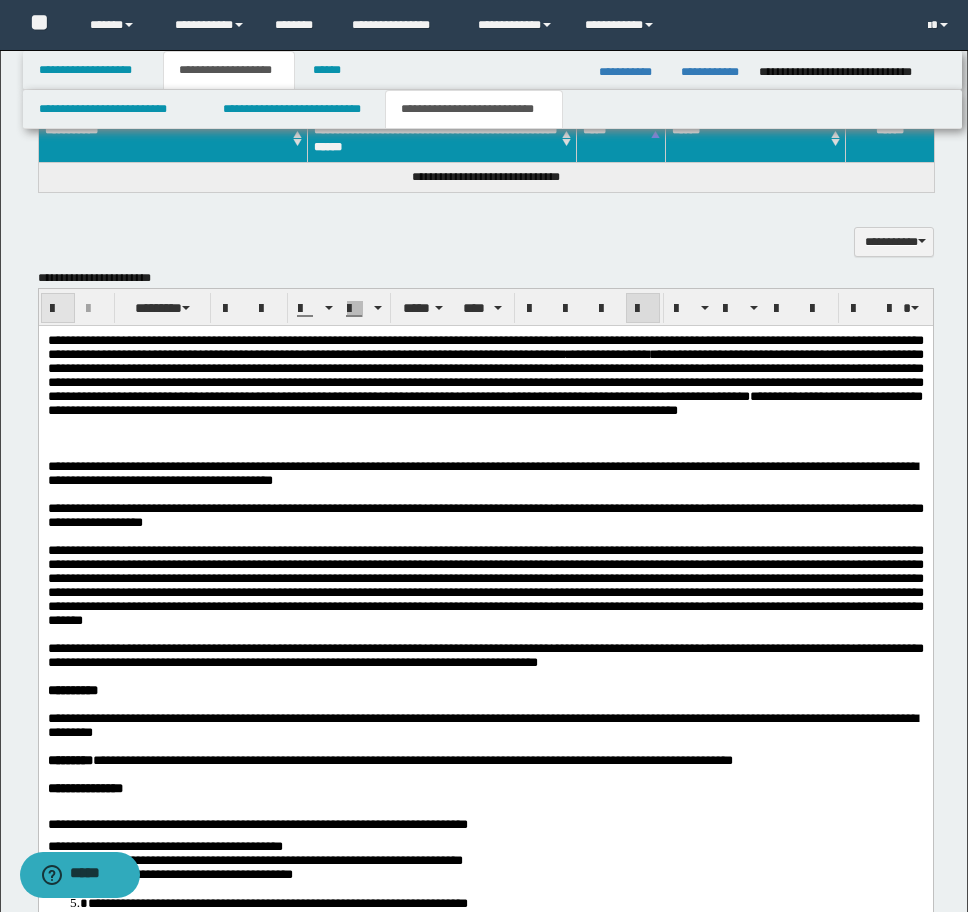 click at bounding box center (58, 308) 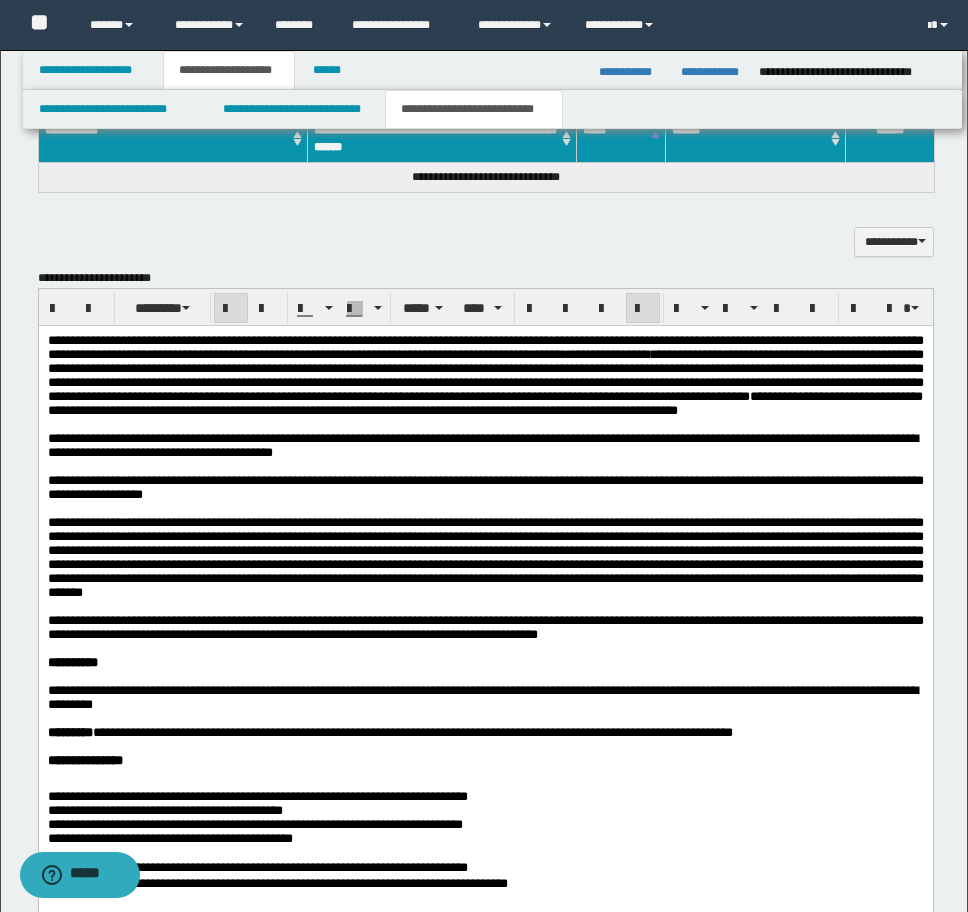 scroll, scrollTop: 1540, scrollLeft: 0, axis: vertical 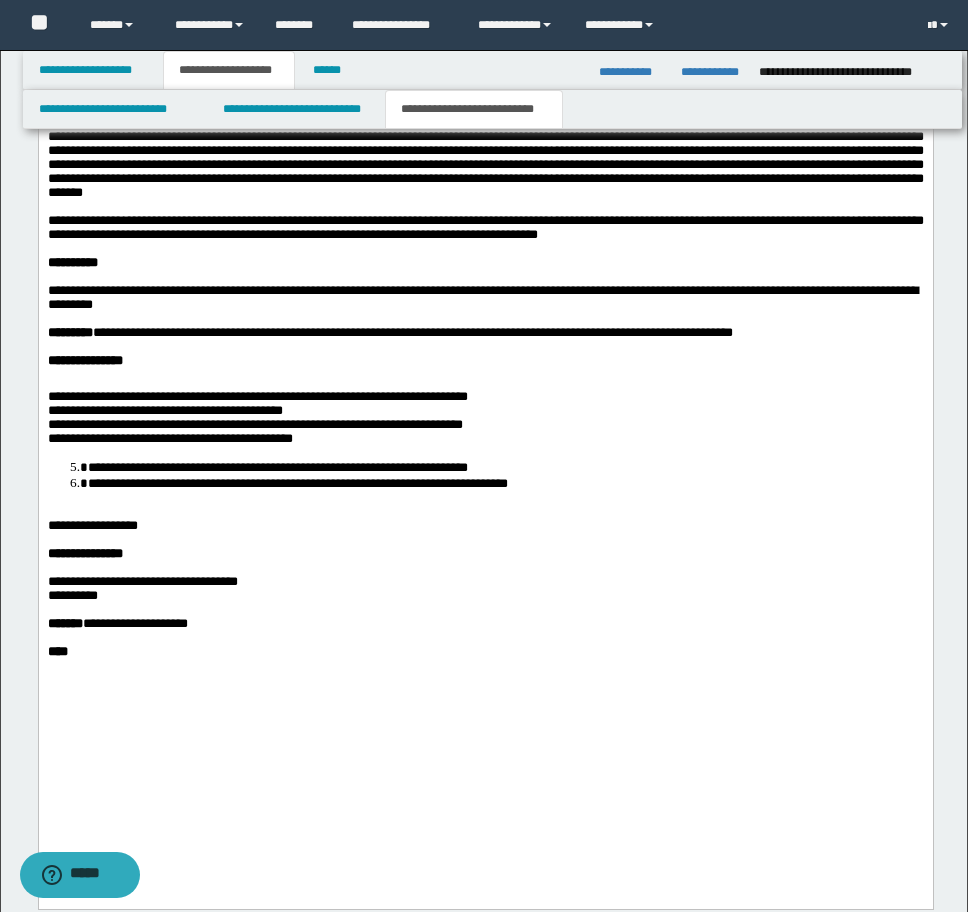 click on "**********" at bounding box center (505, 467) 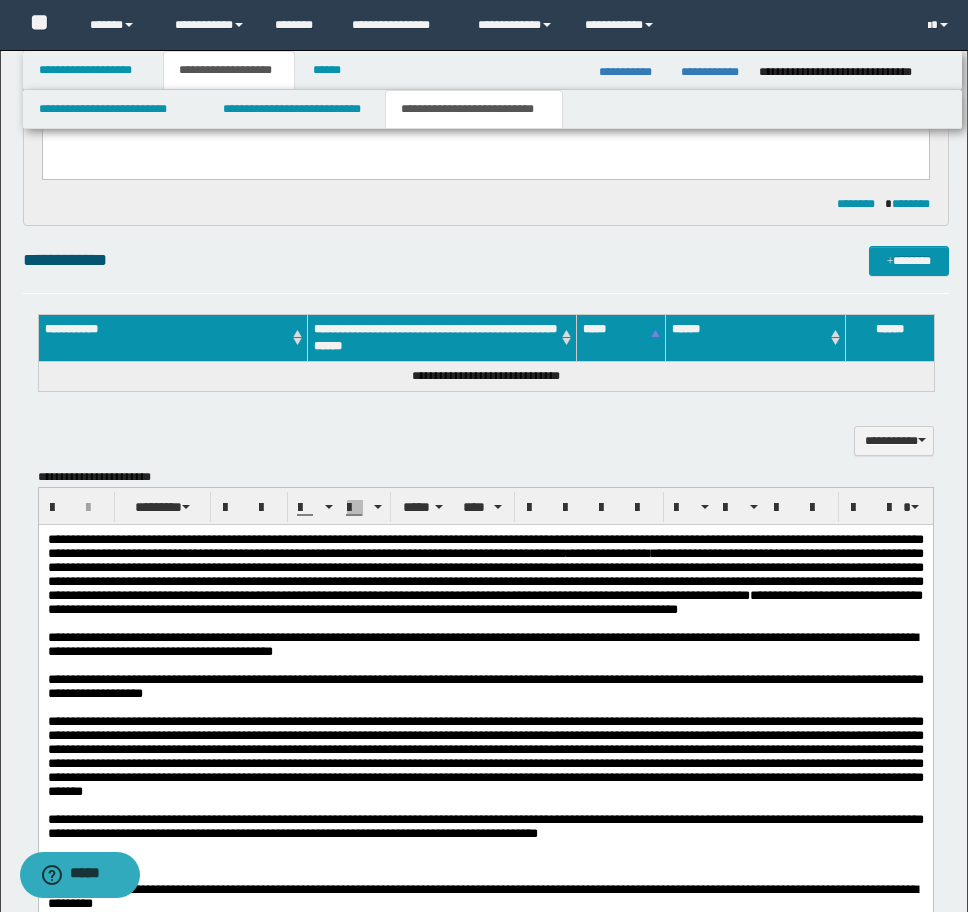 scroll, scrollTop: 740, scrollLeft: 0, axis: vertical 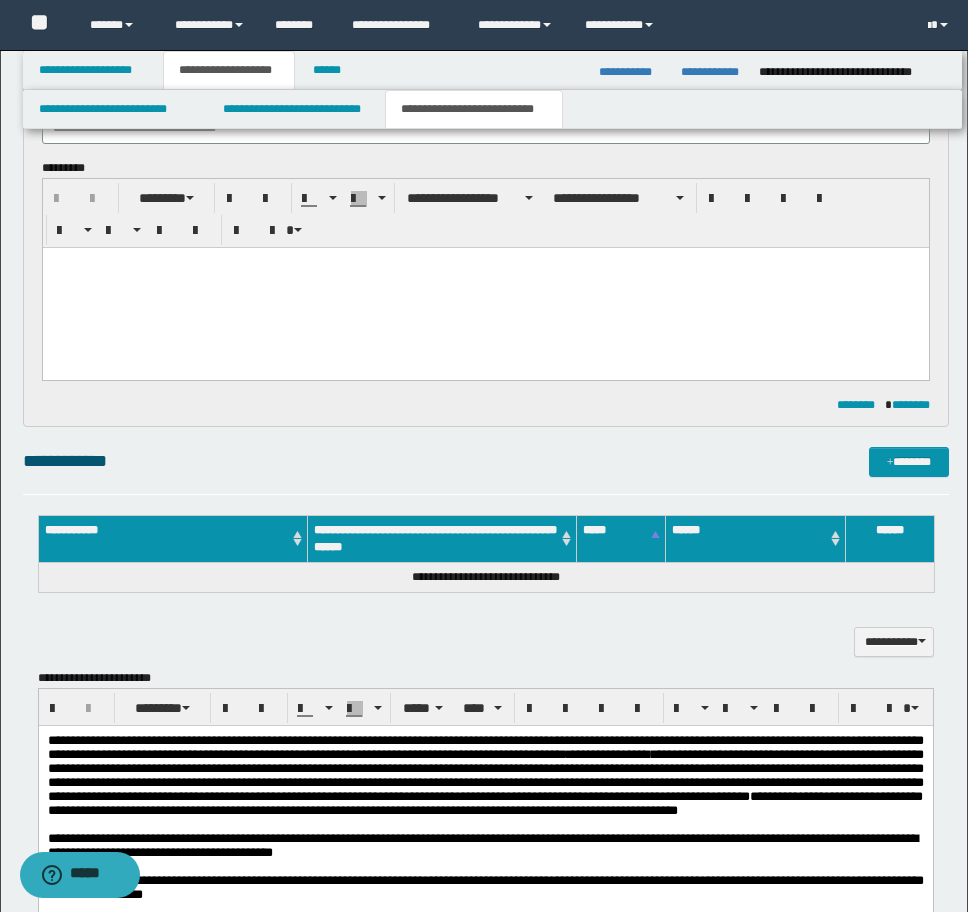 click on "**********" at bounding box center [486, 461] 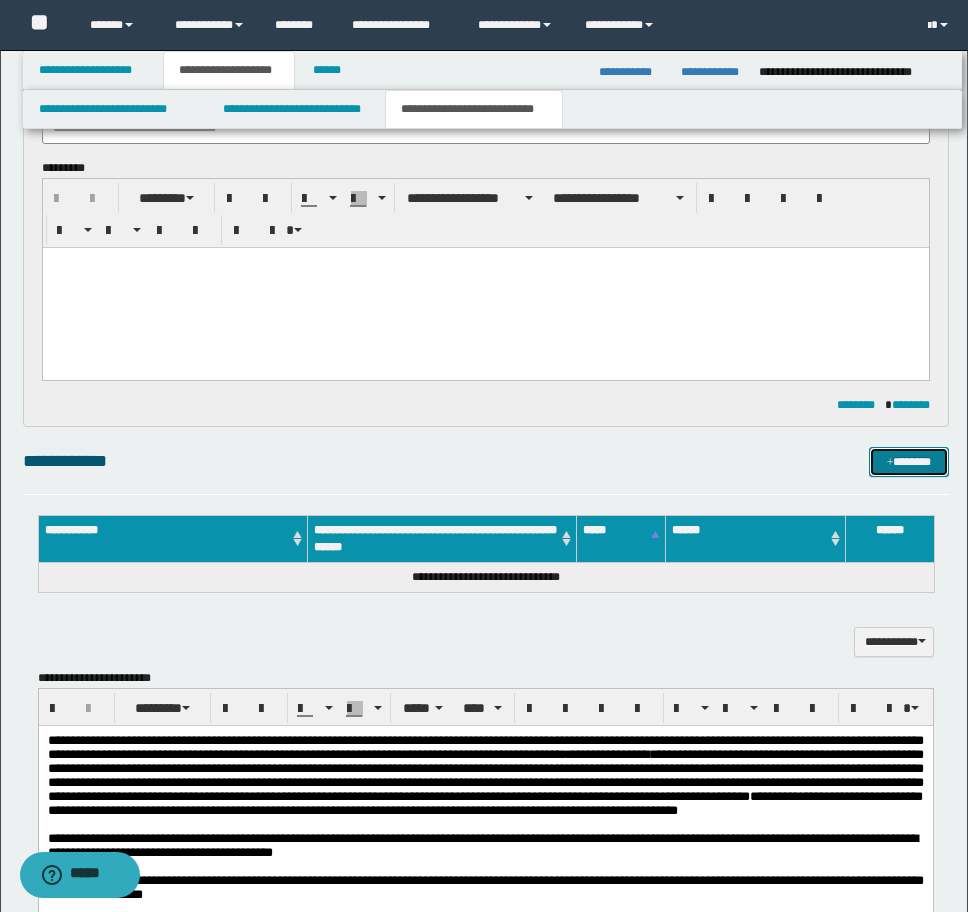 click at bounding box center [890, 463] 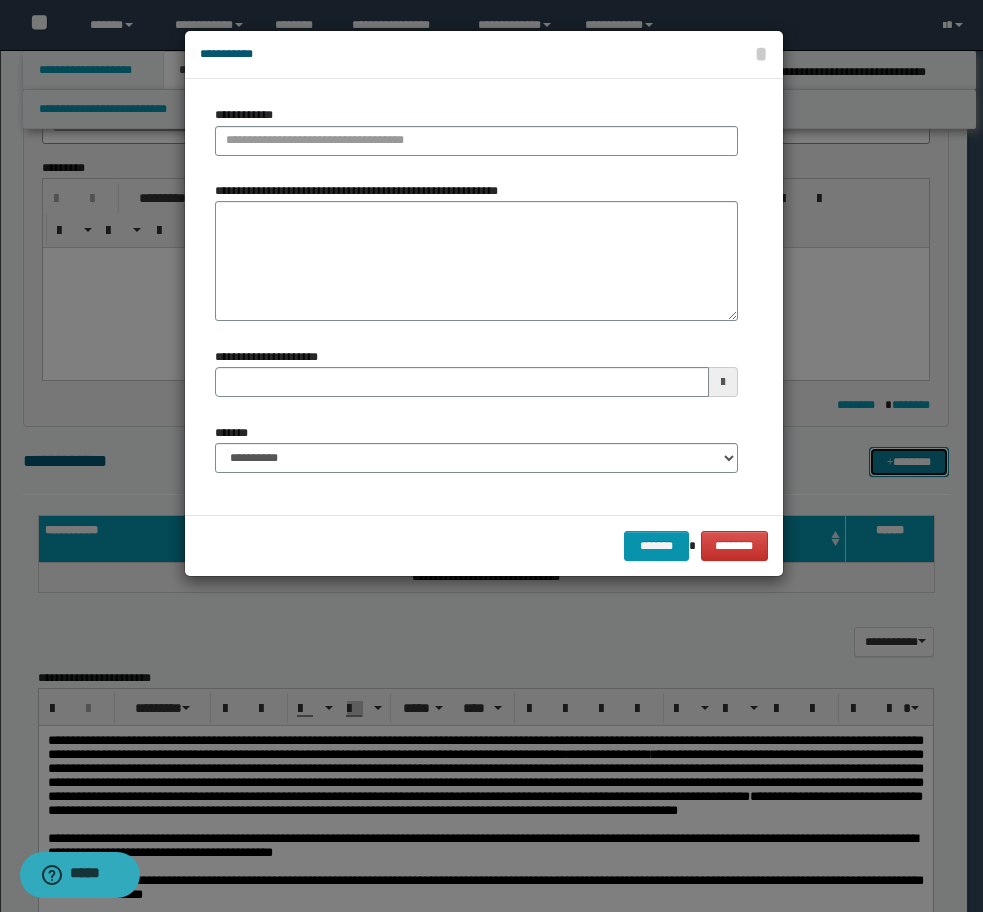type 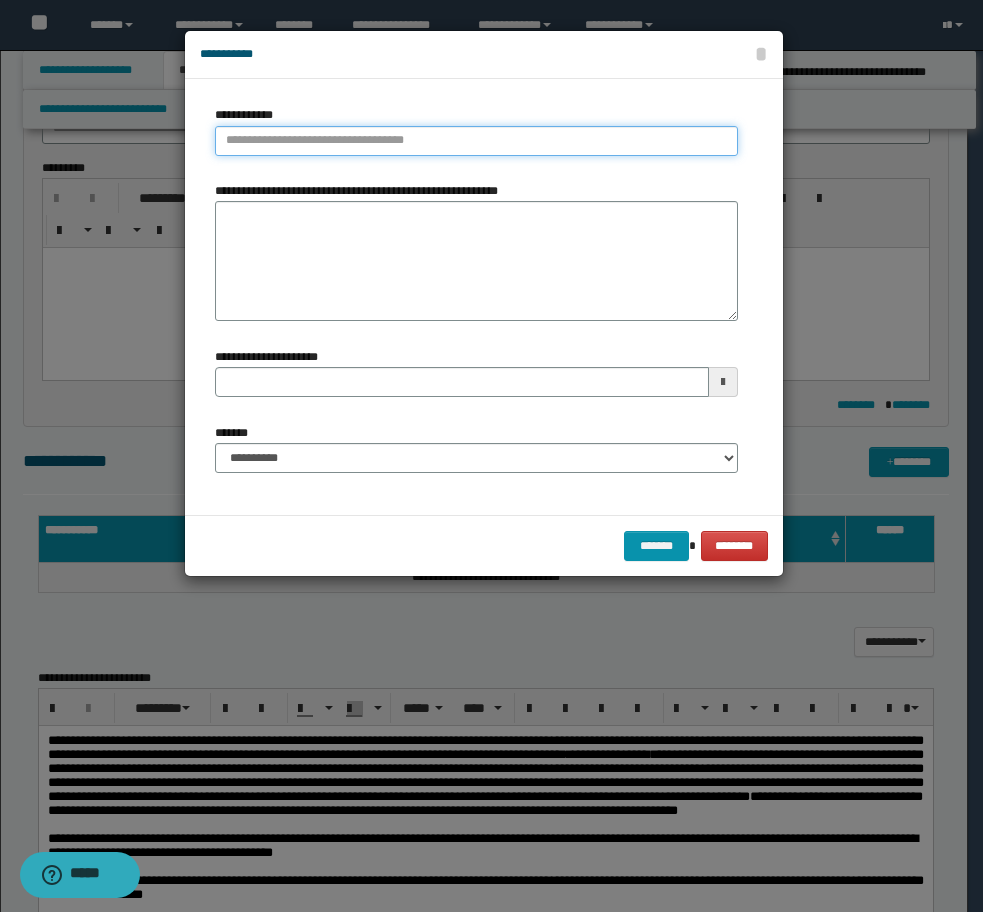 click on "**********" at bounding box center (476, 141) 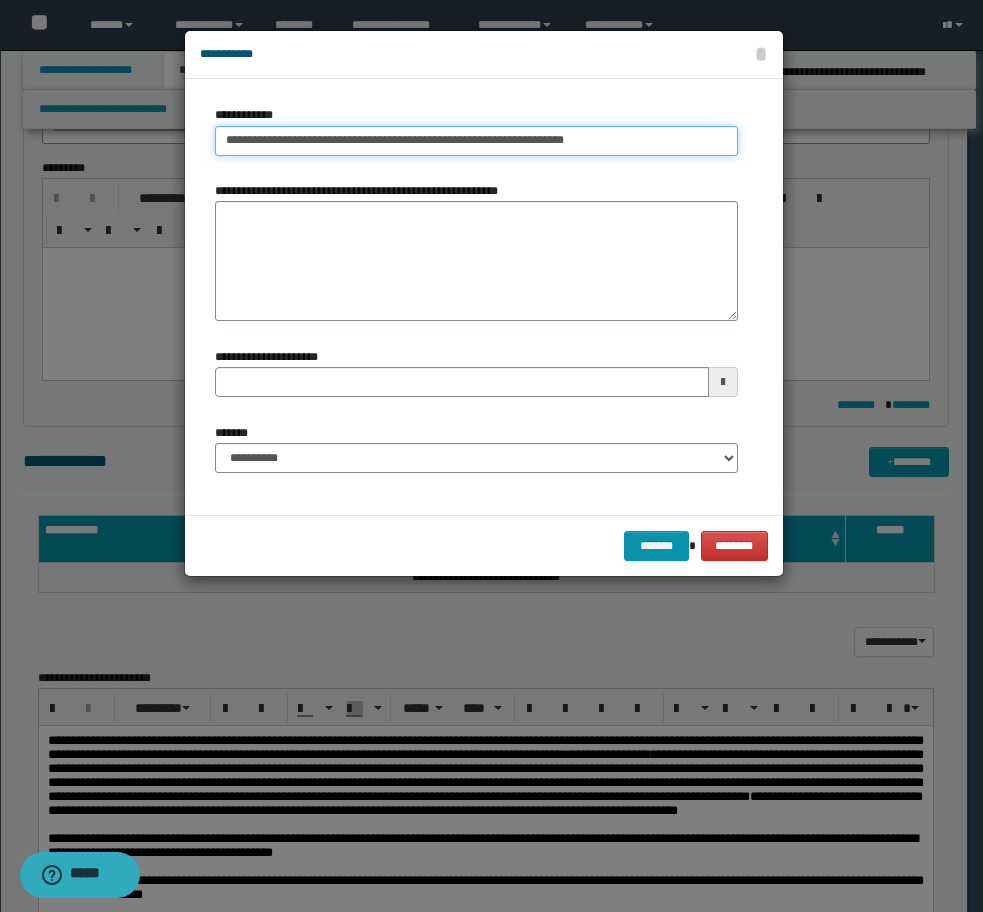 click on "**********" at bounding box center (476, 141) 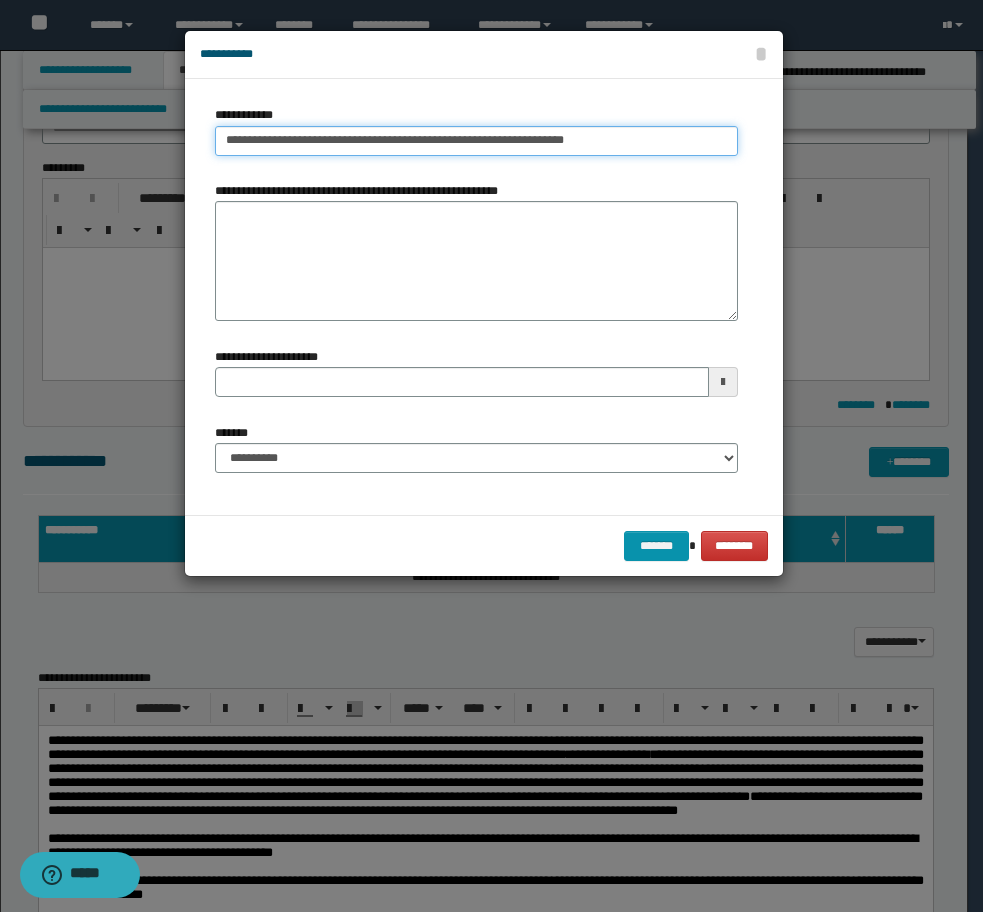 drag, startPoint x: 327, startPoint y: 146, endPoint x: 647, endPoint y: 157, distance: 320.189 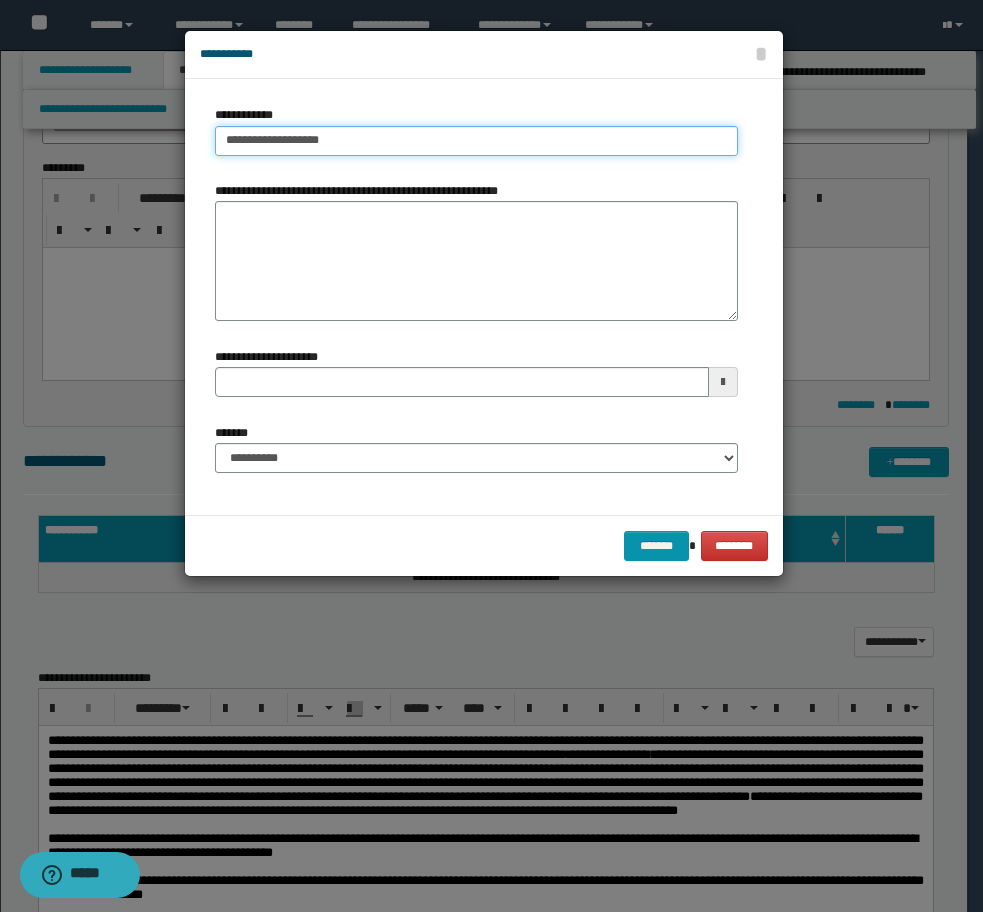 click on "**********" at bounding box center [476, 141] 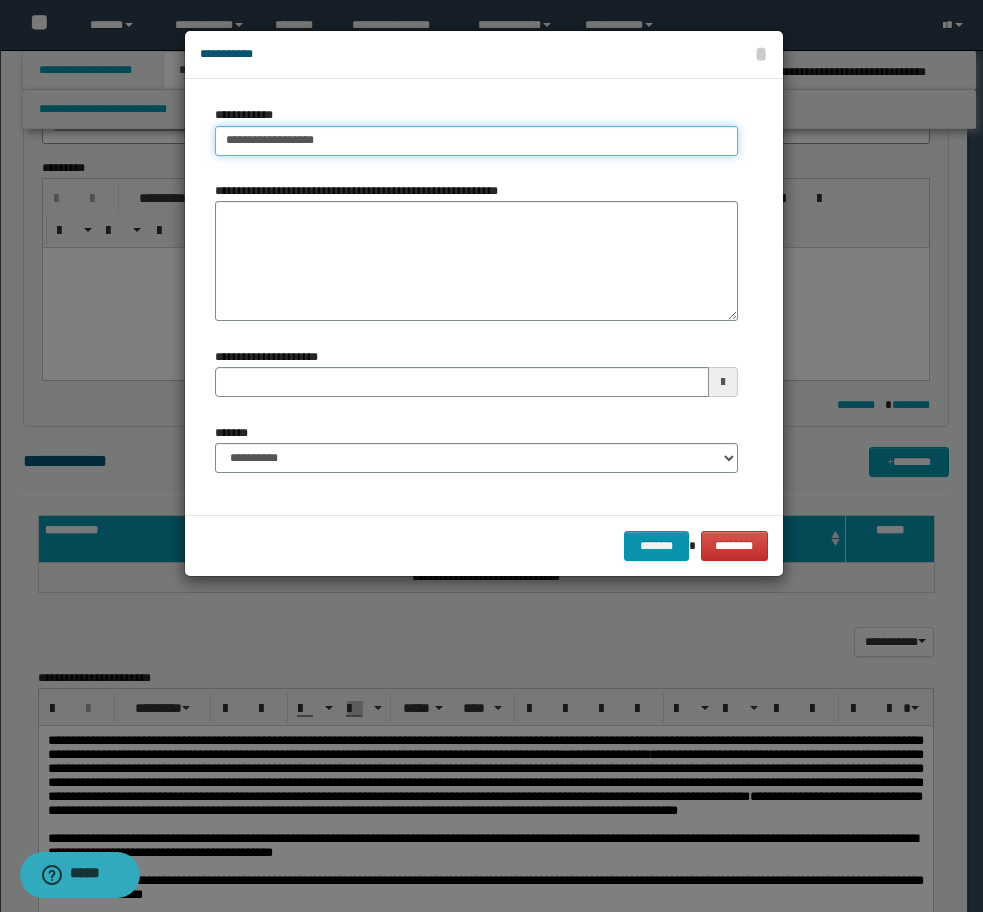 type on "**********" 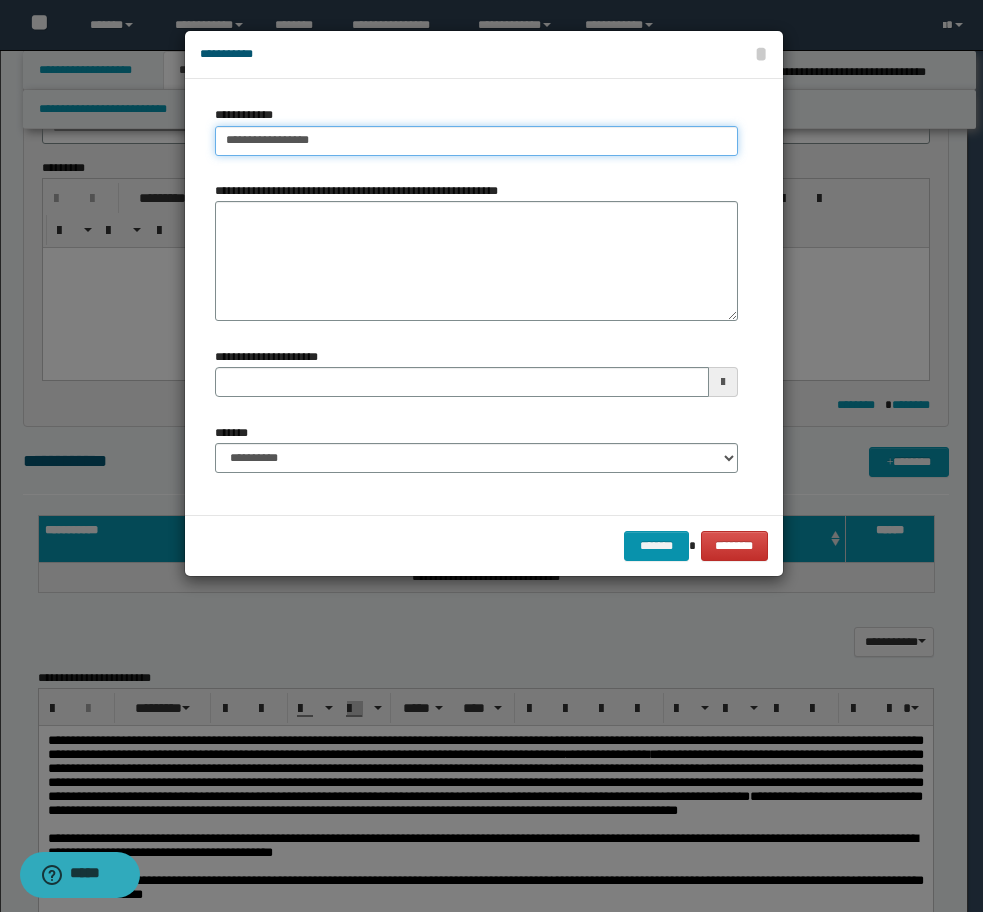 type on "**********" 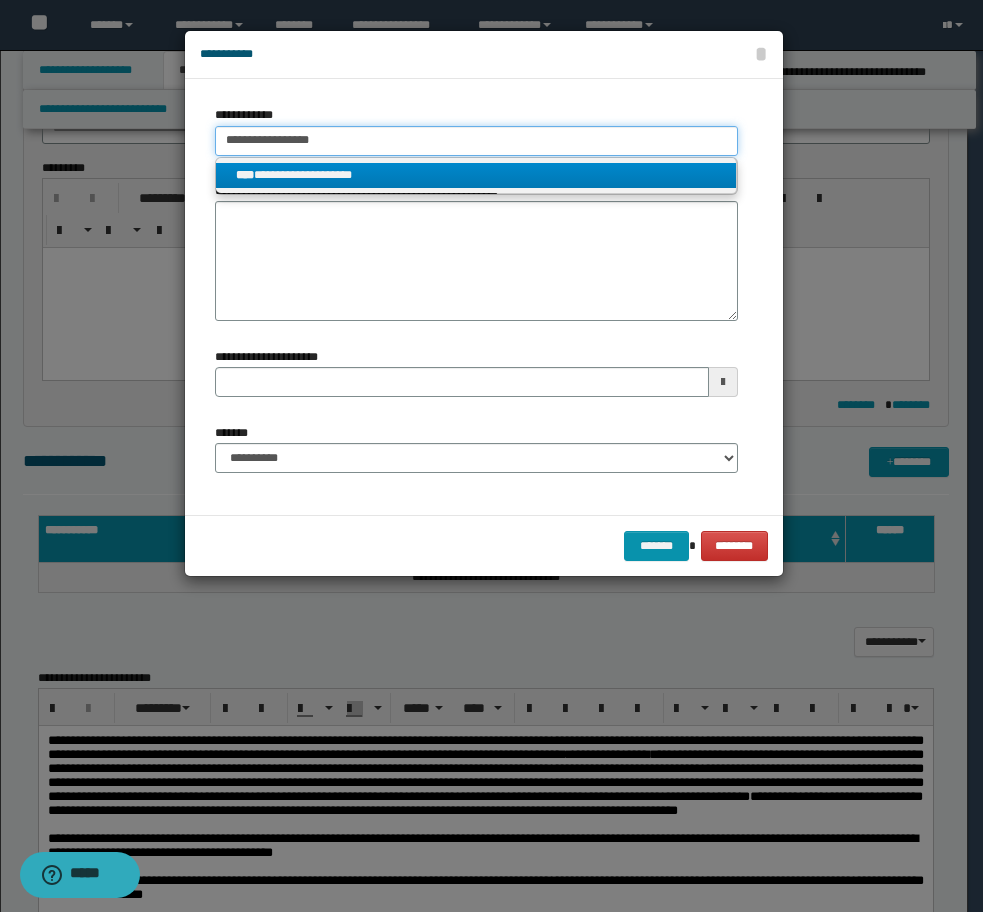 type on "**********" 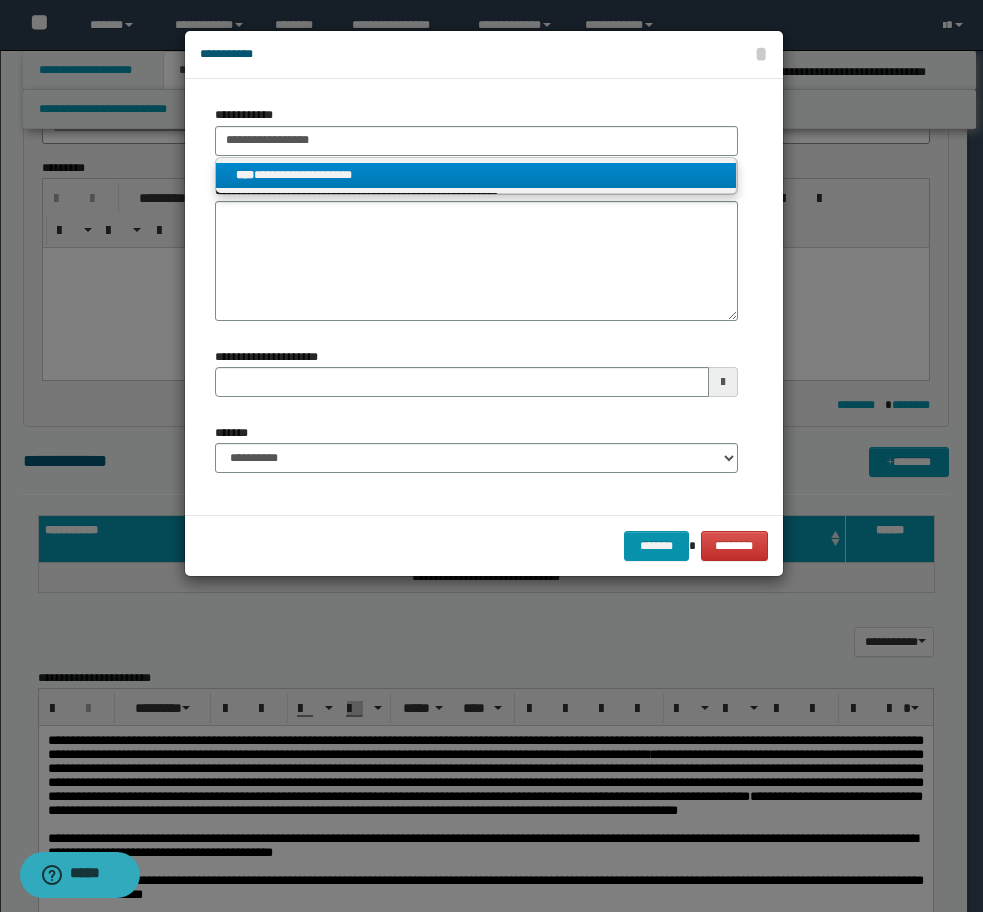 click on "**********" at bounding box center (476, 175) 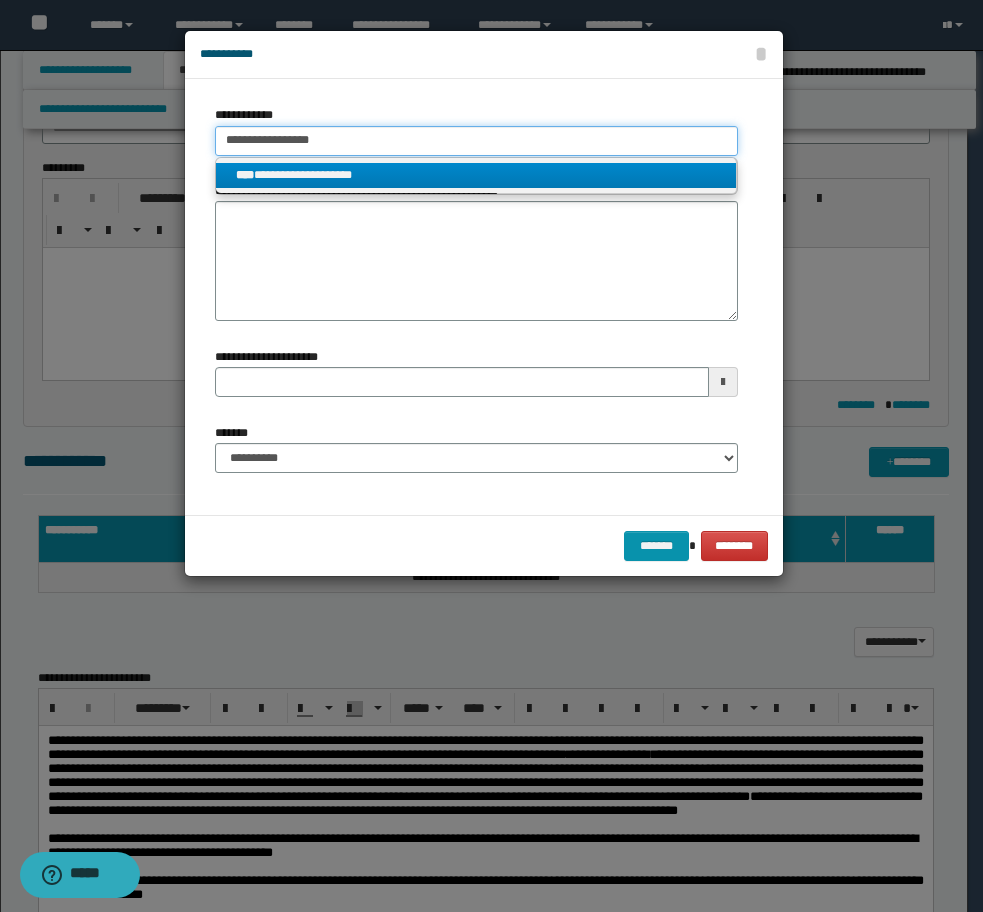 type 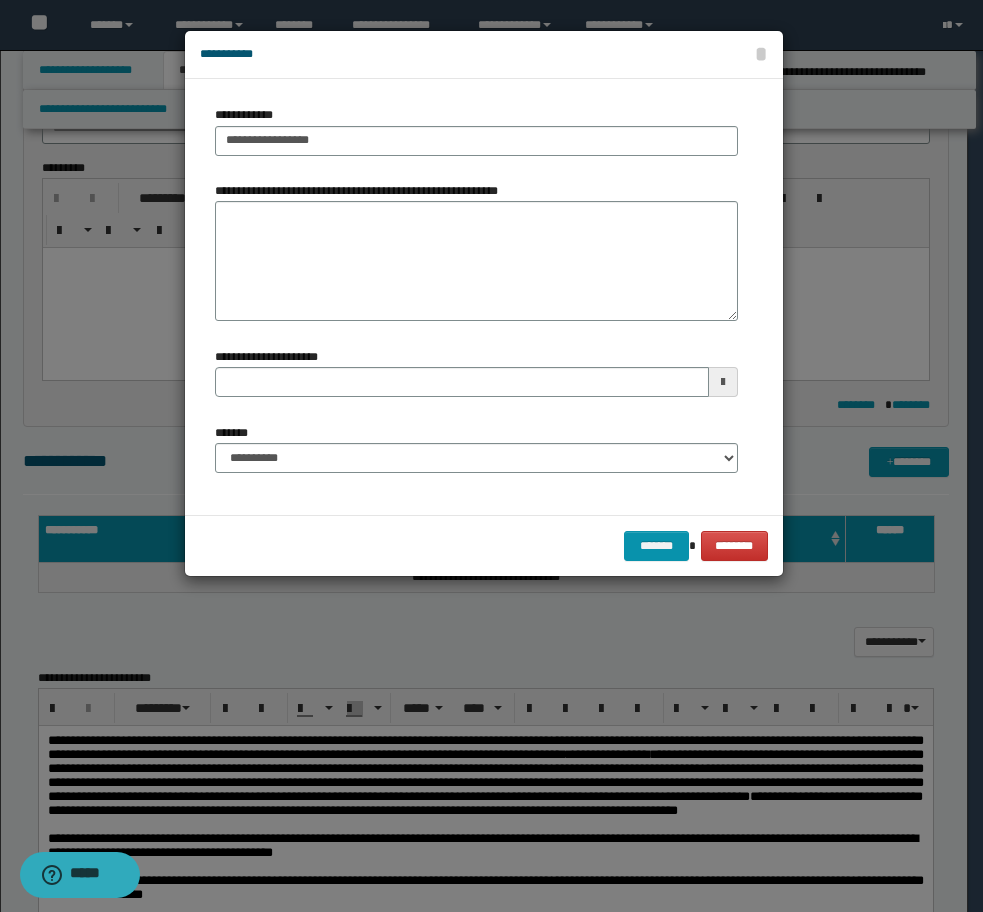 type 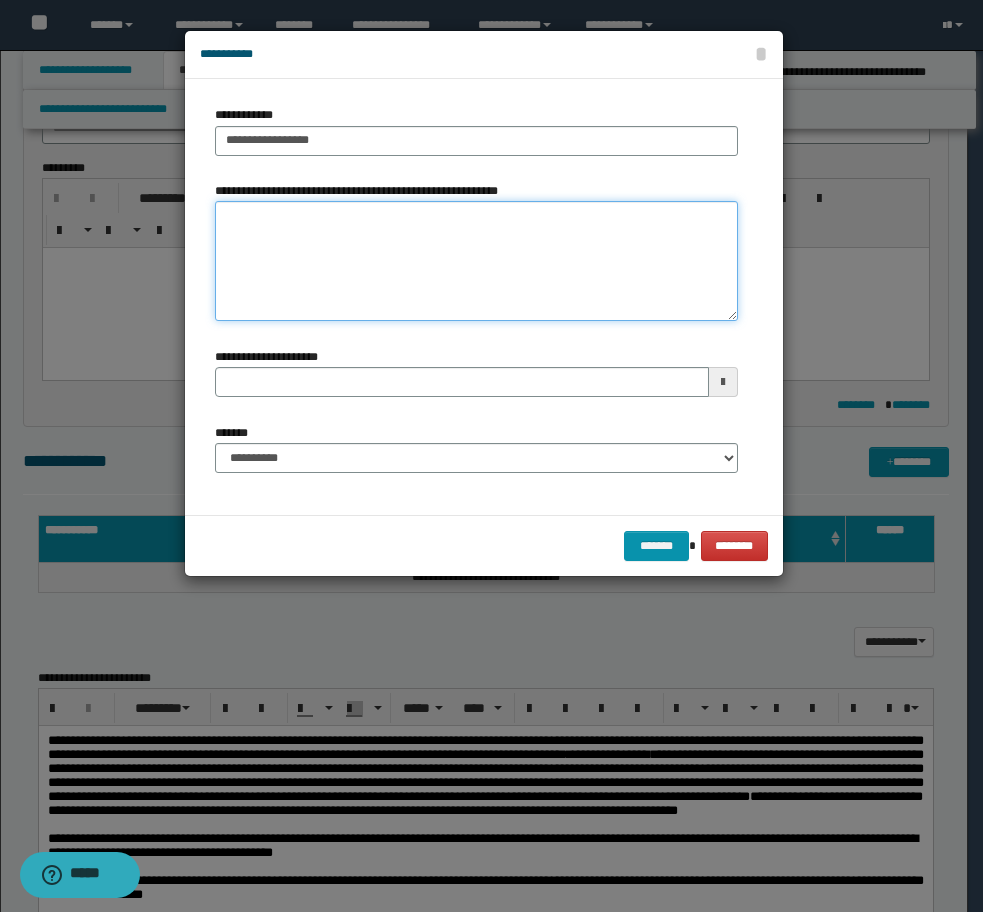 type 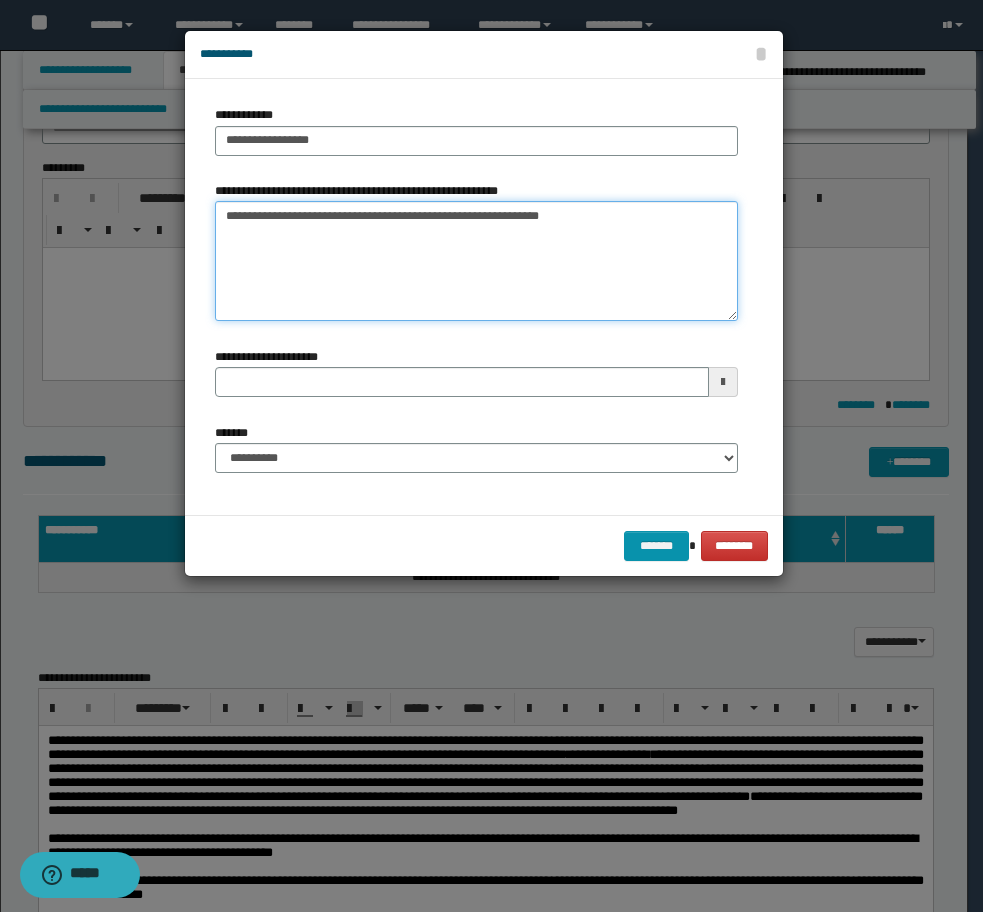 type 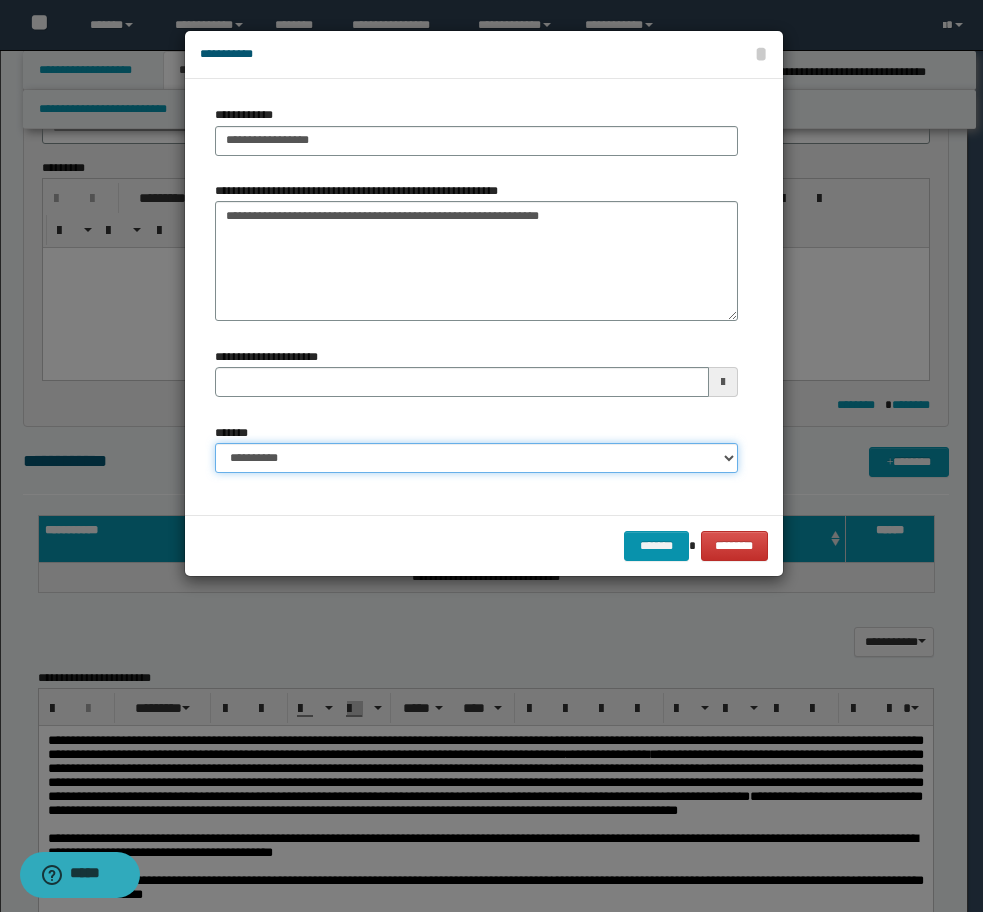 click on "**********" at bounding box center (476, 458) 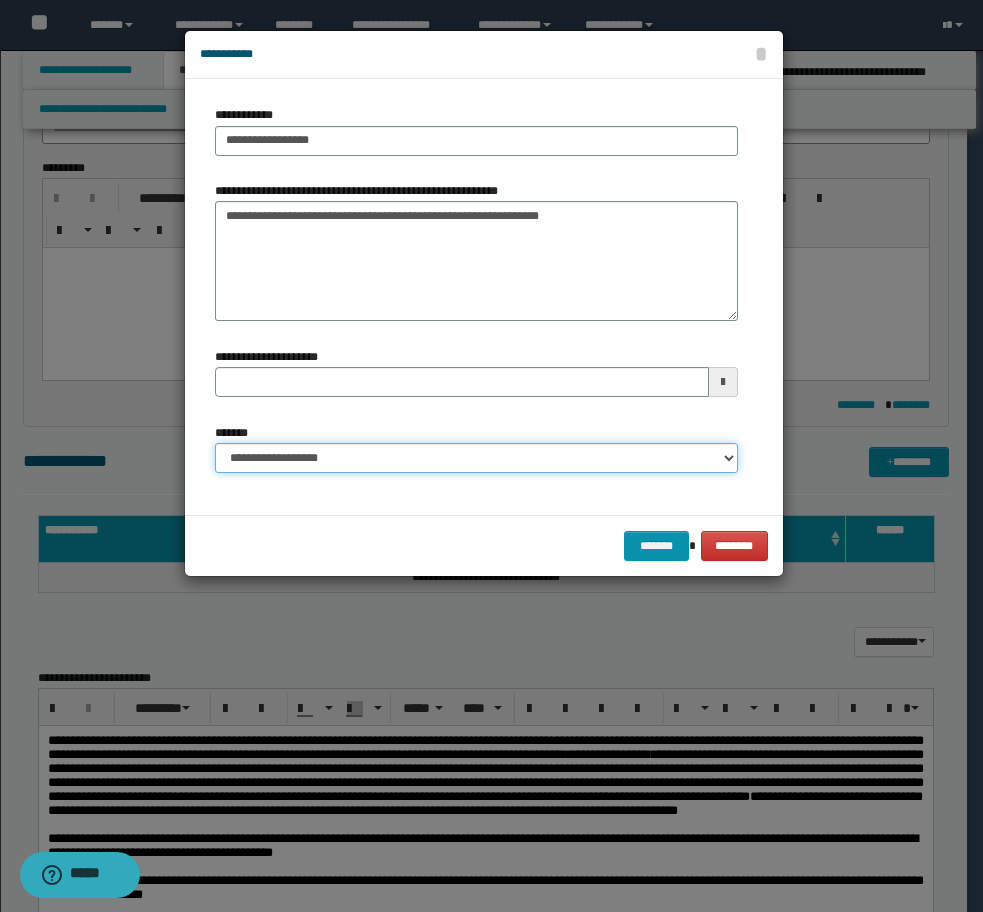 click on "**********" at bounding box center [476, 458] 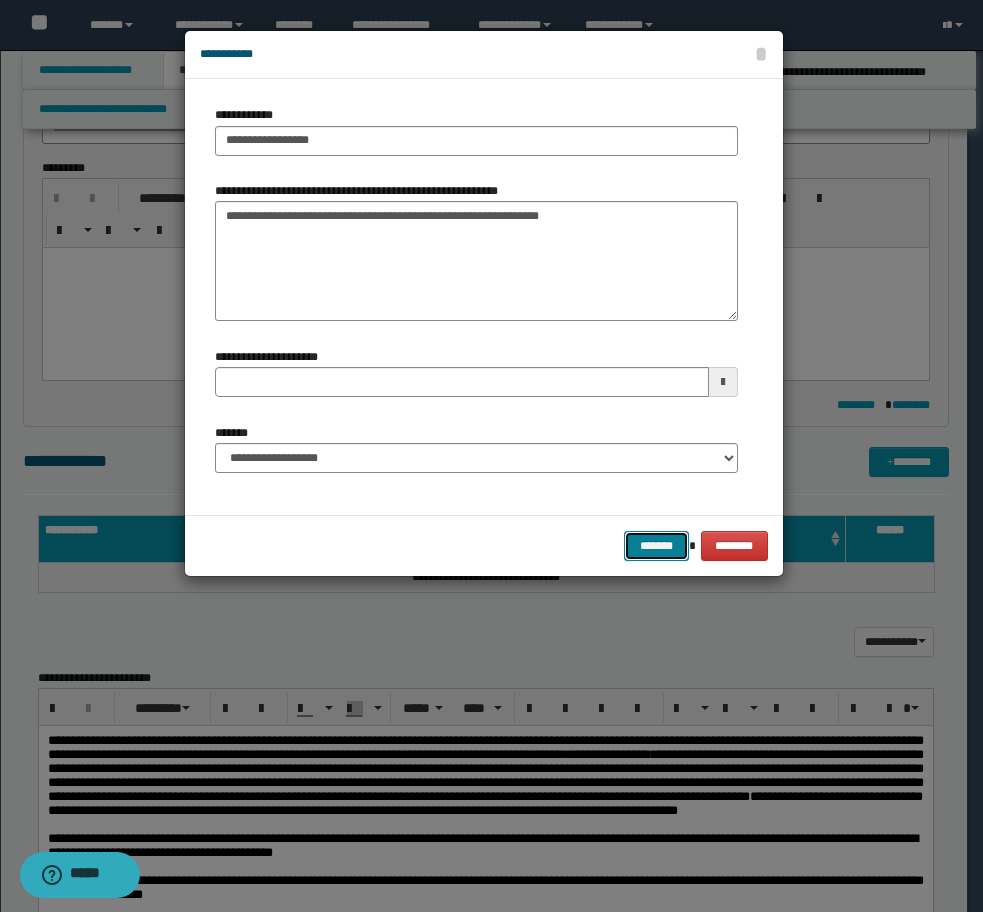 click on "*******" at bounding box center [656, 546] 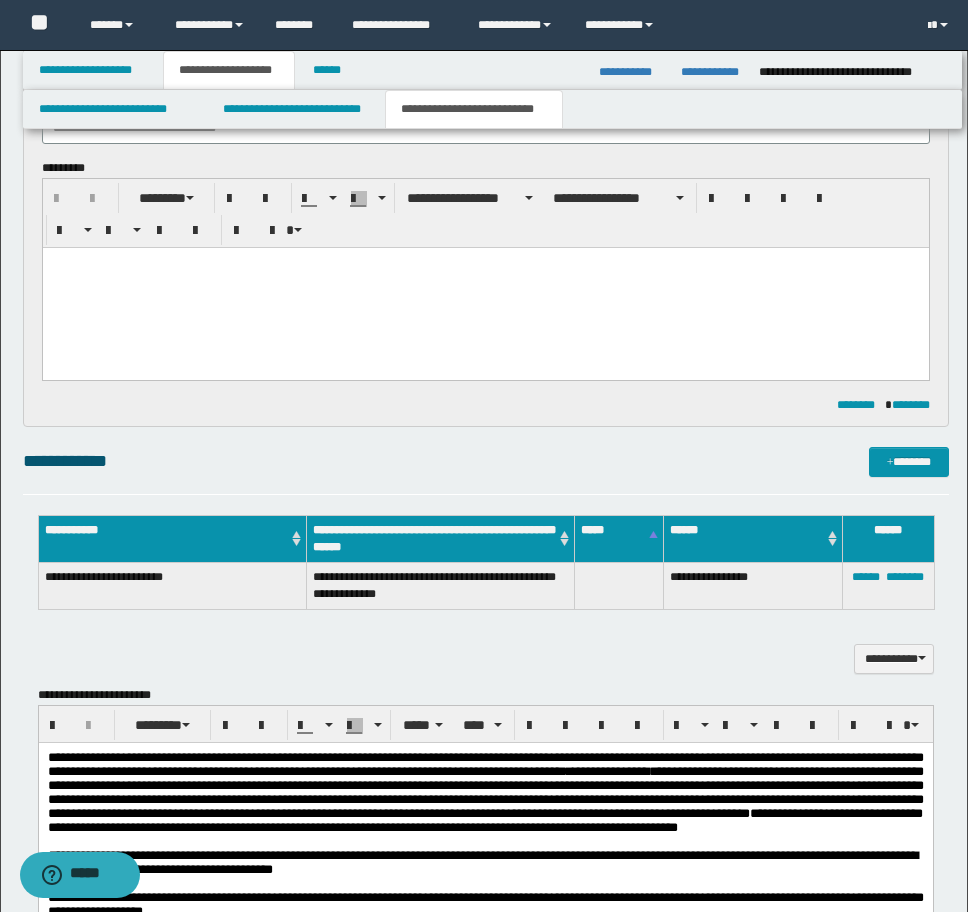 click on "**********" at bounding box center [486, 999] 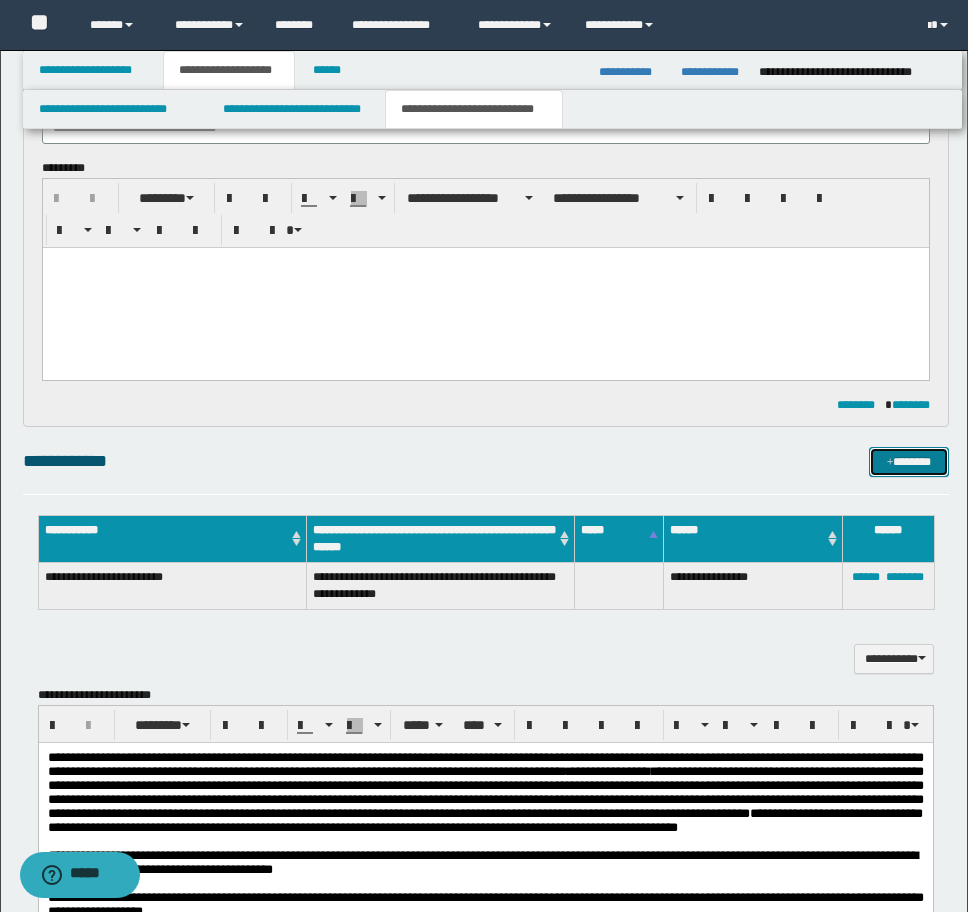 click on "*******" at bounding box center [909, 462] 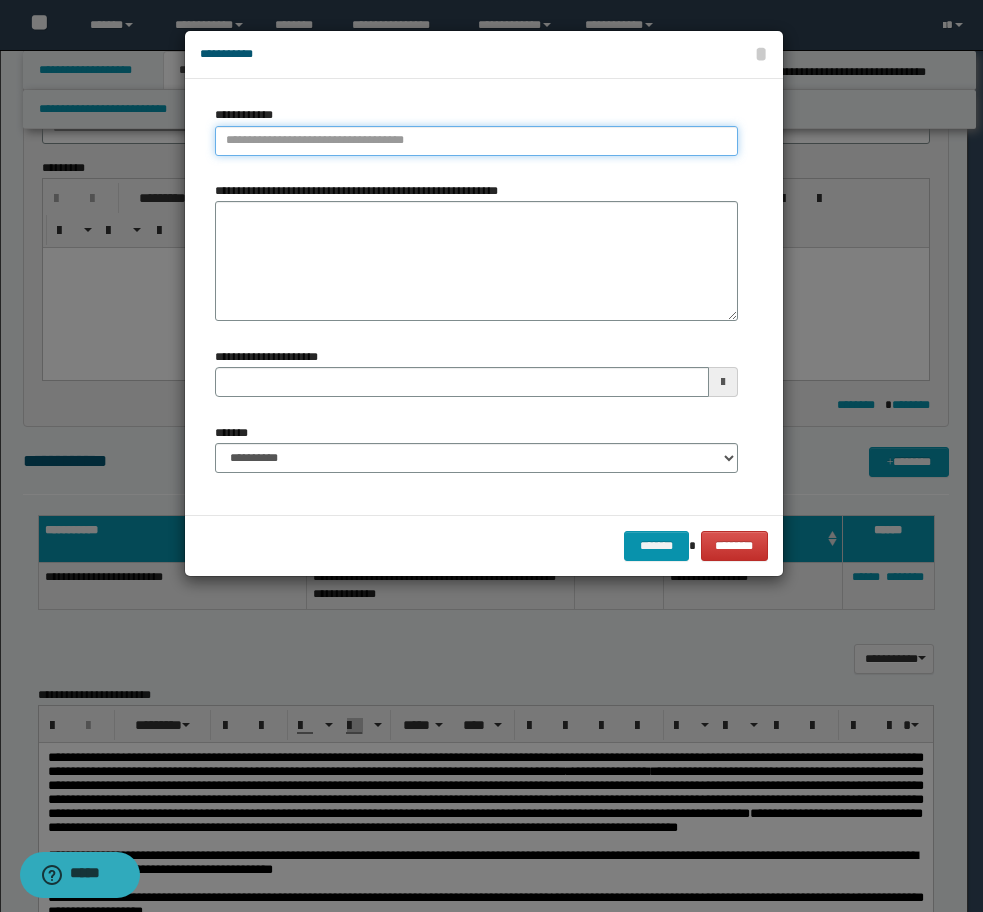type on "**********" 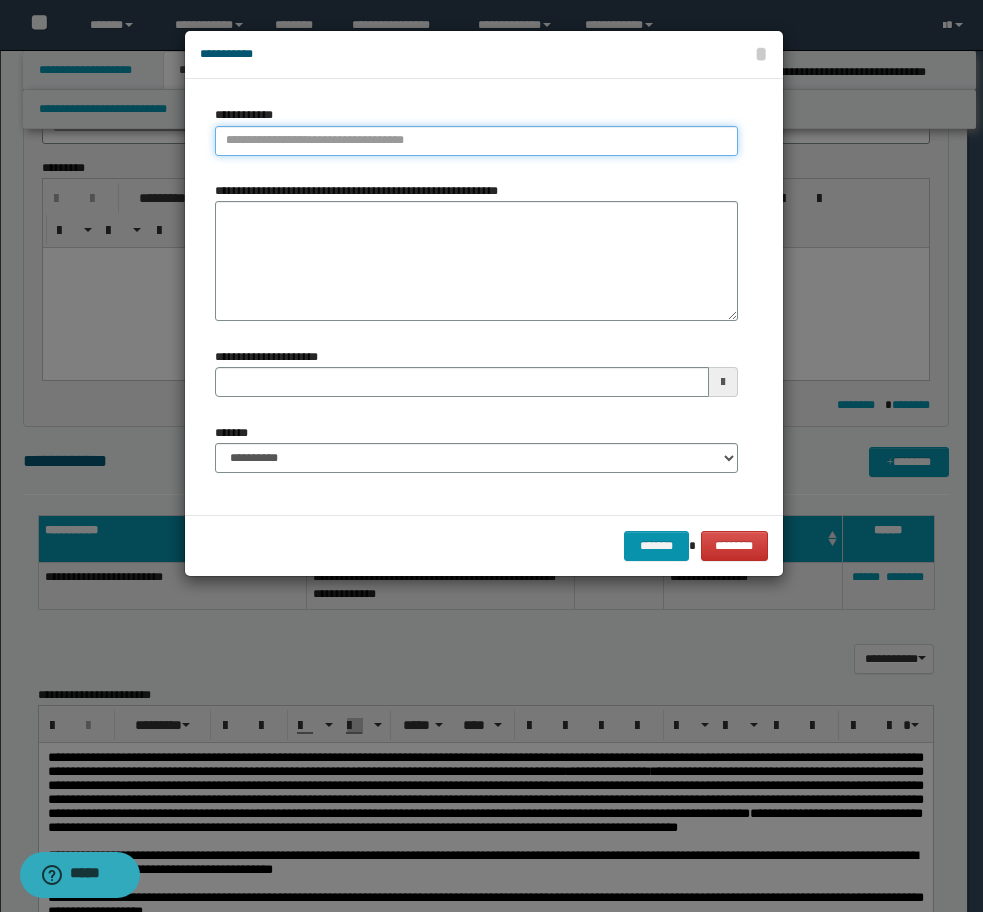 click on "**********" at bounding box center (476, 141) 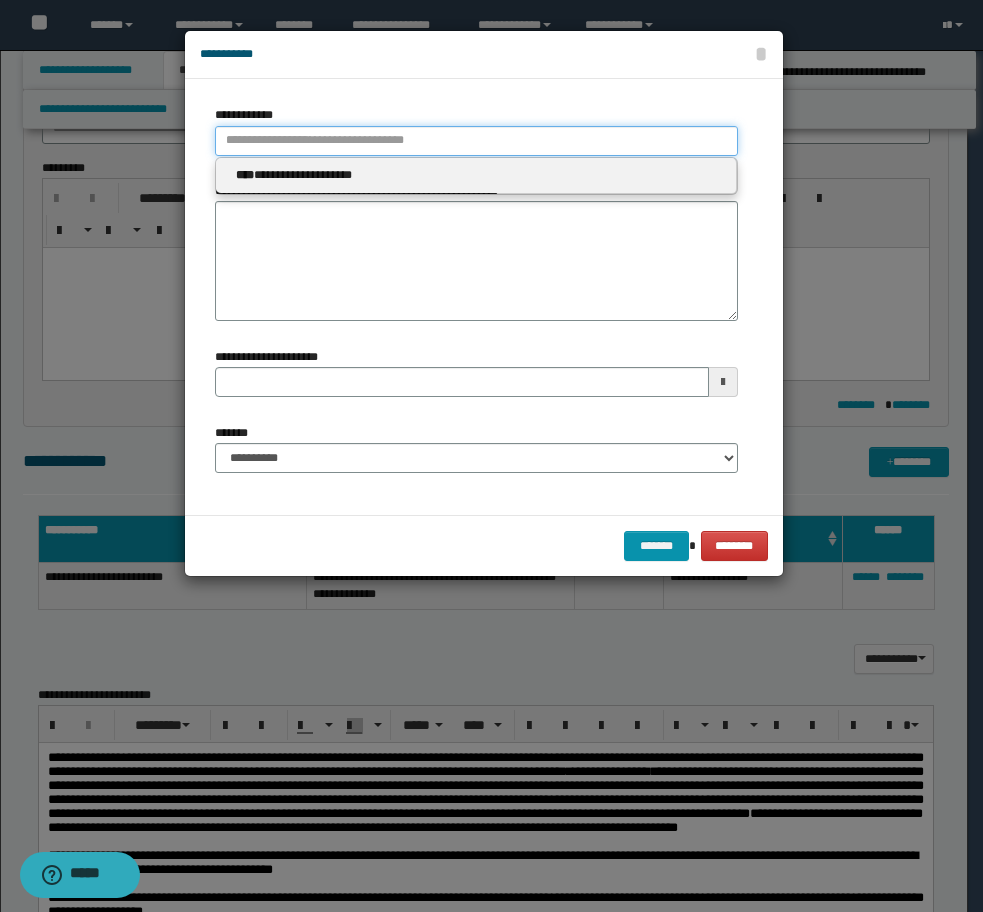 paste on "**********" 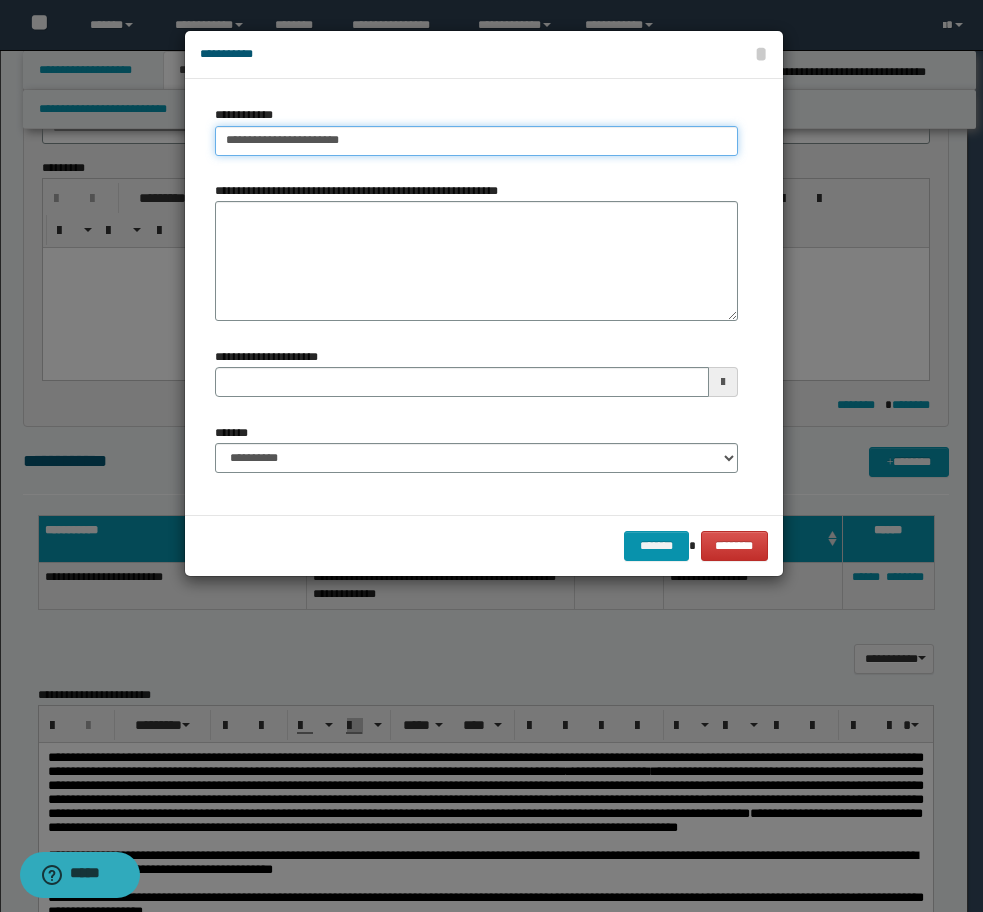 click on "**********" at bounding box center [476, 141] 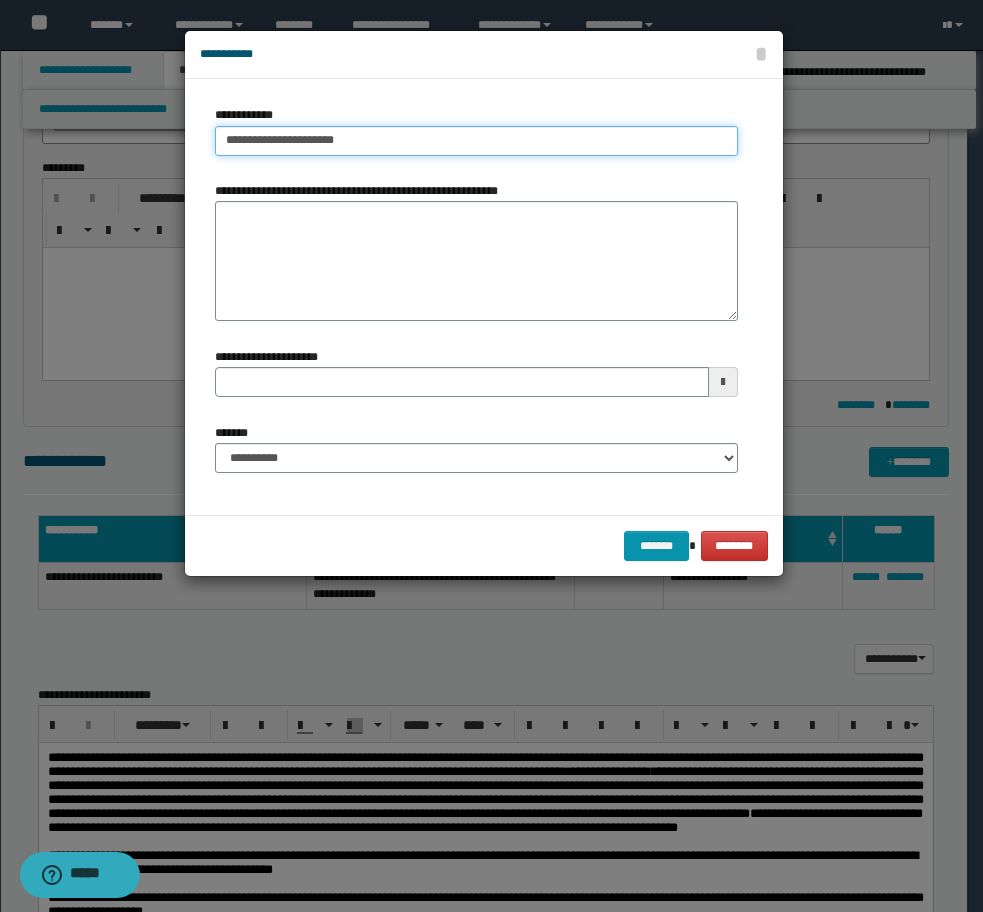type on "**********" 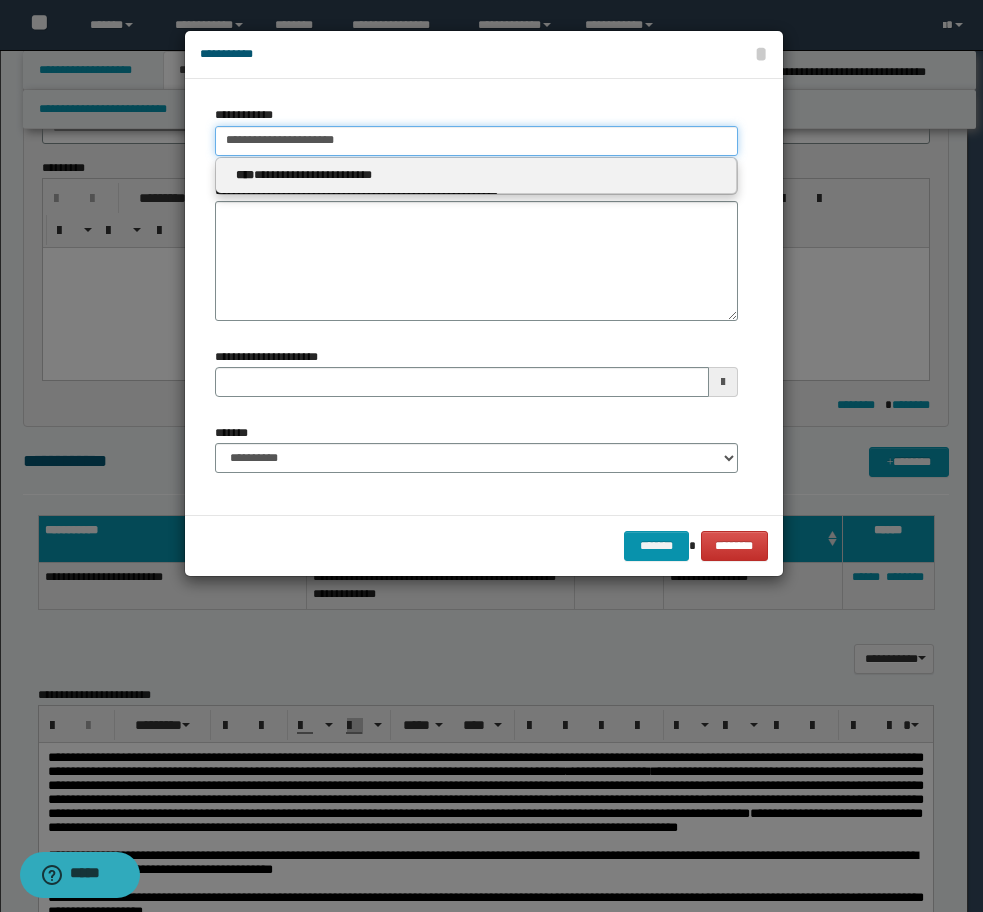 click on "**********" at bounding box center [476, 141] 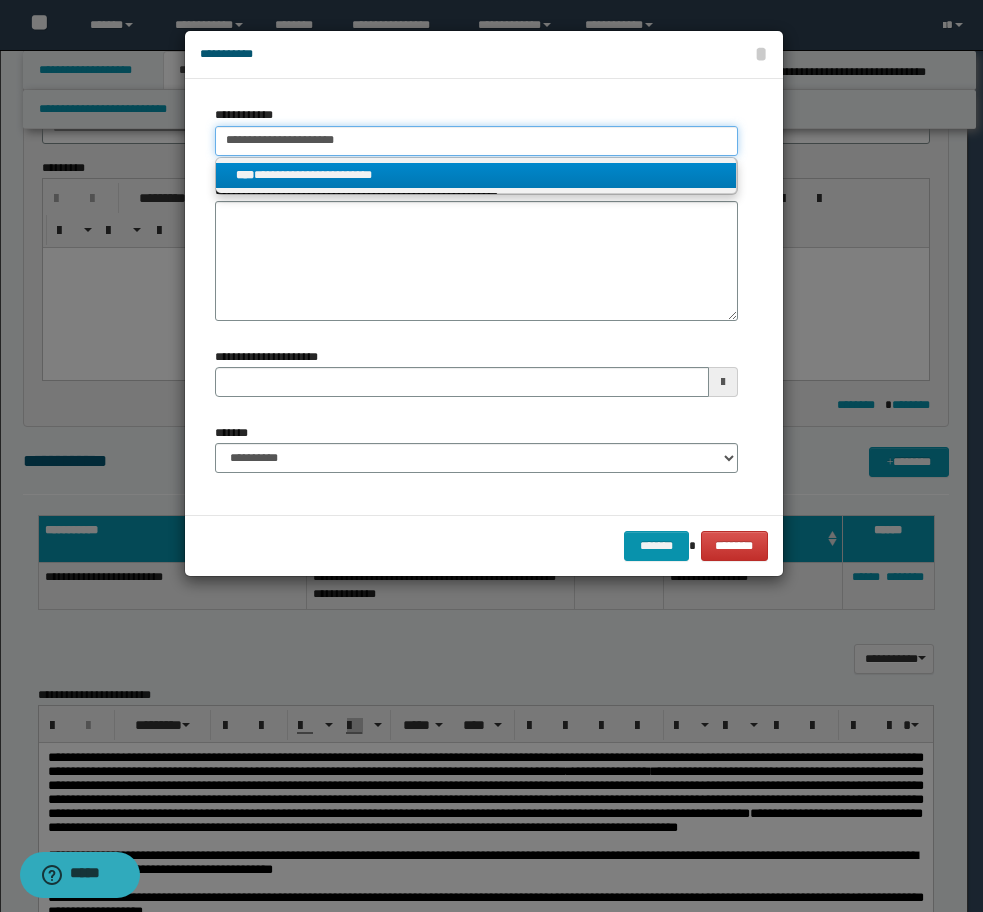 type on "**********" 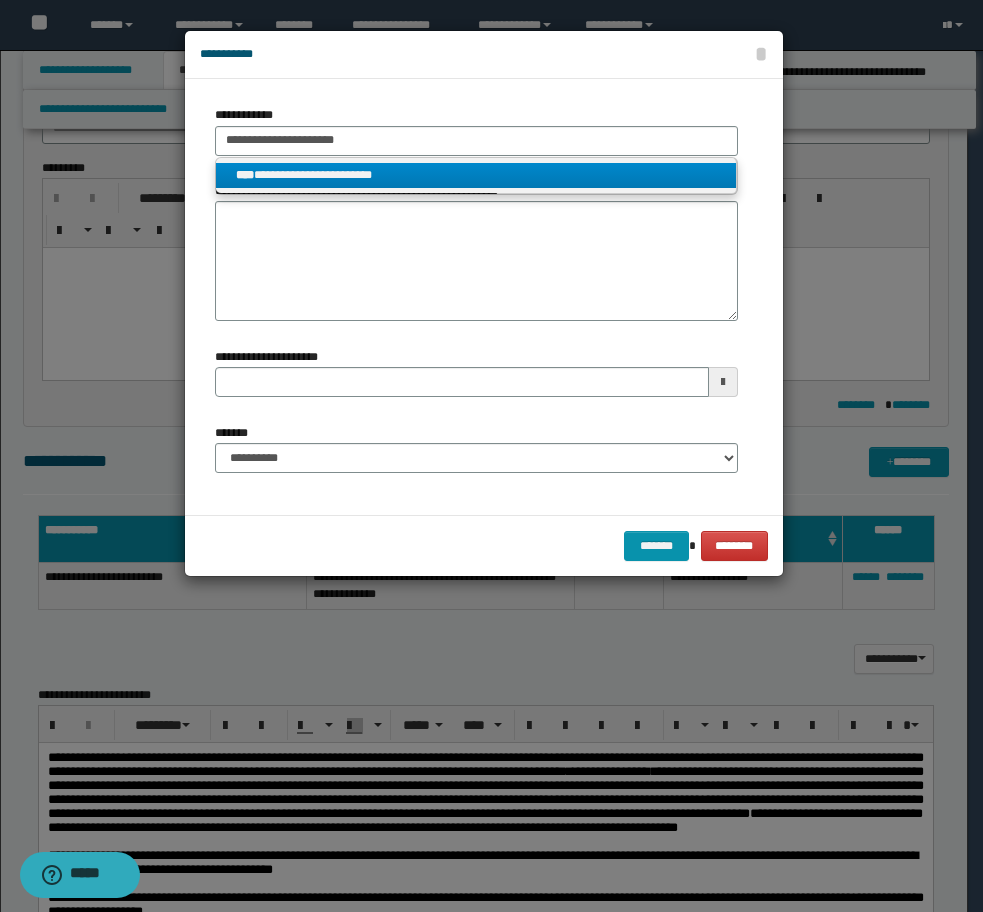 click on "**********" at bounding box center (476, 175) 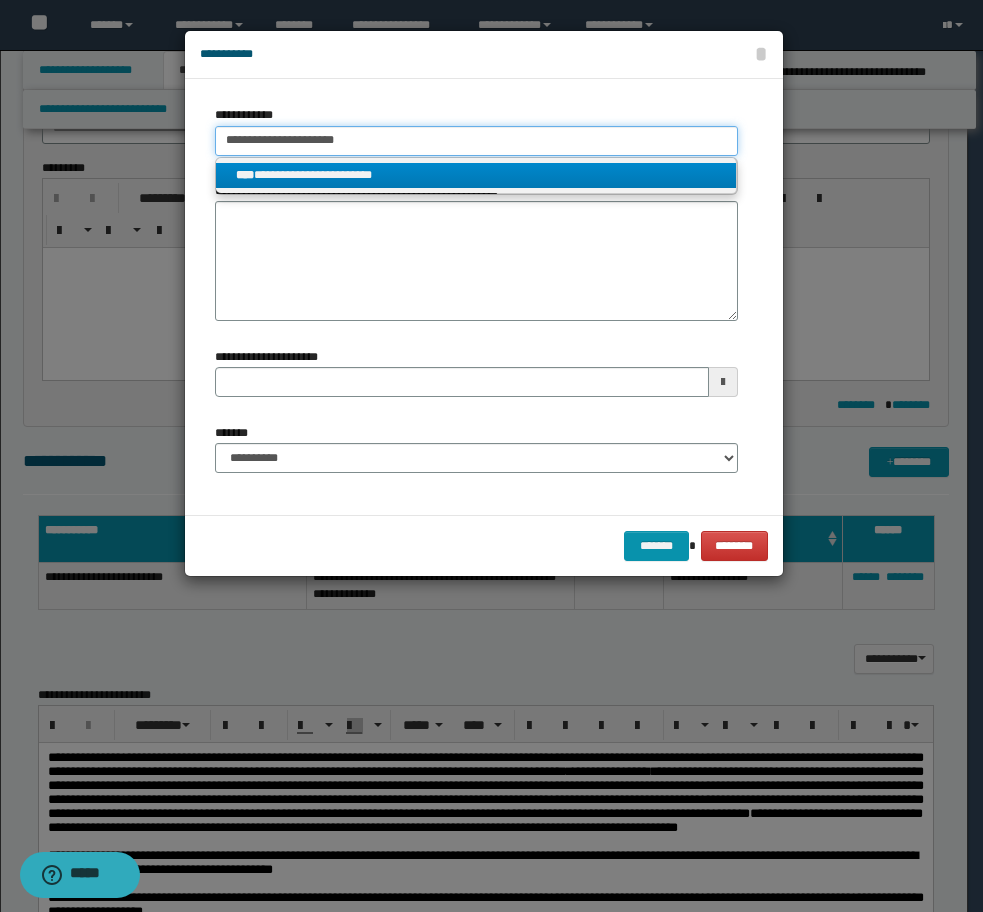 type 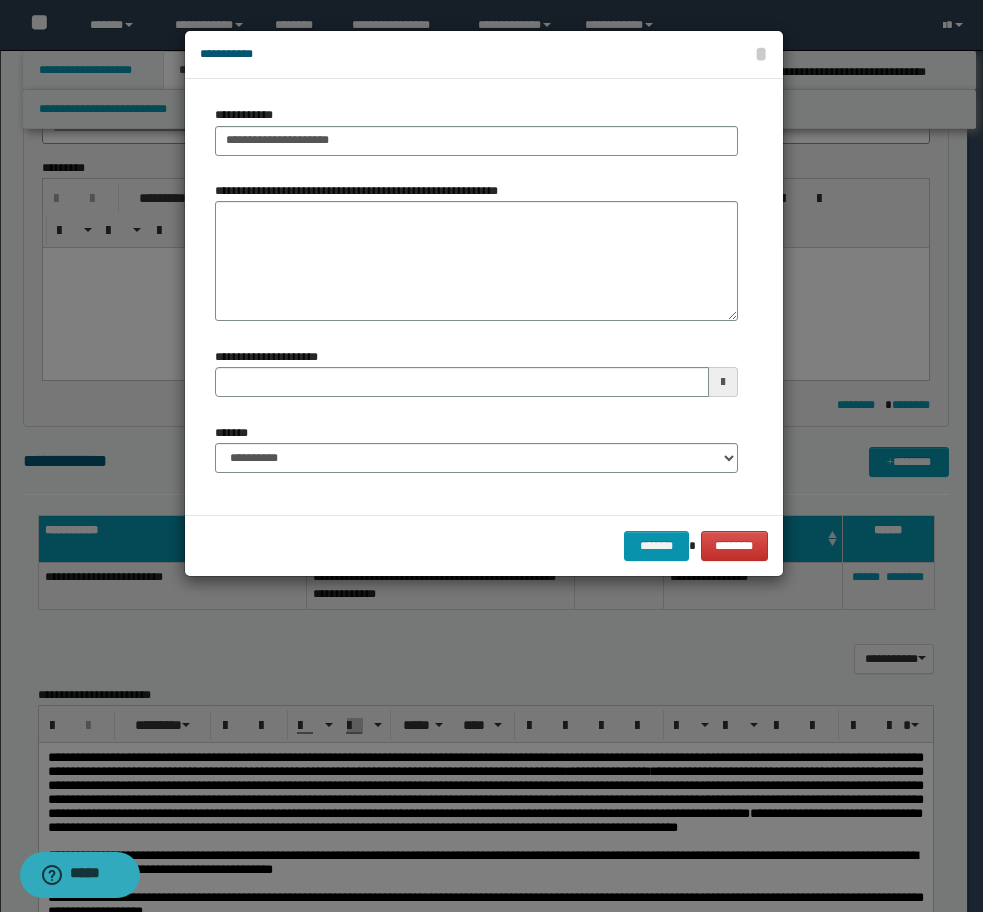 type 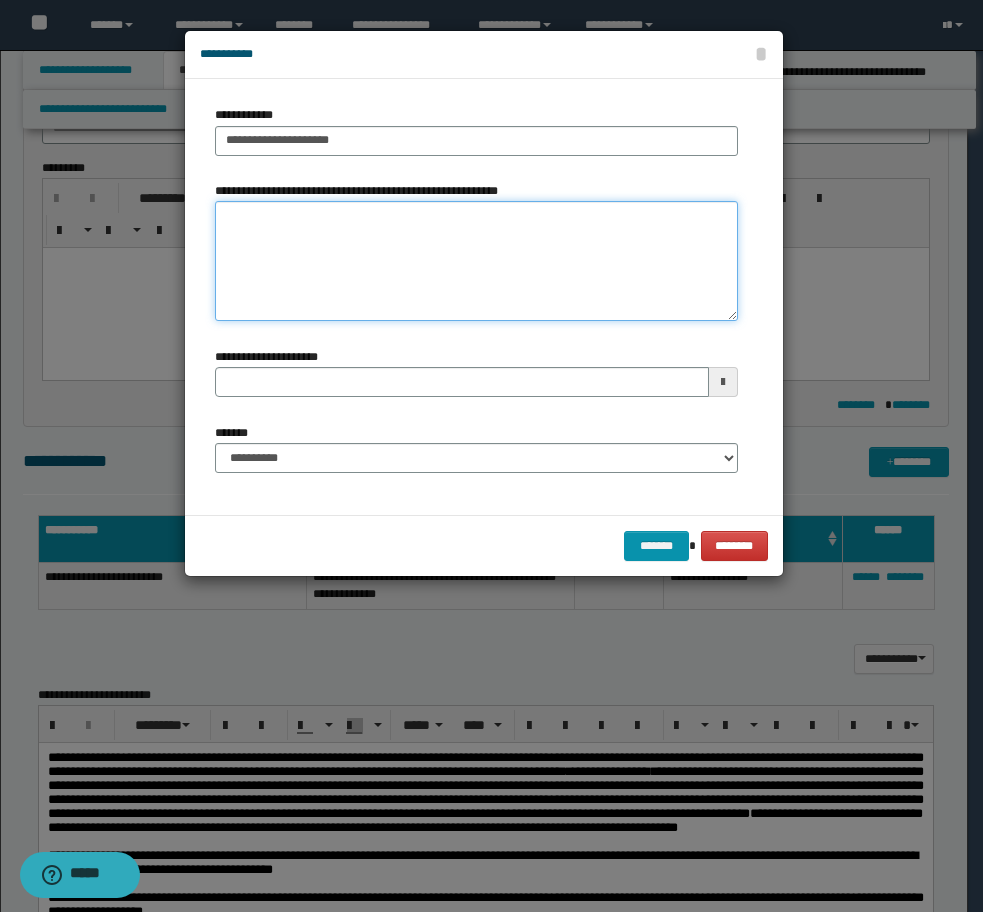 type 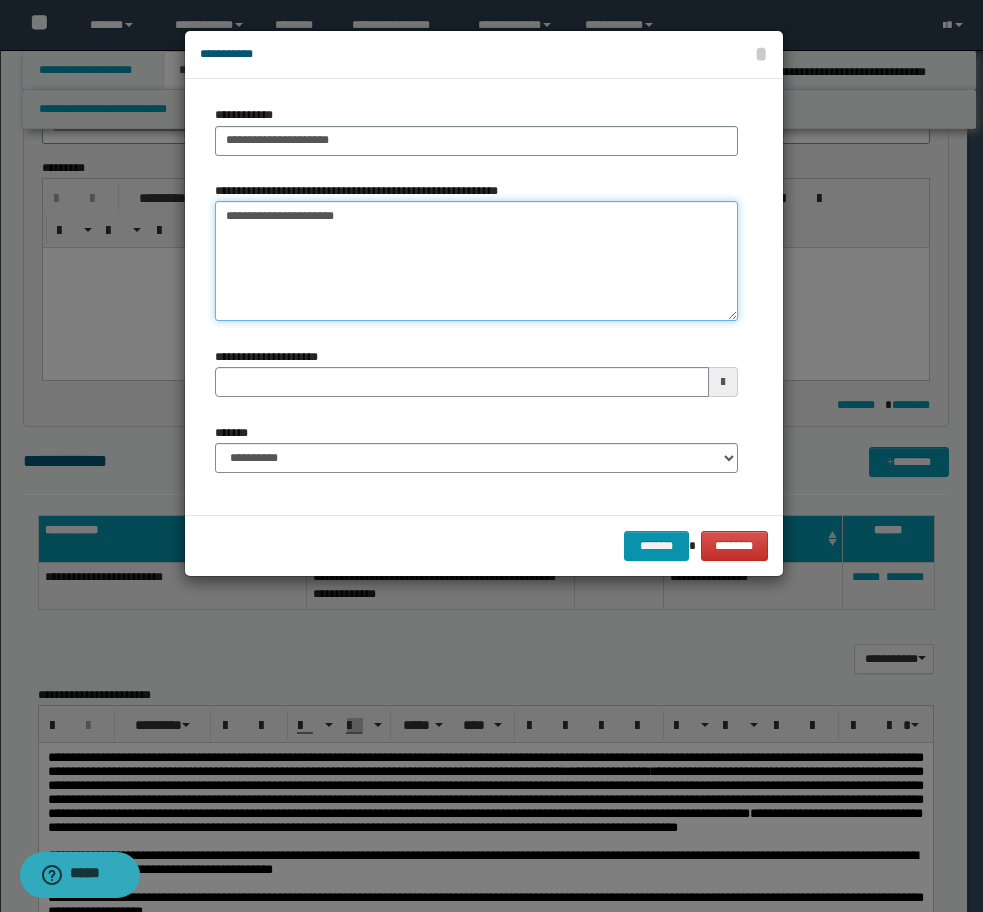 type 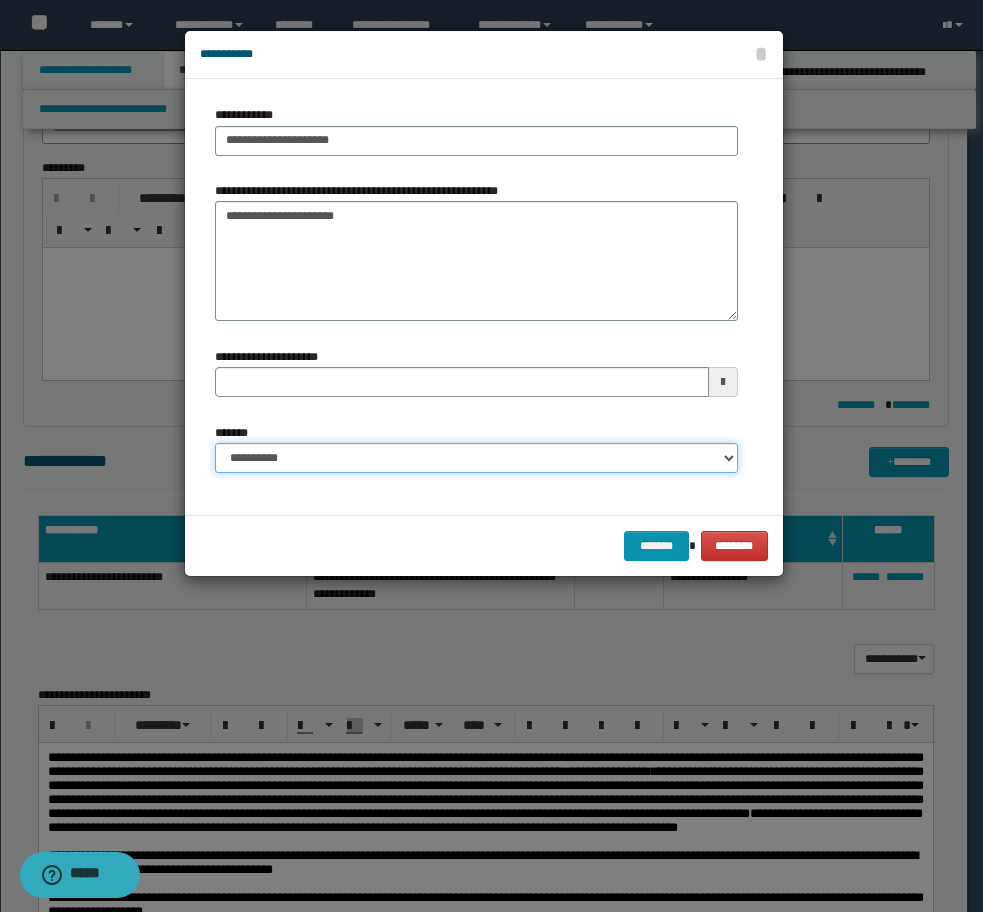 click on "**********" at bounding box center (476, 458) 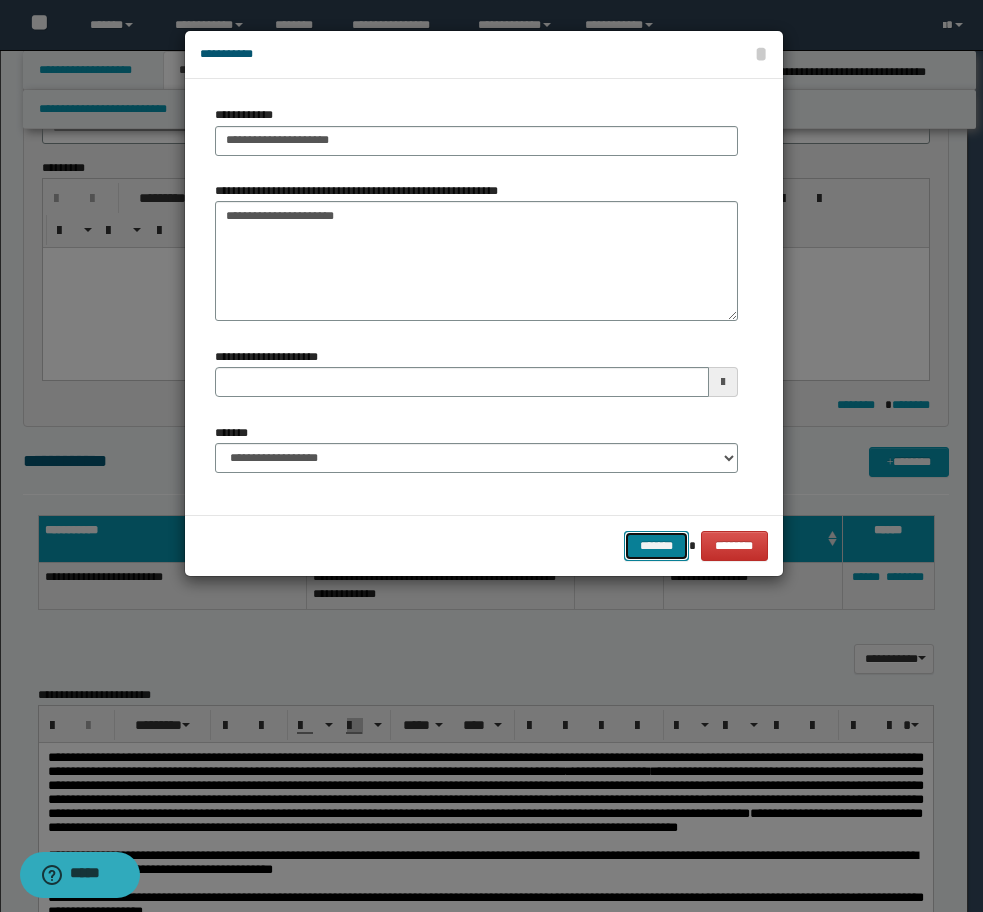click on "*******" at bounding box center [656, 546] 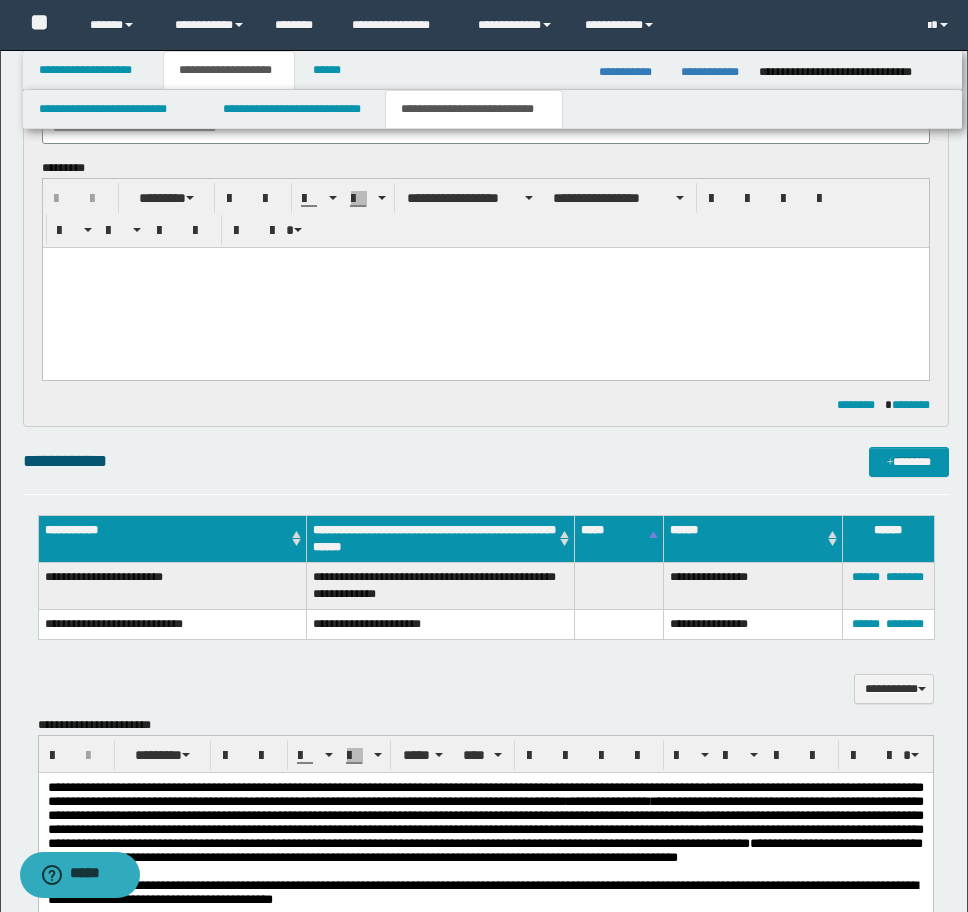 click on "**********" at bounding box center (486, 461) 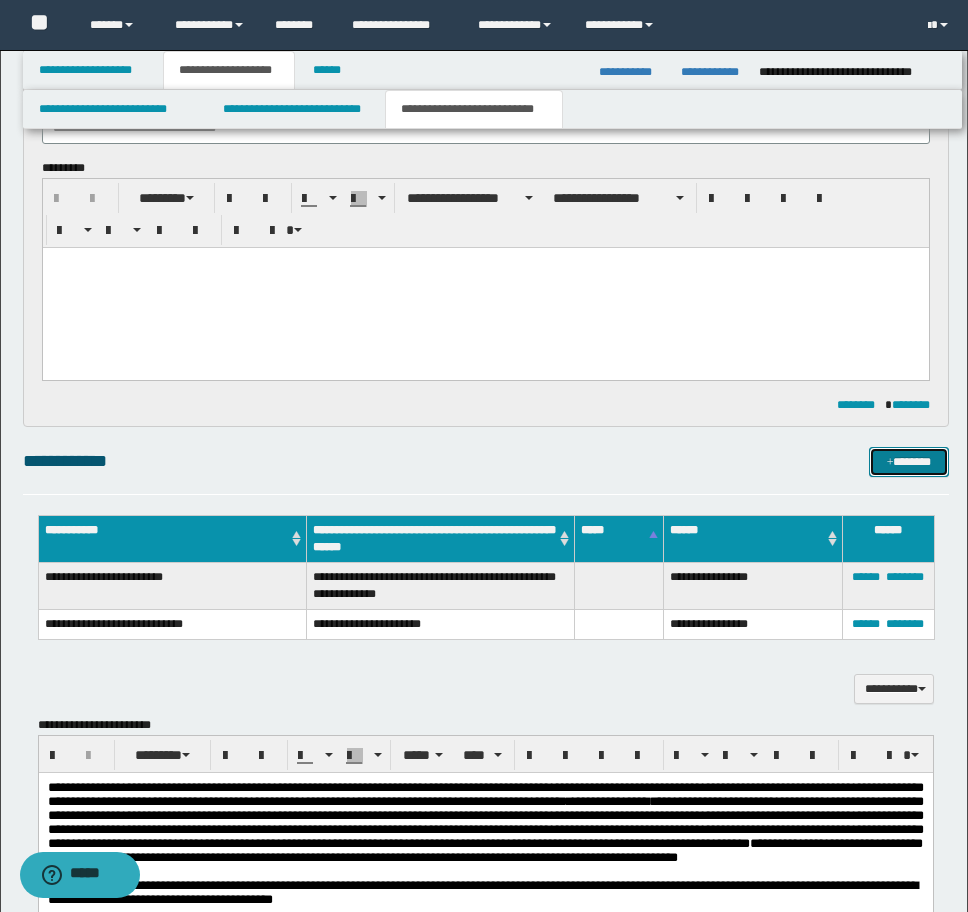 click on "*******" at bounding box center (909, 462) 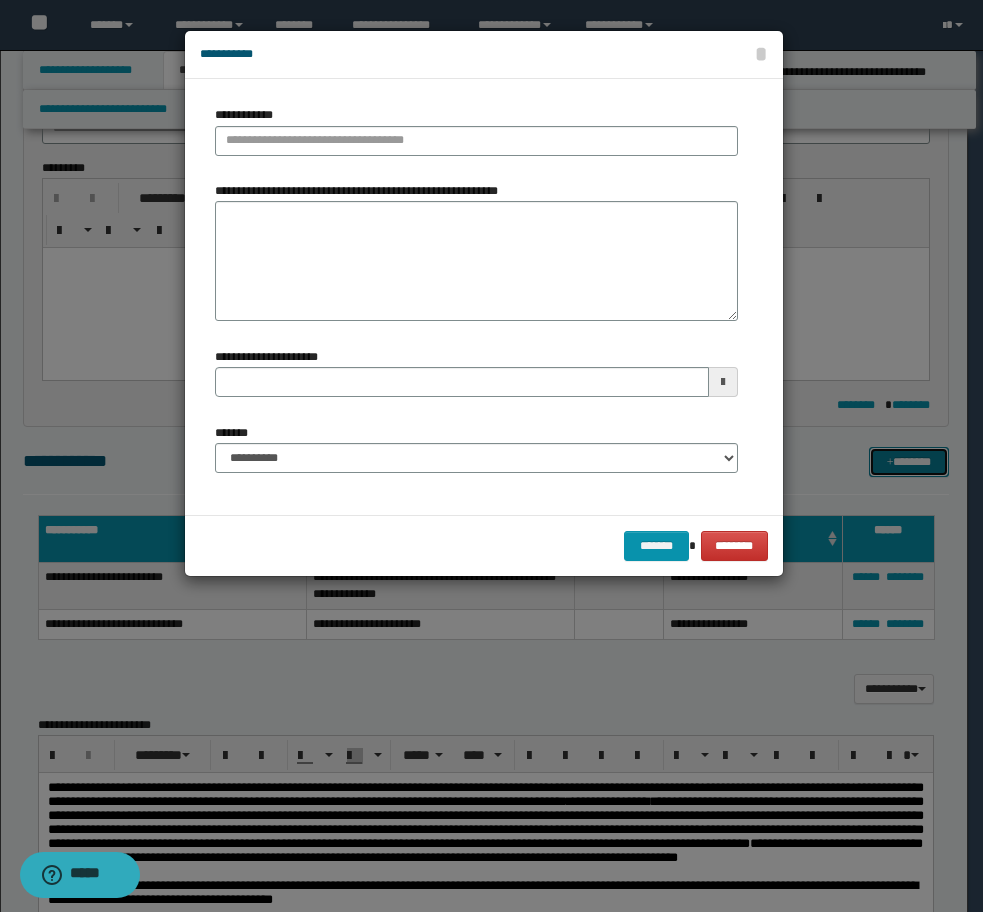 type 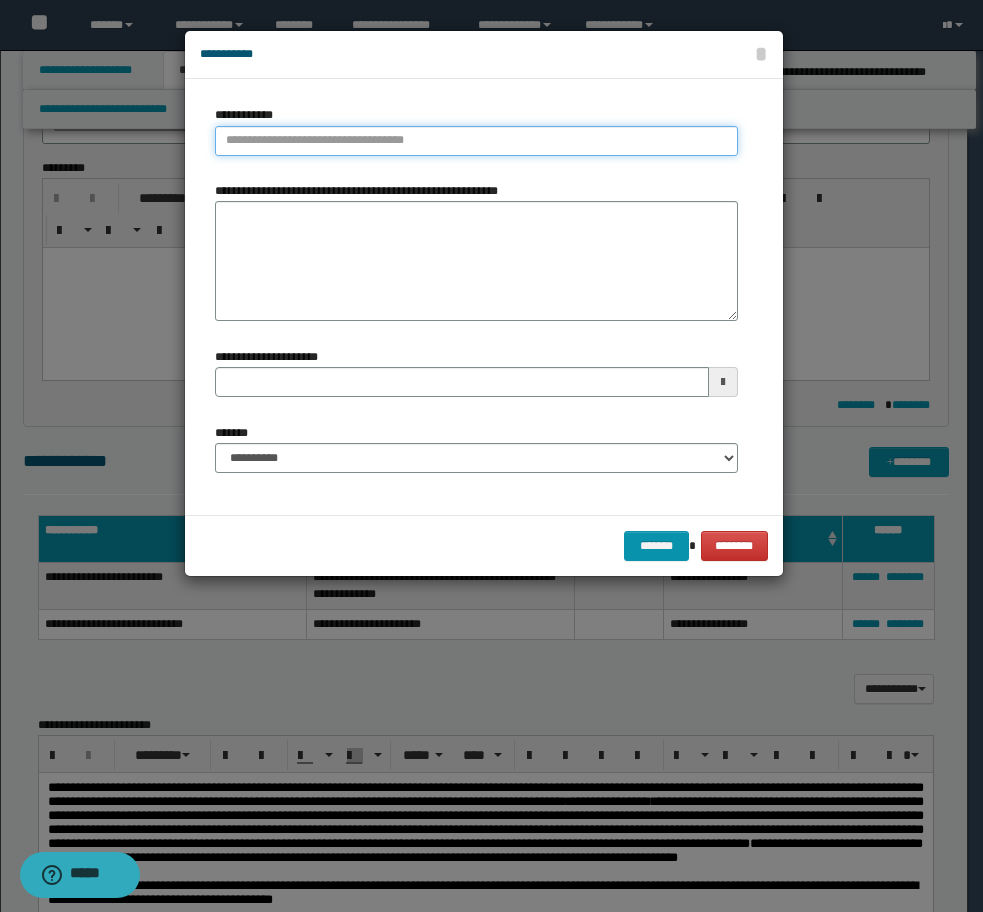 type on "**********" 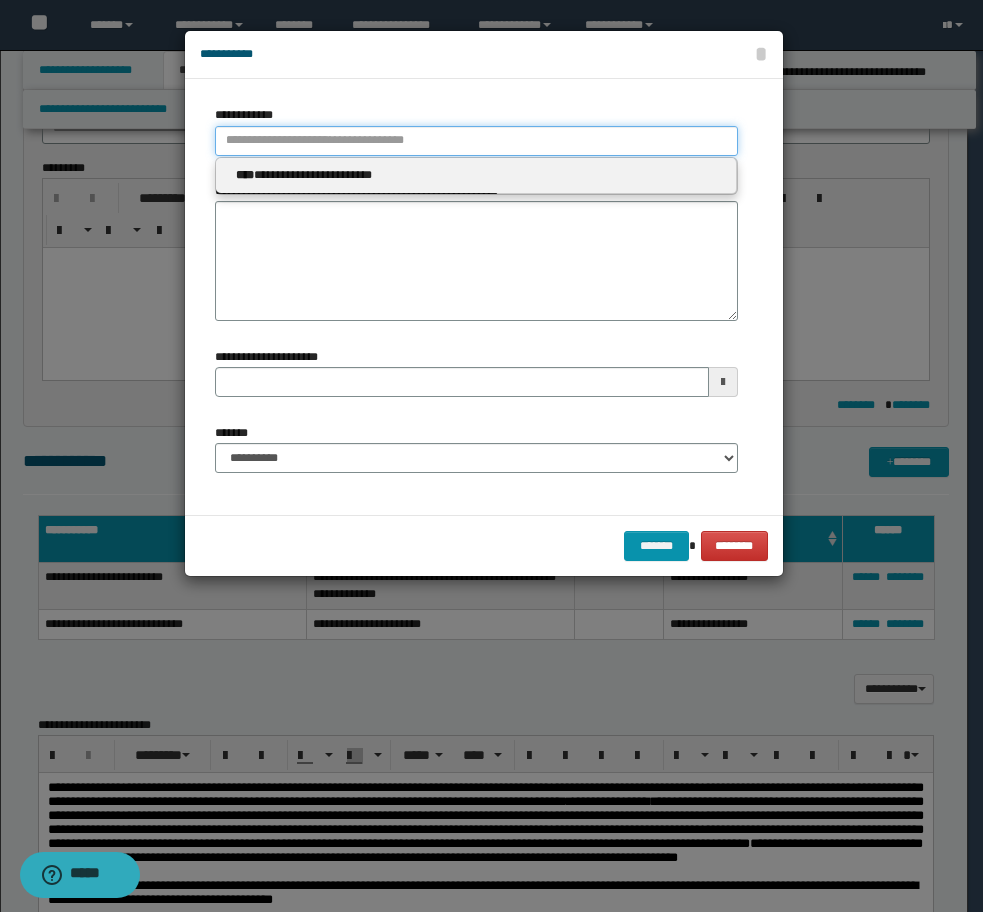 click on "**********" at bounding box center [476, 141] 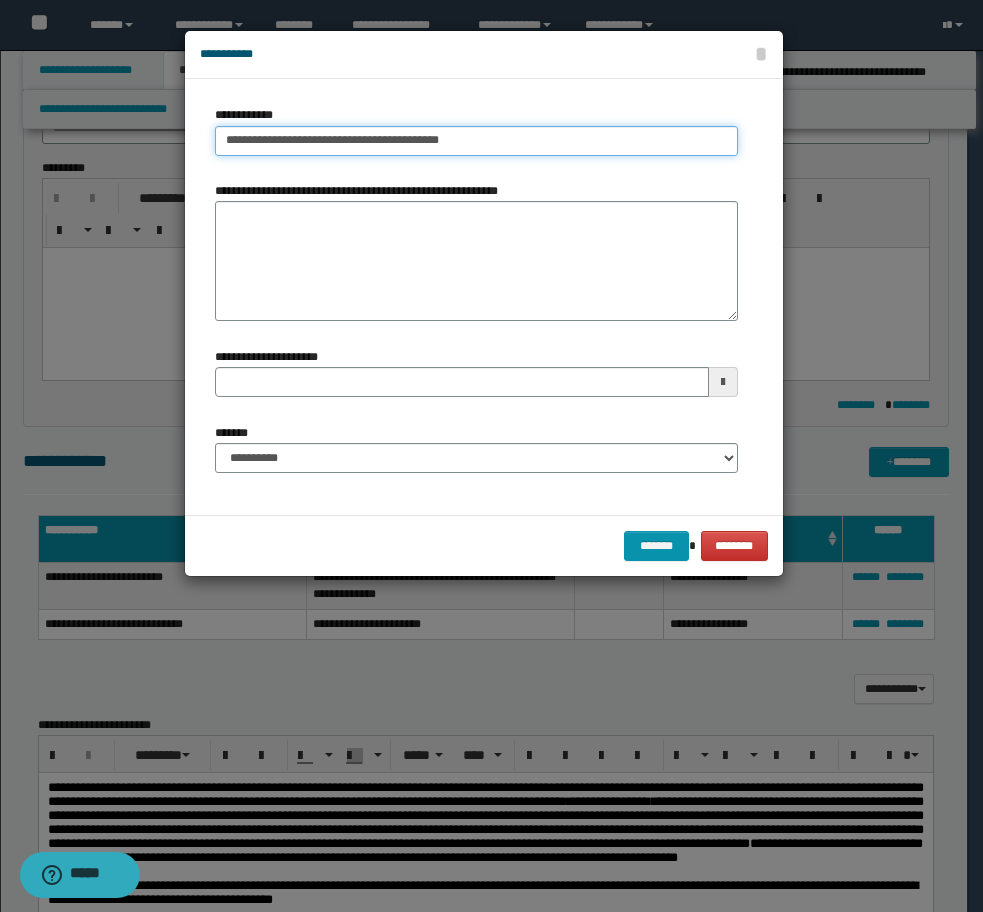 type on "**********" 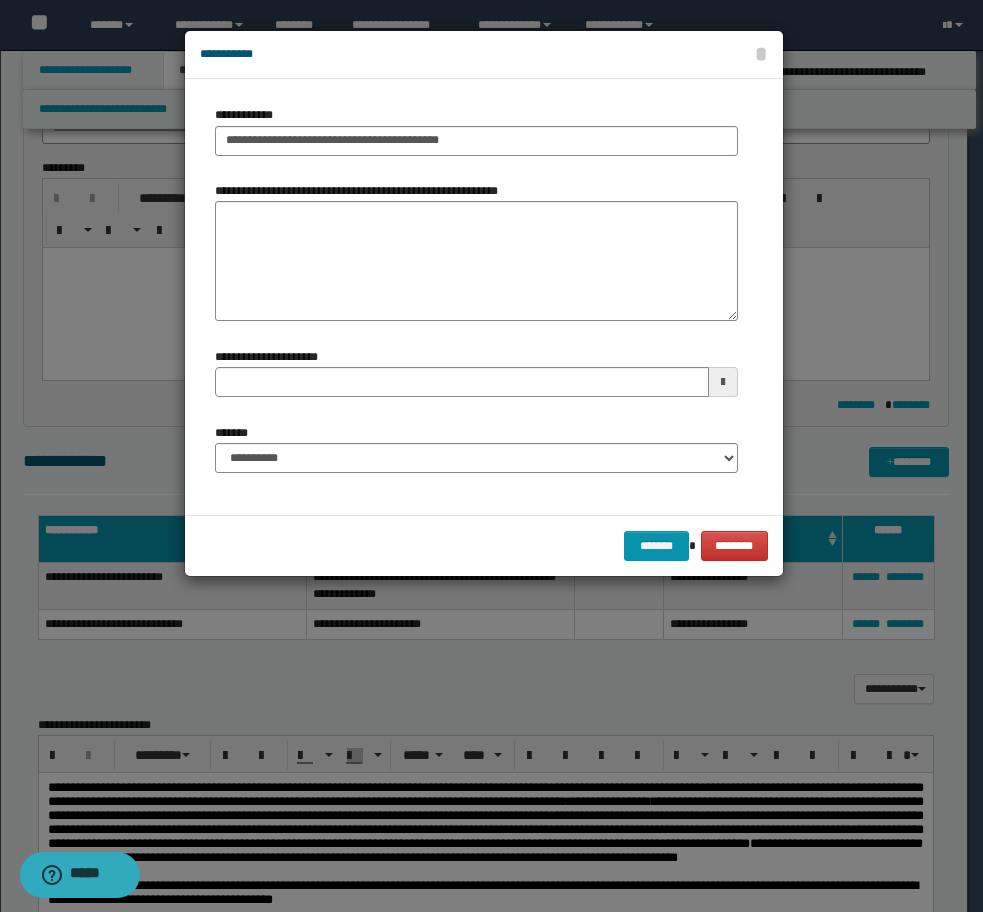 type 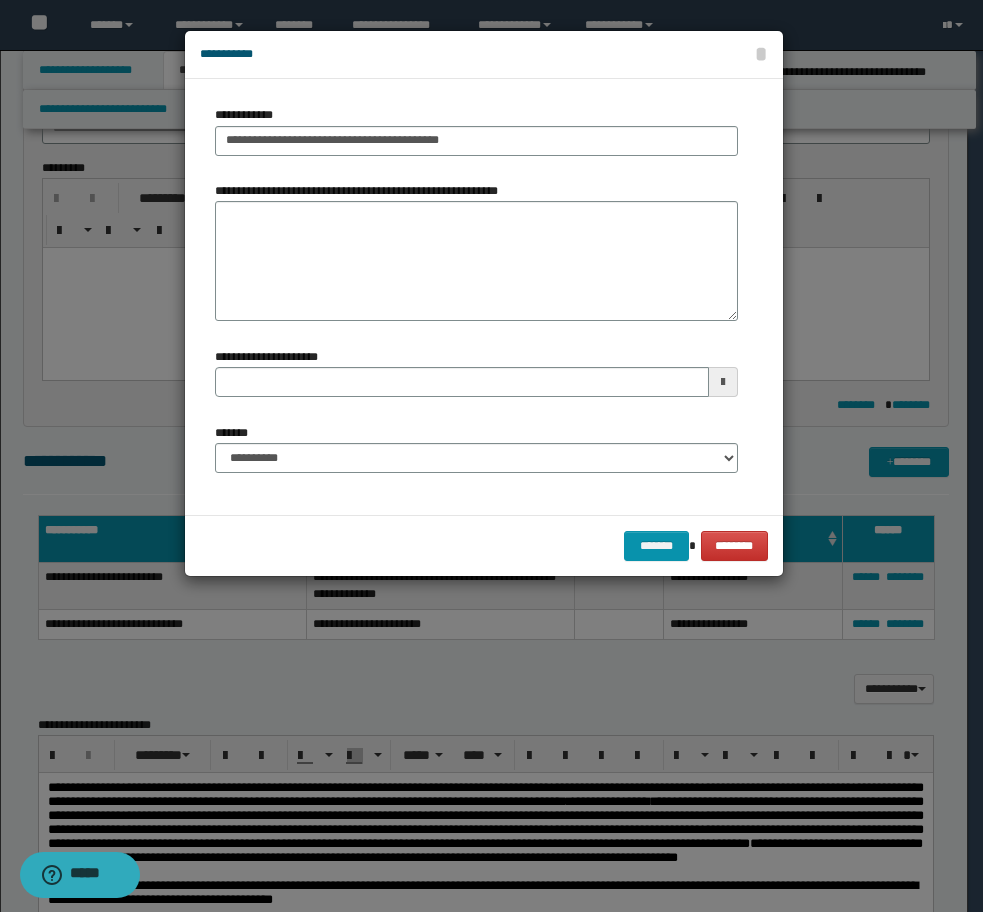 click on "**********" at bounding box center (248, 115) 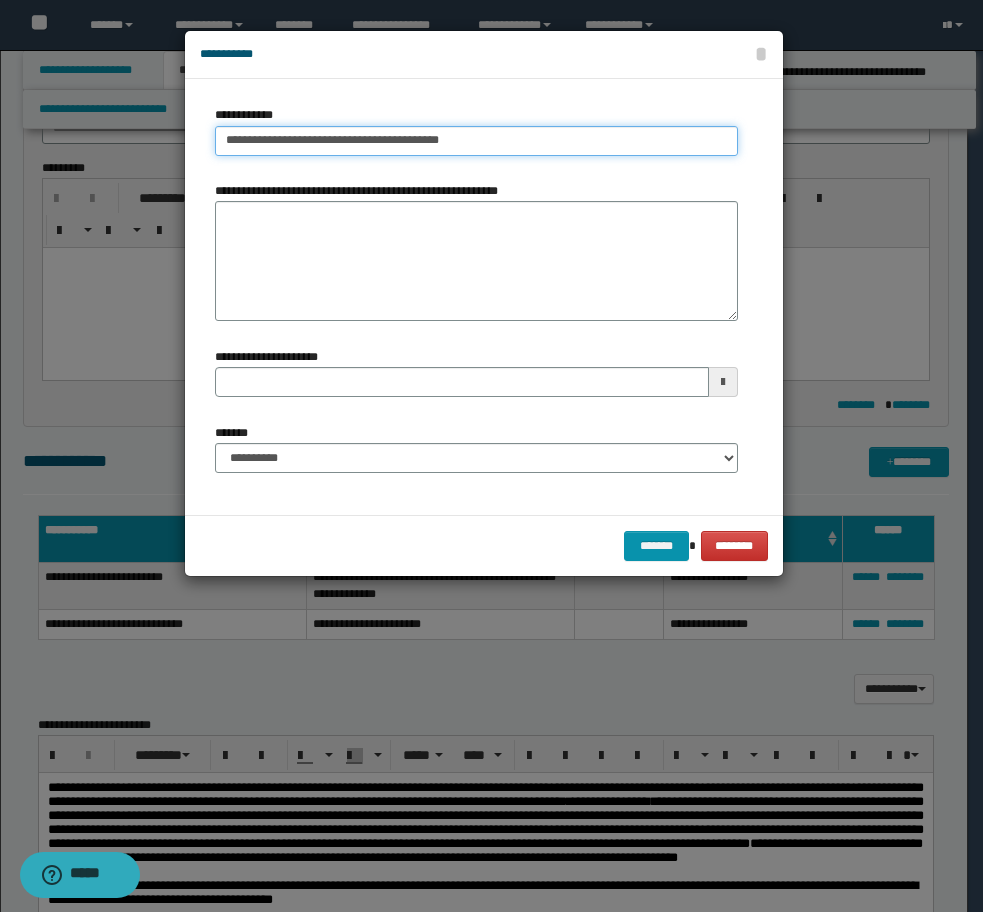 click on "**********" at bounding box center (476, 141) 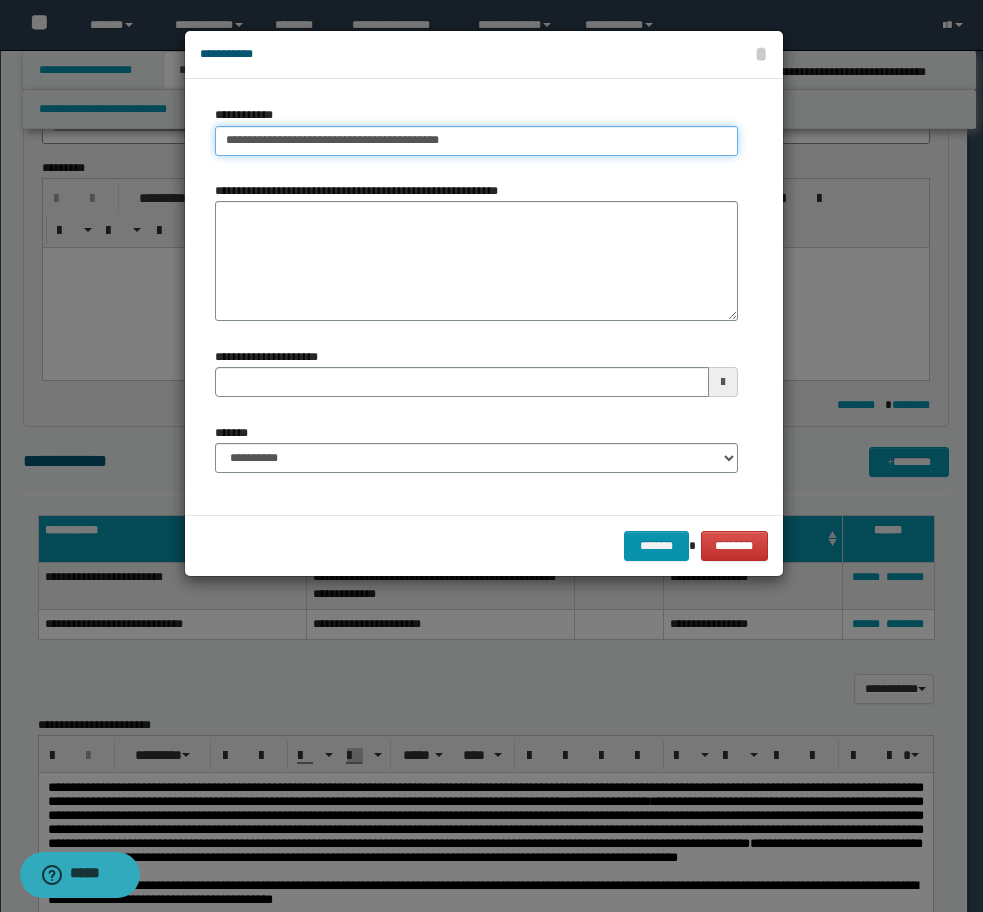 drag, startPoint x: 475, startPoint y: 138, endPoint x: 121, endPoint y: 137, distance: 354.0014 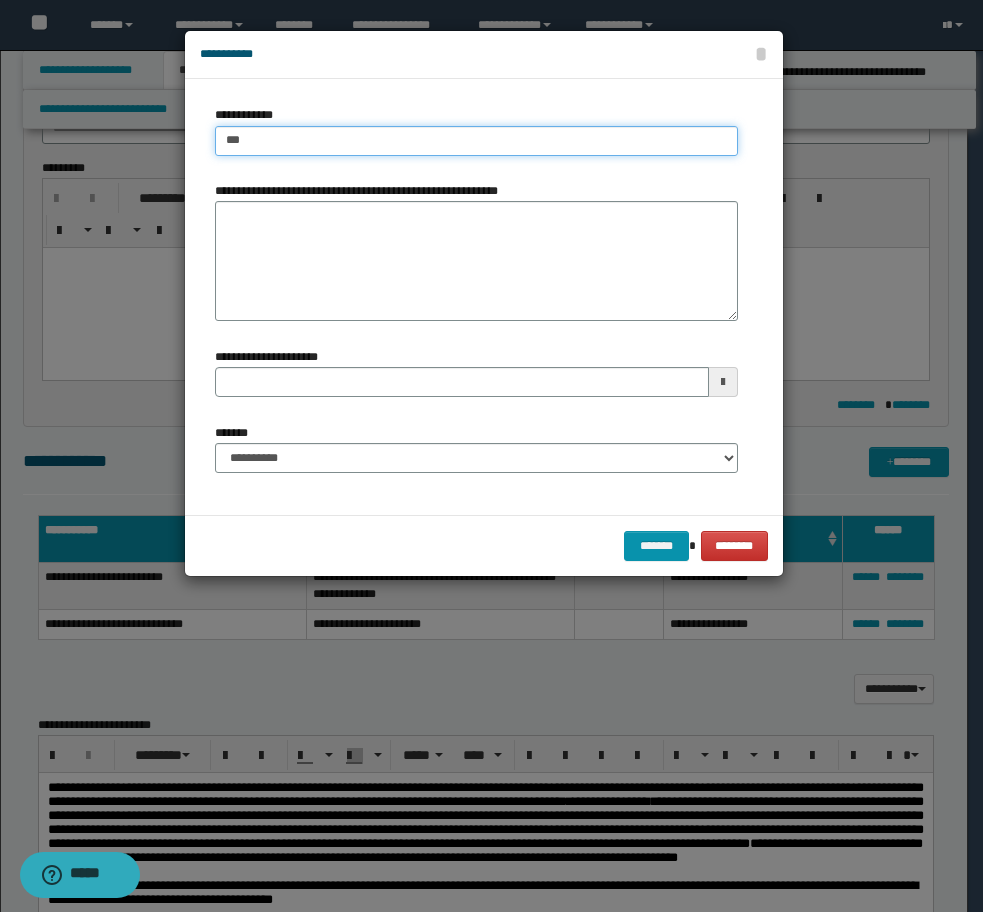 type on "****" 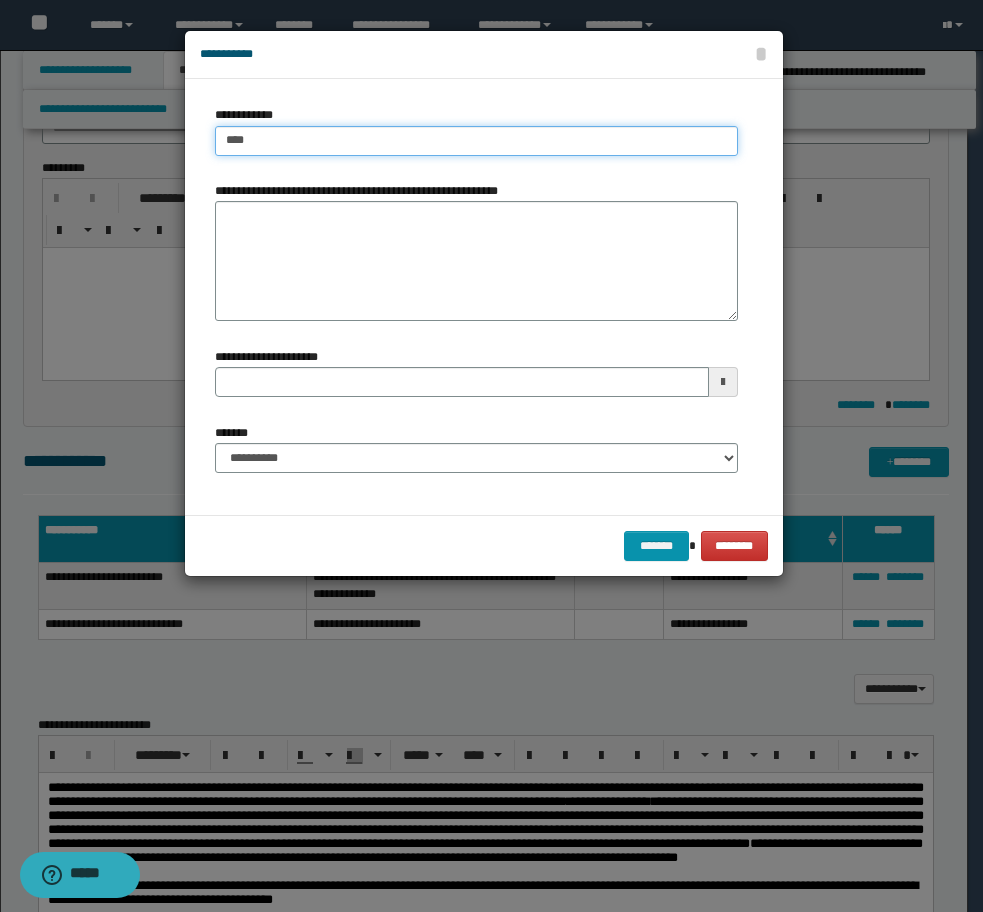 type on "****" 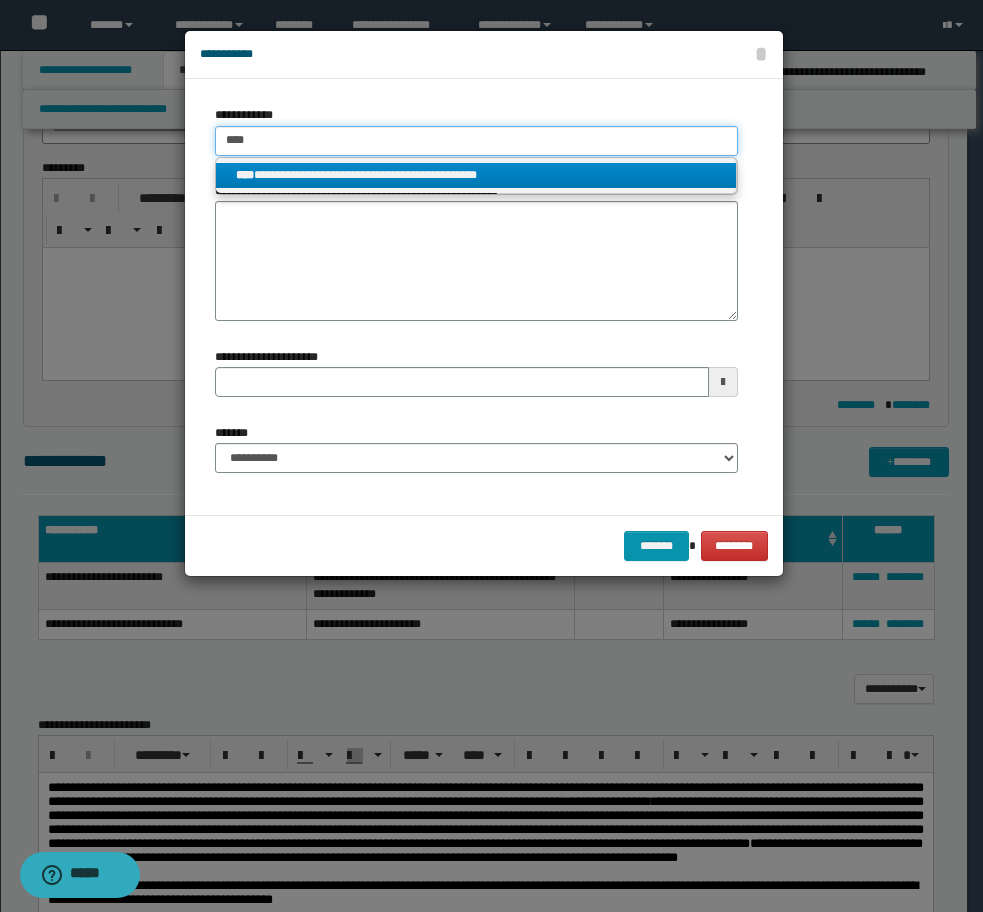 type on "****" 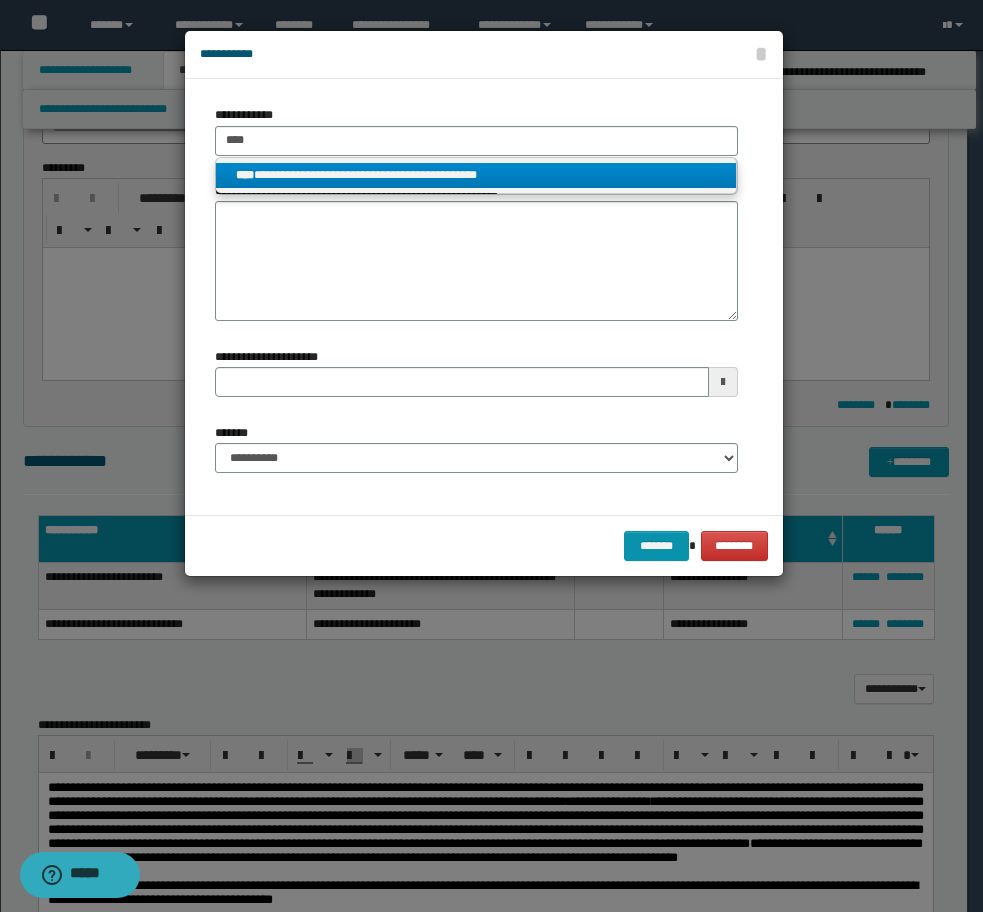 click on "**********" at bounding box center [476, 175] 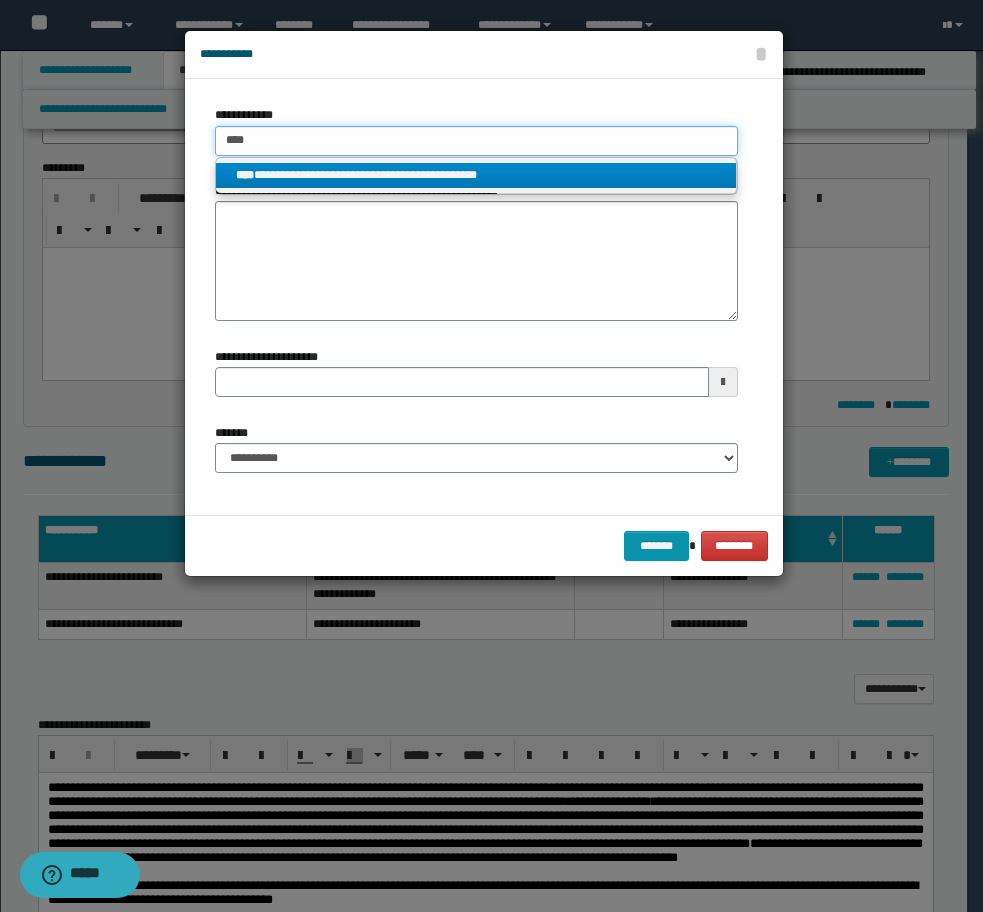 type 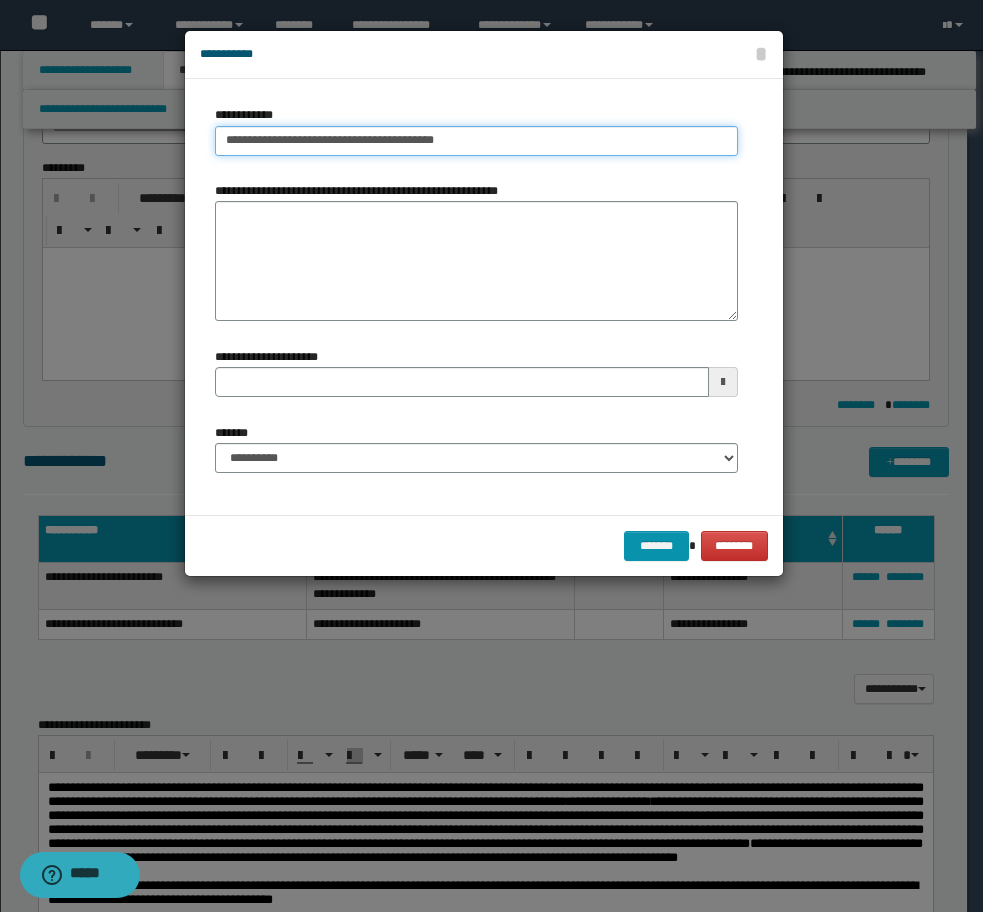 type 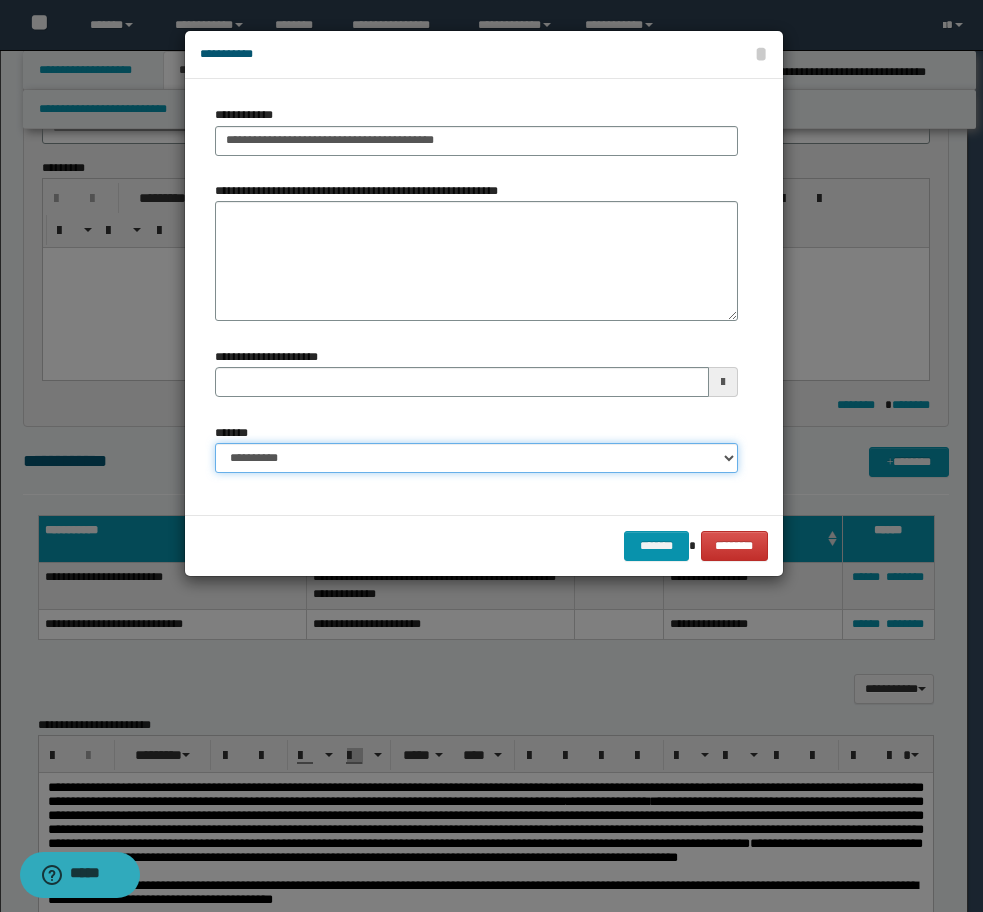 click on "**********" at bounding box center (476, 458) 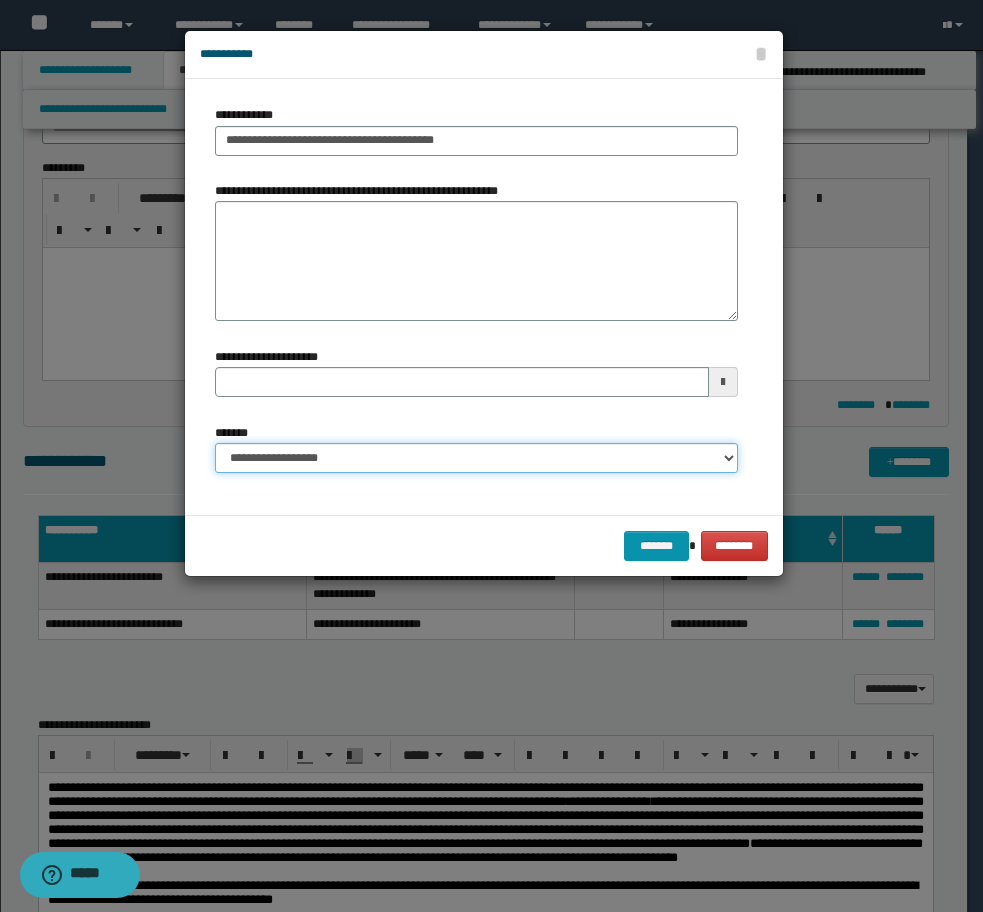 type 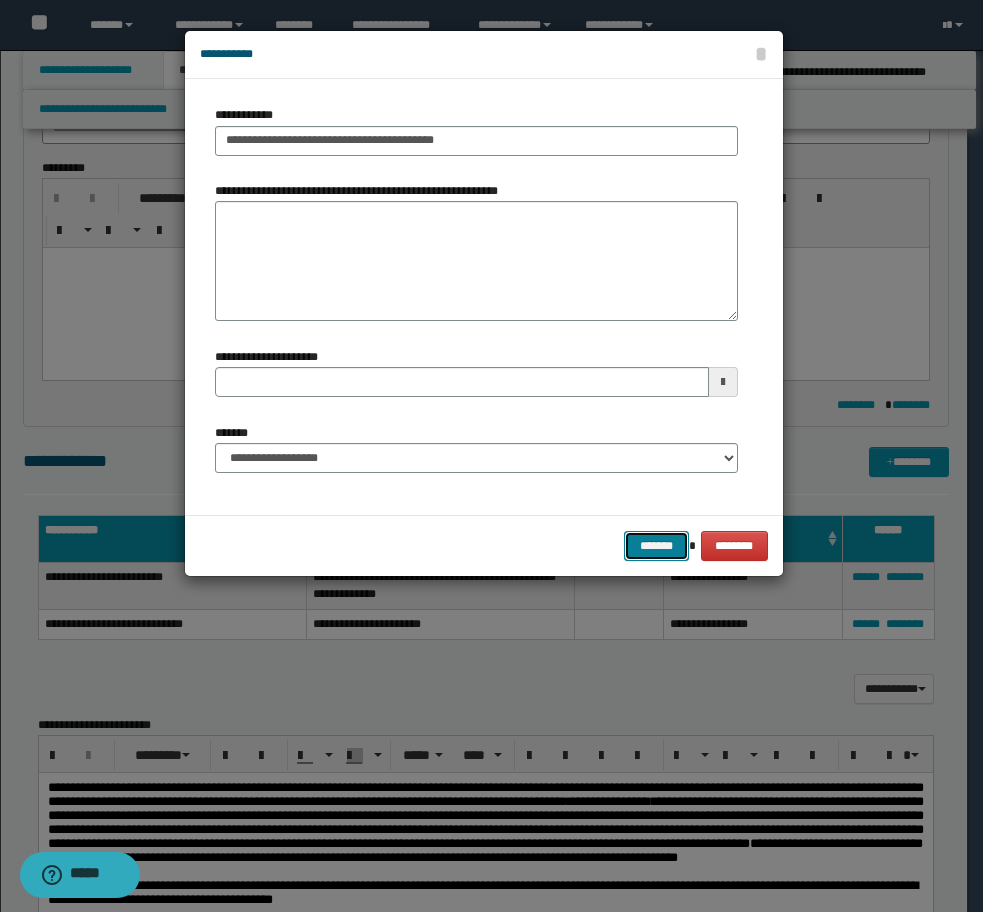 click on "*******" at bounding box center (656, 546) 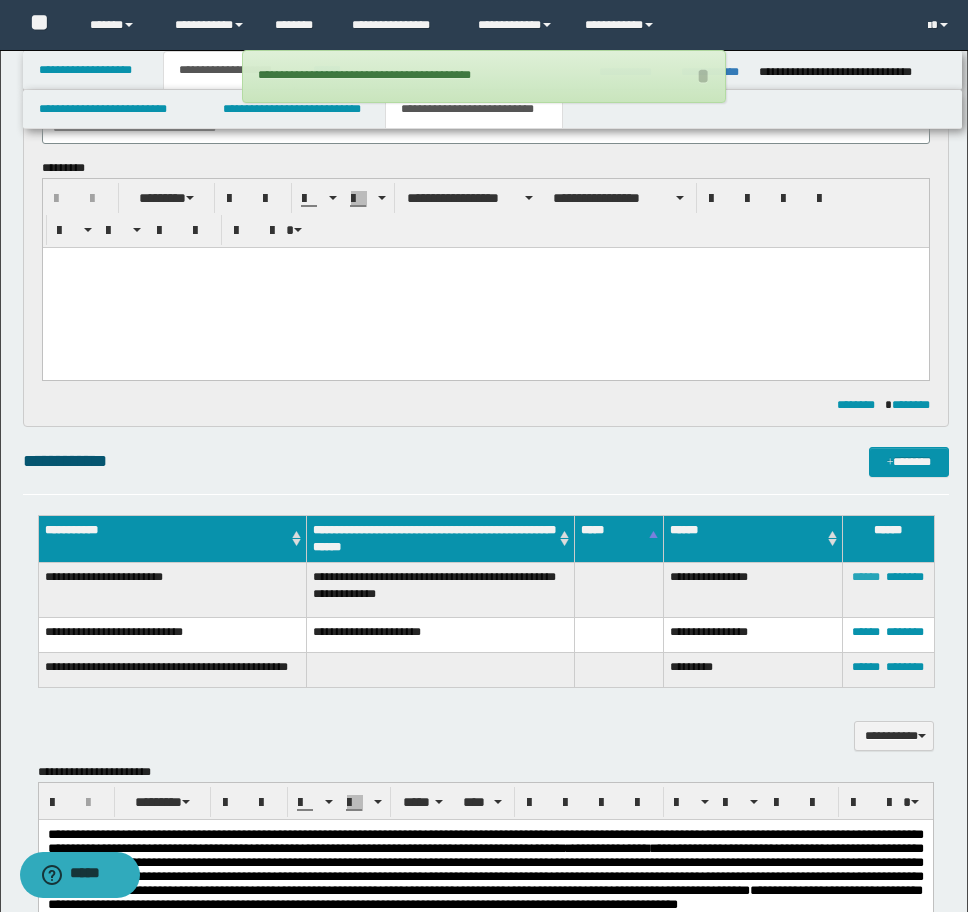 click on "******" at bounding box center (866, 577) 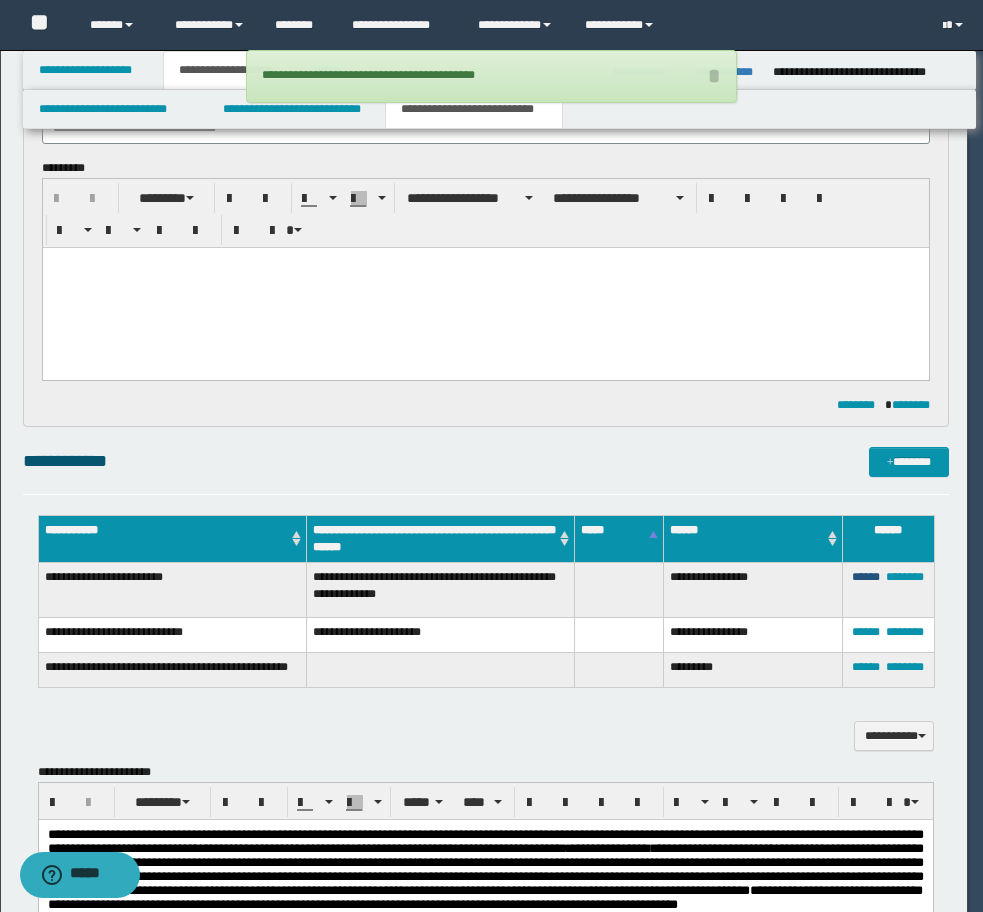 type 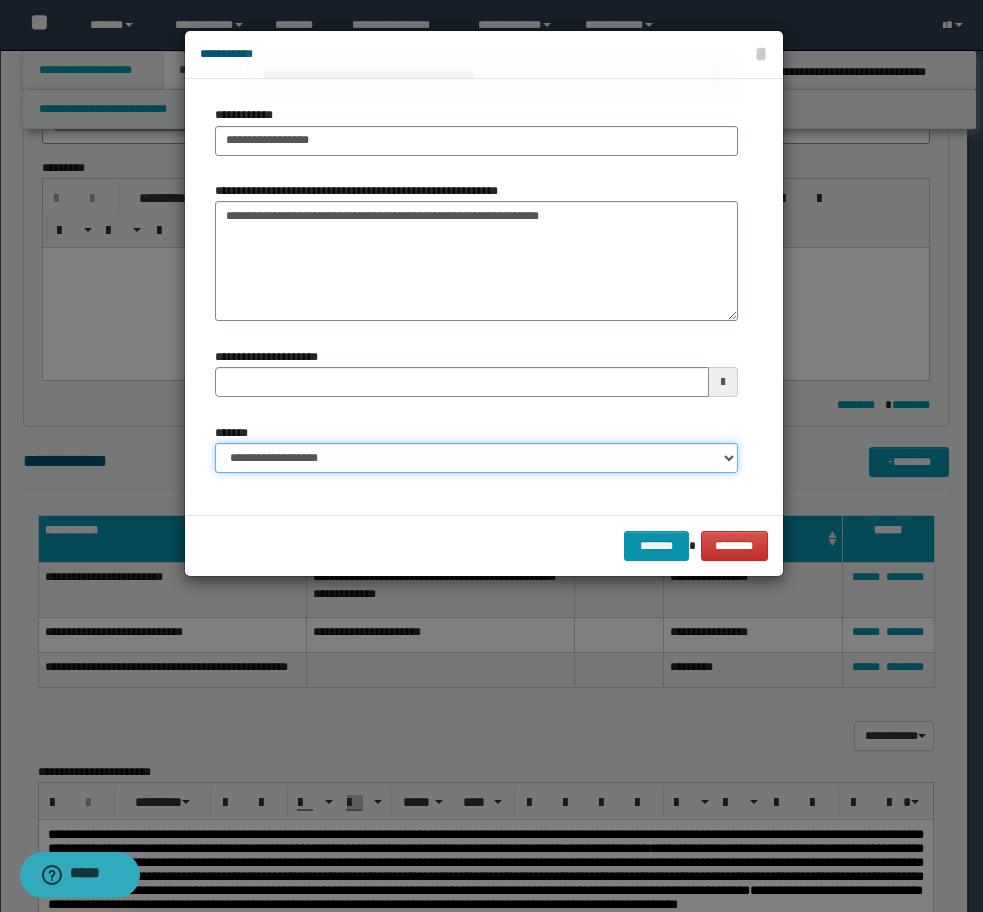 click on "**********" at bounding box center [476, 458] 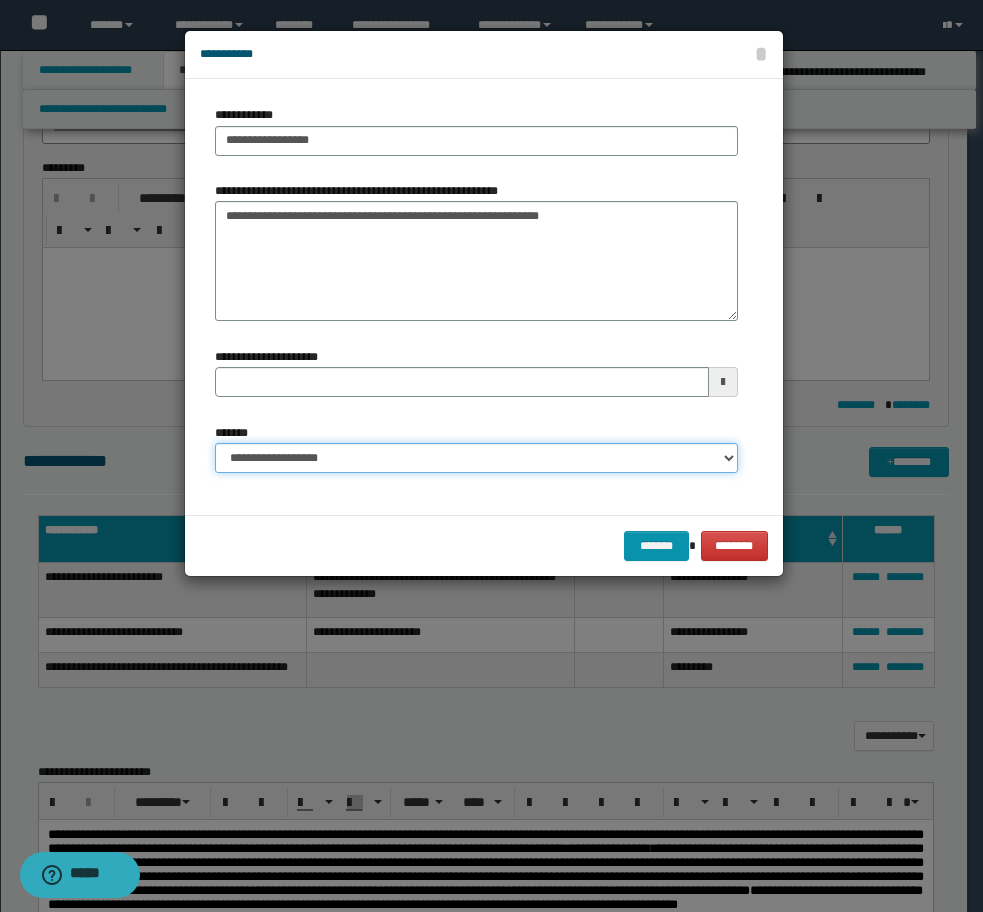 select on "*" 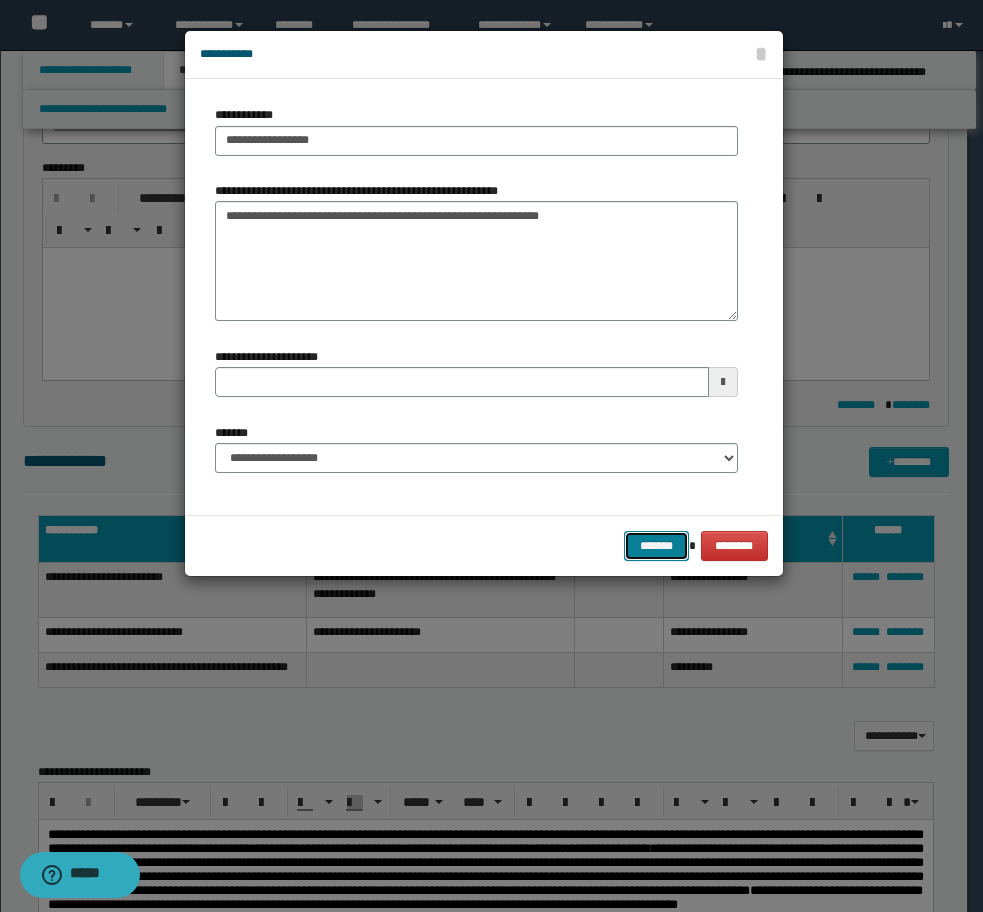 click on "*******" at bounding box center (656, 546) 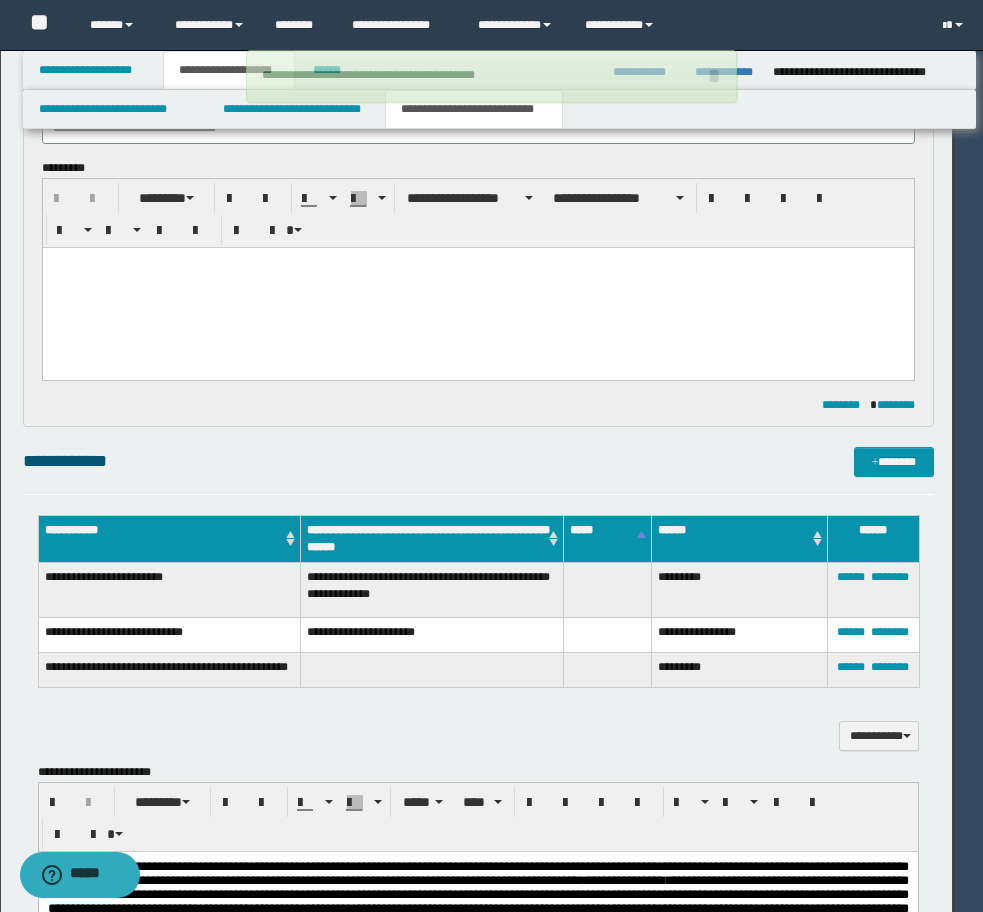 type 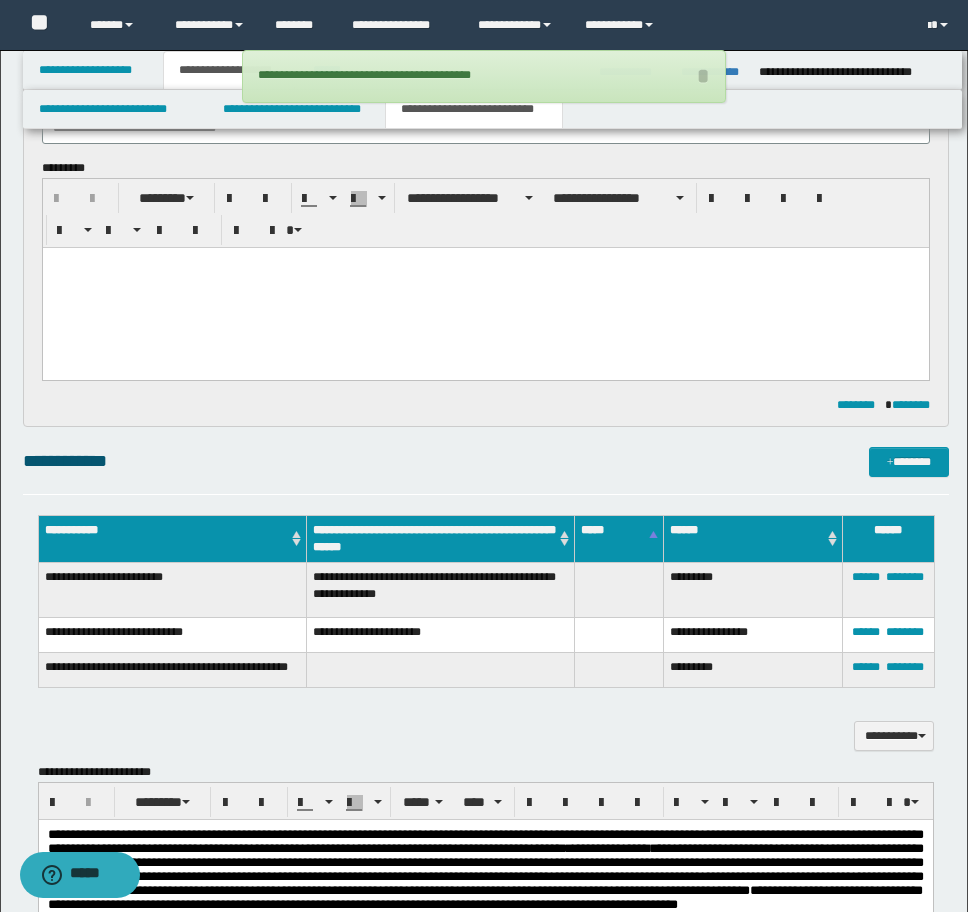 click on "******    ********" at bounding box center (888, 634) 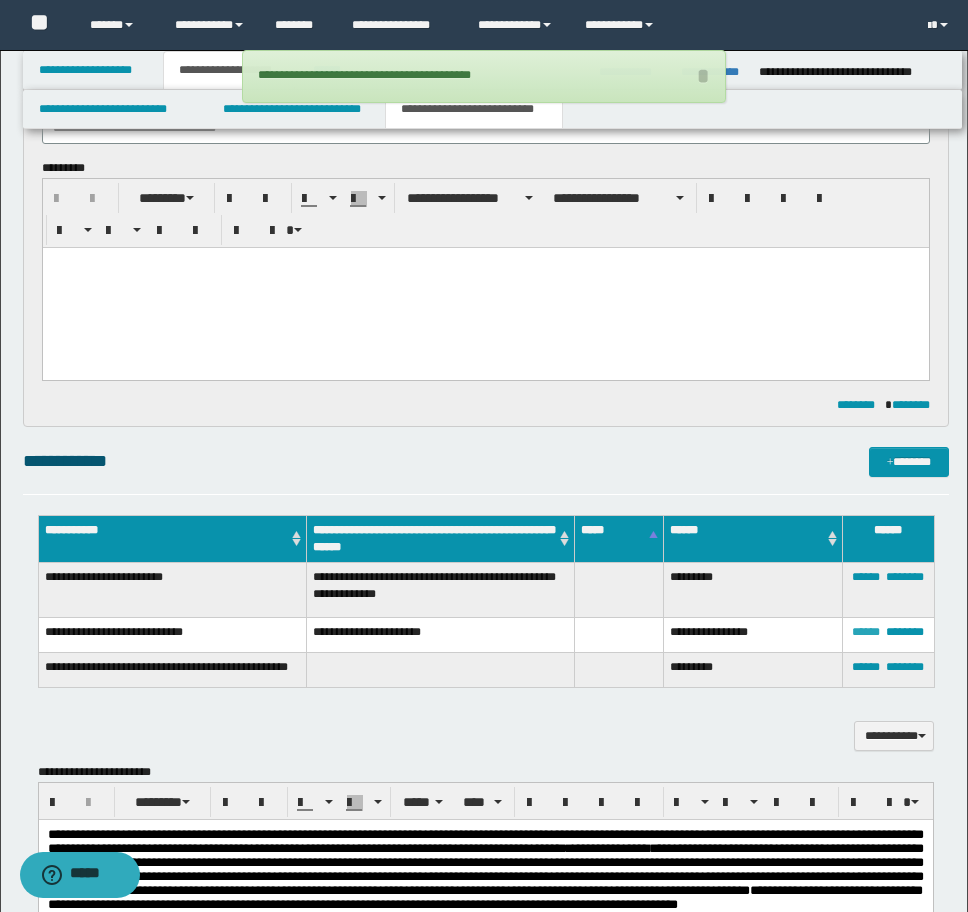 click on "******" at bounding box center (866, 632) 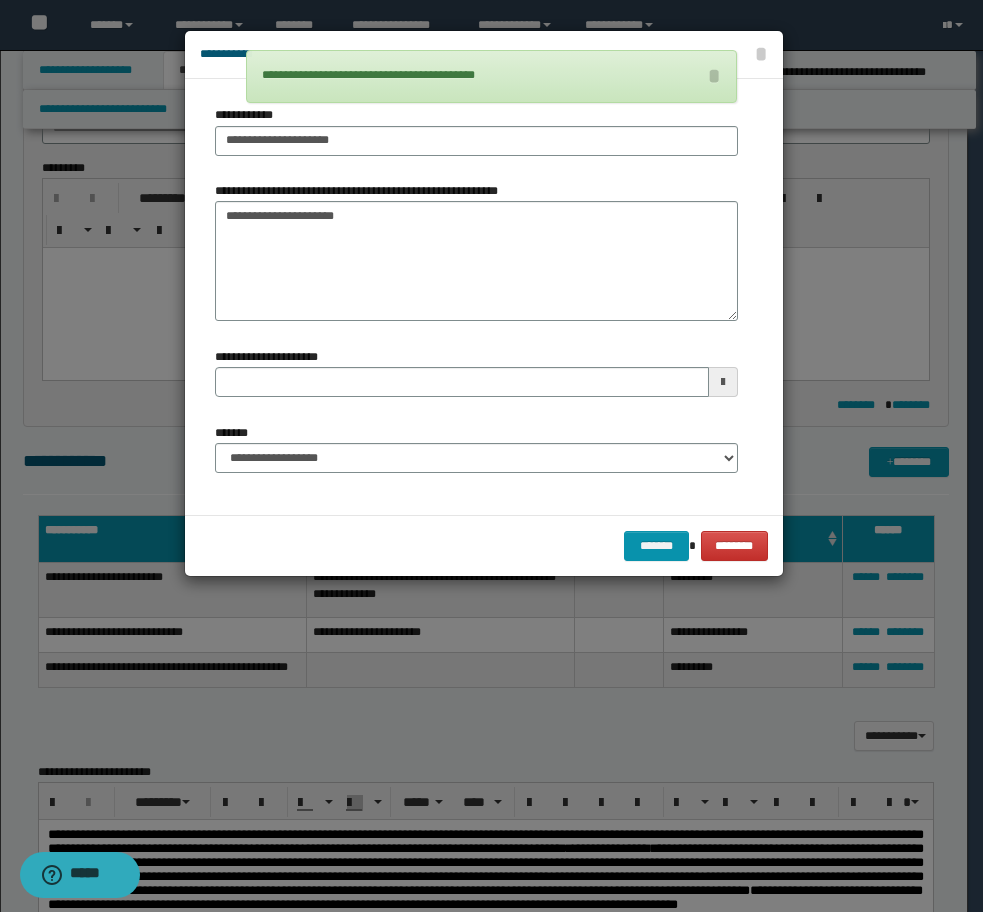 click on "**********" at bounding box center (476, 456) 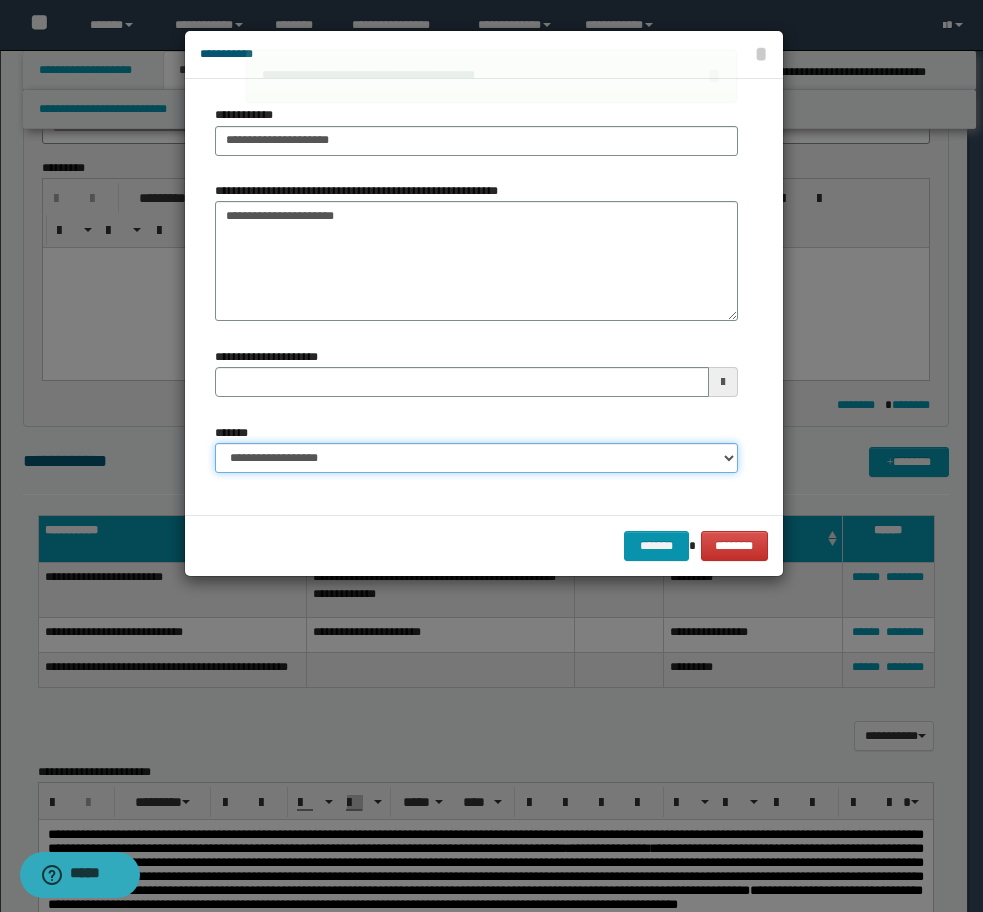 click on "**********" at bounding box center (476, 458) 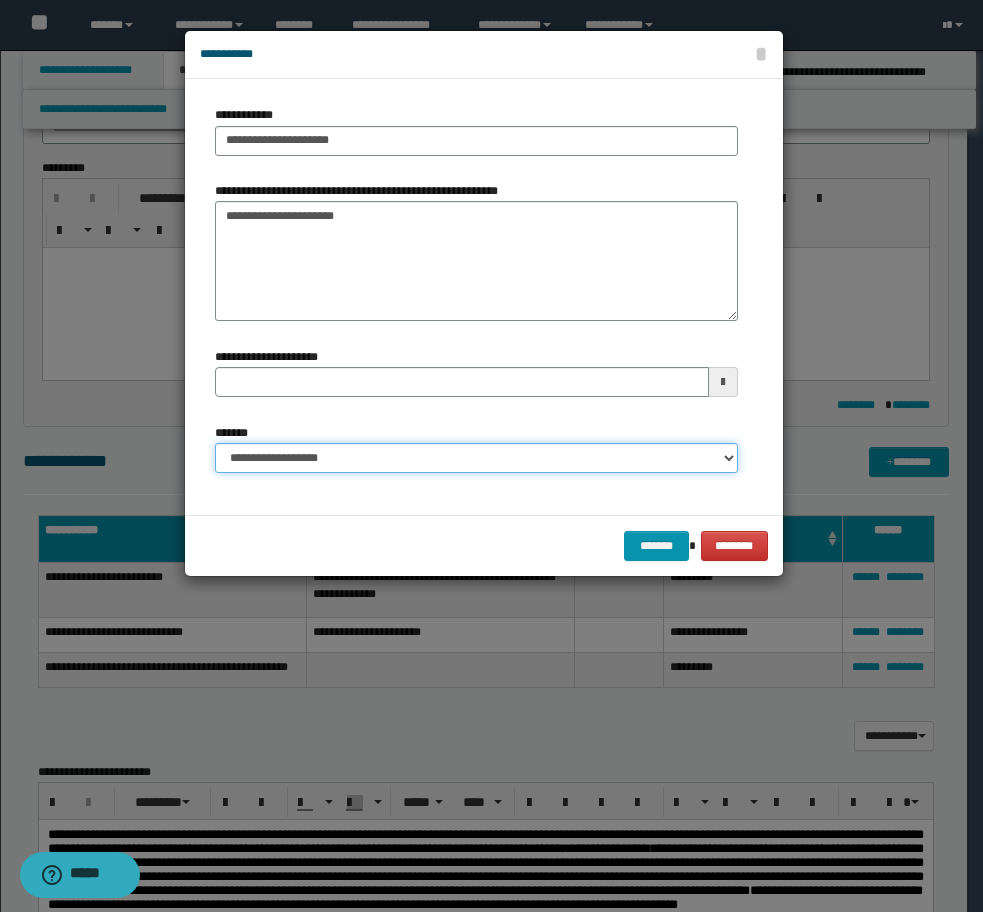 select on "*" 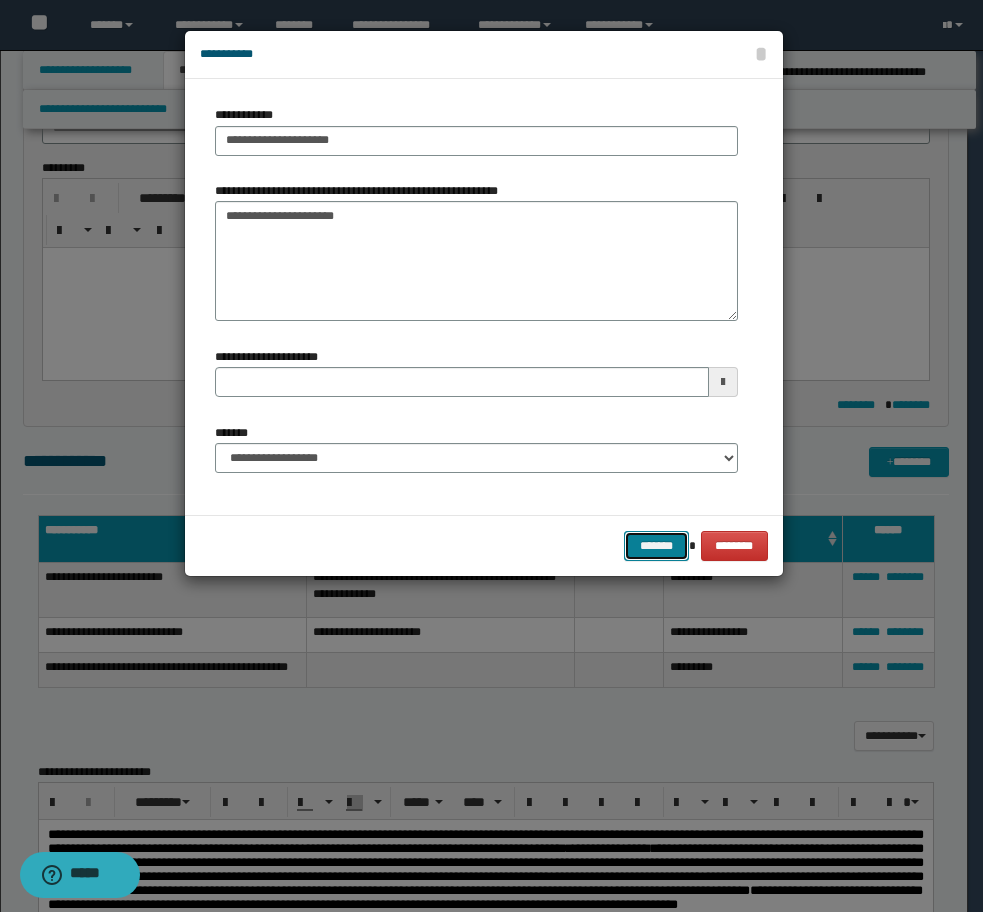 click on "*******" at bounding box center [656, 546] 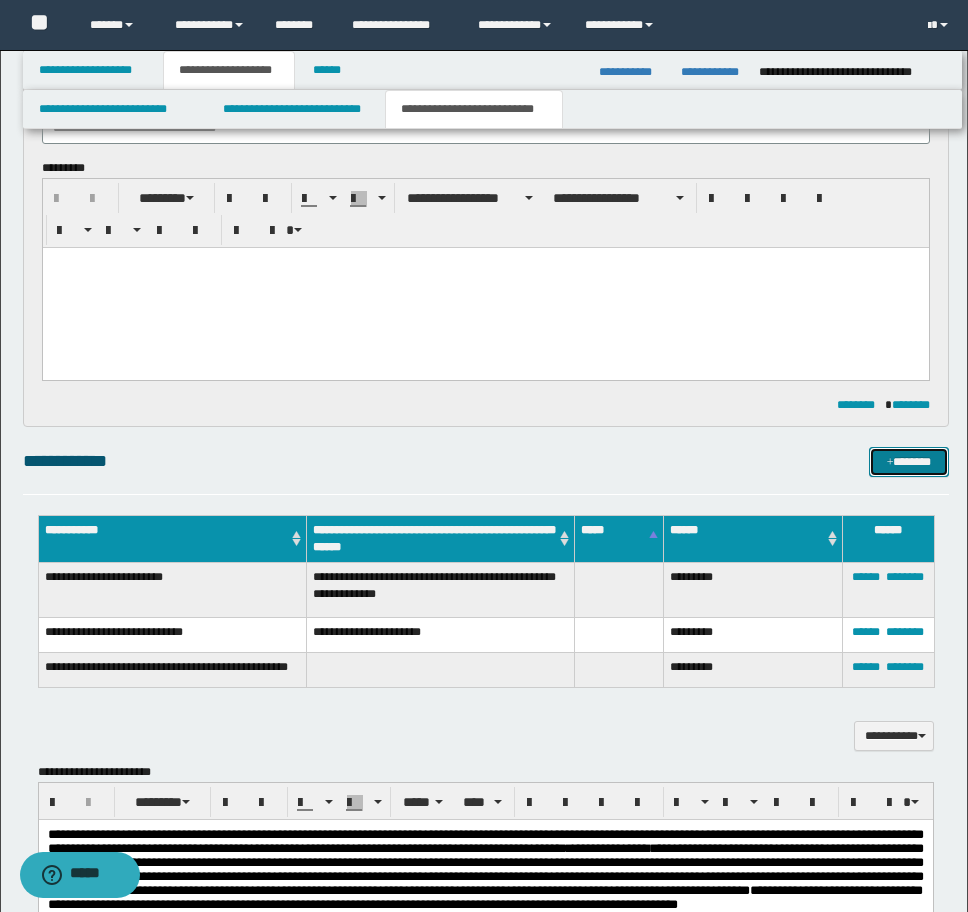 click on "*******" at bounding box center (909, 462) 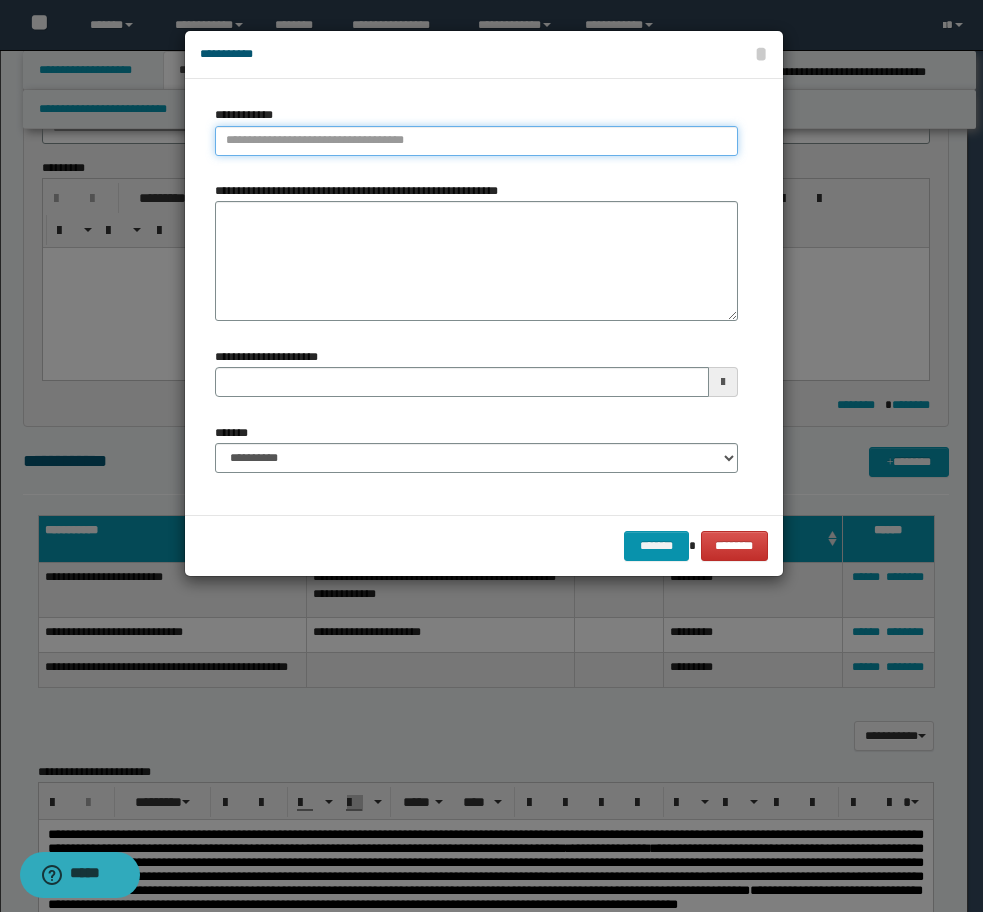 type on "**********" 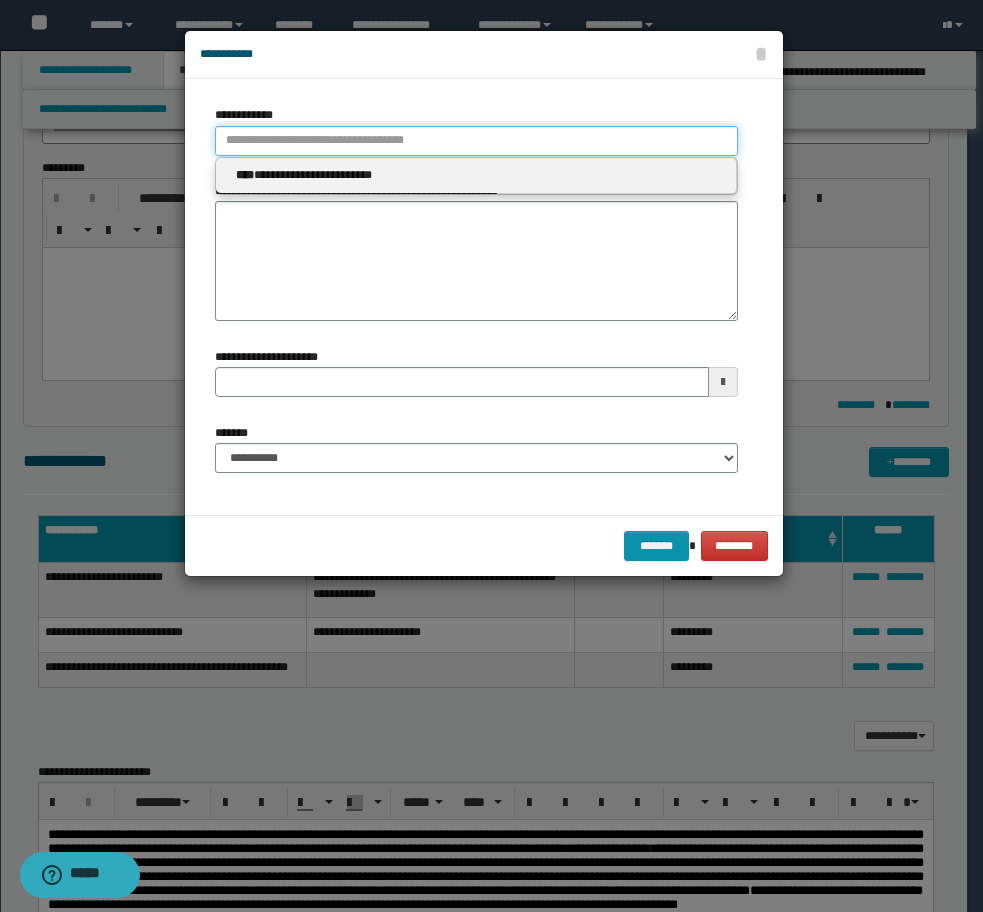 click on "**********" at bounding box center (476, 141) 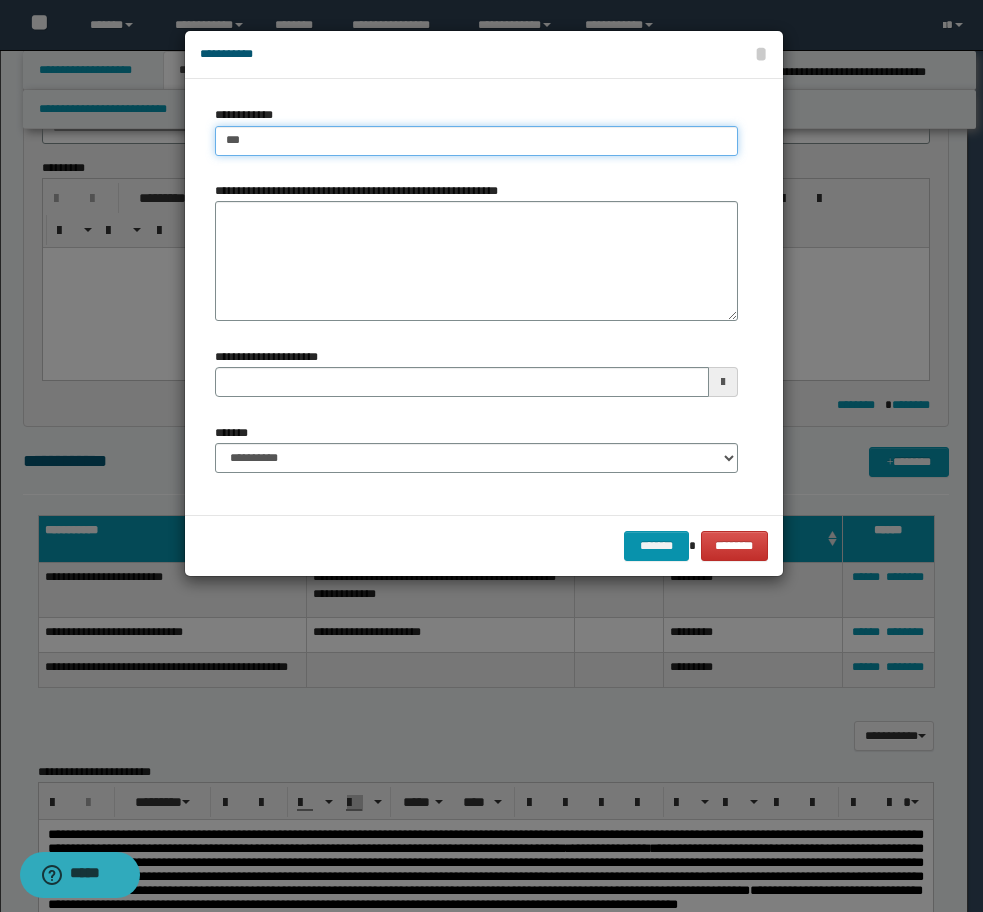 type on "****" 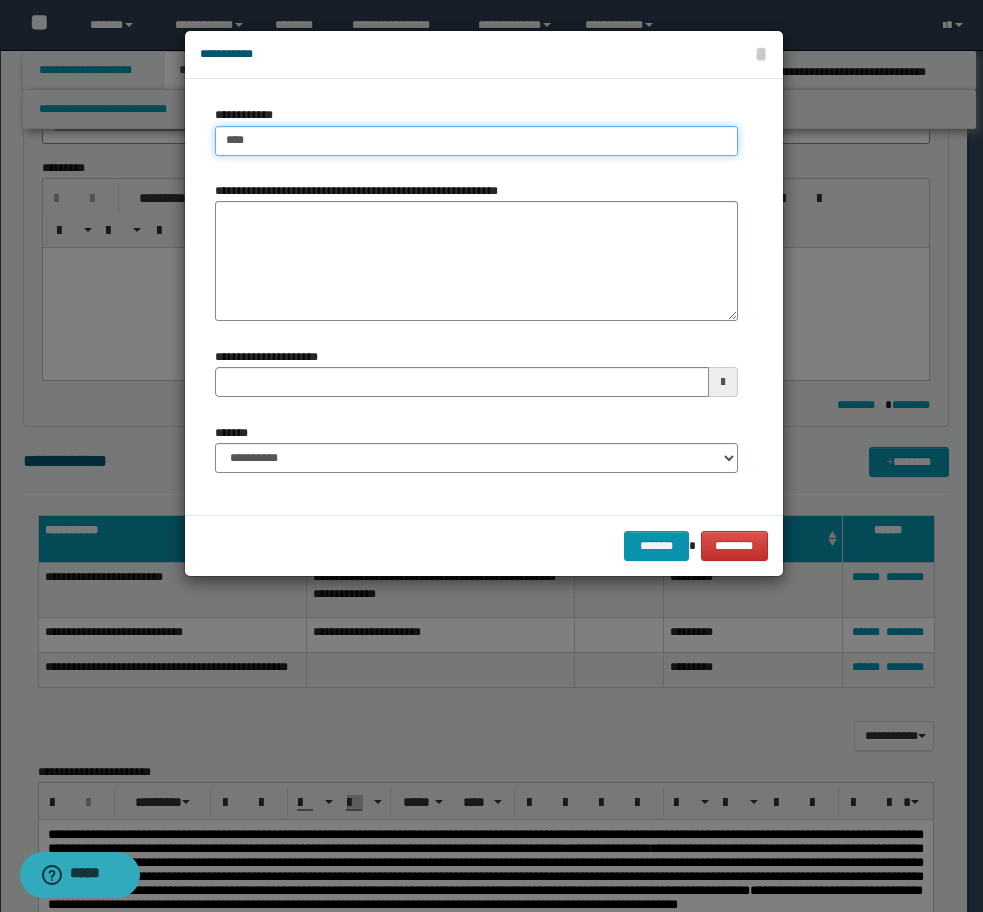 type on "****" 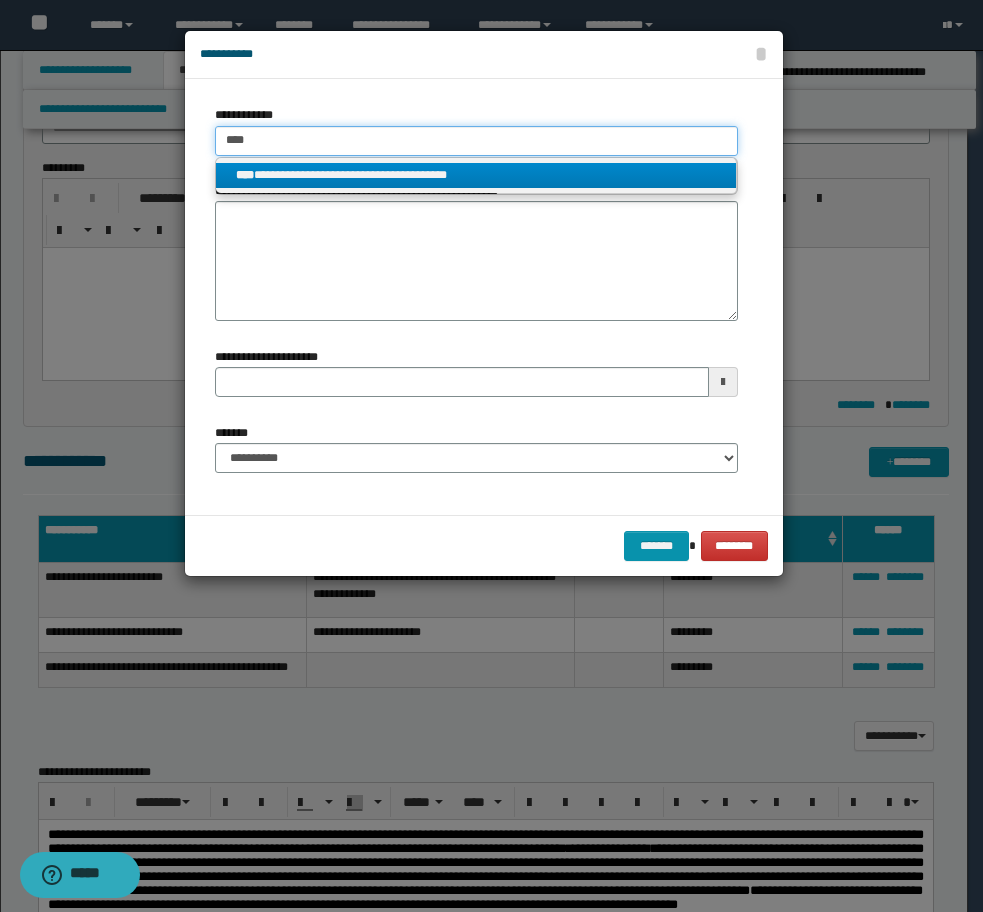 type on "****" 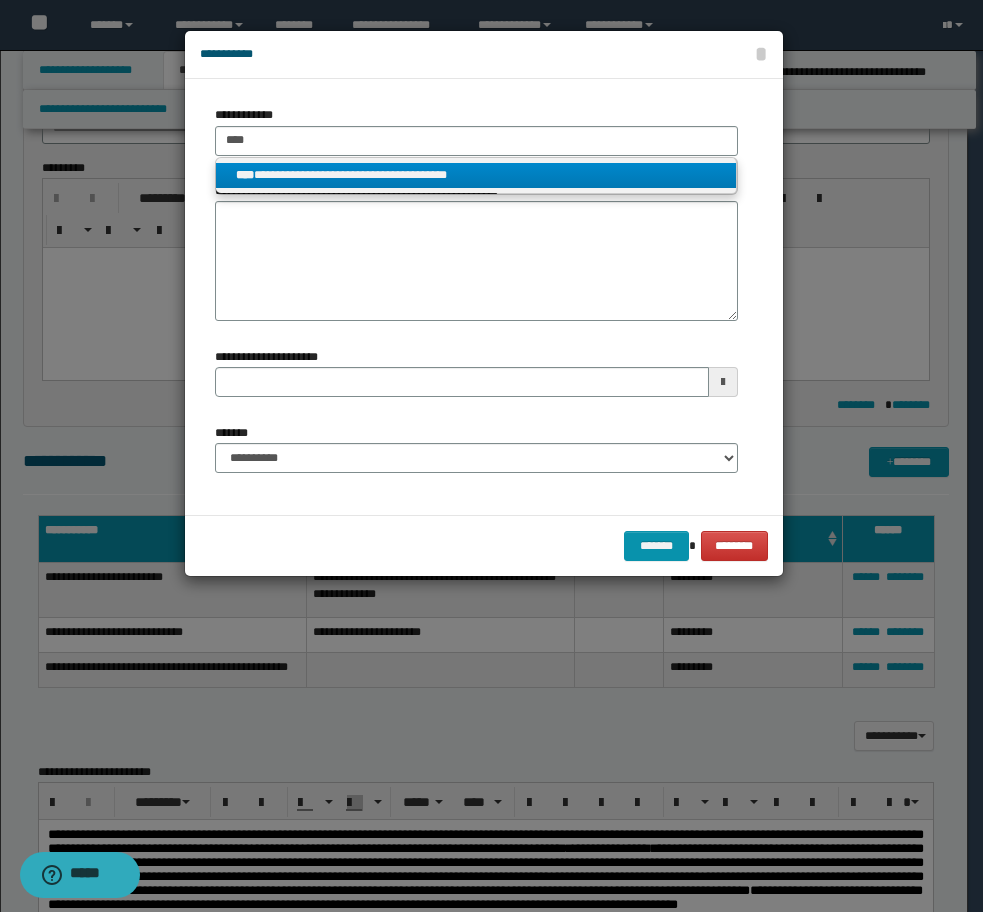 click on "**********" at bounding box center [476, 175] 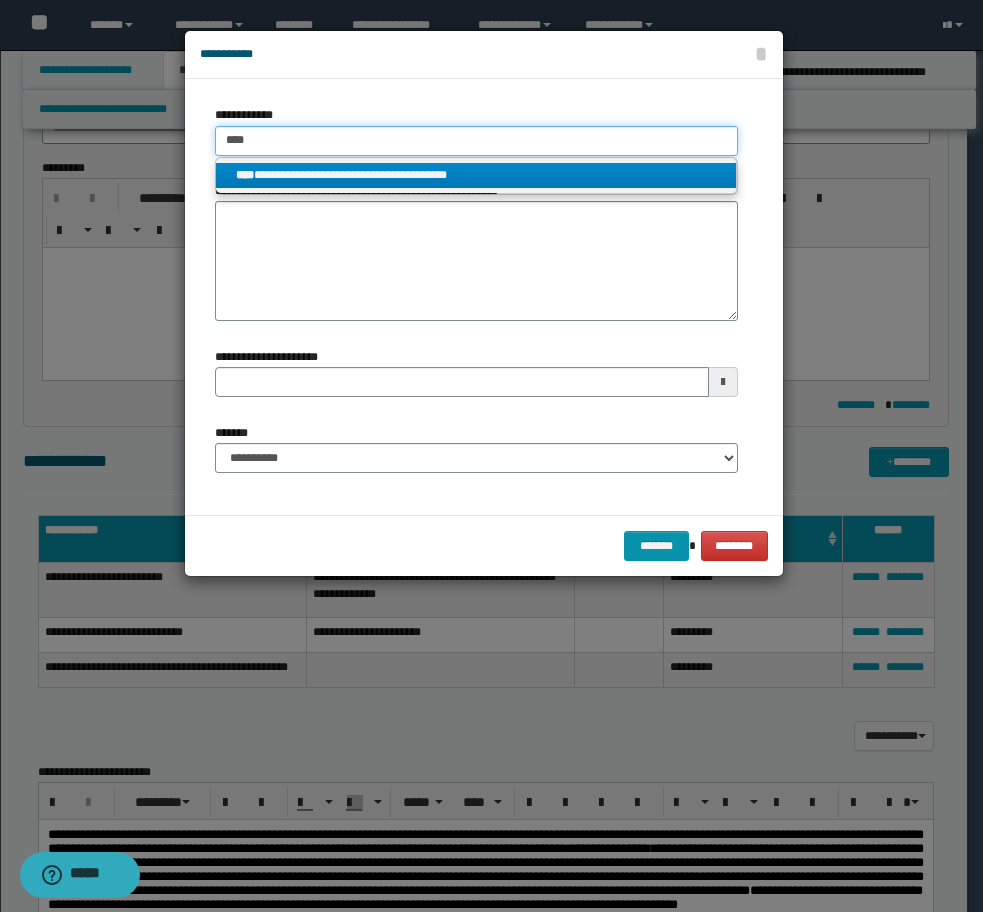 type 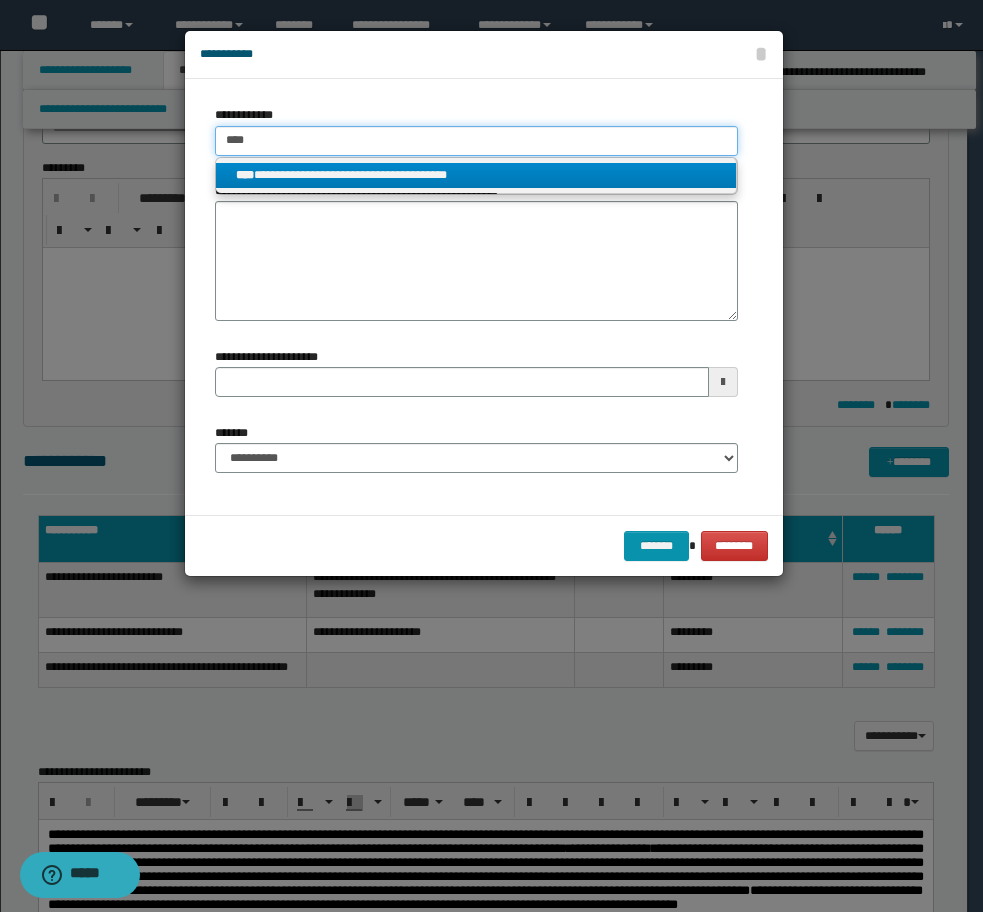 type on "**********" 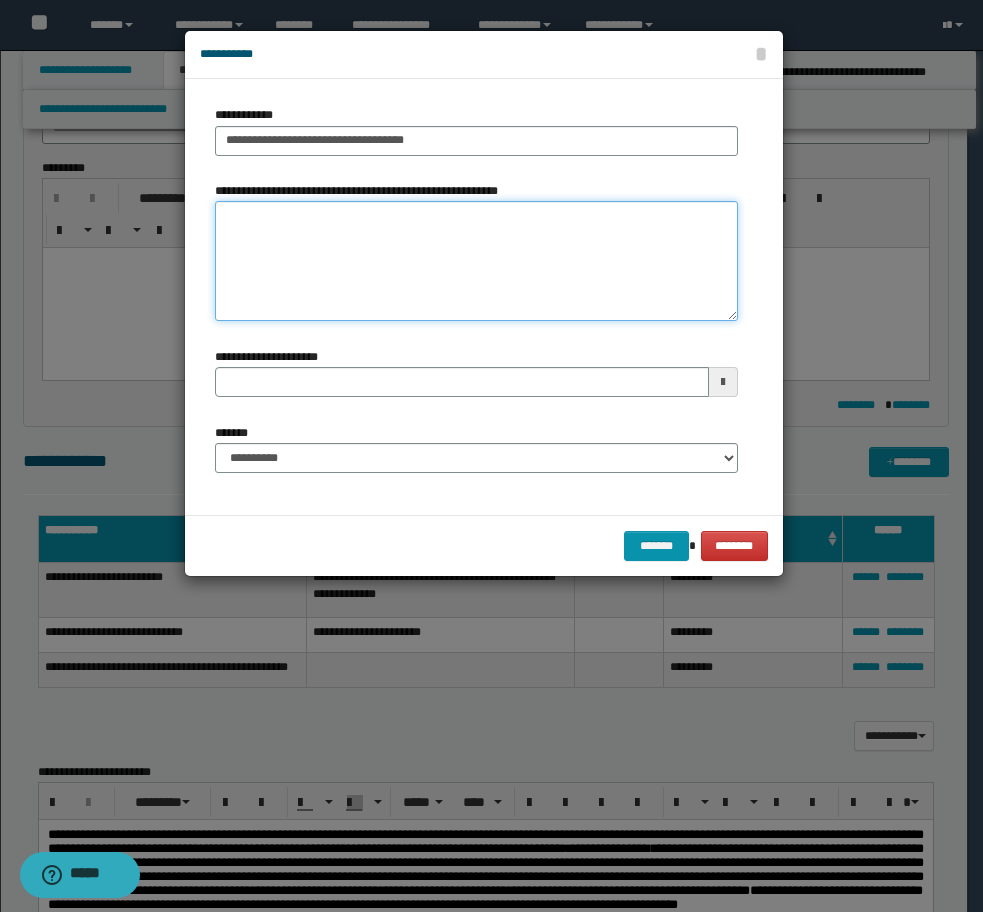 click on "**********" at bounding box center [476, 261] 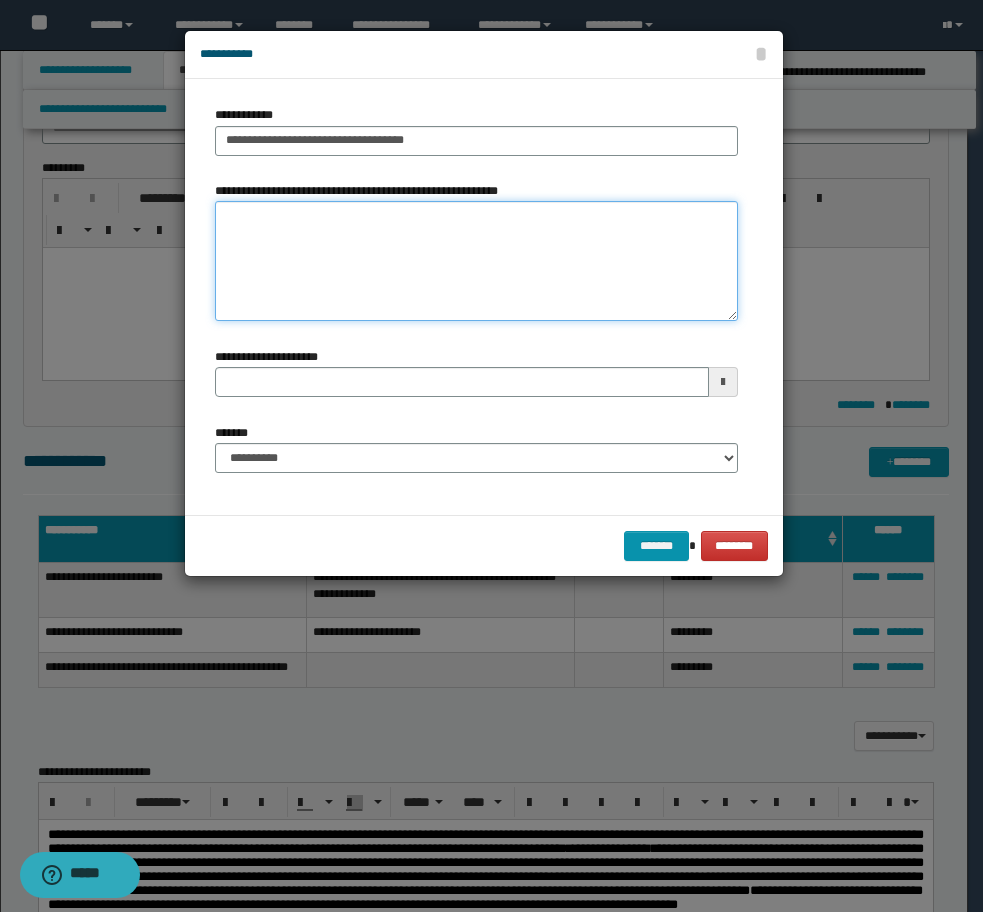 click on "**********" at bounding box center [476, 261] 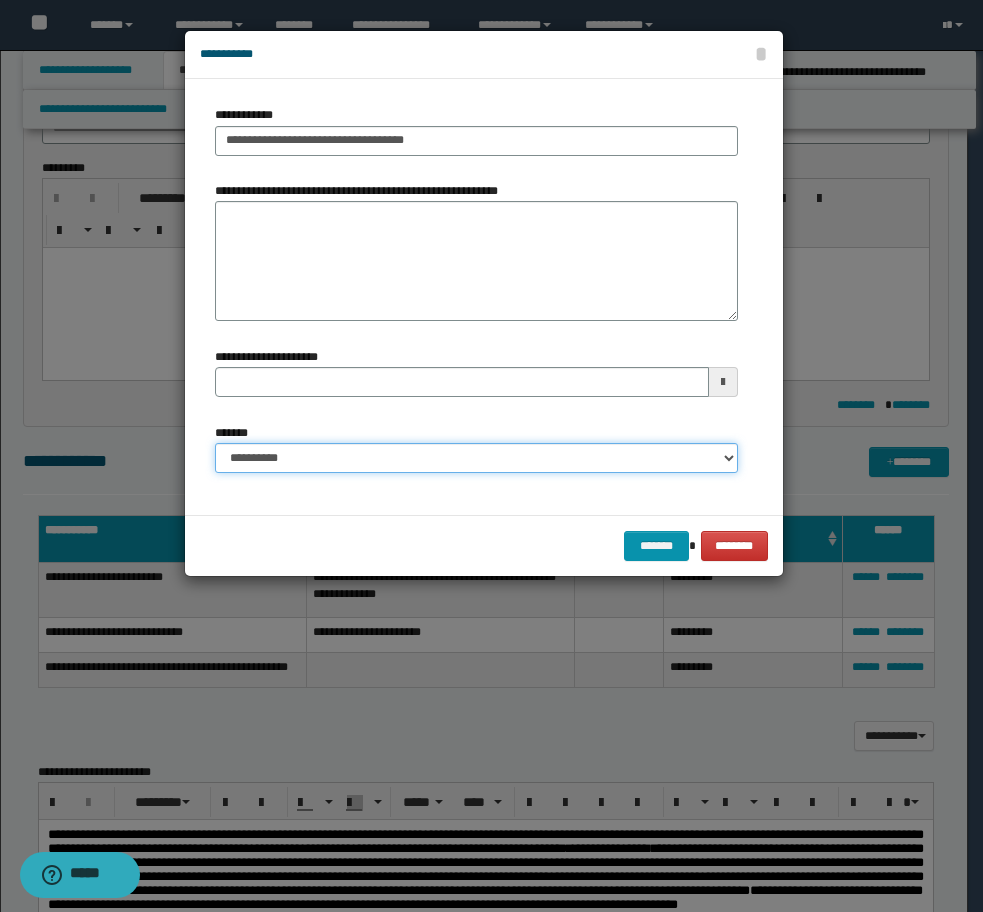 click on "**********" at bounding box center (476, 458) 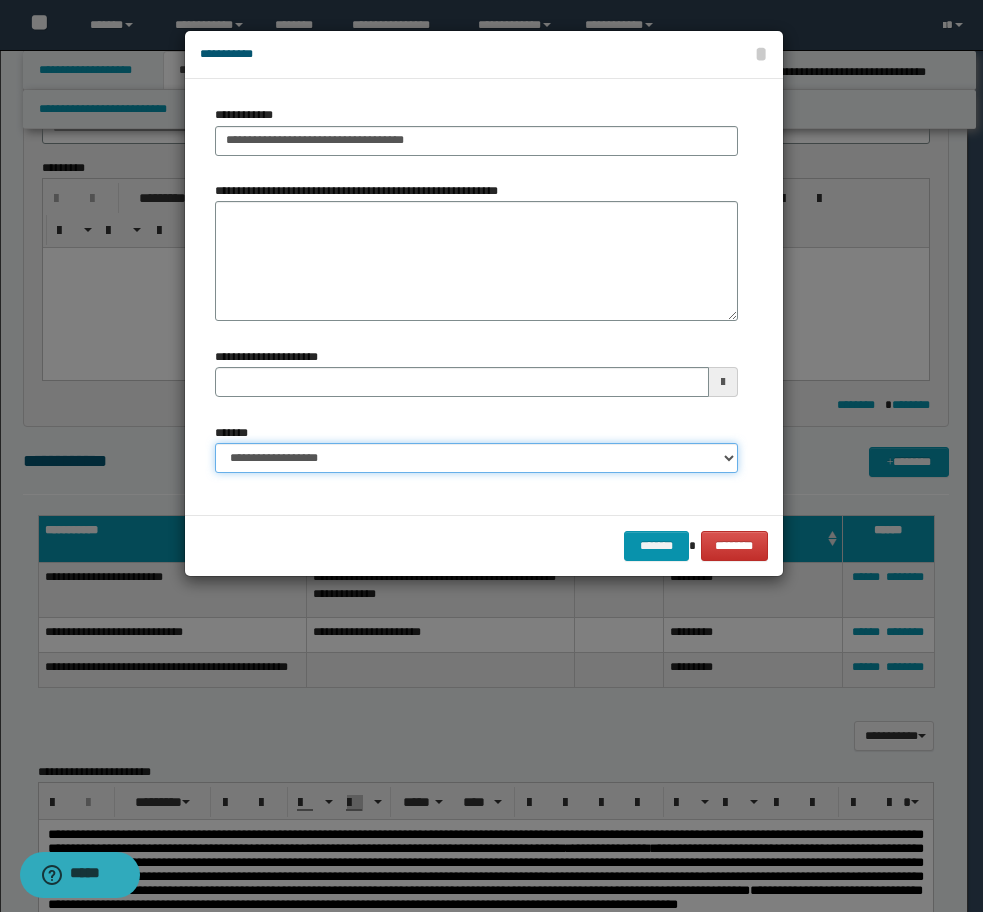 click on "**********" at bounding box center (476, 458) 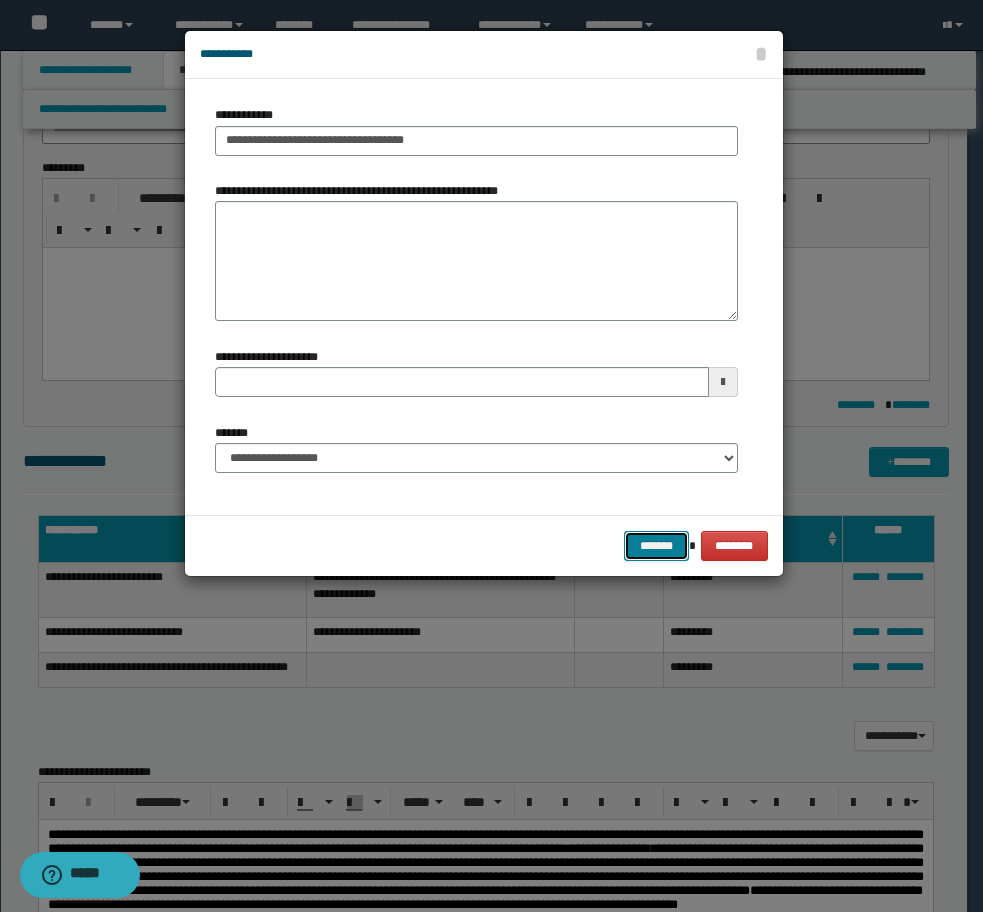 click on "*******" at bounding box center (656, 546) 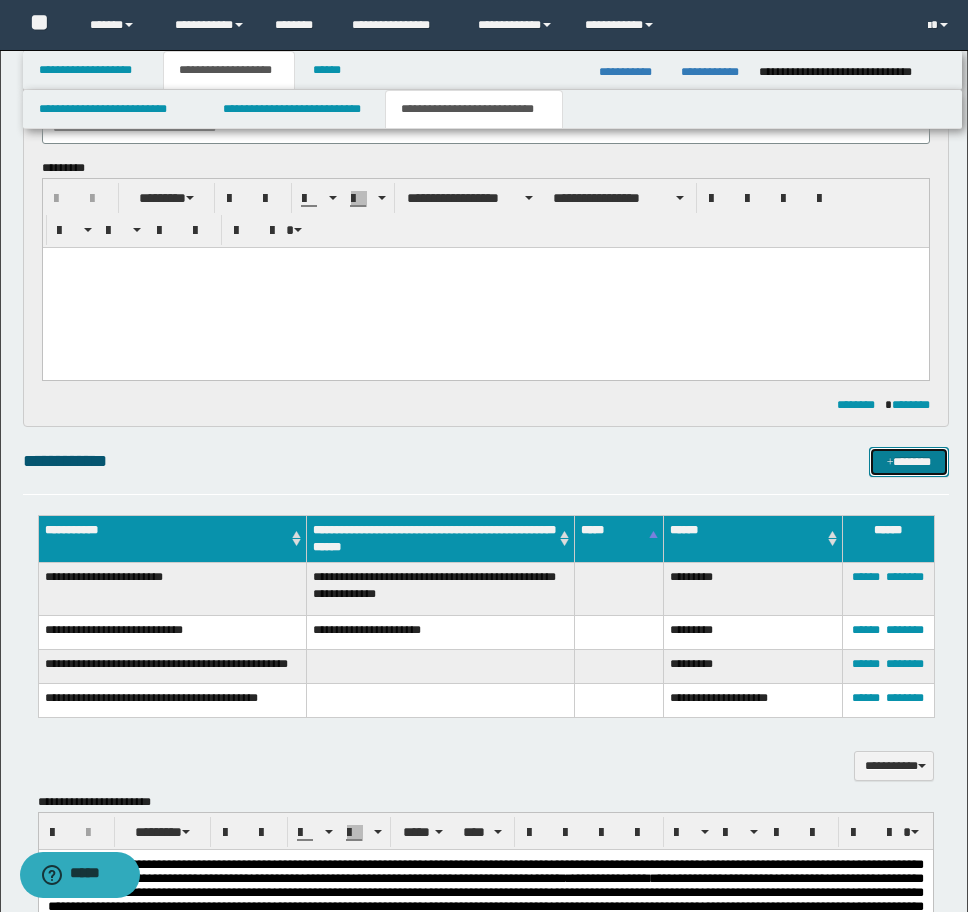 click on "*******" at bounding box center [909, 462] 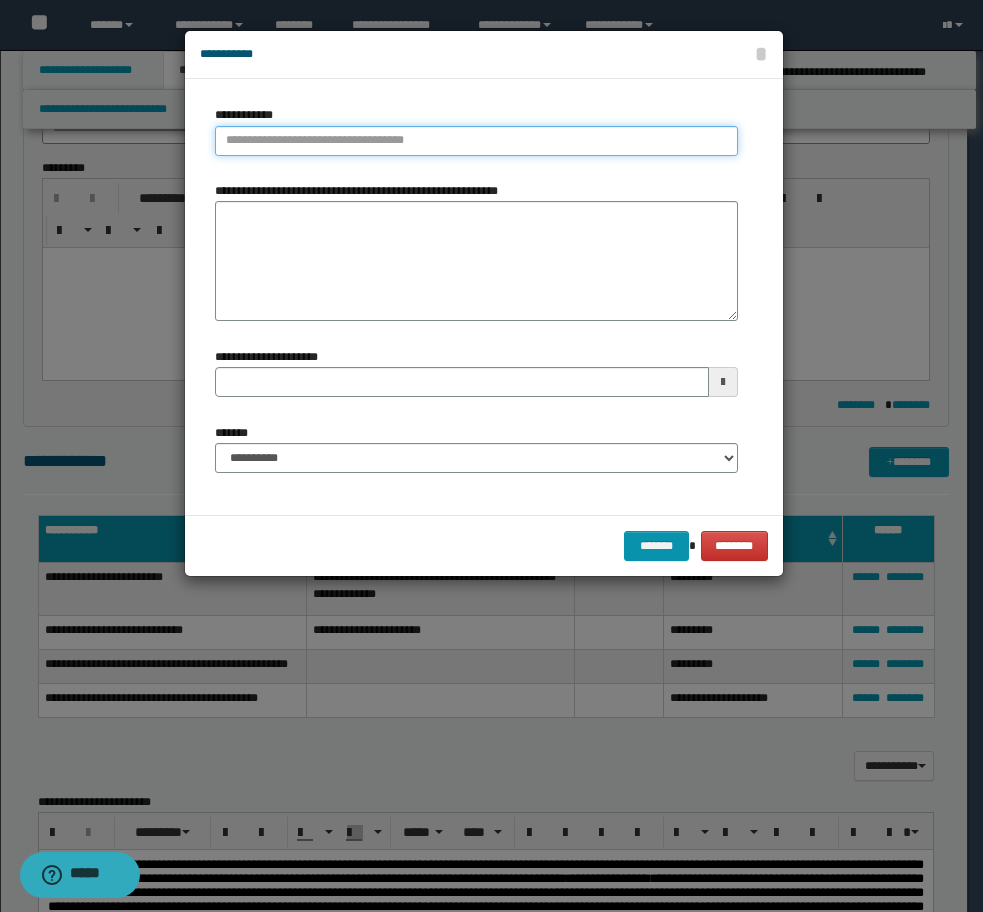 type on "**********" 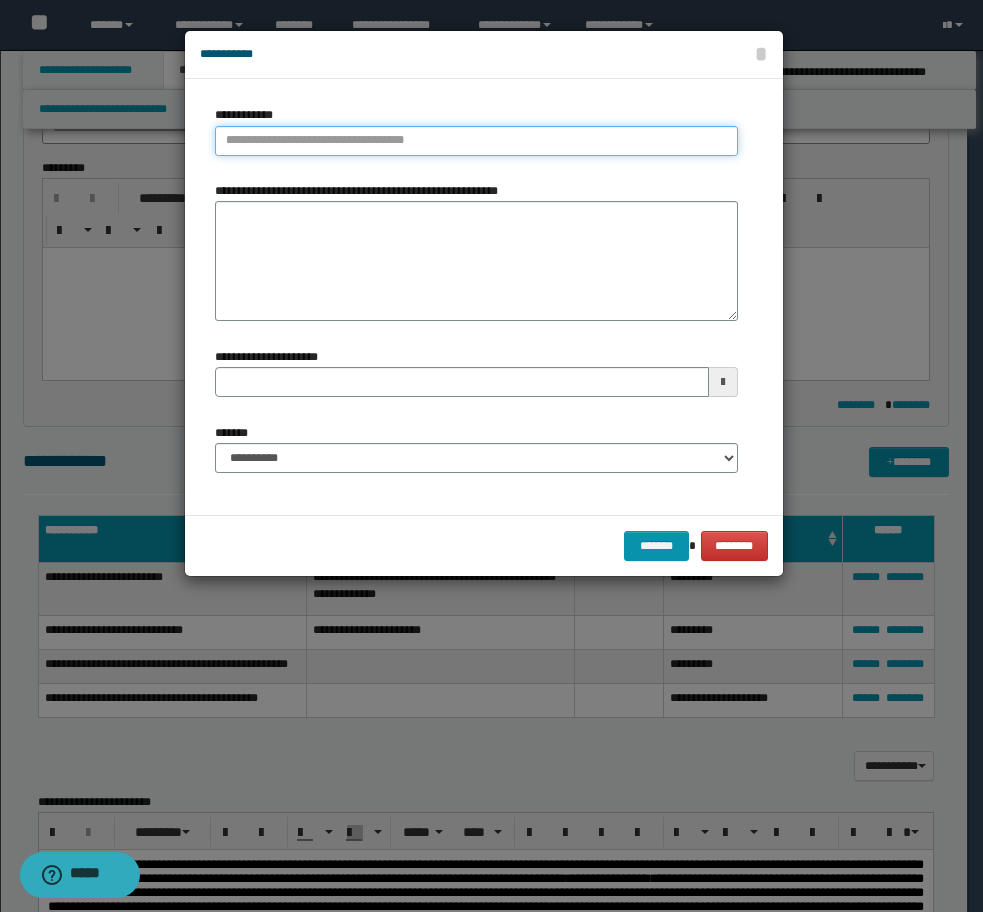 click on "**********" at bounding box center [476, 141] 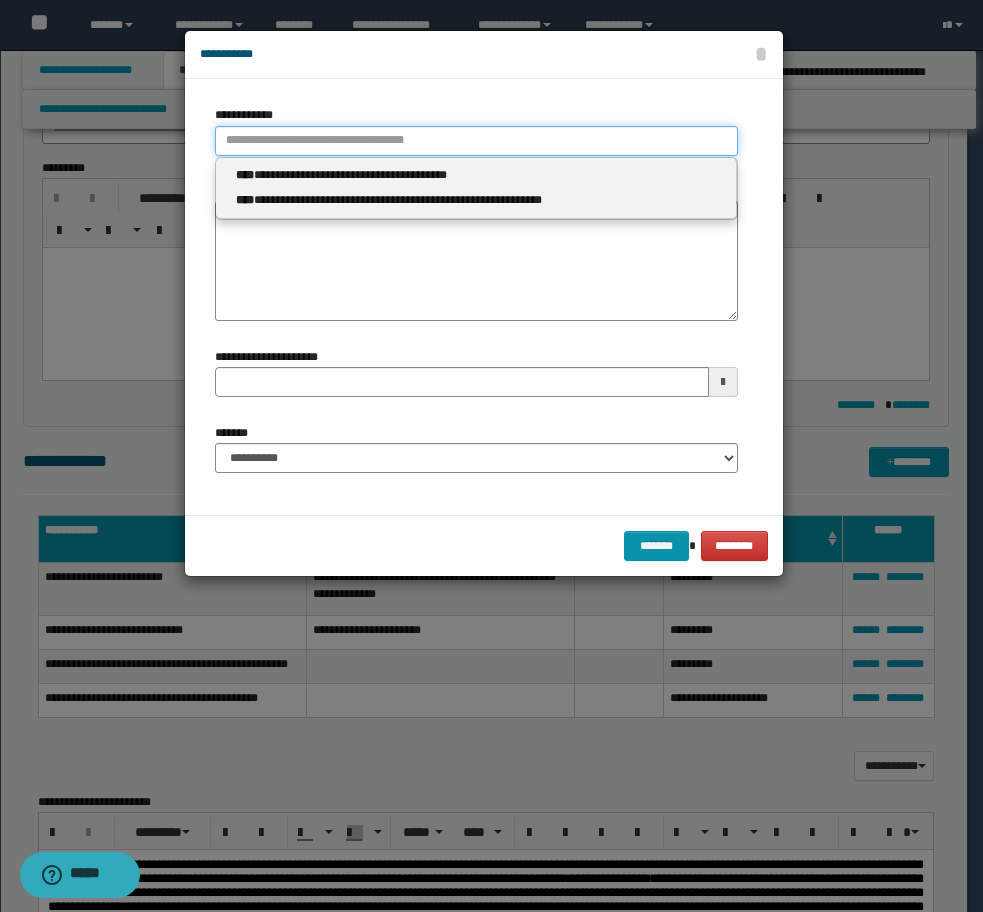 paste on "**********" 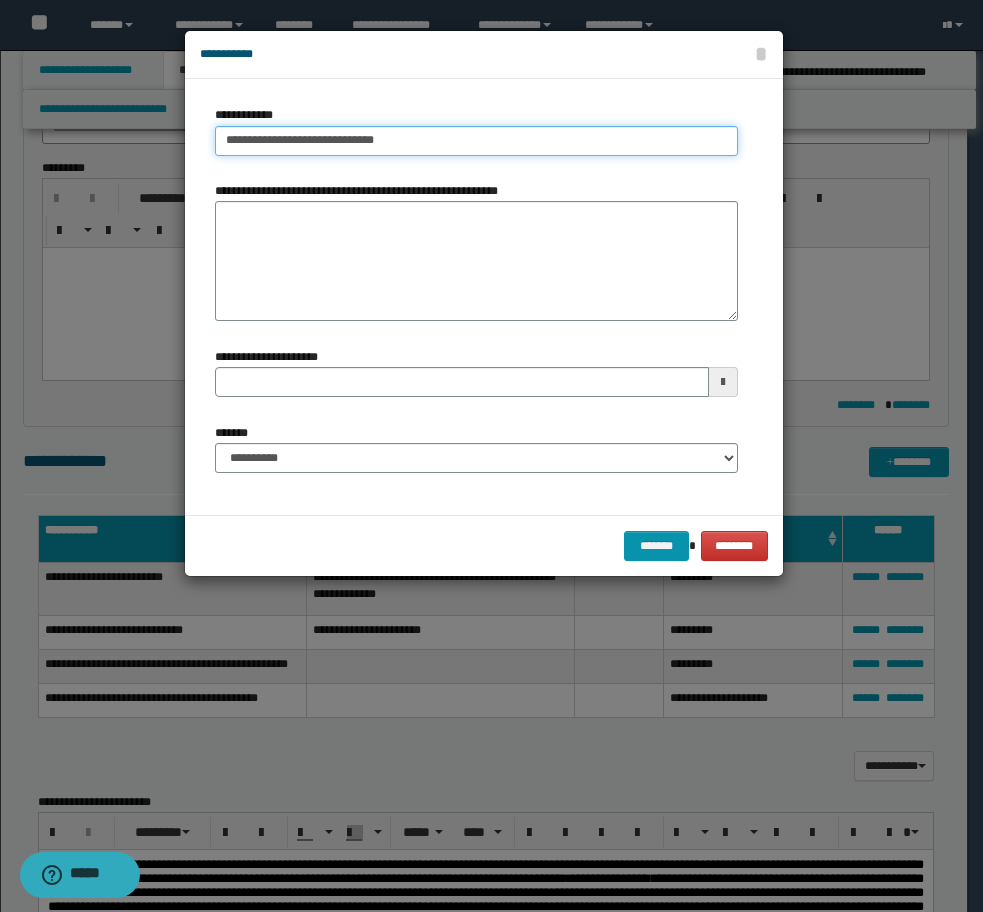 type on "**********" 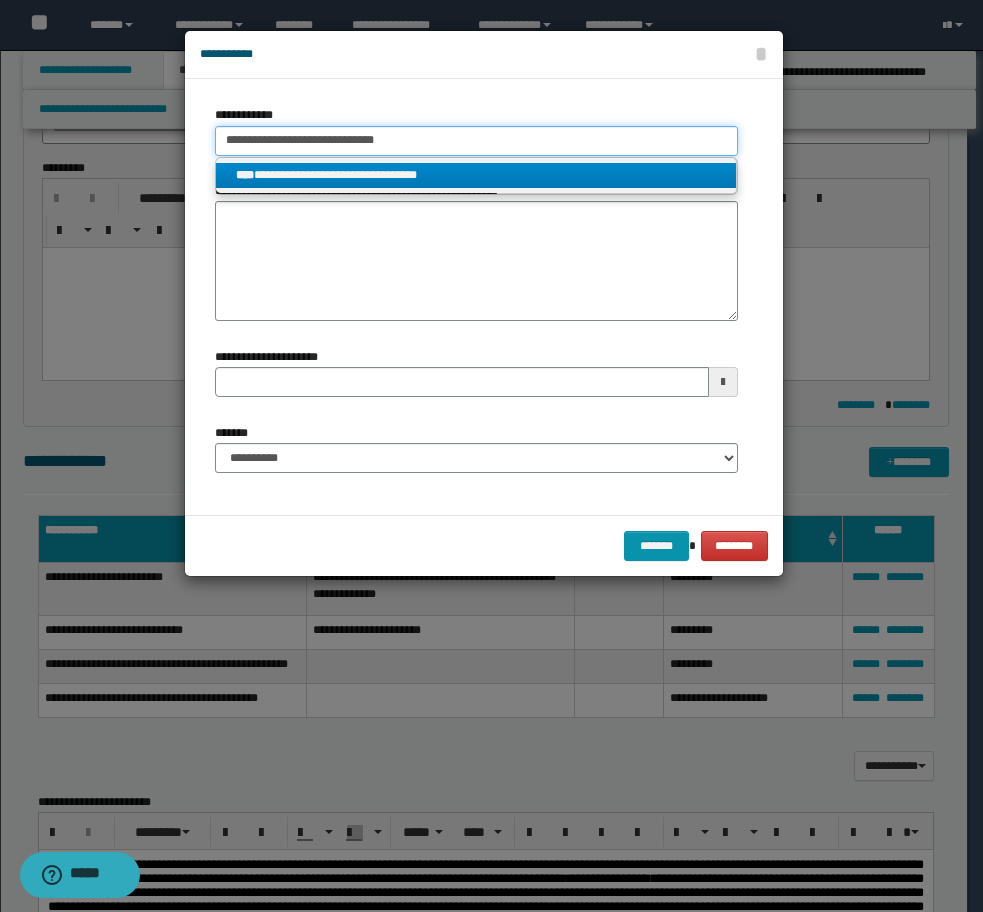 type on "**********" 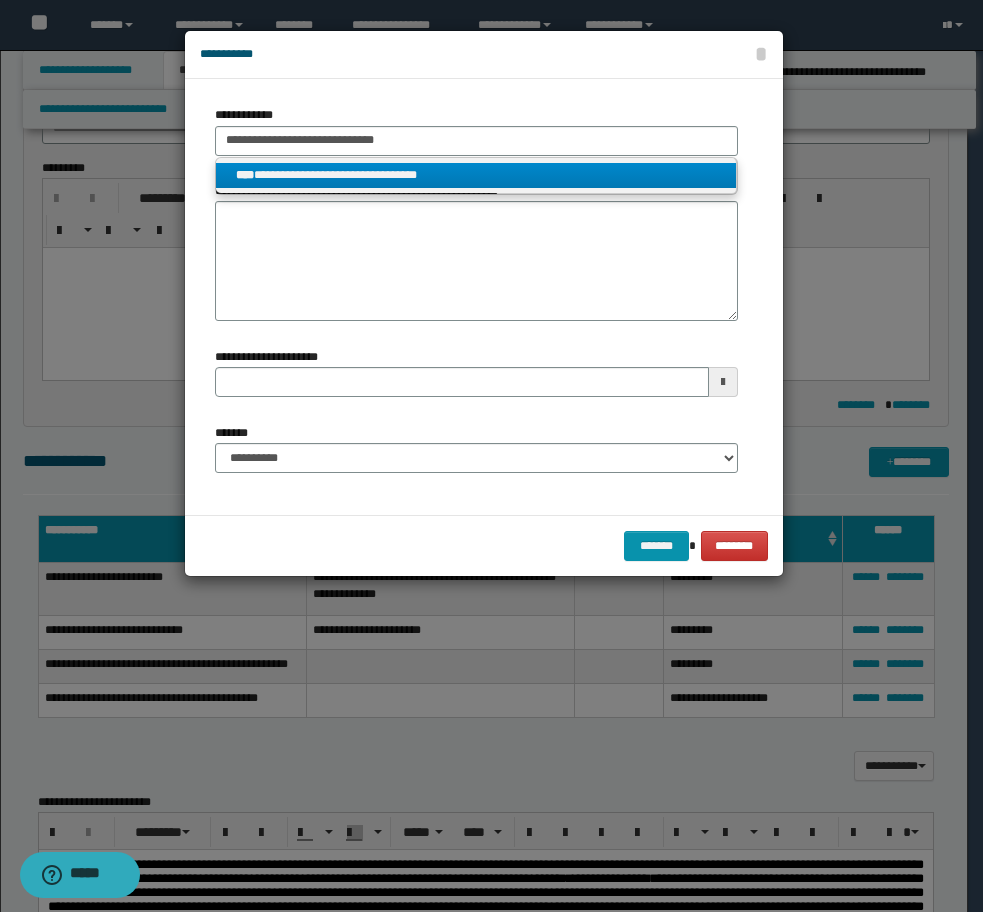 click on "**********" at bounding box center (476, 175) 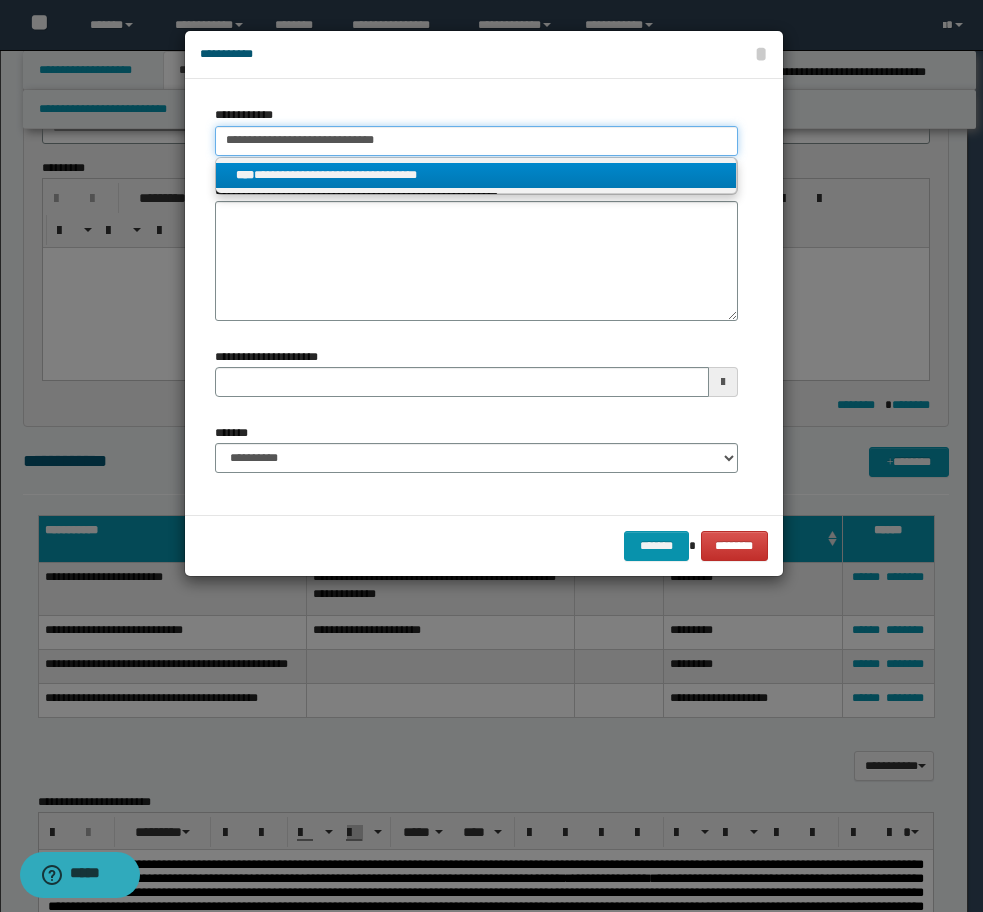type 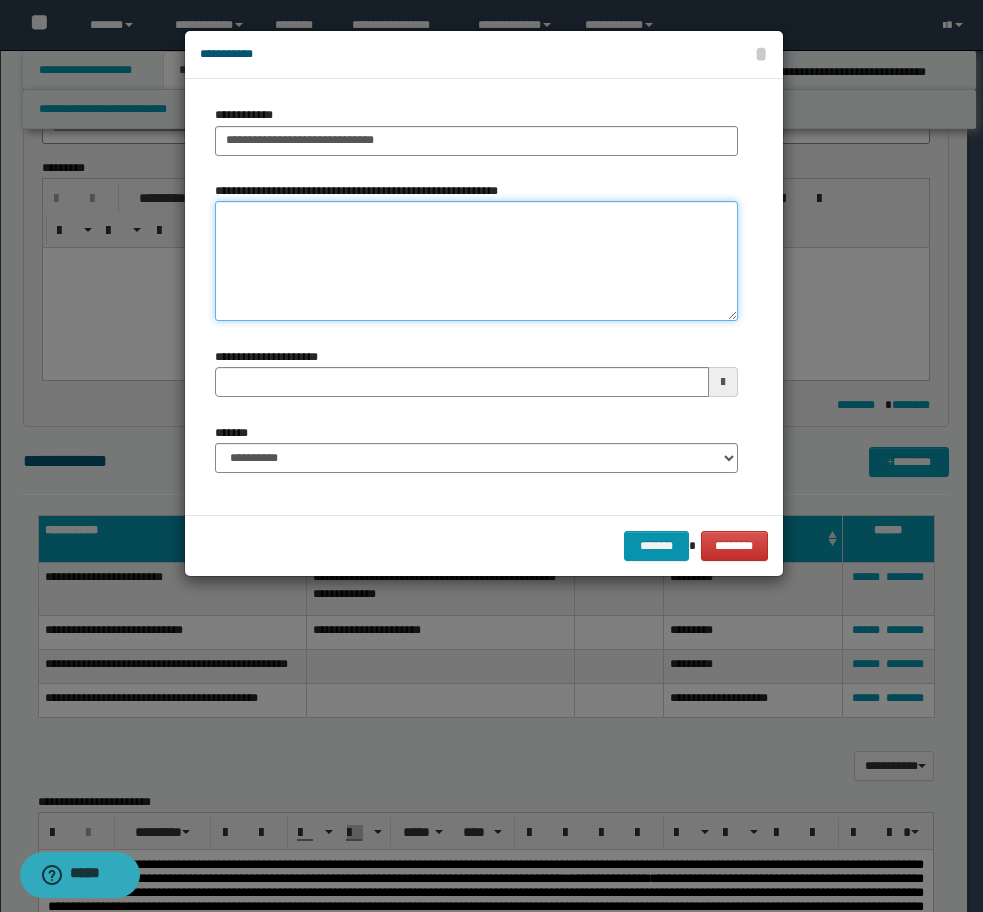 click on "**********" at bounding box center (476, 261) 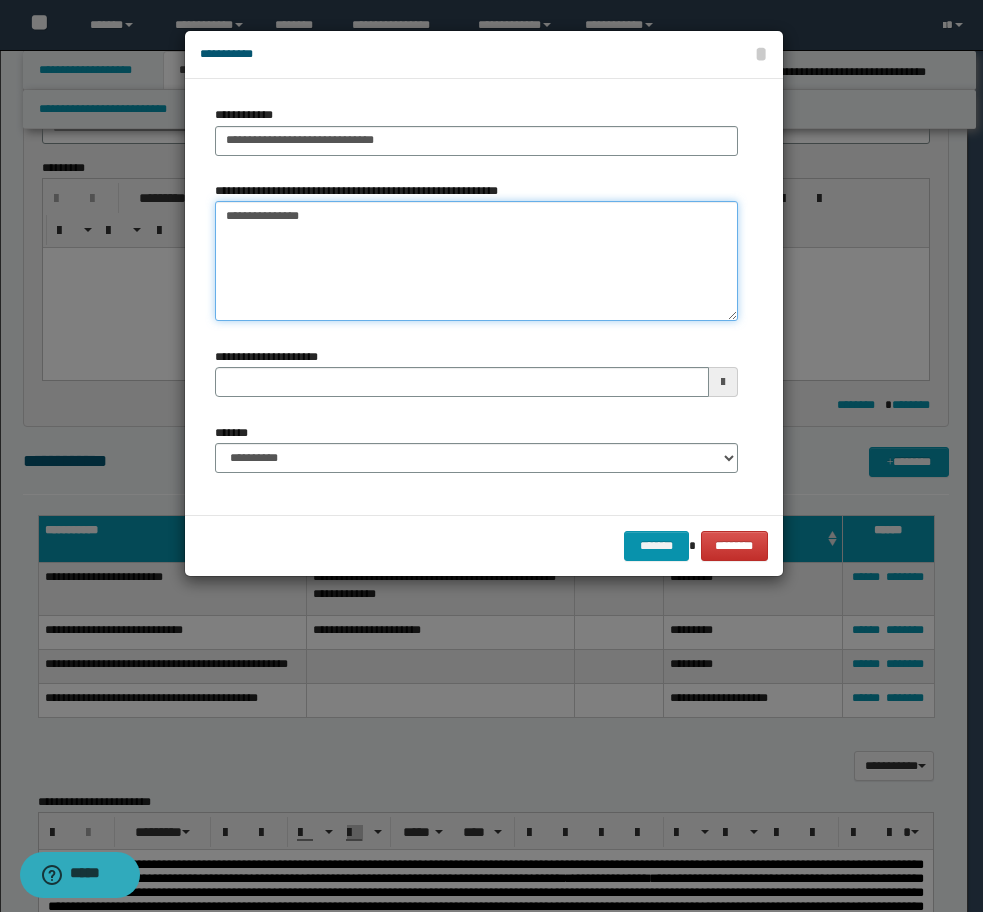 type on "**********" 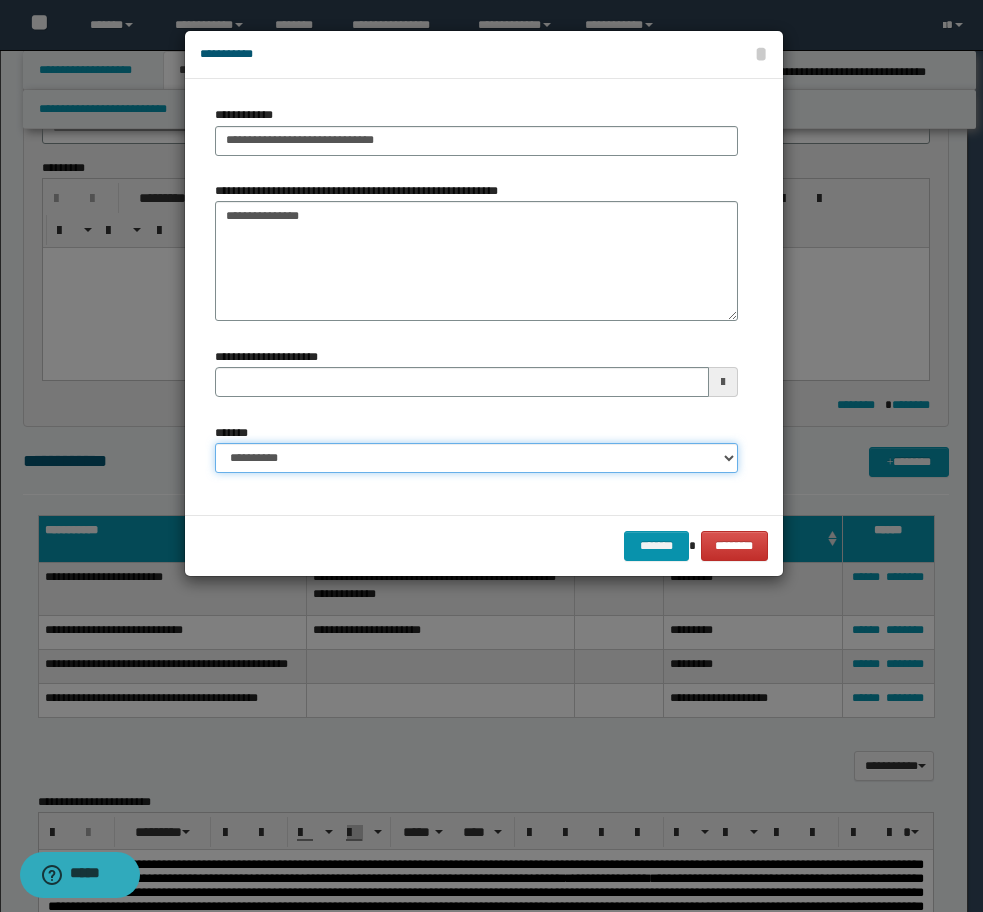 click on "**********" at bounding box center [476, 458] 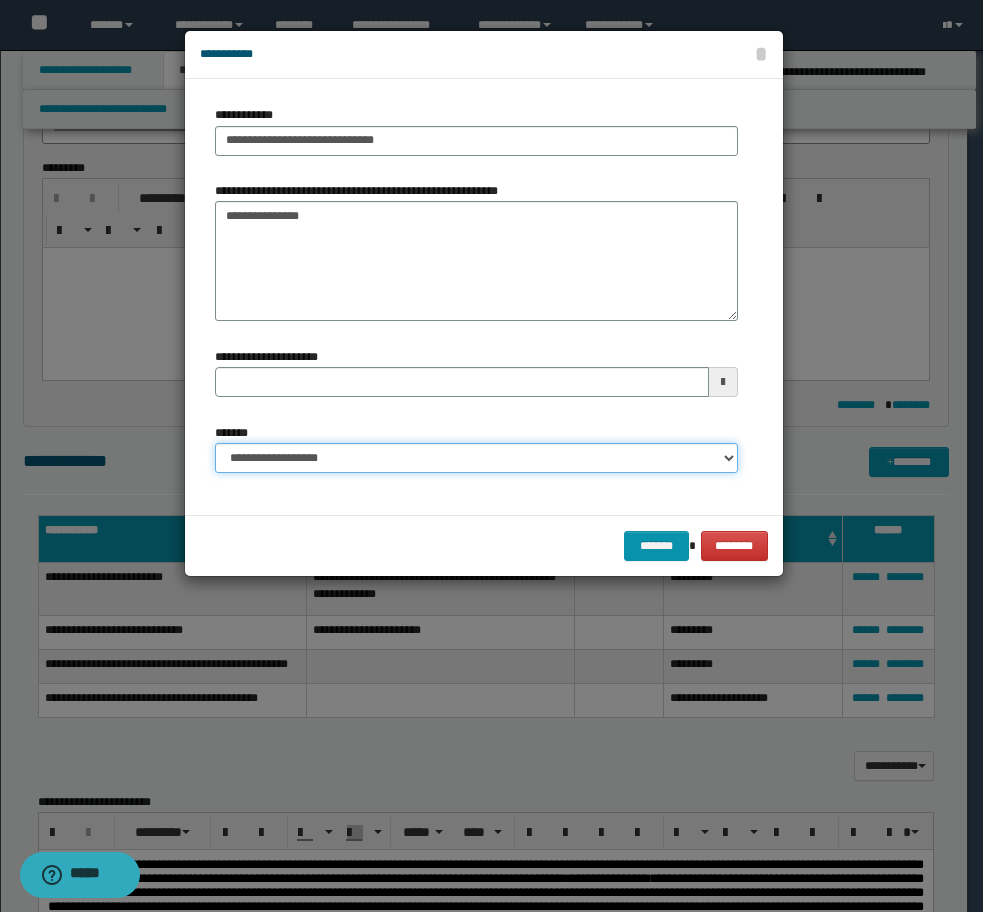 click on "**********" at bounding box center (476, 458) 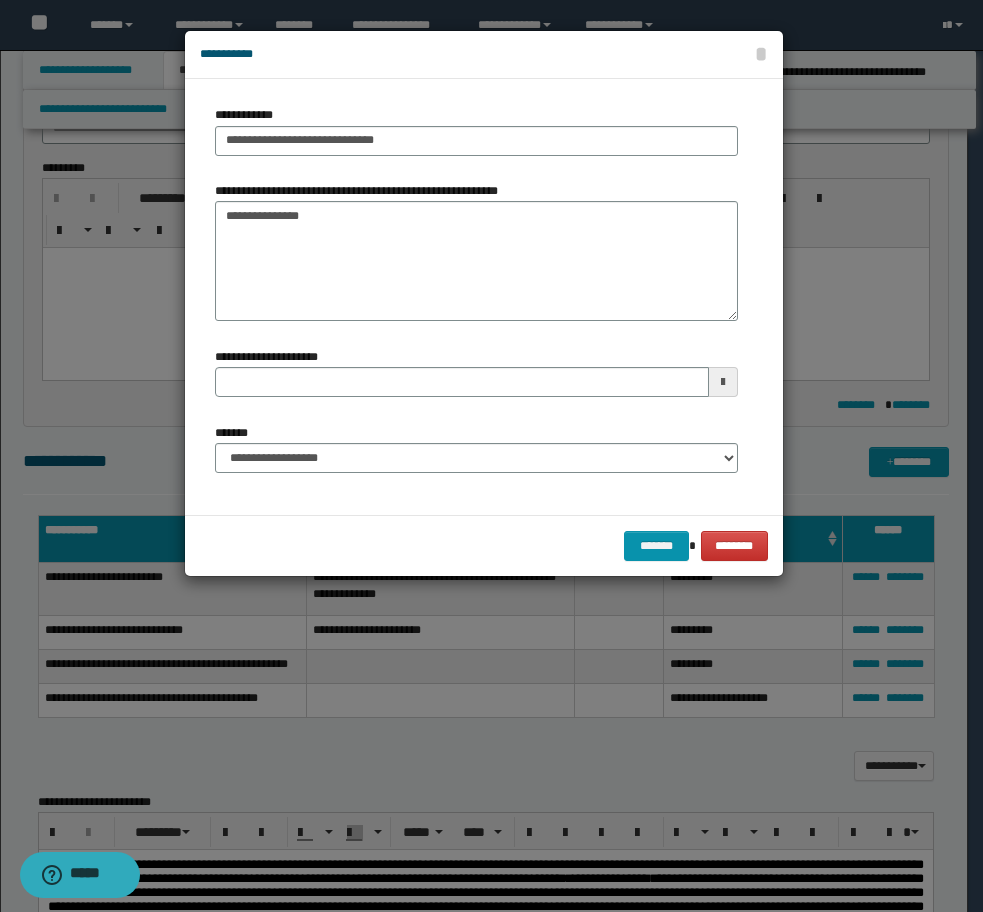 type on "**********" 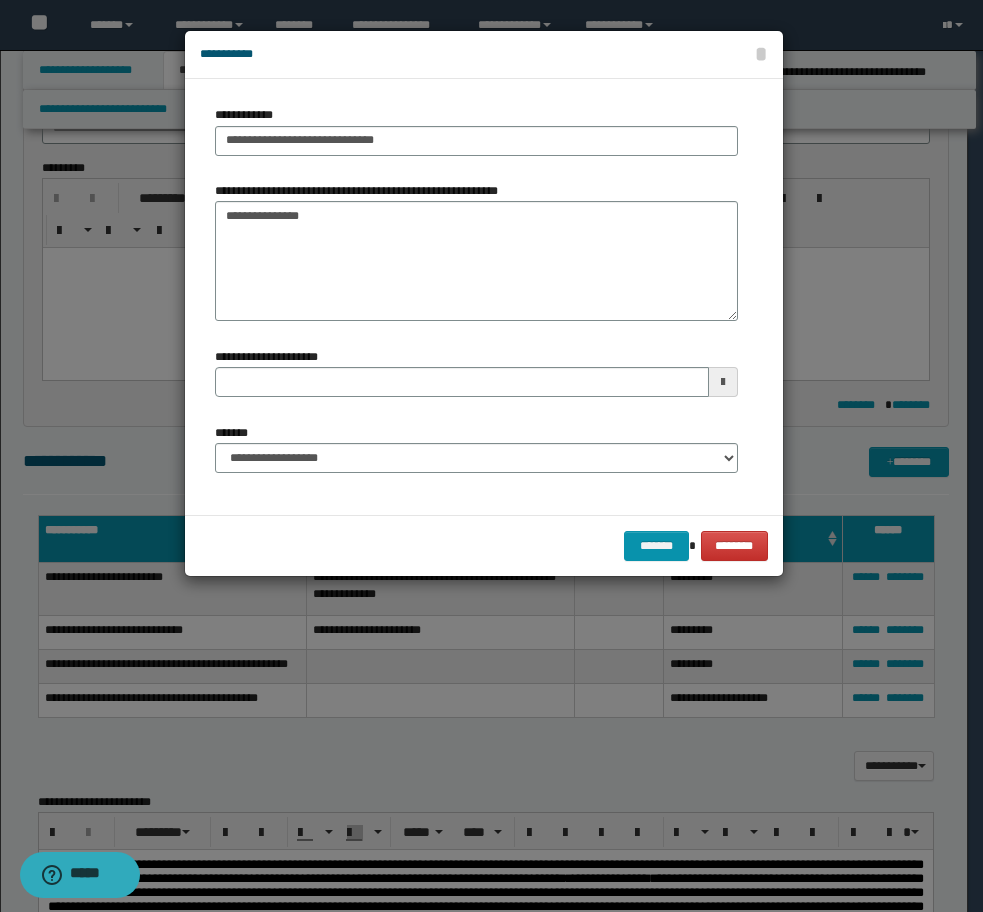 type 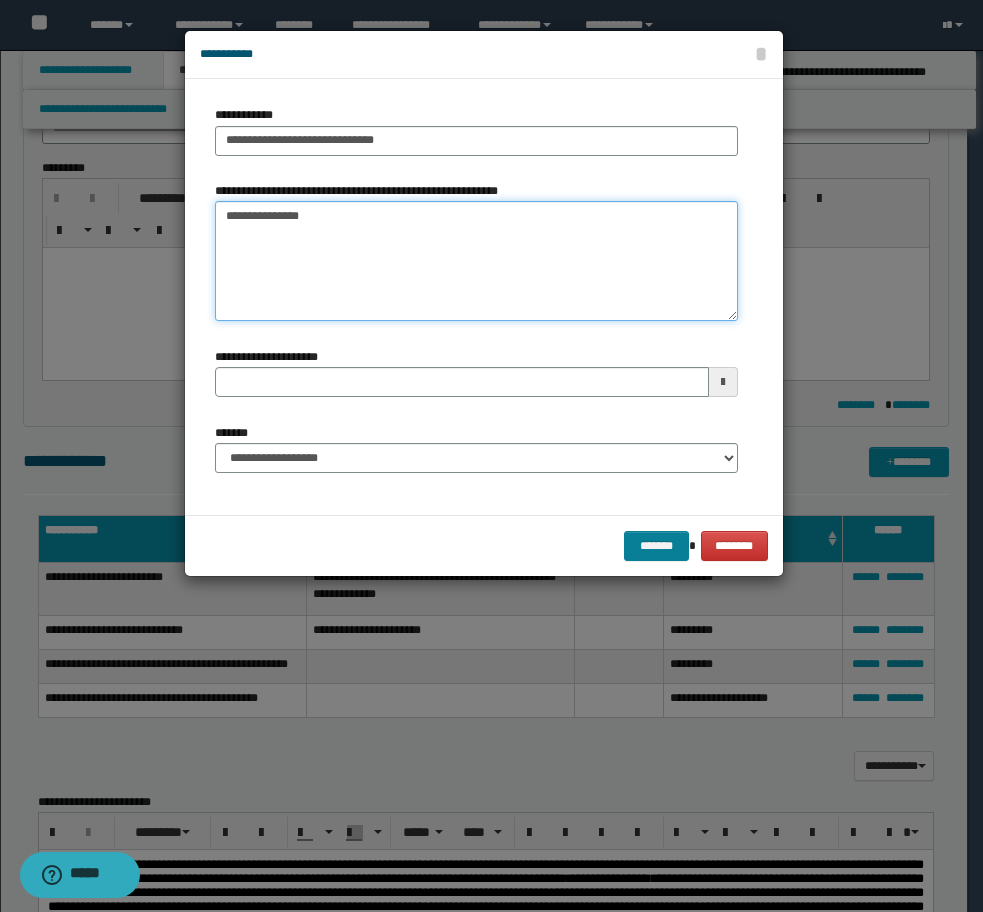 type on "**********" 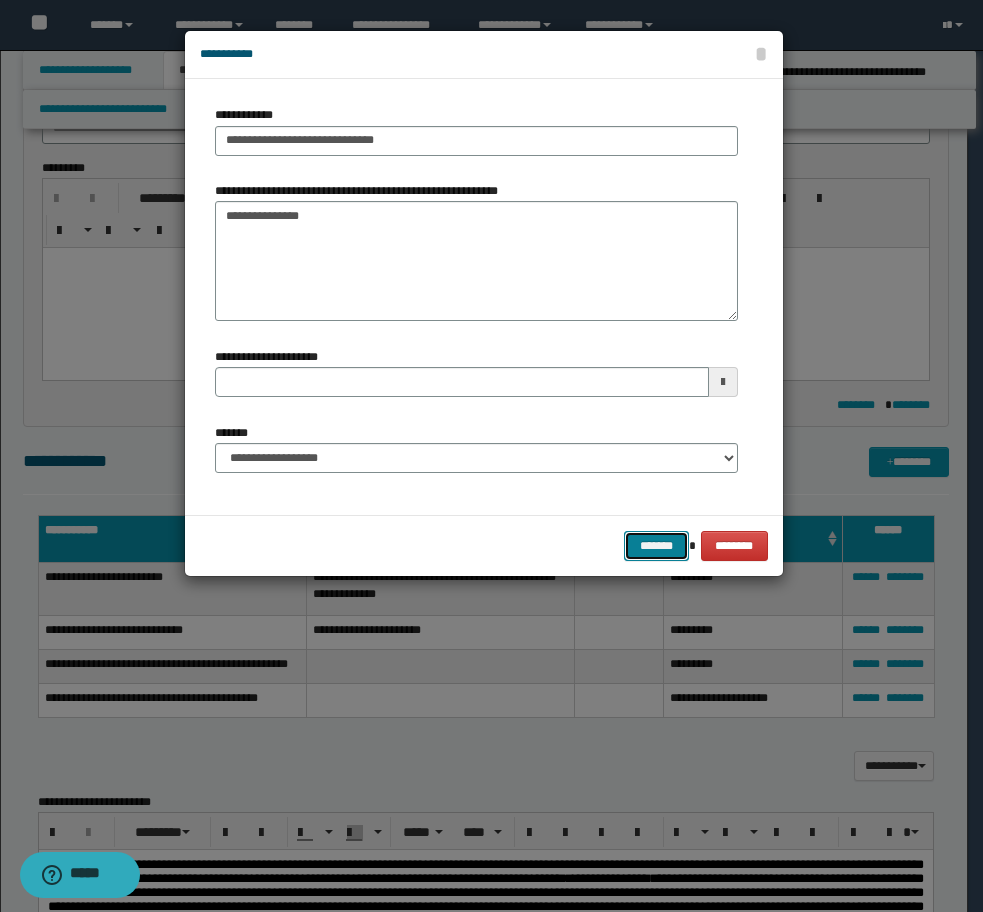 click on "*******" at bounding box center (656, 546) 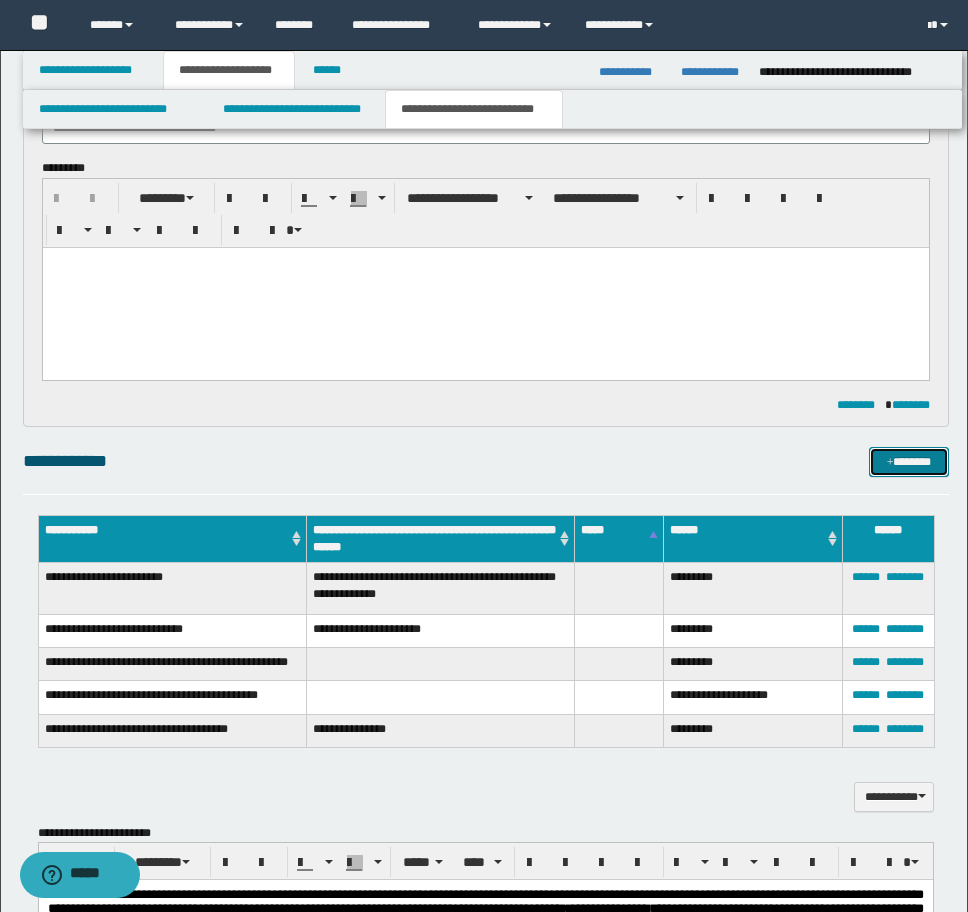 click at bounding box center (890, 463) 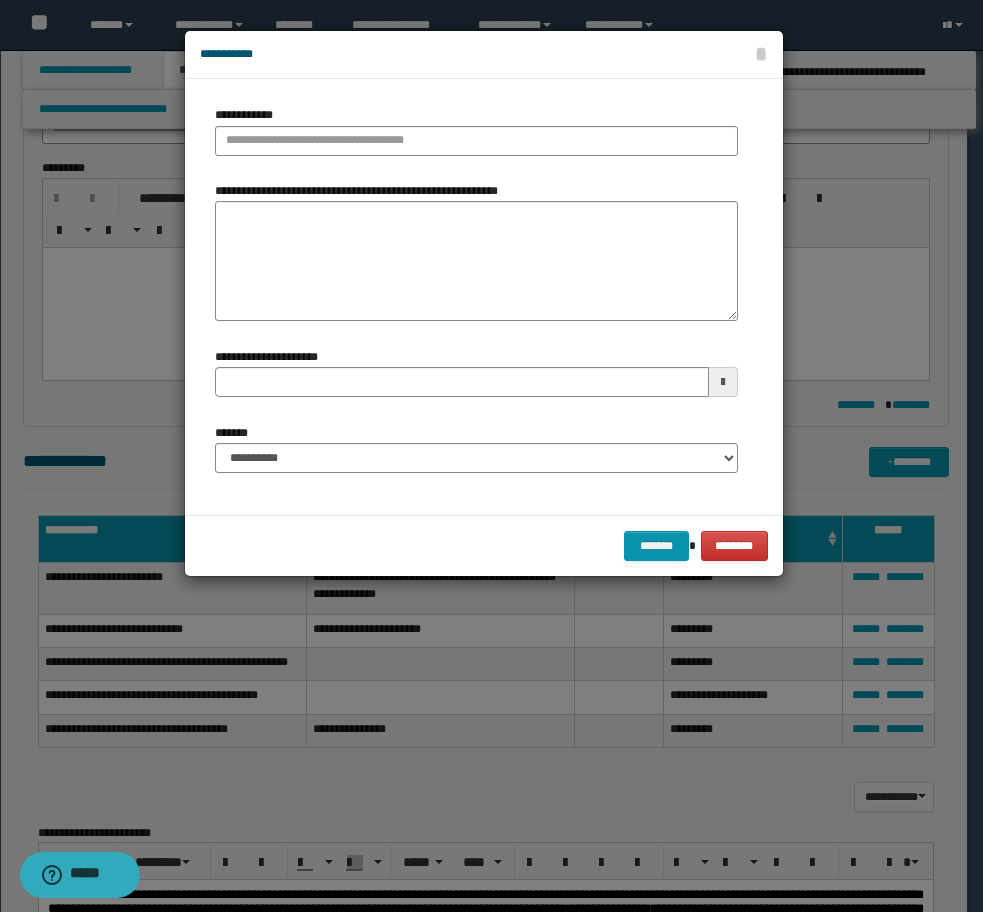 type 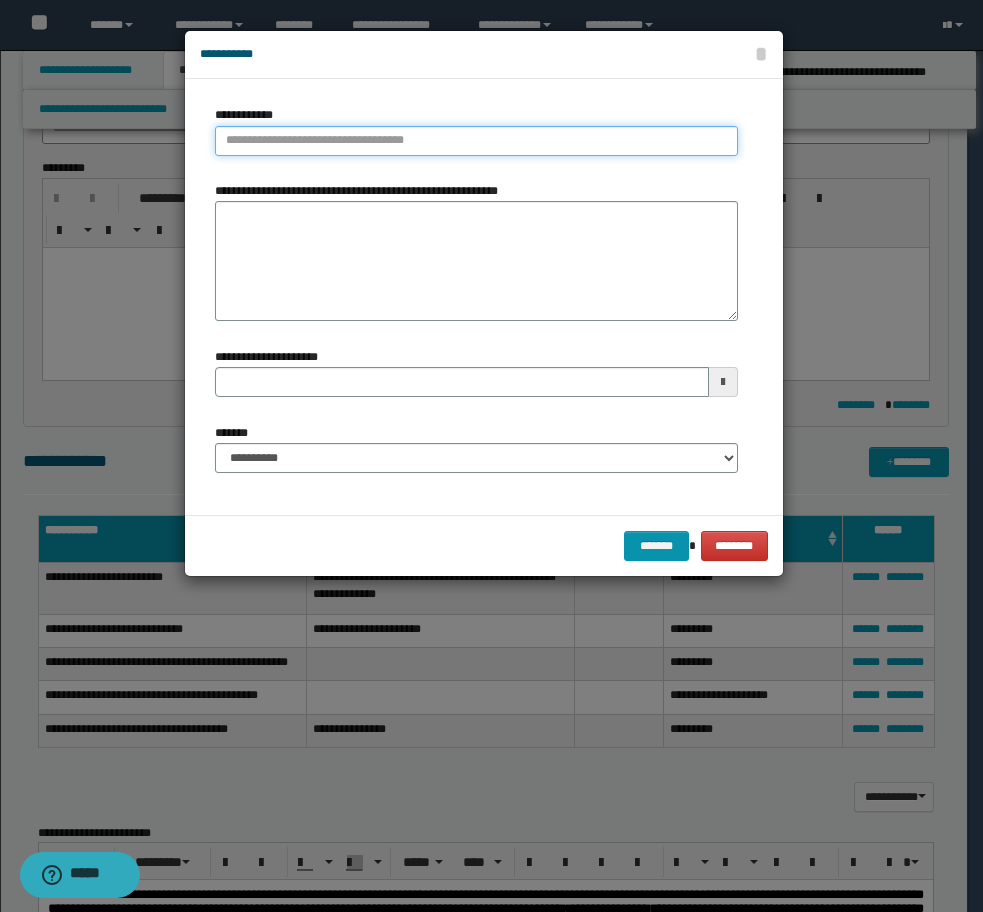 type on "**********" 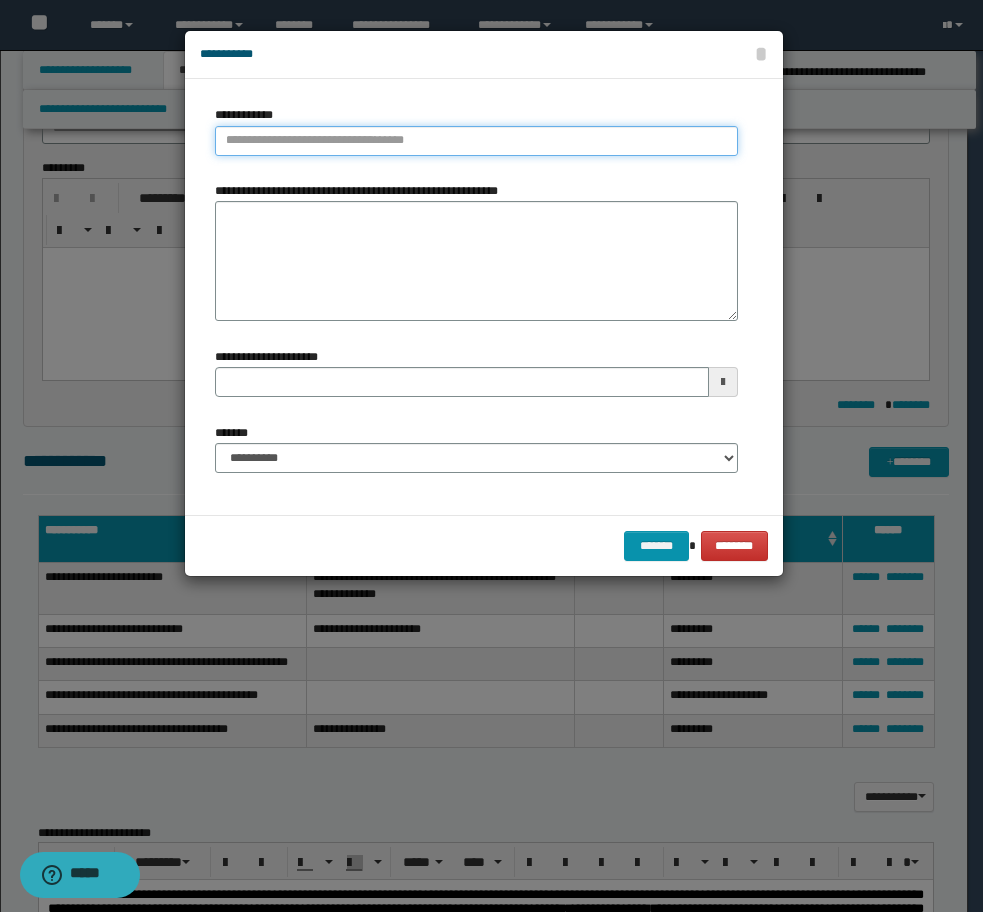 click on "**********" at bounding box center [476, 141] 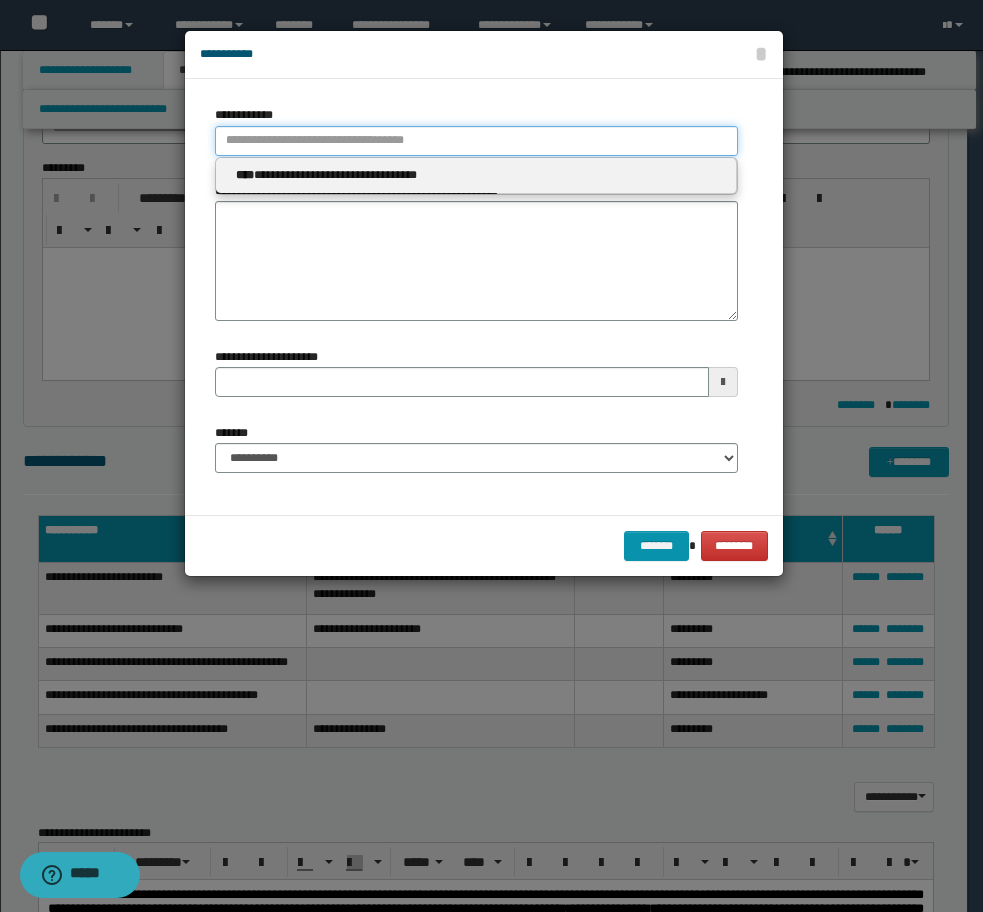 type 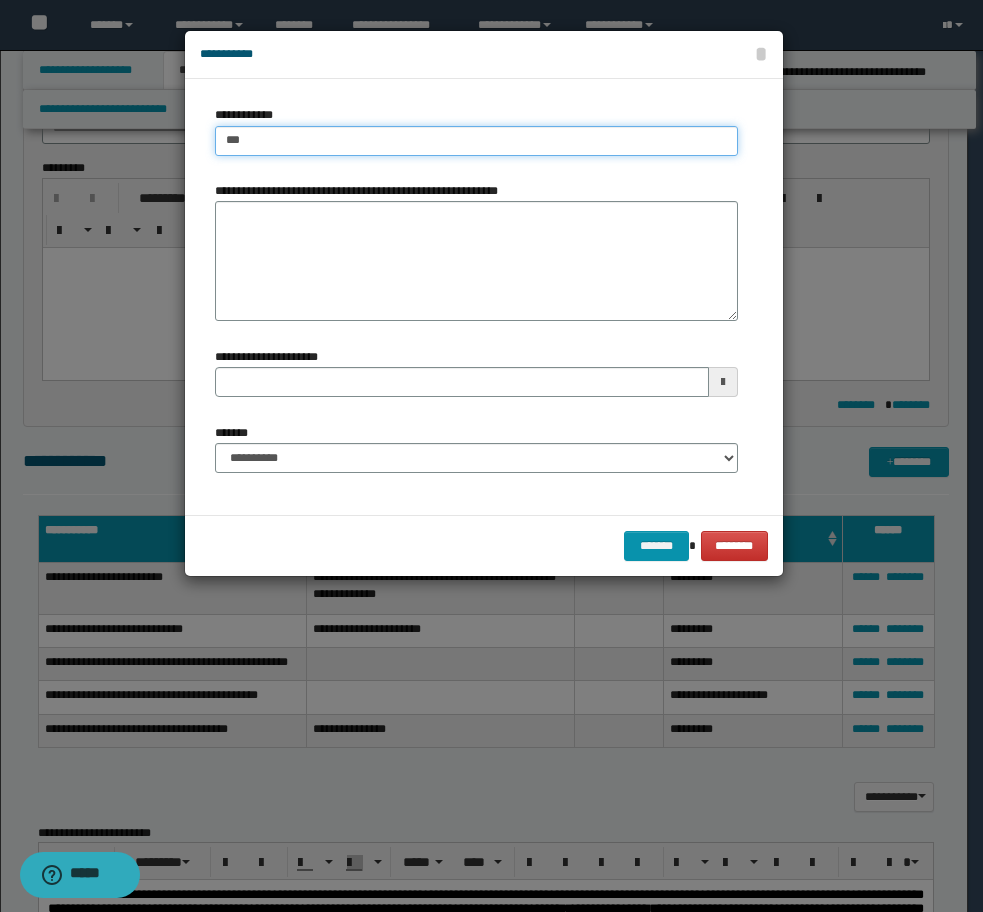 type on "****" 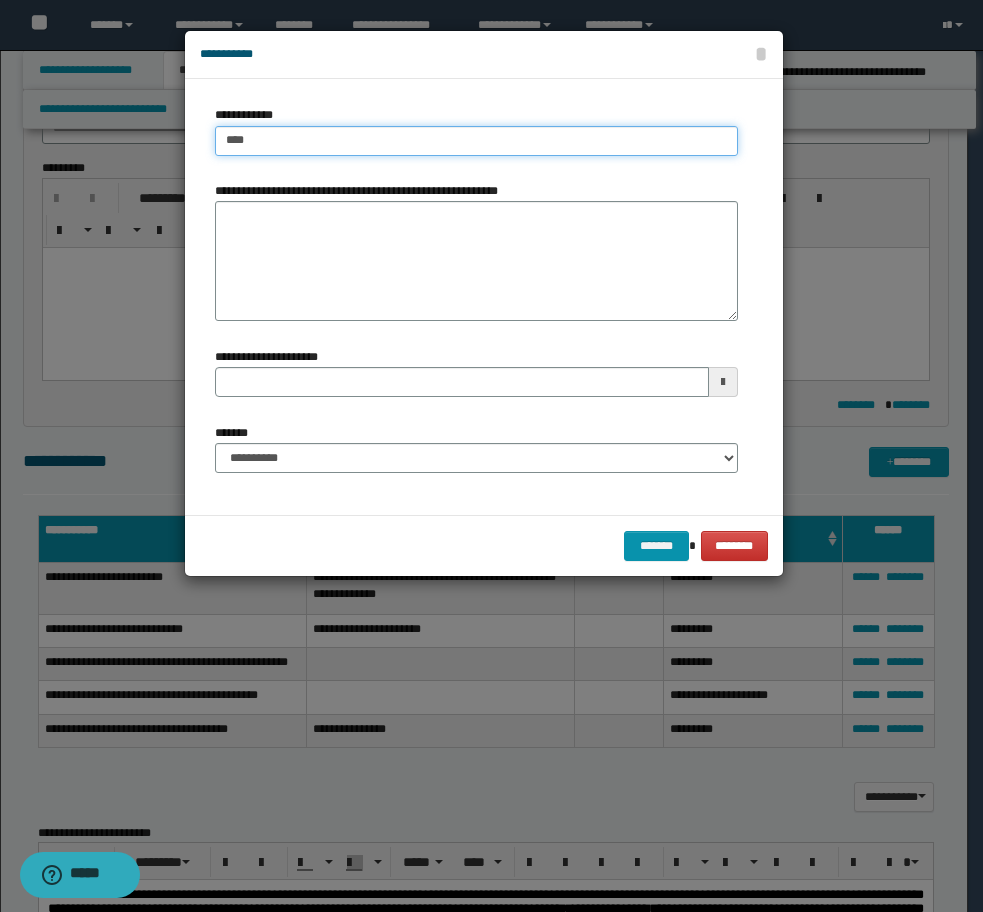 type on "****" 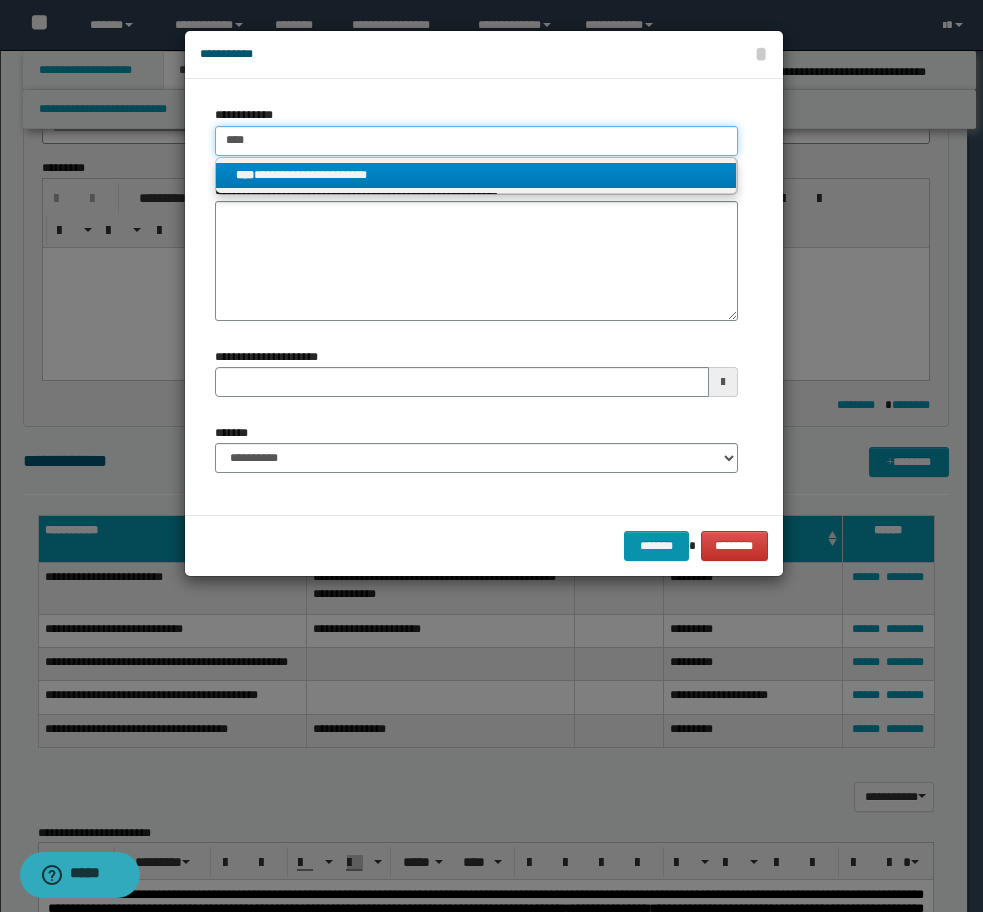type on "****" 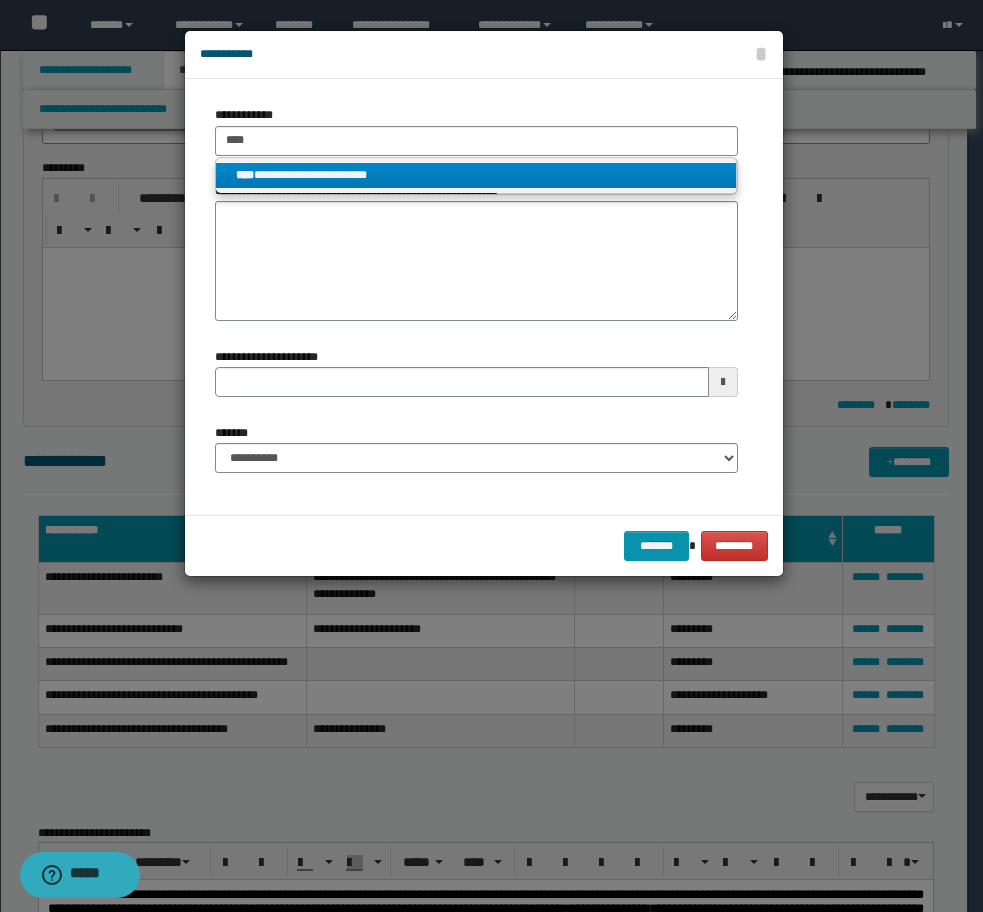 click on "**********" at bounding box center [476, 175] 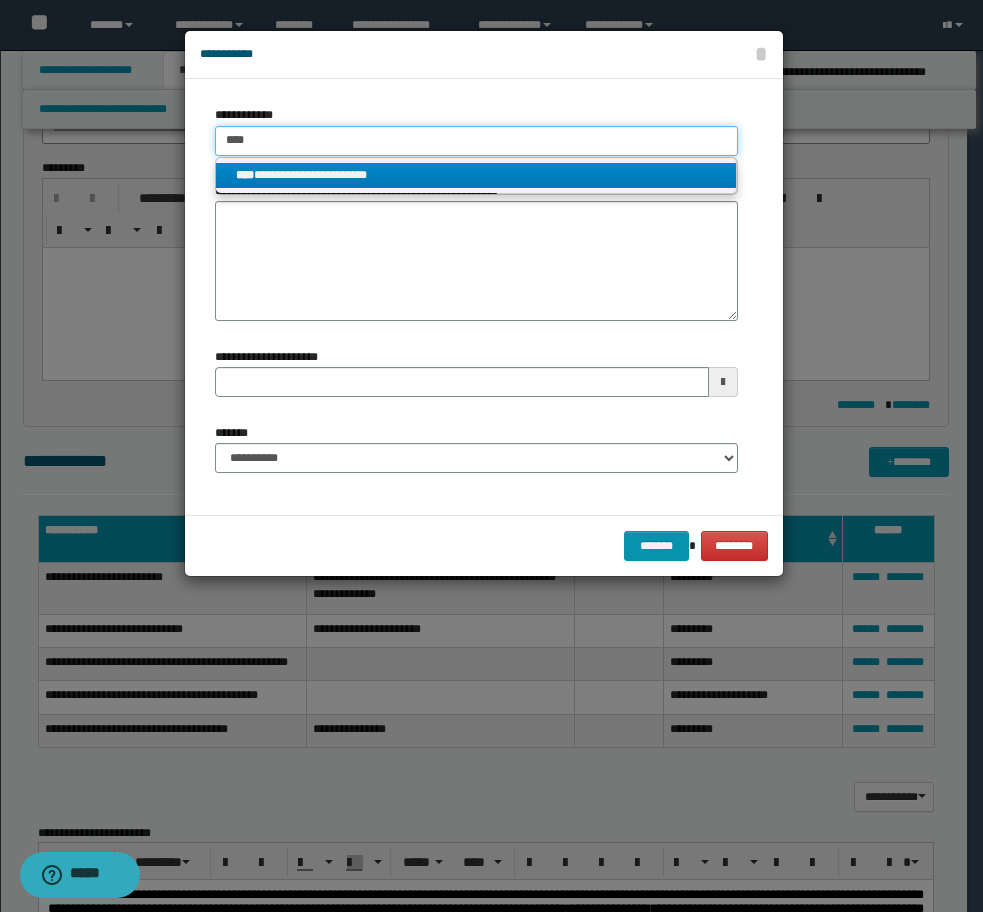 type 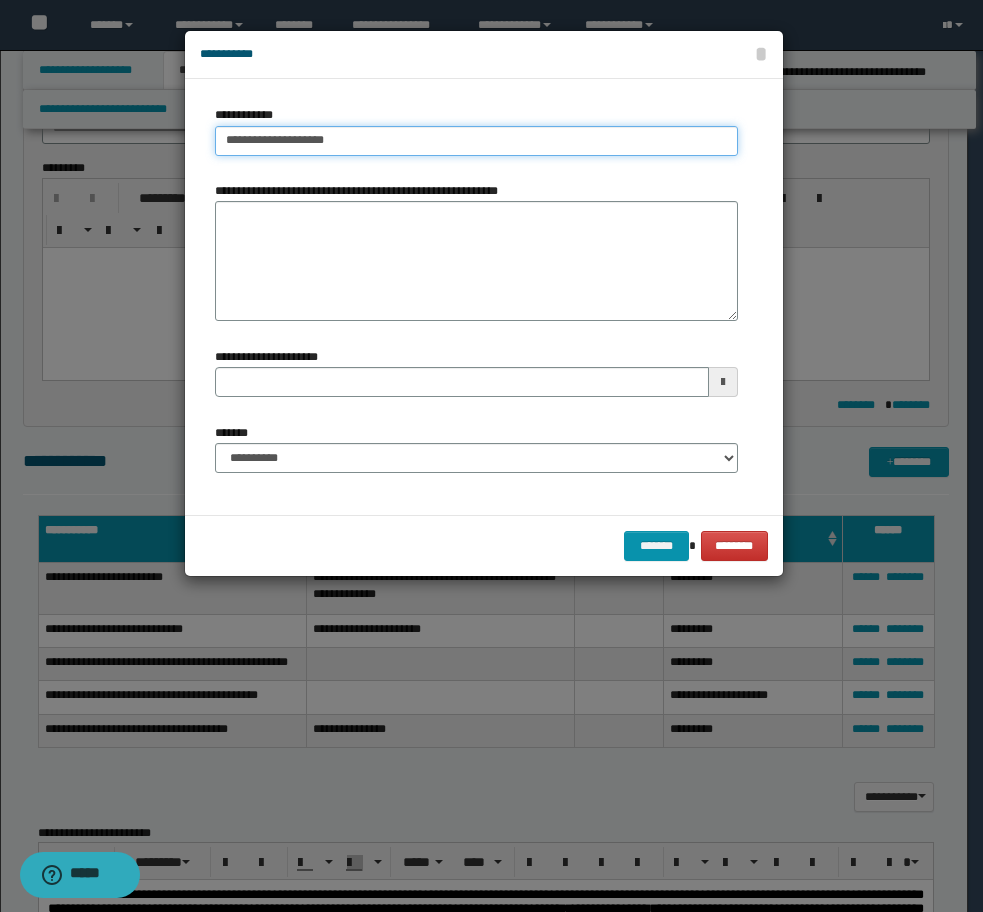 type on "**********" 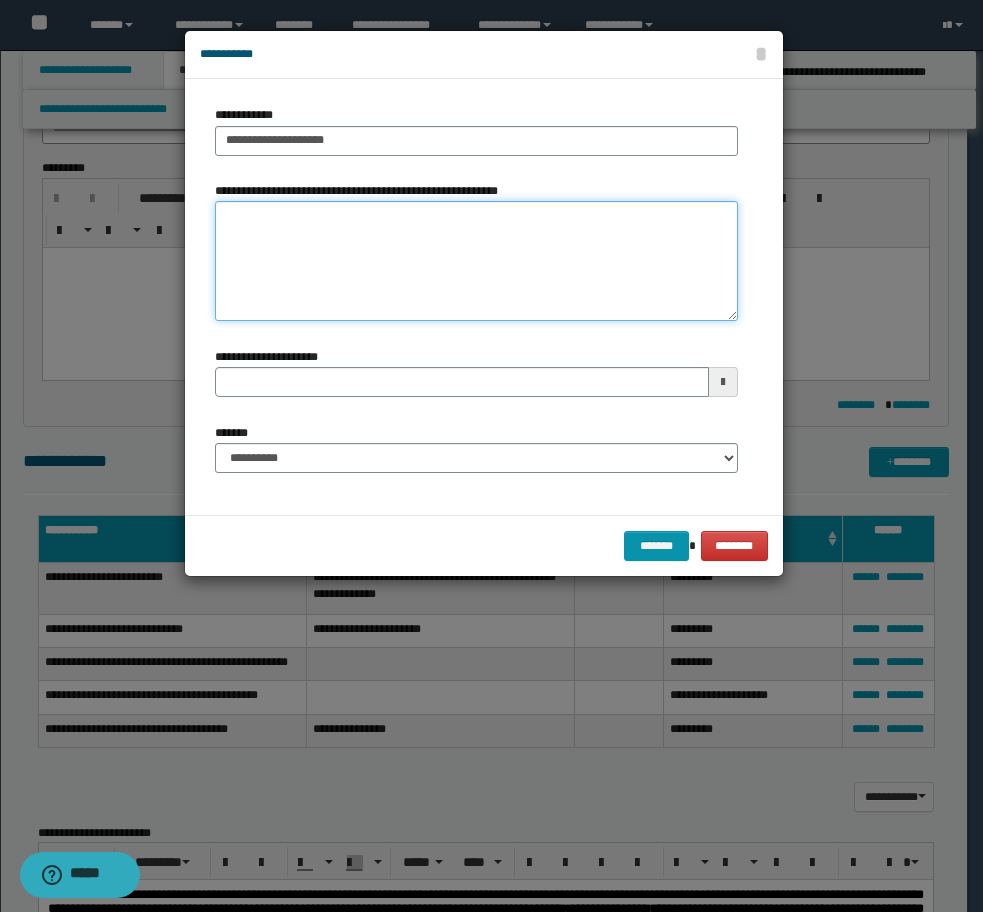 type 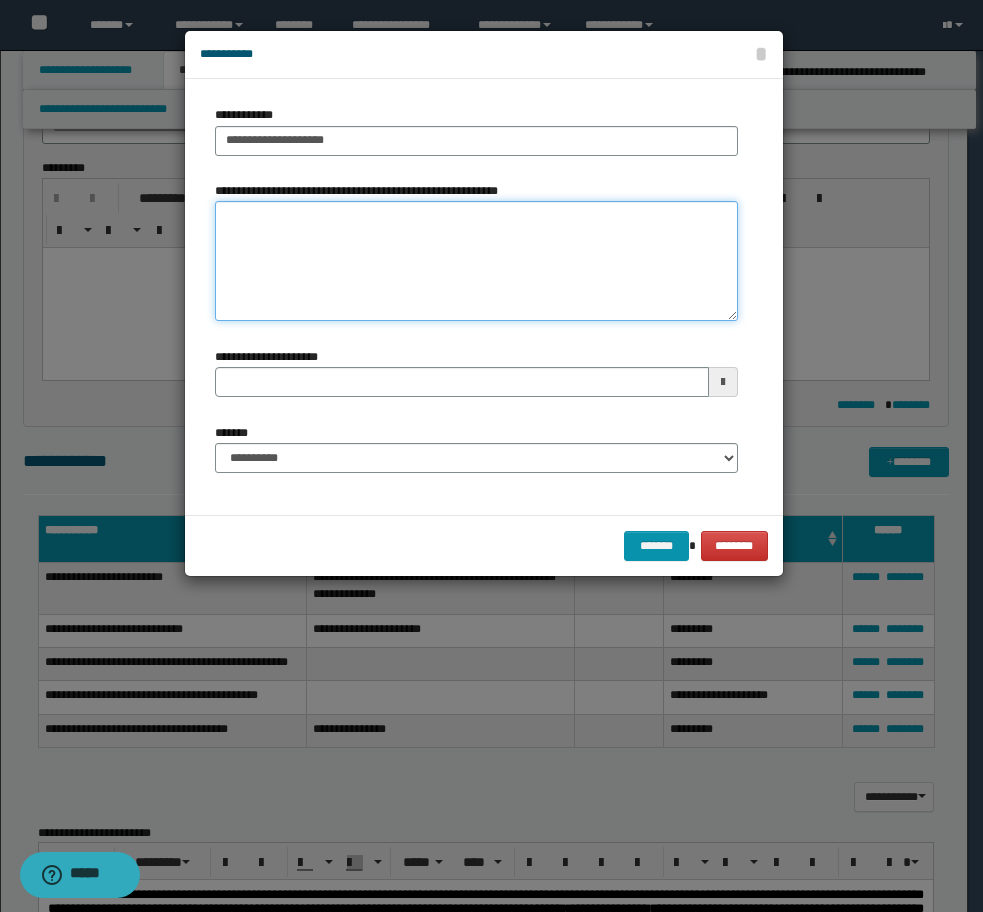 click on "**********" at bounding box center (476, 261) 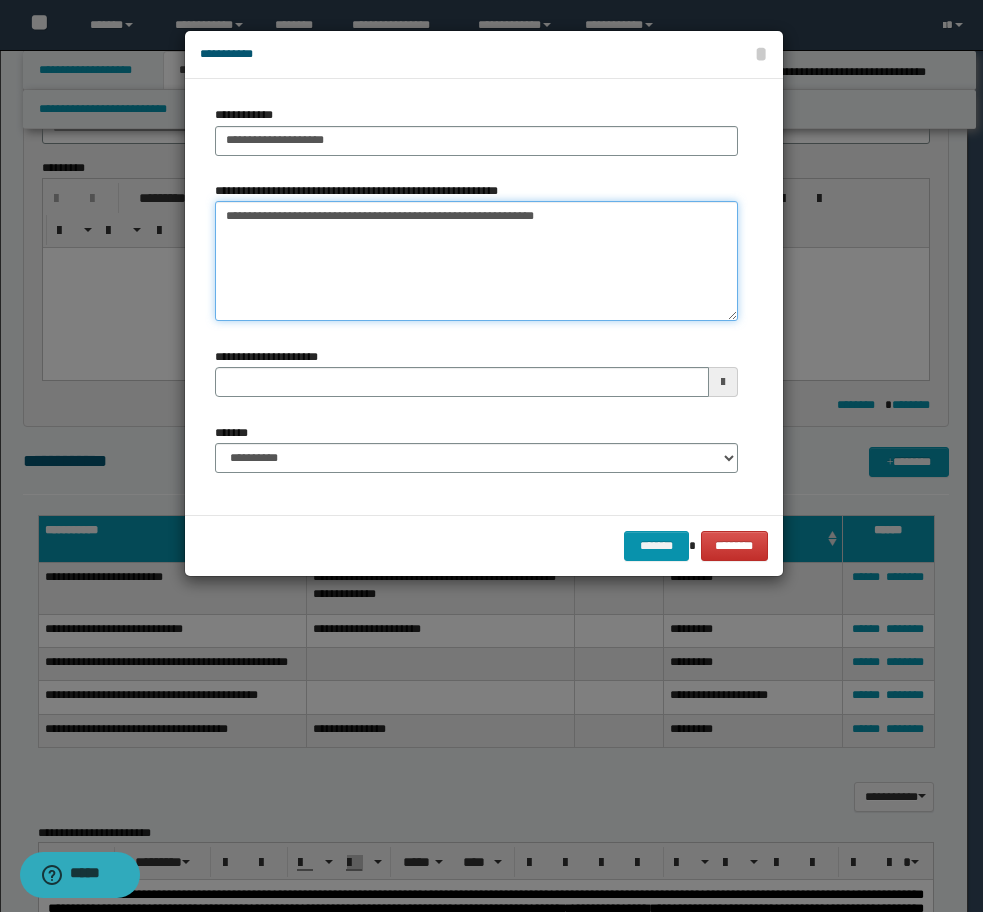 type 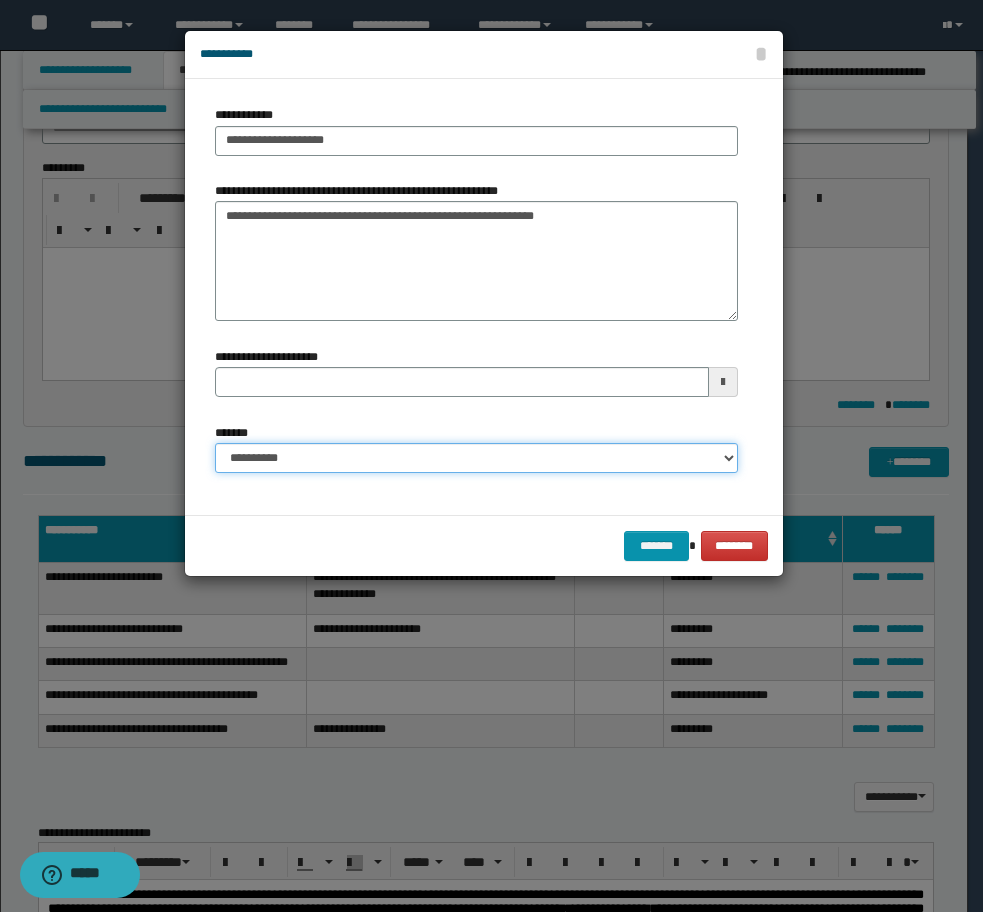 click on "**********" at bounding box center (476, 458) 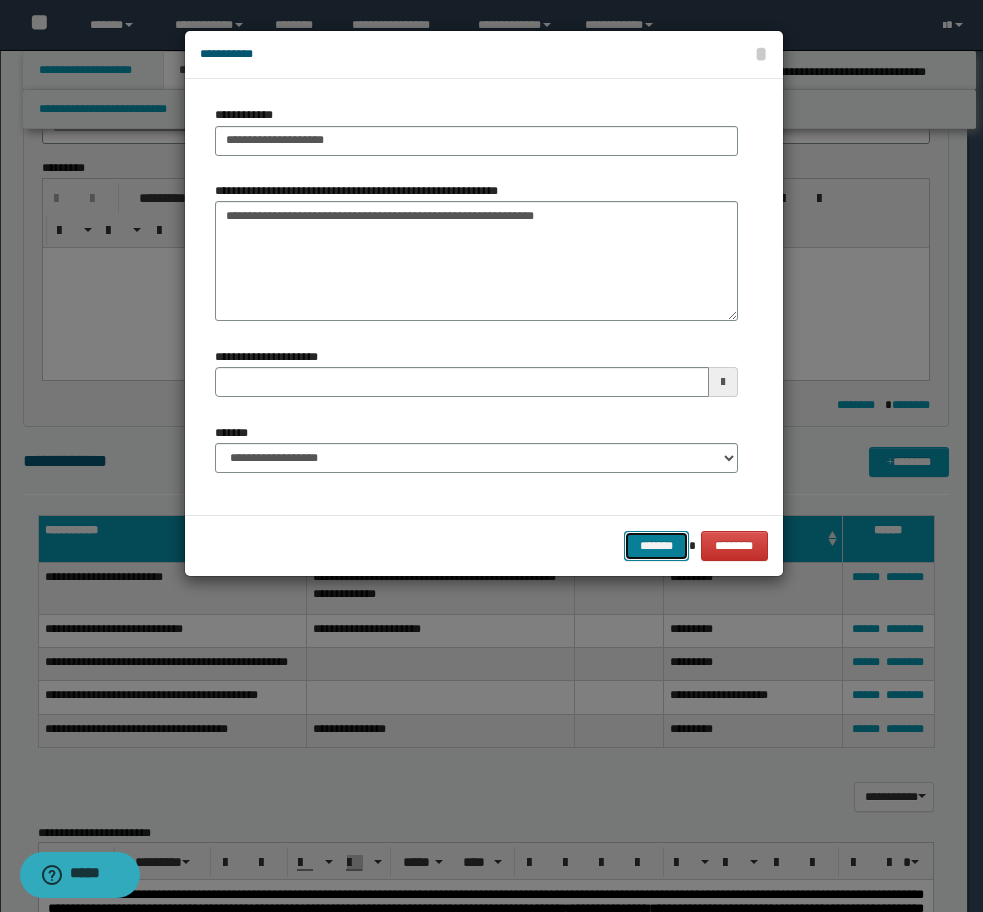 click on "*******" at bounding box center [656, 546] 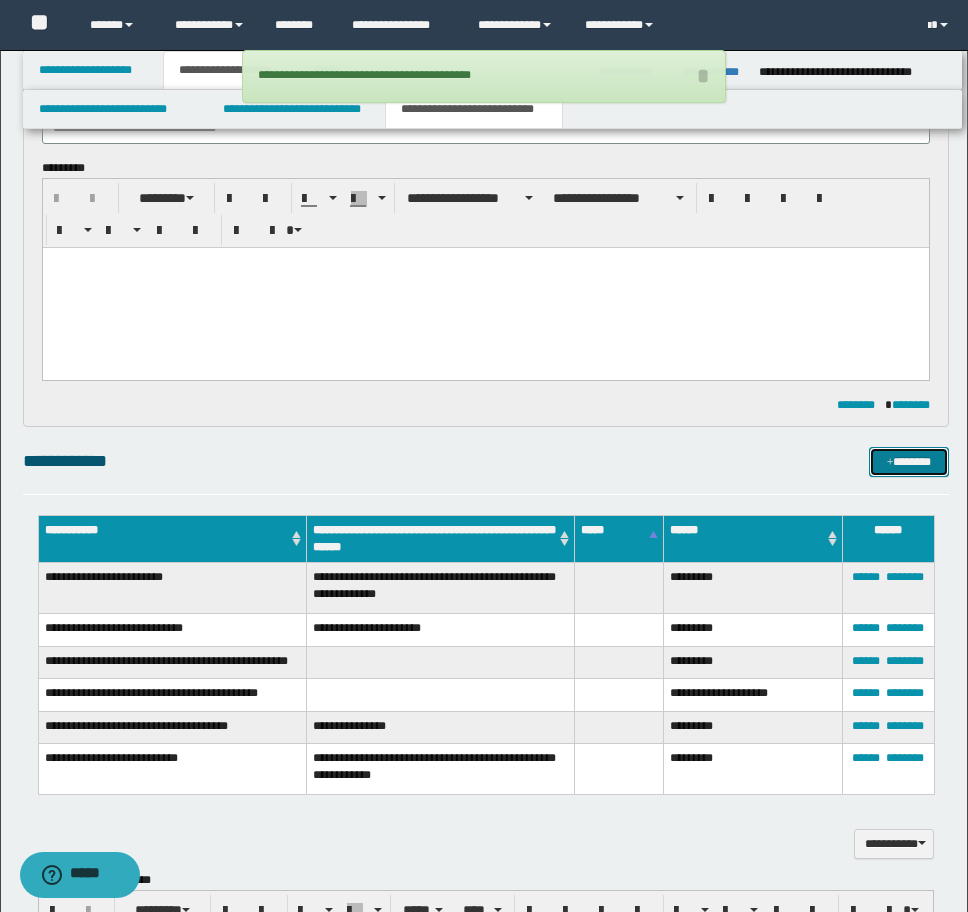 click on "*******" at bounding box center [909, 462] 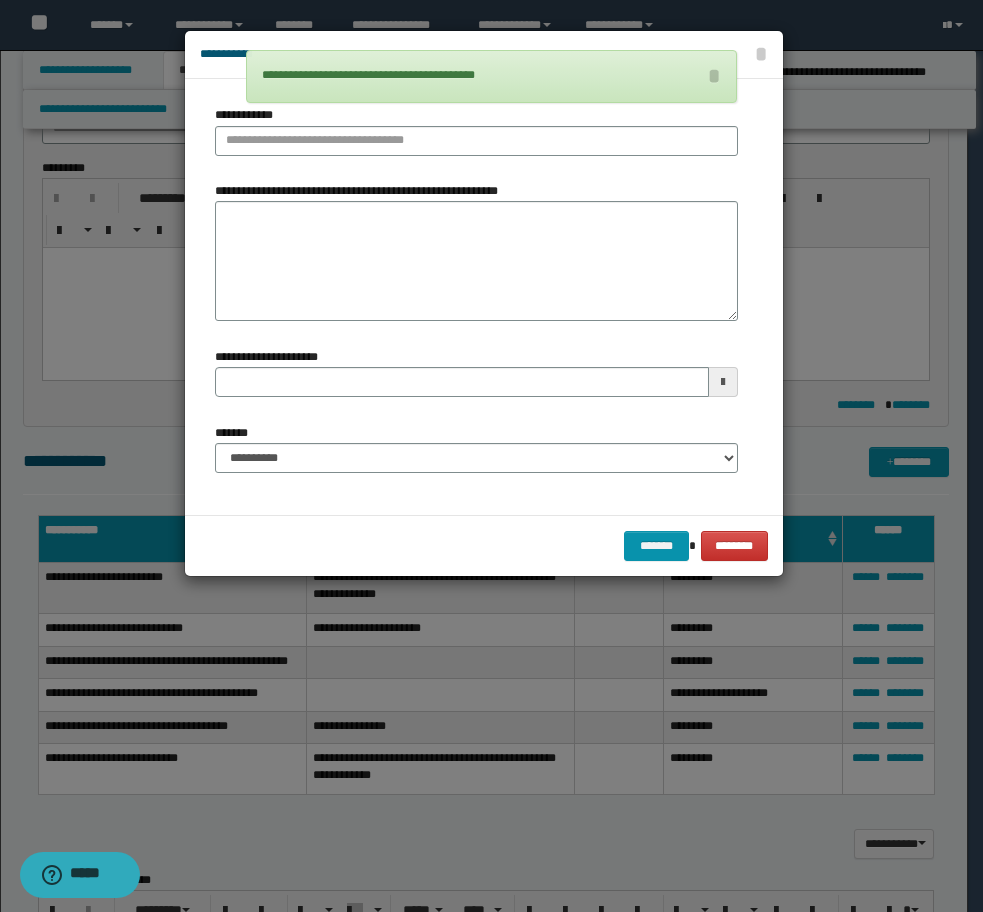 type 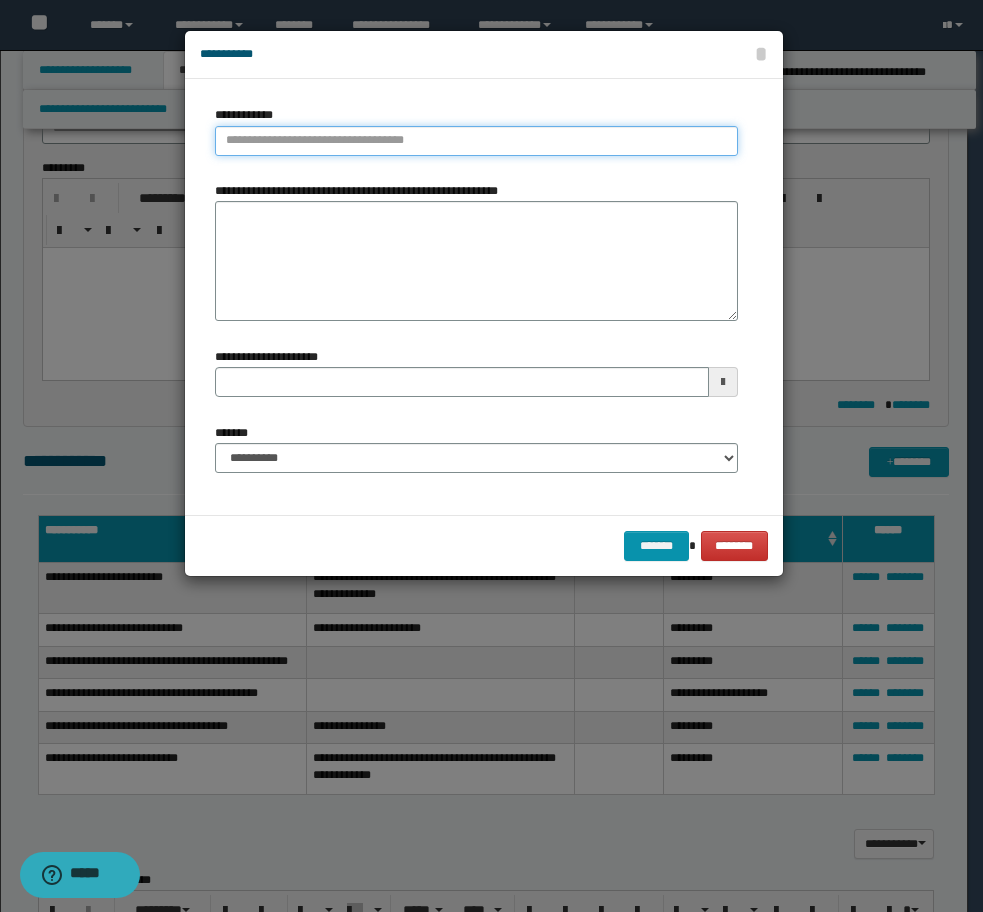 type on "**********" 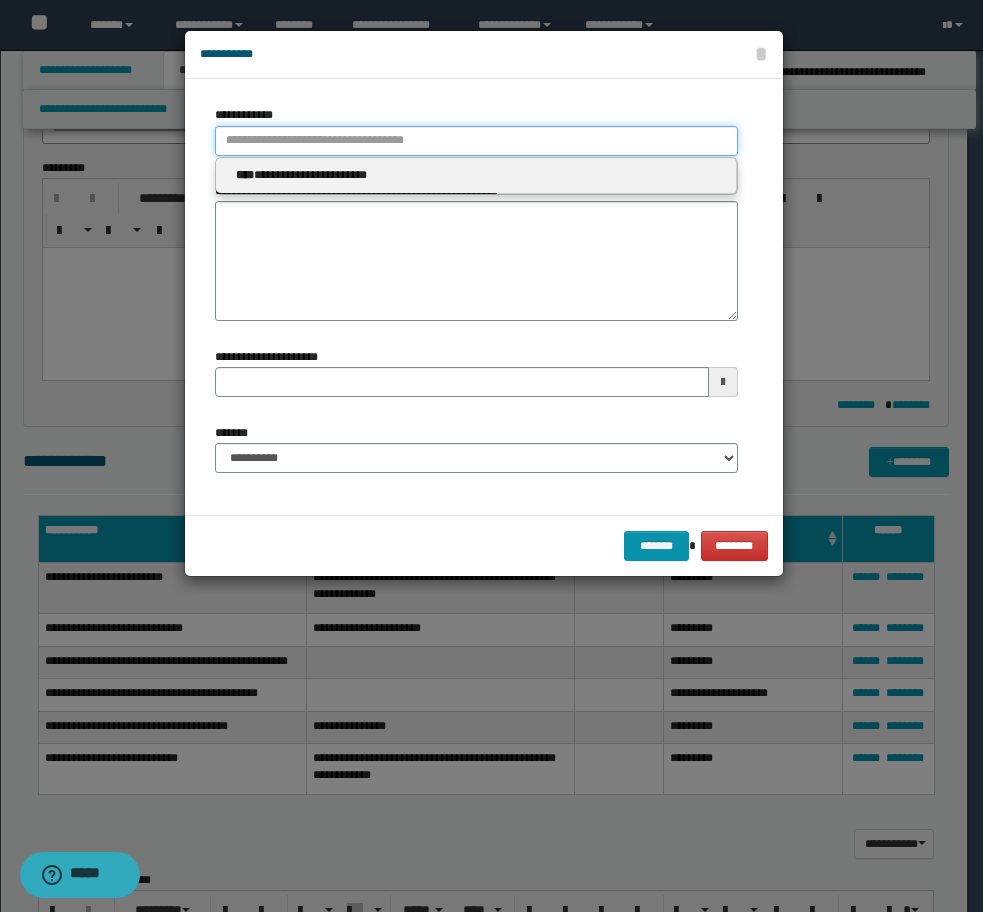 click on "**********" at bounding box center (476, 141) 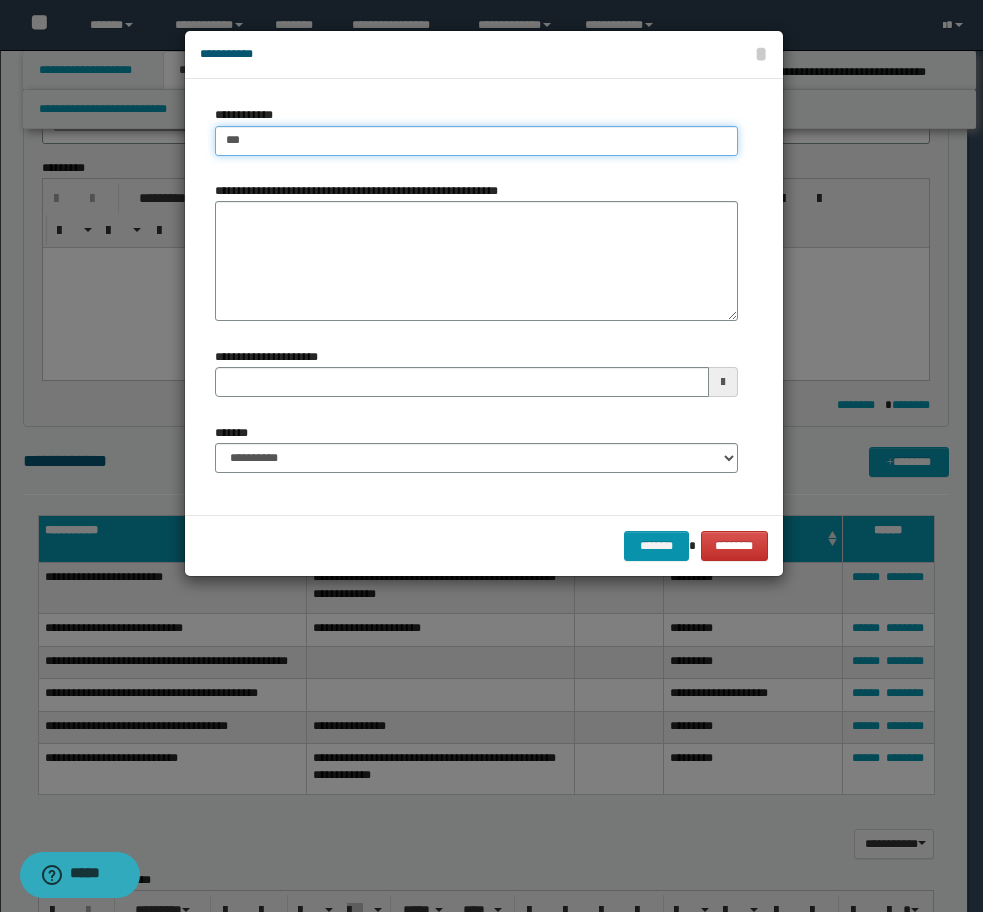type on "****" 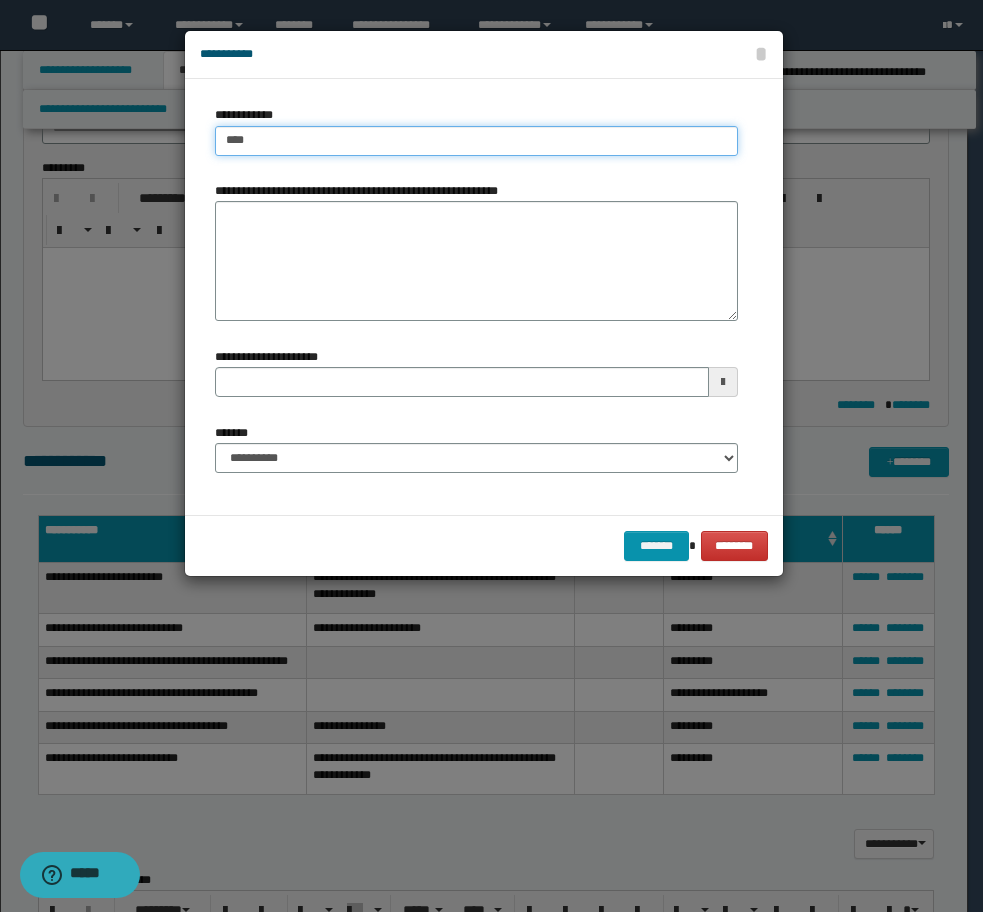 type on "****" 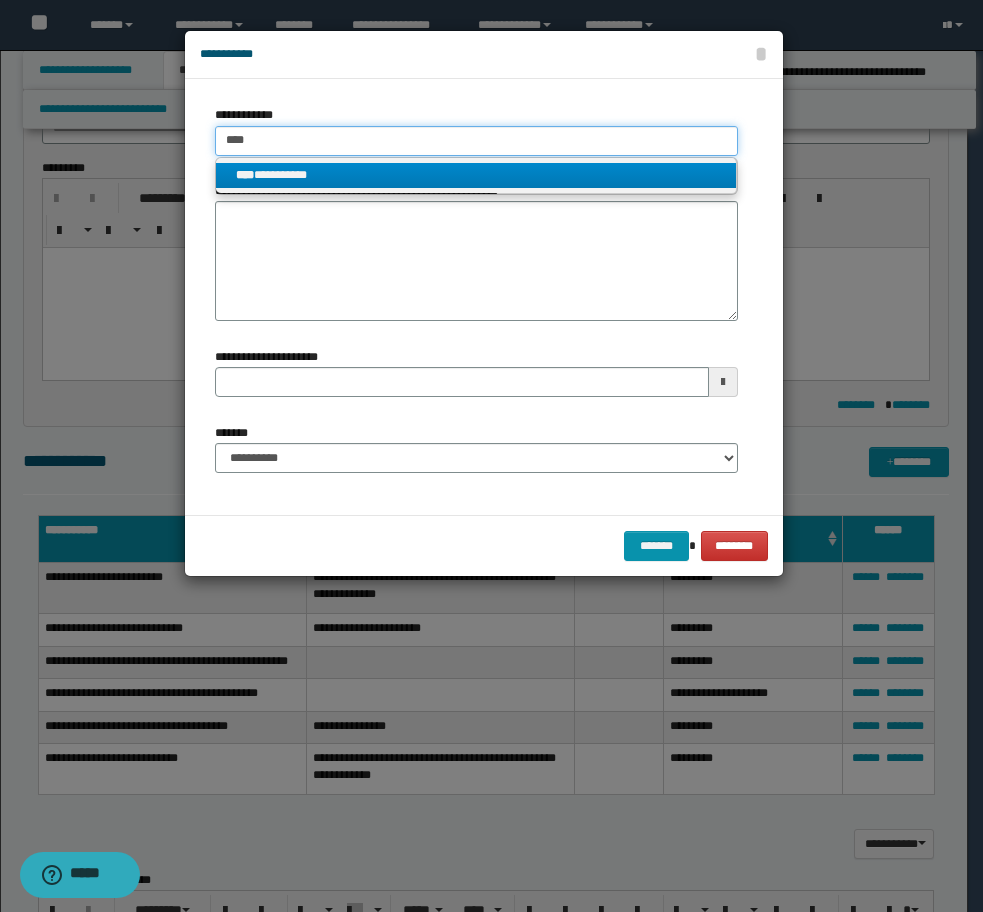 type on "****" 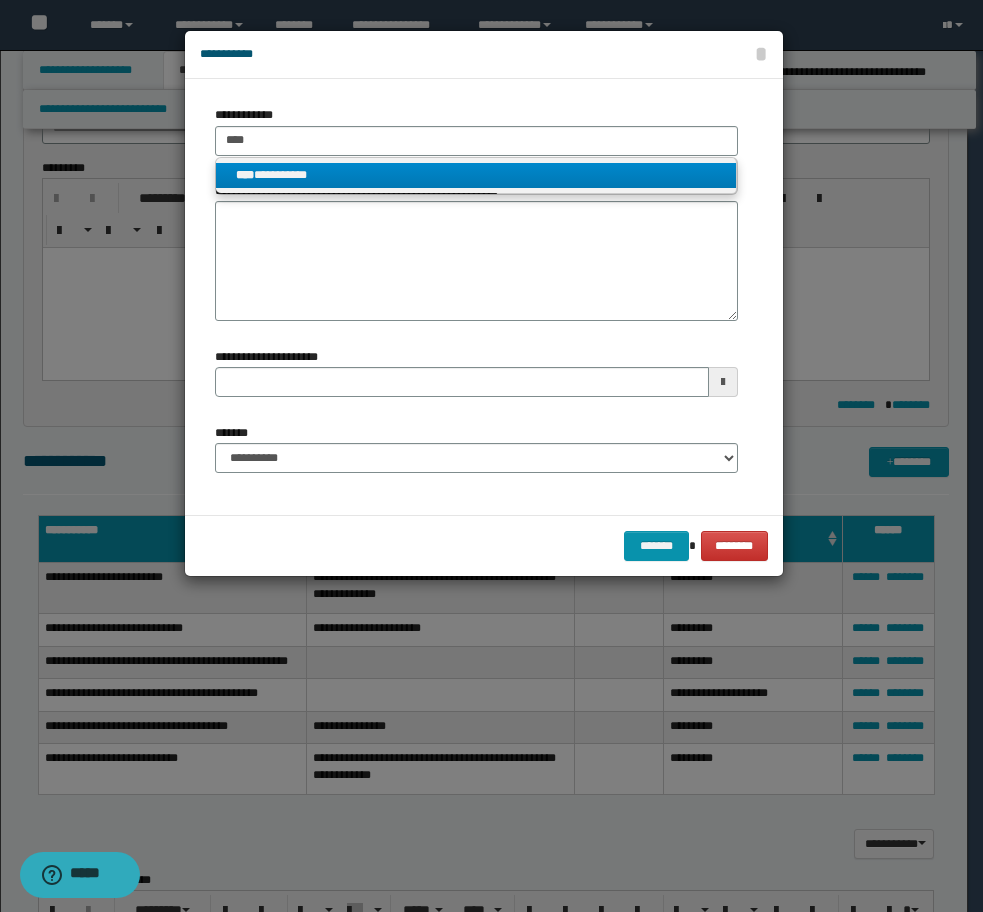 click on "**********" at bounding box center [476, 175] 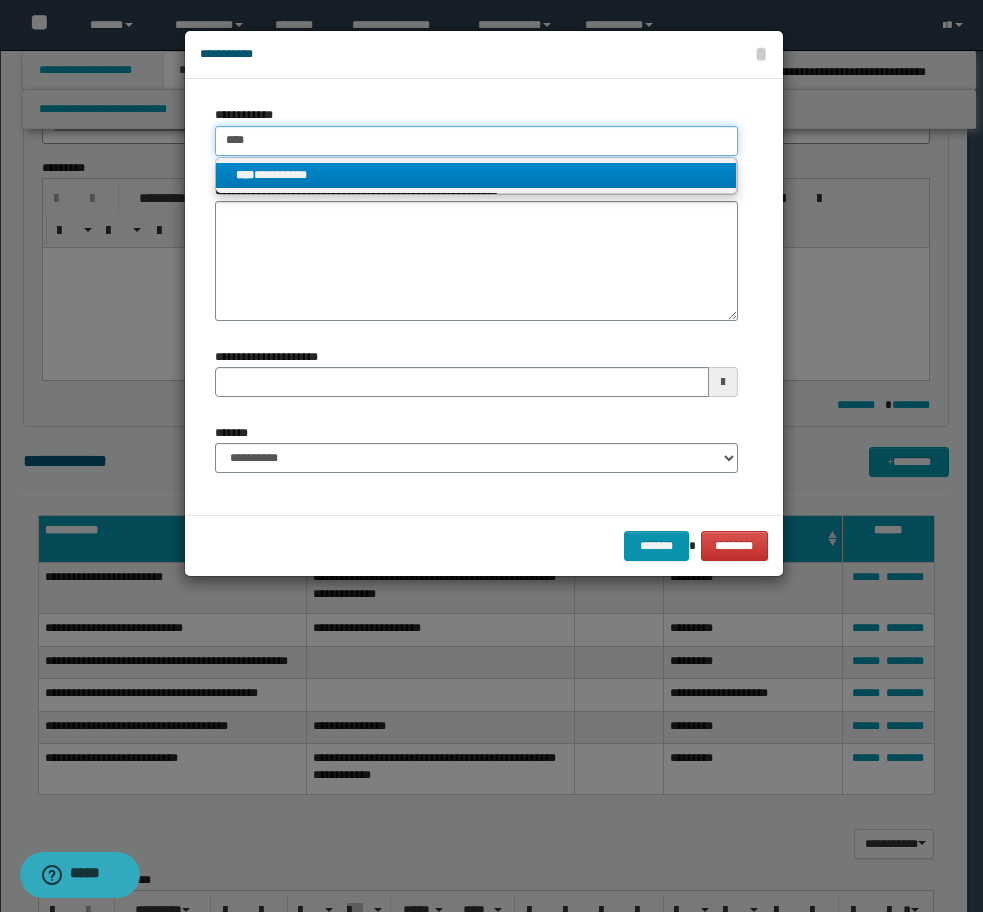 type 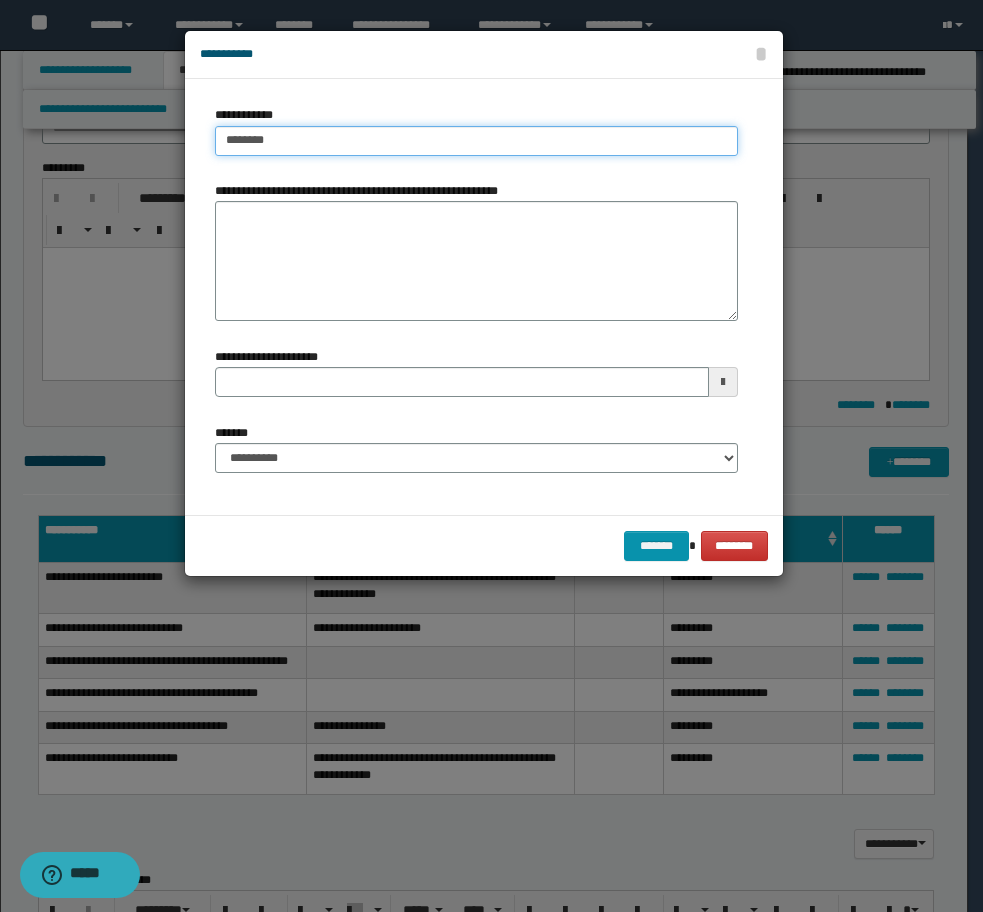 type 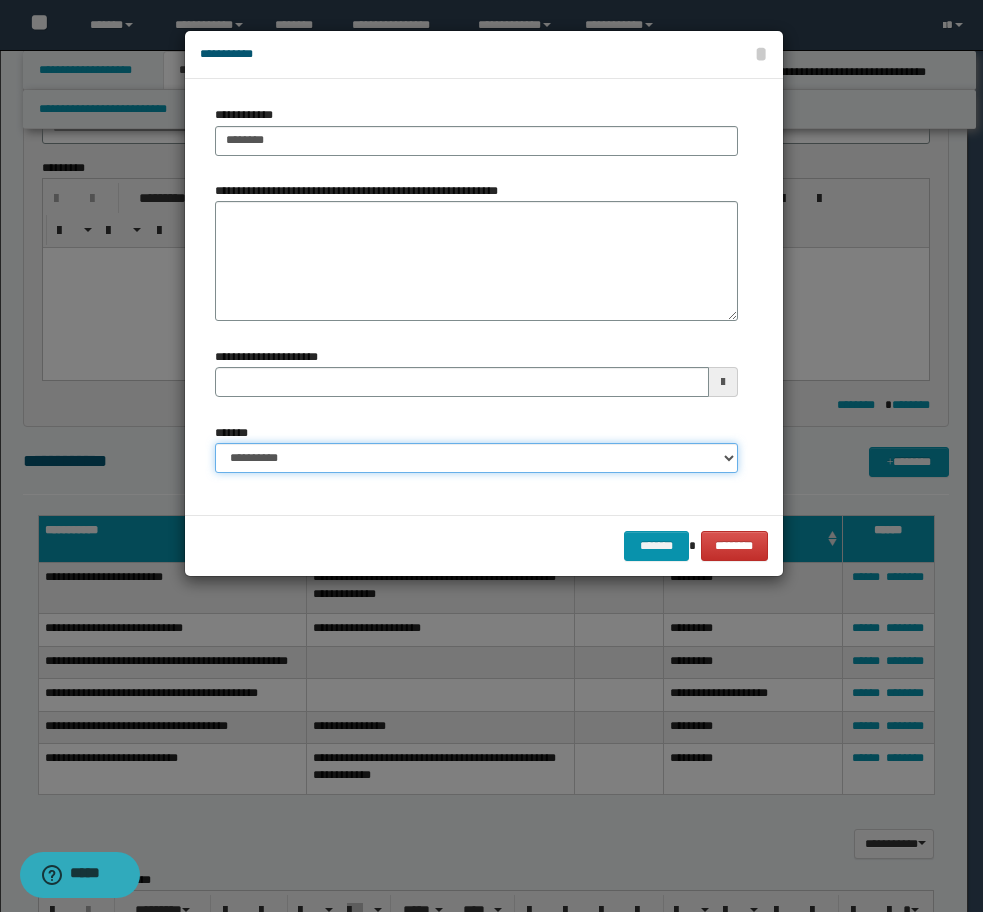 click on "**********" at bounding box center [476, 458] 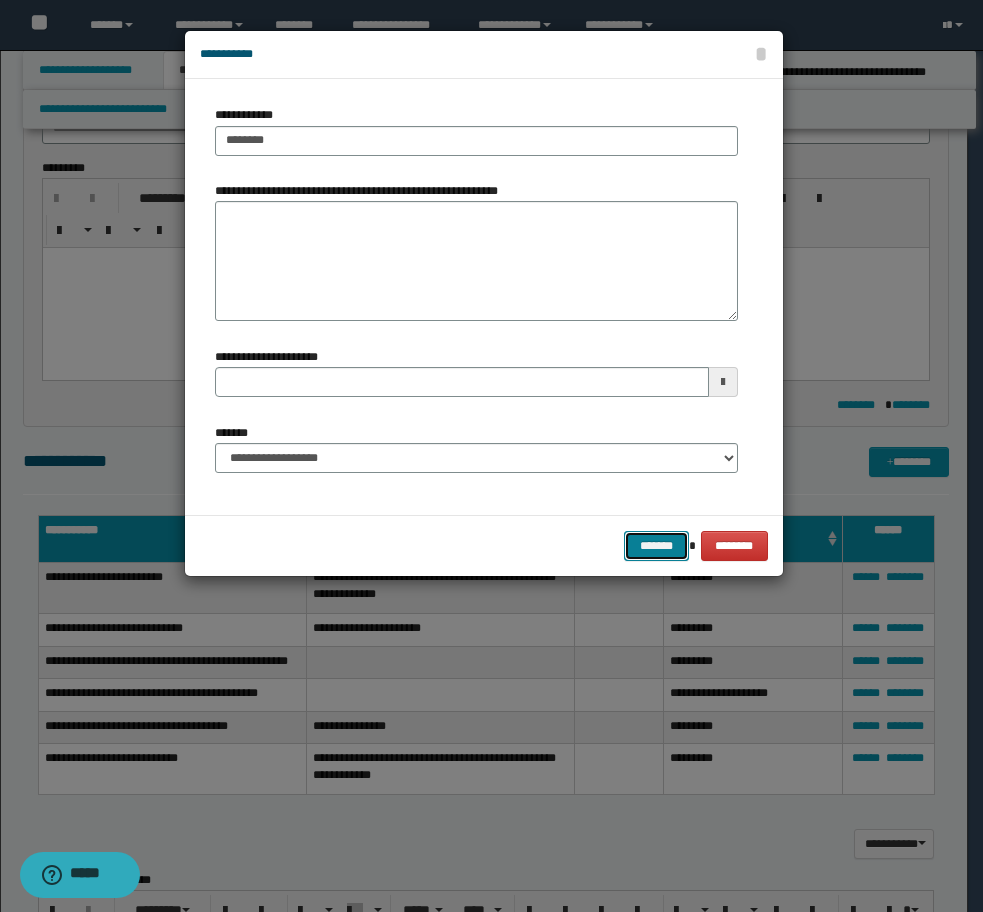 click on "*******" at bounding box center [656, 546] 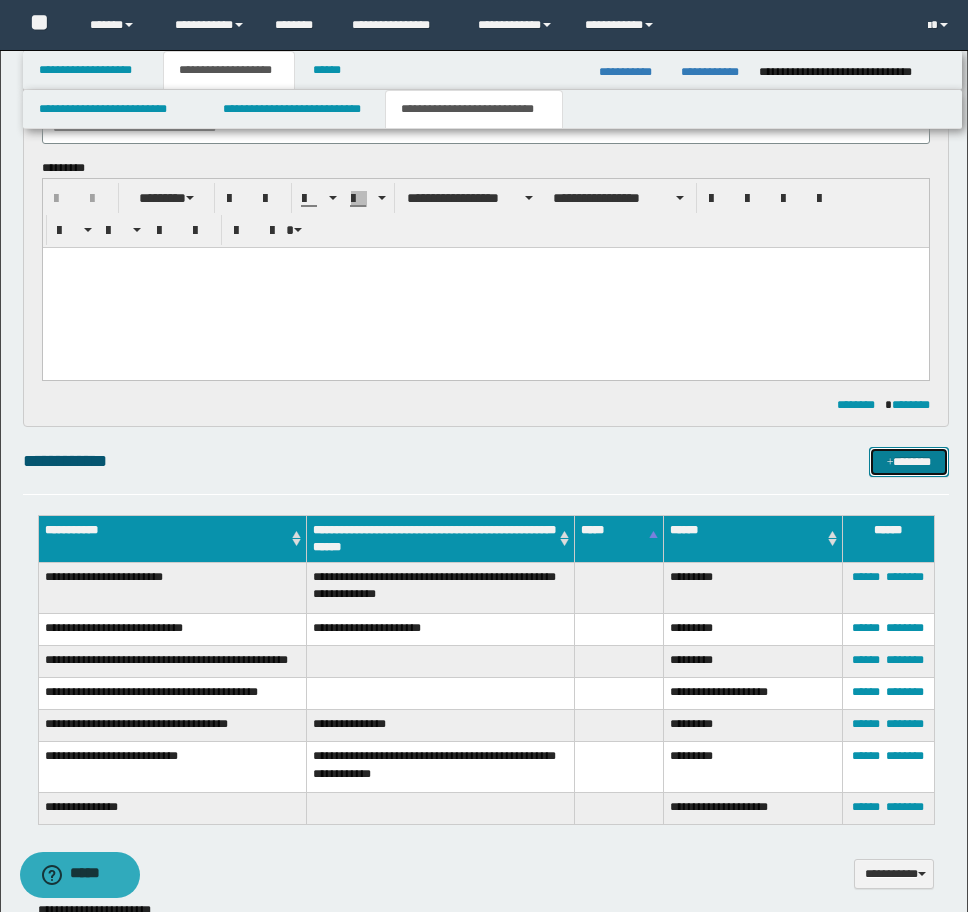 click on "*******" at bounding box center (909, 462) 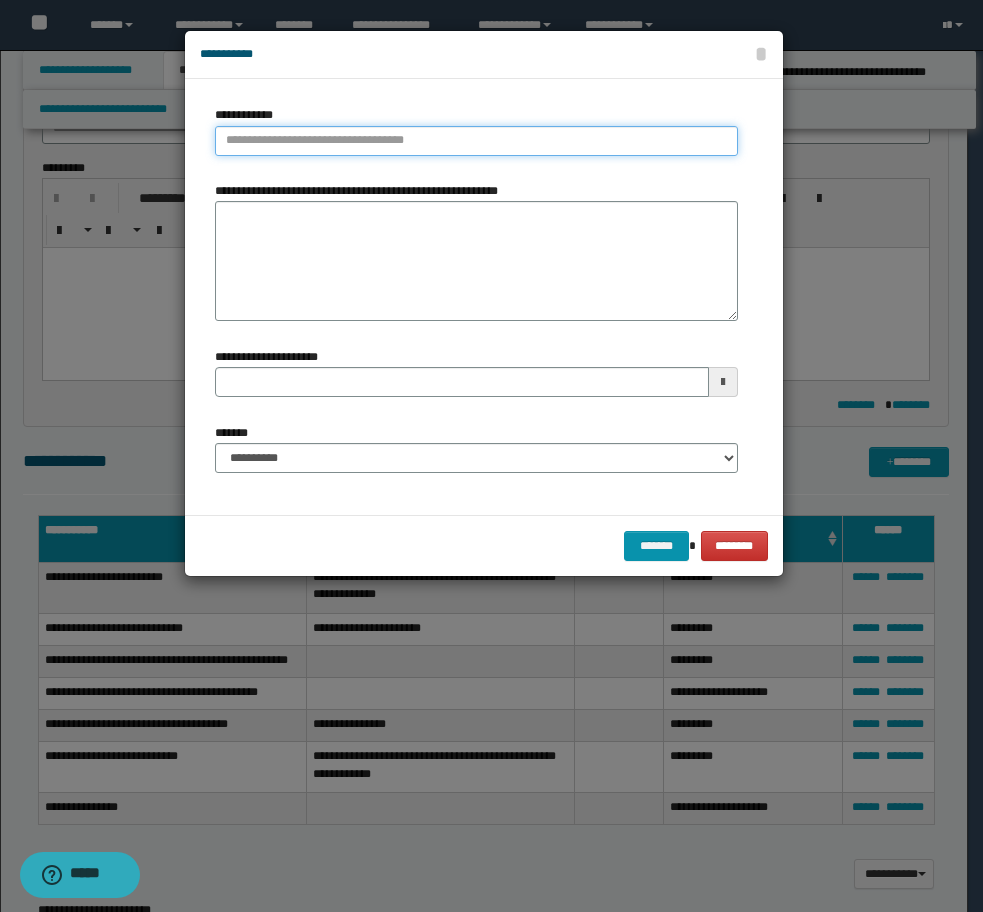 type on "********" 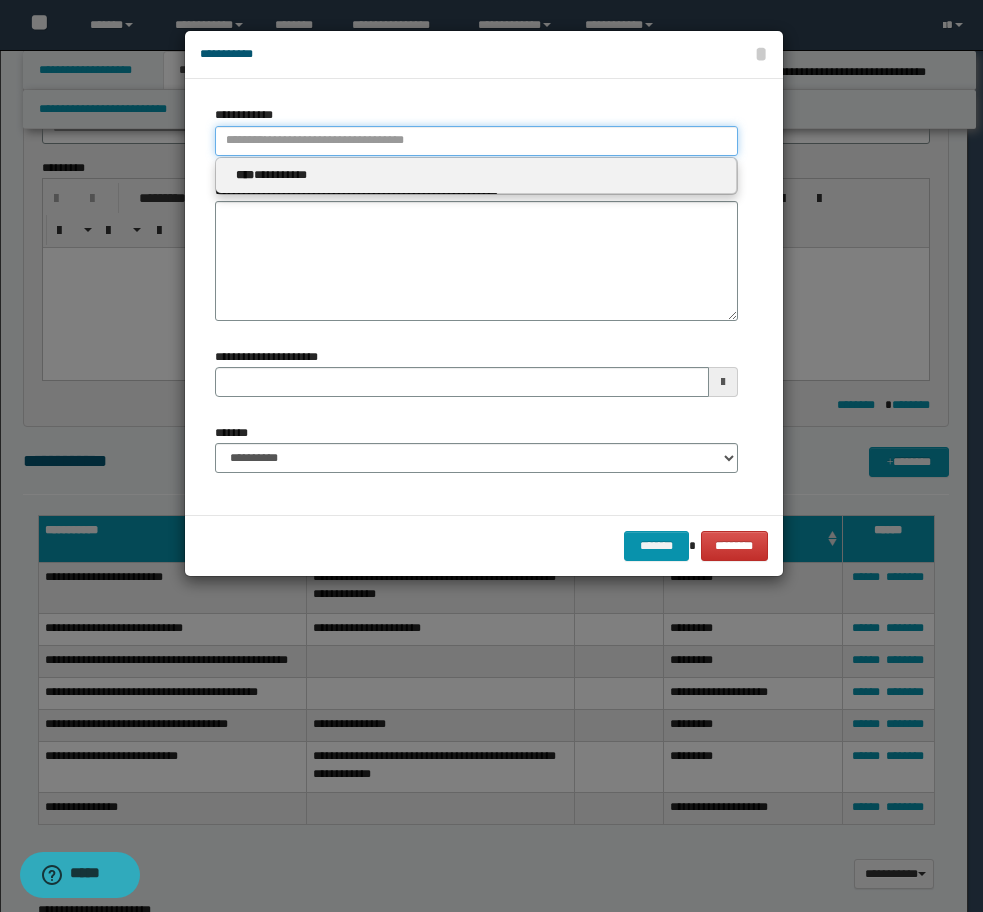 click on "**********" at bounding box center [476, 141] 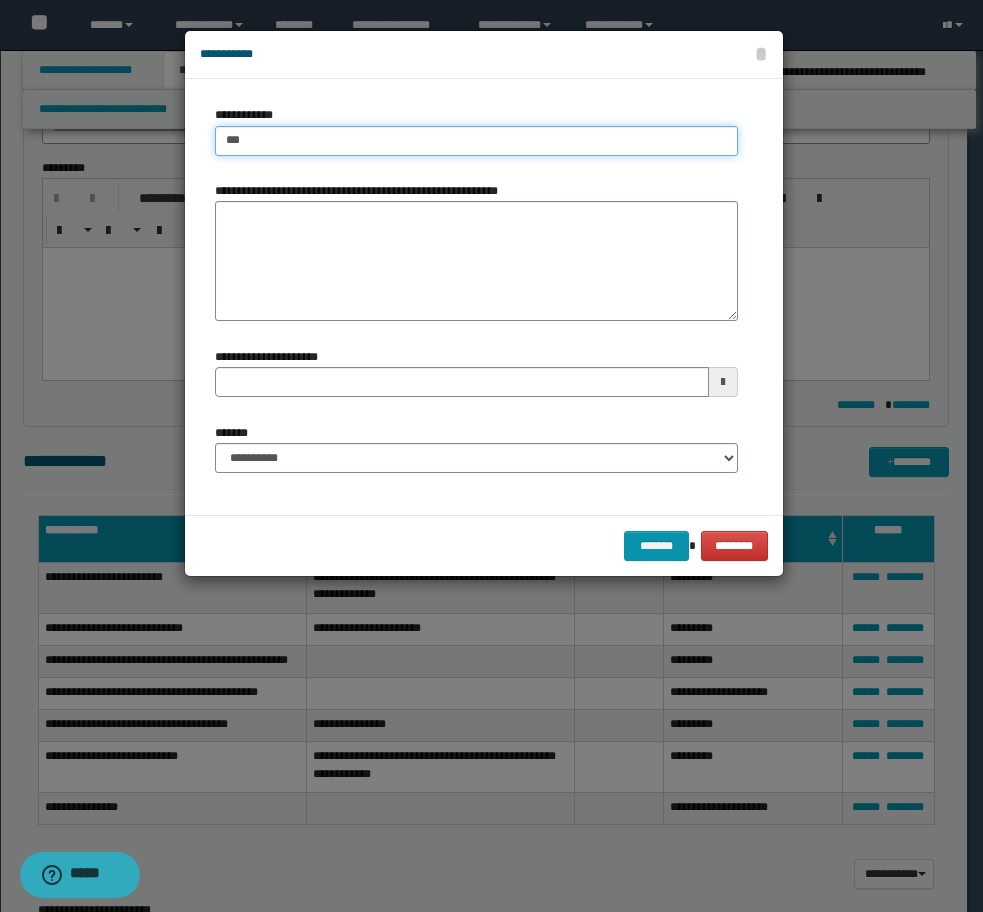 type on "****" 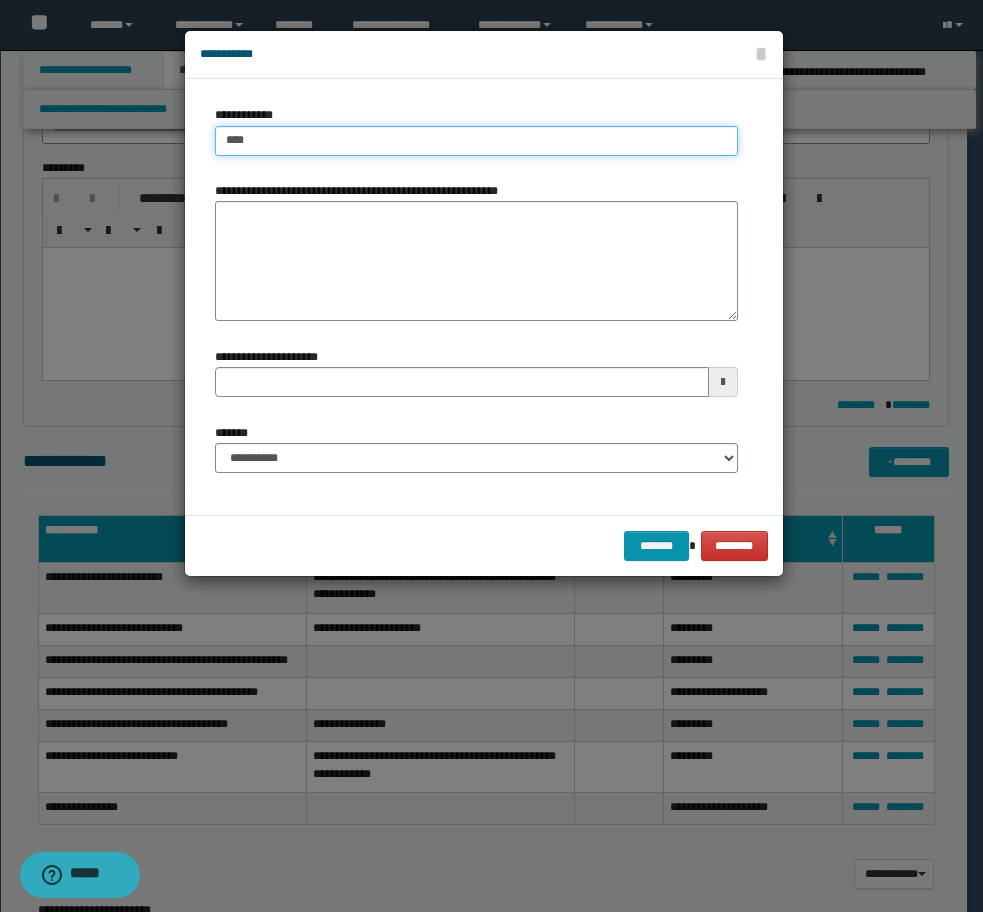 type on "****" 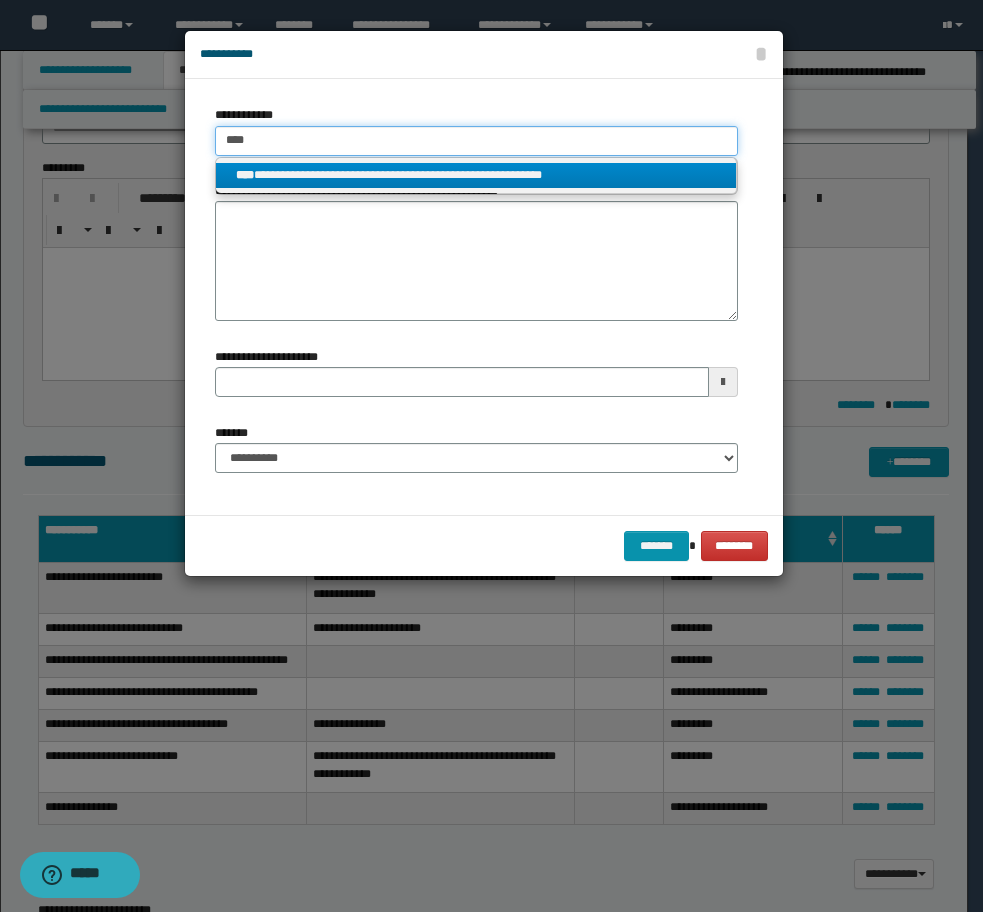 type on "****" 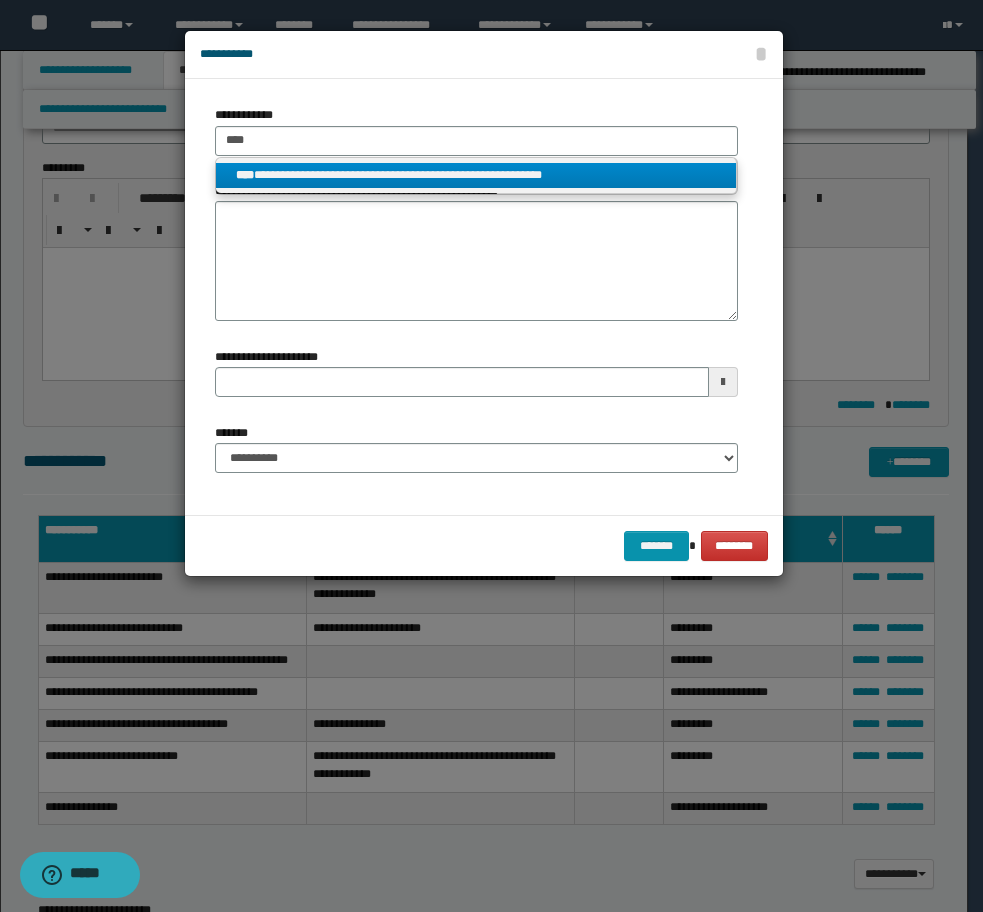 click on "**********" at bounding box center (476, 175) 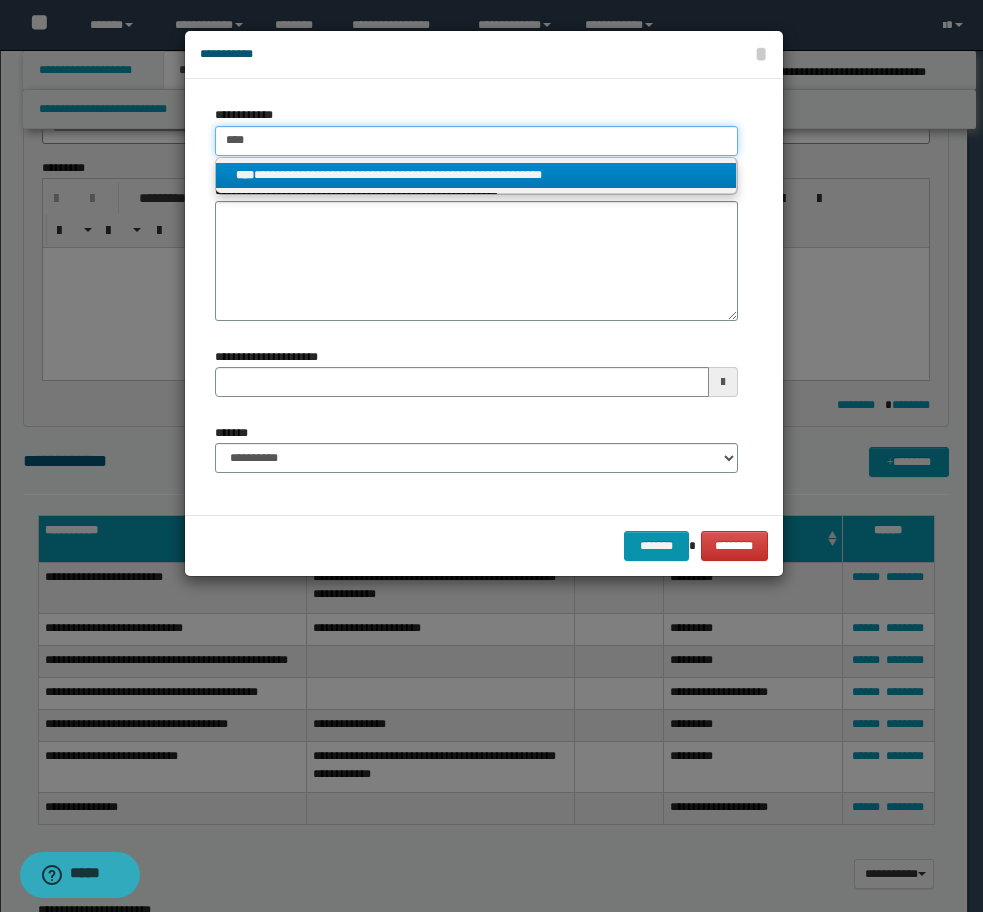 type 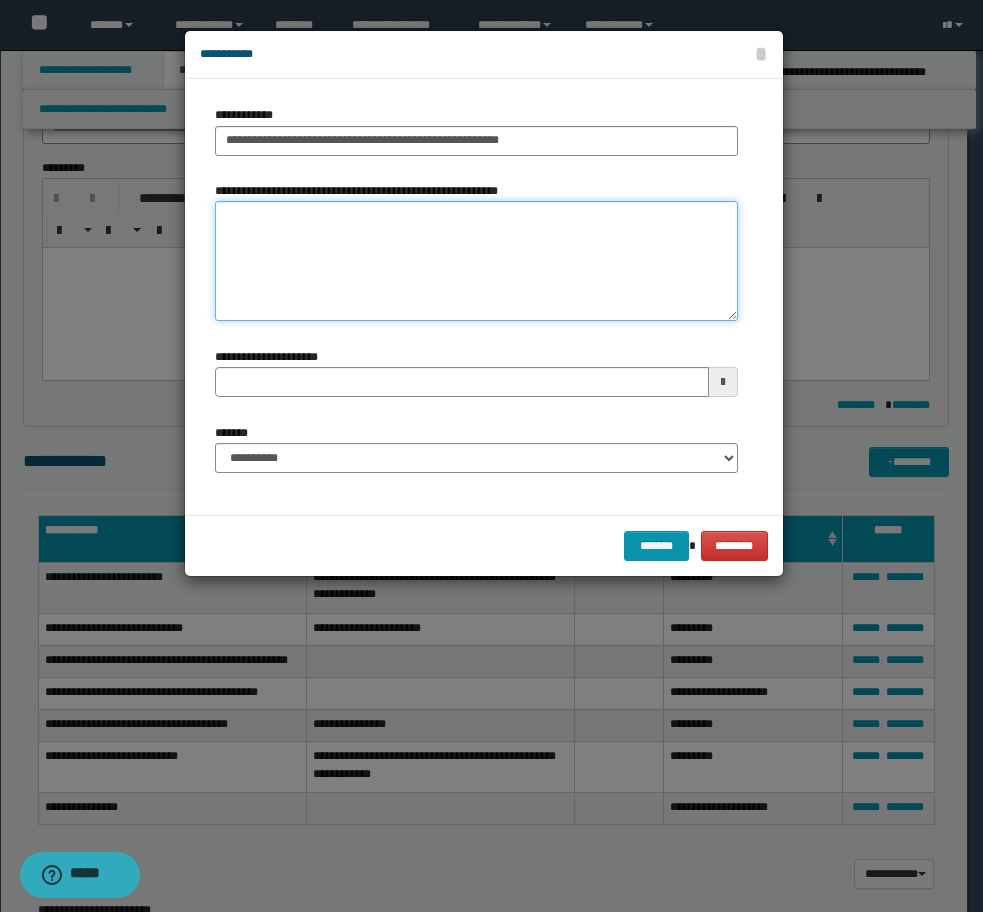 click on "**********" at bounding box center [476, 261] 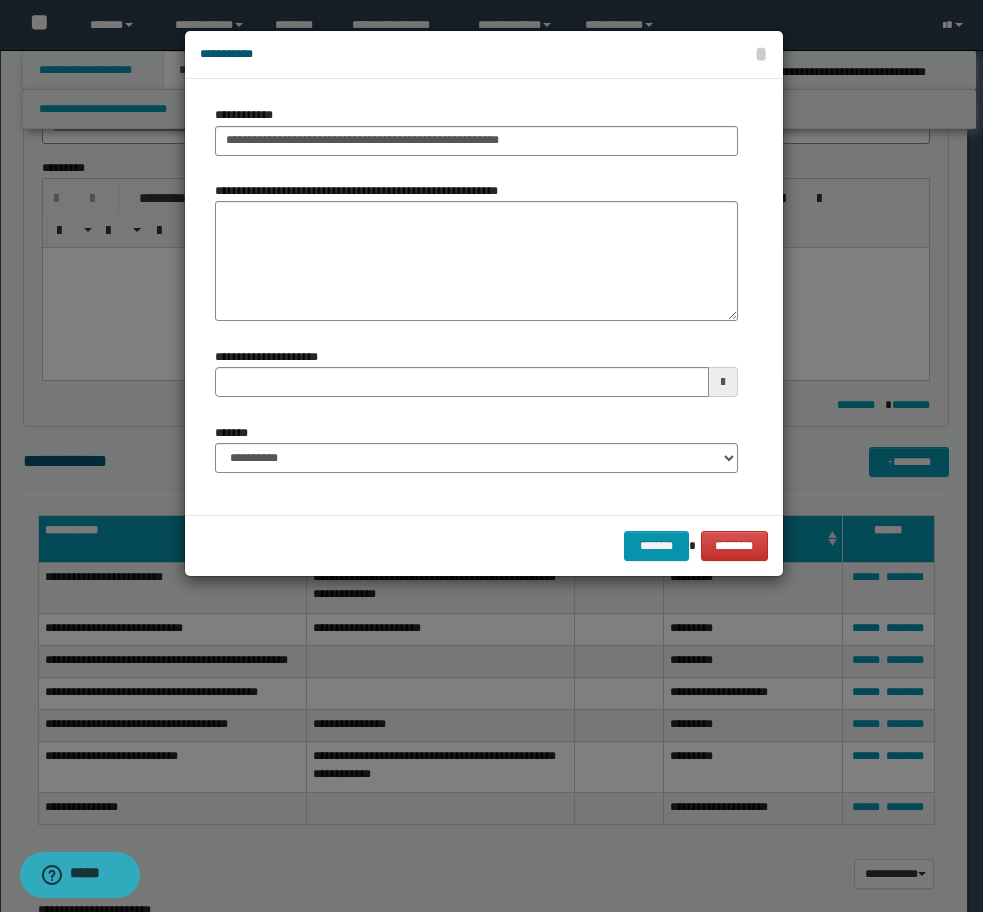 type 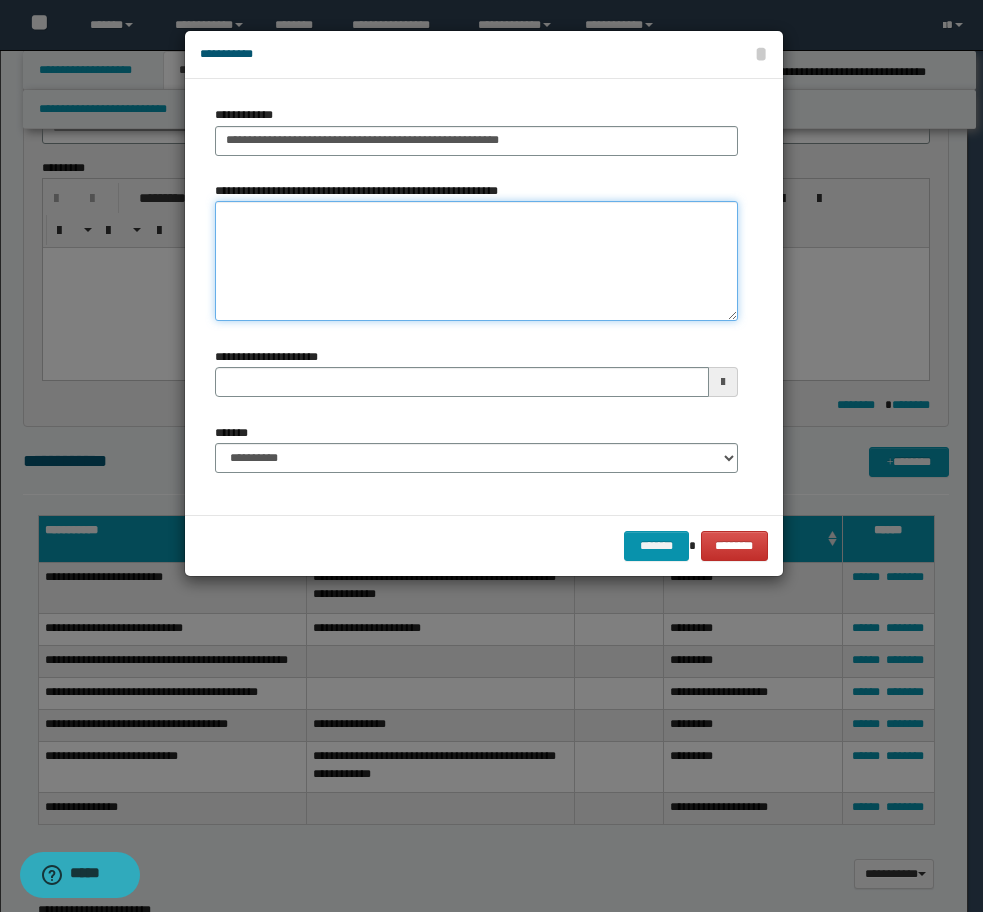 click on "**********" at bounding box center [476, 261] 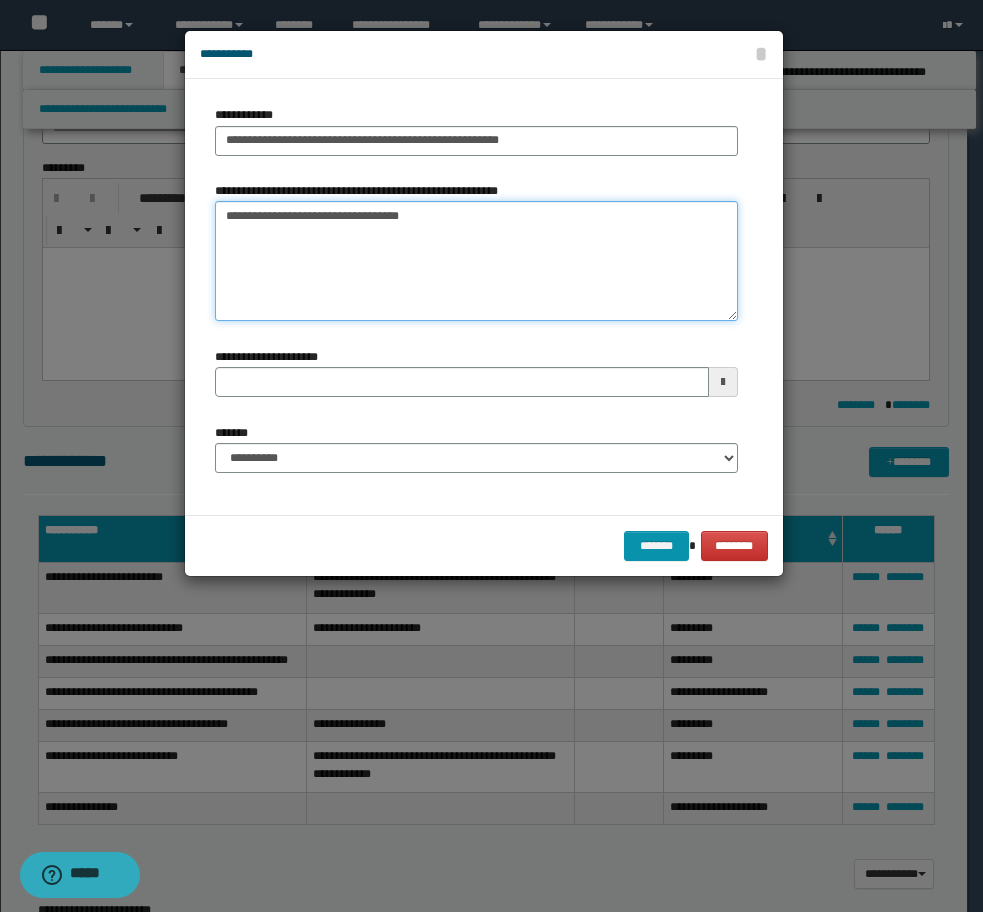 type 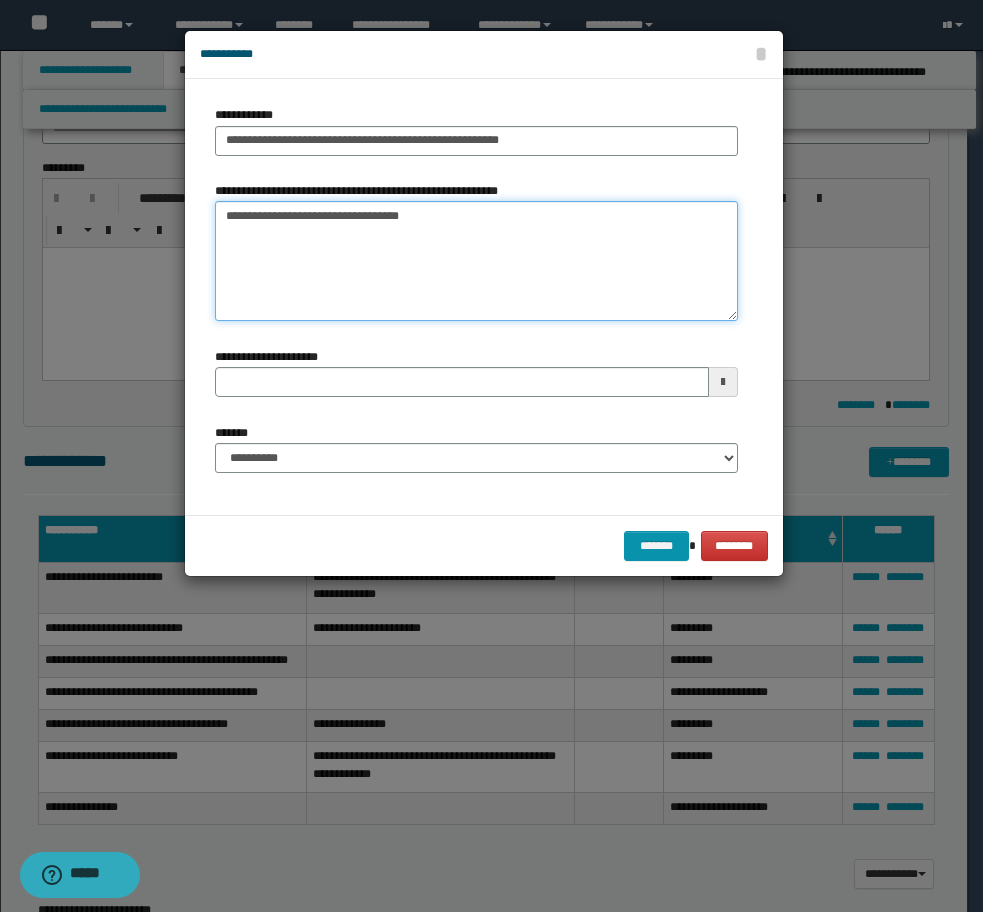 type on "**********" 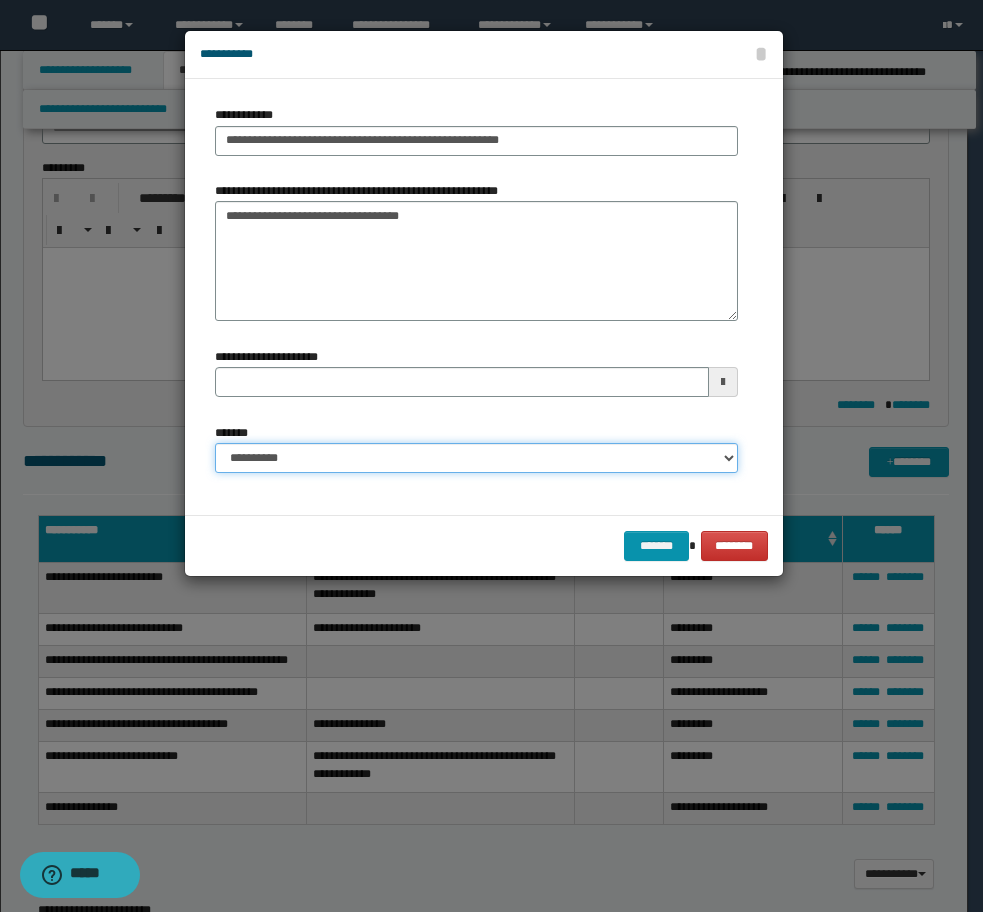 click on "**********" at bounding box center (476, 458) 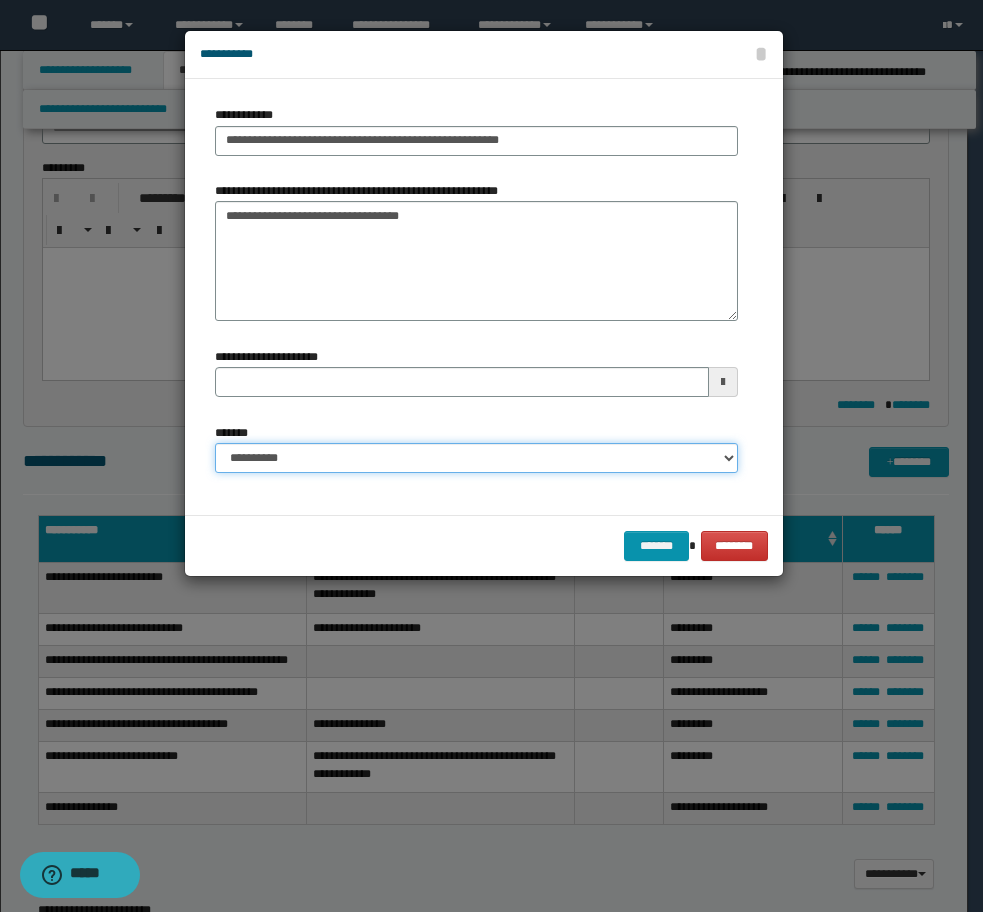 select on "*" 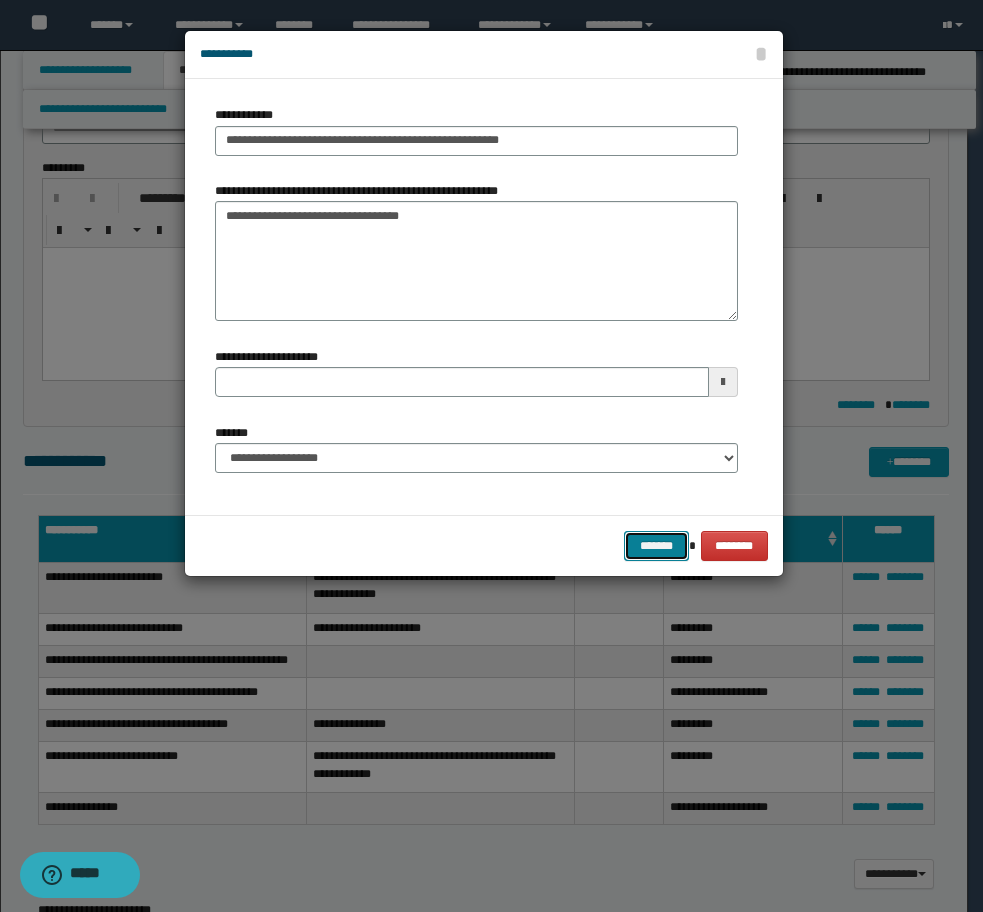 click on "*******" at bounding box center (656, 546) 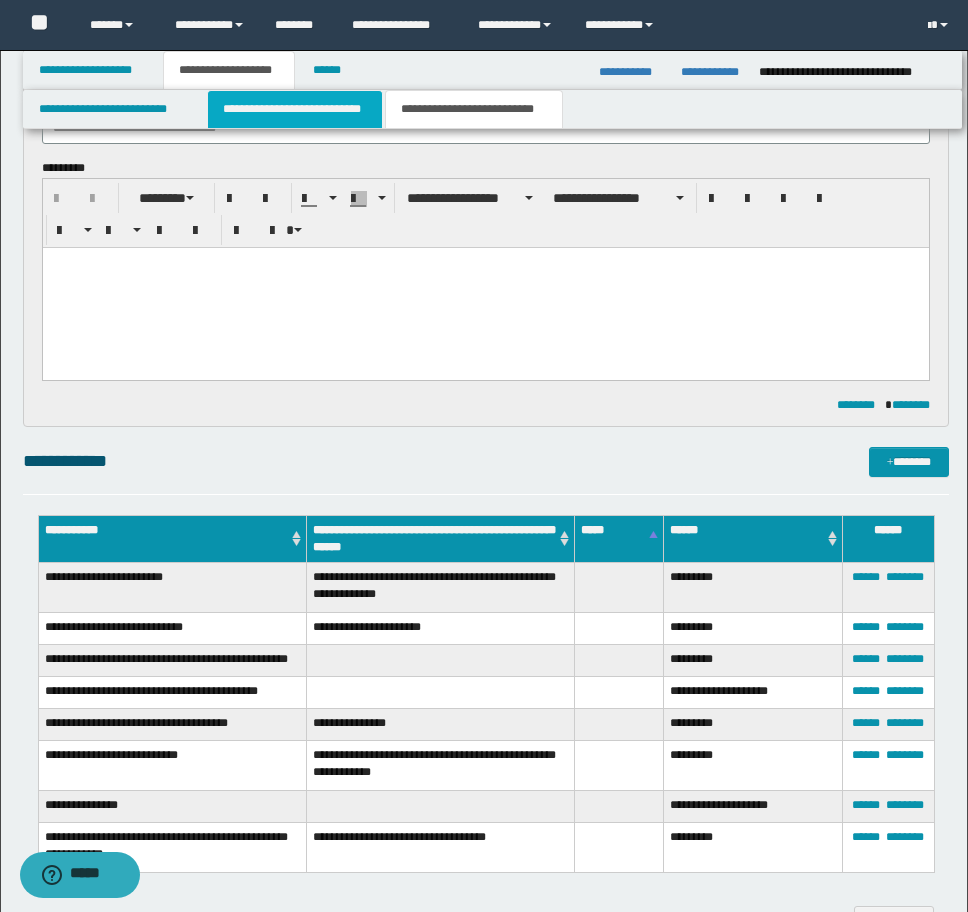 click on "**********" at bounding box center (295, 109) 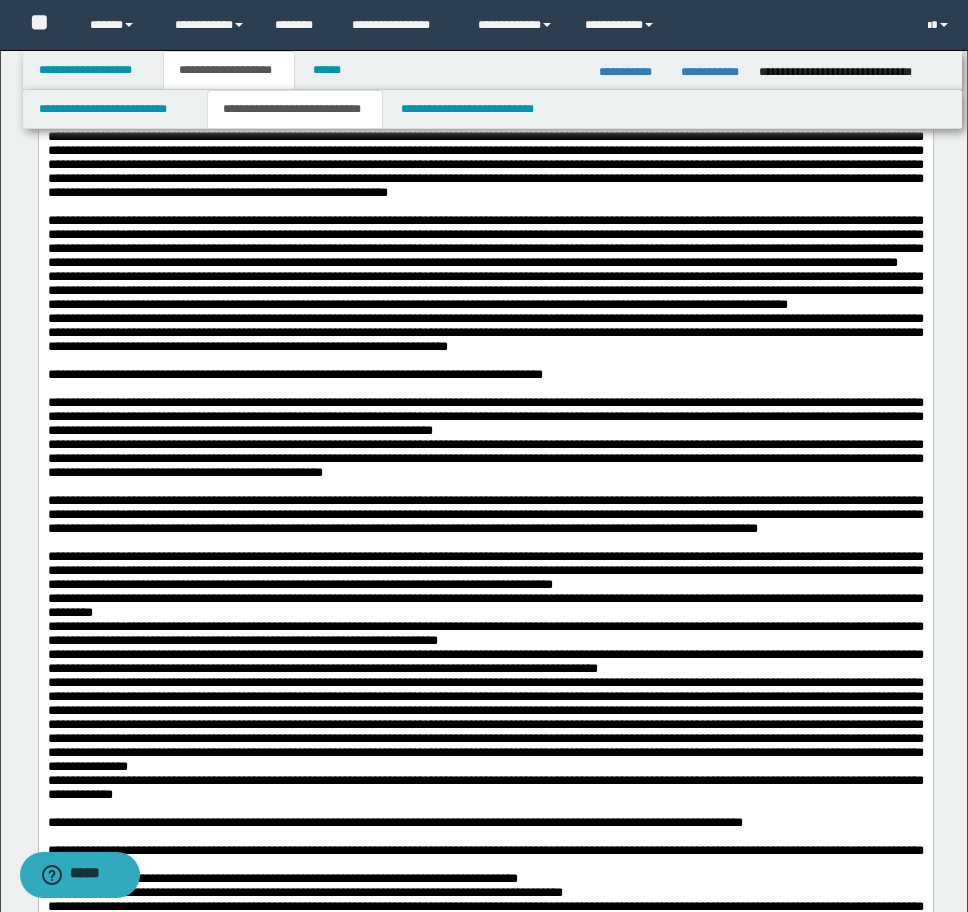 scroll, scrollTop: 3640, scrollLeft: 0, axis: vertical 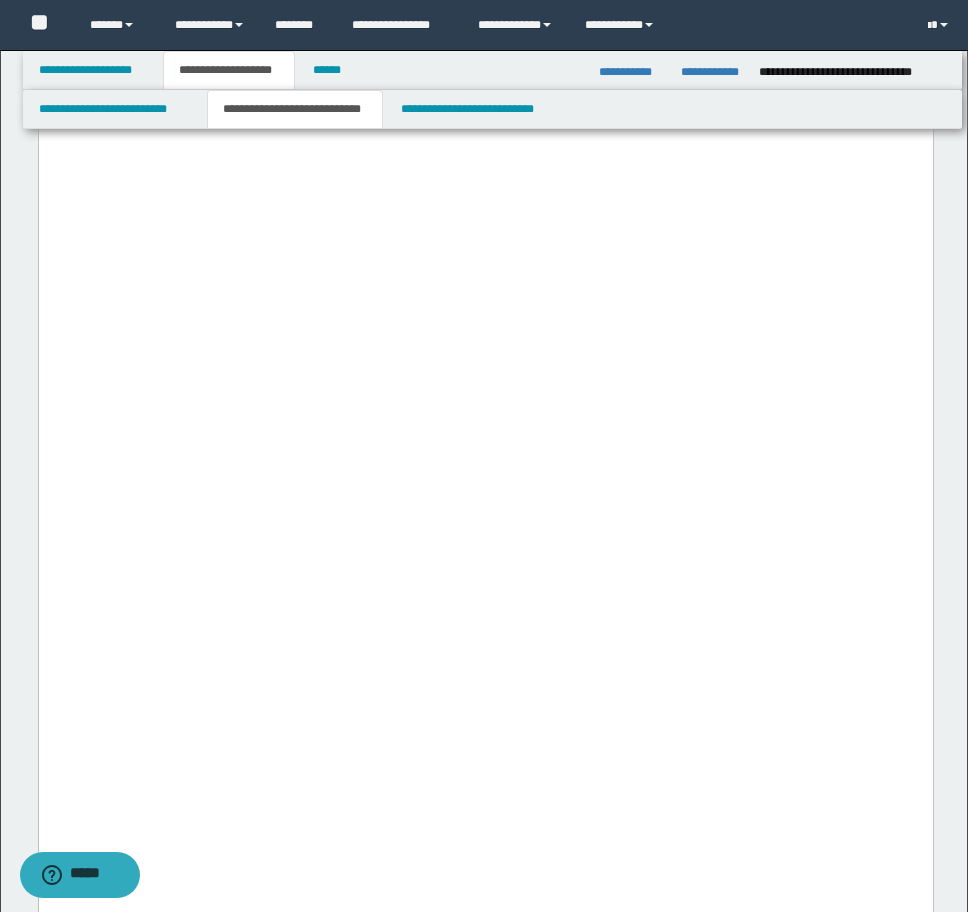 click at bounding box center [485, -1065] 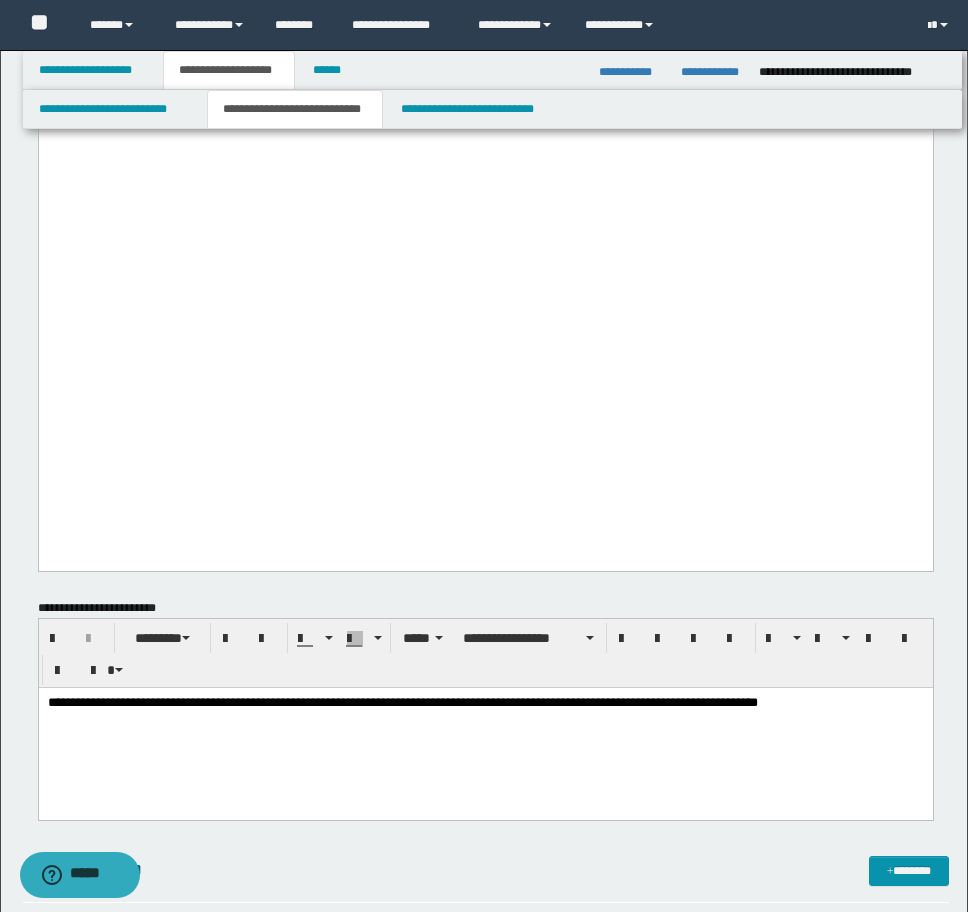 scroll, scrollTop: 9040, scrollLeft: 0, axis: vertical 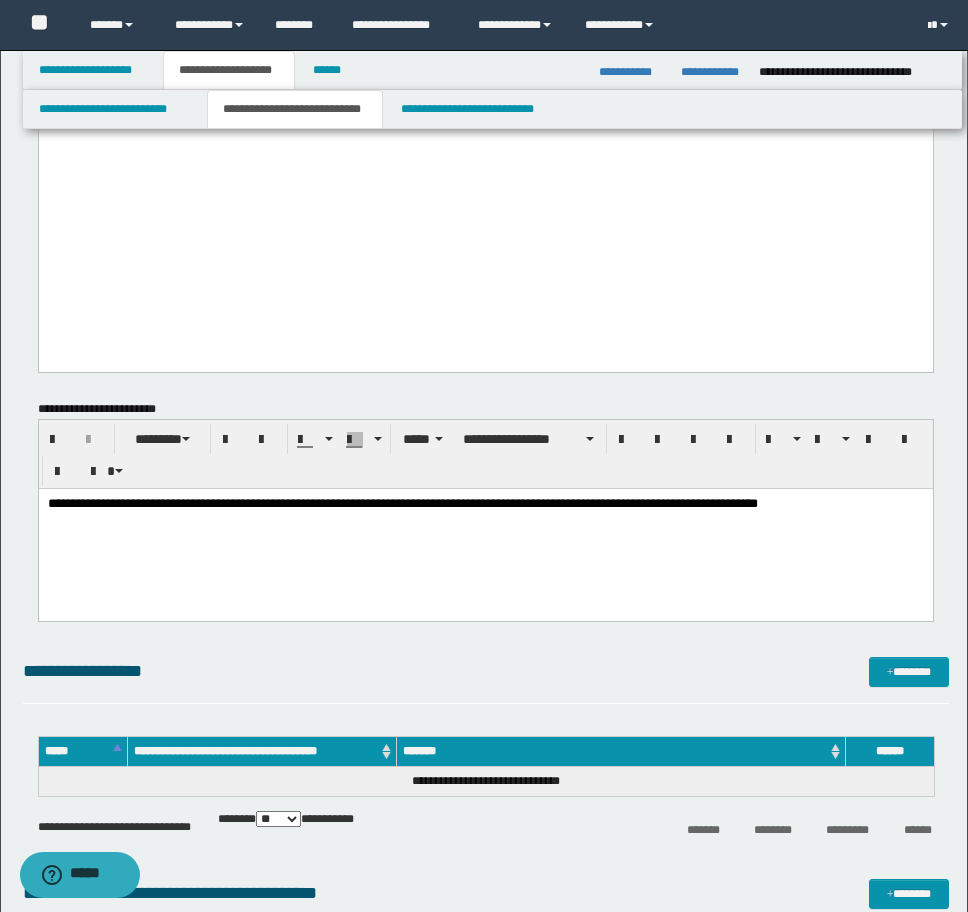 click on "**********" at bounding box center [485, 529] 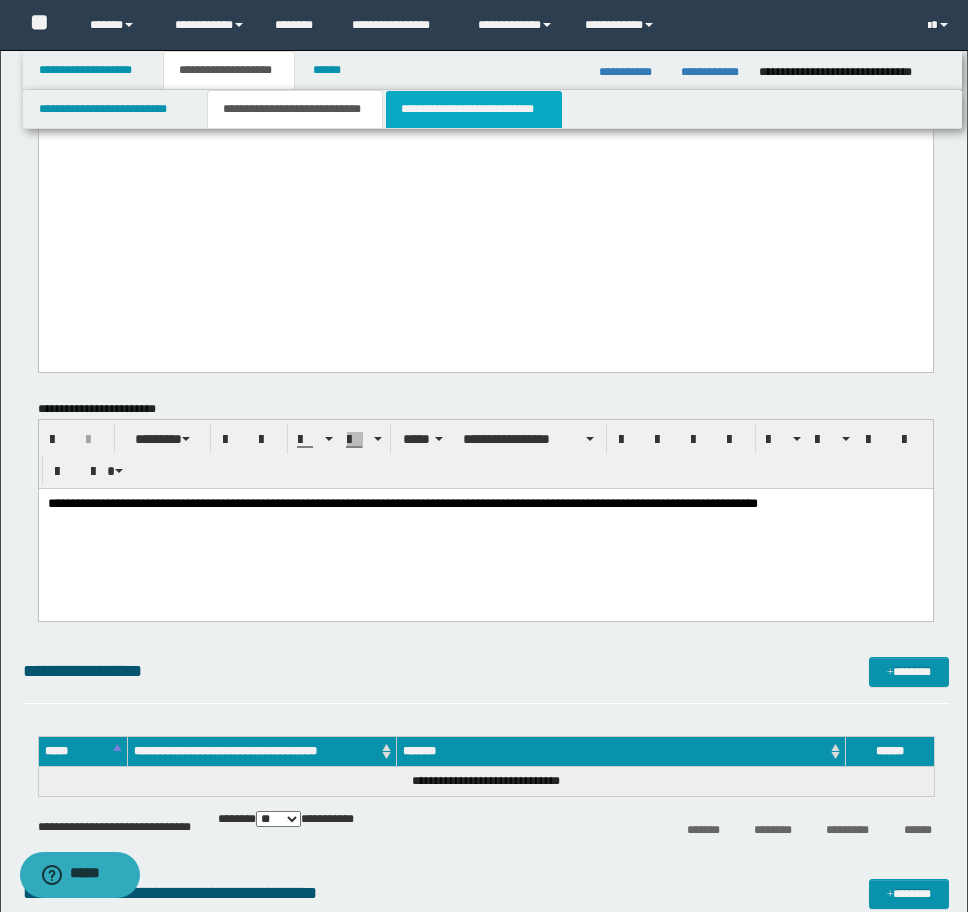 click on "**********" at bounding box center [474, 109] 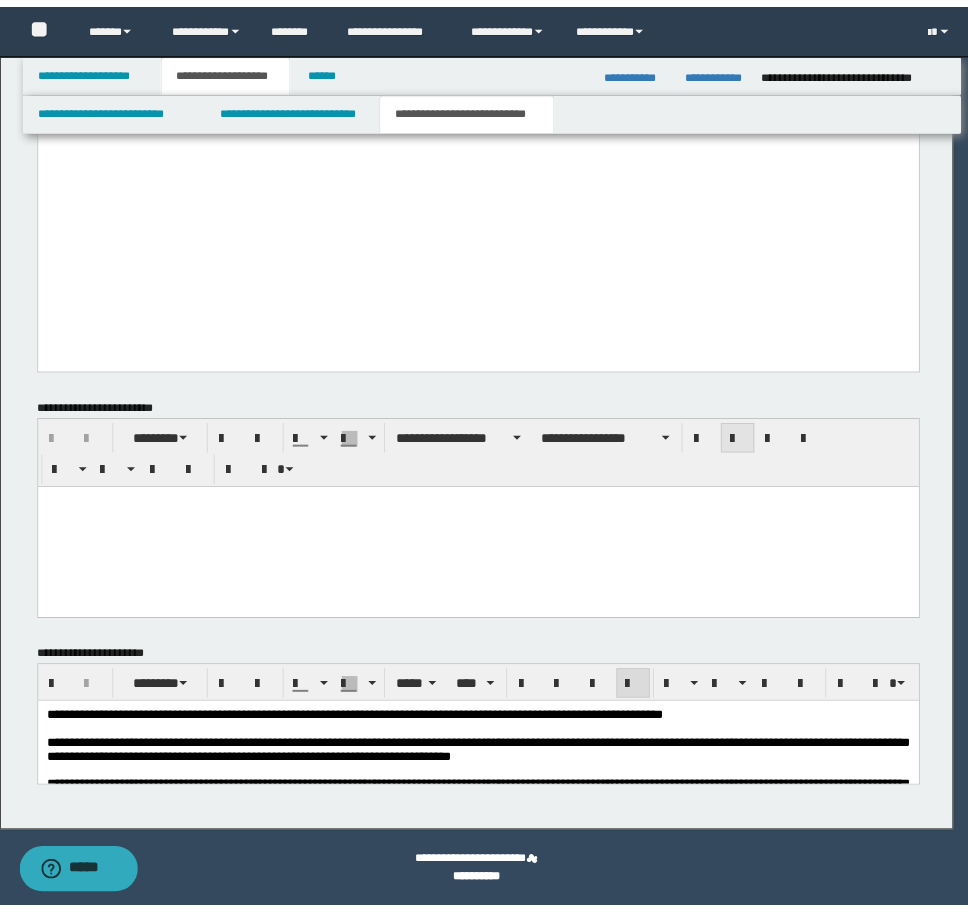 scroll, scrollTop: 2299, scrollLeft: 0, axis: vertical 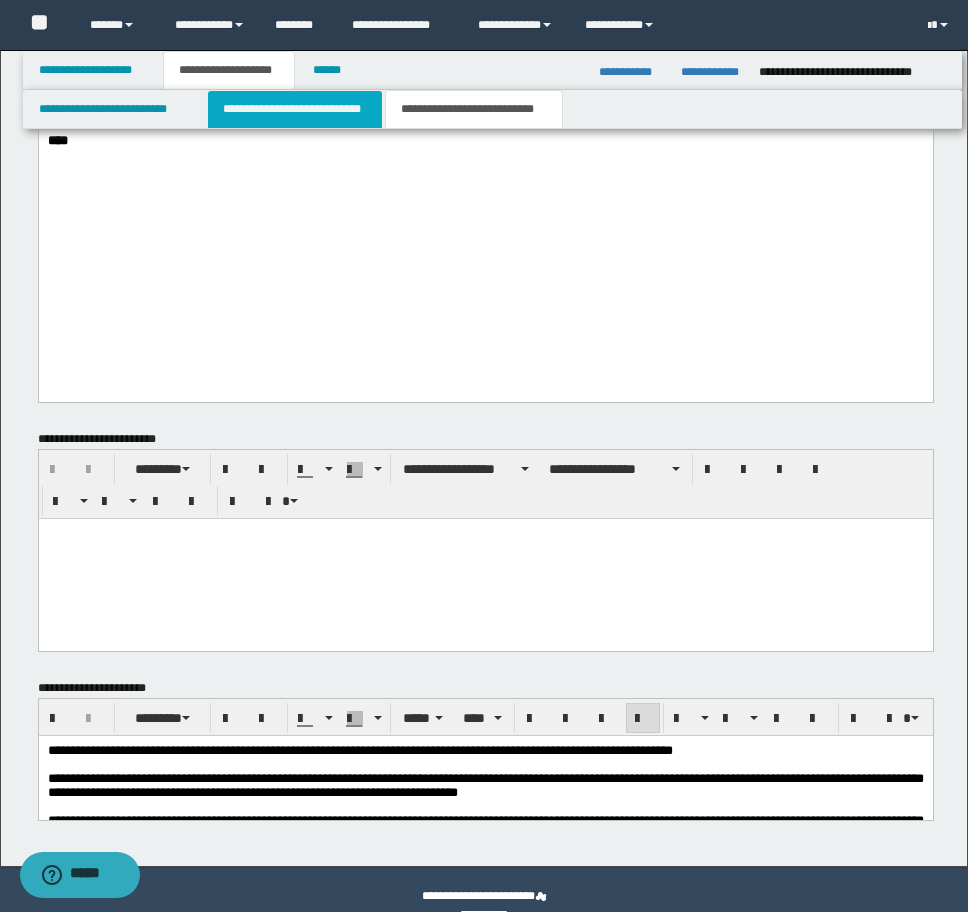 click on "**********" at bounding box center [295, 109] 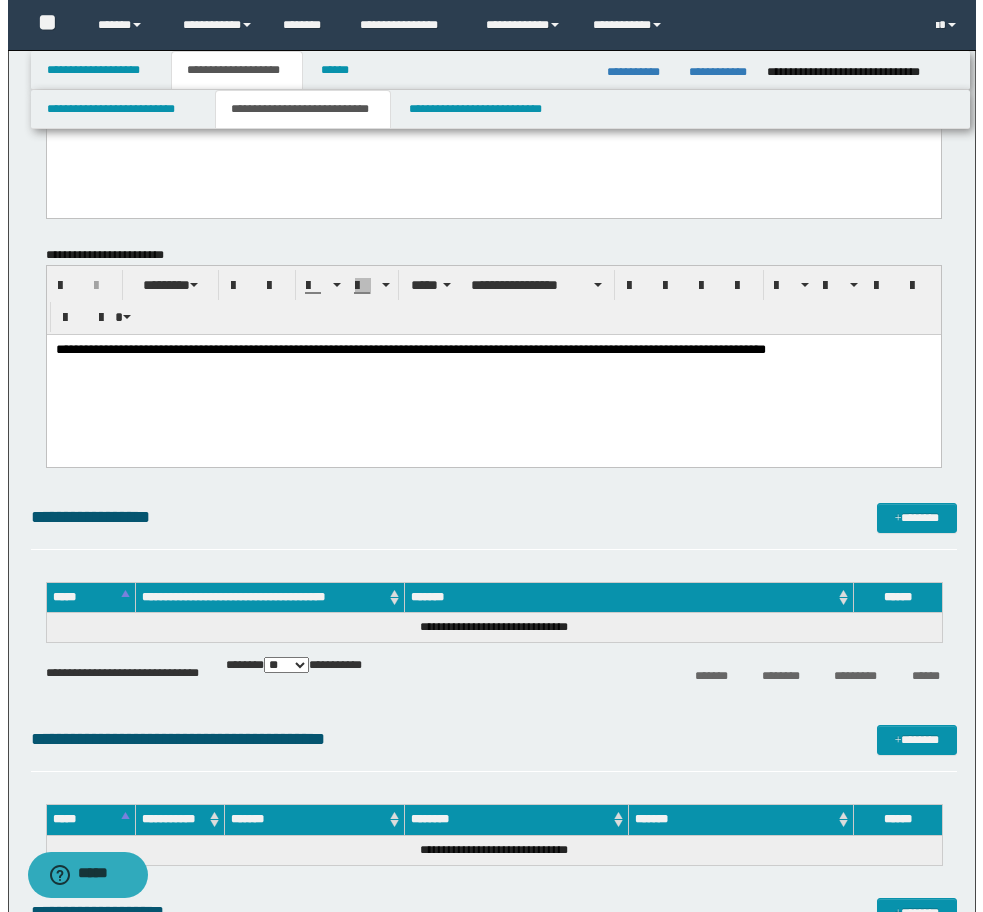 scroll, scrollTop: 9199, scrollLeft: 0, axis: vertical 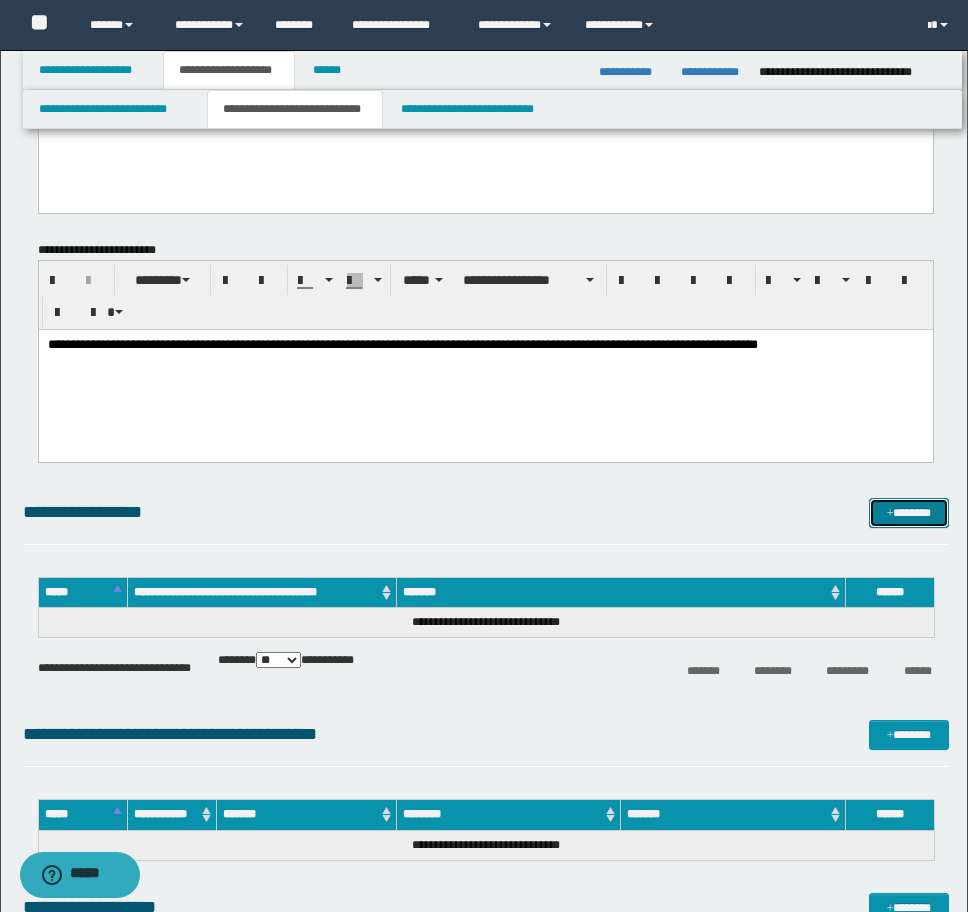 click on "*******" at bounding box center (909, 513) 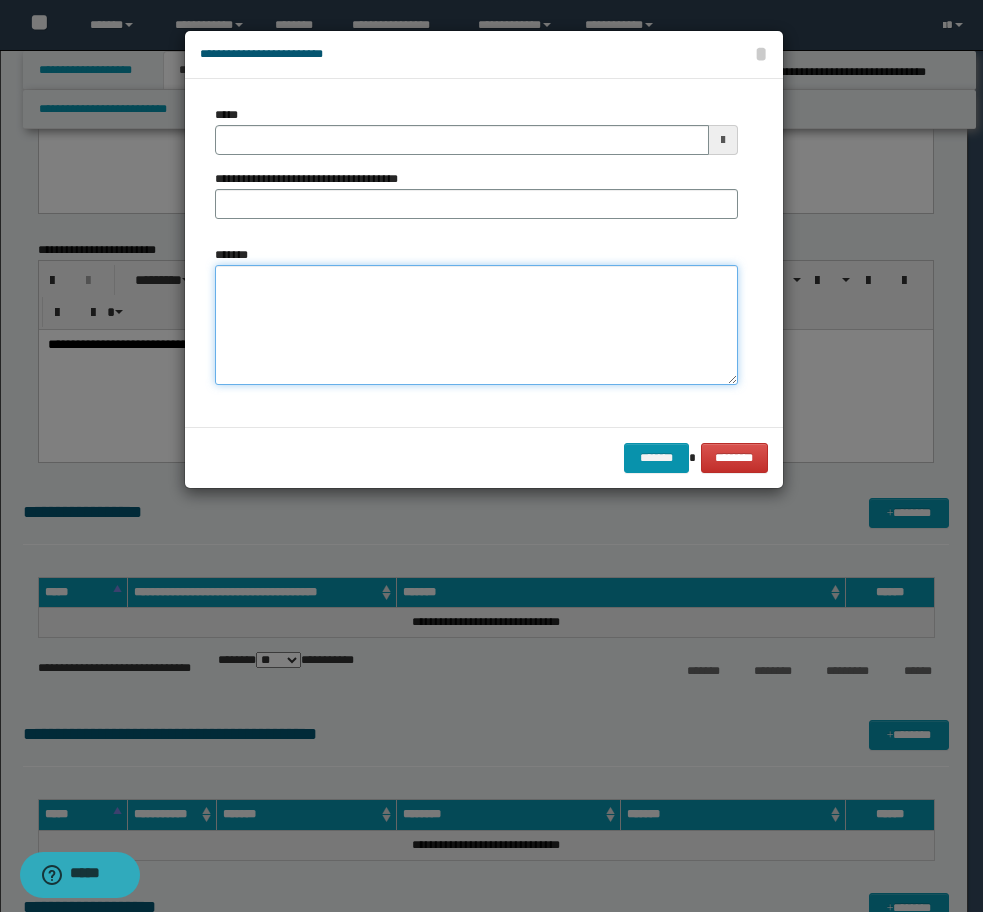 click on "*******" at bounding box center [476, 325] 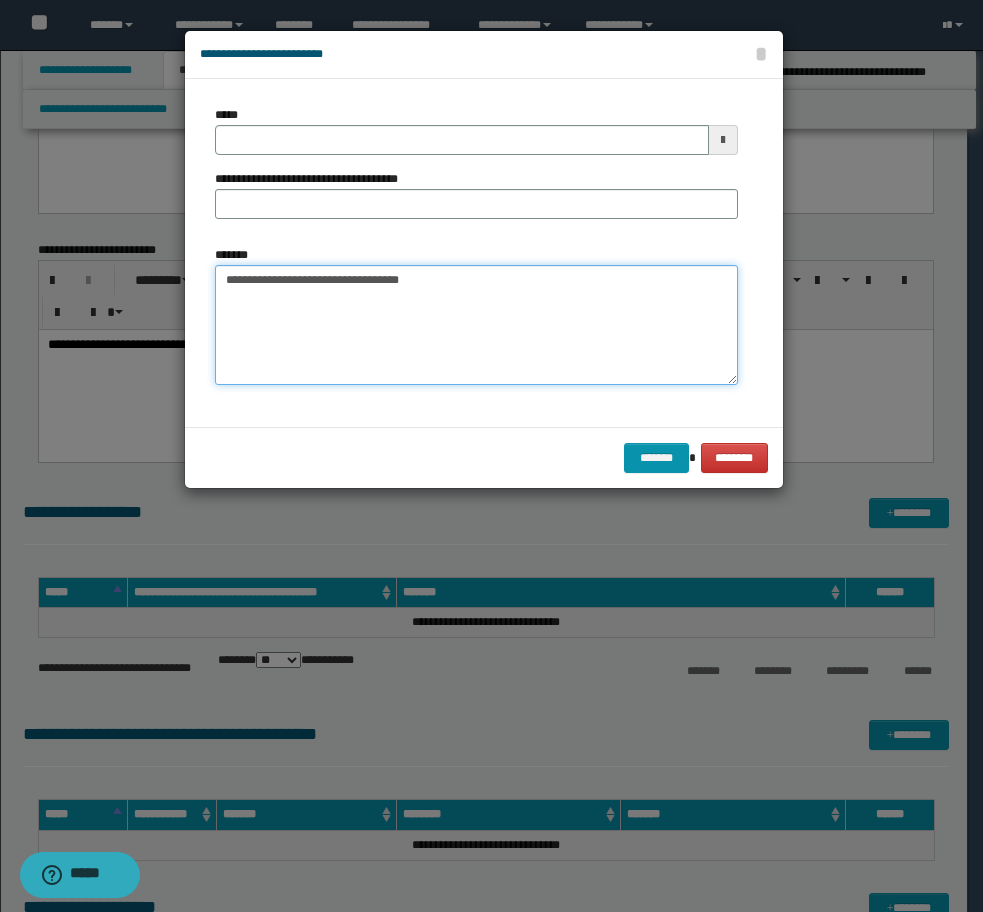 drag, startPoint x: 455, startPoint y: 291, endPoint x: 158, endPoint y: 278, distance: 297.28436 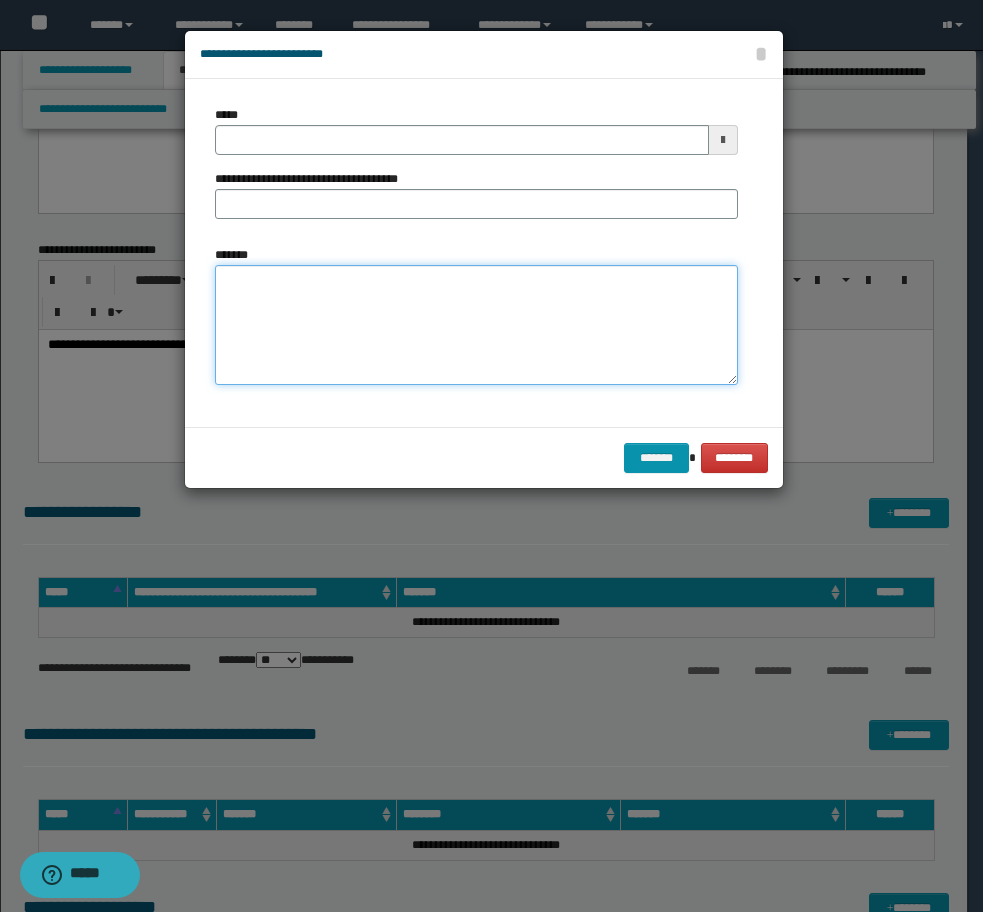 click on "*******" at bounding box center (476, 325) 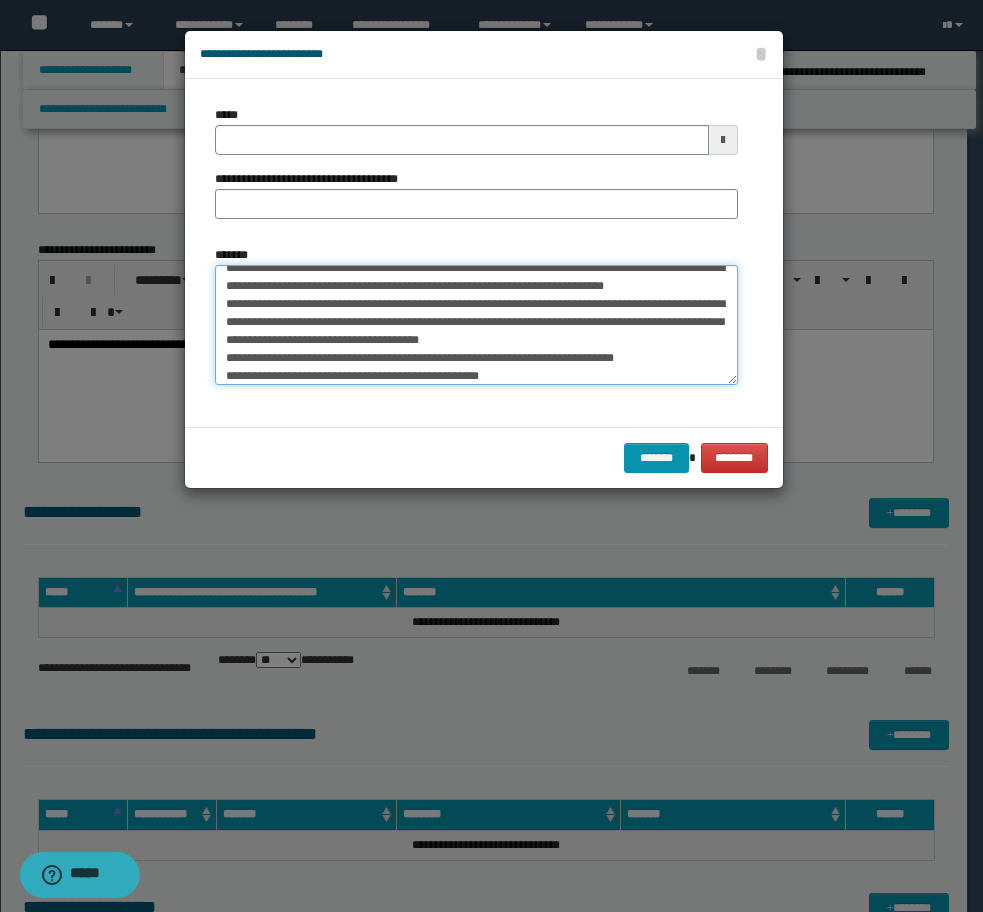 scroll, scrollTop: 0, scrollLeft: 0, axis: both 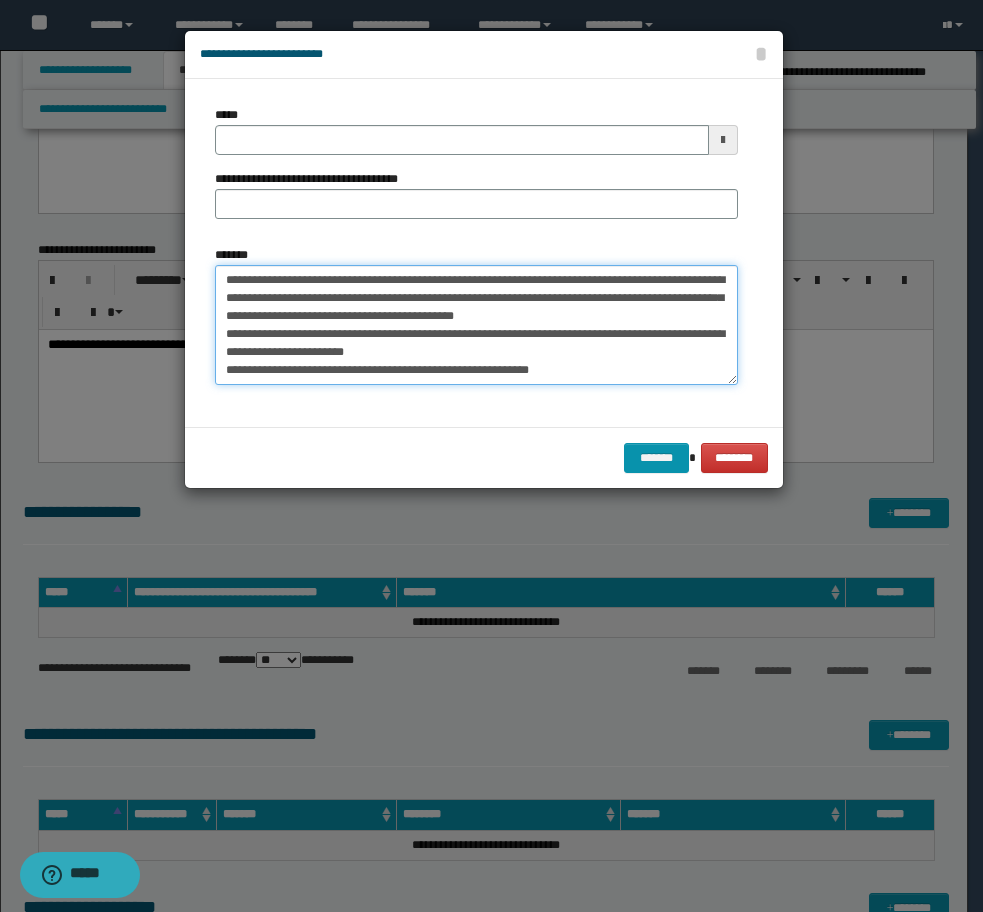 click on "**********" at bounding box center (476, 325) 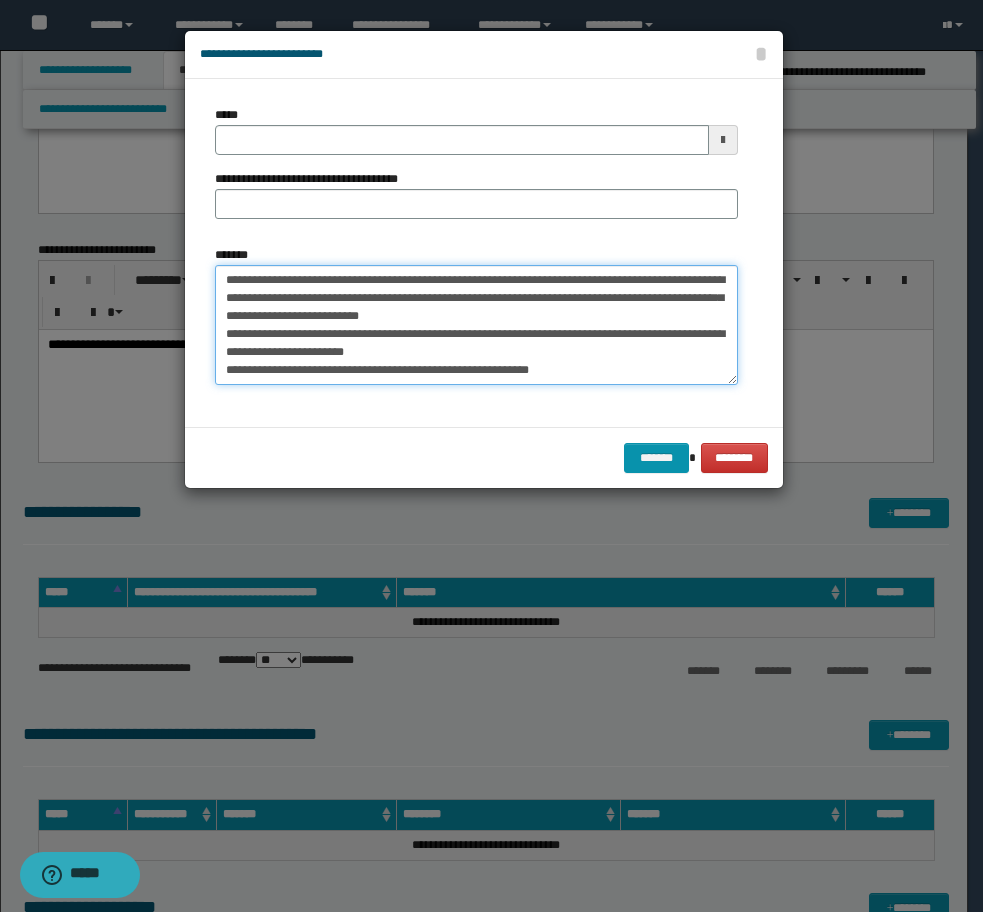 click on "**********" at bounding box center (476, 325) 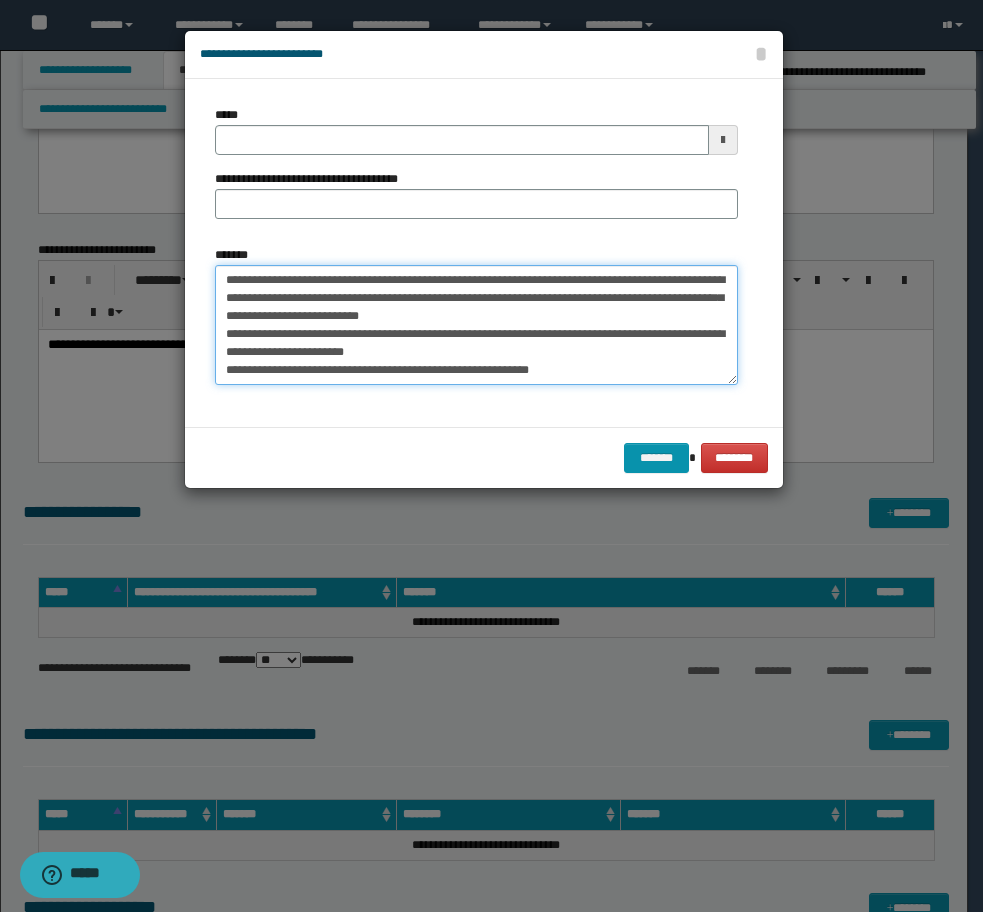 drag, startPoint x: 229, startPoint y: 330, endPoint x: 446, endPoint y: 350, distance: 217.91971 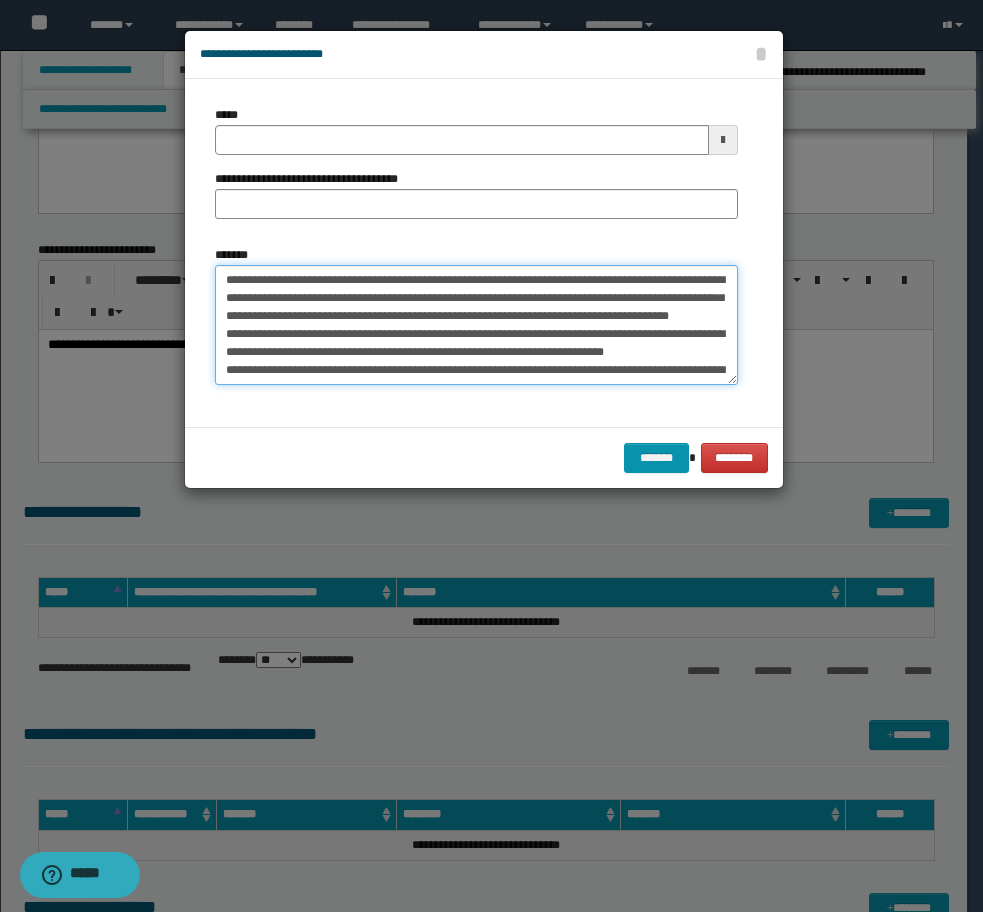 click on "**********" at bounding box center (476, 325) 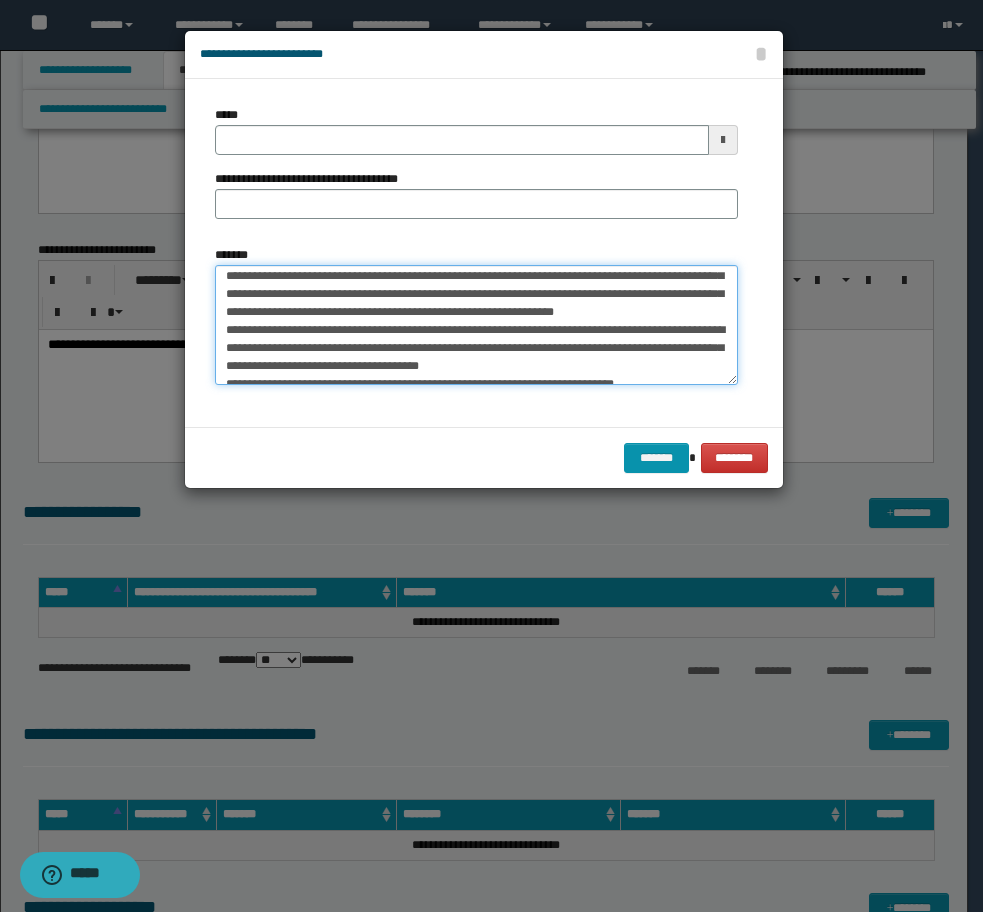 scroll, scrollTop: 80, scrollLeft: 0, axis: vertical 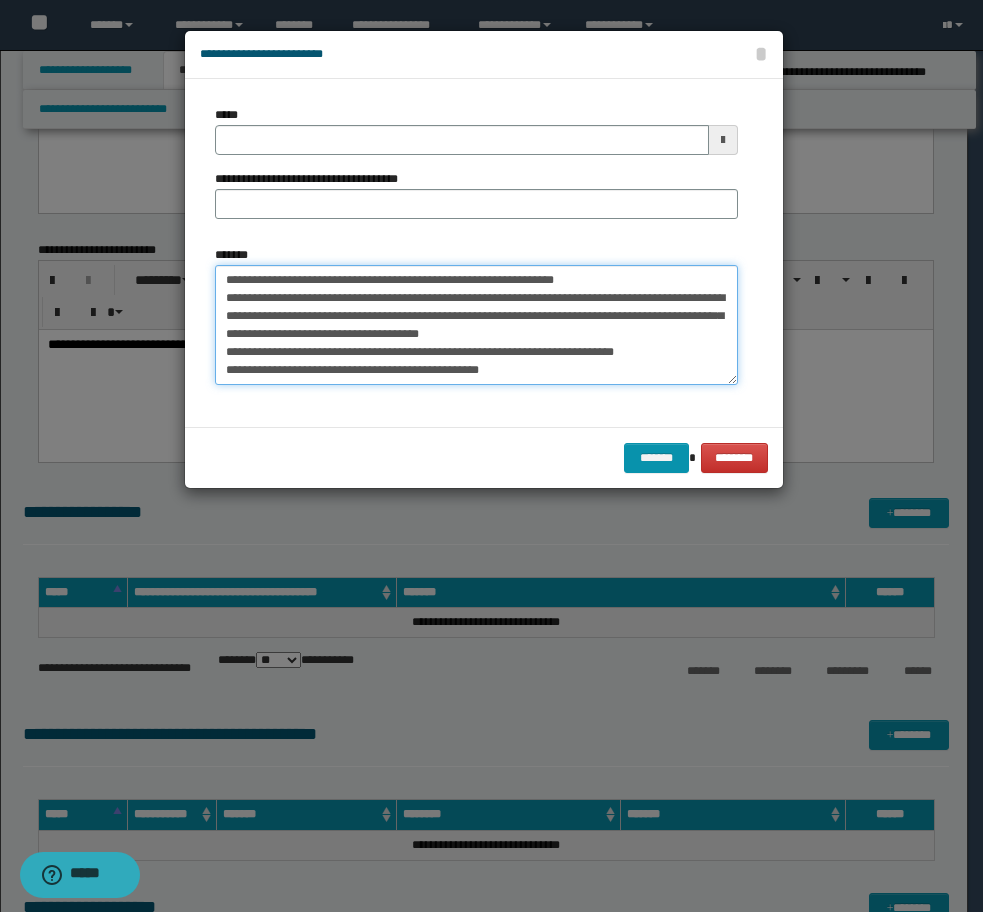 click on "**********" at bounding box center [476, 325] 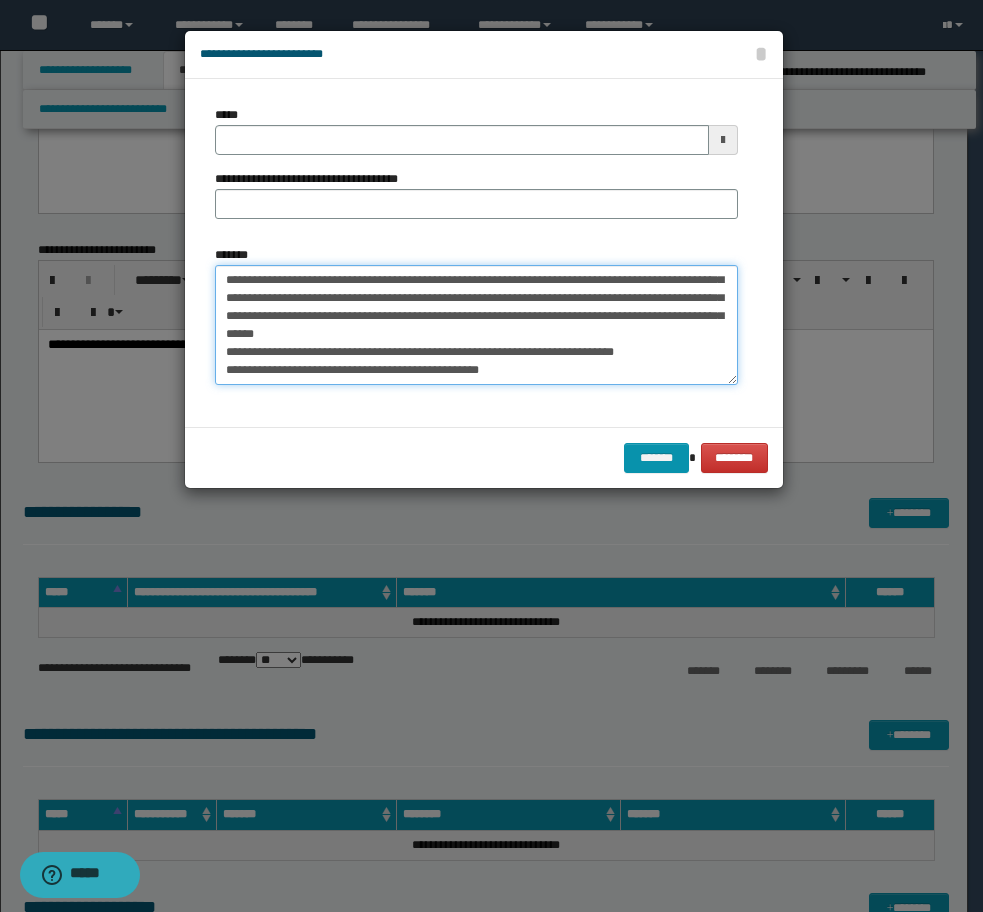 scroll, scrollTop: 90, scrollLeft: 0, axis: vertical 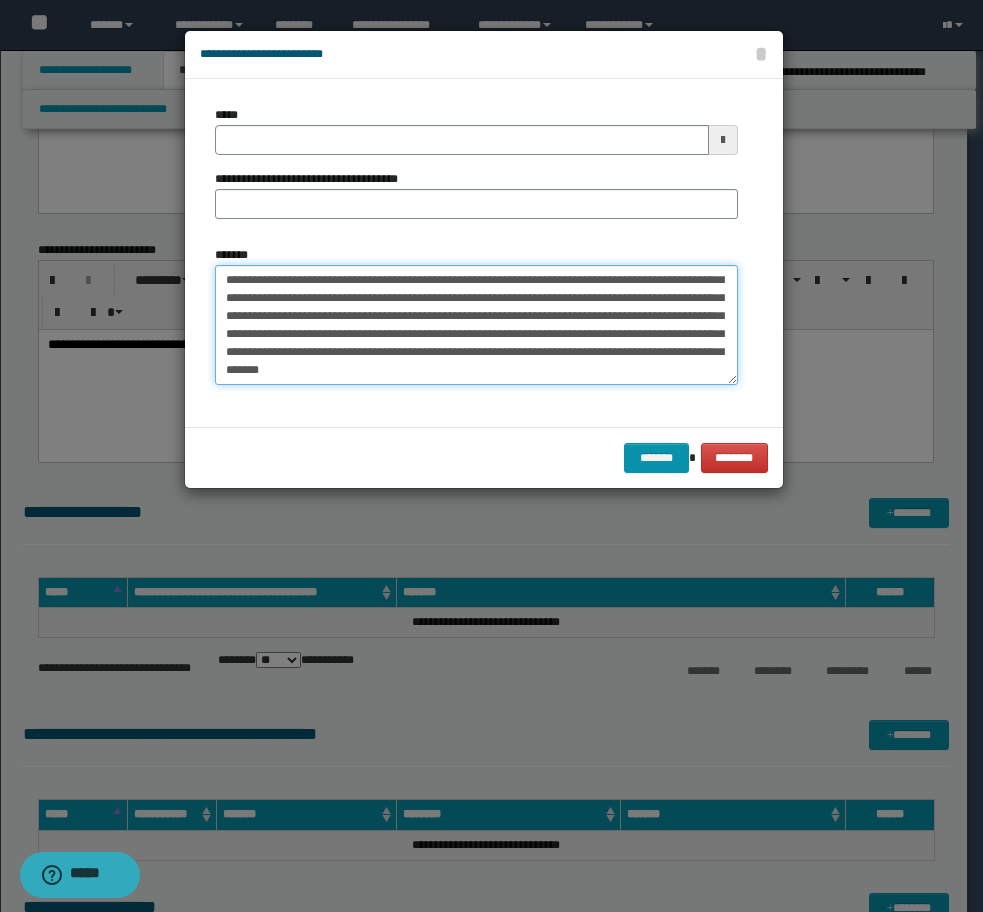 type on "**********" 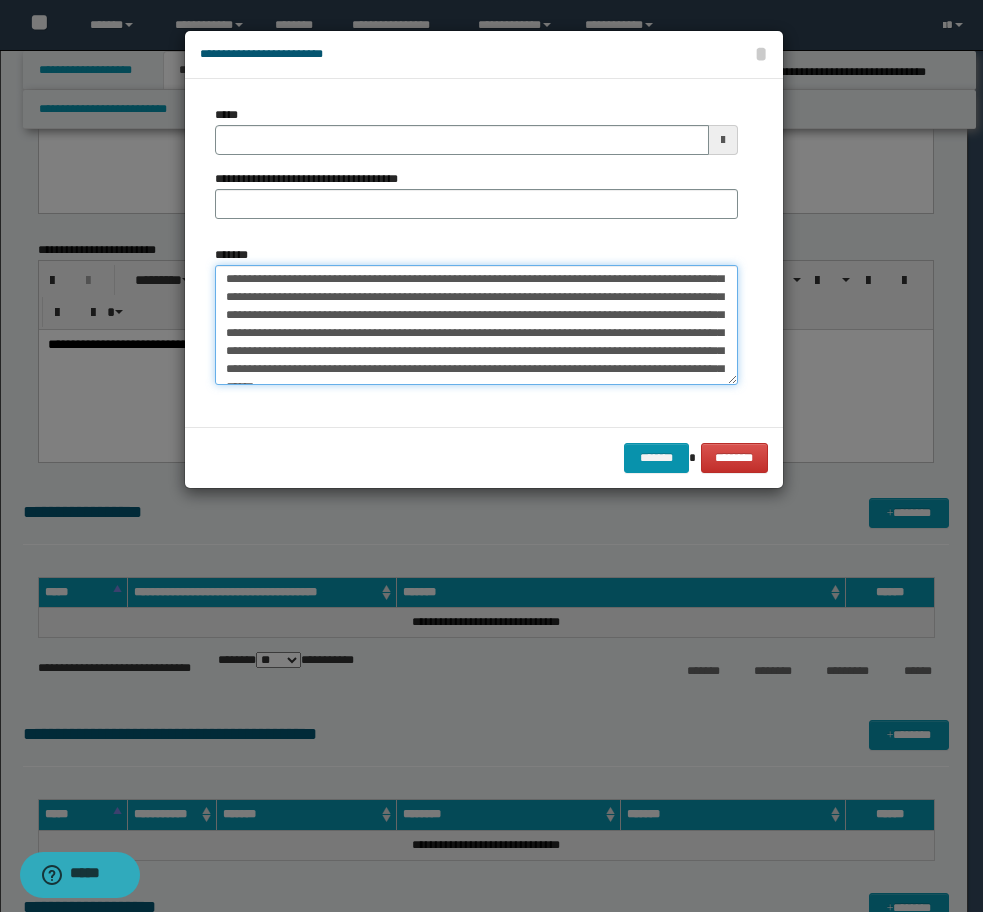 scroll, scrollTop: 0, scrollLeft: 0, axis: both 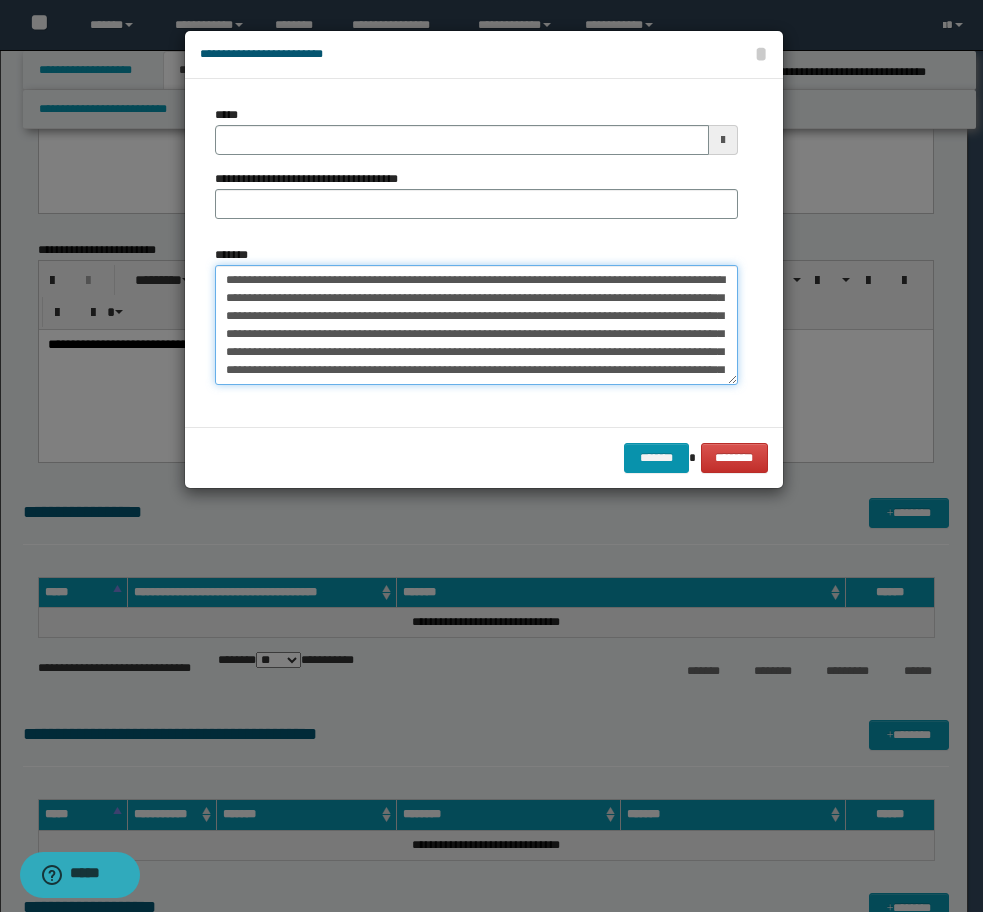type 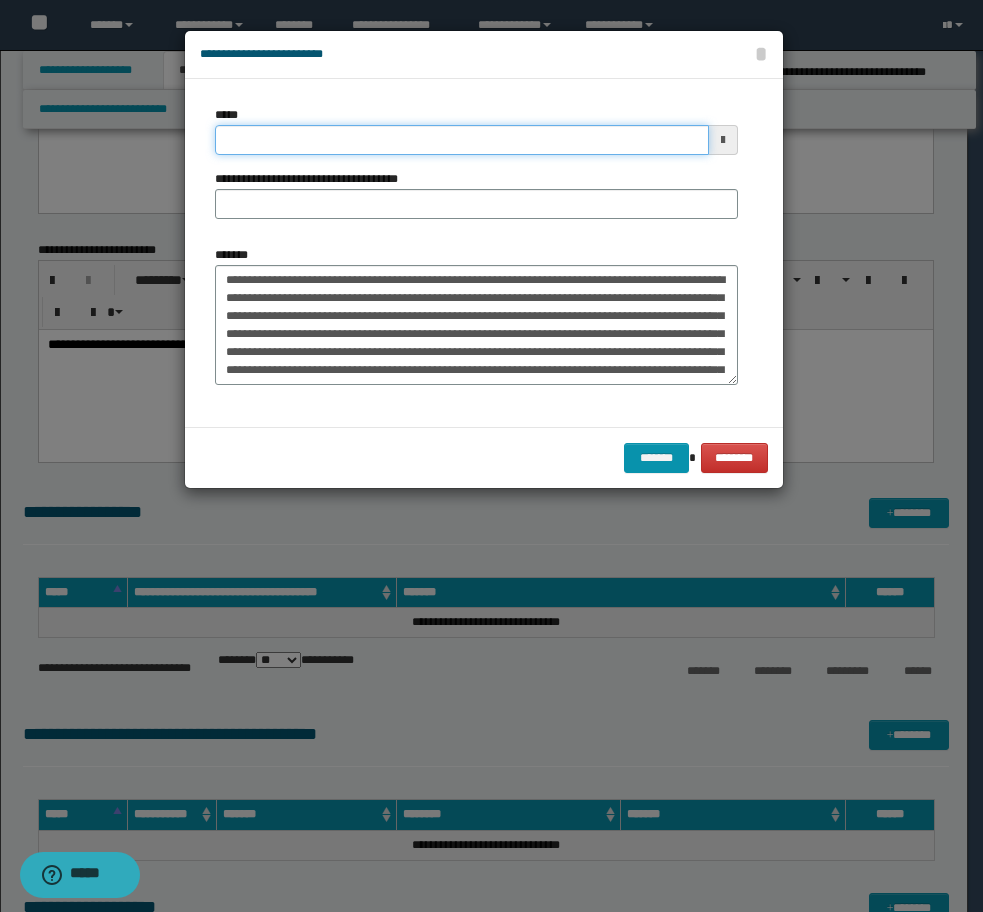click on "*****" at bounding box center (462, 140) 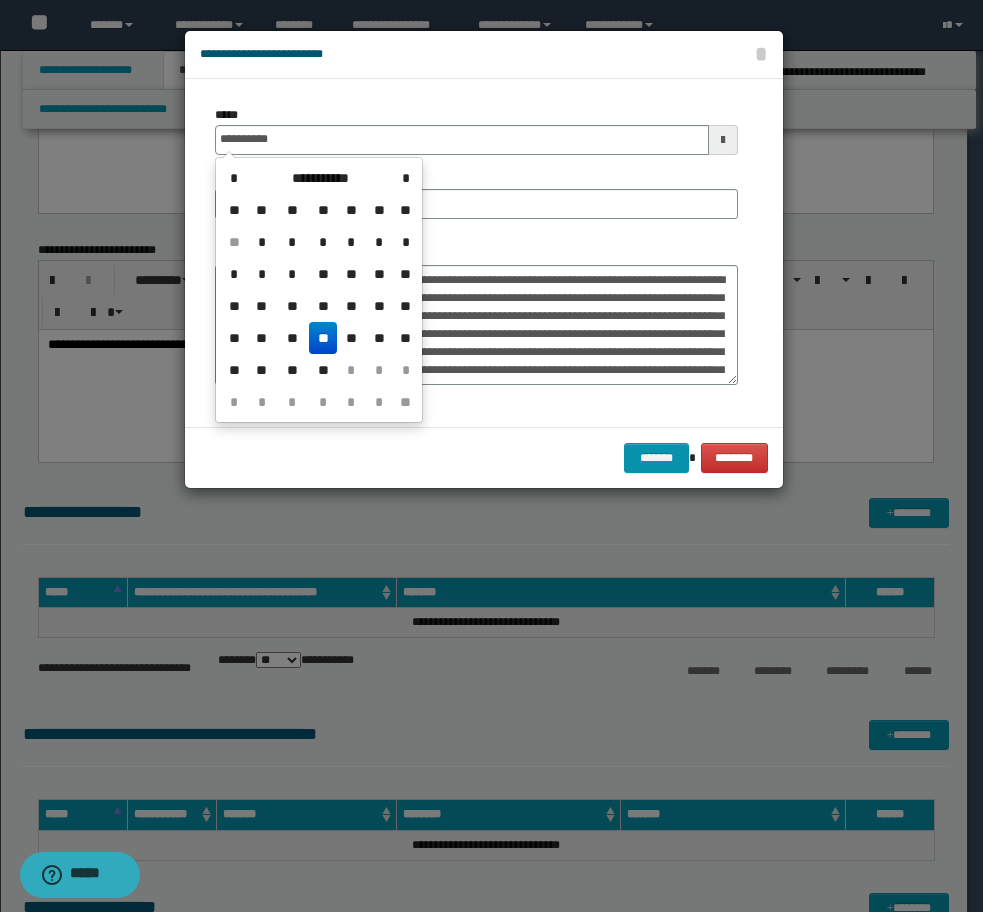 click on "**" at bounding box center (323, 338) 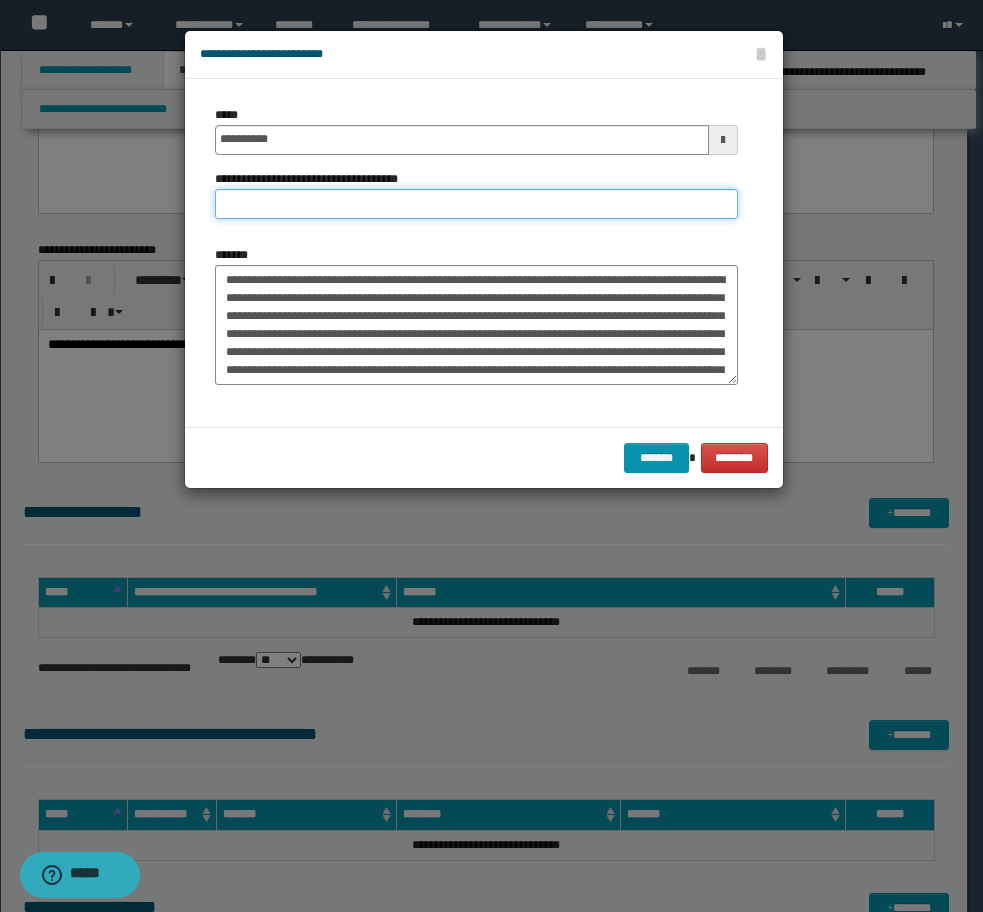 click on "**********" at bounding box center (476, 204) 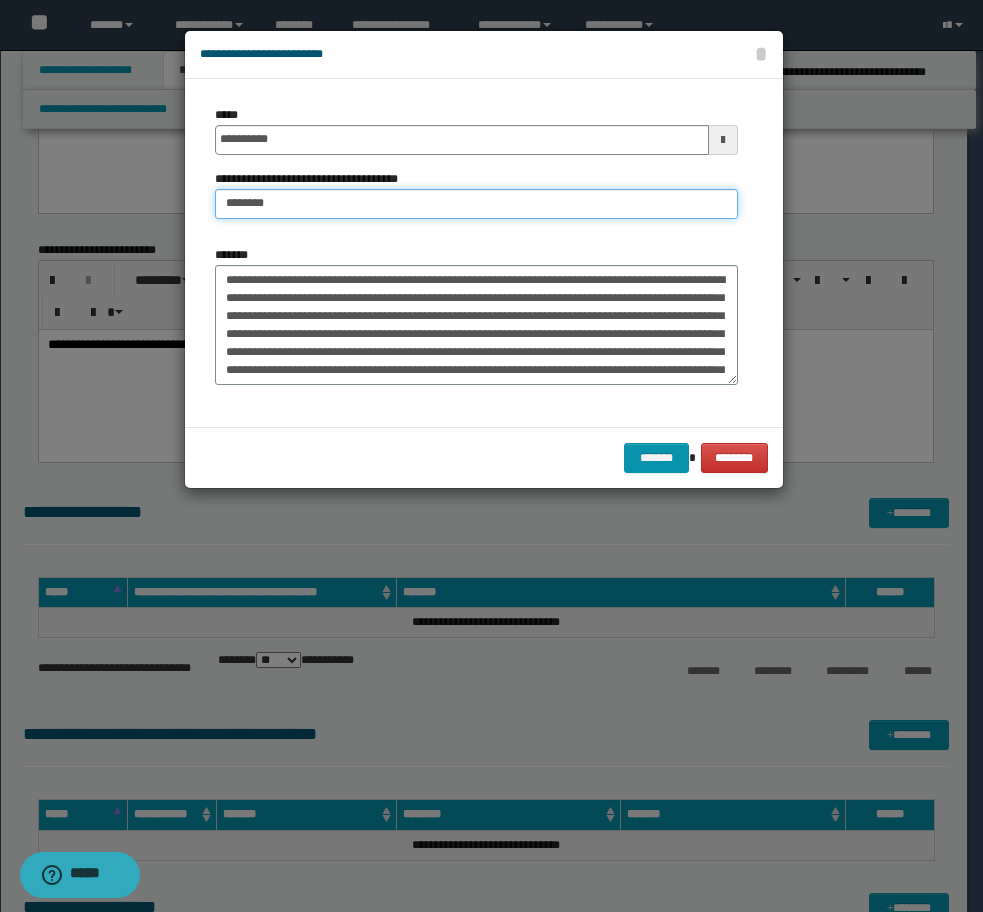 type on "**********" 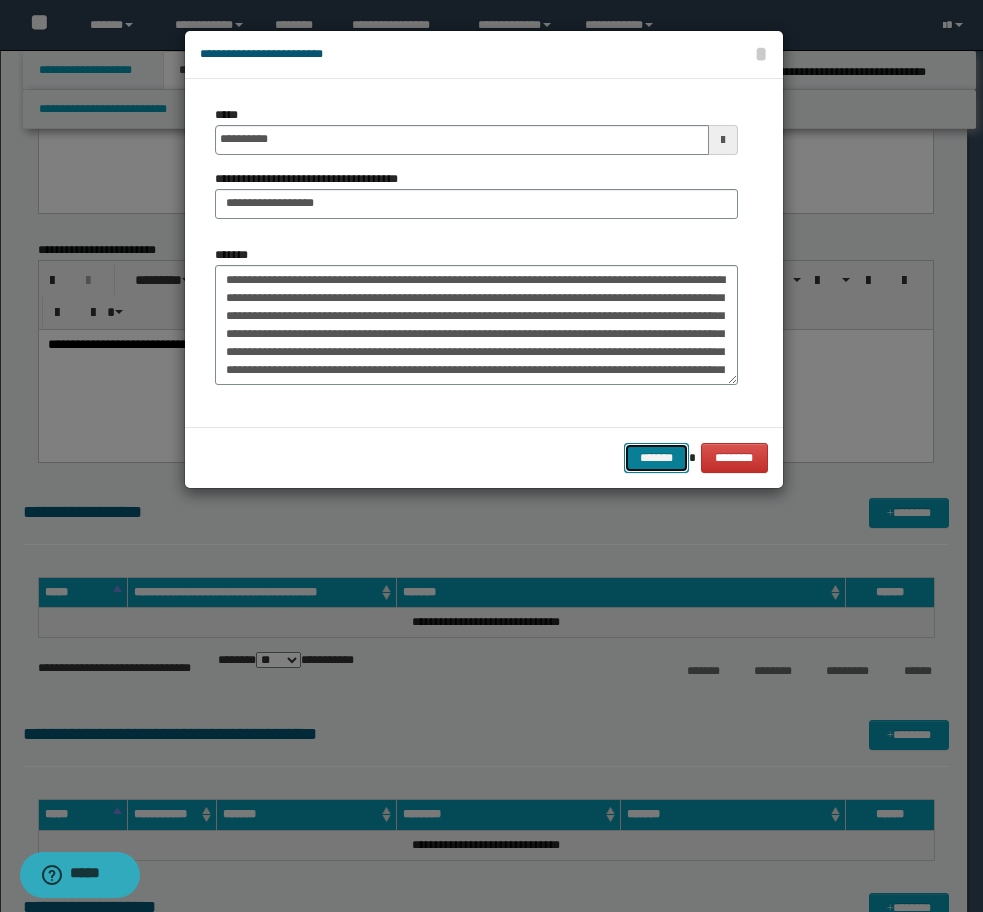 click on "*******" at bounding box center [656, 458] 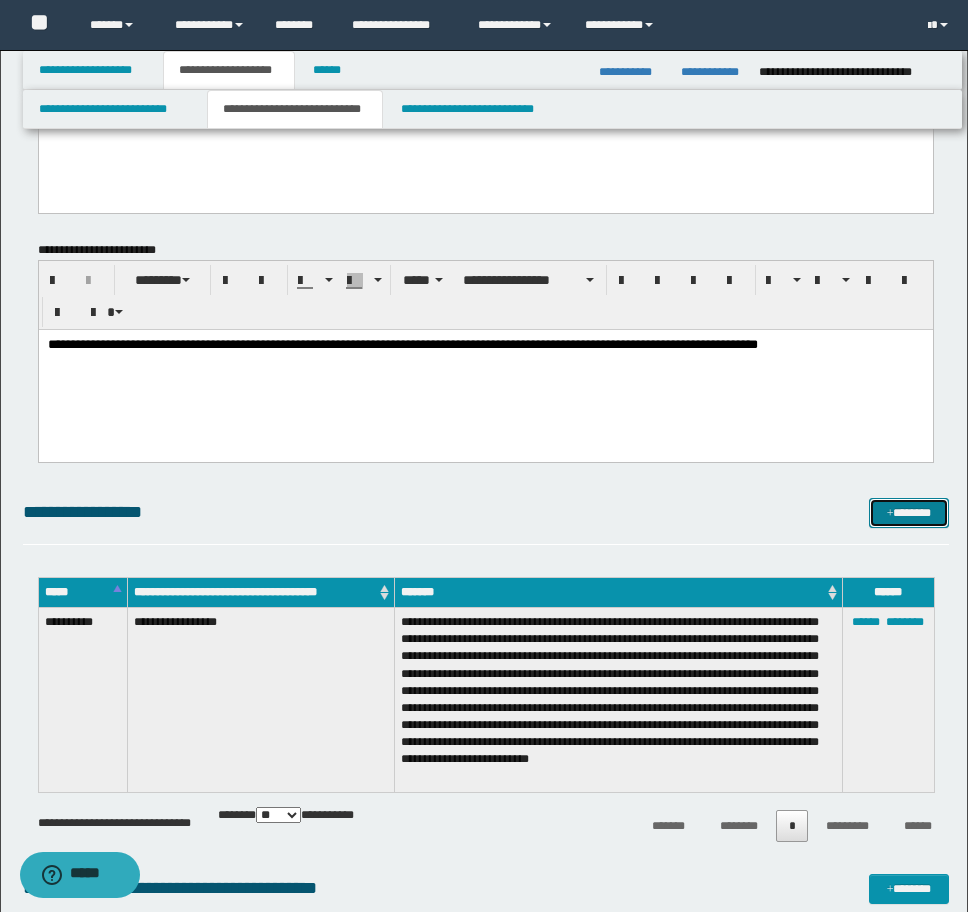 click at bounding box center (890, 514) 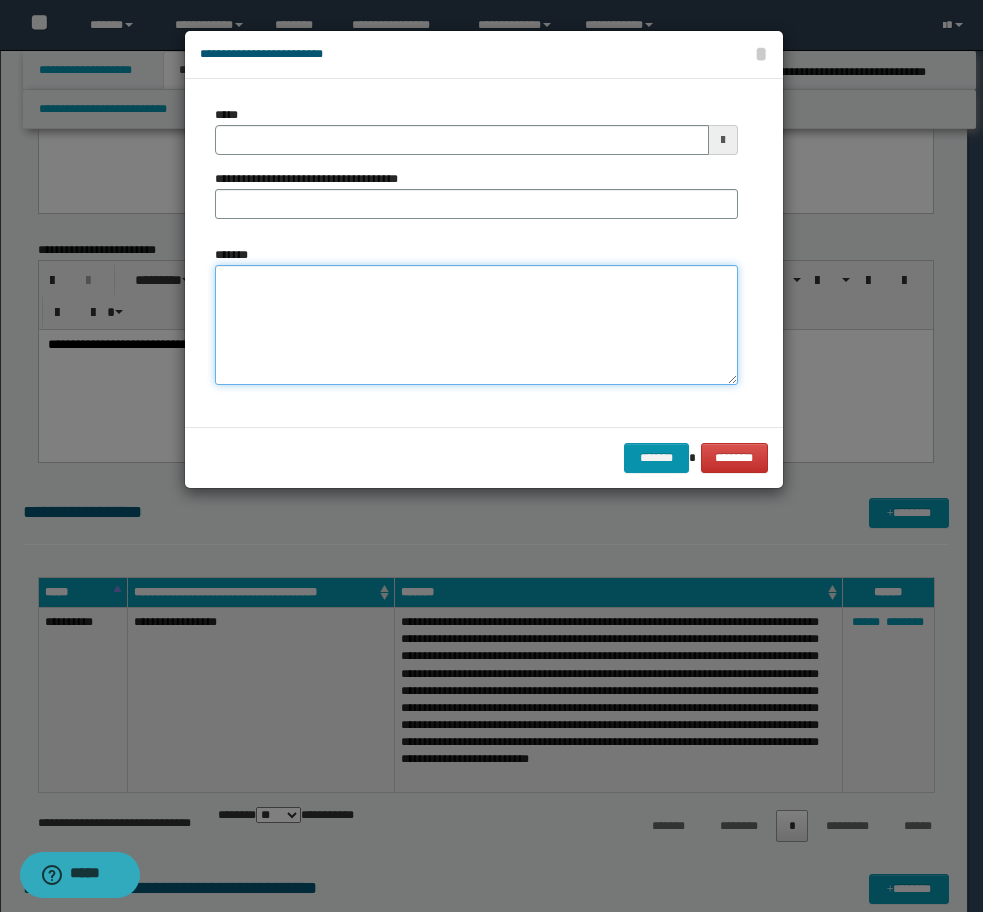 click on "*******" at bounding box center [476, 325] 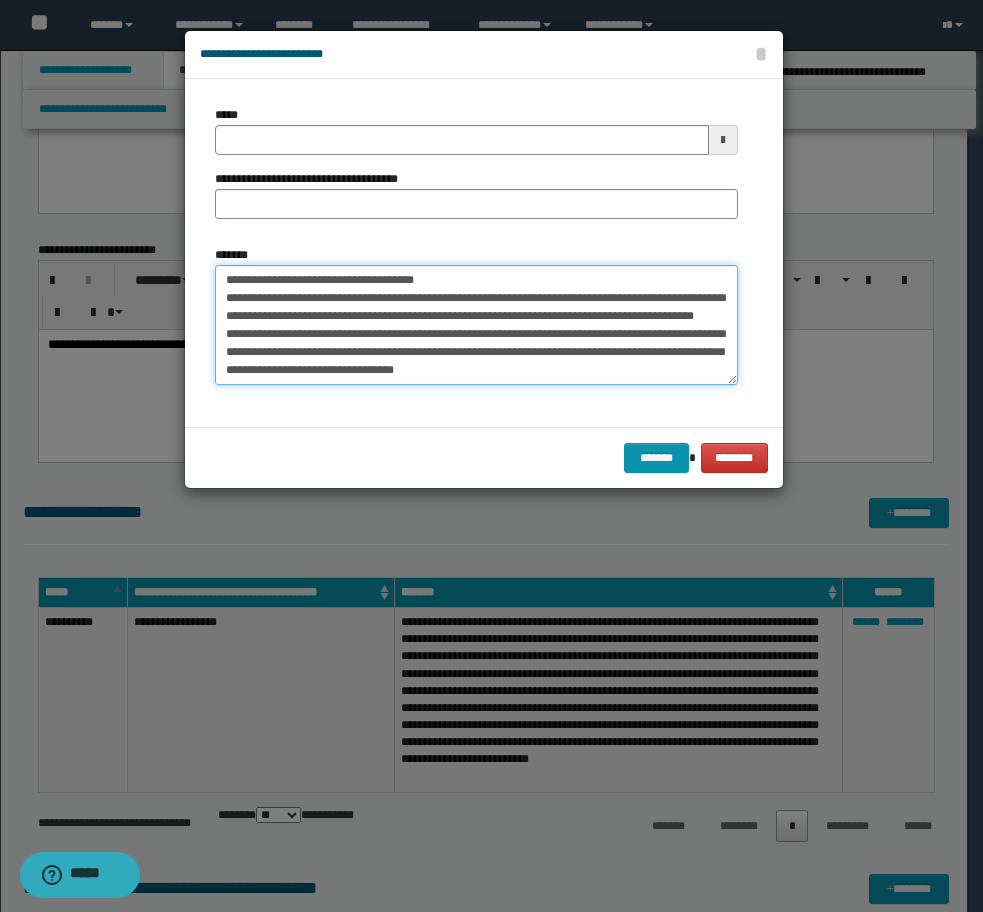 scroll, scrollTop: 30, scrollLeft: 0, axis: vertical 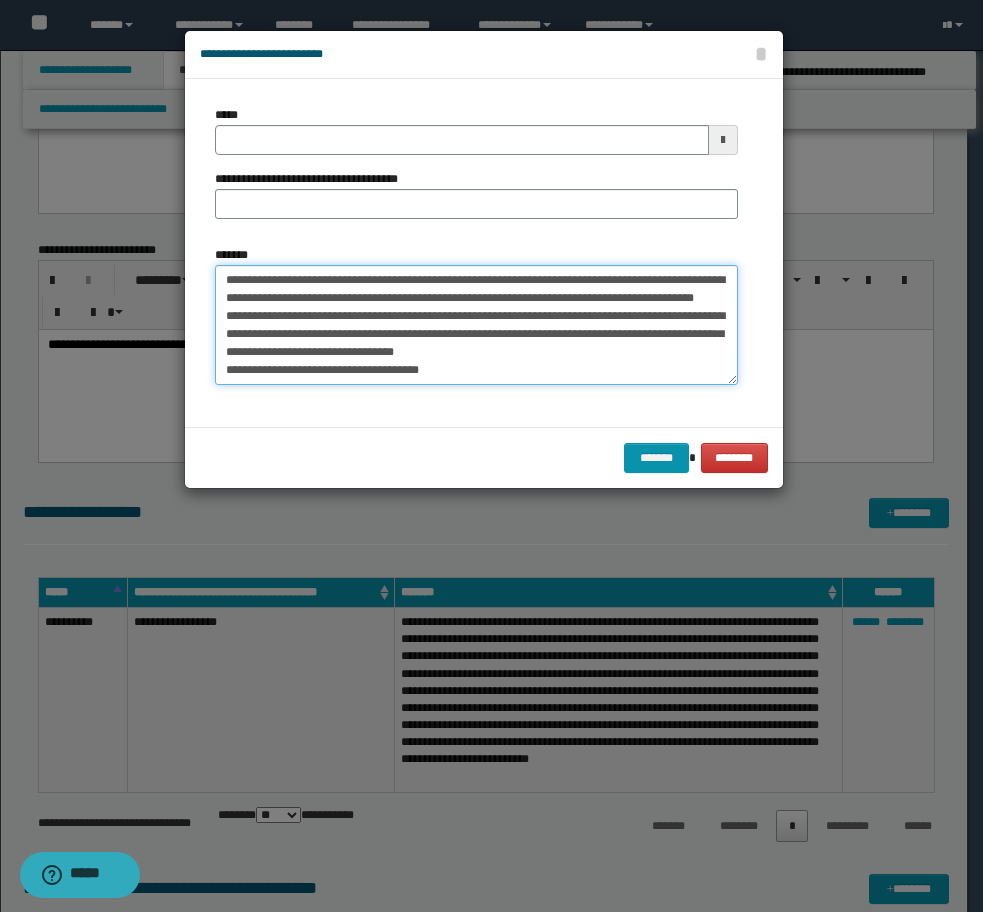 drag, startPoint x: 401, startPoint y: 367, endPoint x: 467, endPoint y: 377, distance: 66.75328 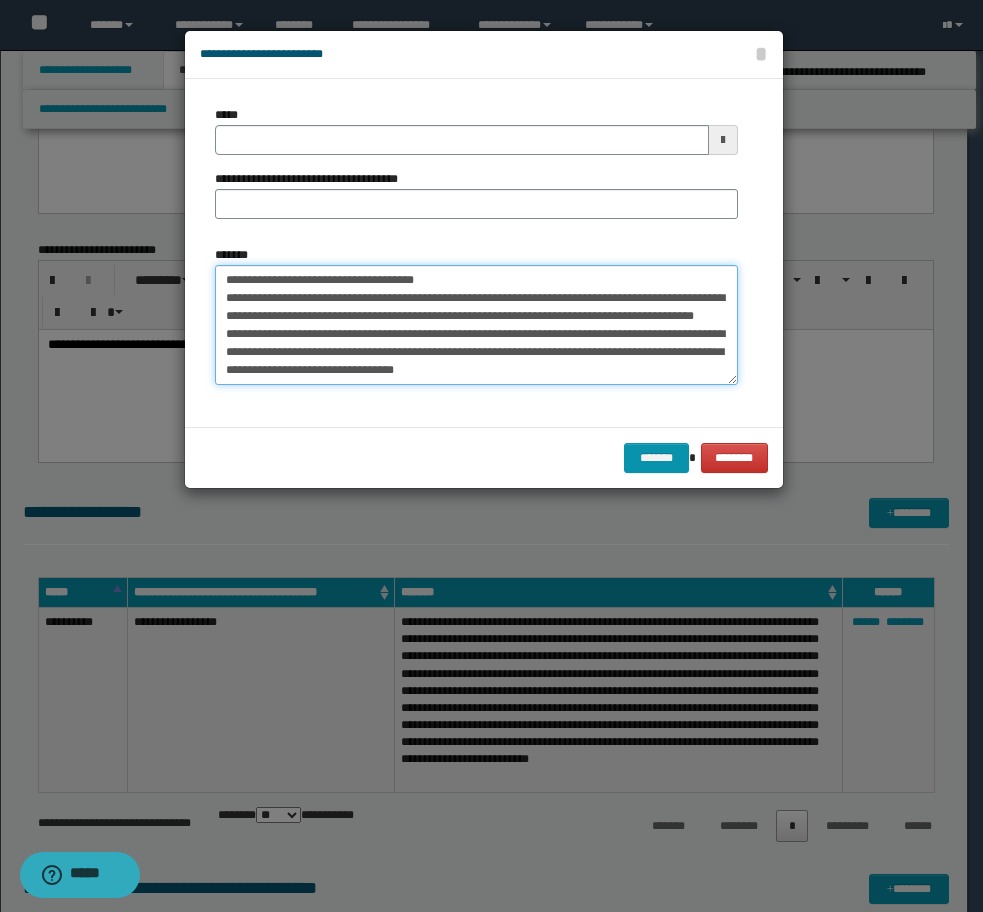 drag, startPoint x: 468, startPoint y: 377, endPoint x: 80, endPoint y: 194, distance: 428.99066 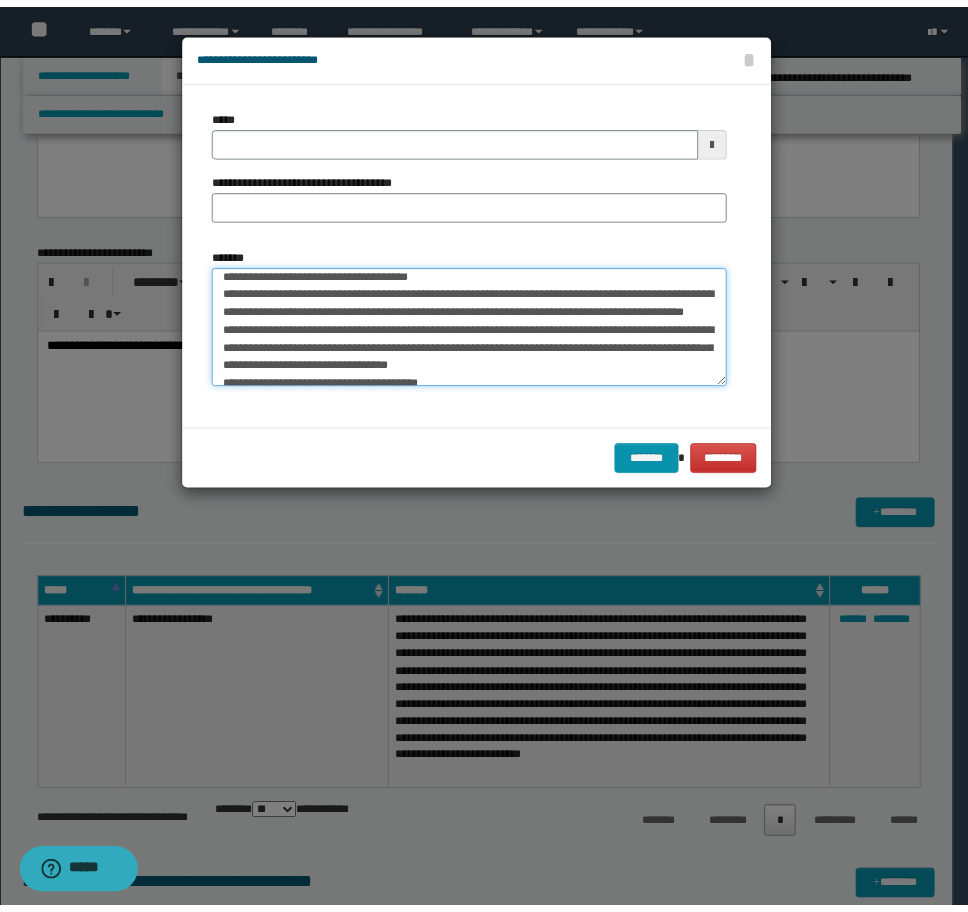 scroll, scrollTop: 0, scrollLeft: 0, axis: both 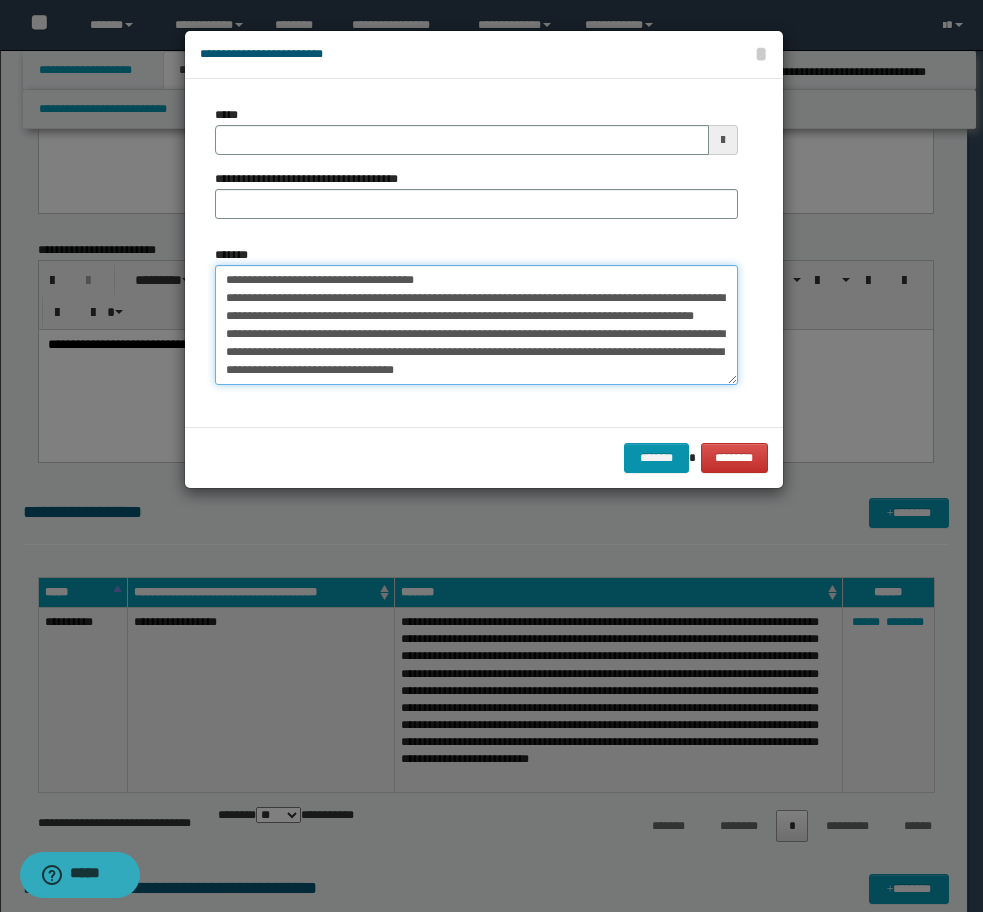 drag, startPoint x: 335, startPoint y: 293, endPoint x: 10, endPoint y: 219, distance: 333.31818 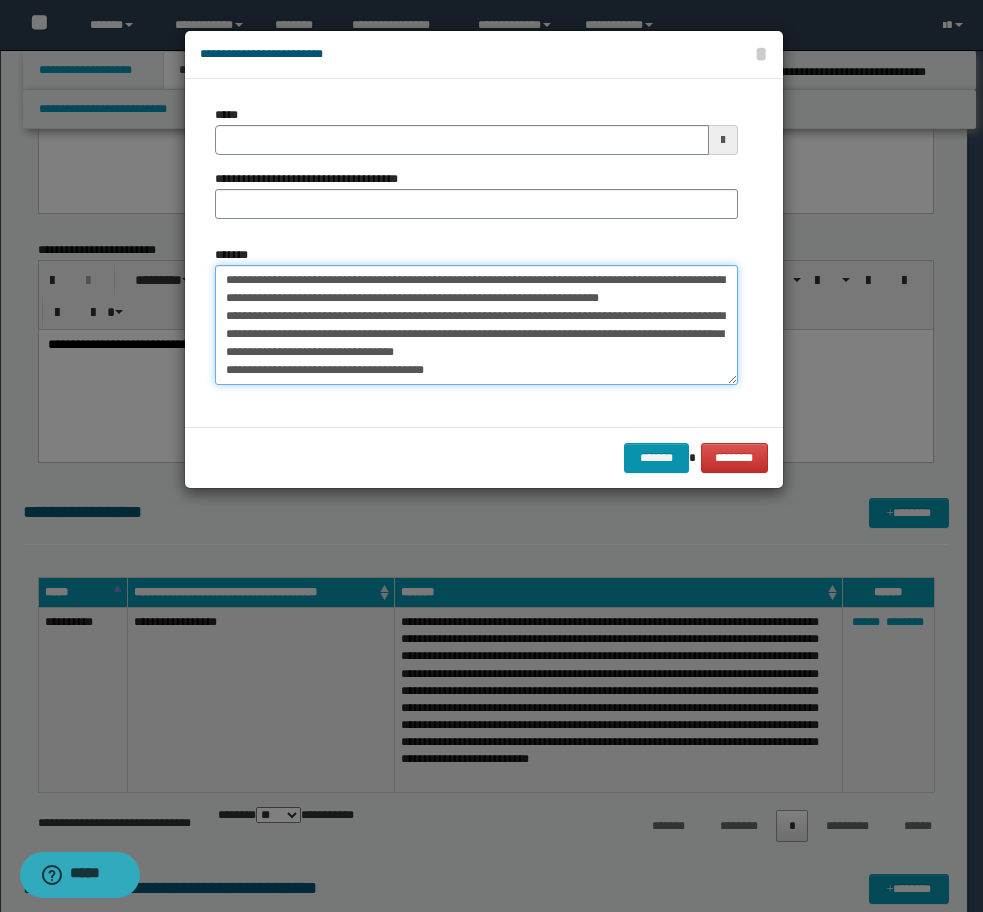 drag, startPoint x: 223, startPoint y: 372, endPoint x: 477, endPoint y: 378, distance: 254.07086 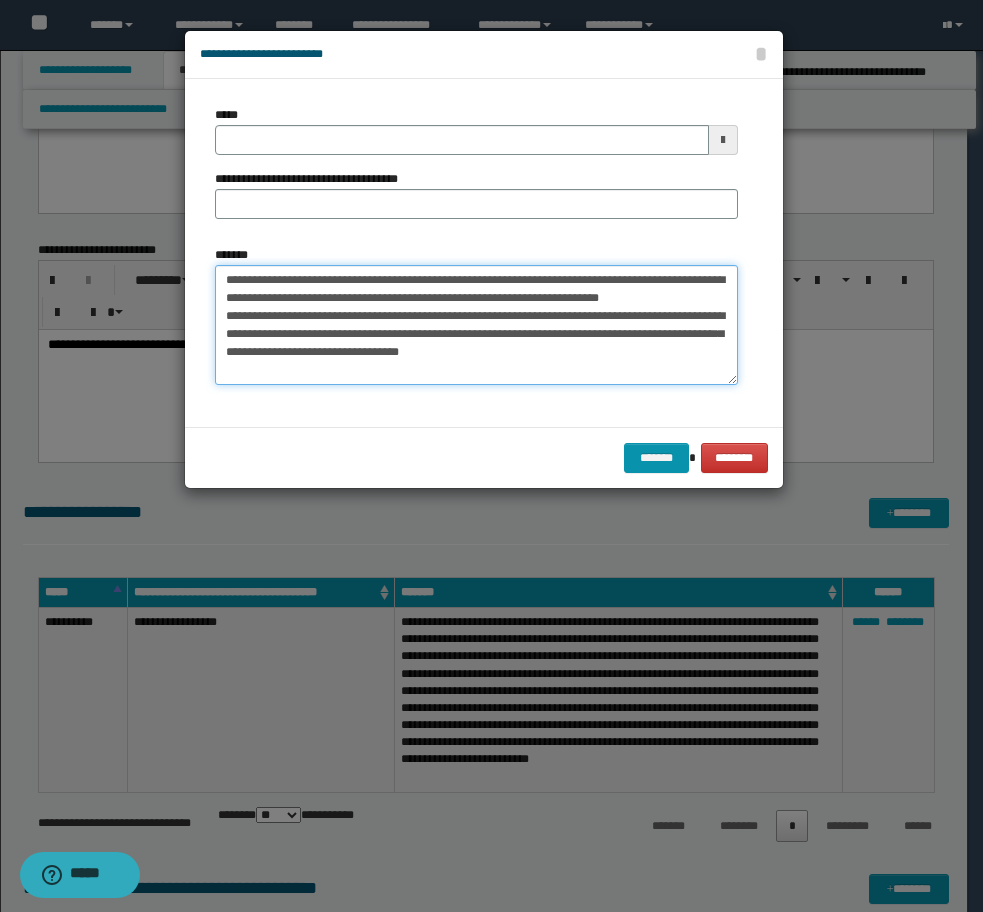type on "**********" 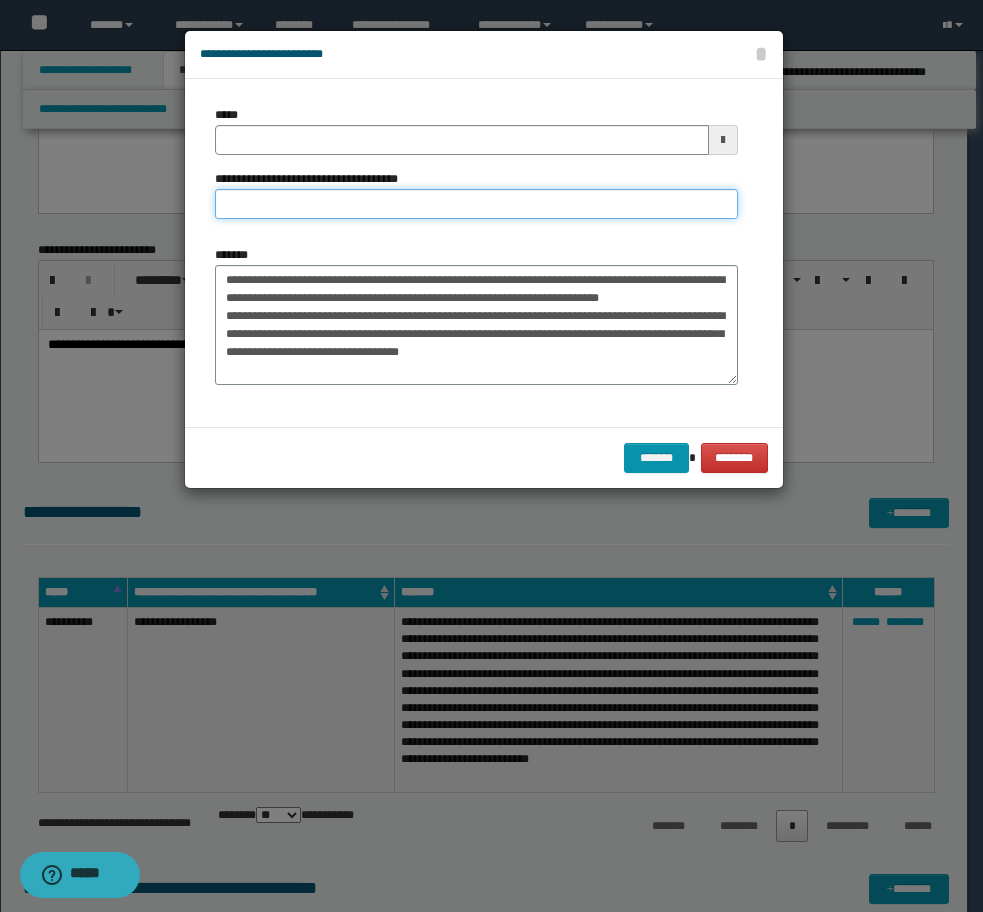 click on "**********" at bounding box center (476, 204) 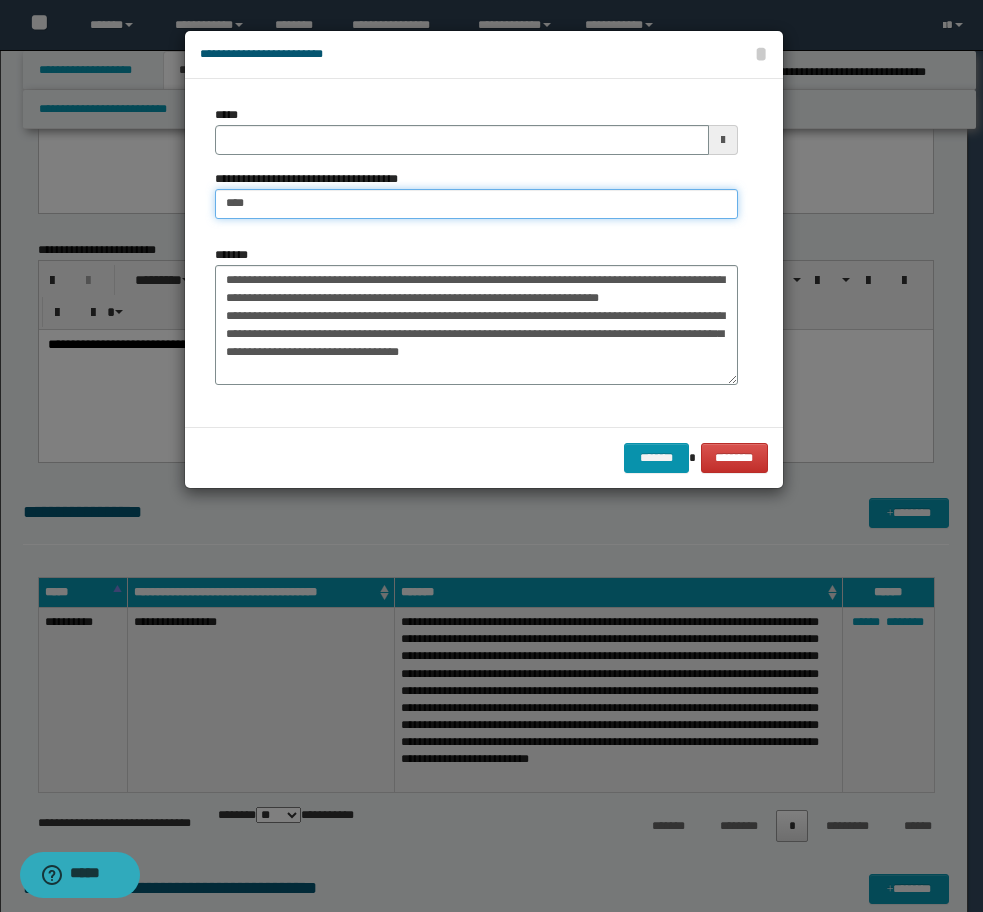 type on "**********" 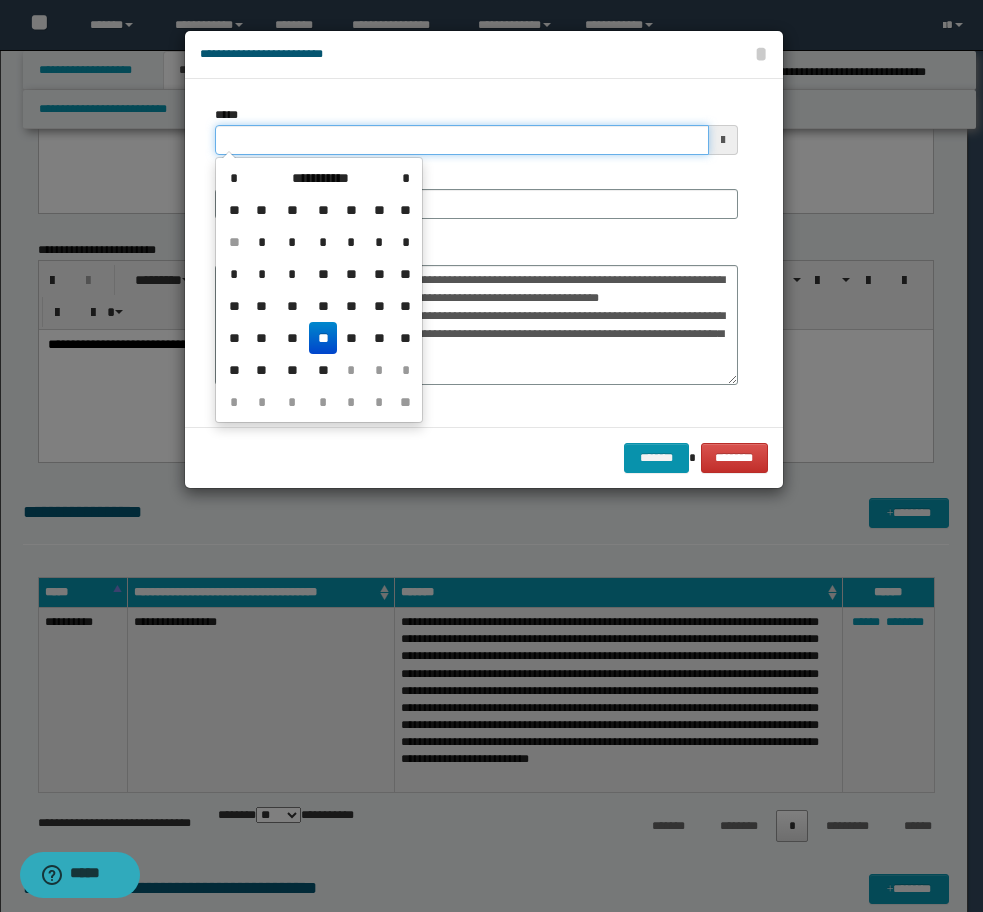 drag, startPoint x: 349, startPoint y: 134, endPoint x: -6, endPoint y: 129, distance: 355.03522 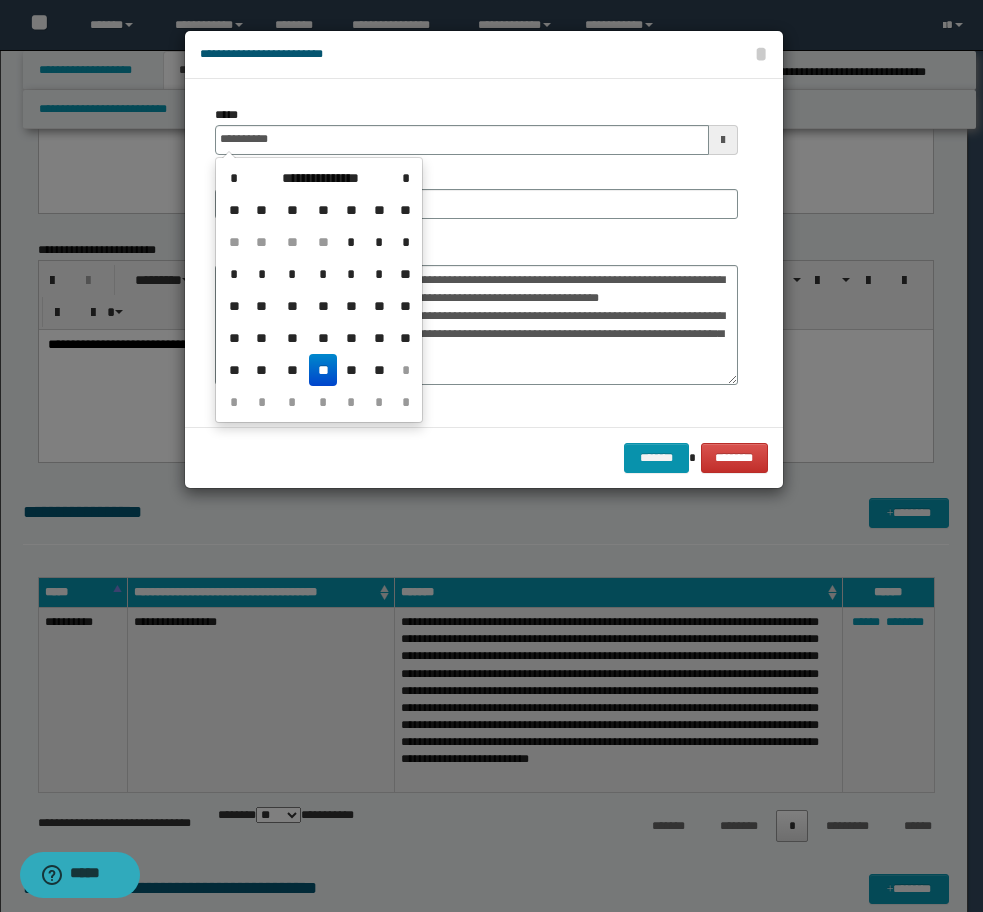 click on "**" at bounding box center (323, 370) 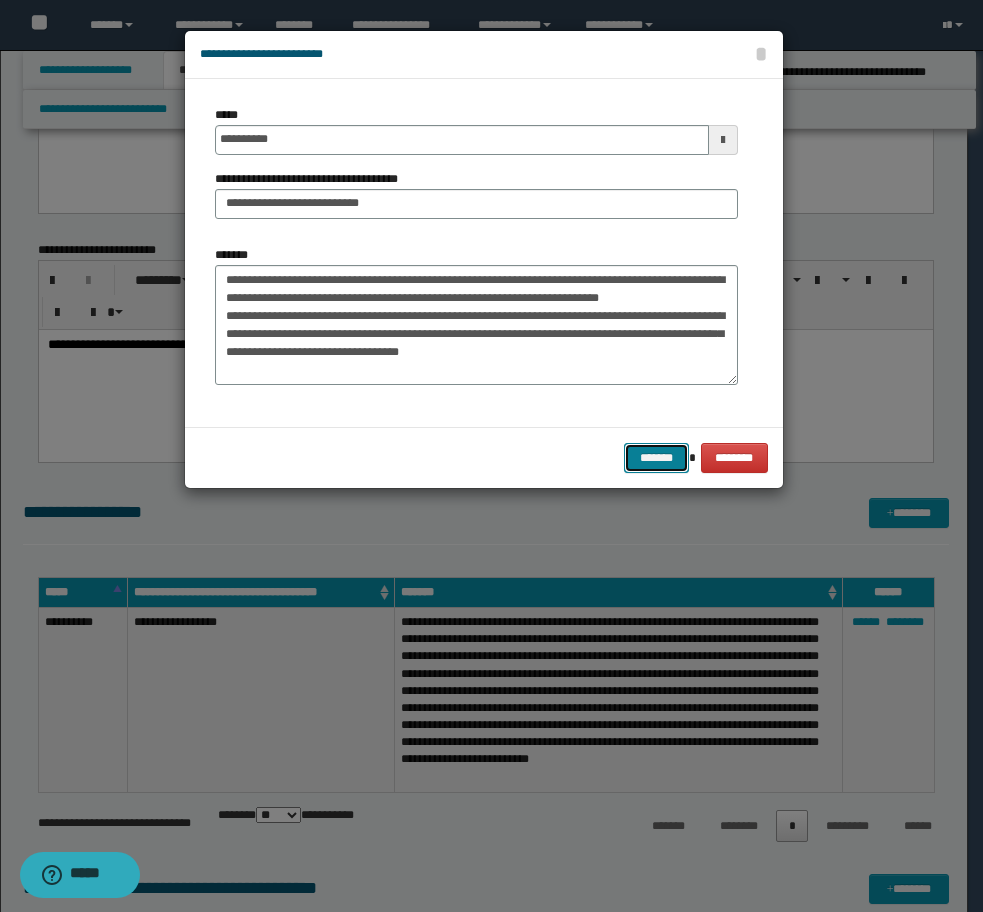 click on "*******" at bounding box center [656, 458] 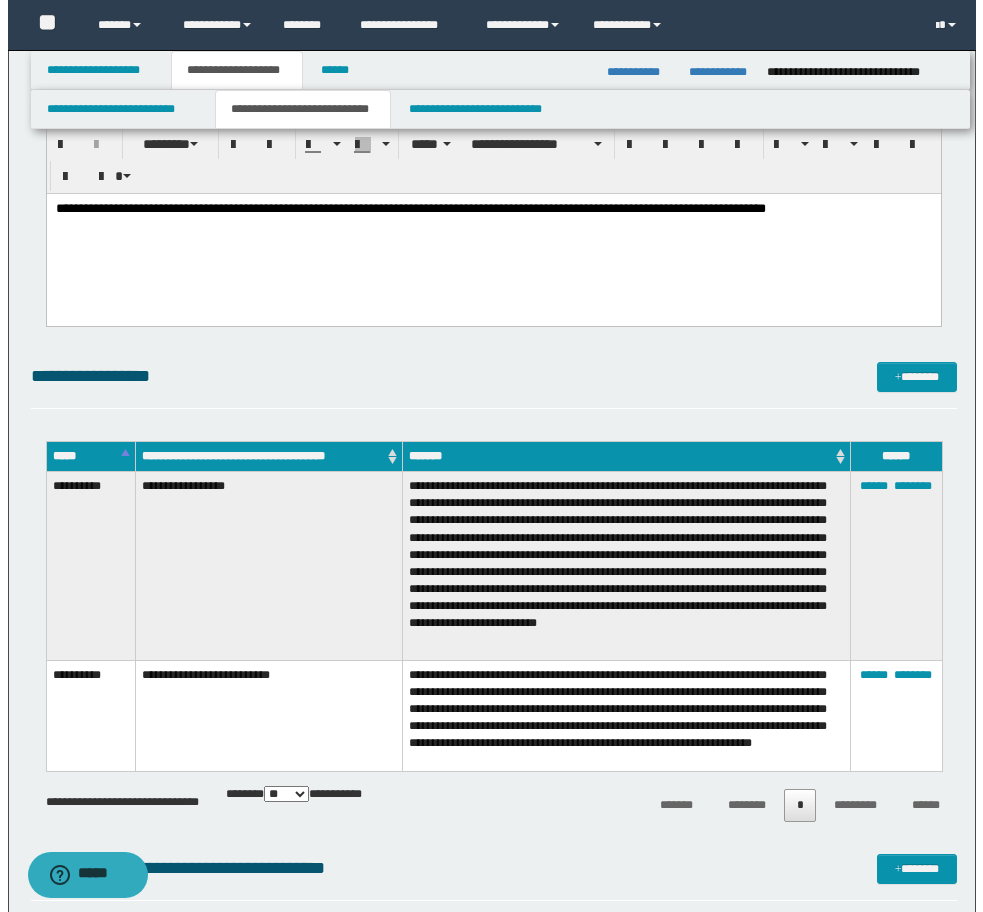 scroll, scrollTop: 9199, scrollLeft: 0, axis: vertical 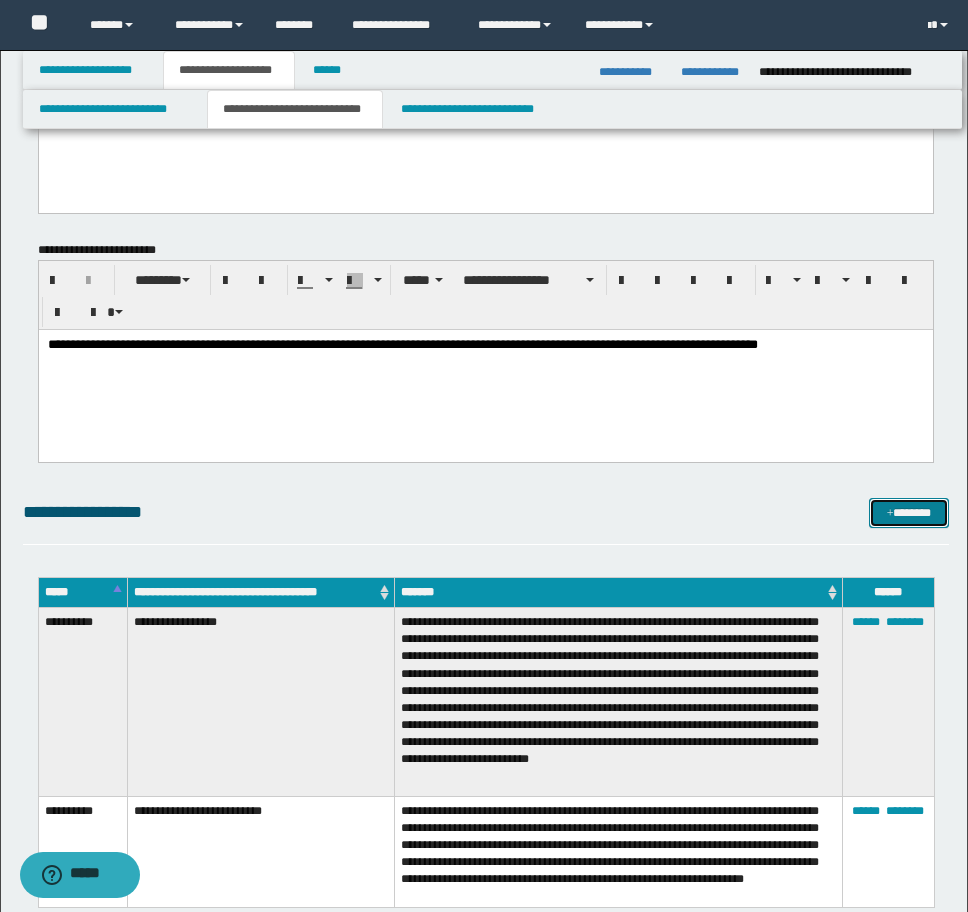 click on "*******" at bounding box center [909, 513] 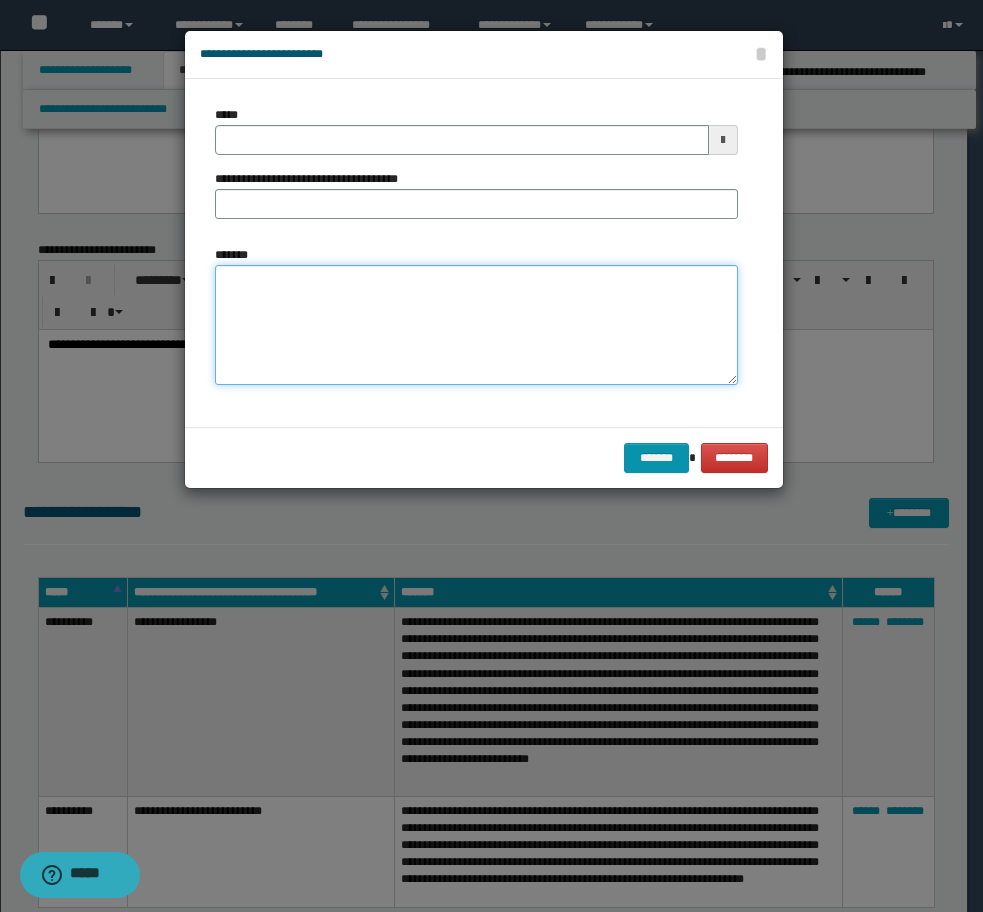 click on "*******" at bounding box center [476, 325] 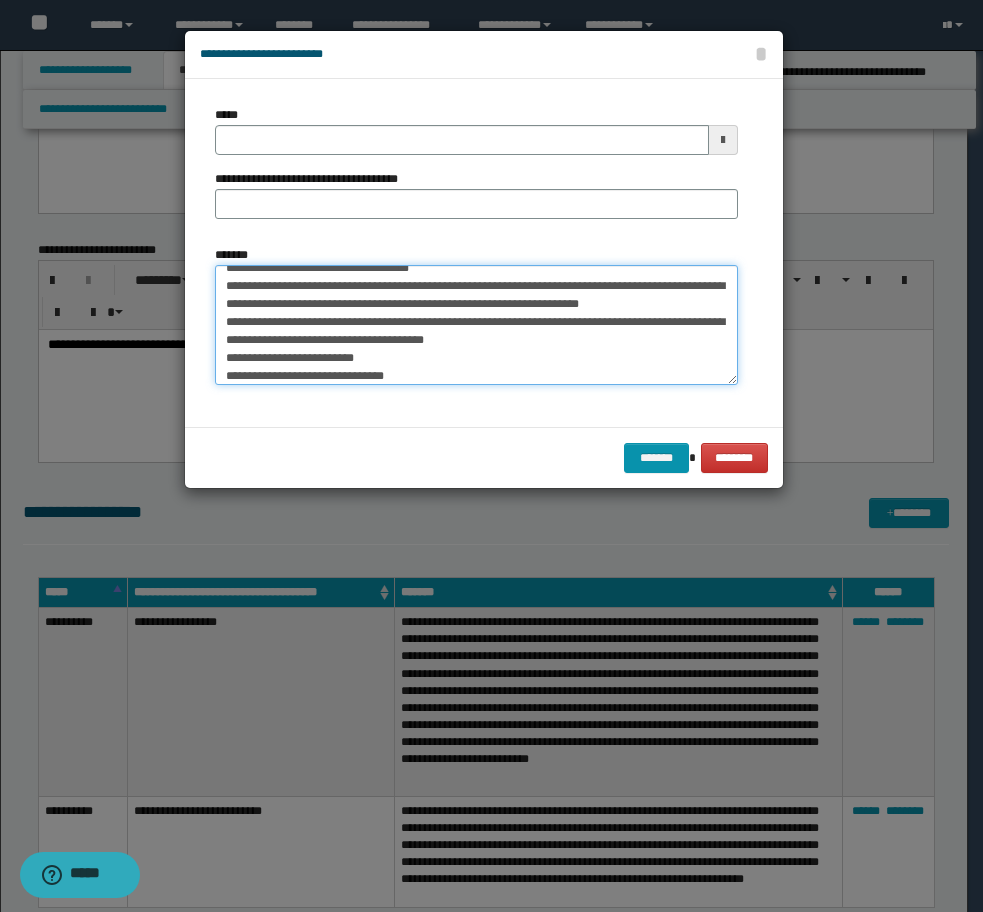 scroll, scrollTop: 0, scrollLeft: 0, axis: both 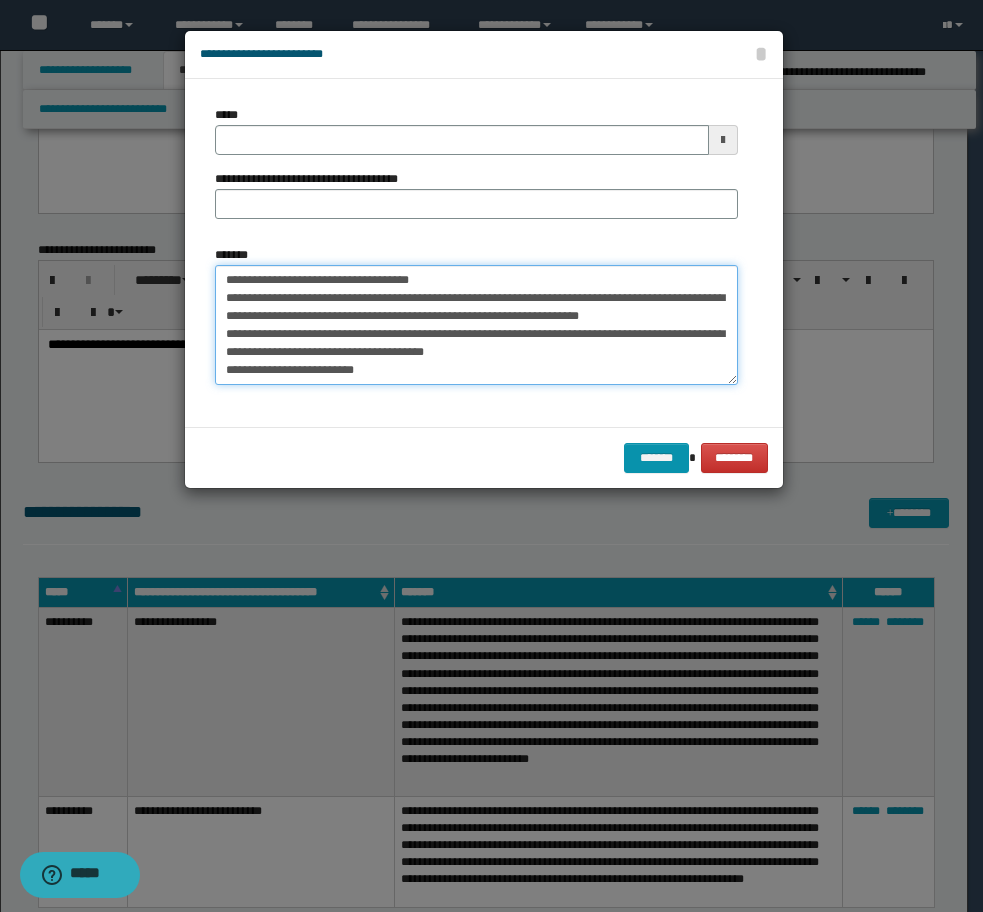 drag, startPoint x: 220, startPoint y: 290, endPoint x: 218, endPoint y: 258, distance: 32.06244 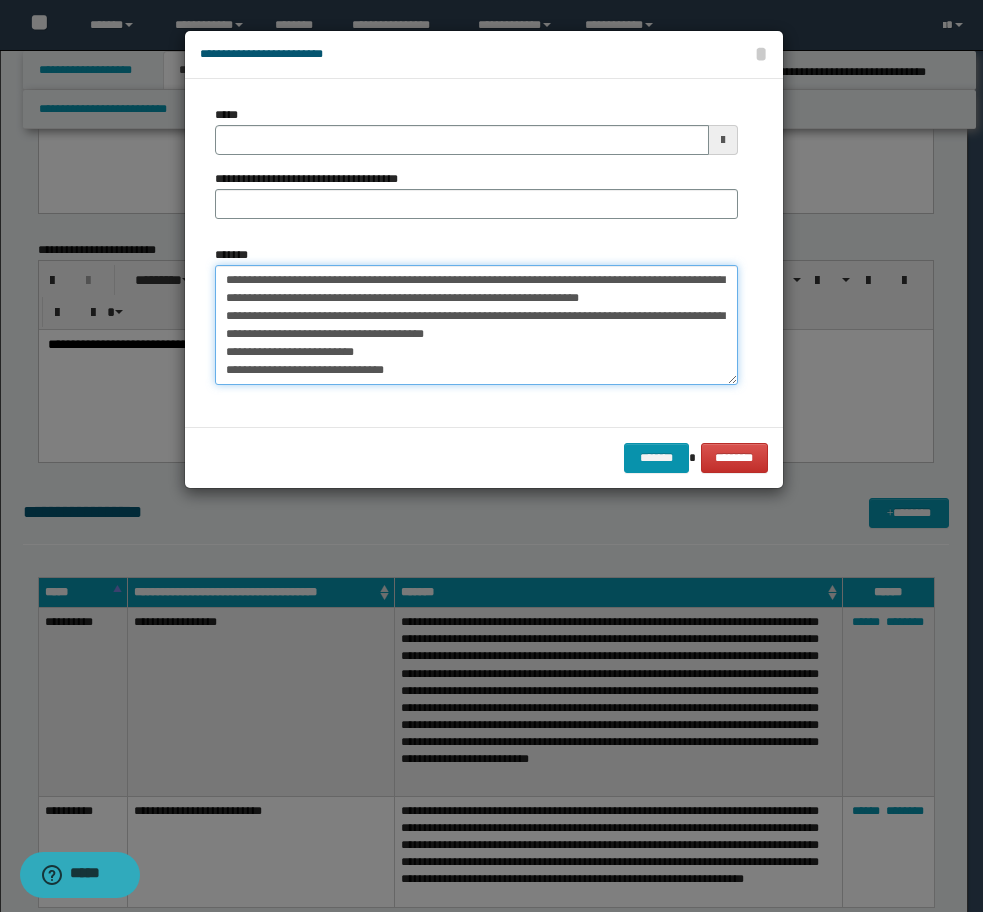 click on "**********" at bounding box center (476, 325) 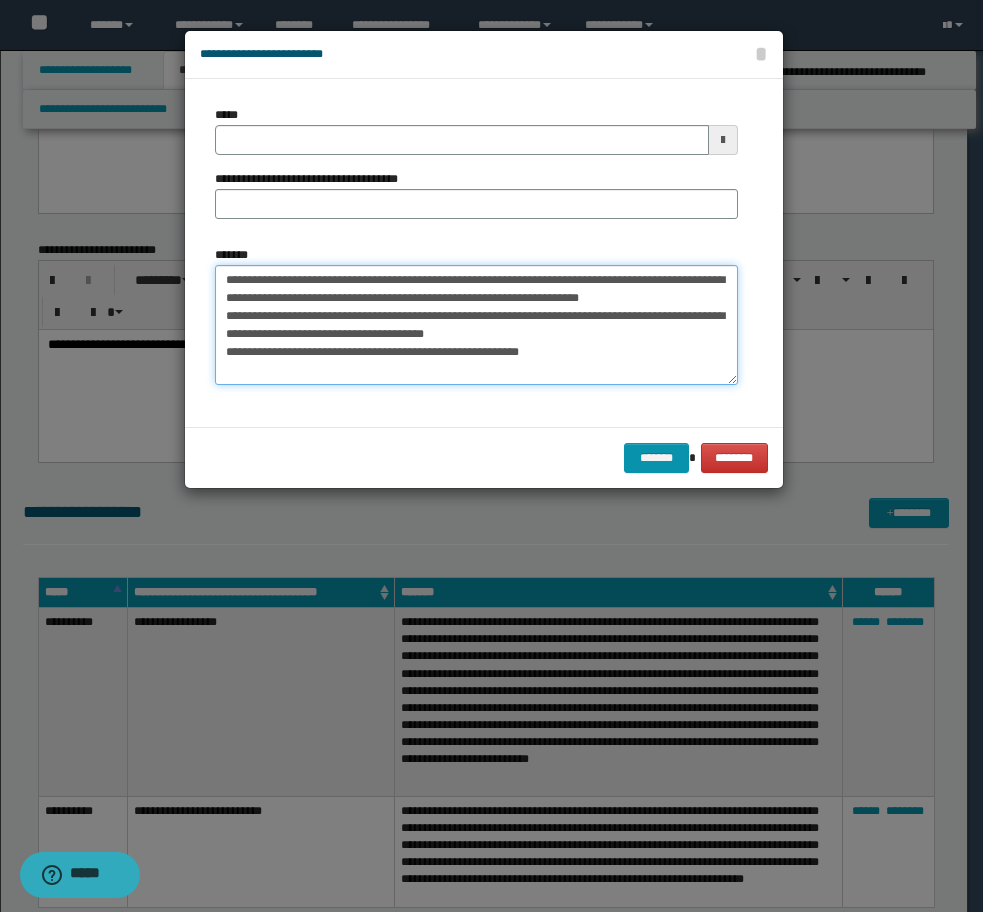 click on "**********" at bounding box center [476, 325] 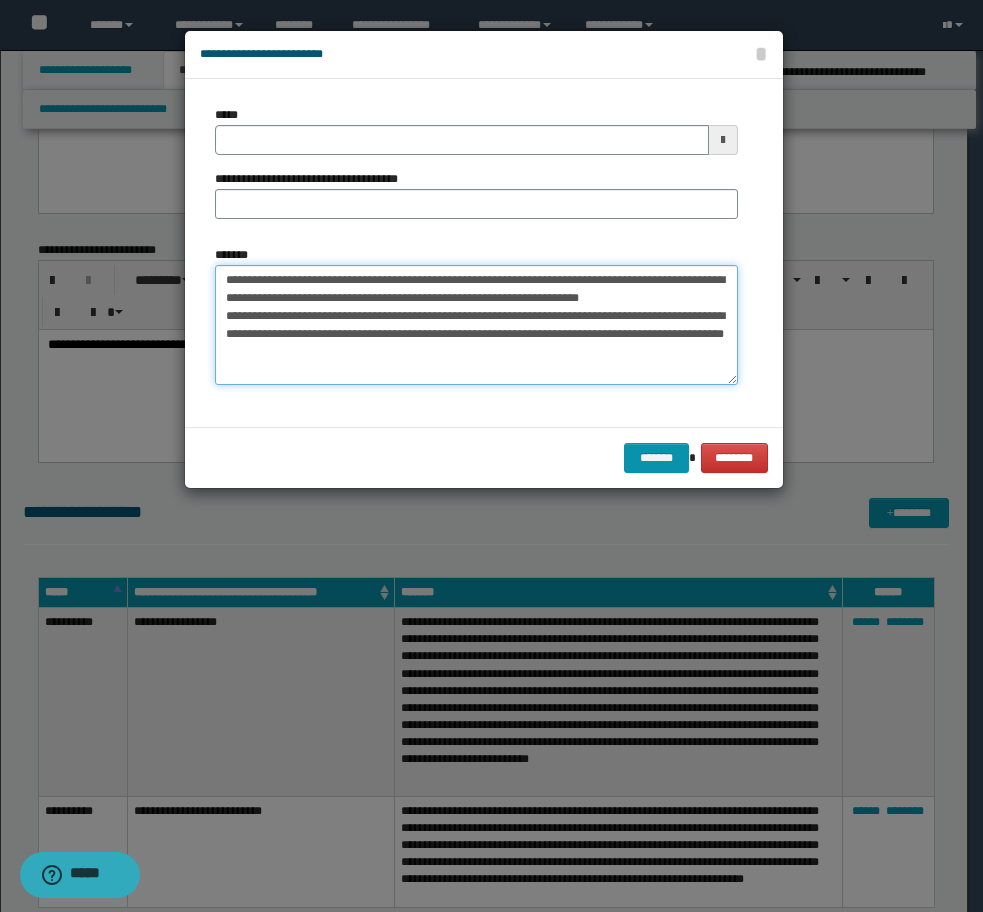 click on "**********" at bounding box center [476, 325] 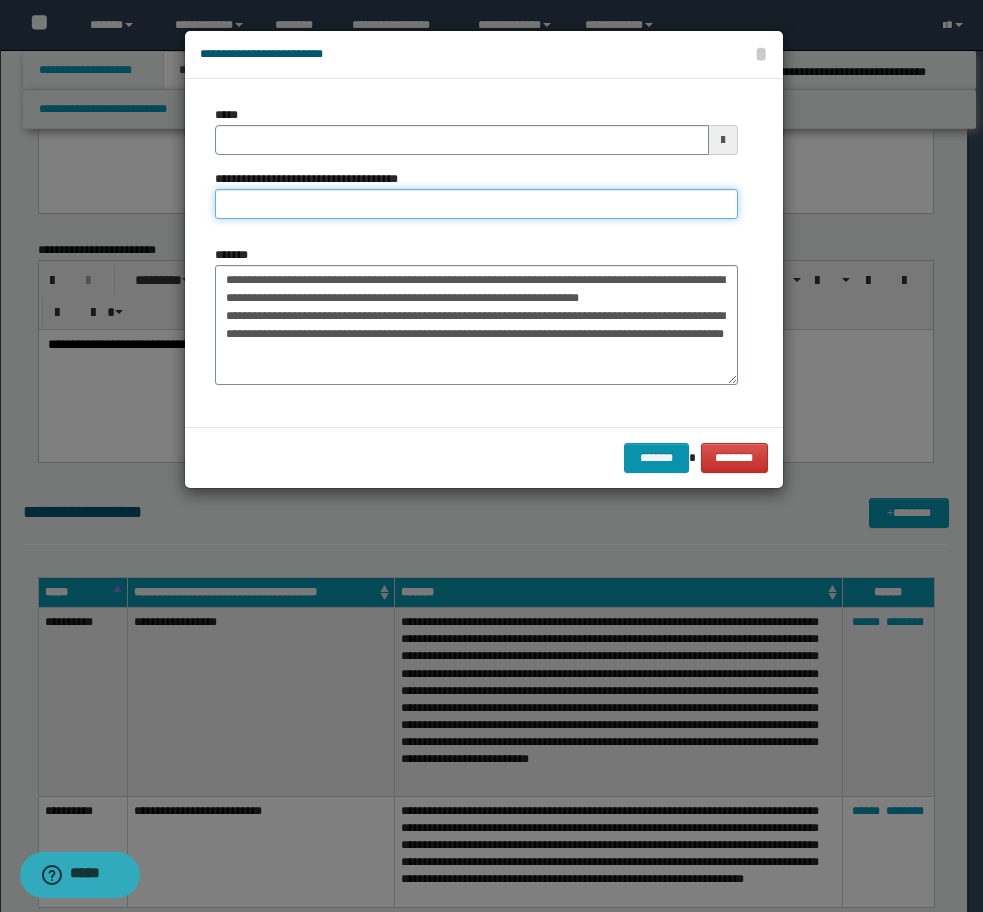 click on "**********" at bounding box center [476, 204] 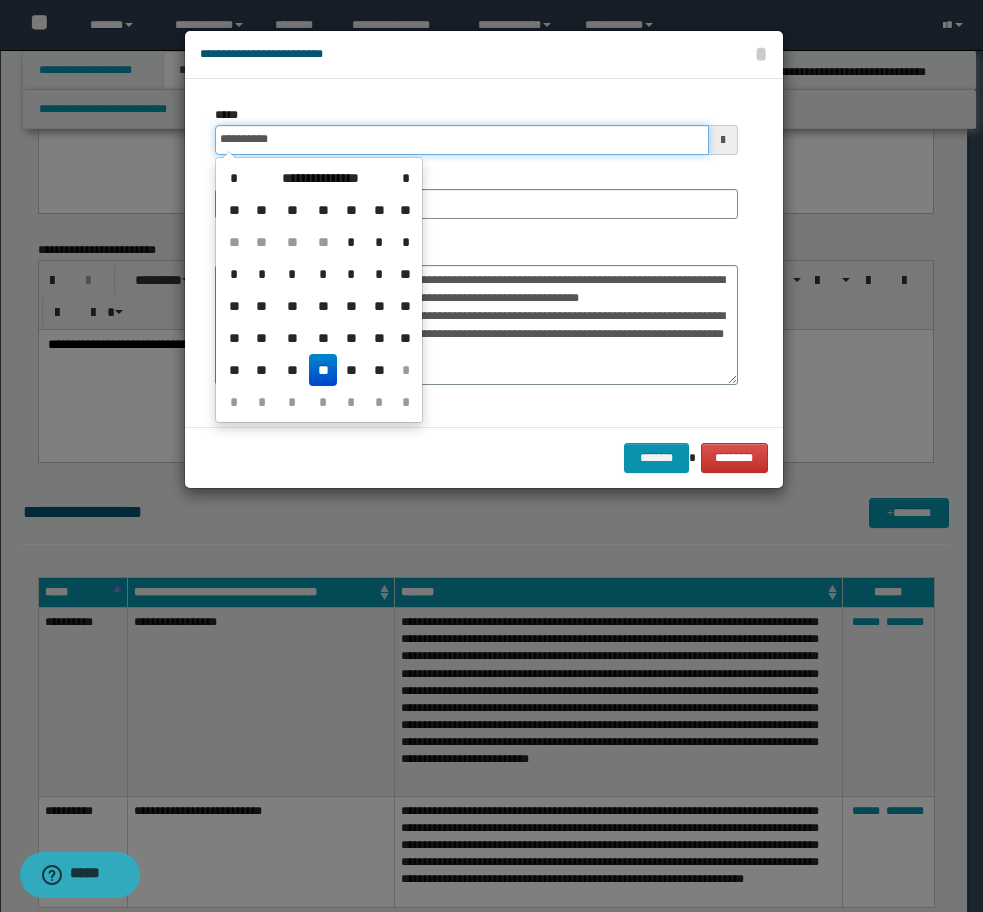 drag, startPoint x: 317, startPoint y: 139, endPoint x: -6, endPoint y: 109, distance: 324.3902 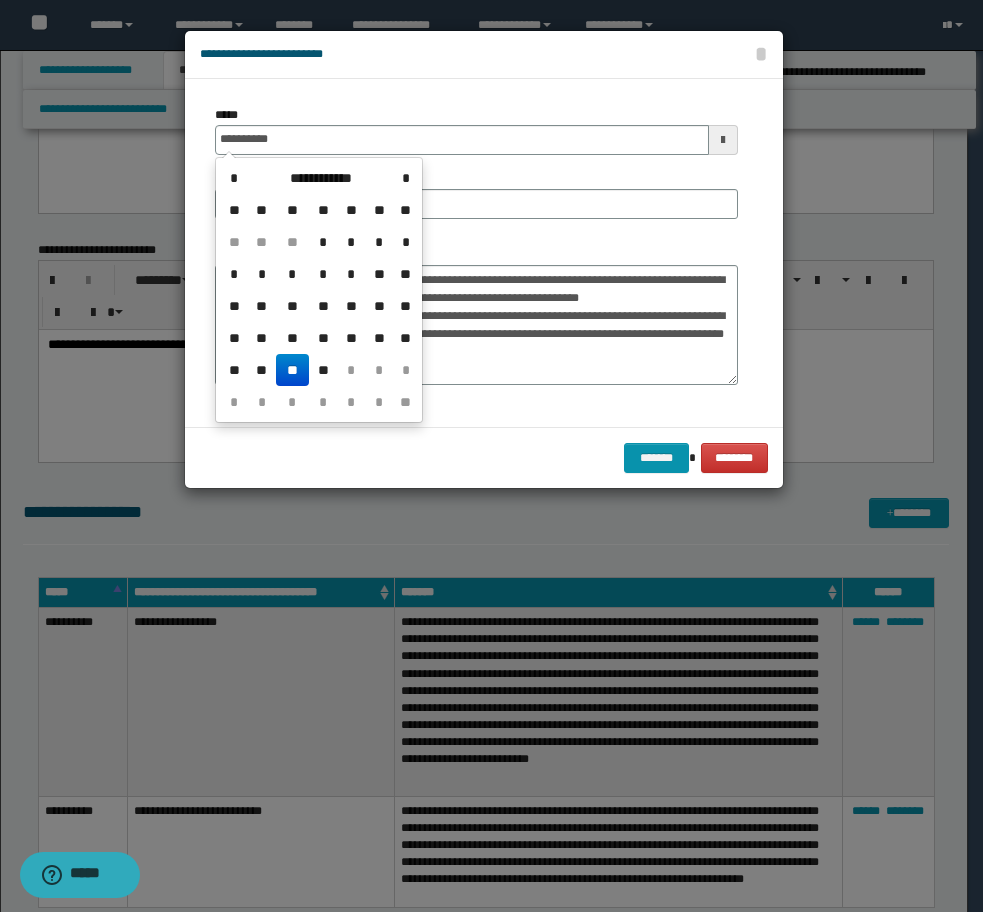 click on "**" at bounding box center (292, 370) 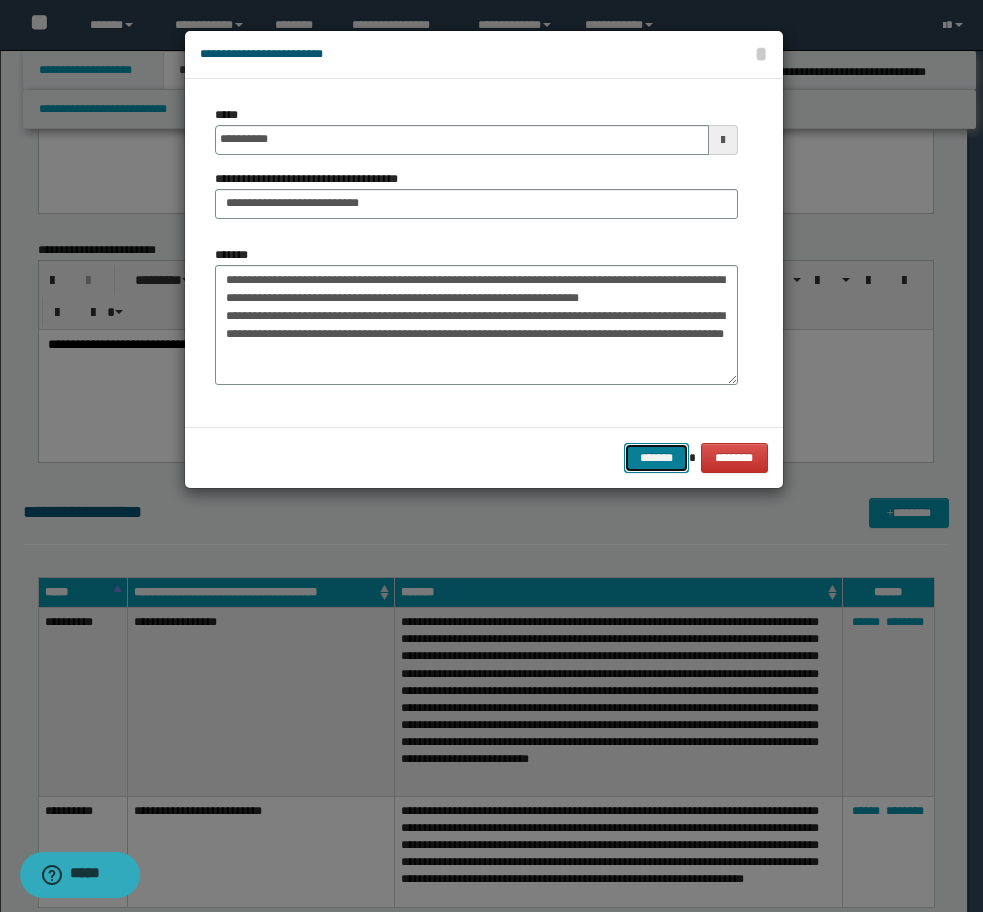 click on "*******" at bounding box center (656, 458) 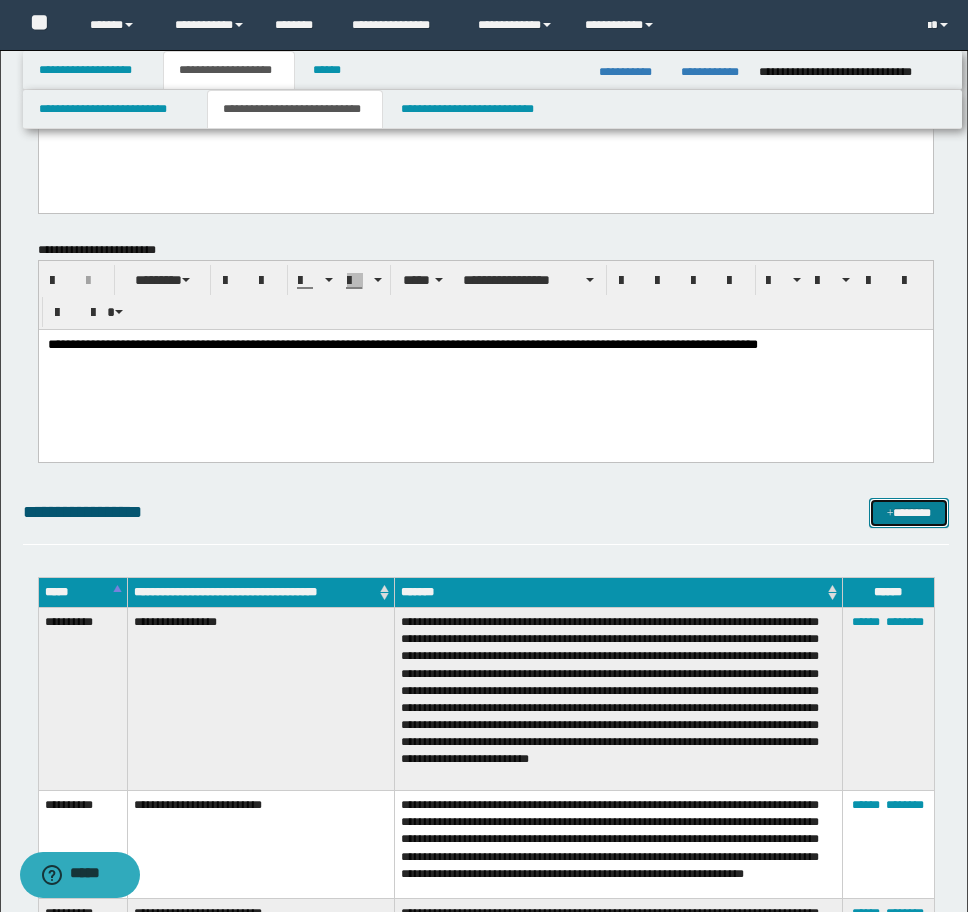 click on "*******" at bounding box center (909, 513) 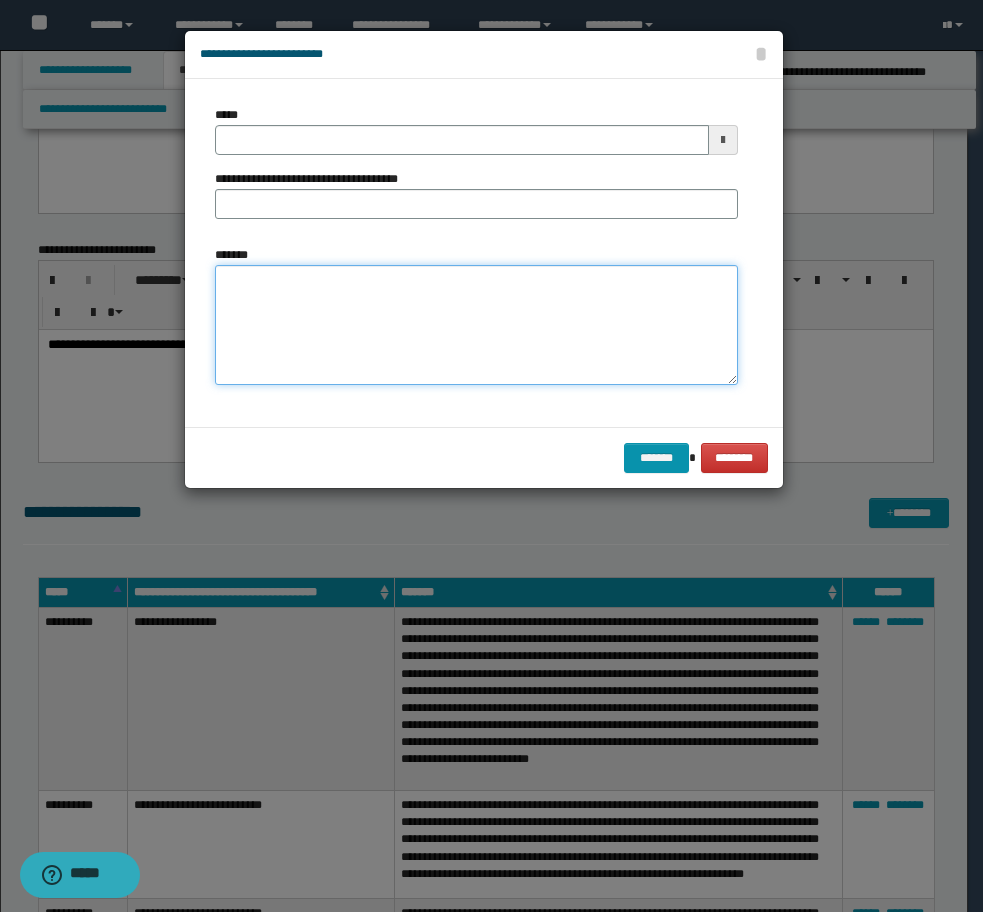 click on "*******" at bounding box center (476, 325) 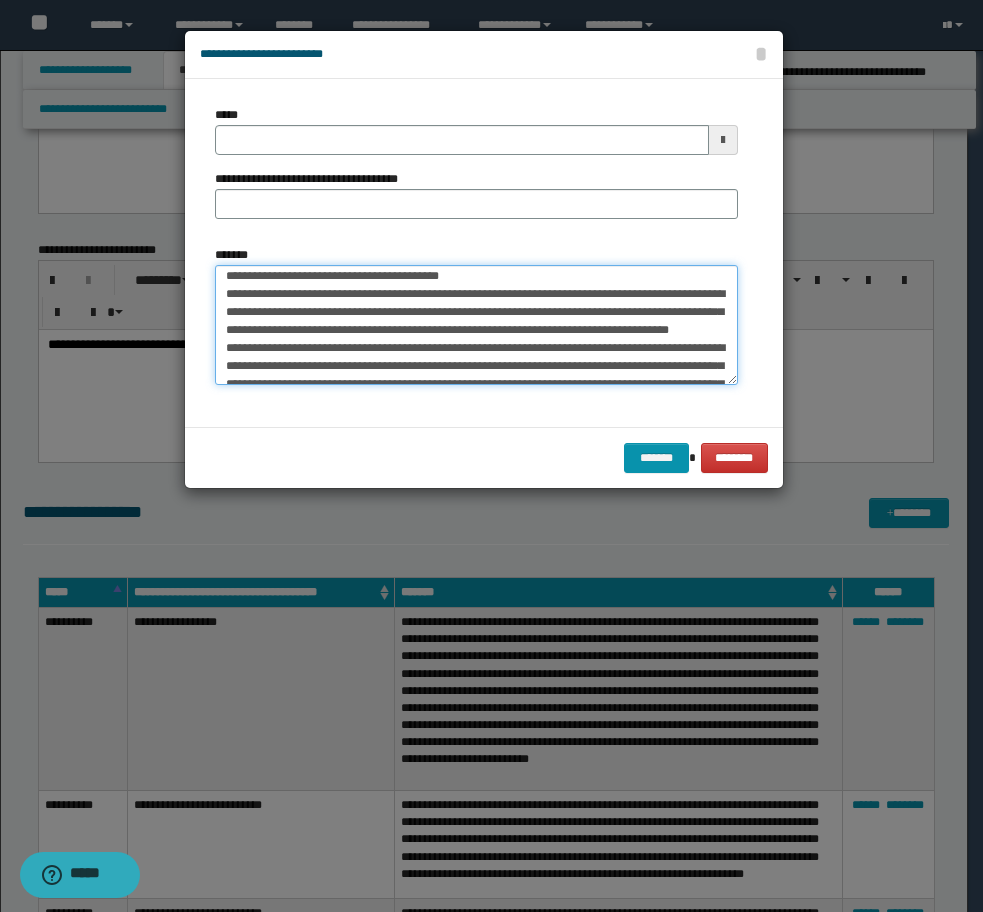 scroll, scrollTop: 0, scrollLeft: 0, axis: both 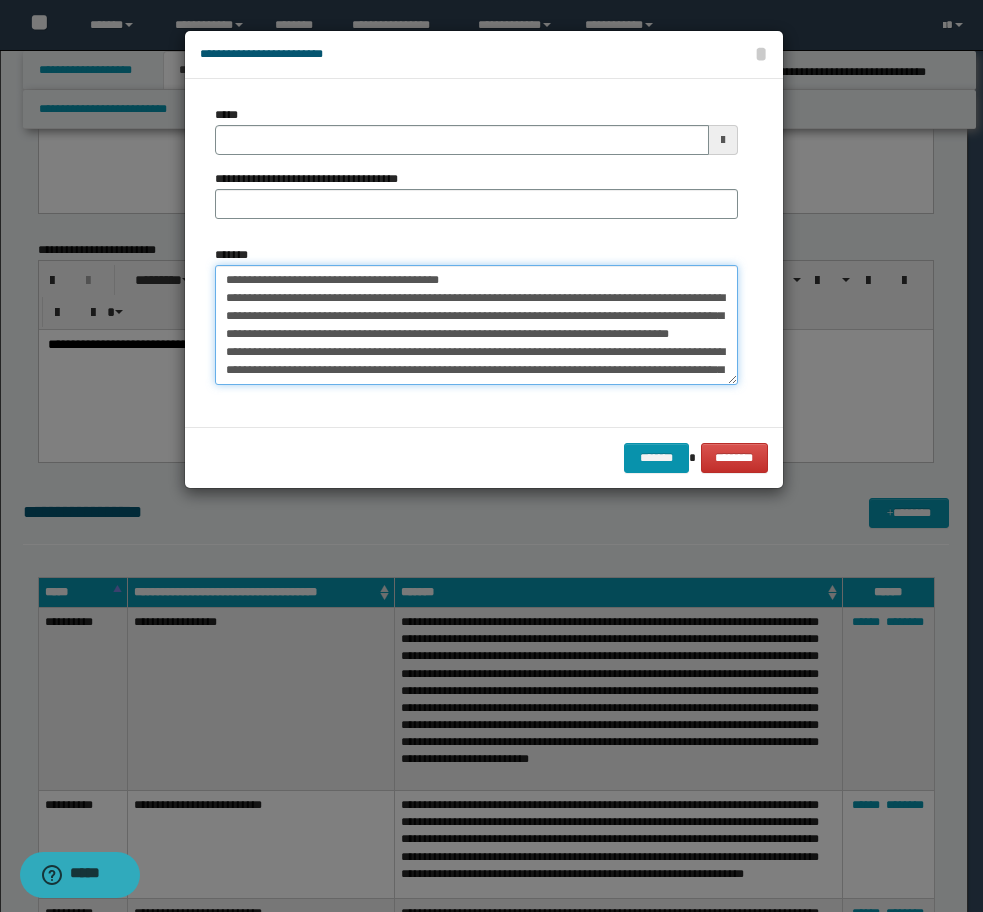 drag, startPoint x: 489, startPoint y: 282, endPoint x: 61, endPoint y: 263, distance: 428.4215 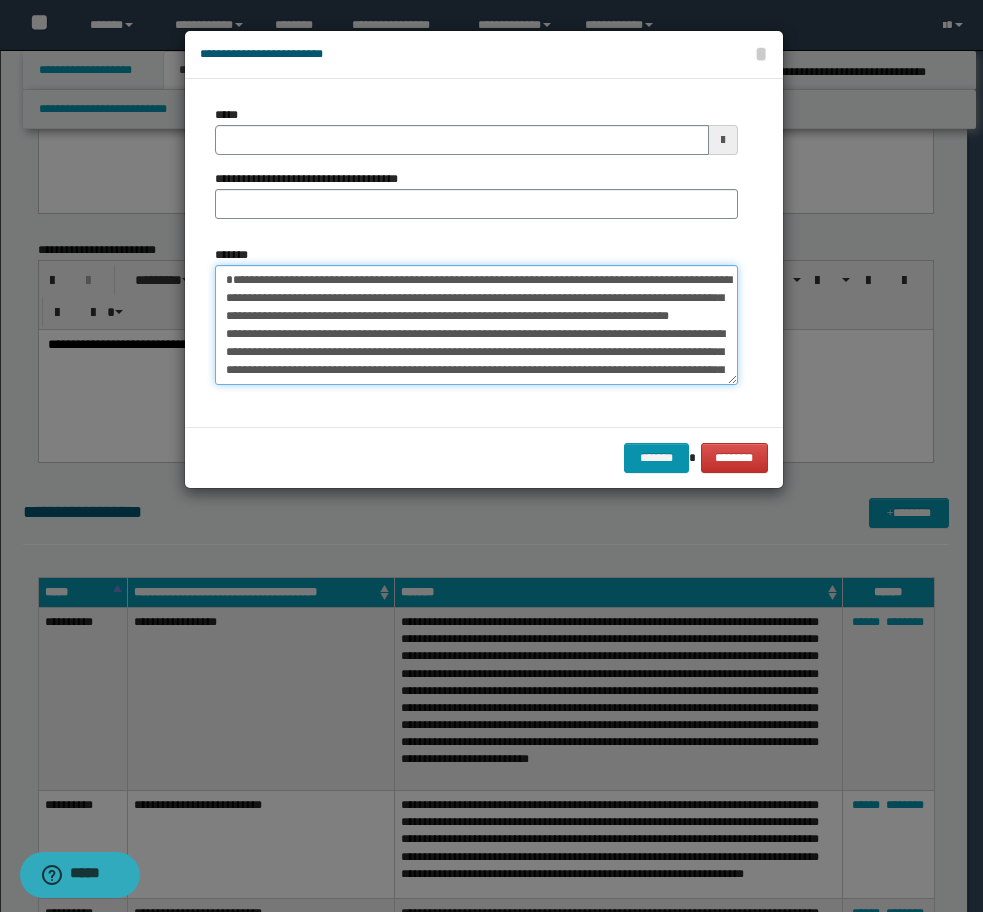 drag, startPoint x: 255, startPoint y: 296, endPoint x: 129, endPoint y: 287, distance: 126.32102 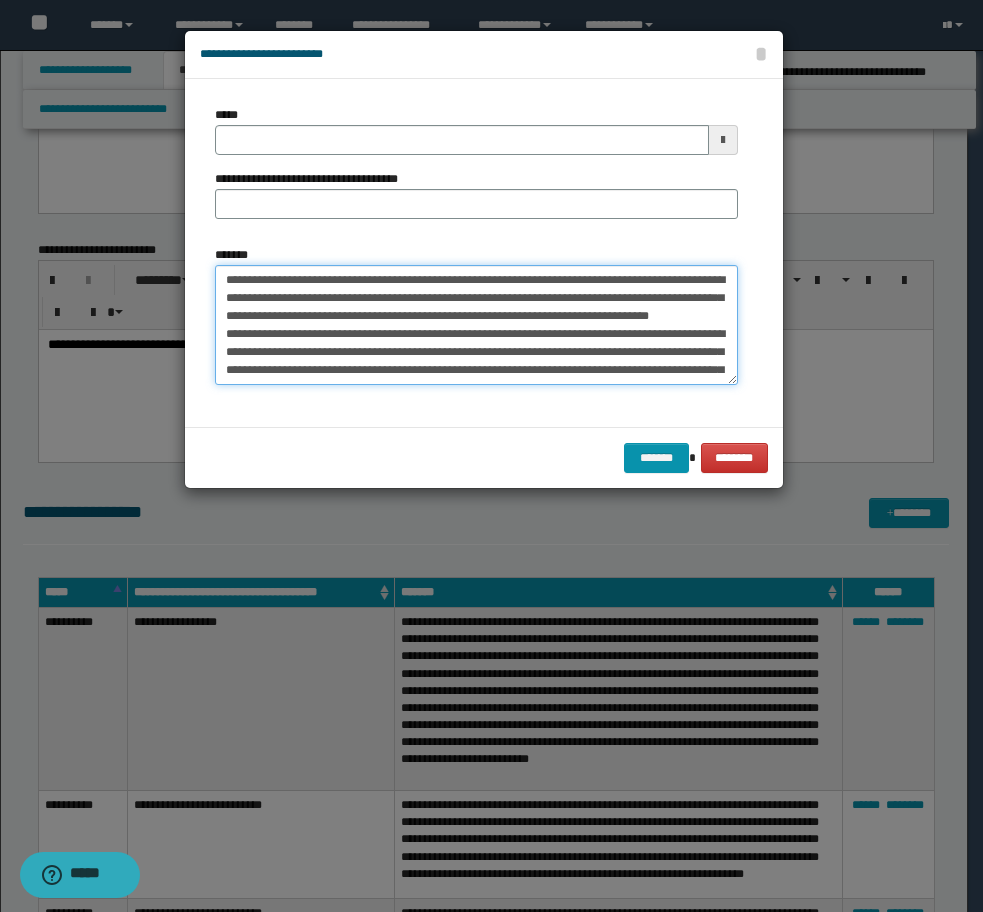 click on "*******" at bounding box center (476, 325) 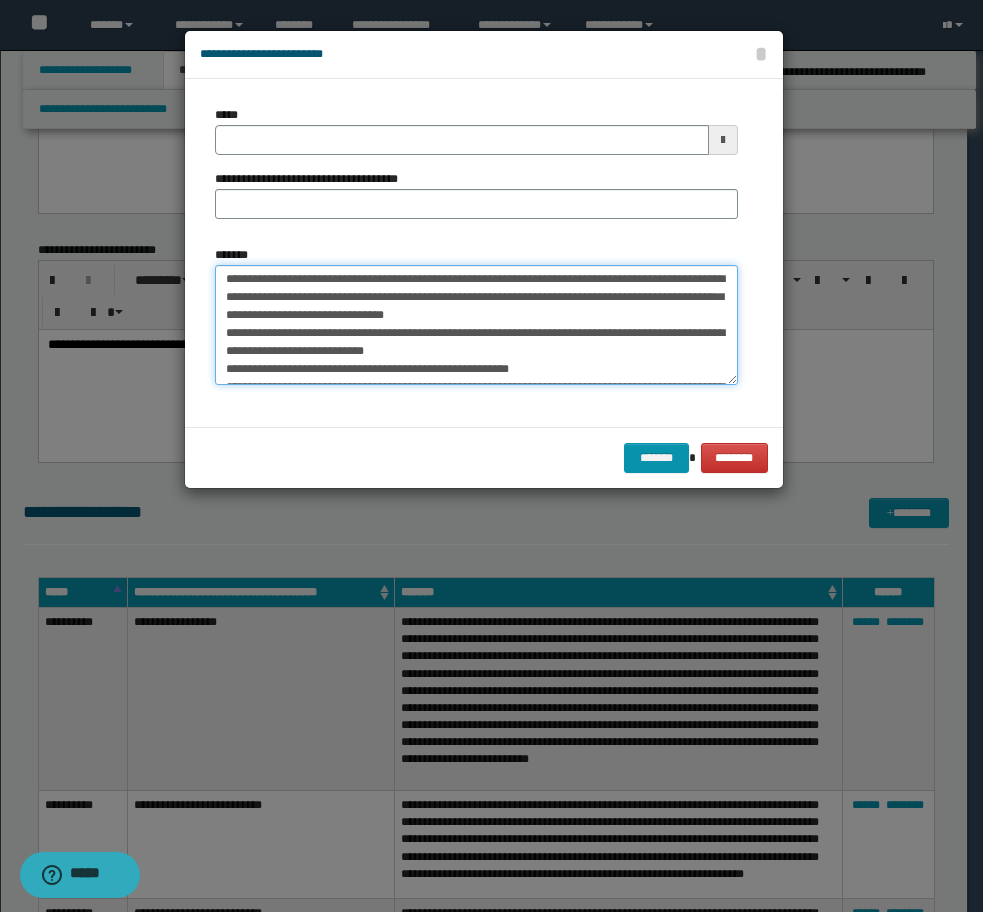 scroll, scrollTop: 200, scrollLeft: 0, axis: vertical 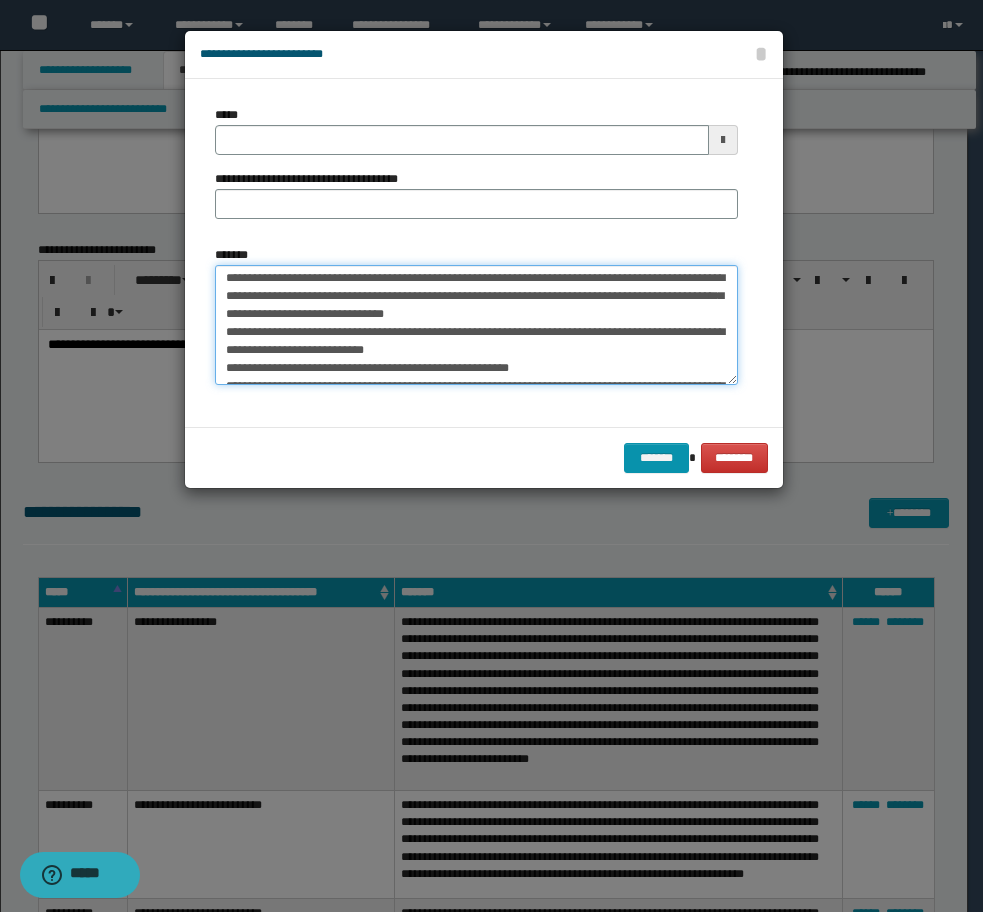 click on "*******" at bounding box center (476, 325) 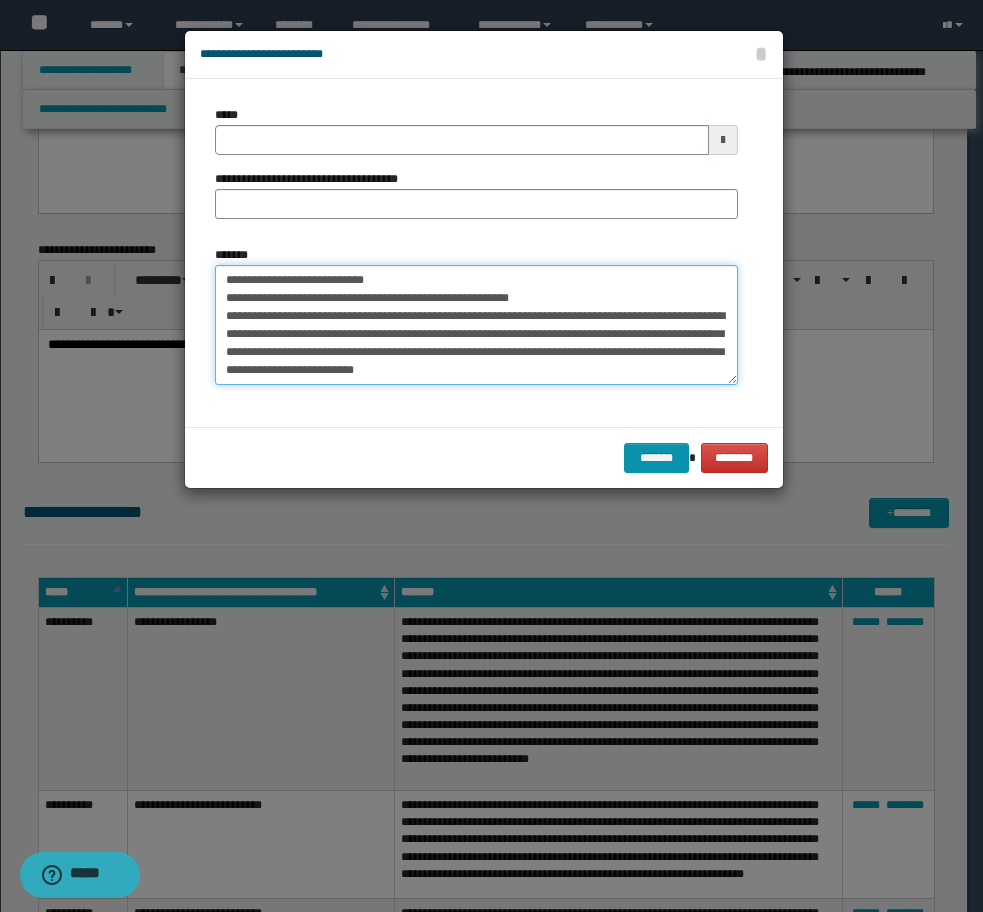 scroll, scrollTop: 188, scrollLeft: 0, axis: vertical 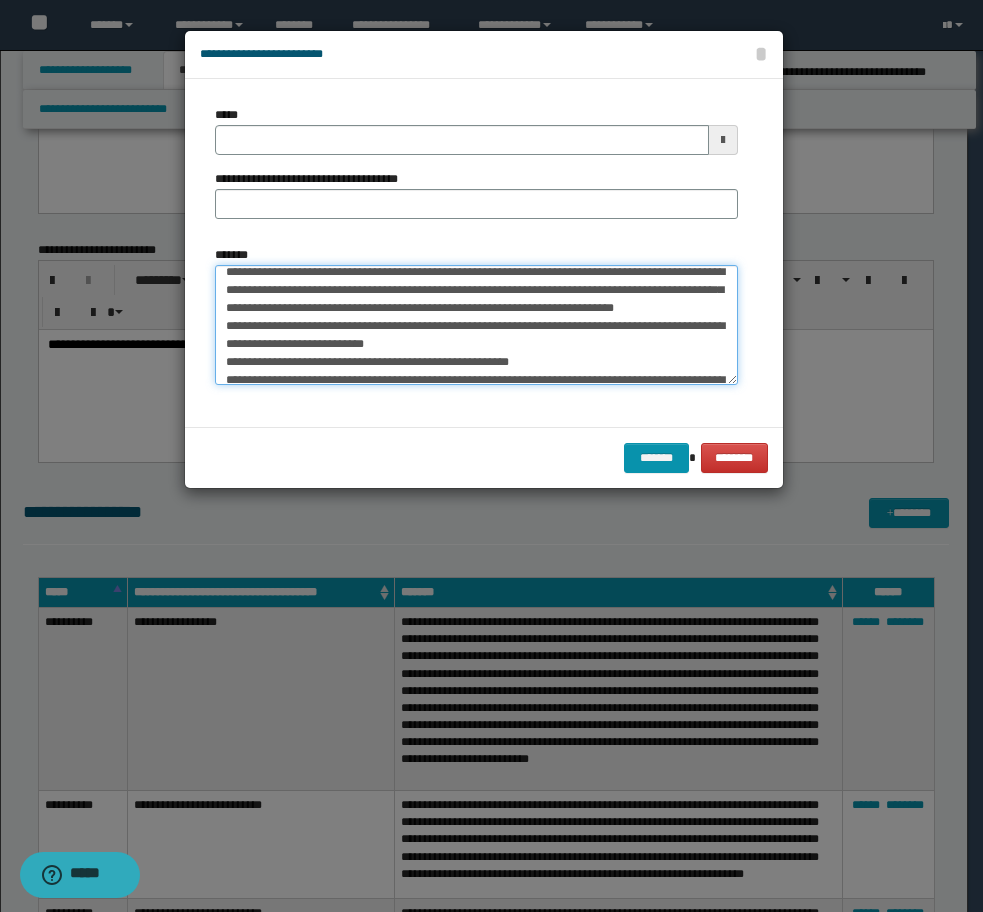 click on "*******" at bounding box center (476, 325) 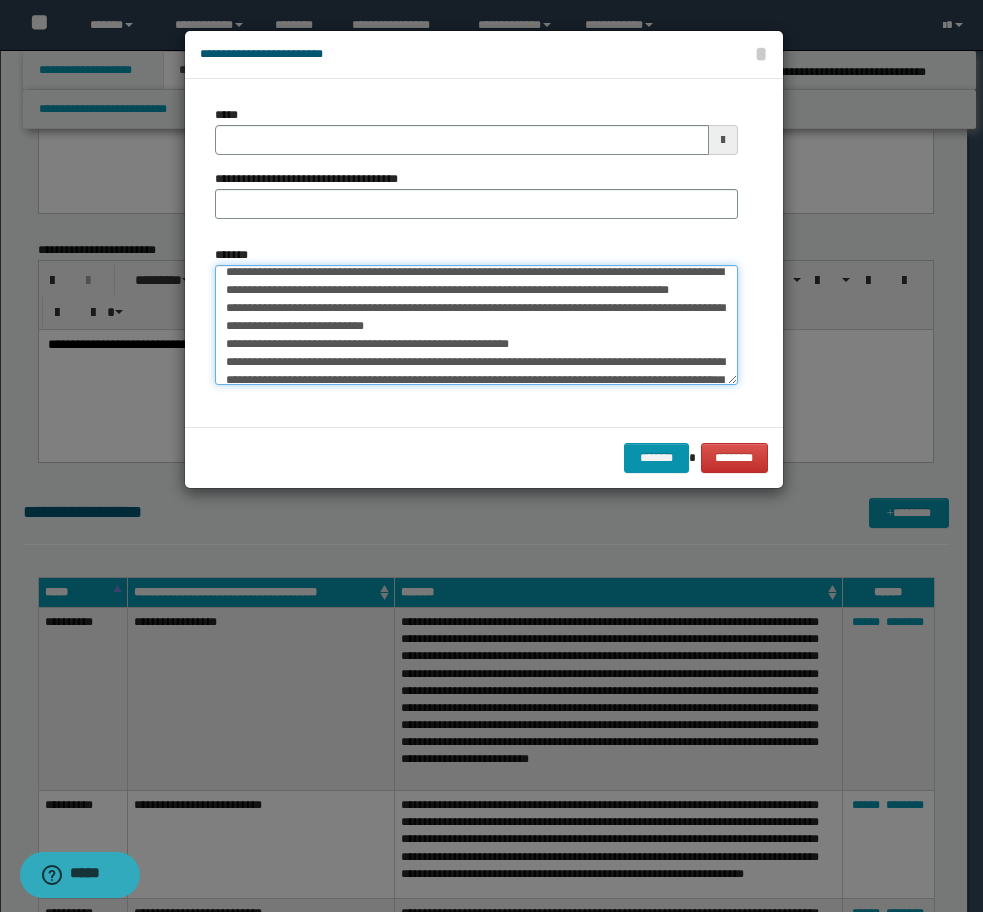 scroll, scrollTop: 170, scrollLeft: 0, axis: vertical 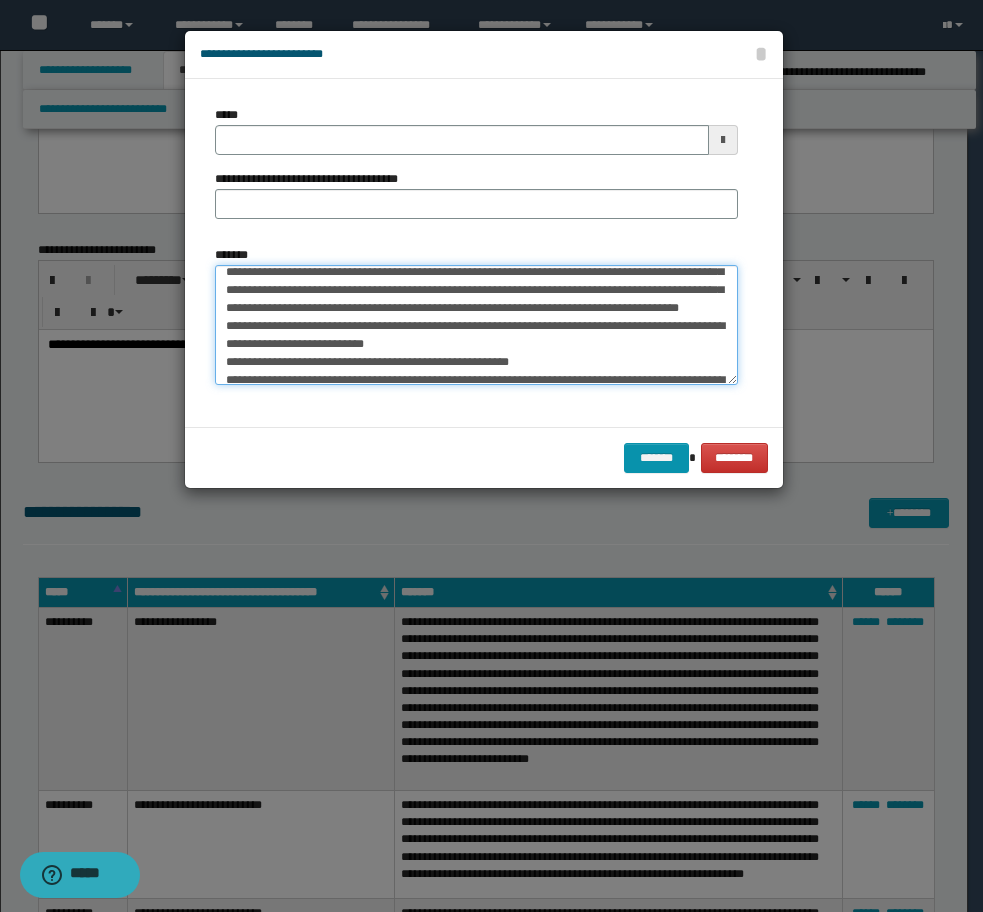 click on "*******" at bounding box center (476, 325) 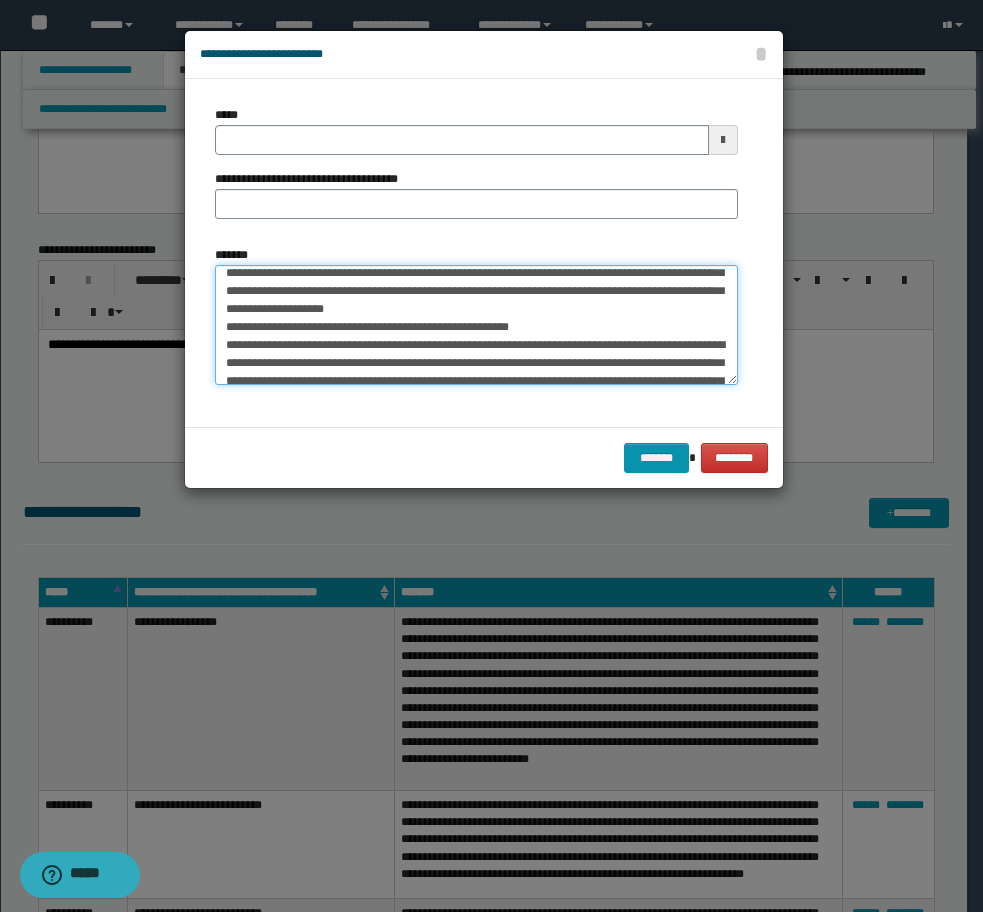 scroll, scrollTop: 252, scrollLeft: 0, axis: vertical 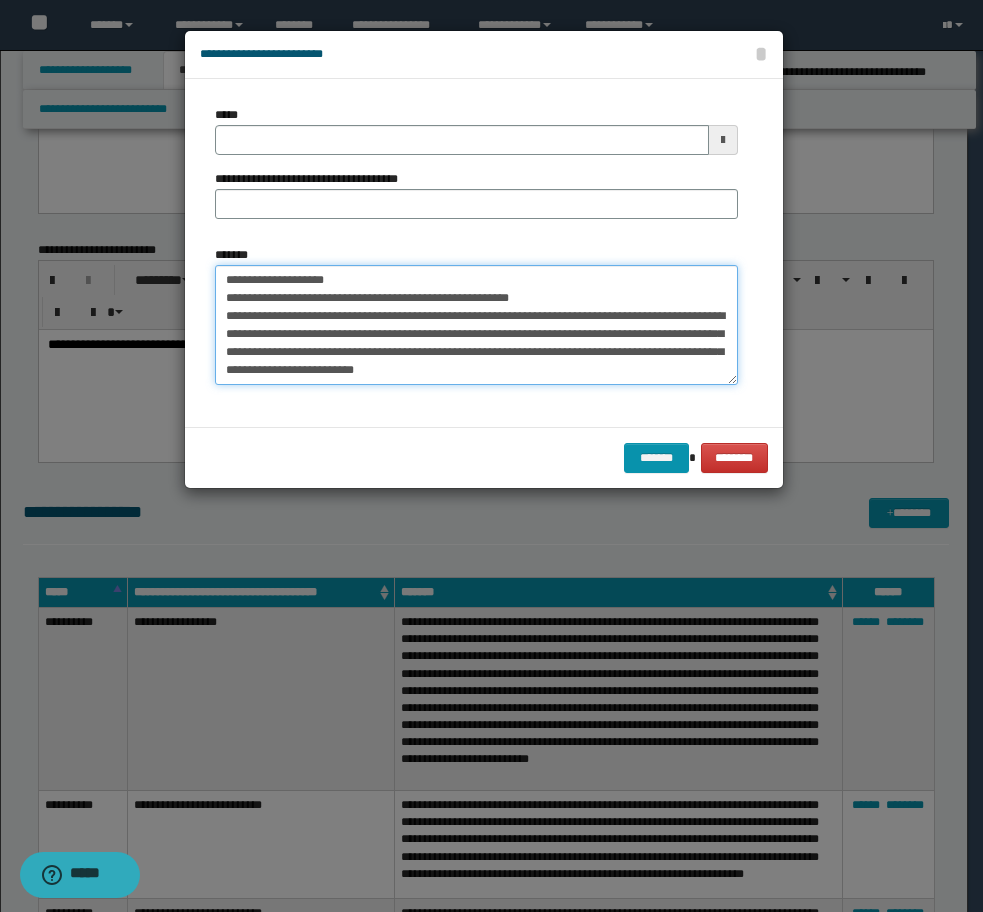 click on "*******" at bounding box center [476, 325] 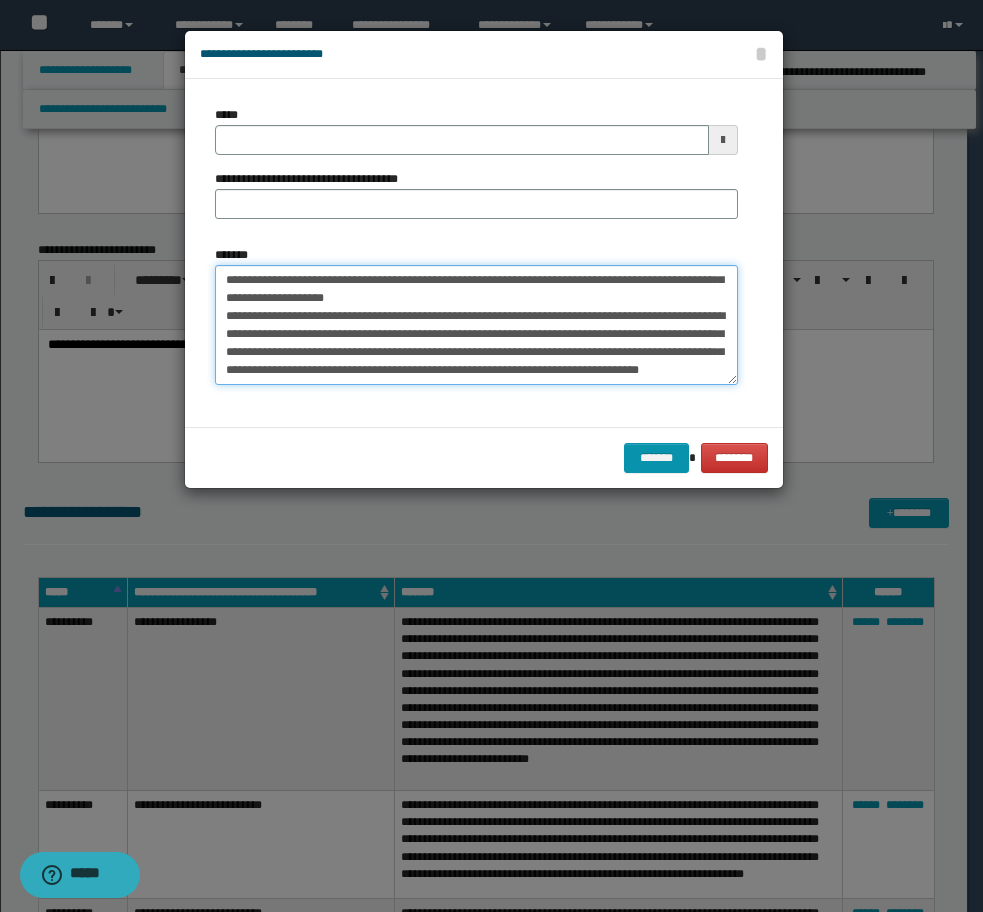 drag, startPoint x: 547, startPoint y: 299, endPoint x: 204, endPoint y: 299, distance: 343 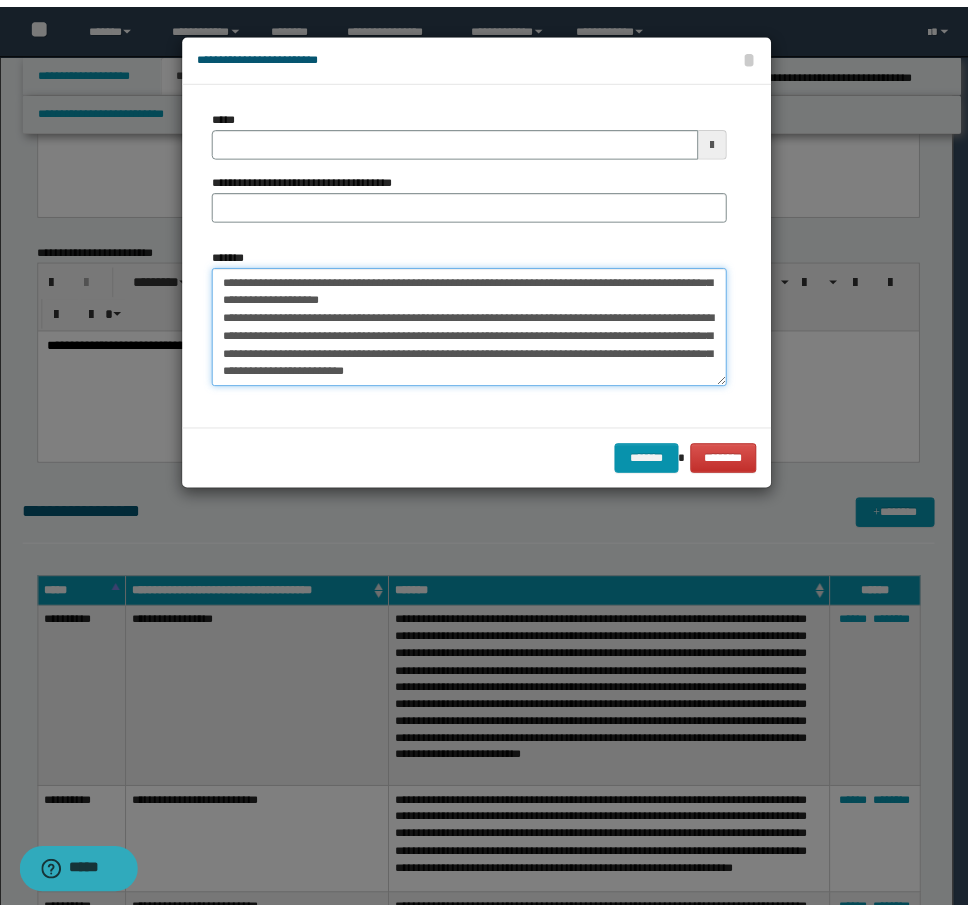 scroll, scrollTop: 234, scrollLeft: 0, axis: vertical 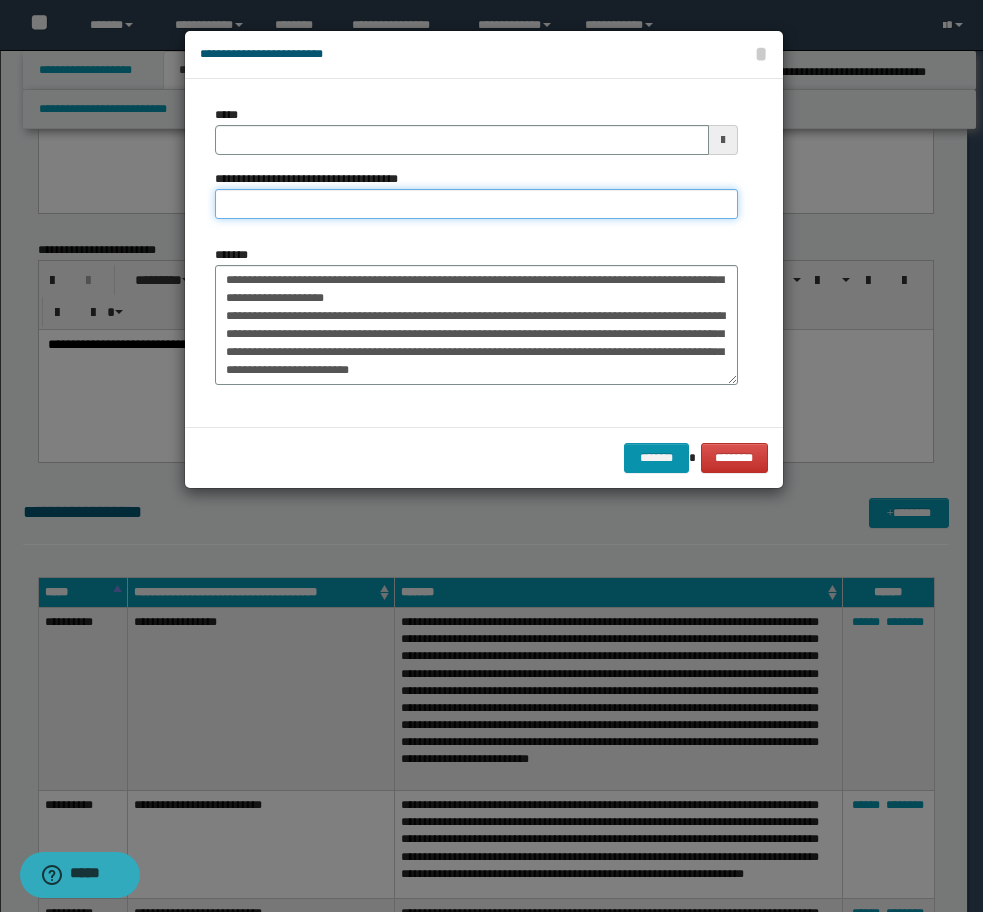 click on "**********" at bounding box center (476, 204) 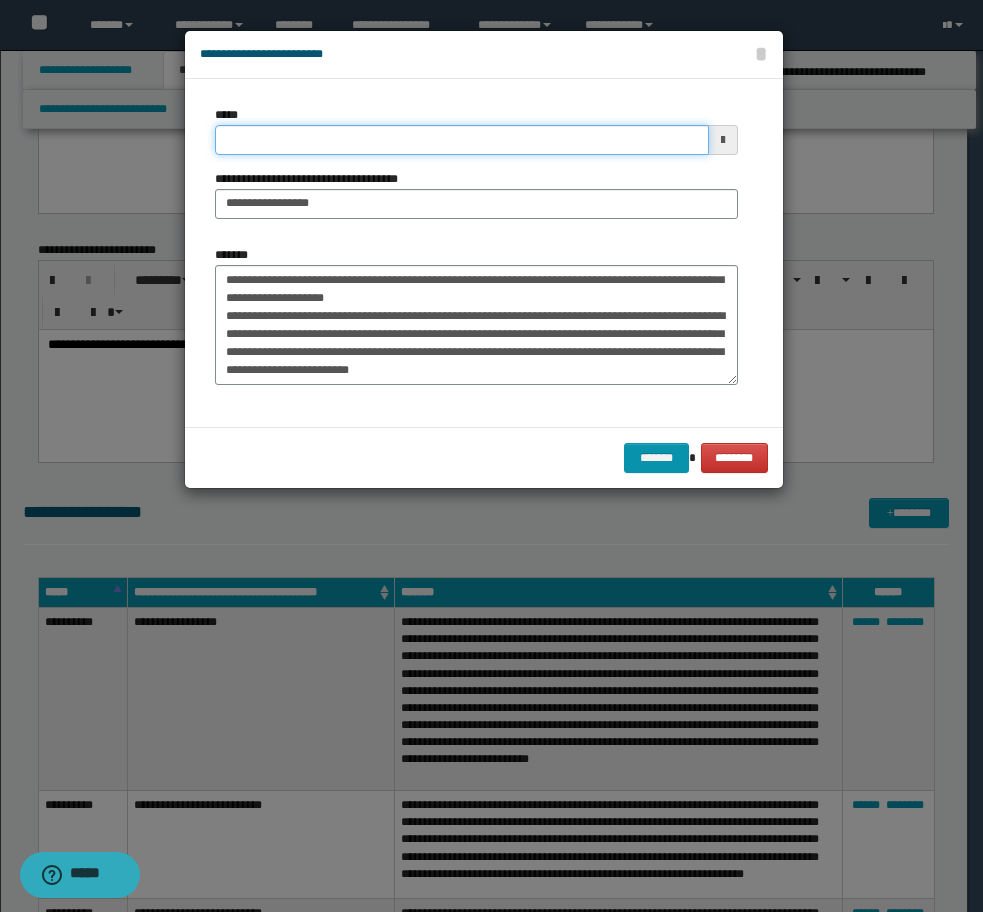 click on "*****" at bounding box center (462, 140) 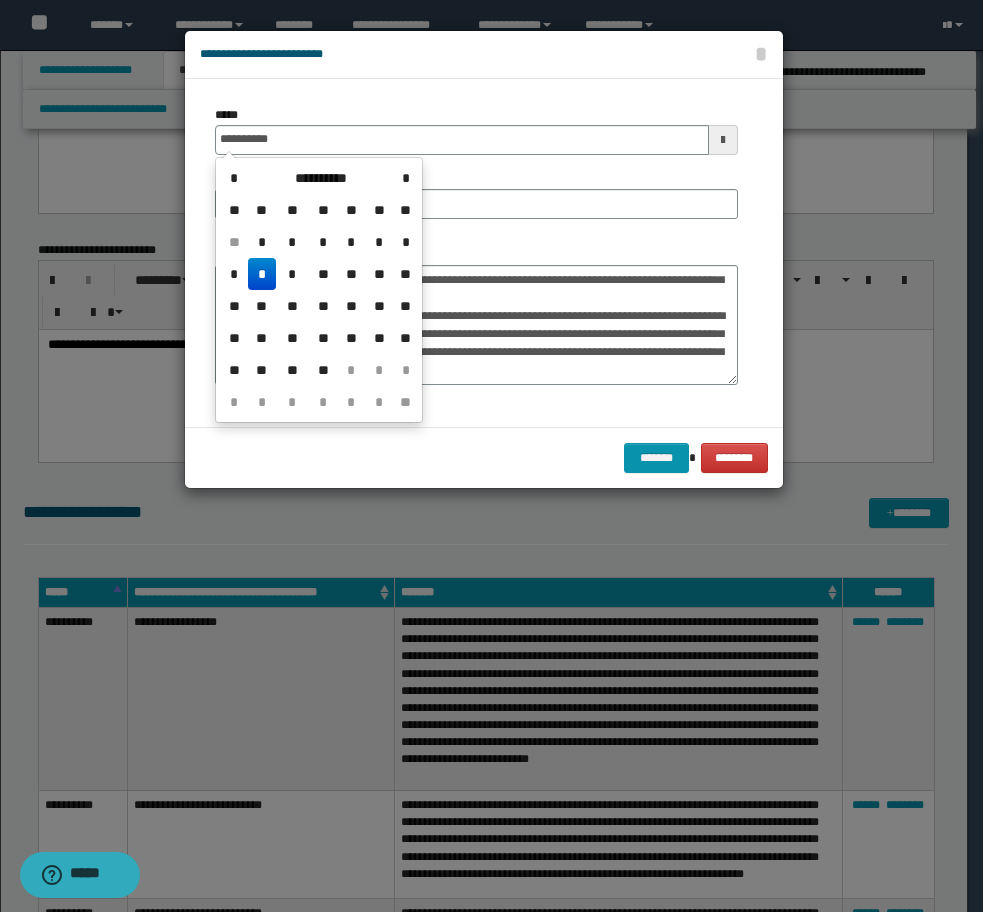 click on "*" at bounding box center (262, 274) 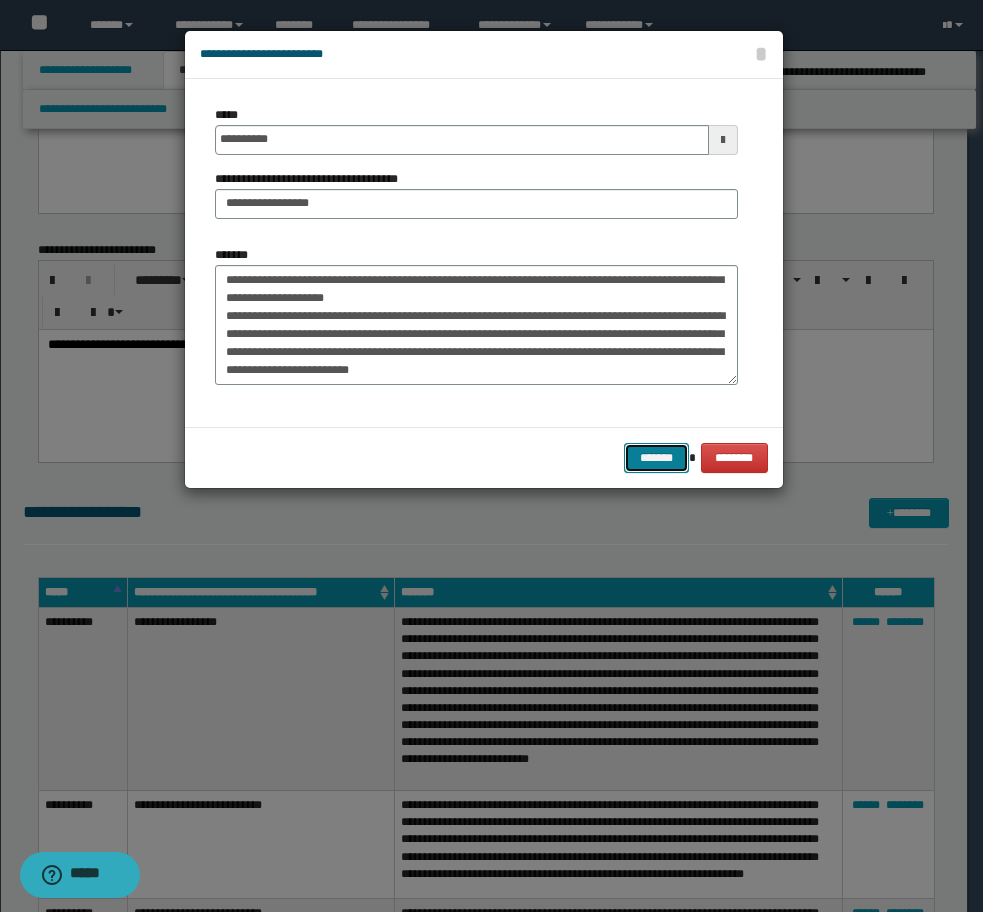 click on "*******" at bounding box center (656, 458) 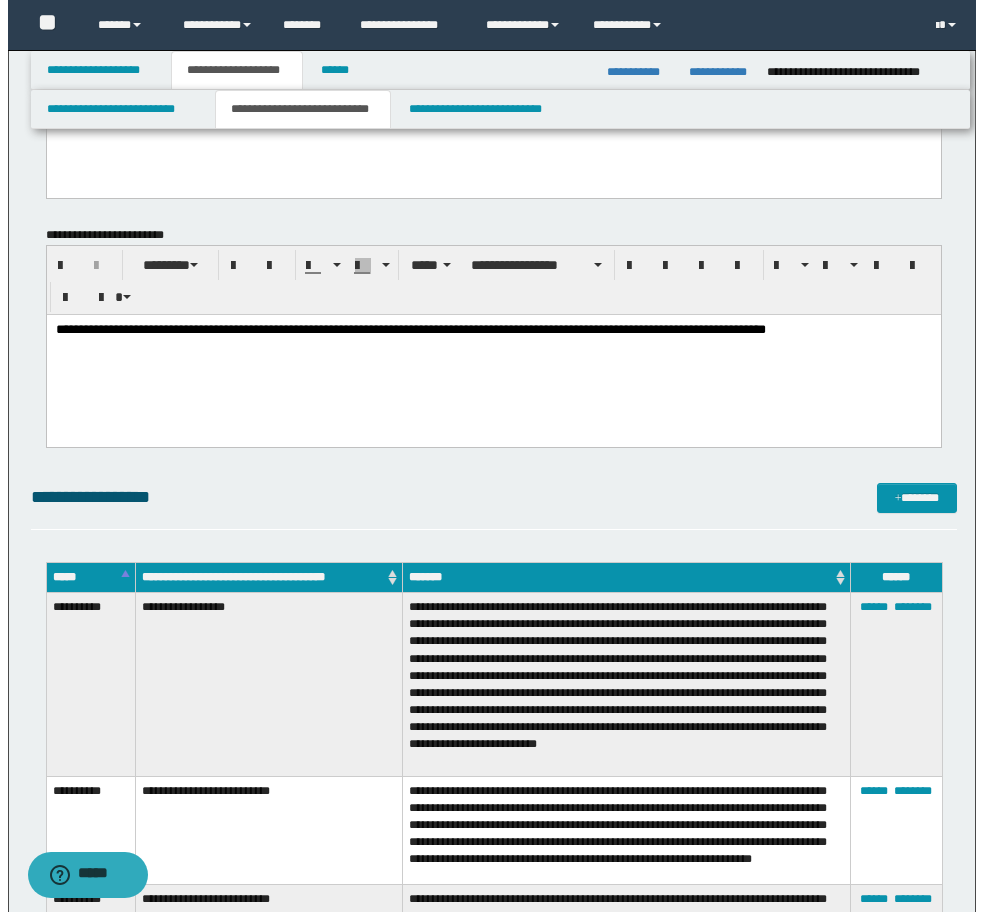 scroll, scrollTop: 9199, scrollLeft: 0, axis: vertical 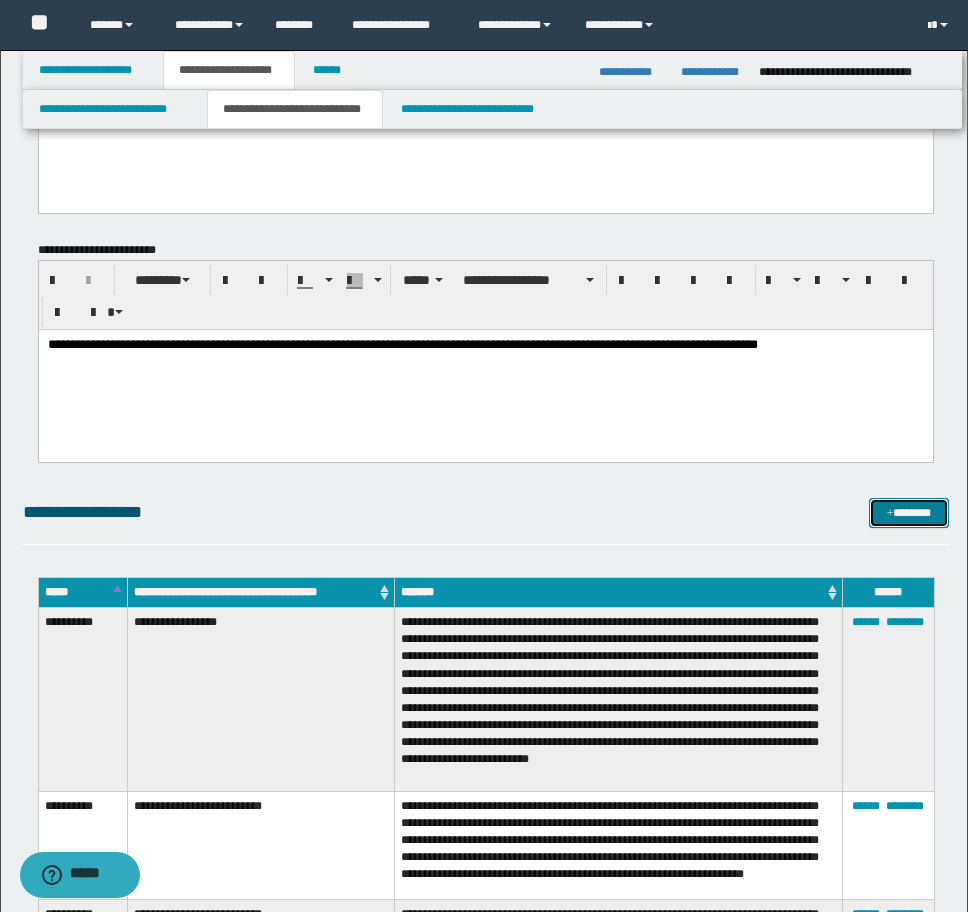 click on "*******" at bounding box center [909, 513] 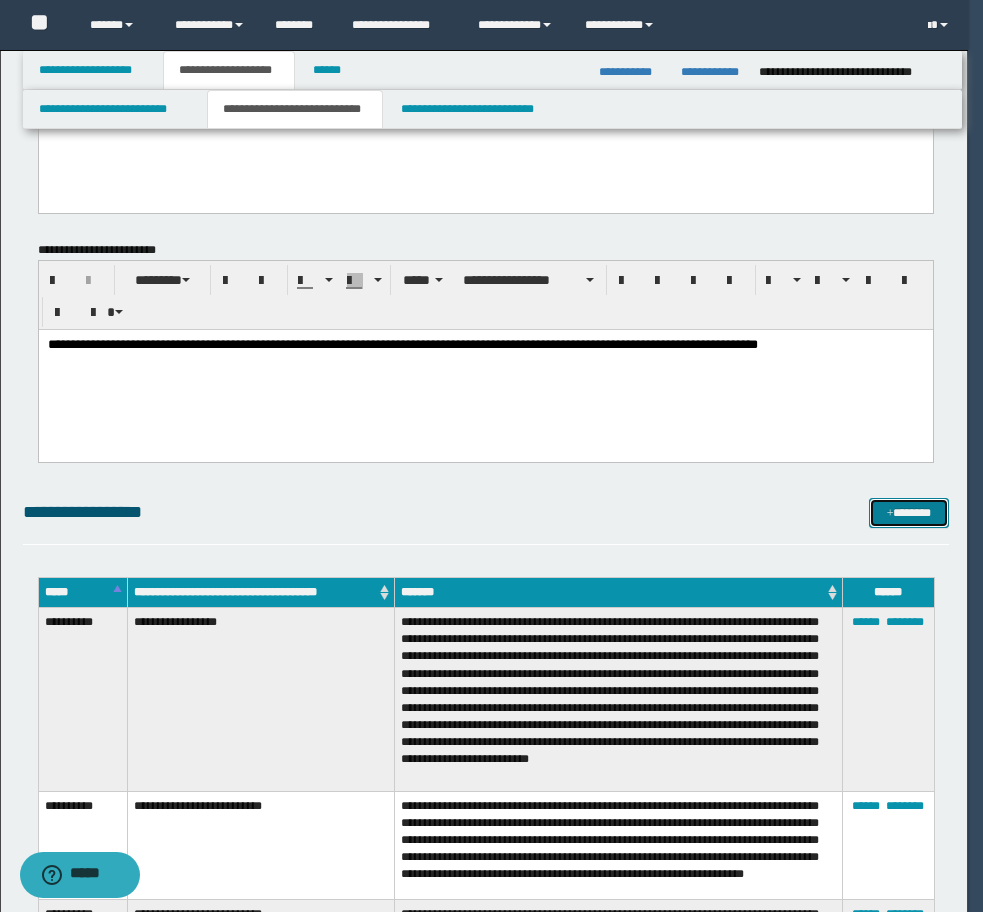 scroll, scrollTop: 0, scrollLeft: 0, axis: both 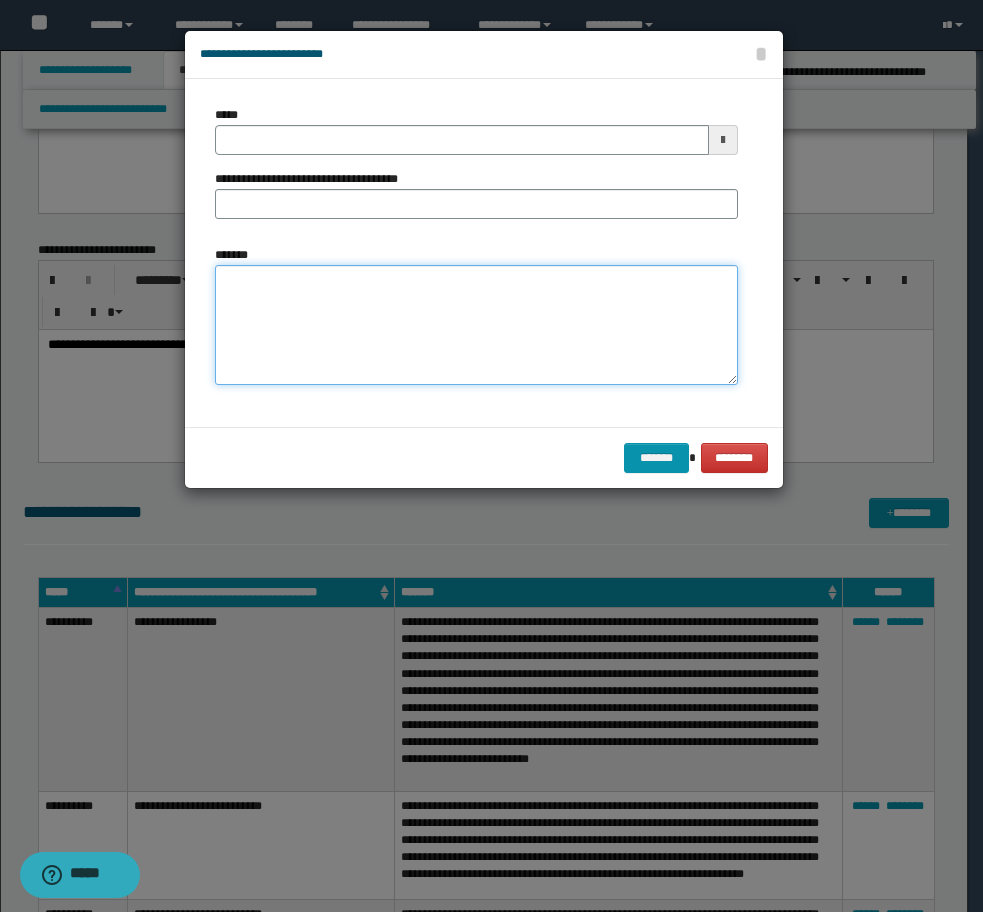 click on "*******" at bounding box center (476, 325) 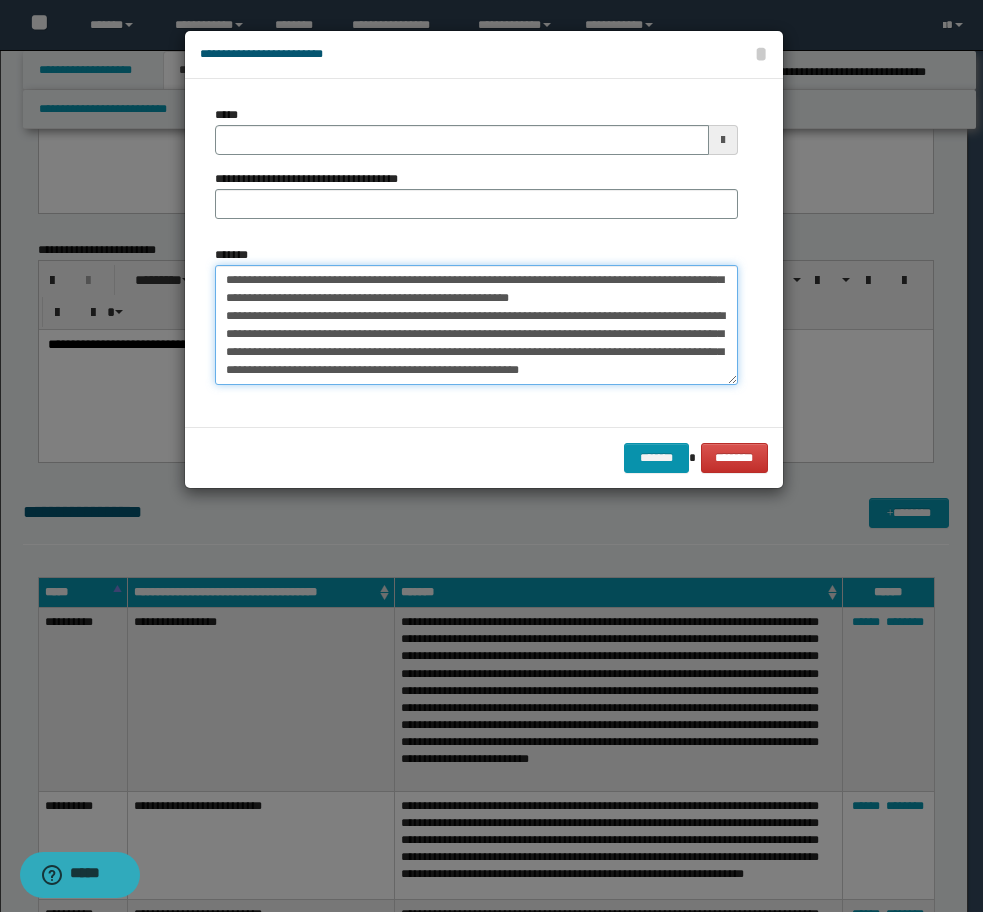 scroll, scrollTop: 0, scrollLeft: 0, axis: both 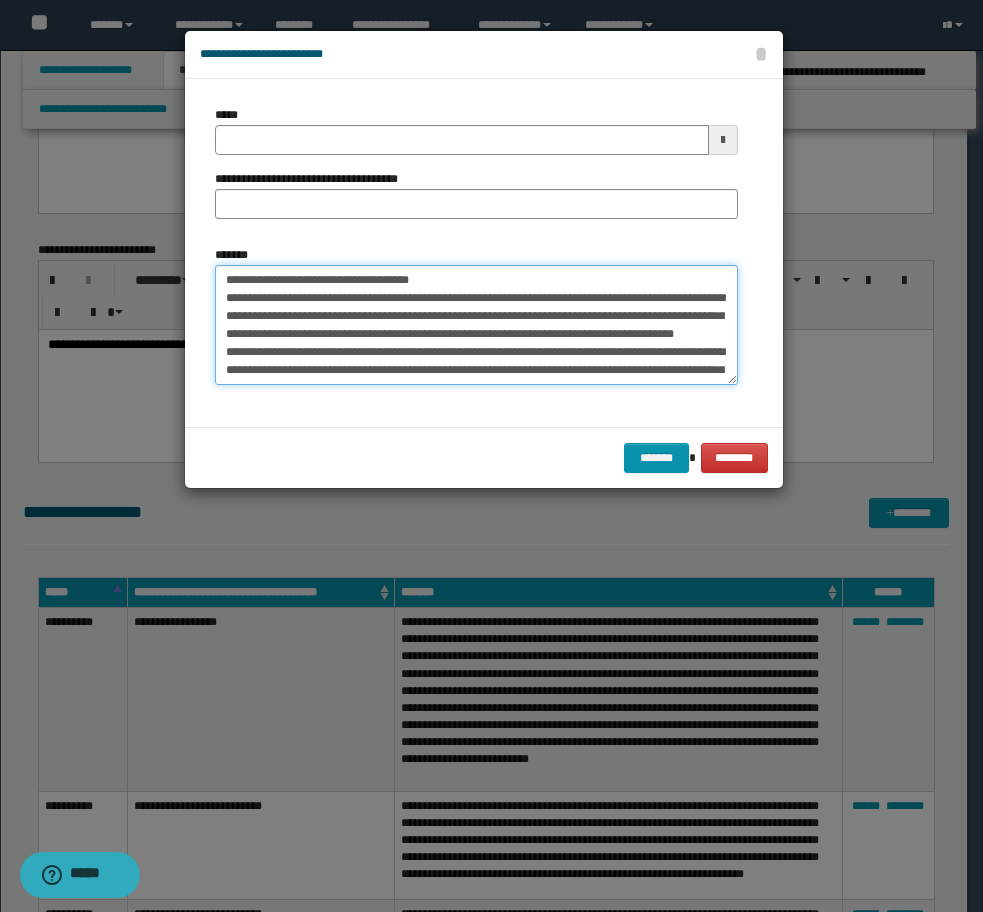 drag, startPoint x: 434, startPoint y: 277, endPoint x: 18, endPoint y: 270, distance: 416.0589 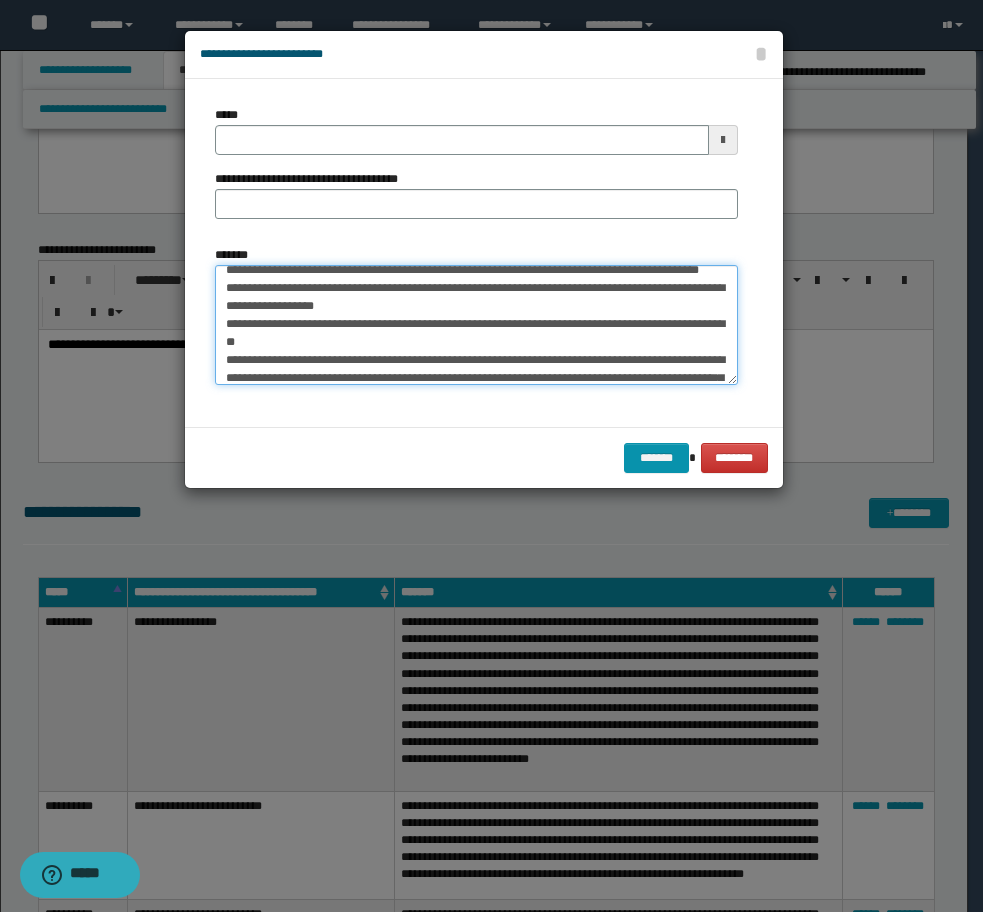 scroll, scrollTop: 0, scrollLeft: 0, axis: both 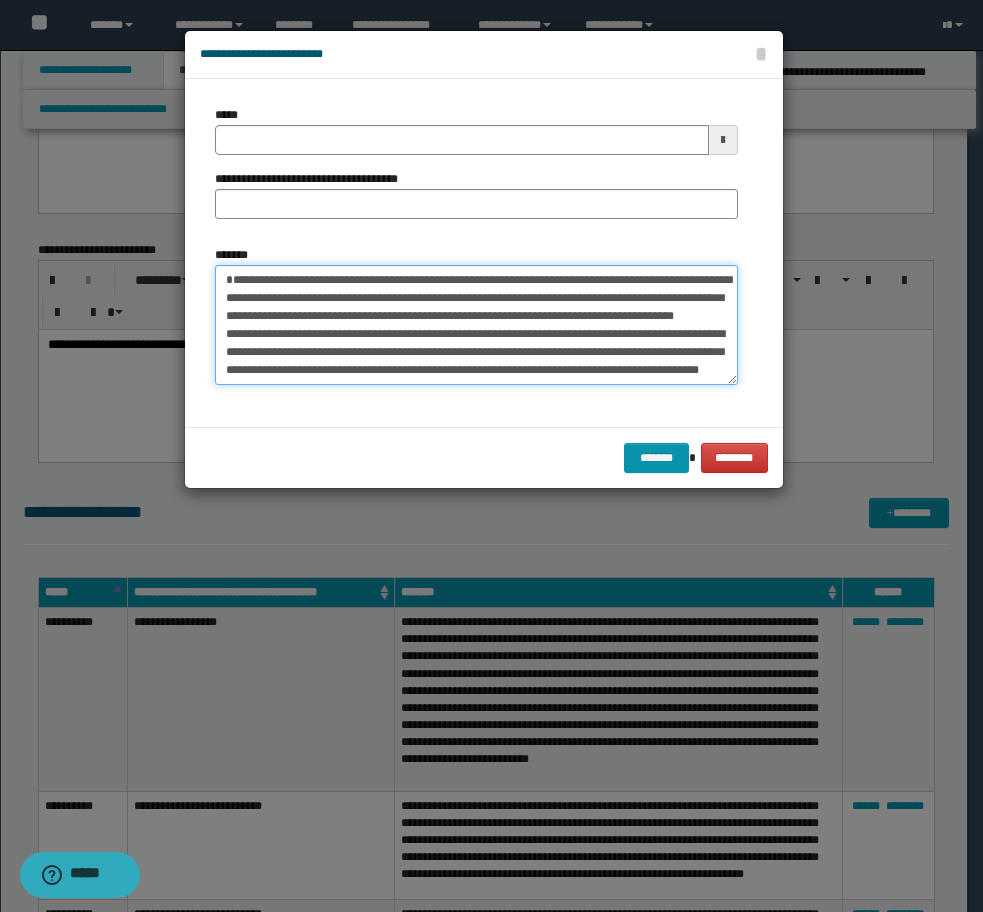 drag, startPoint x: 419, startPoint y: 352, endPoint x: 83, endPoint y: 215, distance: 362.85672 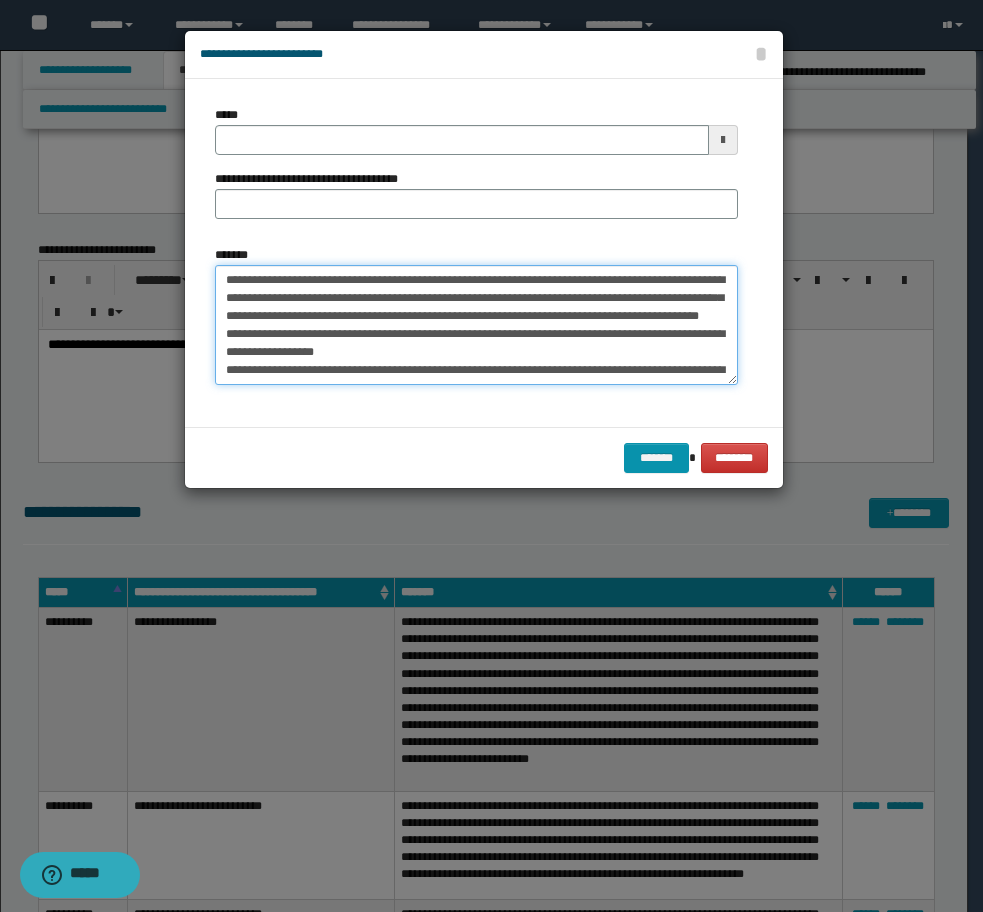 click on "*******" at bounding box center [476, 325] 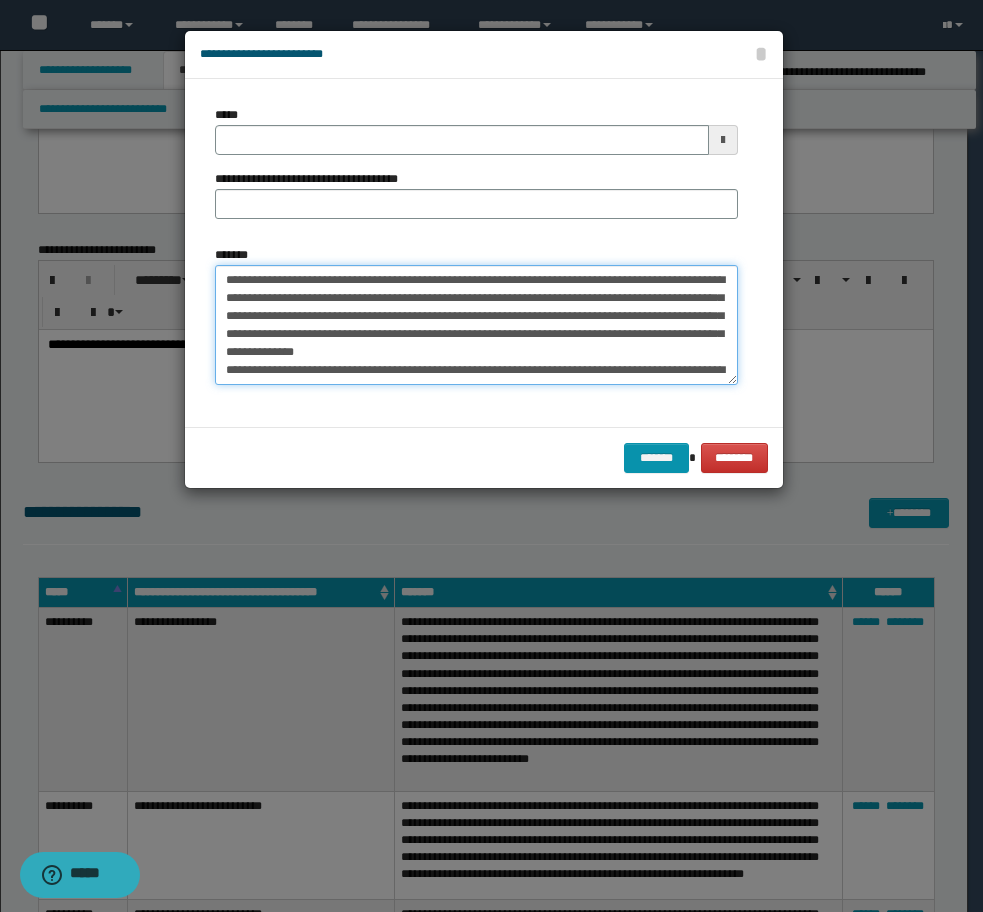 click on "*******" at bounding box center (476, 325) 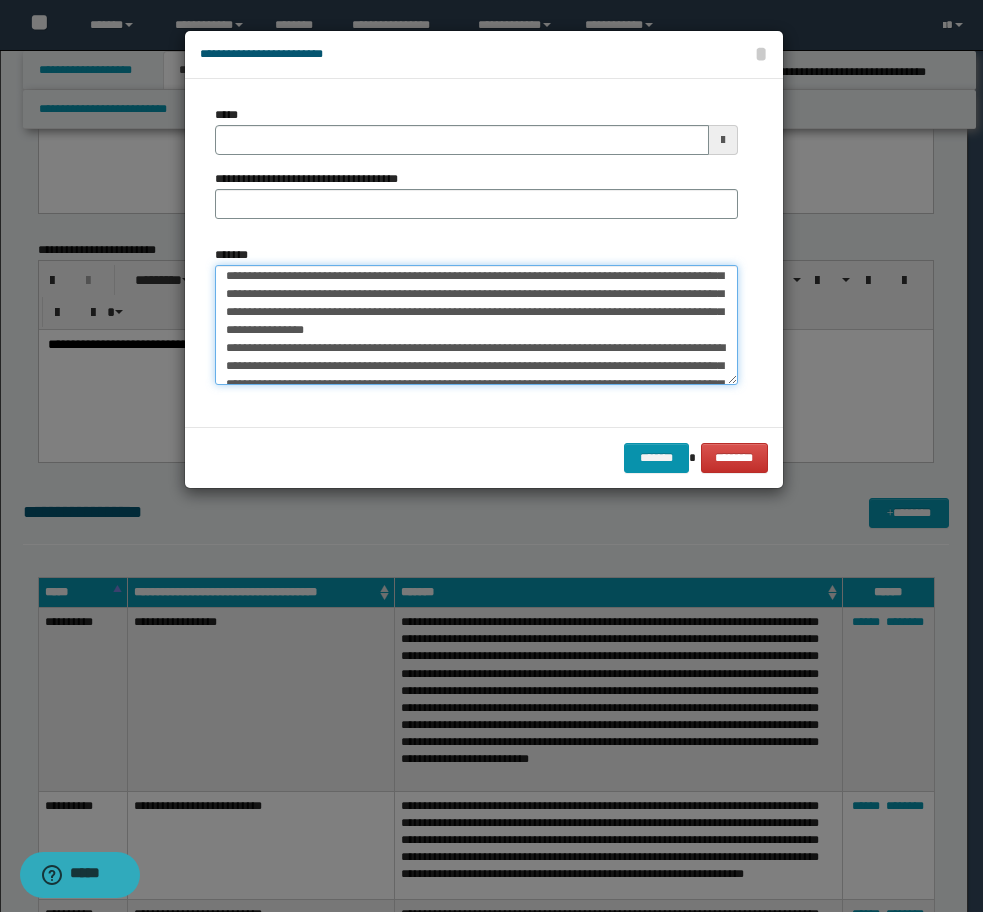 scroll, scrollTop: 80, scrollLeft: 0, axis: vertical 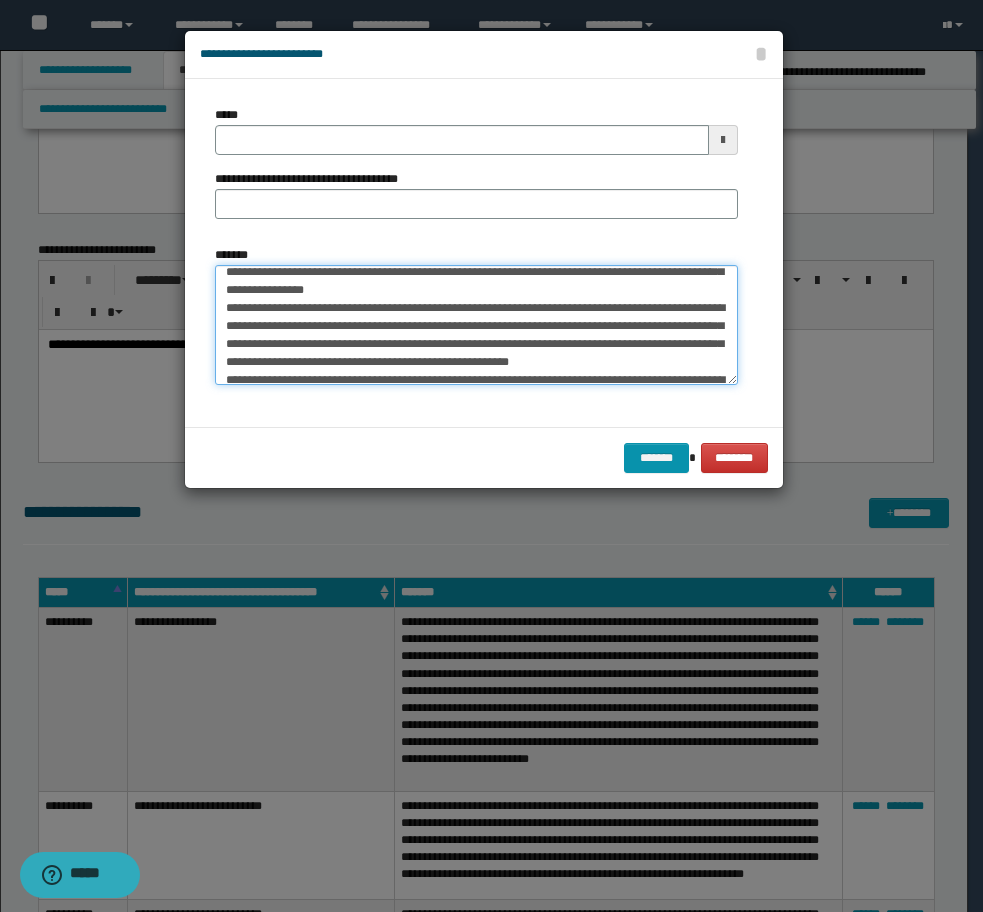 click on "*******" at bounding box center (476, 325) 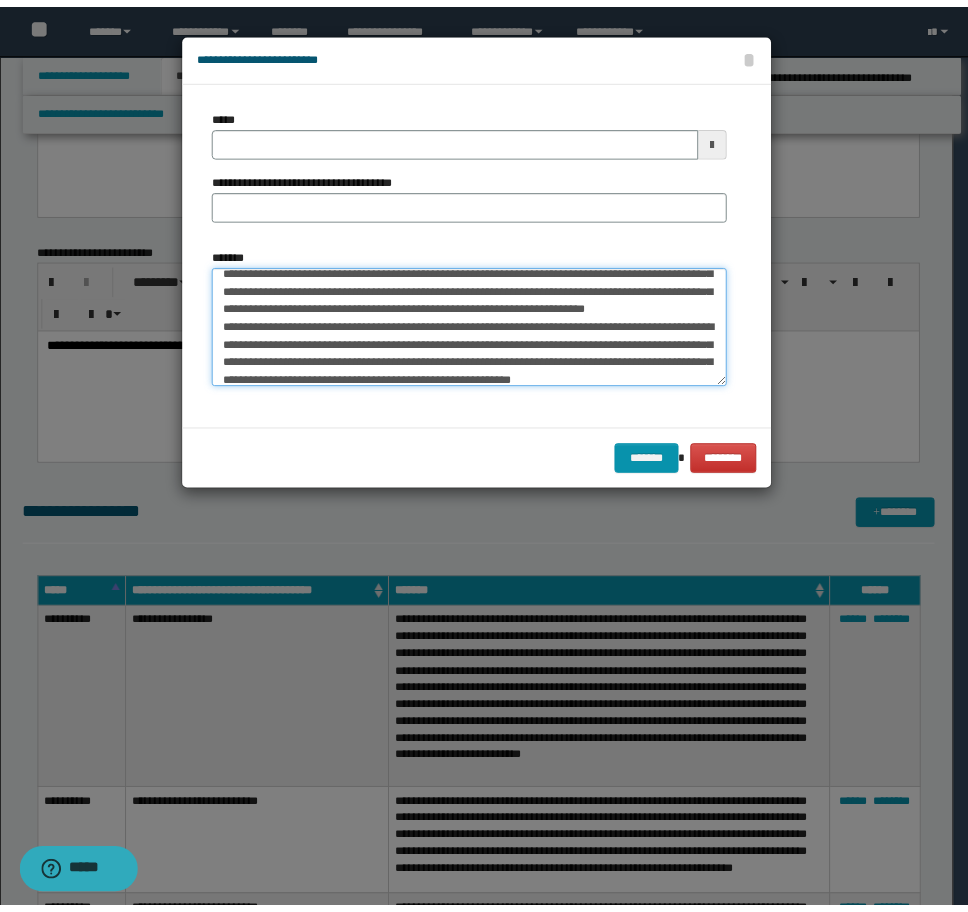 scroll, scrollTop: 162, scrollLeft: 0, axis: vertical 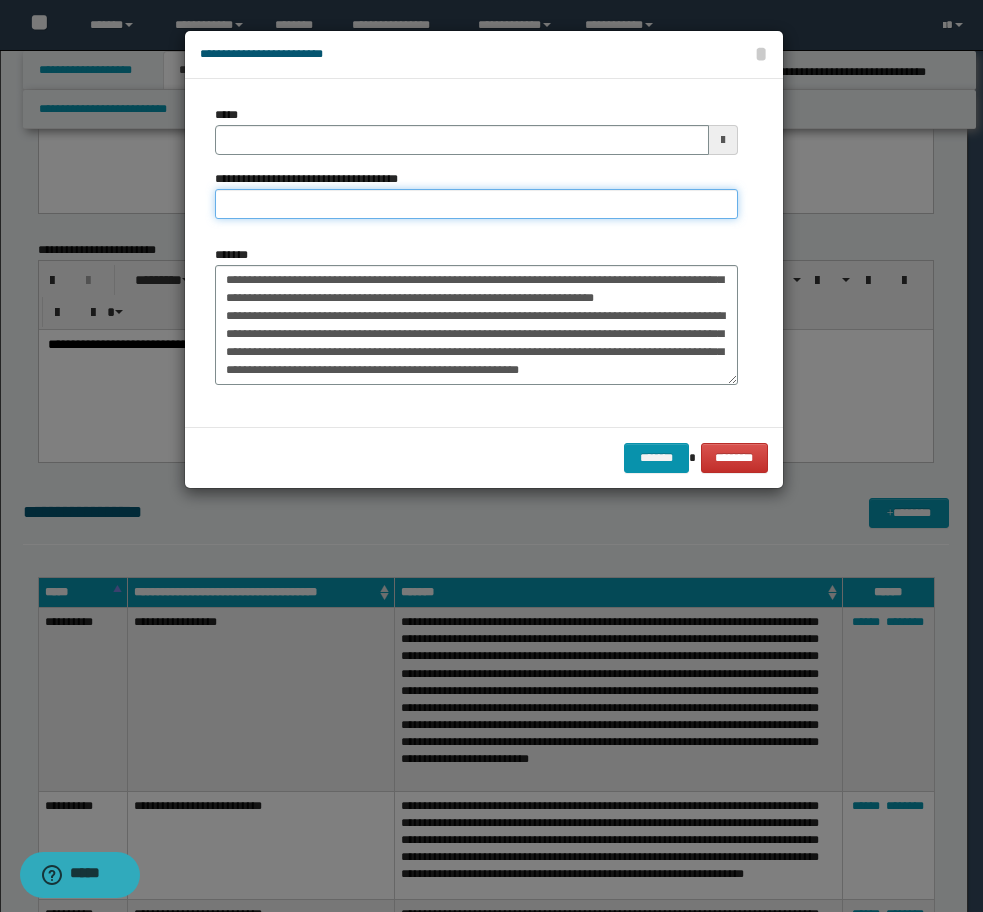 click on "**********" at bounding box center (476, 204) 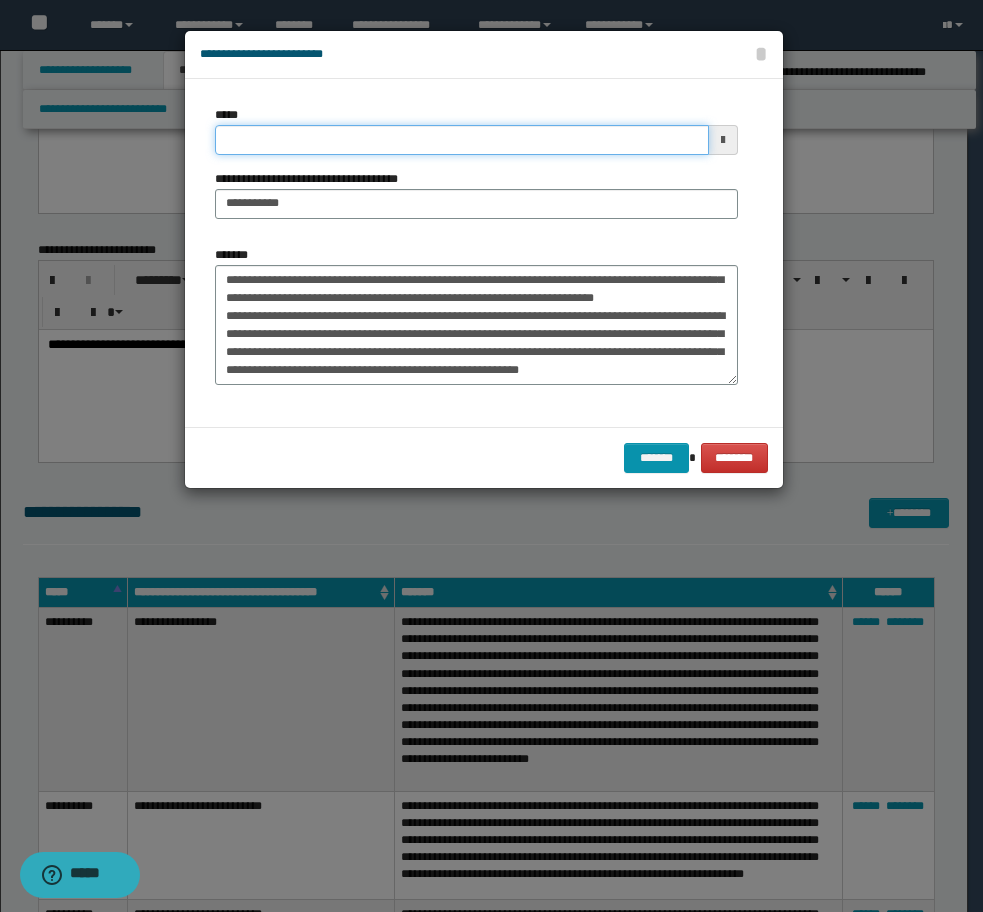 click on "*****" at bounding box center [462, 140] 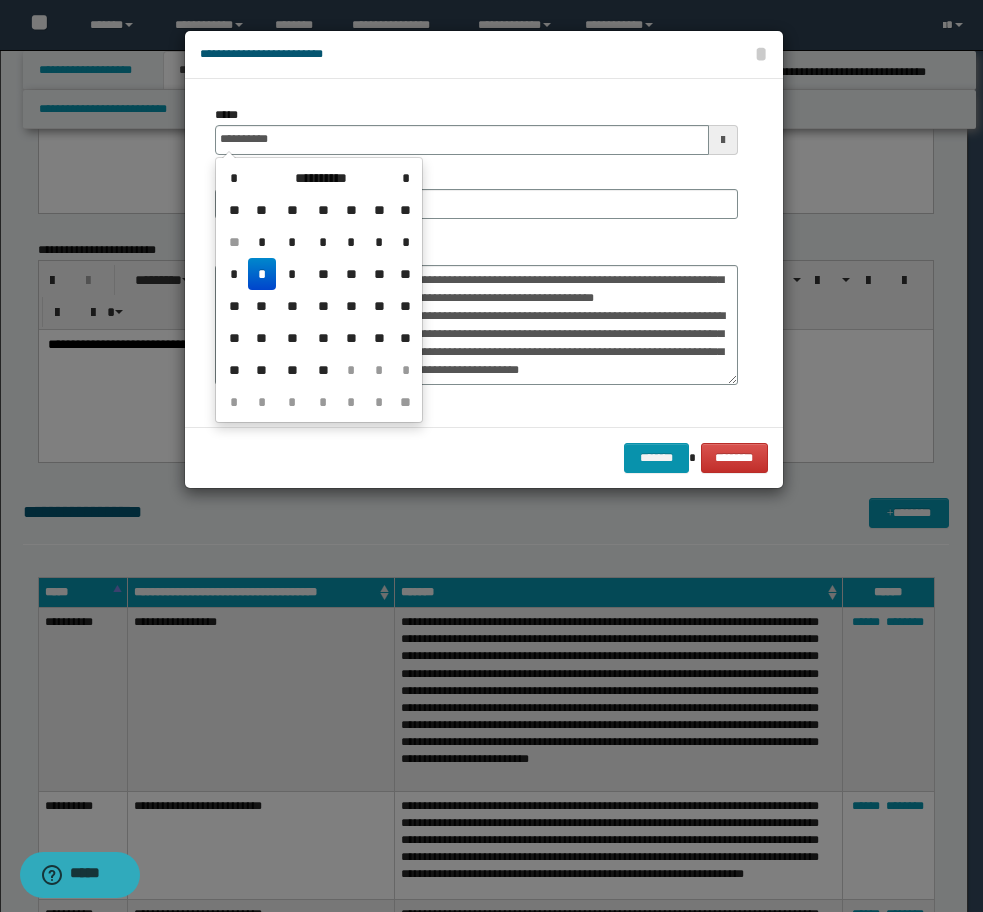 drag, startPoint x: 263, startPoint y: 275, endPoint x: 633, endPoint y: 411, distance: 394.203 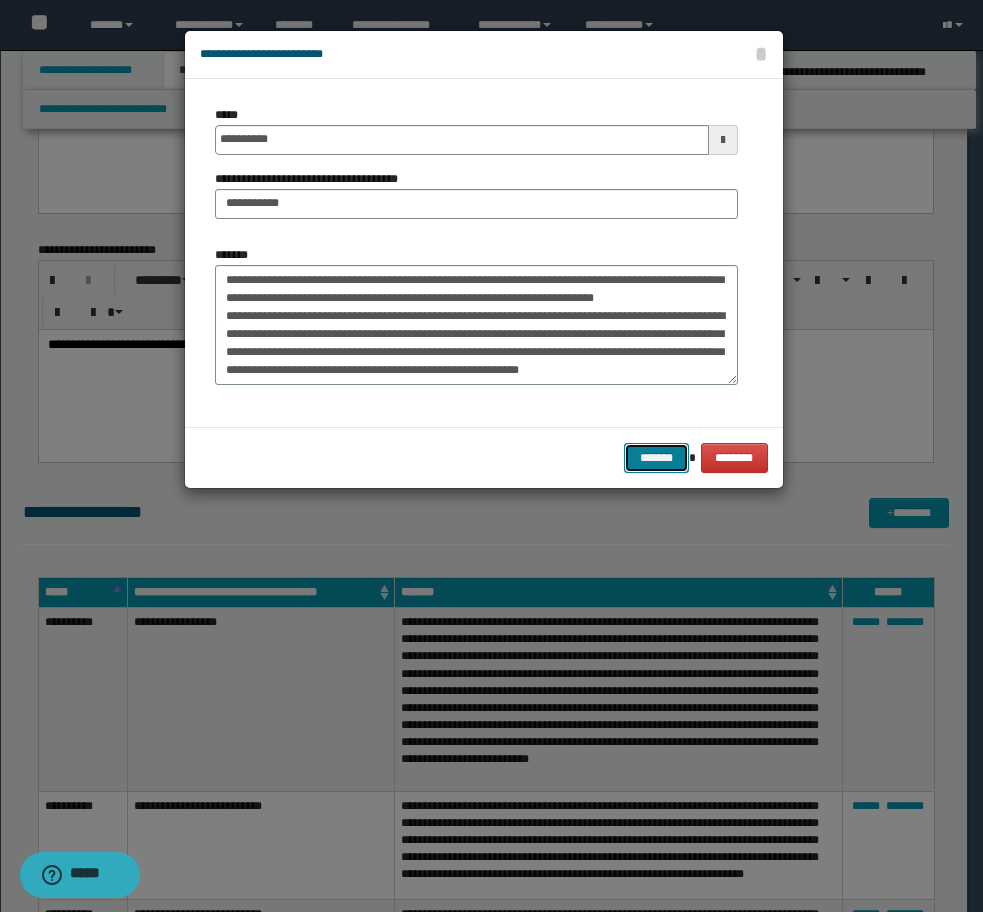 click on "*******" at bounding box center (656, 458) 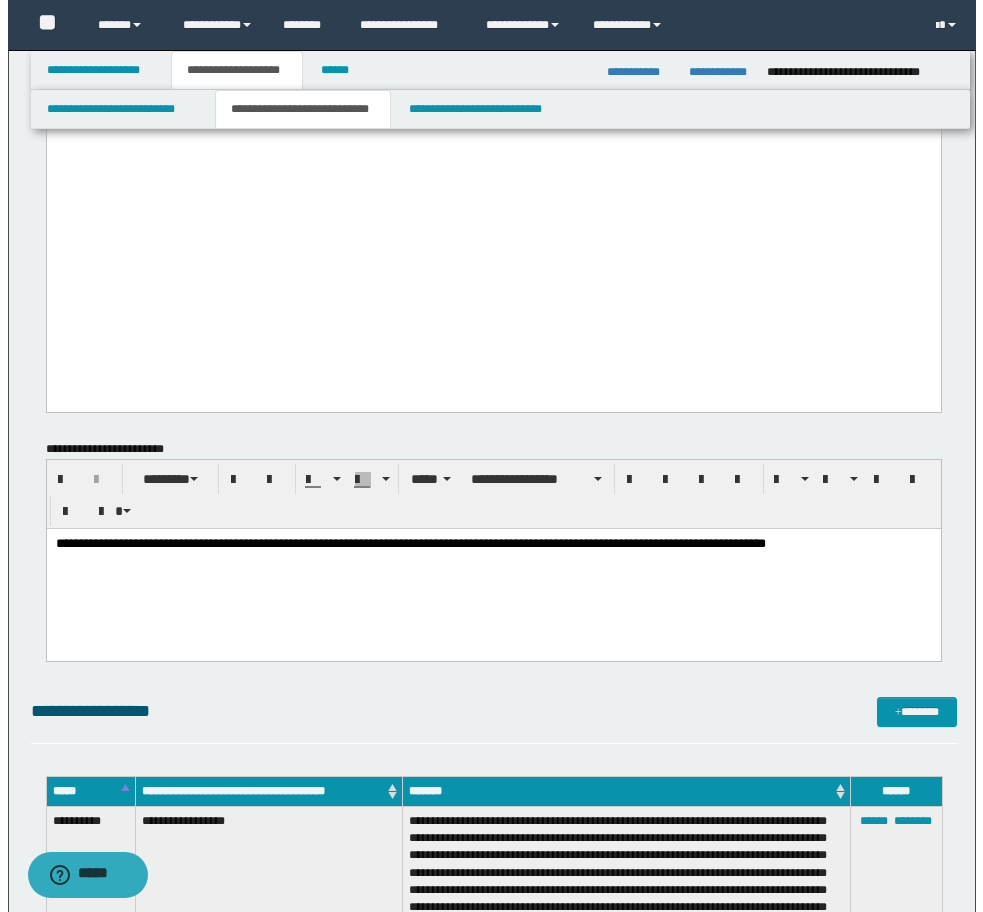 scroll, scrollTop: 8999, scrollLeft: 0, axis: vertical 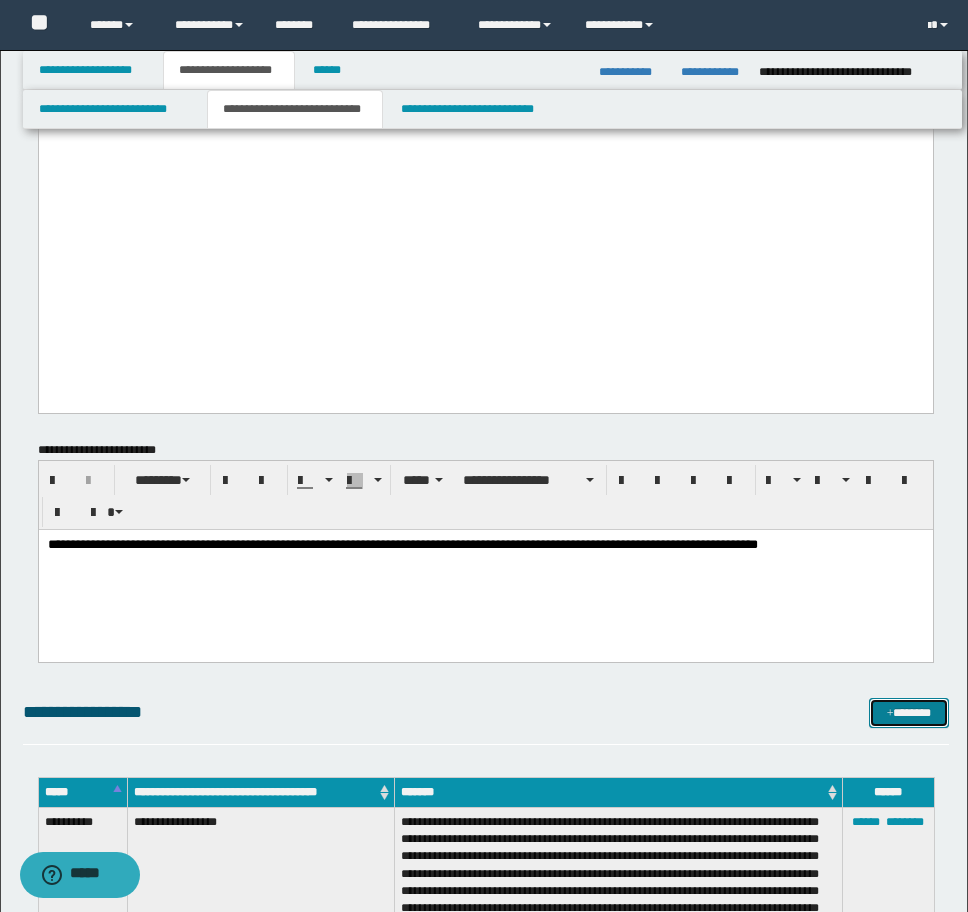 click on "*******" at bounding box center [909, 713] 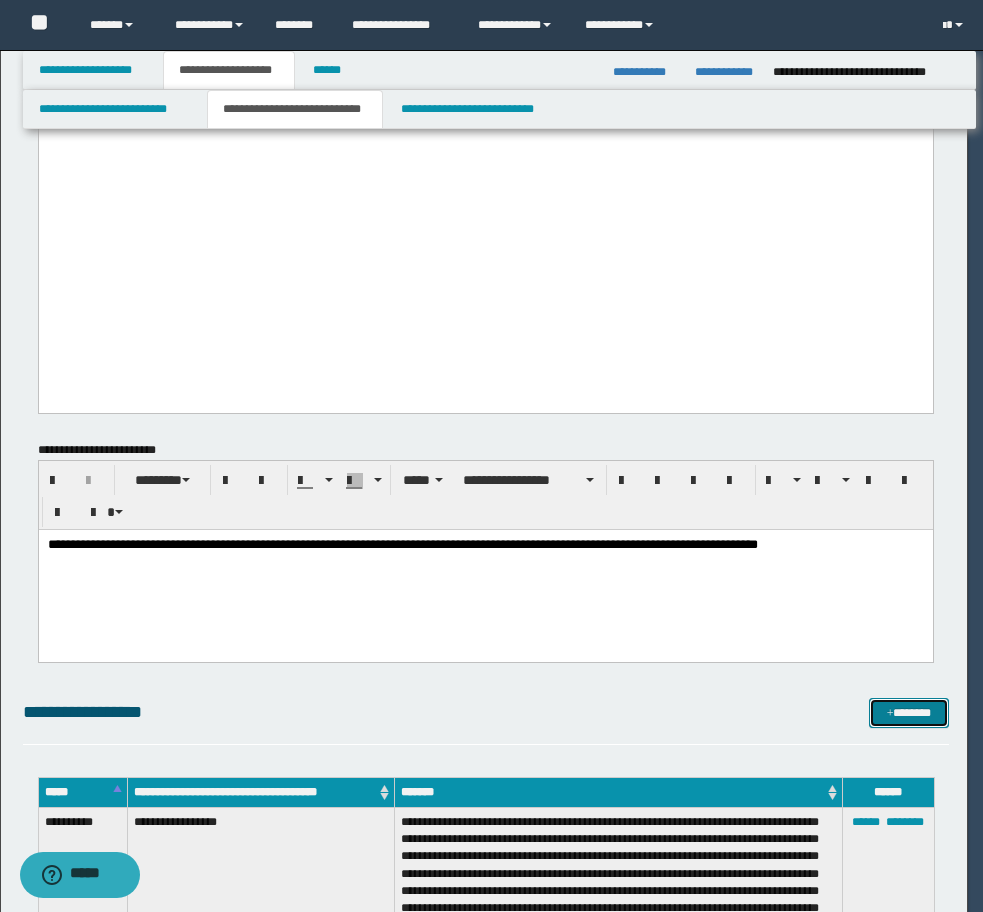 scroll, scrollTop: 0, scrollLeft: 0, axis: both 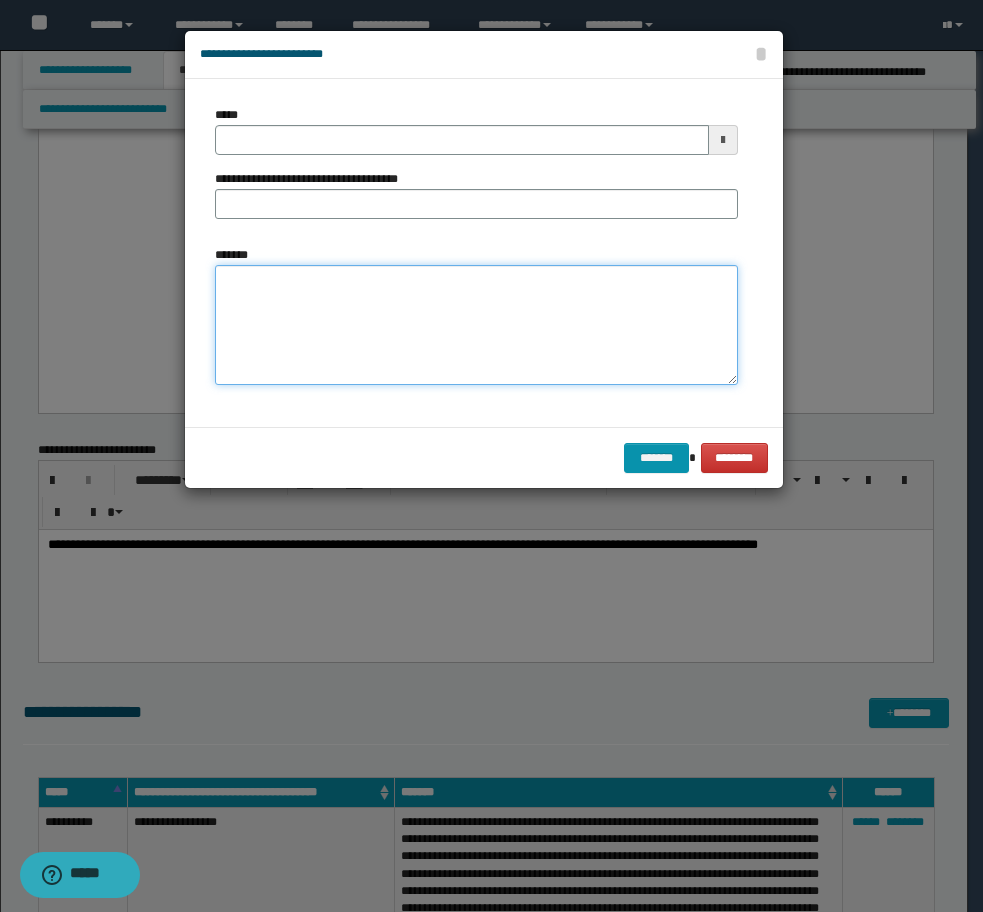 click on "*******" at bounding box center [476, 325] 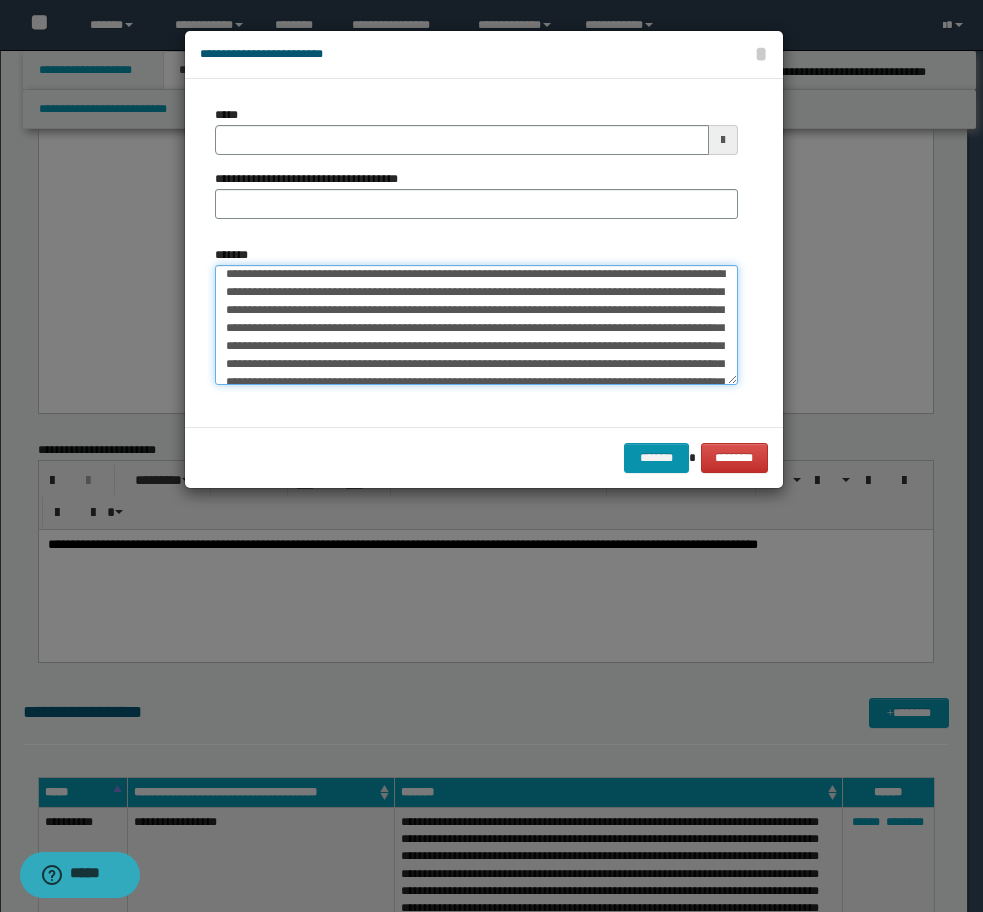 scroll, scrollTop: 0, scrollLeft: 0, axis: both 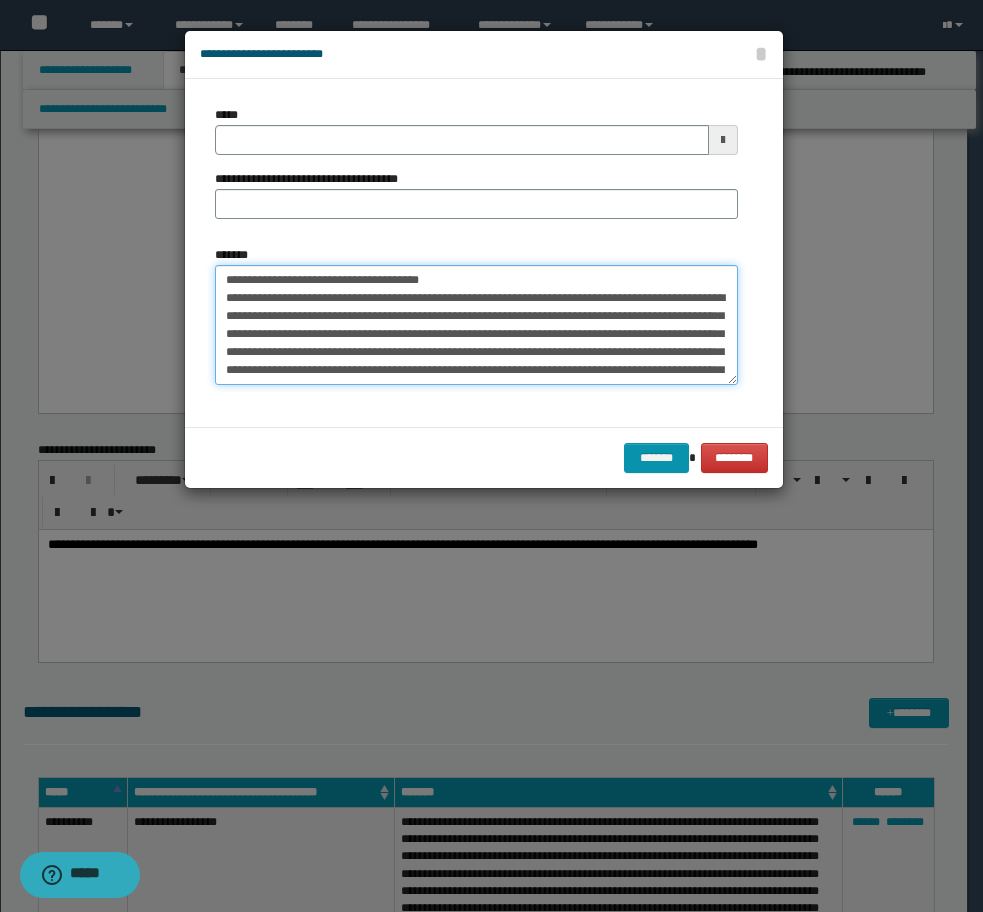 drag, startPoint x: 220, startPoint y: 295, endPoint x: 217, endPoint y: 271, distance: 24.186773 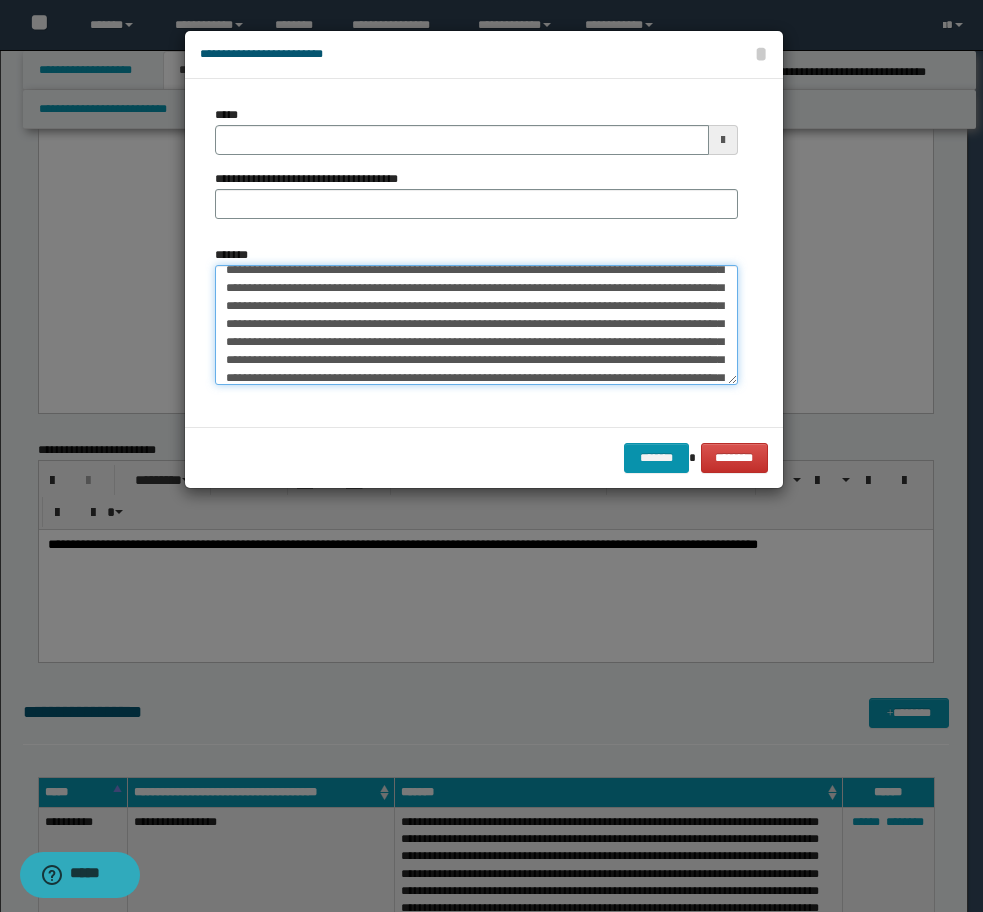 scroll, scrollTop: 200, scrollLeft: 0, axis: vertical 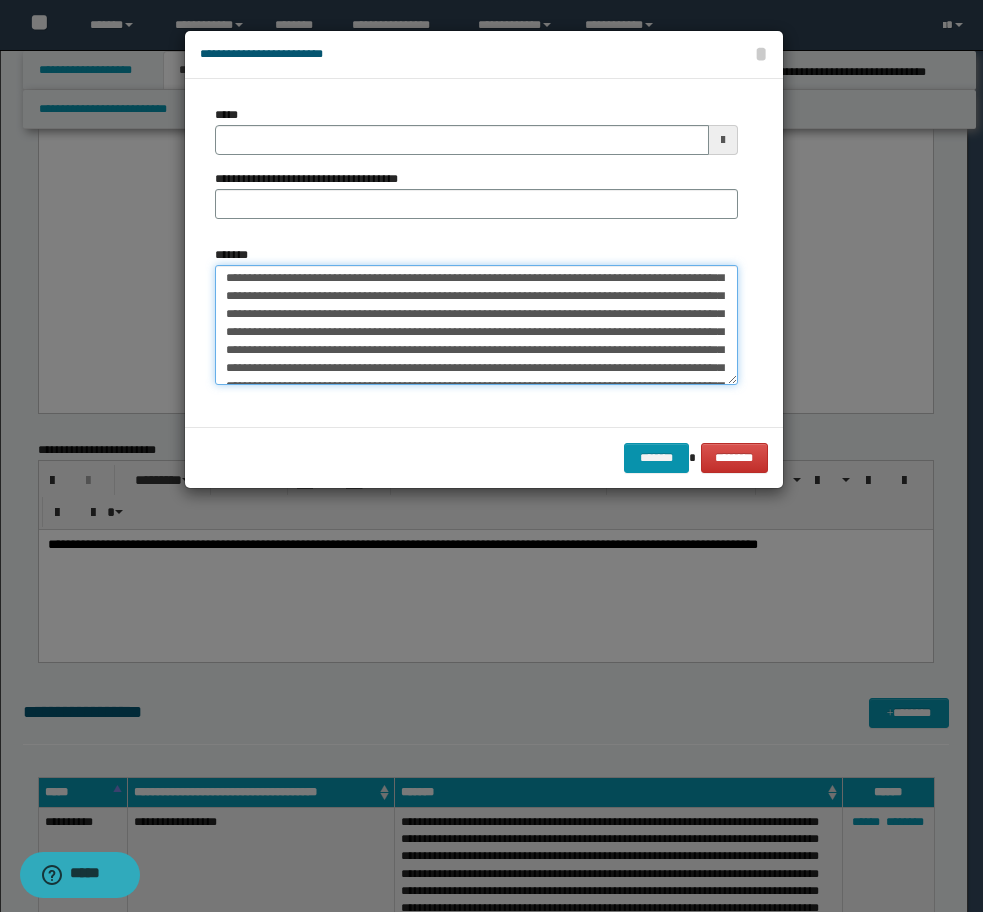 click on "*******" at bounding box center (476, 325) 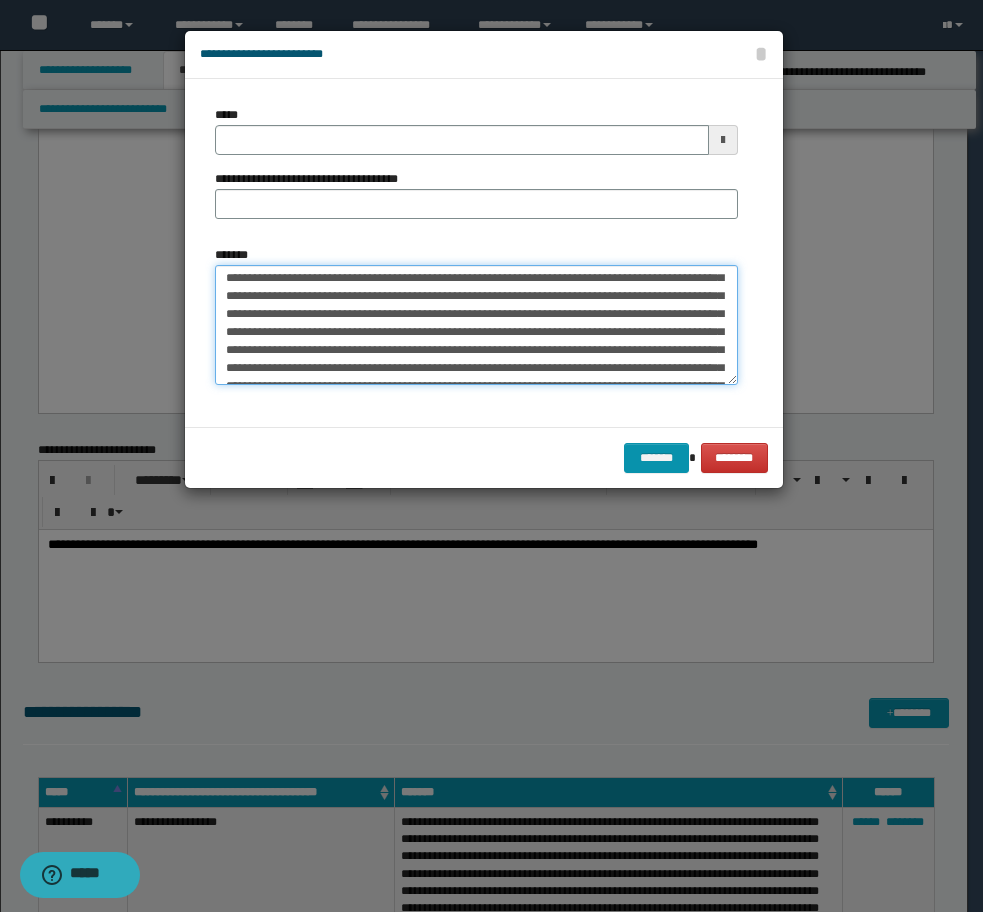 click on "*******" at bounding box center (476, 325) 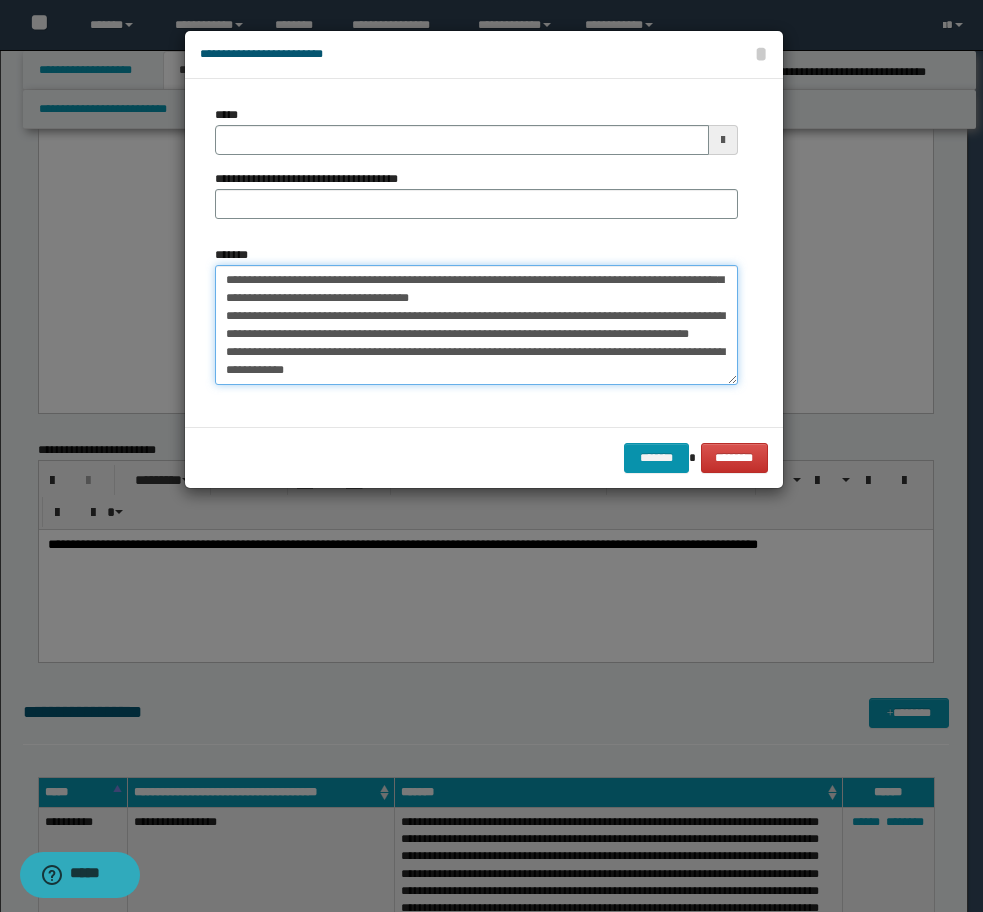 scroll, scrollTop: 600, scrollLeft: 0, axis: vertical 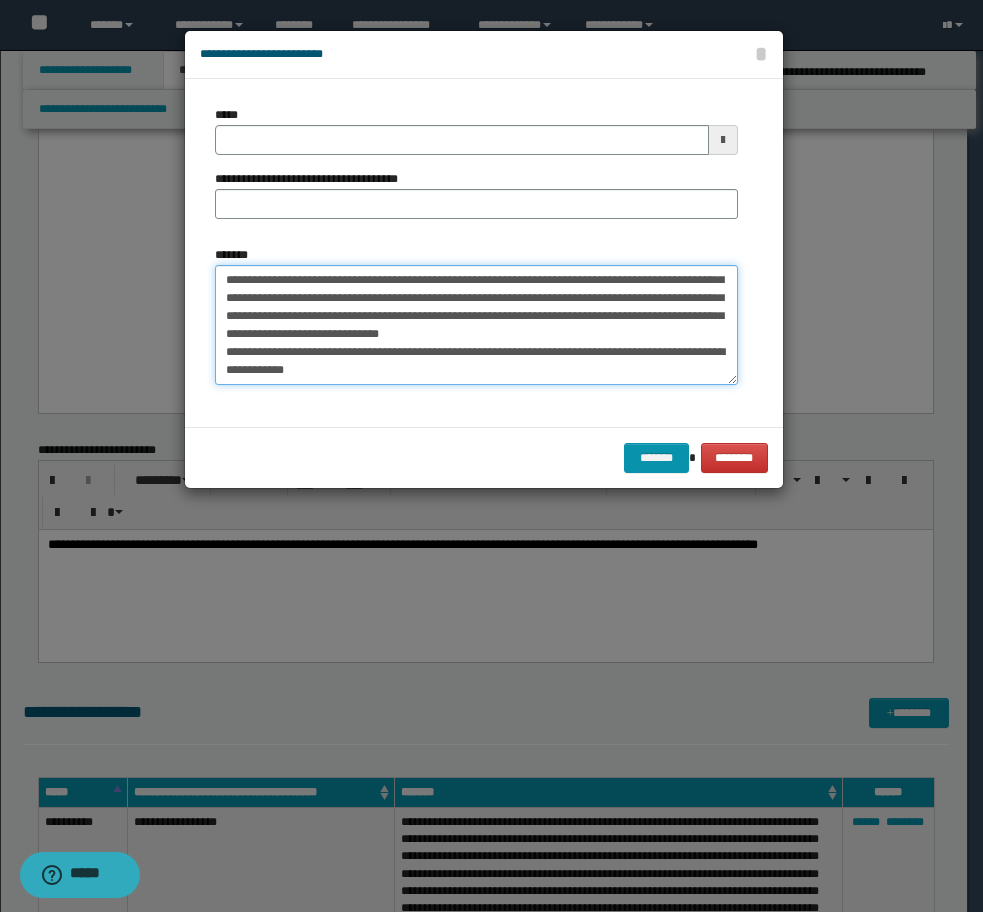click on "*******" at bounding box center [476, 325] 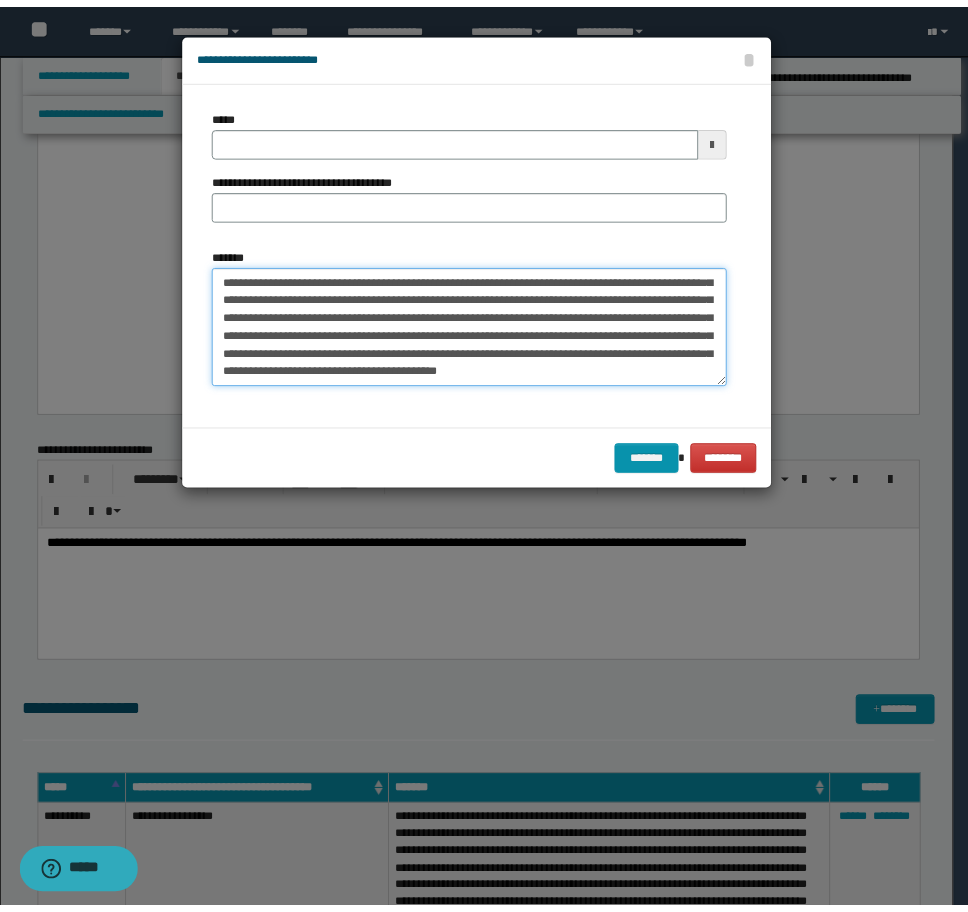 scroll, scrollTop: 576, scrollLeft: 0, axis: vertical 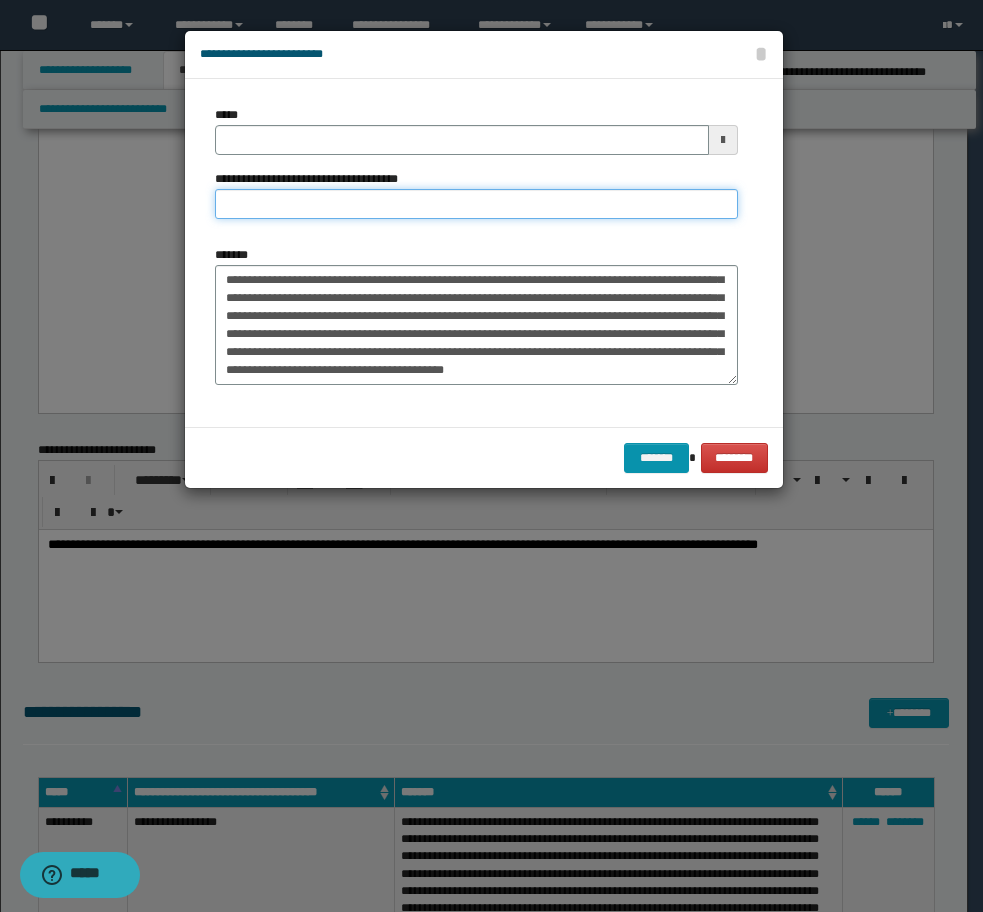 click on "**********" at bounding box center (476, 204) 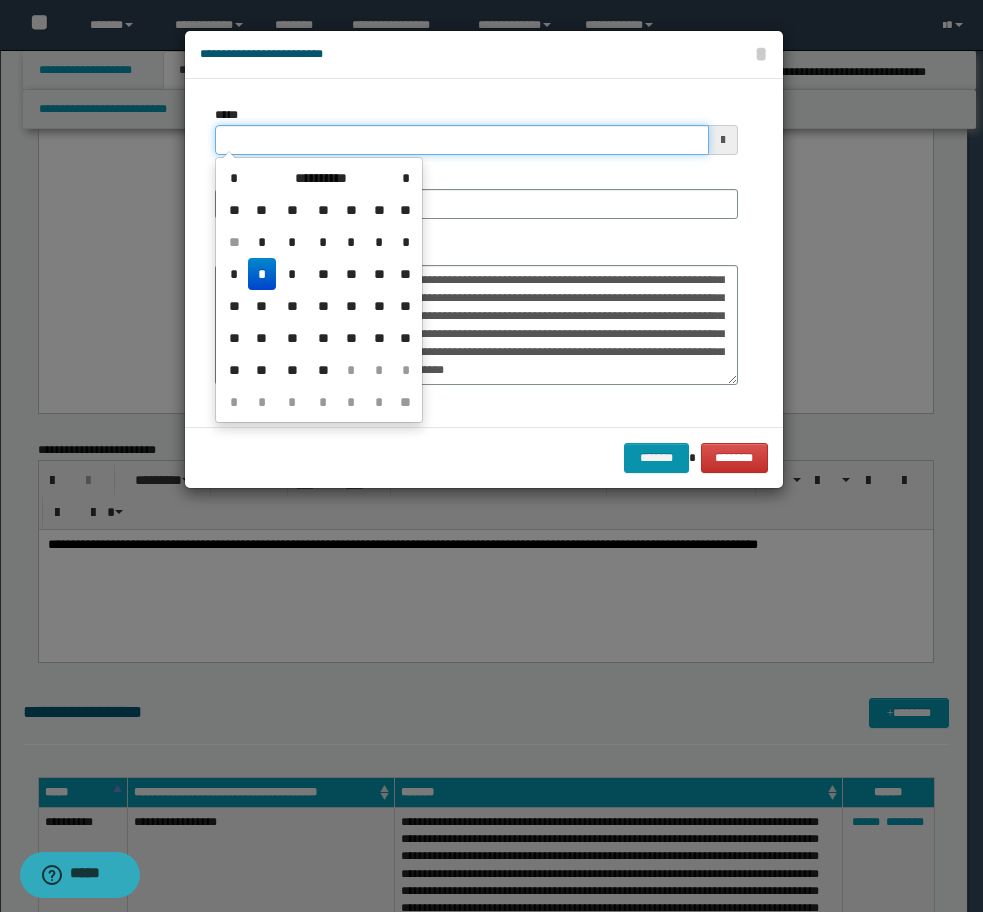 drag, startPoint x: 384, startPoint y: 138, endPoint x: 188, endPoint y: 125, distance: 196.43065 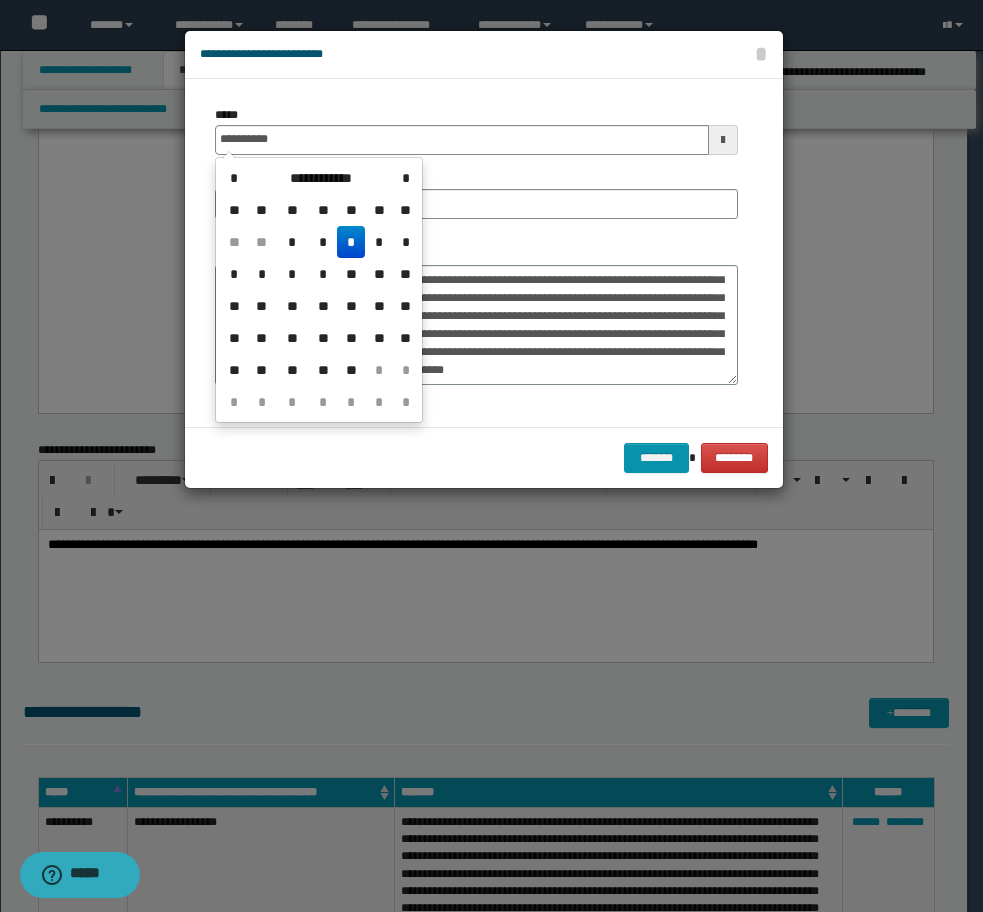 click on "*" at bounding box center [351, 242] 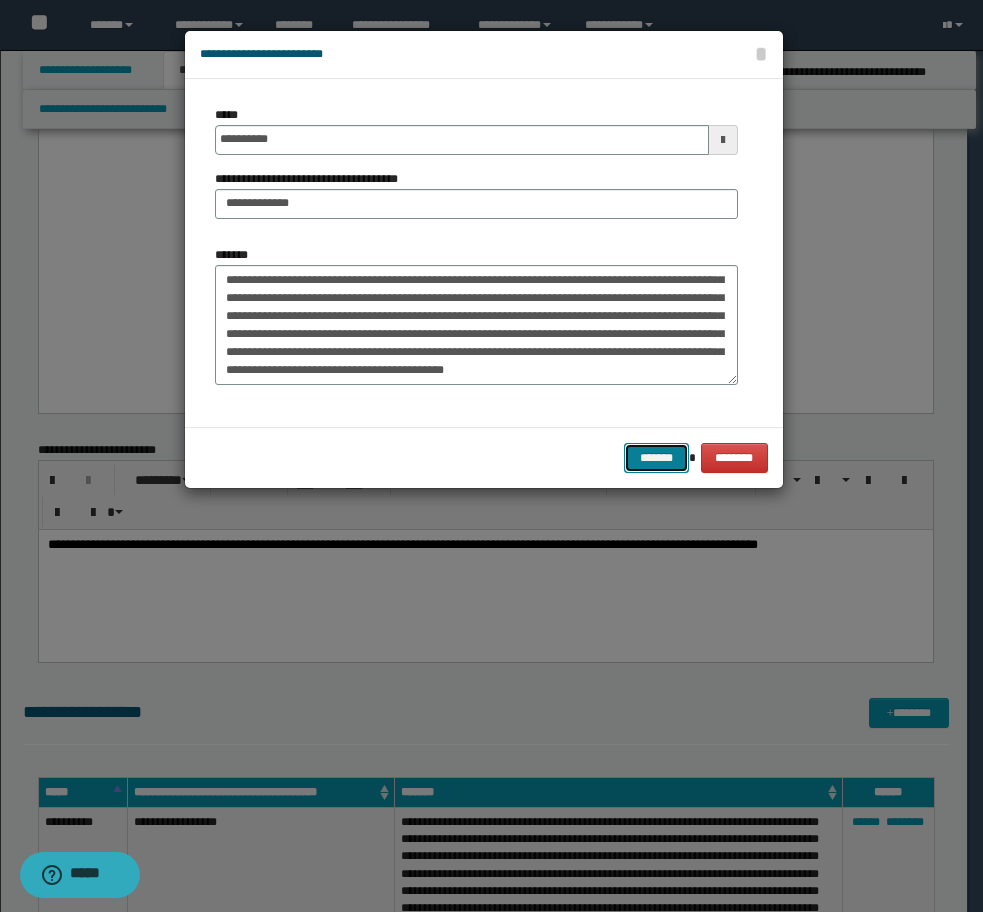 click on "*******" at bounding box center (656, 458) 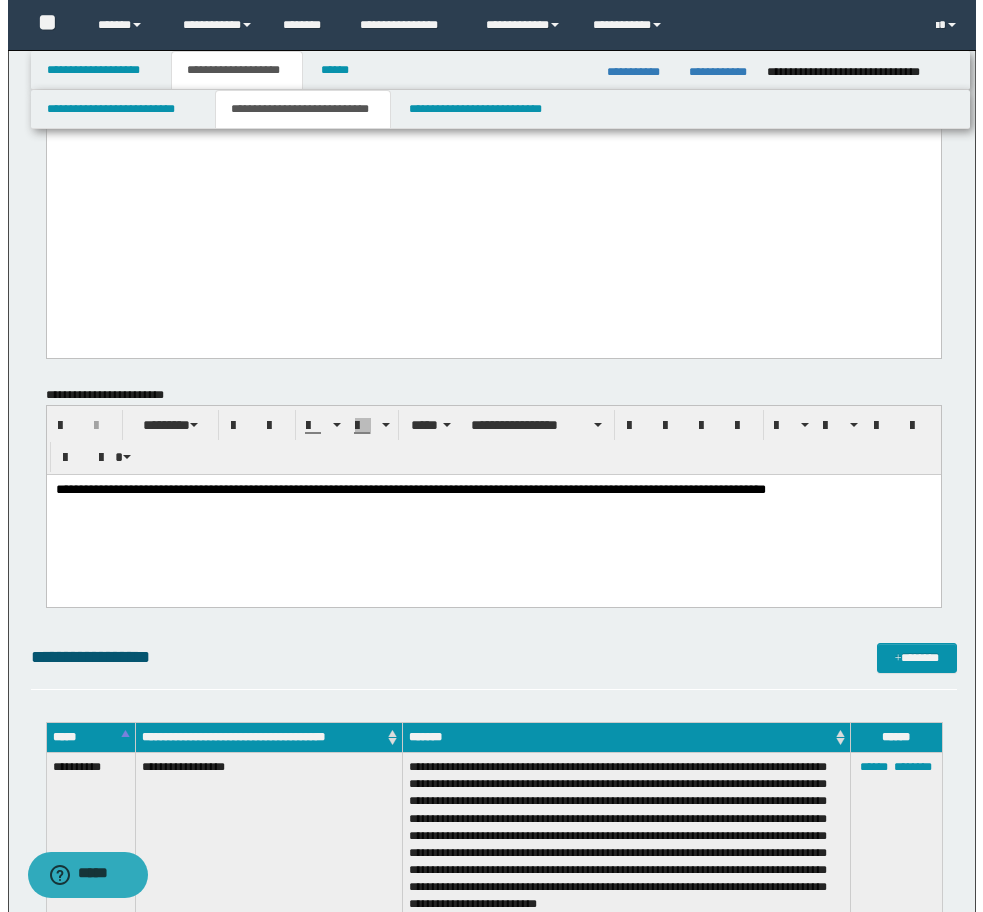 scroll, scrollTop: 9099, scrollLeft: 0, axis: vertical 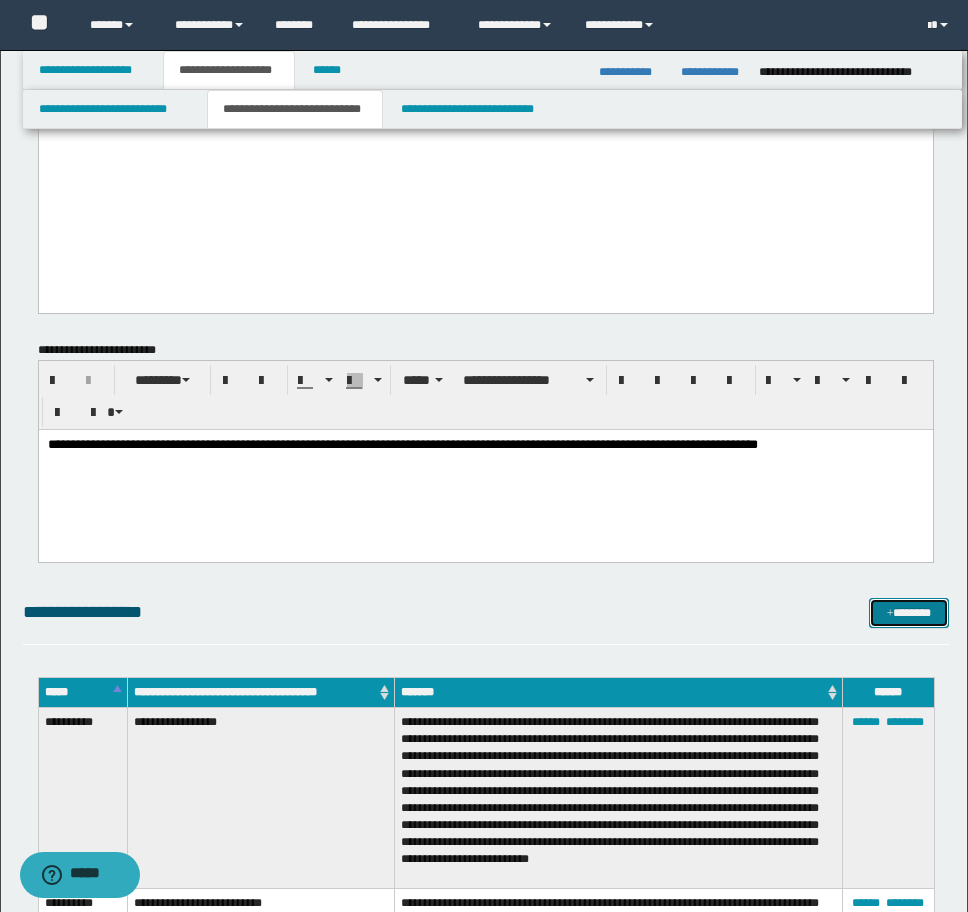 click on "*******" at bounding box center (909, 613) 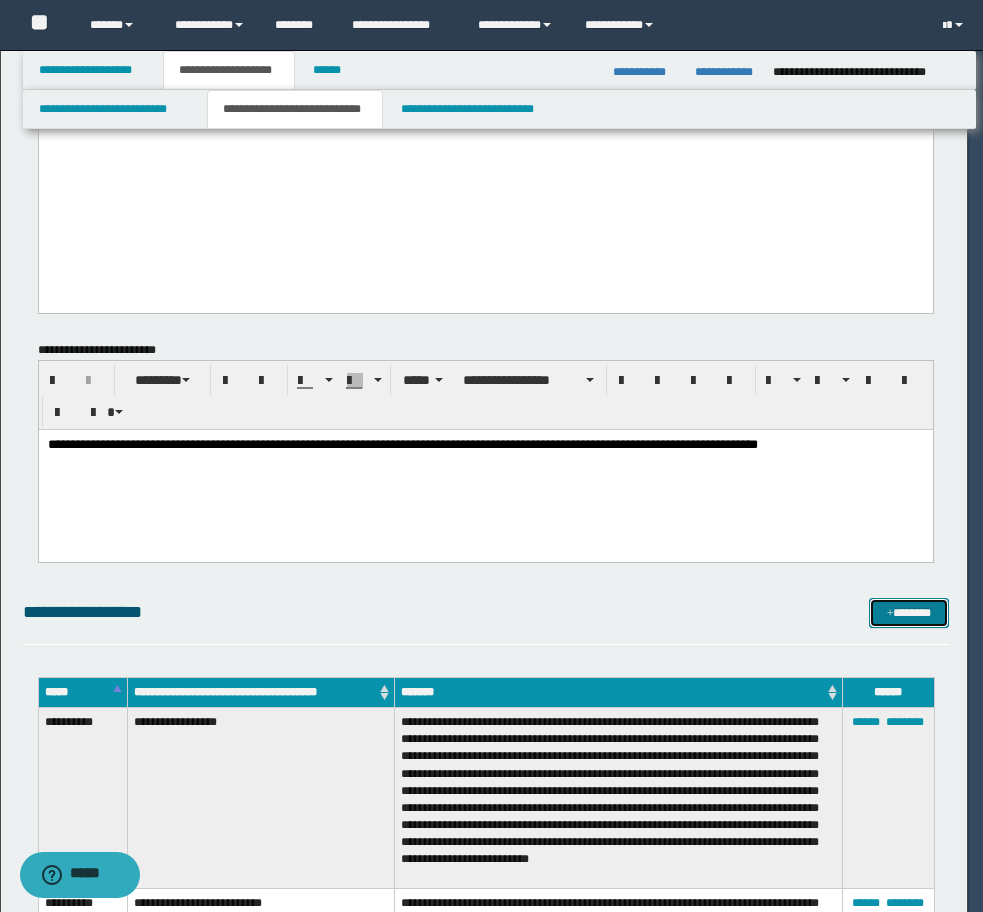 scroll, scrollTop: 0, scrollLeft: 0, axis: both 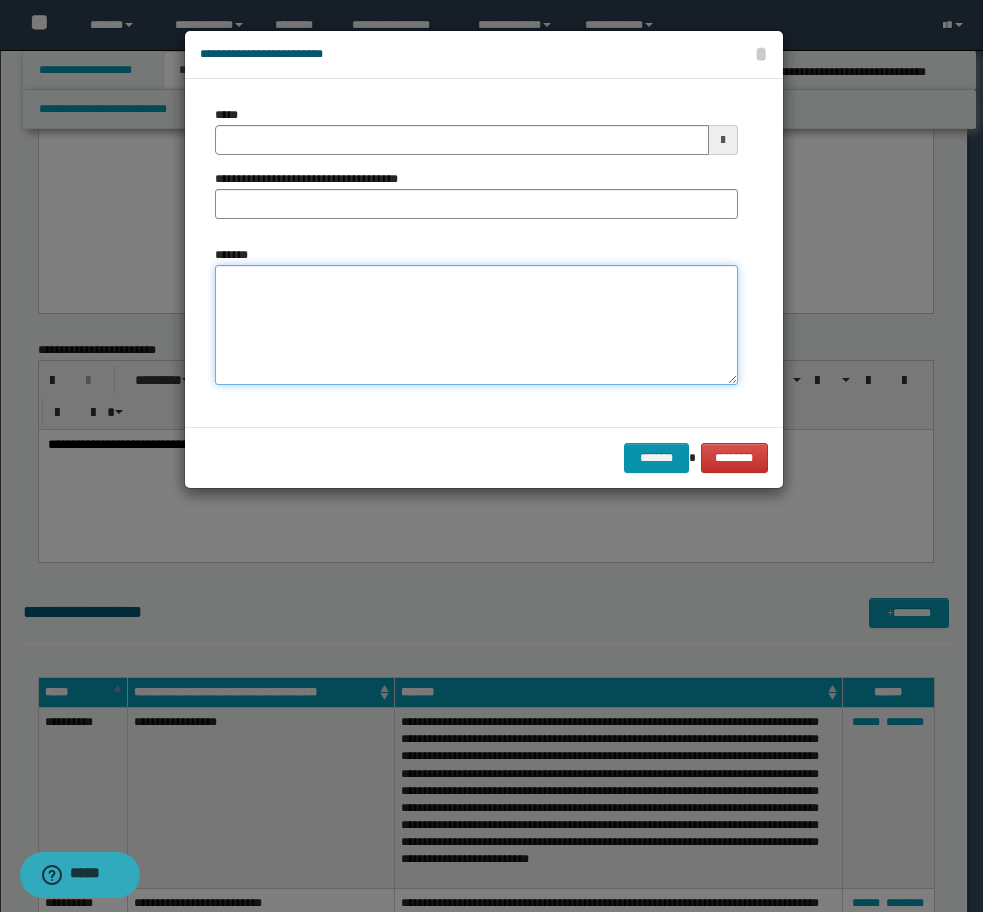 click on "*******" at bounding box center (476, 325) 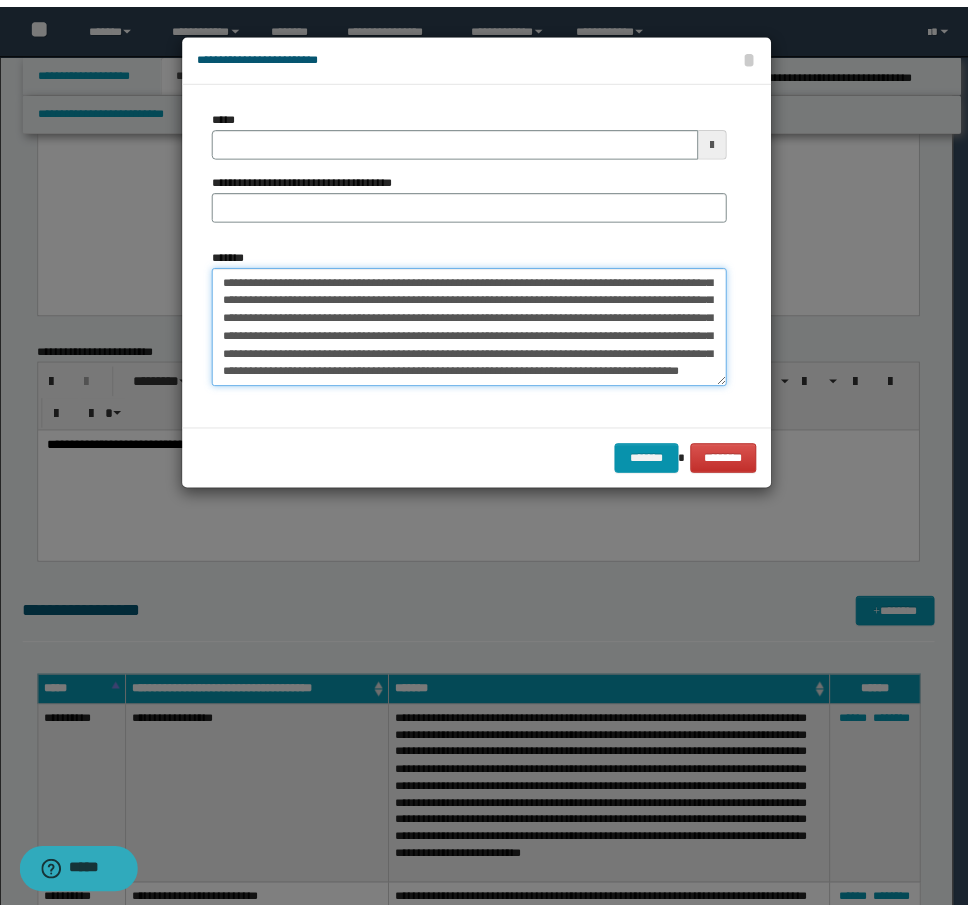 scroll, scrollTop: 0, scrollLeft: 0, axis: both 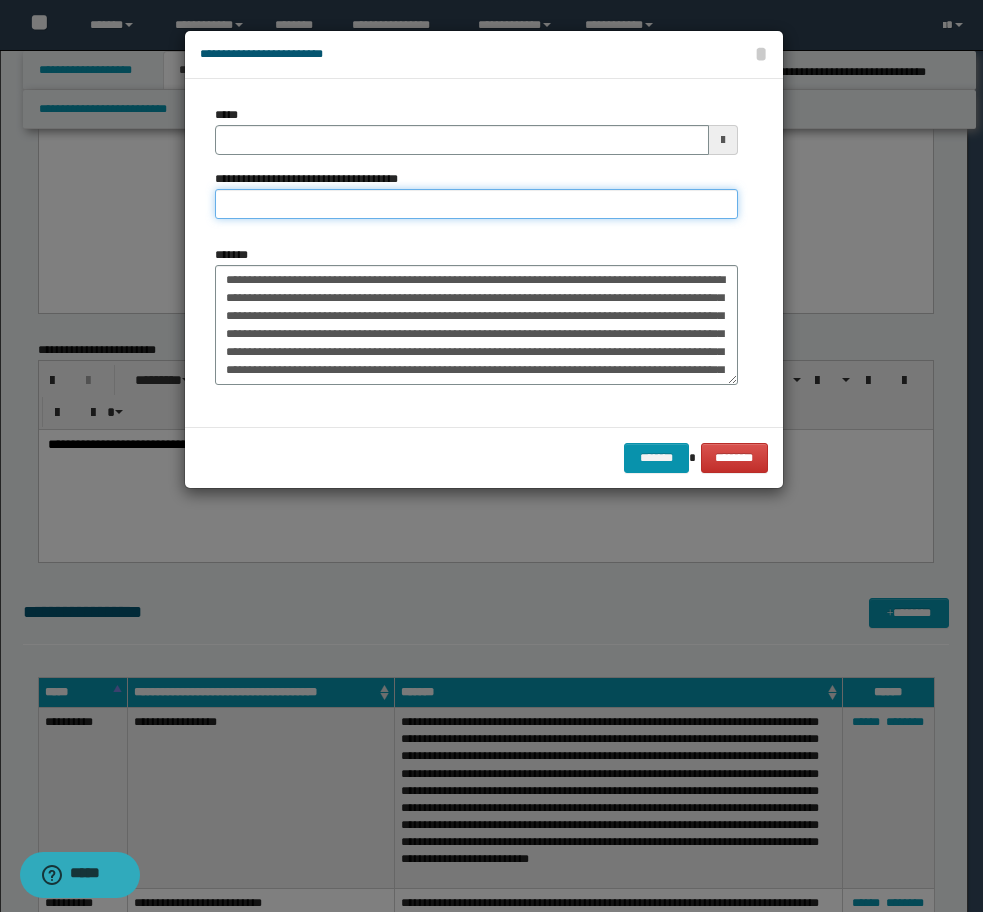 click on "**********" at bounding box center (476, 204) 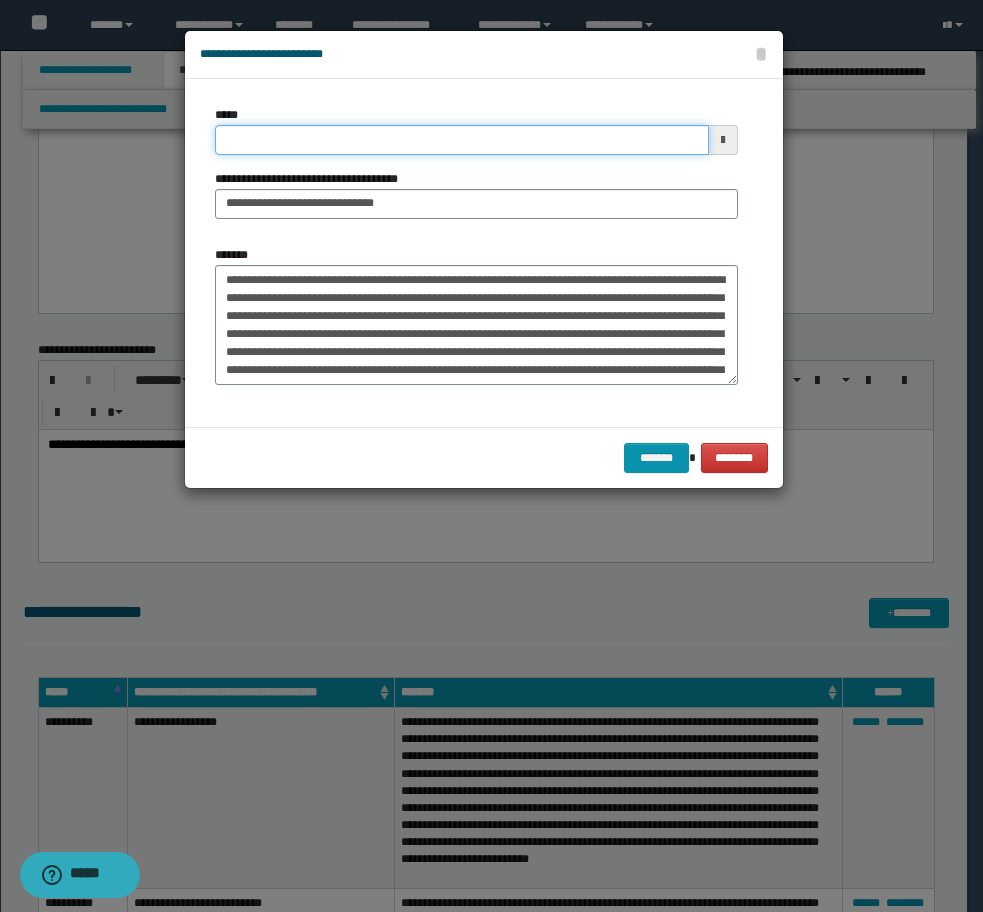click on "*****" at bounding box center (462, 140) 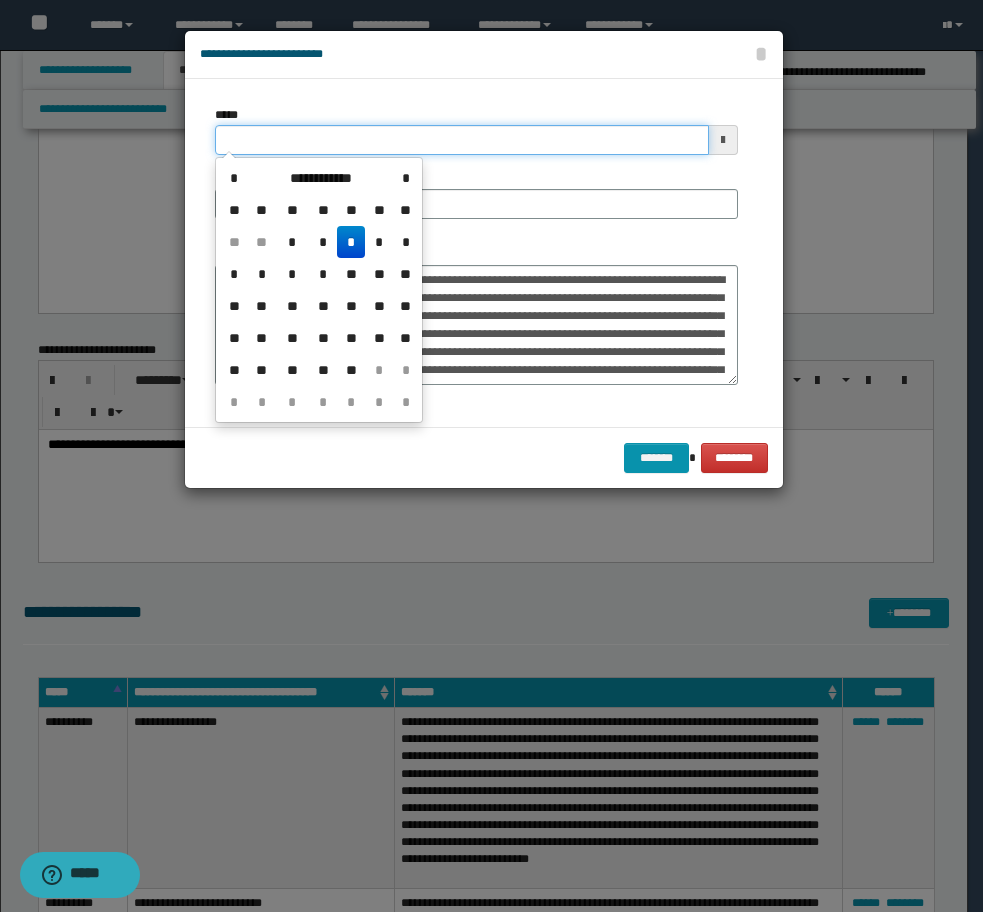 drag, startPoint x: 297, startPoint y: 131, endPoint x: 197, endPoint y: 135, distance: 100.07997 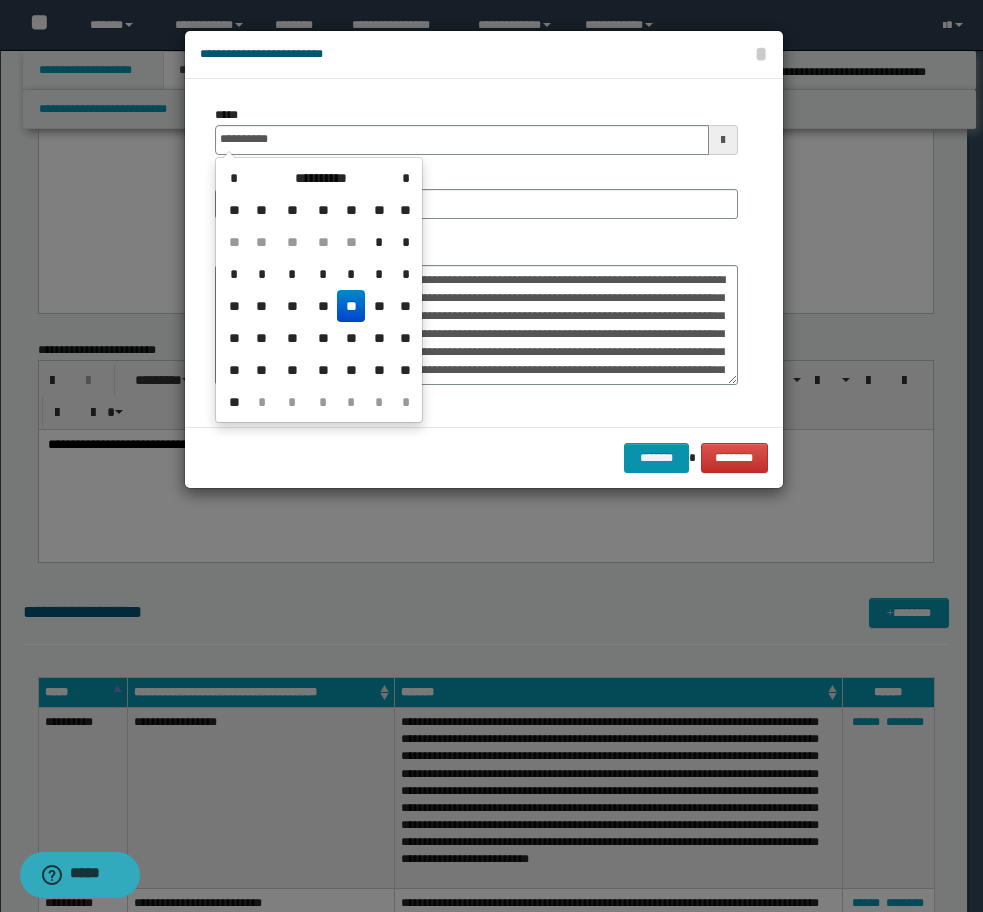 click on "**" at bounding box center [351, 306] 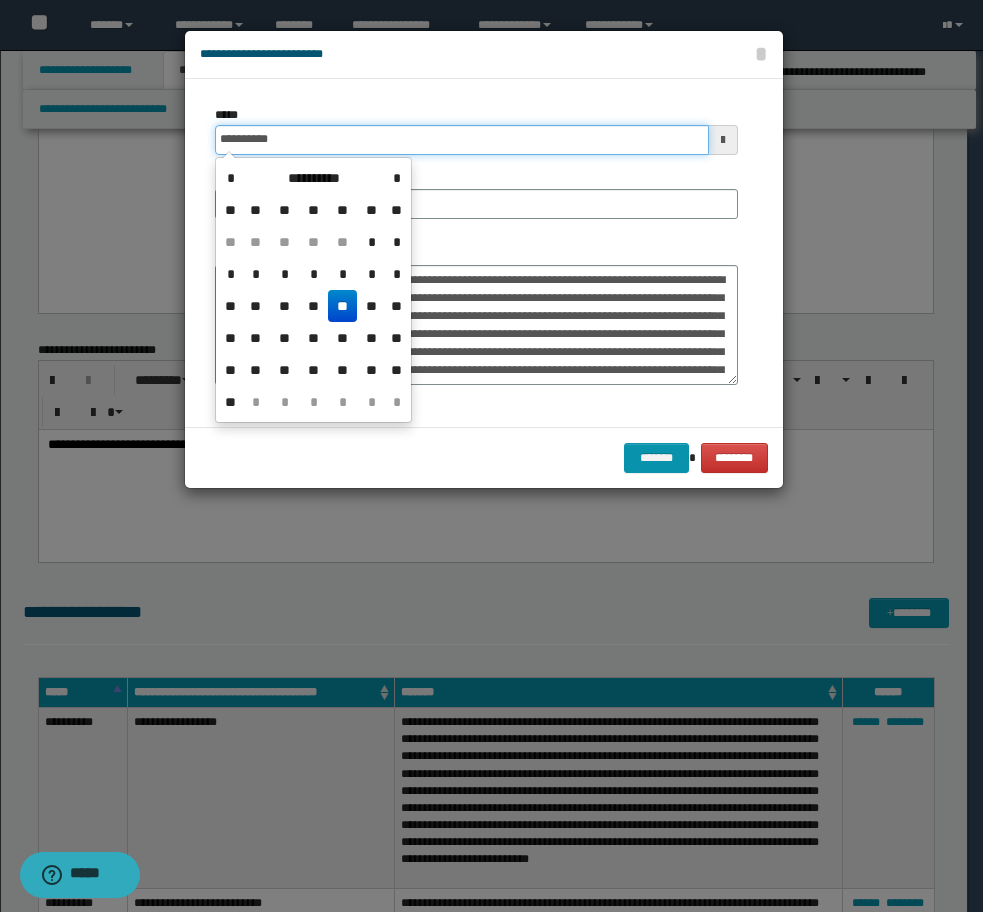 click on "**********" at bounding box center [462, 140] 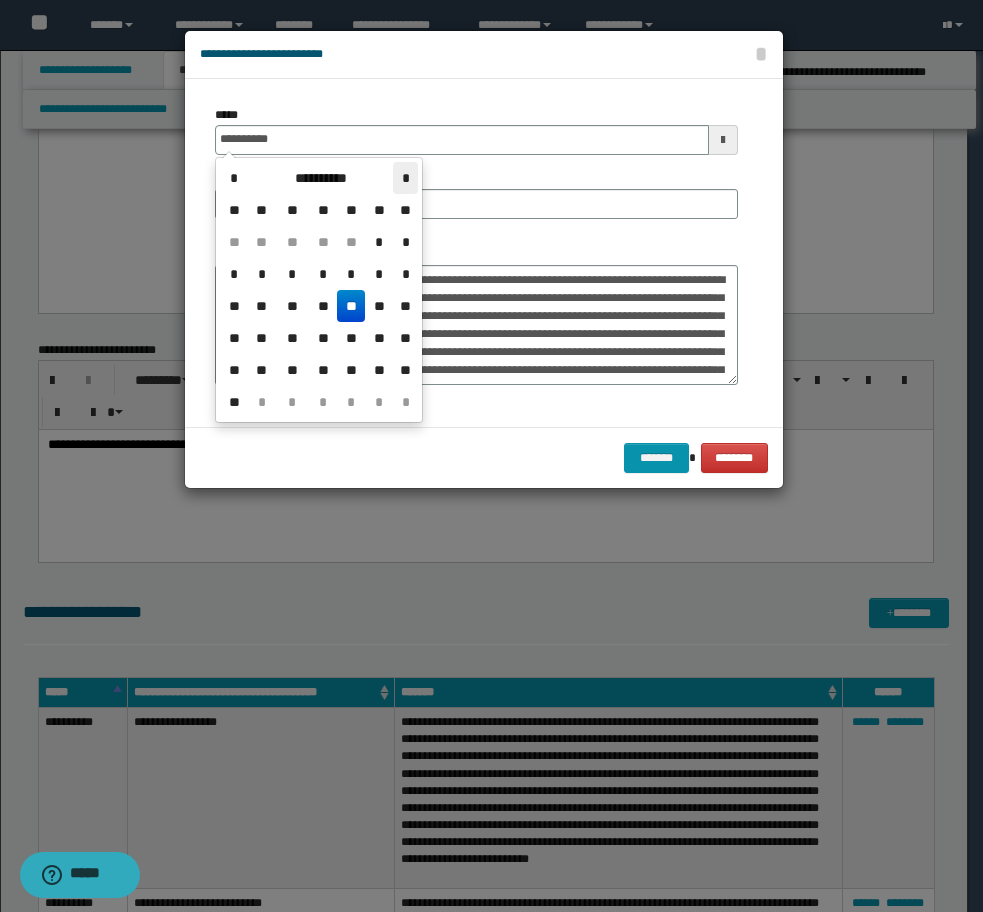 click on "*" at bounding box center (405, 178) 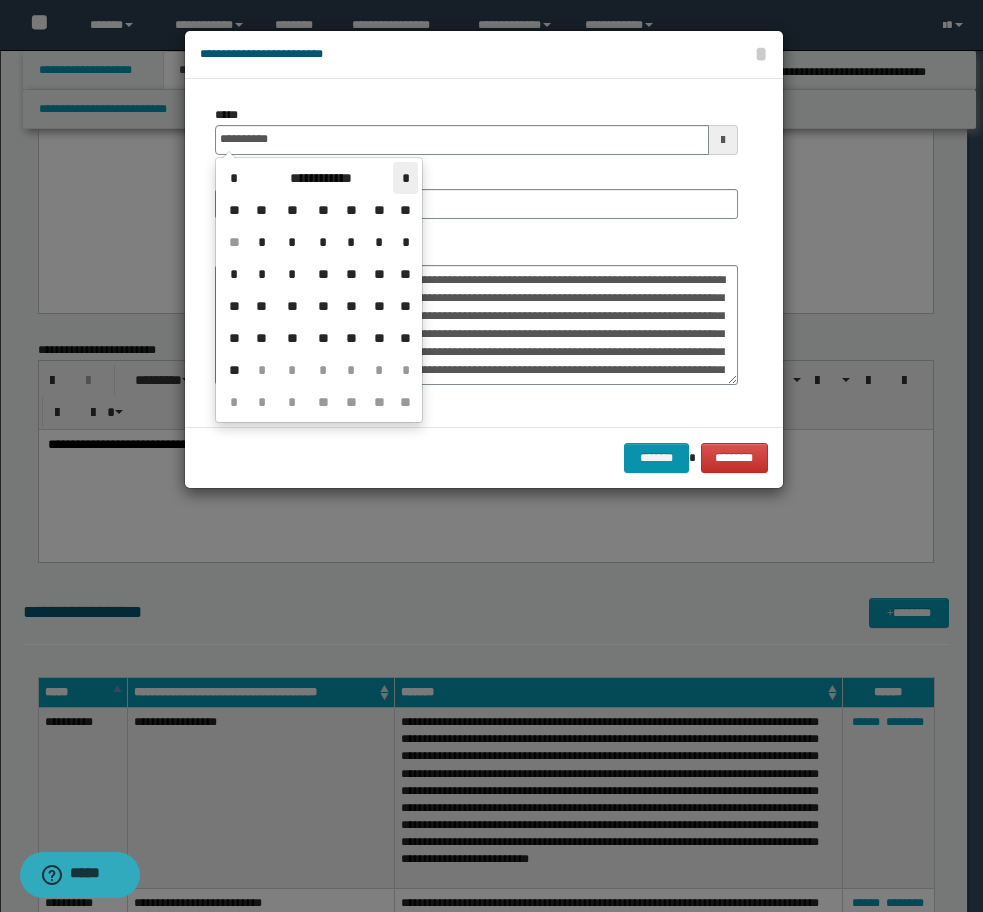 click on "*" at bounding box center [405, 178] 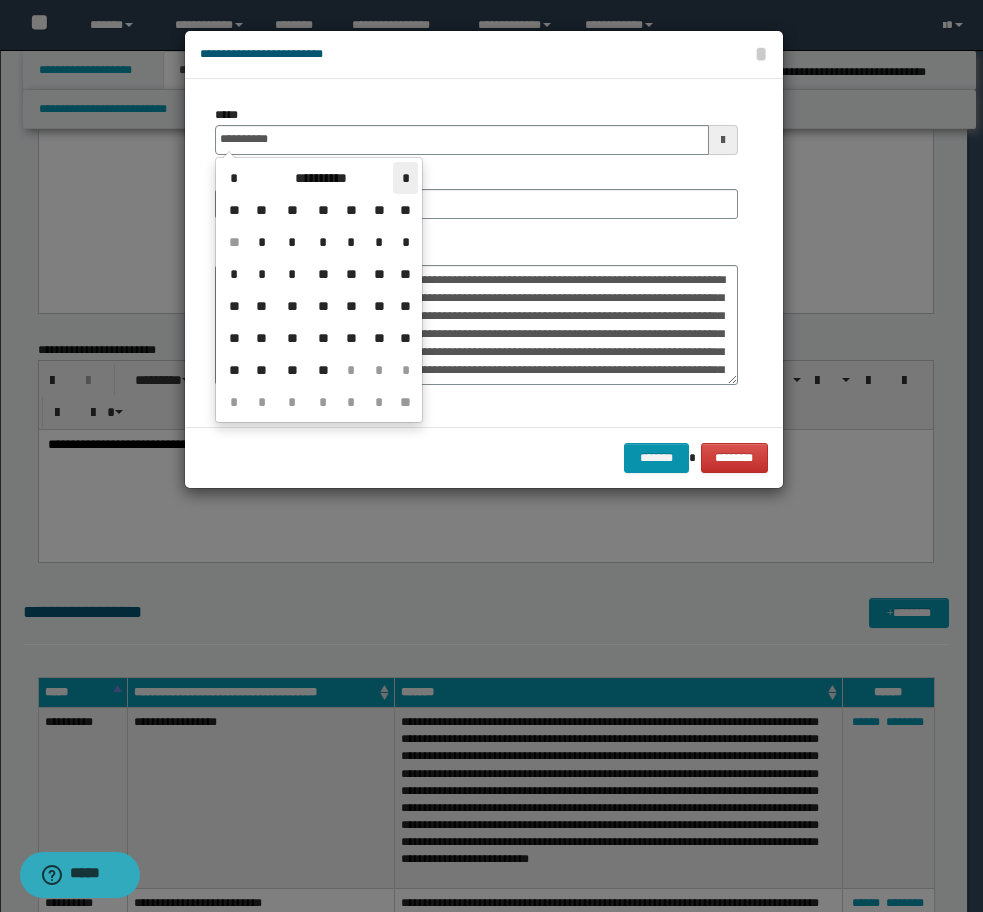 click on "*" at bounding box center [405, 178] 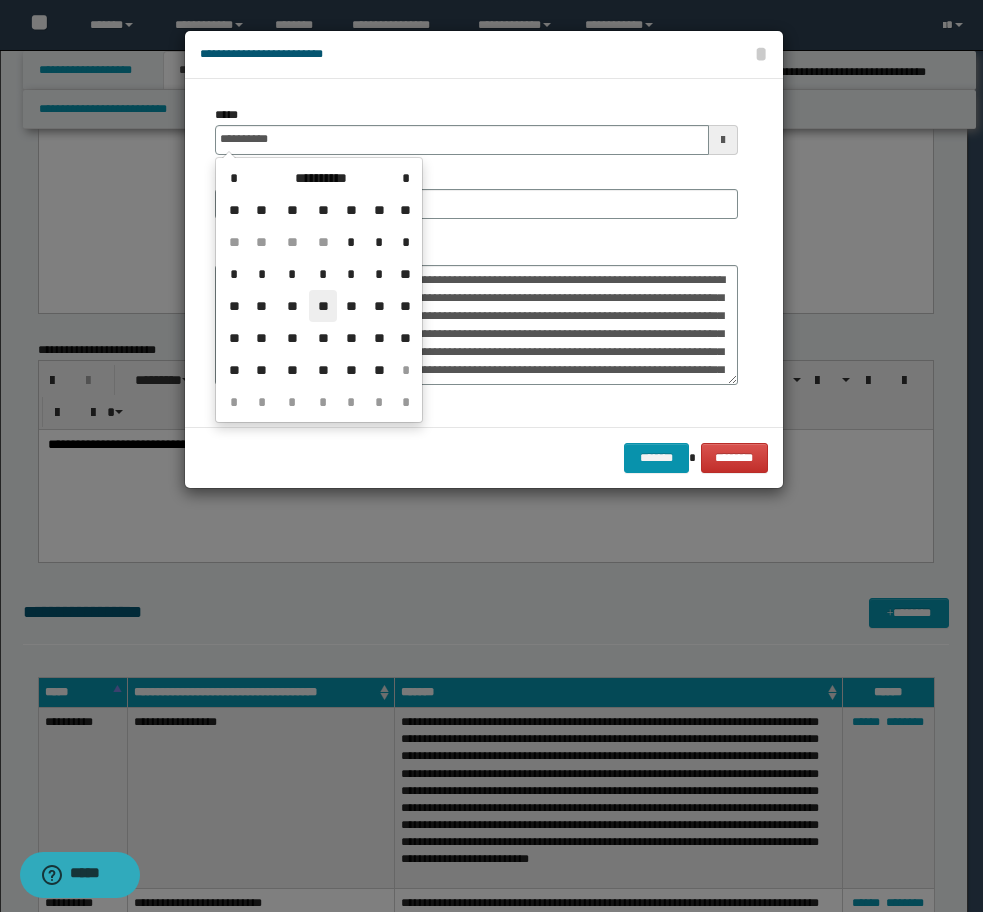 click on "**" at bounding box center (323, 306) 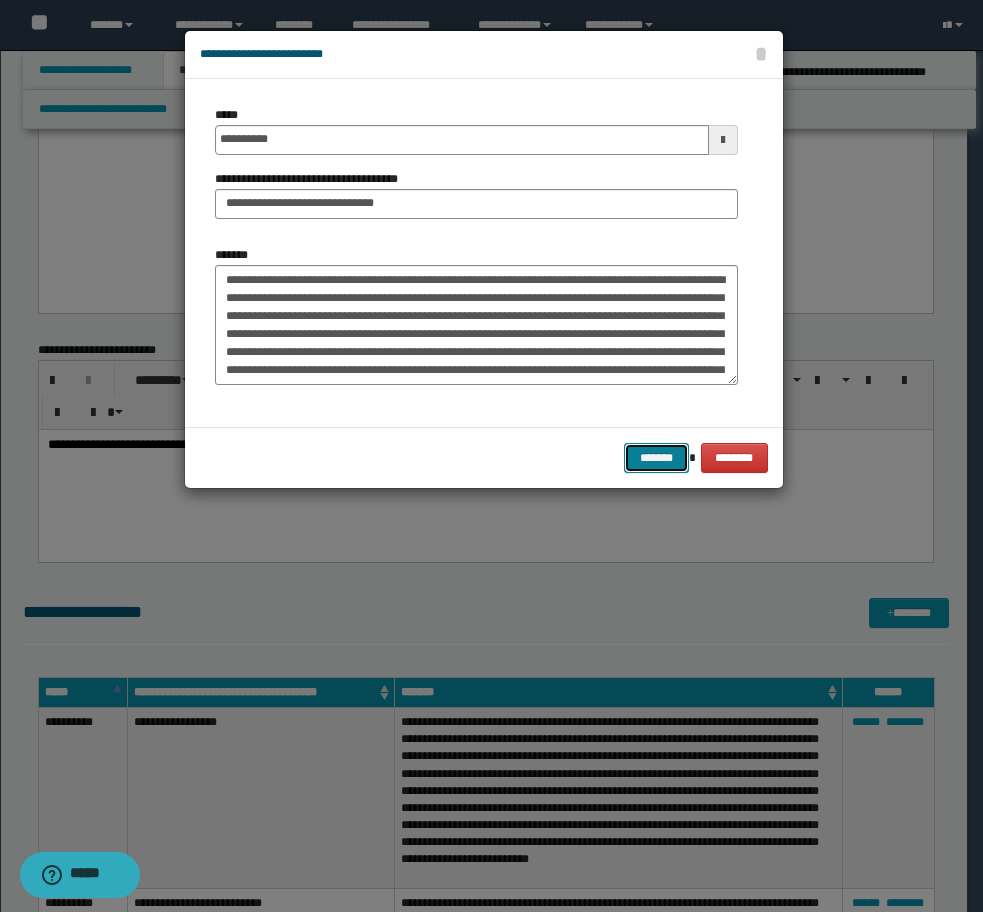 click on "*******" at bounding box center (656, 458) 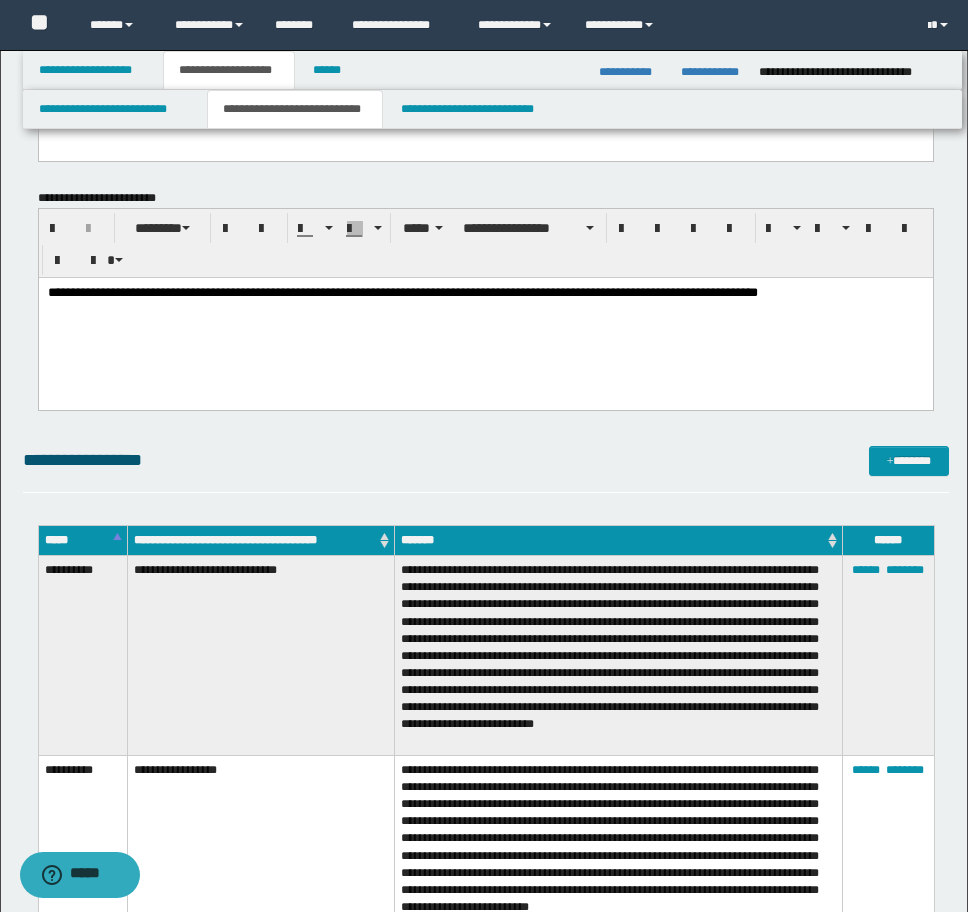 scroll, scrollTop: 9199, scrollLeft: 0, axis: vertical 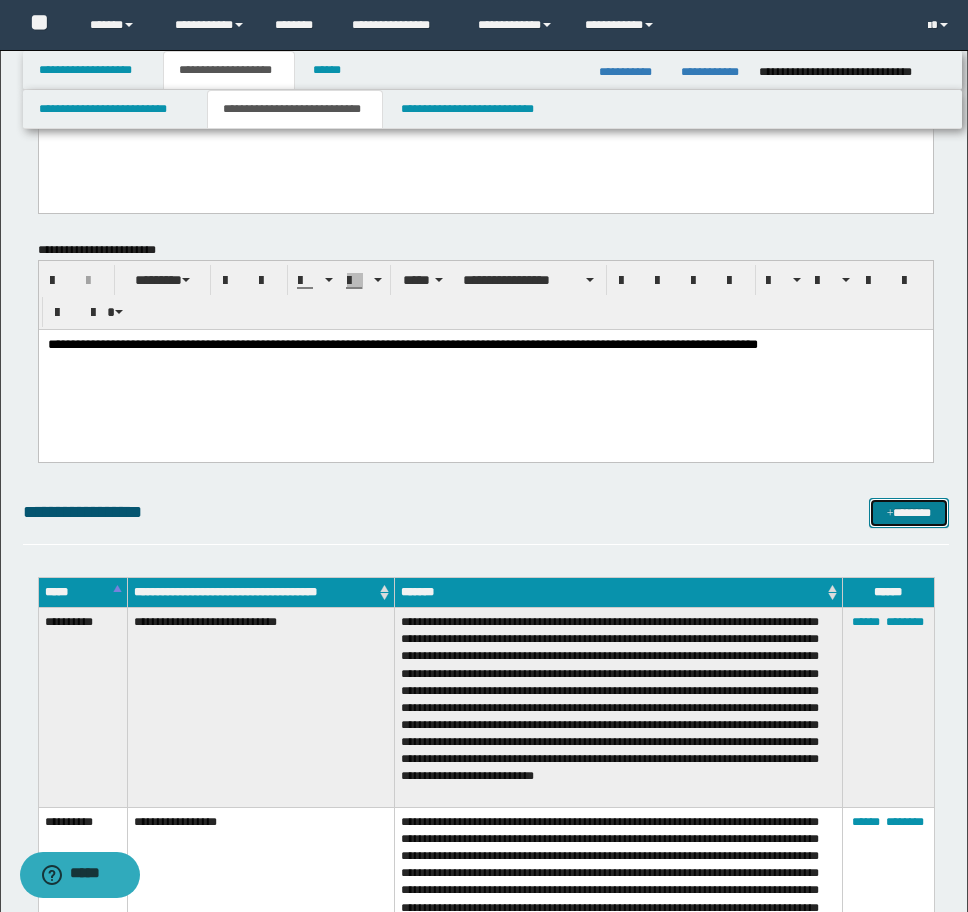 click on "*******" at bounding box center (909, 513) 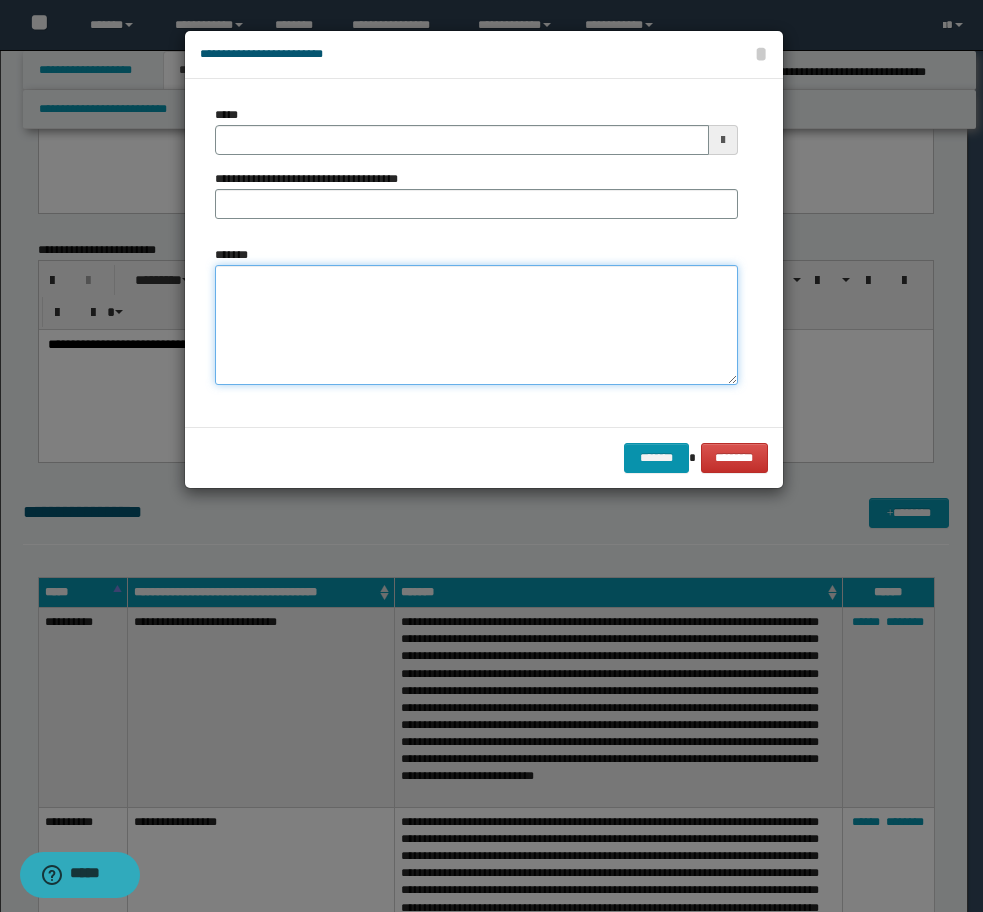 click on "*******" at bounding box center [476, 325] 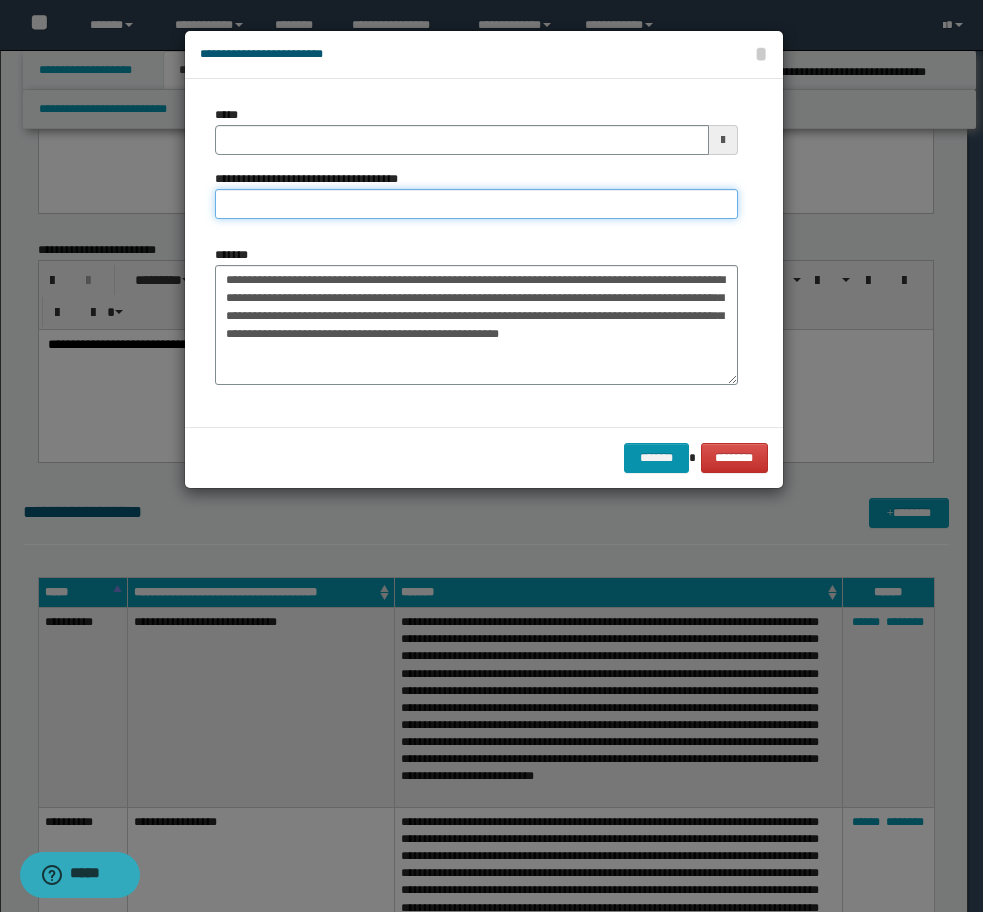 click on "**********" at bounding box center (476, 204) 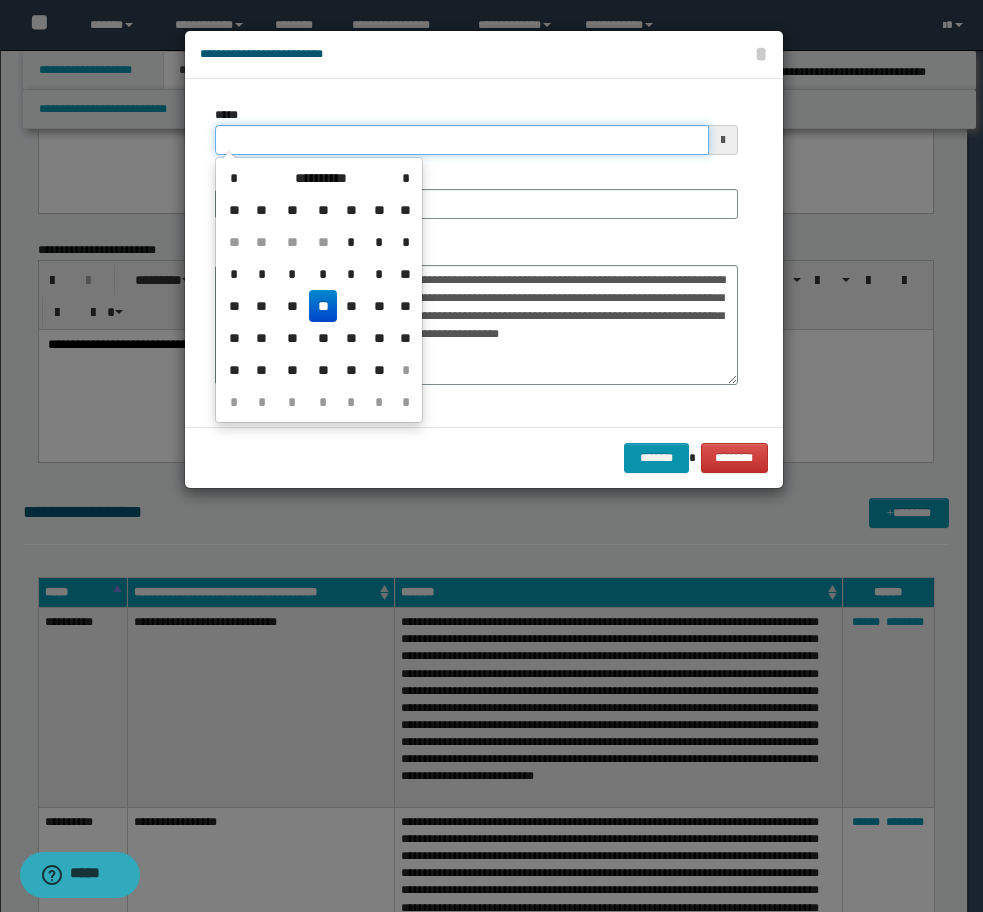 click on "*****" at bounding box center (462, 140) 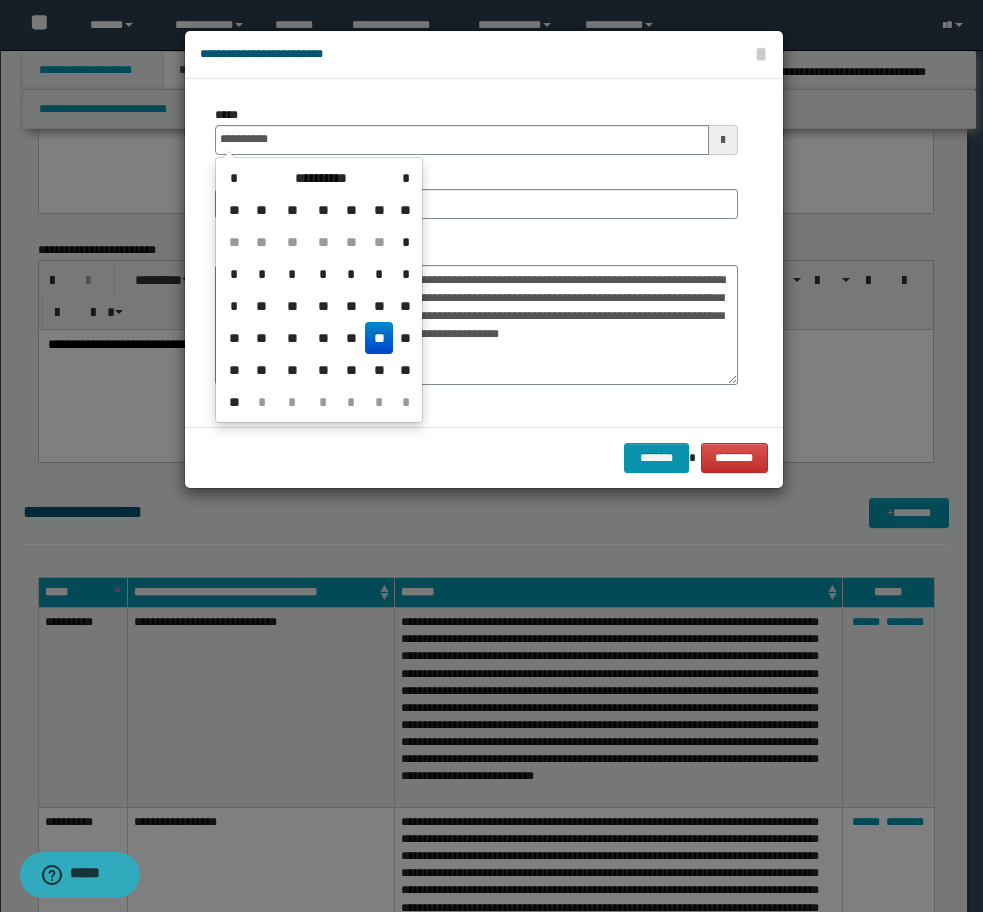 click on "**" at bounding box center [379, 338] 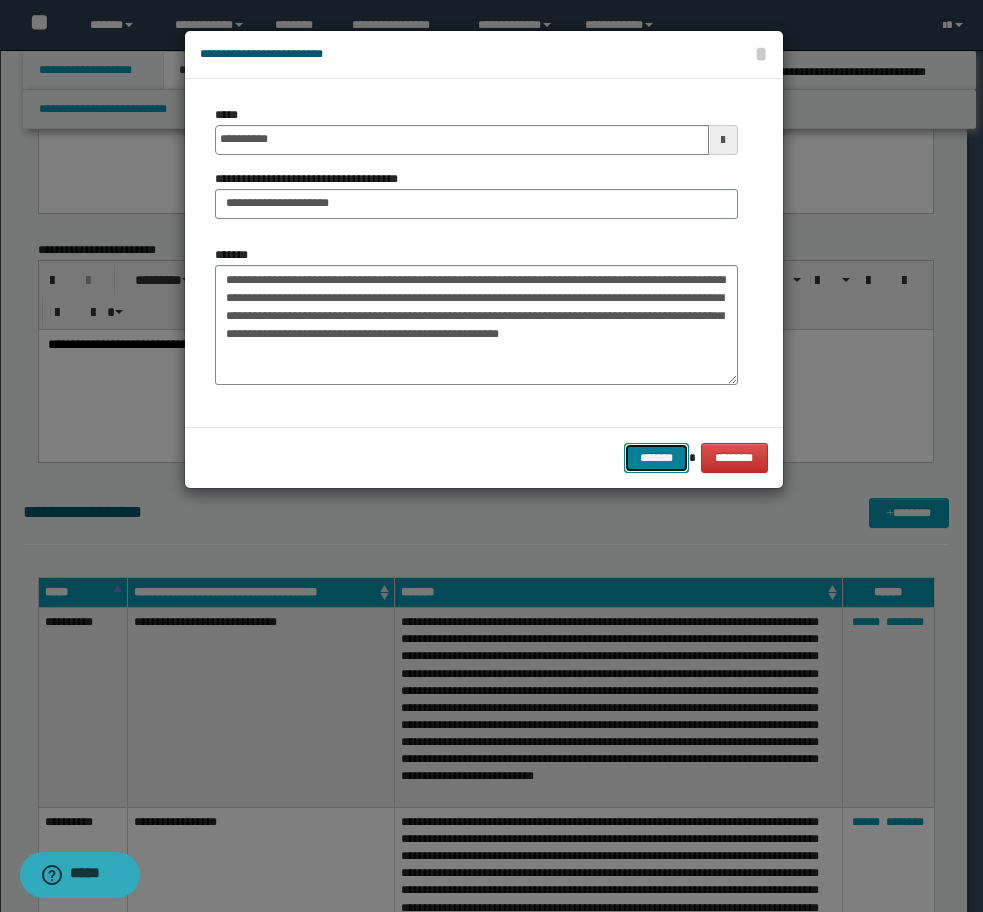 click on "*******" at bounding box center (656, 458) 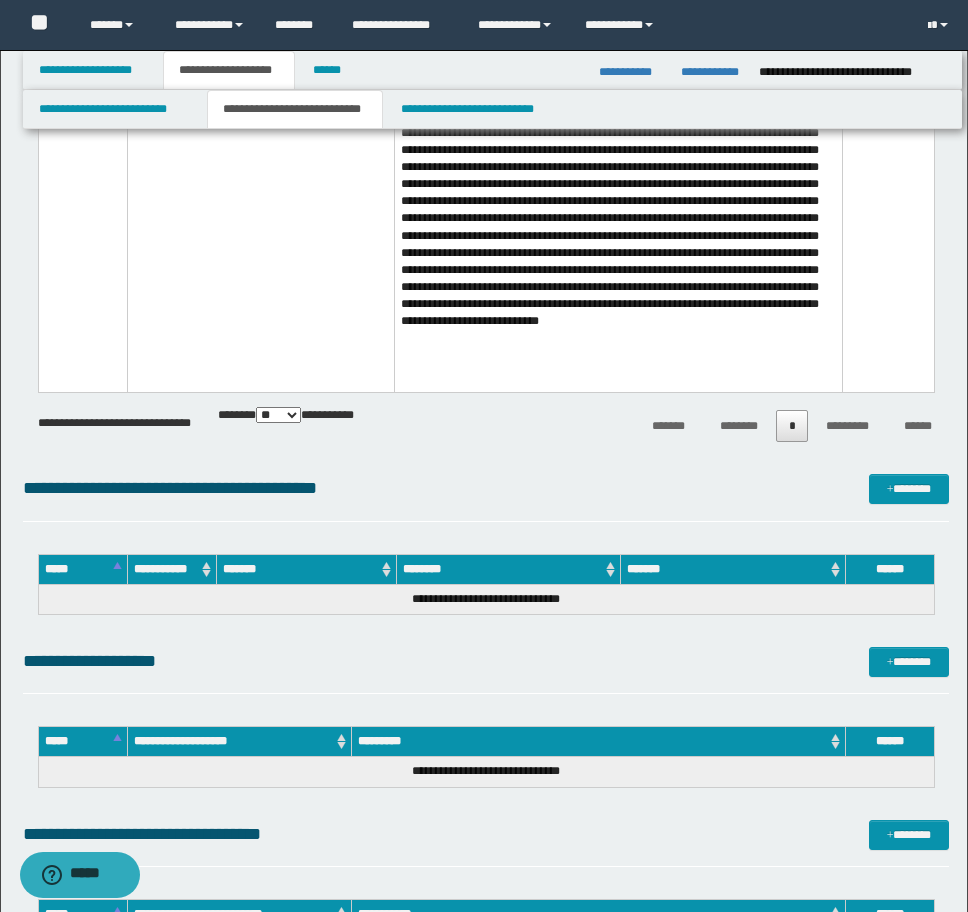 scroll, scrollTop: 11599, scrollLeft: 0, axis: vertical 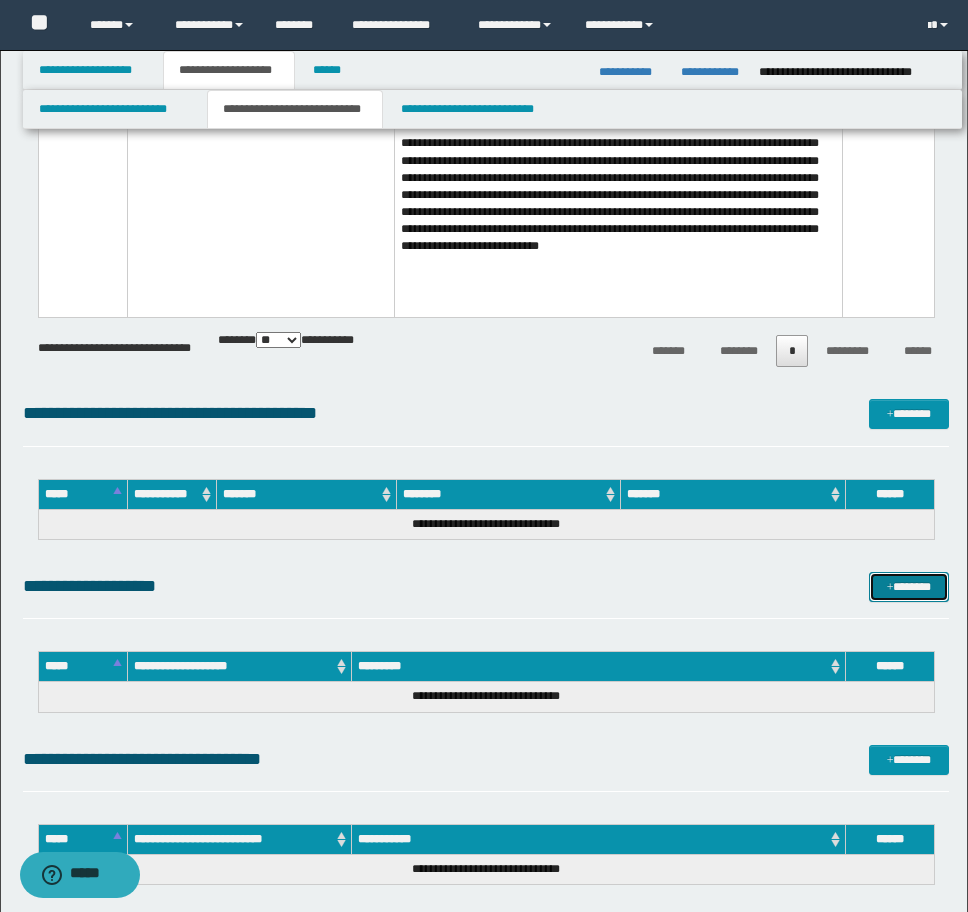 click on "*******" at bounding box center (909, 587) 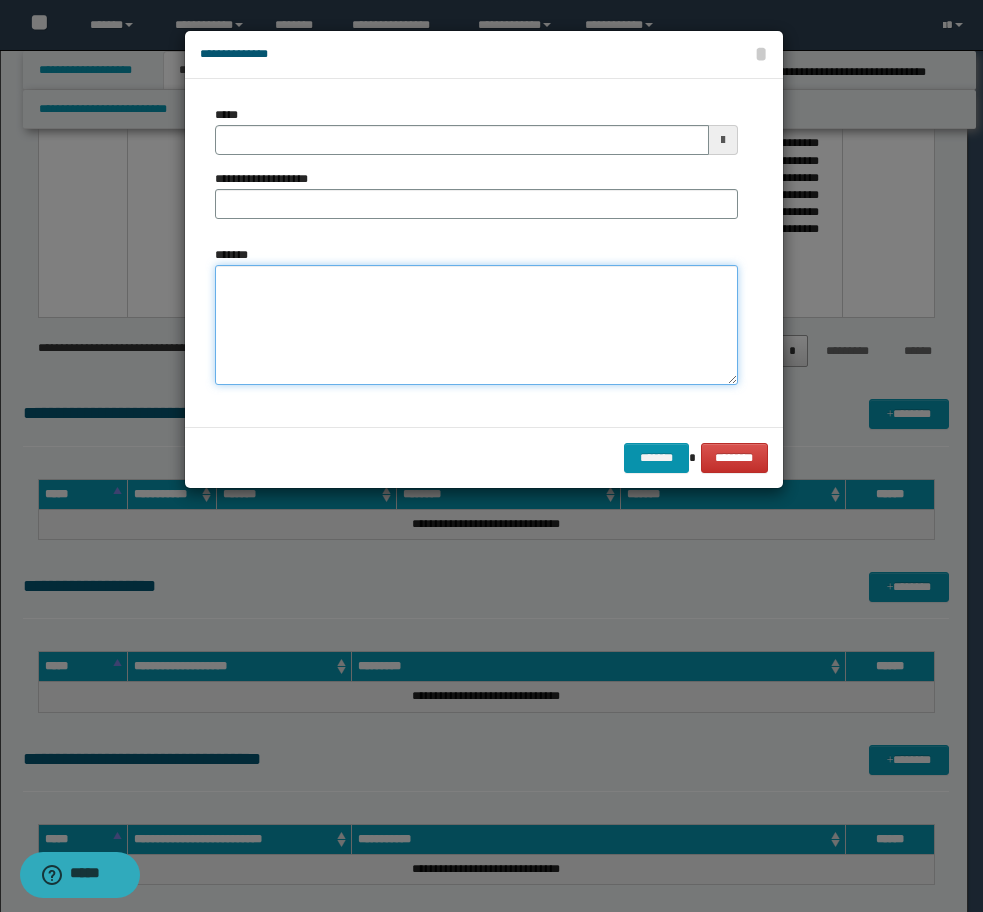 click on "*******" at bounding box center (476, 325) 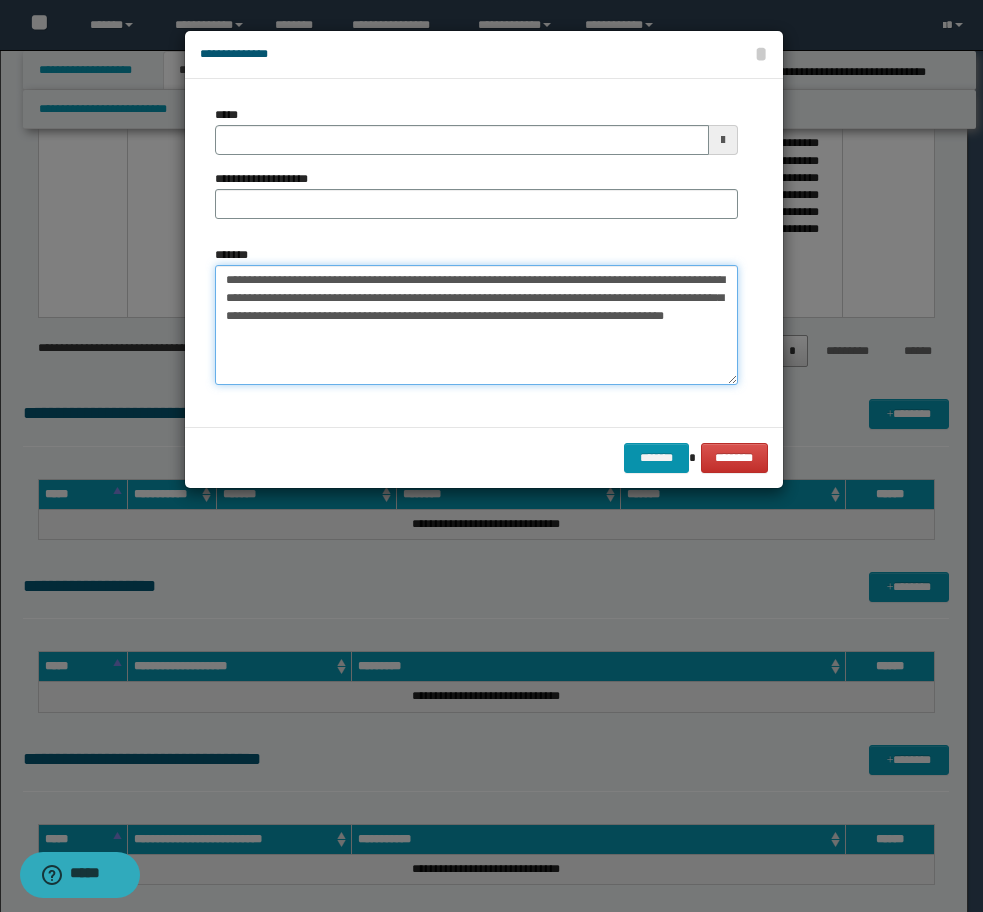 drag, startPoint x: 417, startPoint y: 282, endPoint x: 151, endPoint y: 256, distance: 267.26767 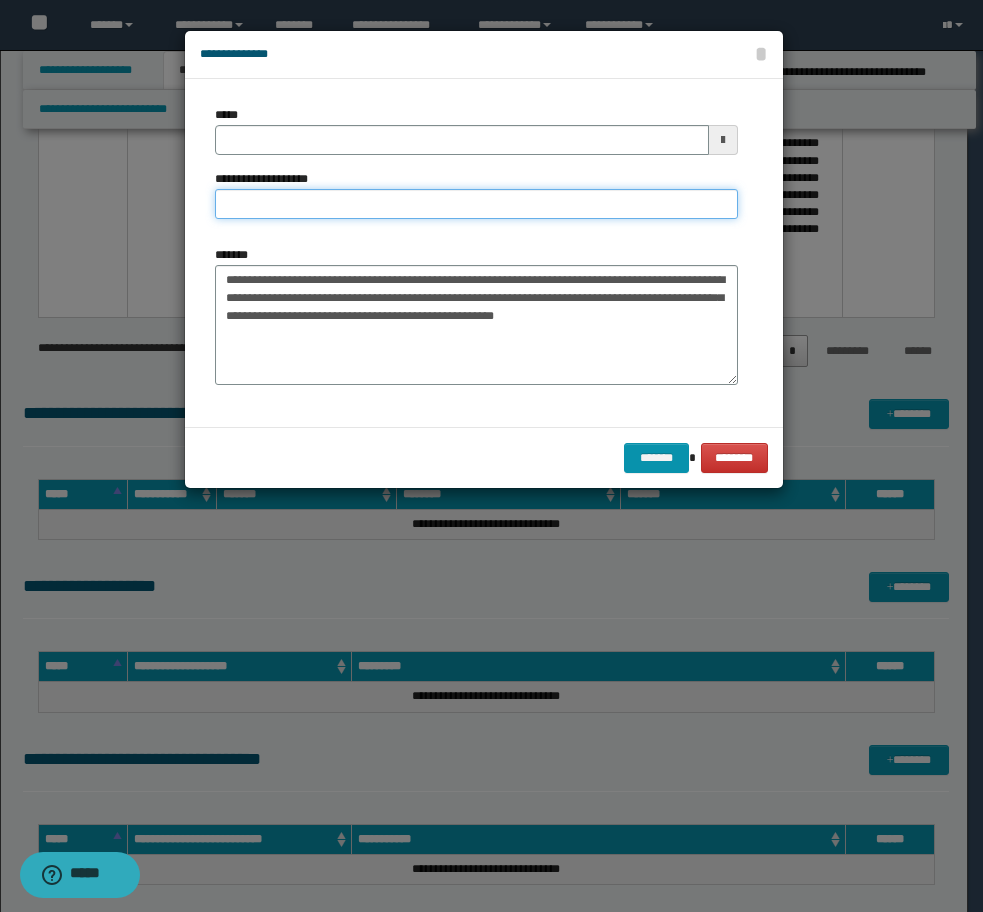 click on "**********" at bounding box center [476, 204] 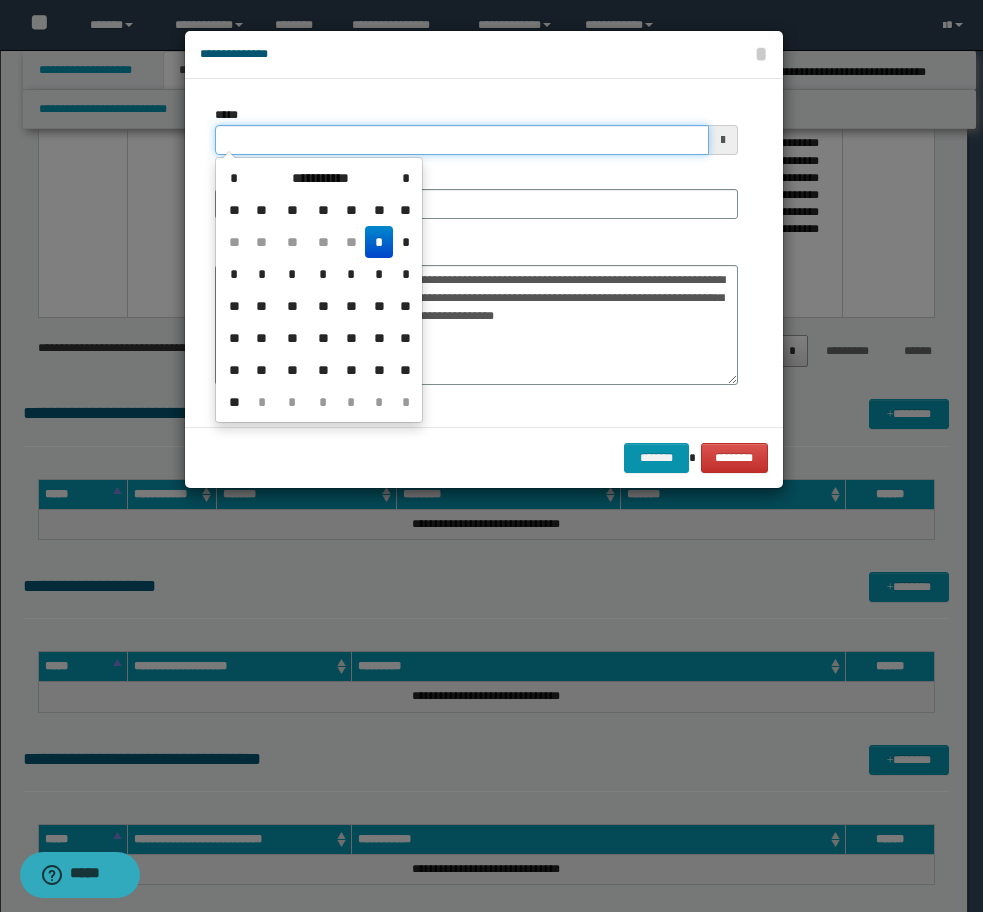 drag, startPoint x: 336, startPoint y: 139, endPoint x: 86, endPoint y: 121, distance: 250.64716 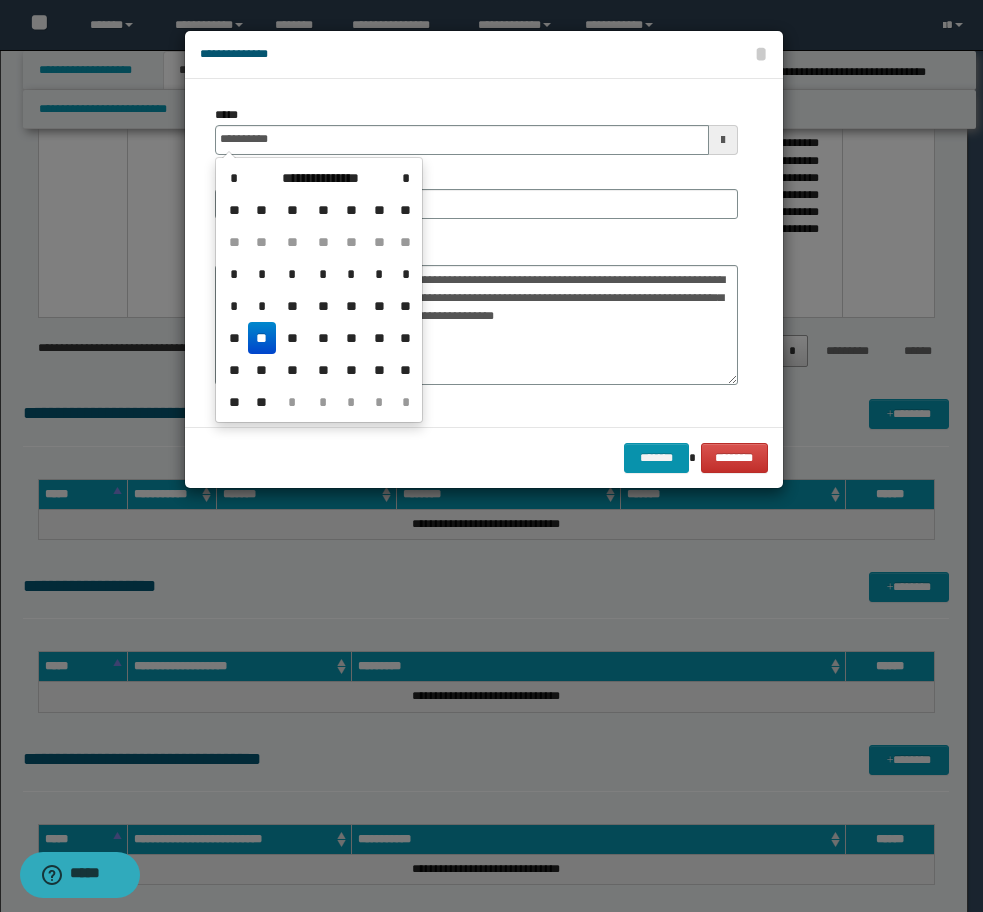 click on "**" at bounding box center (262, 338) 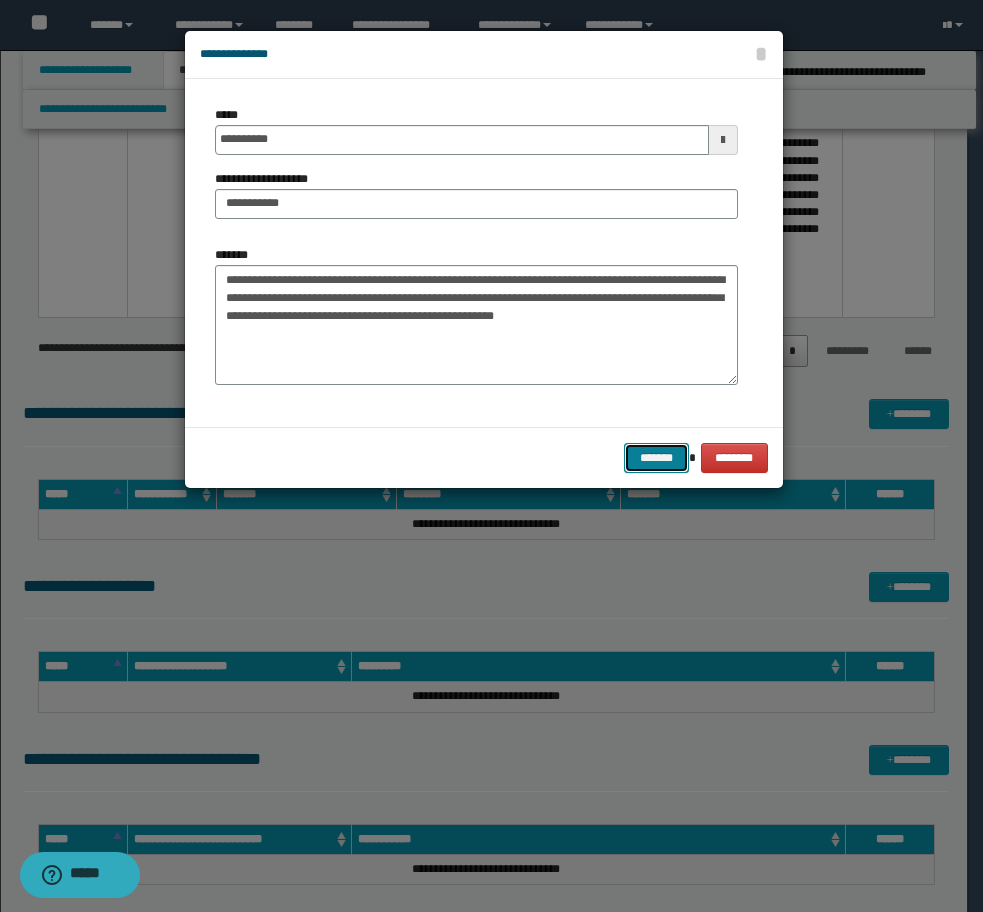click on "*******" at bounding box center (656, 458) 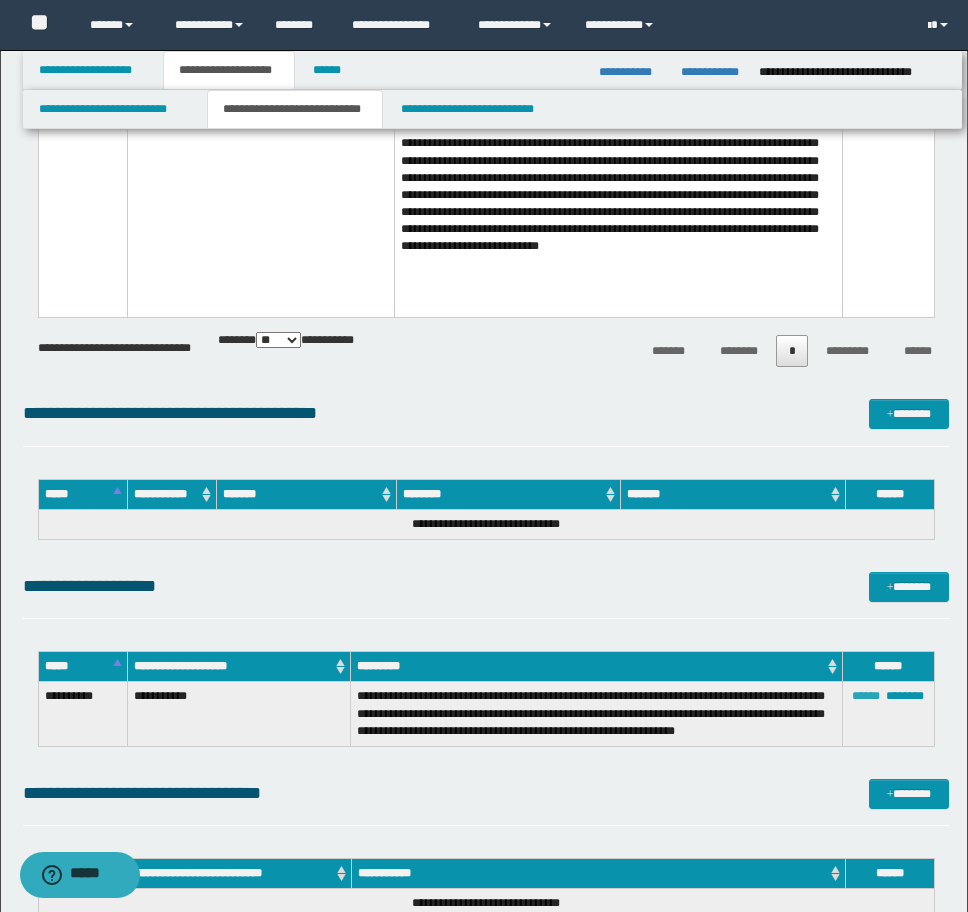 click on "******" at bounding box center [866, 696] 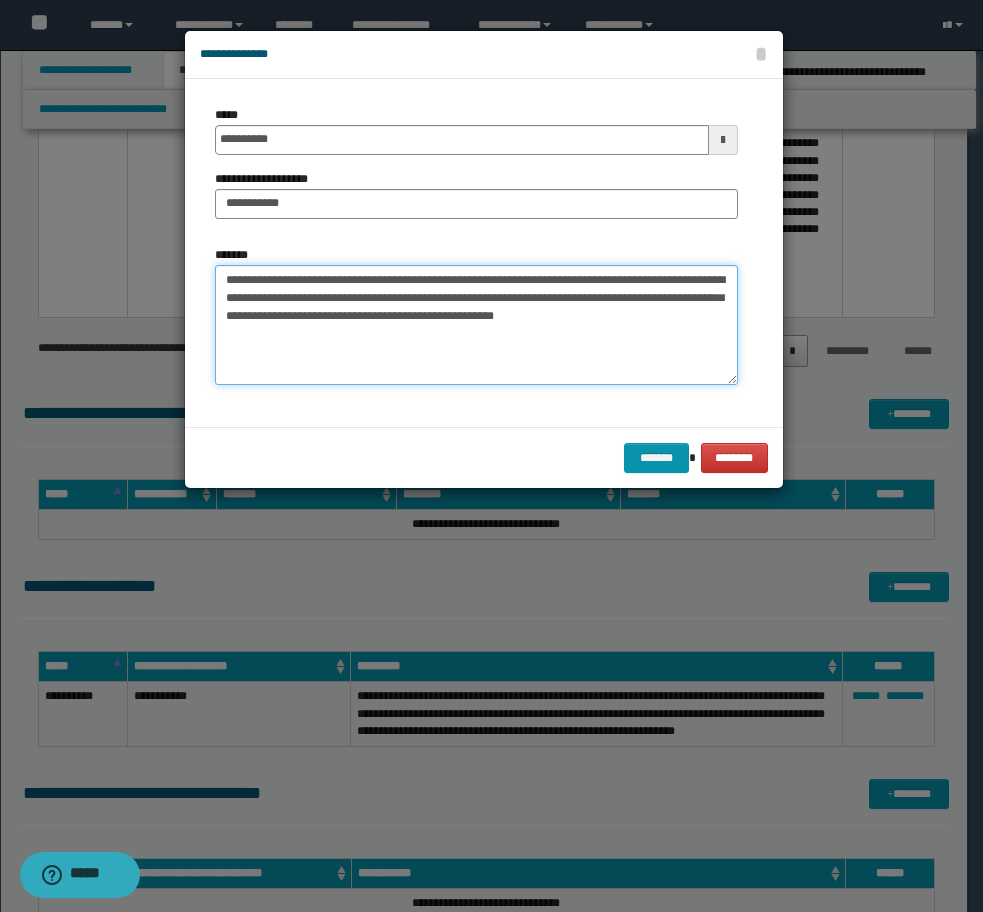 drag, startPoint x: 632, startPoint y: 319, endPoint x: 71, endPoint y: 233, distance: 567.5535 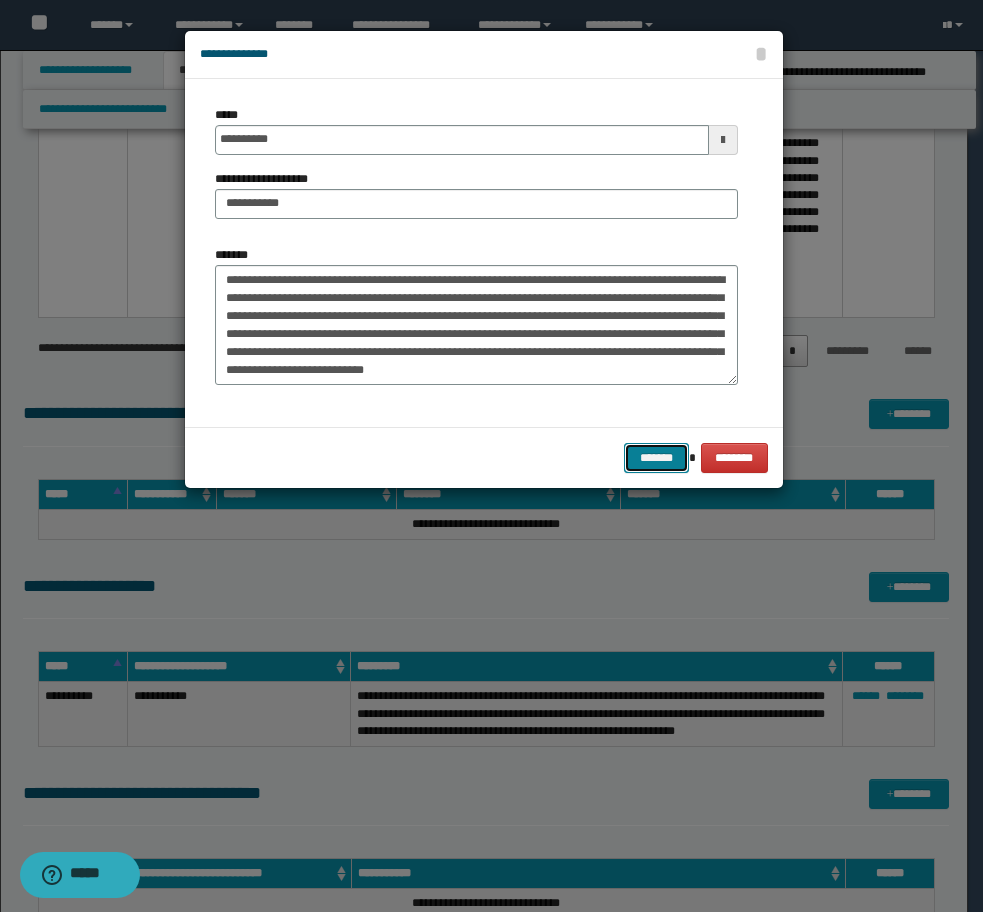 click on "*******" at bounding box center [656, 458] 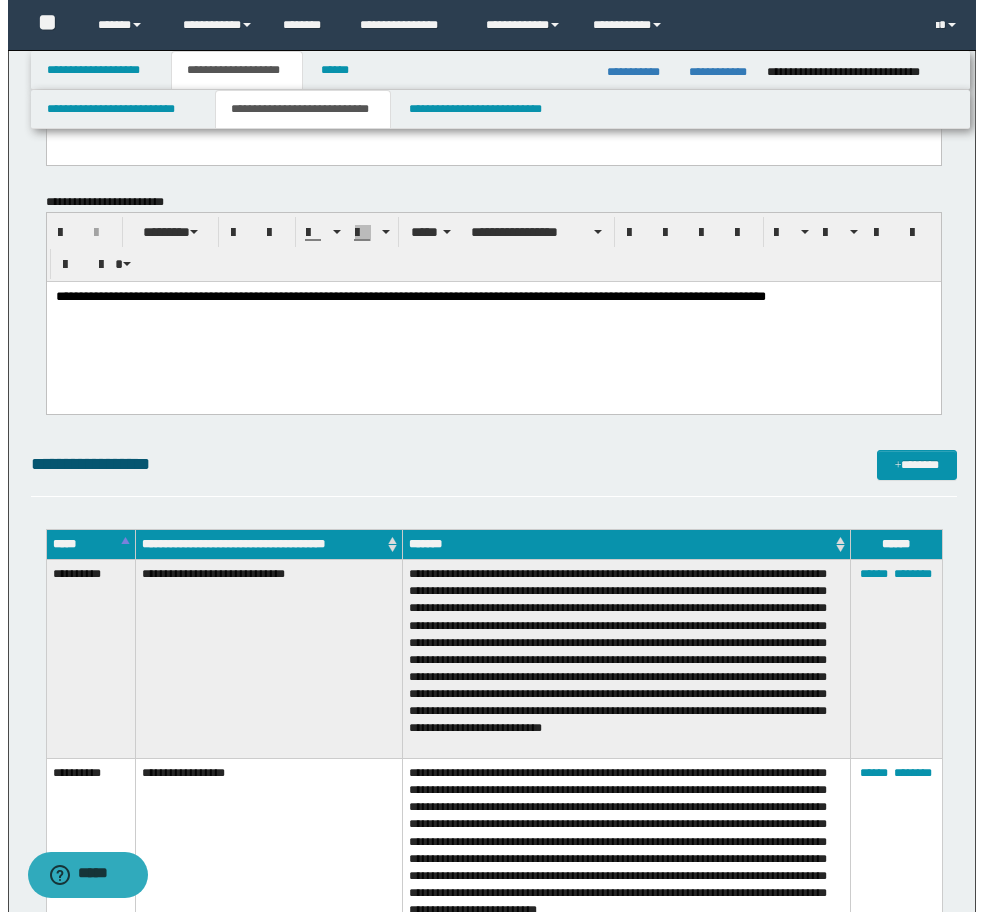 scroll, scrollTop: 8999, scrollLeft: 0, axis: vertical 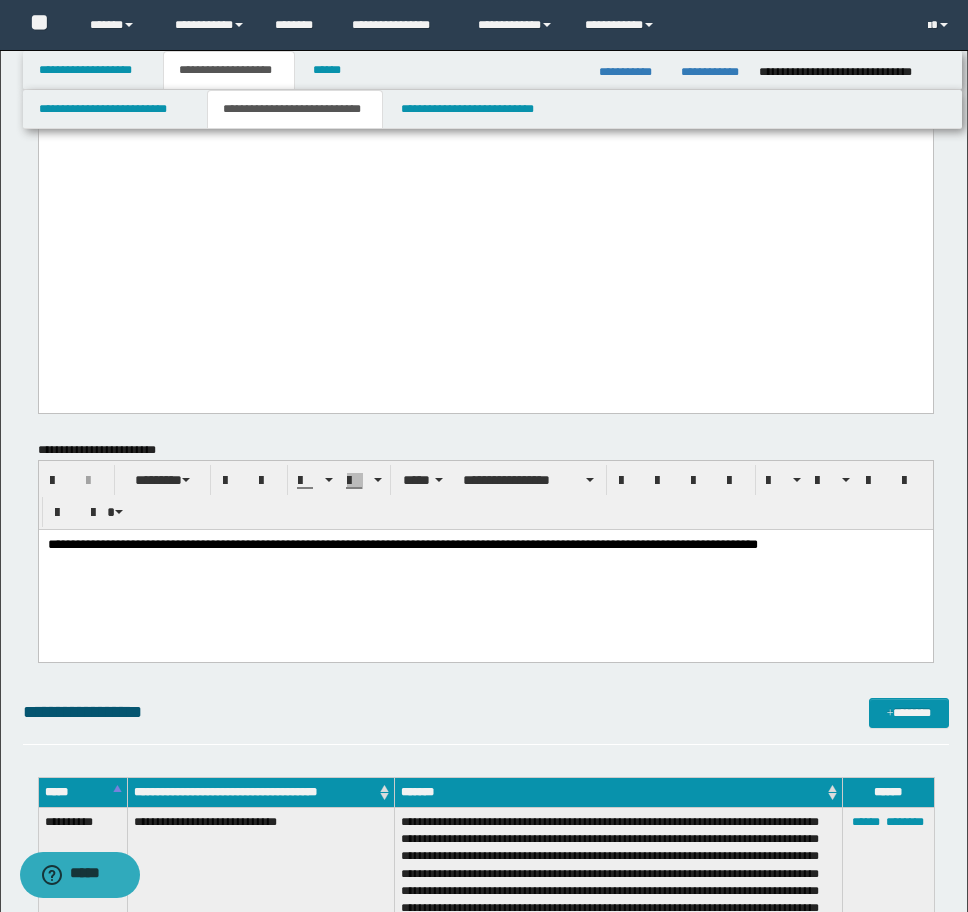 click on "**********" at bounding box center (486, -2431) 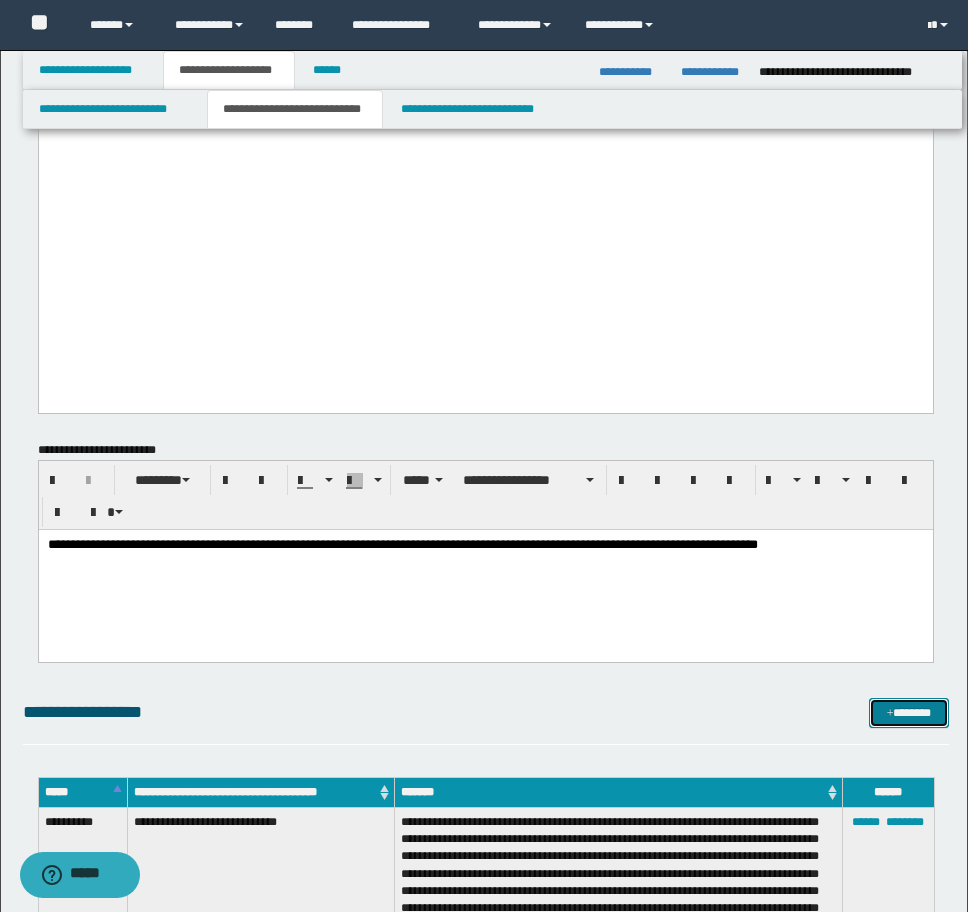 click at bounding box center (890, 714) 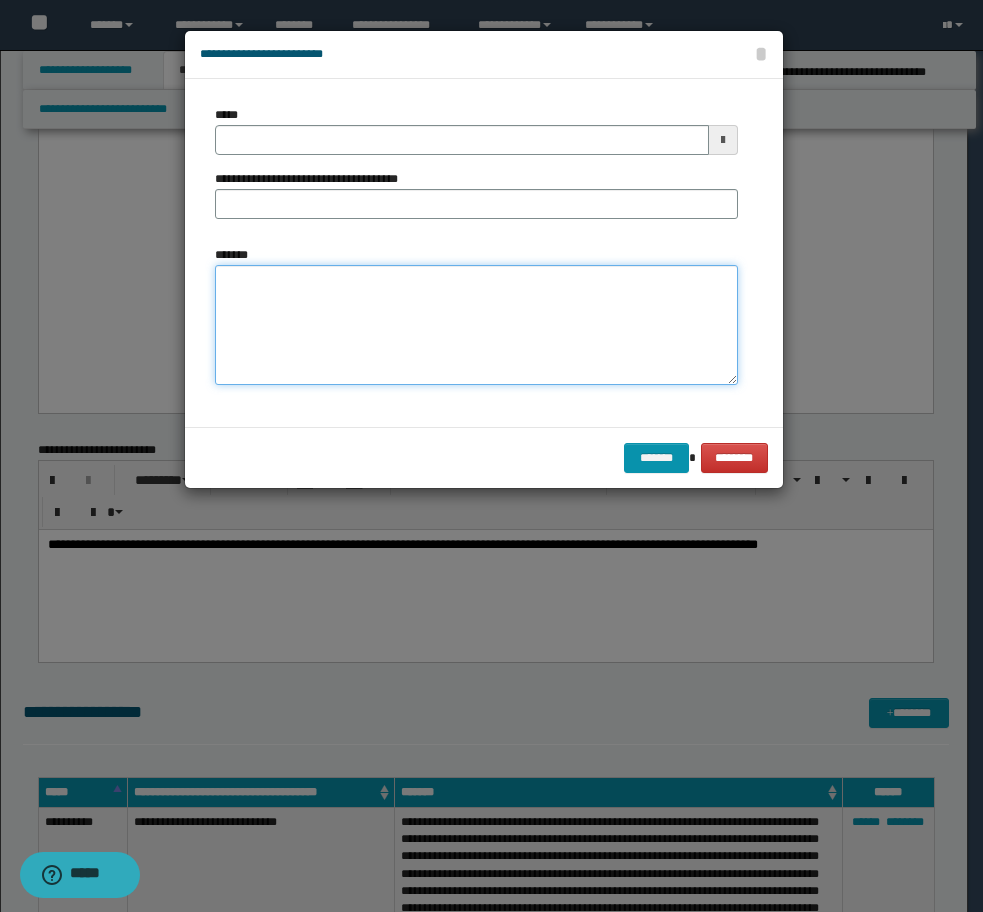 click on "*******" at bounding box center [476, 325] 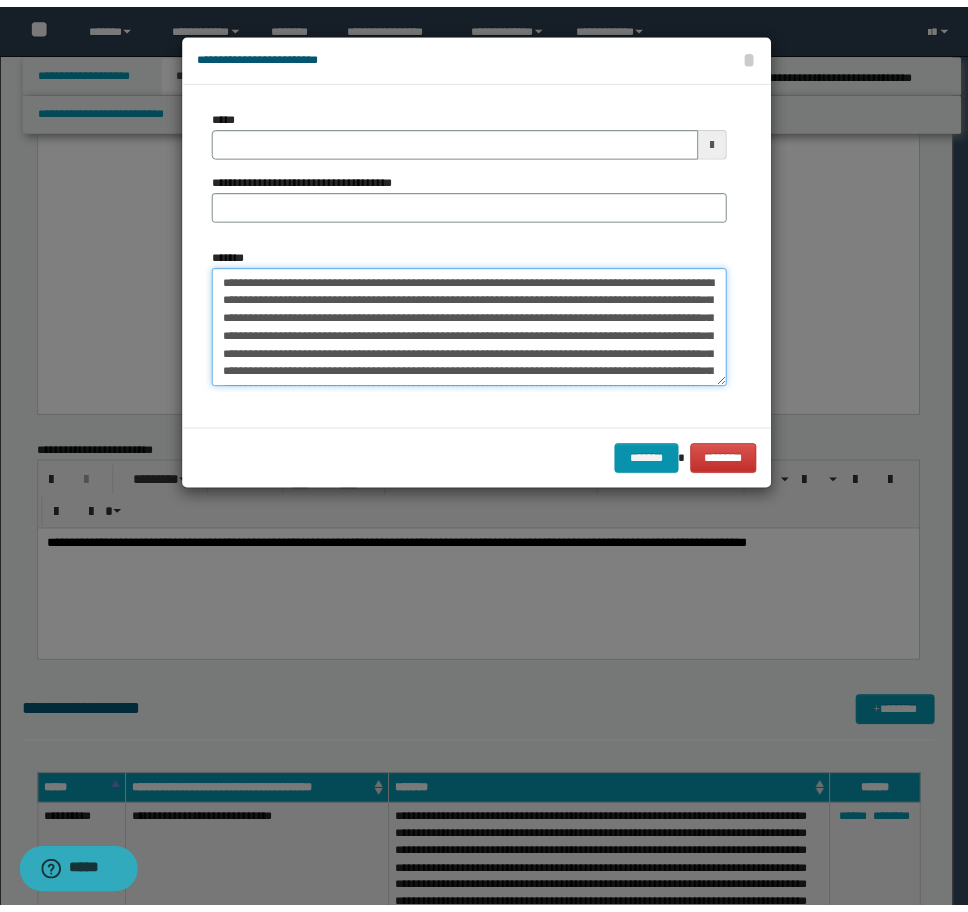 scroll, scrollTop: 174, scrollLeft: 0, axis: vertical 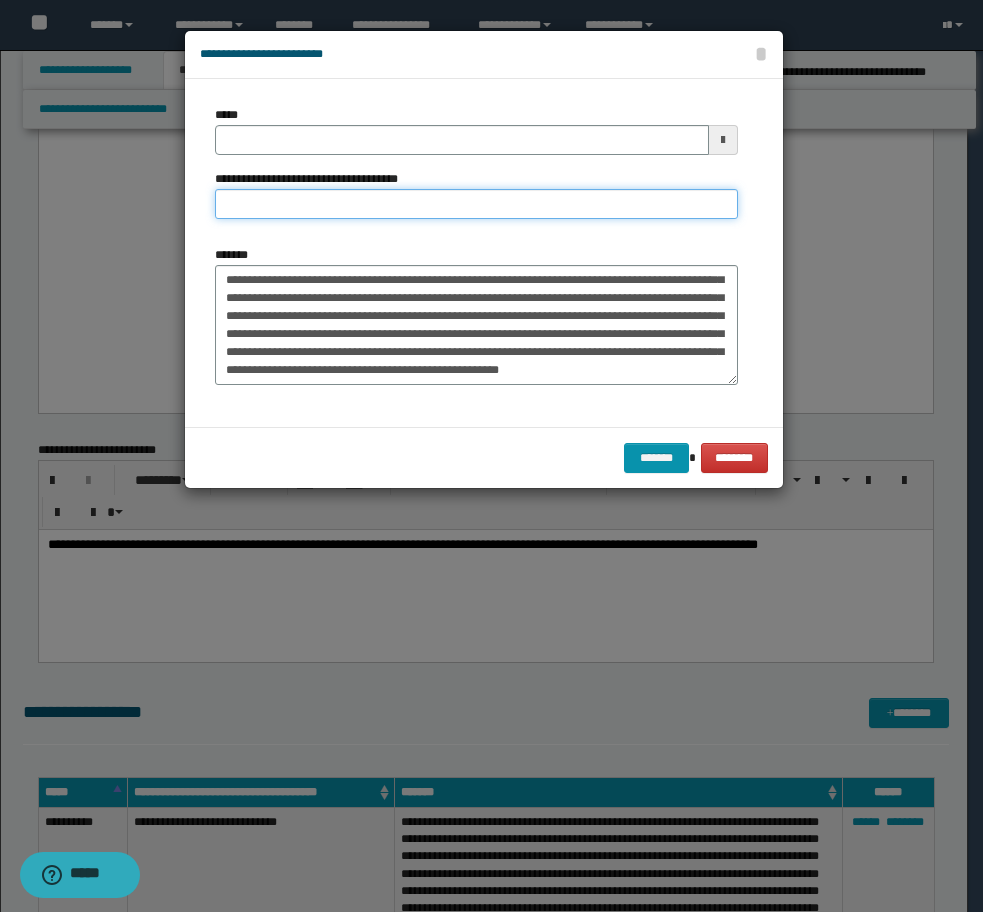 click on "**********" at bounding box center (476, 204) 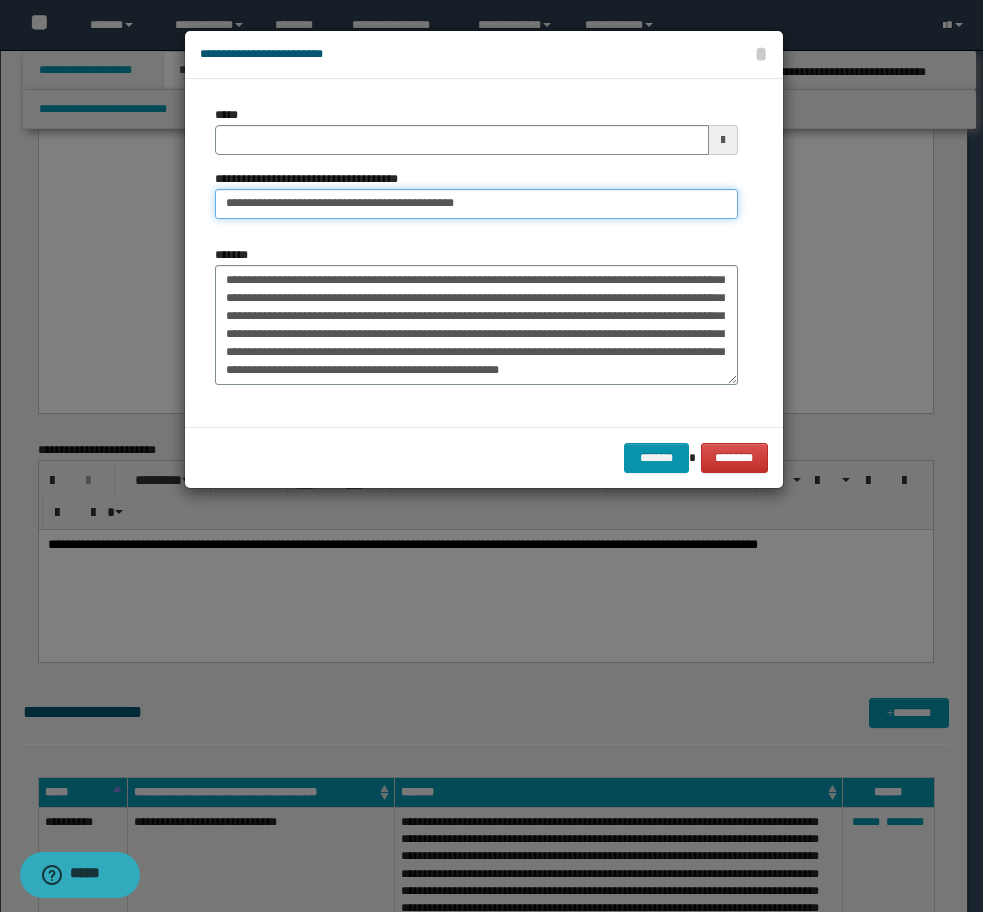 drag, startPoint x: 493, startPoint y: 211, endPoint x: 191, endPoint y: 212, distance: 302.00165 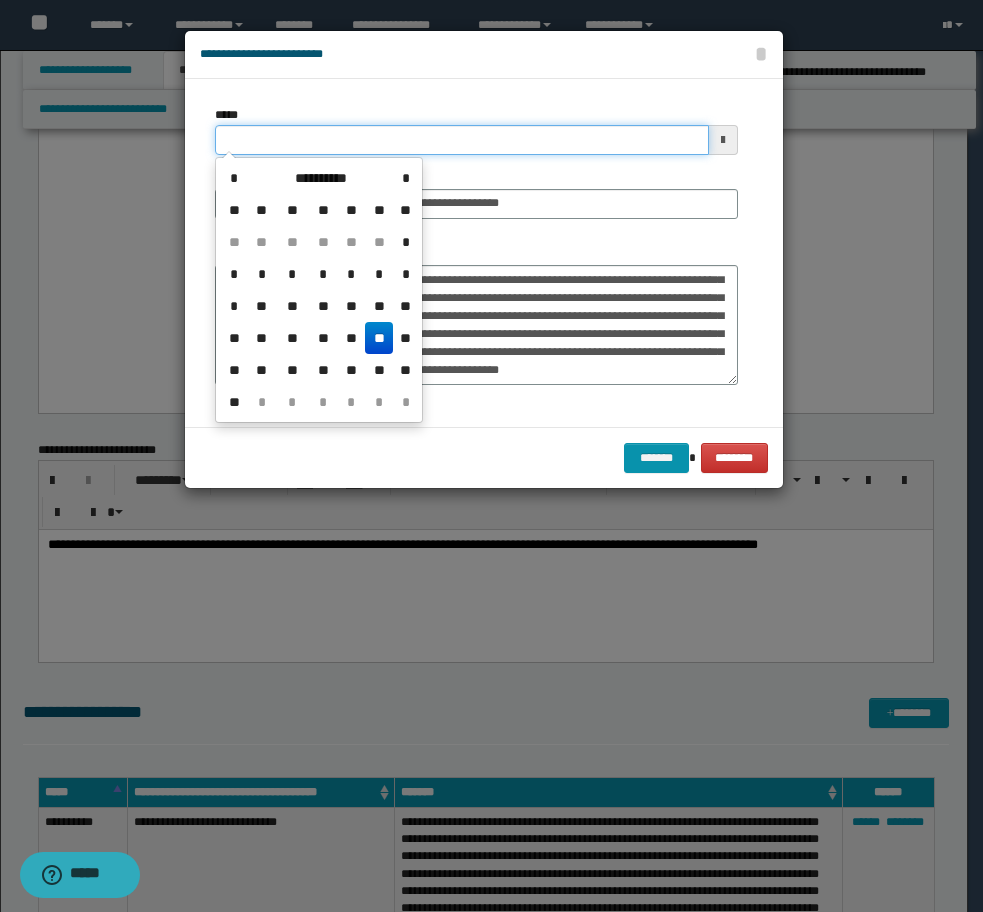 click on "*****" at bounding box center [462, 140] 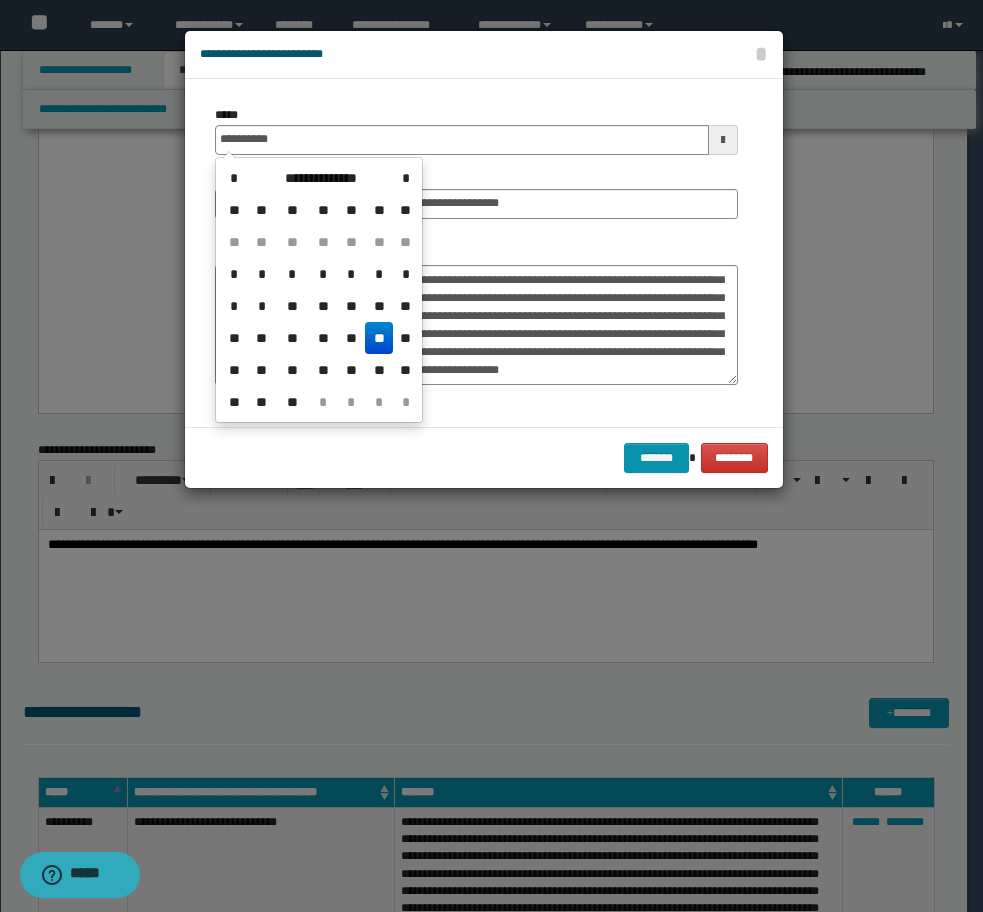 click on "**" at bounding box center (379, 338) 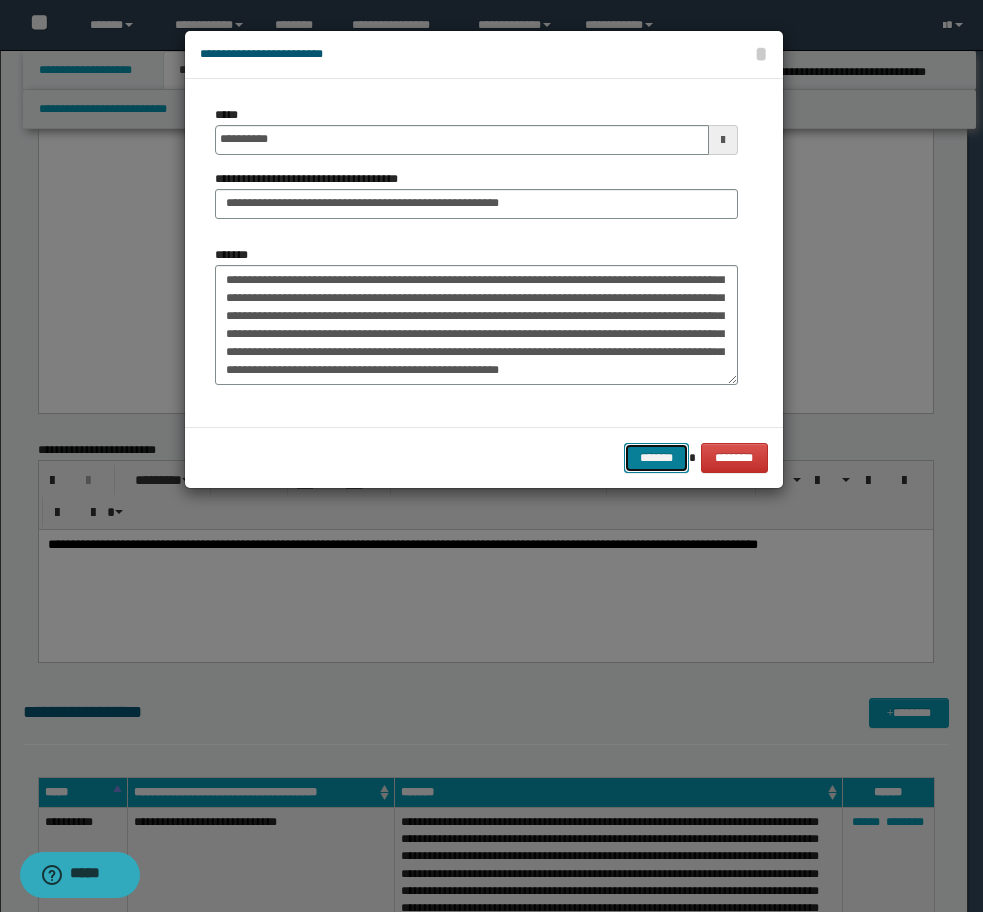 click on "*******" at bounding box center [656, 458] 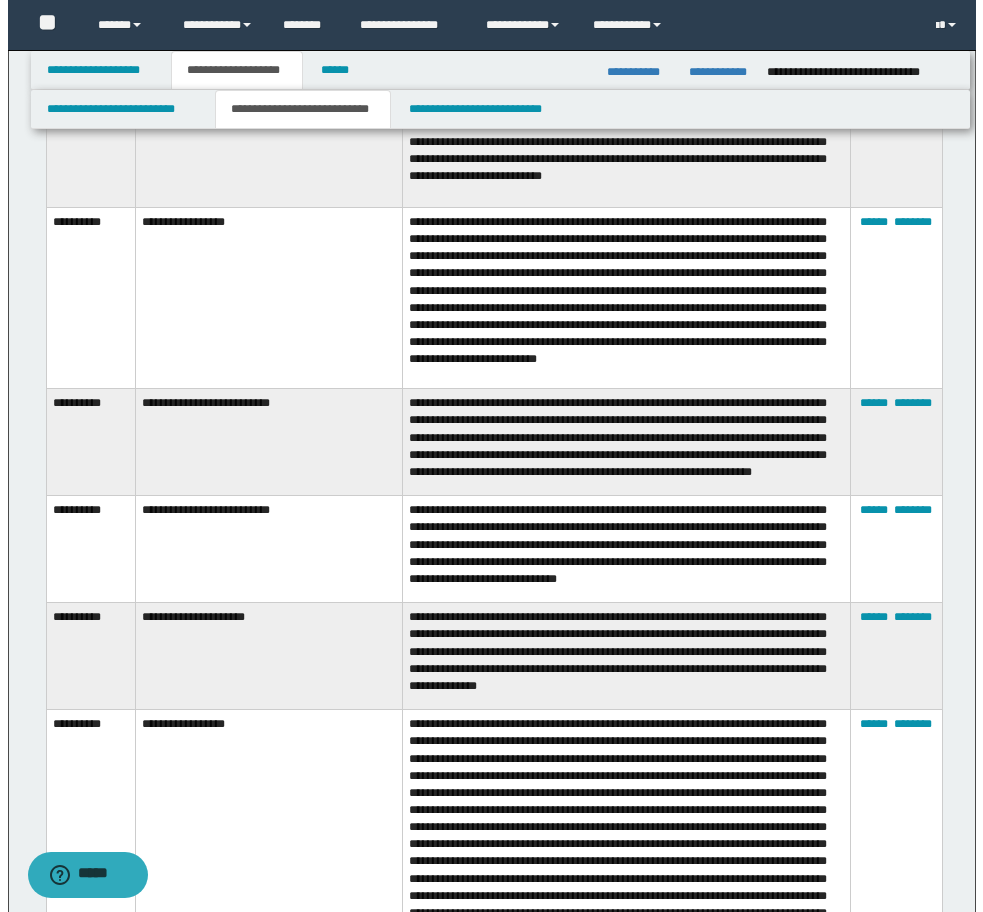scroll, scrollTop: 9499, scrollLeft: 0, axis: vertical 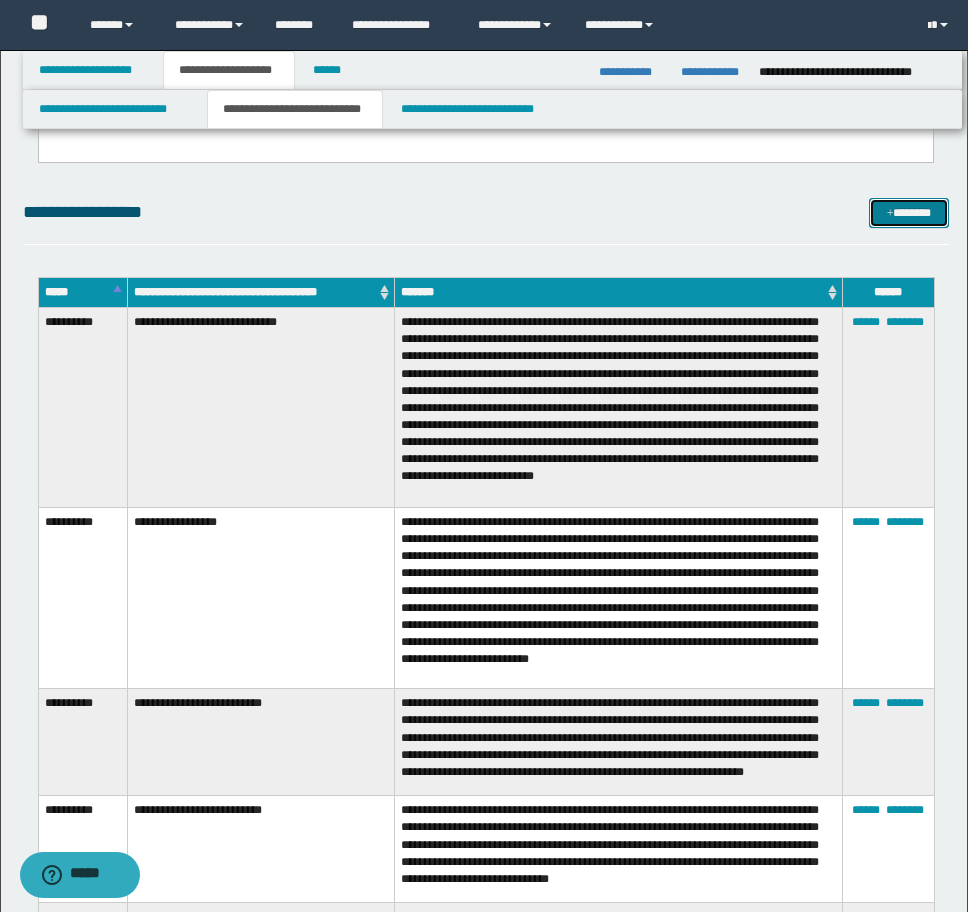 click on "*******" at bounding box center [909, 213] 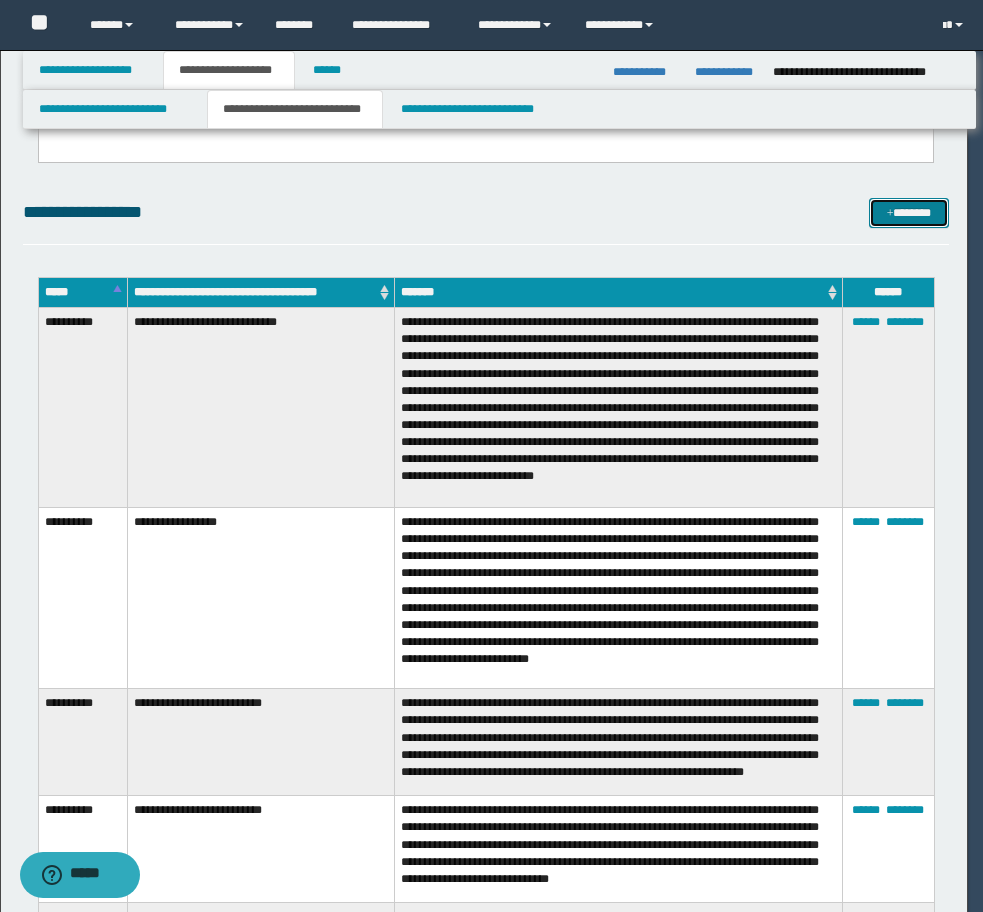 scroll, scrollTop: 0, scrollLeft: 0, axis: both 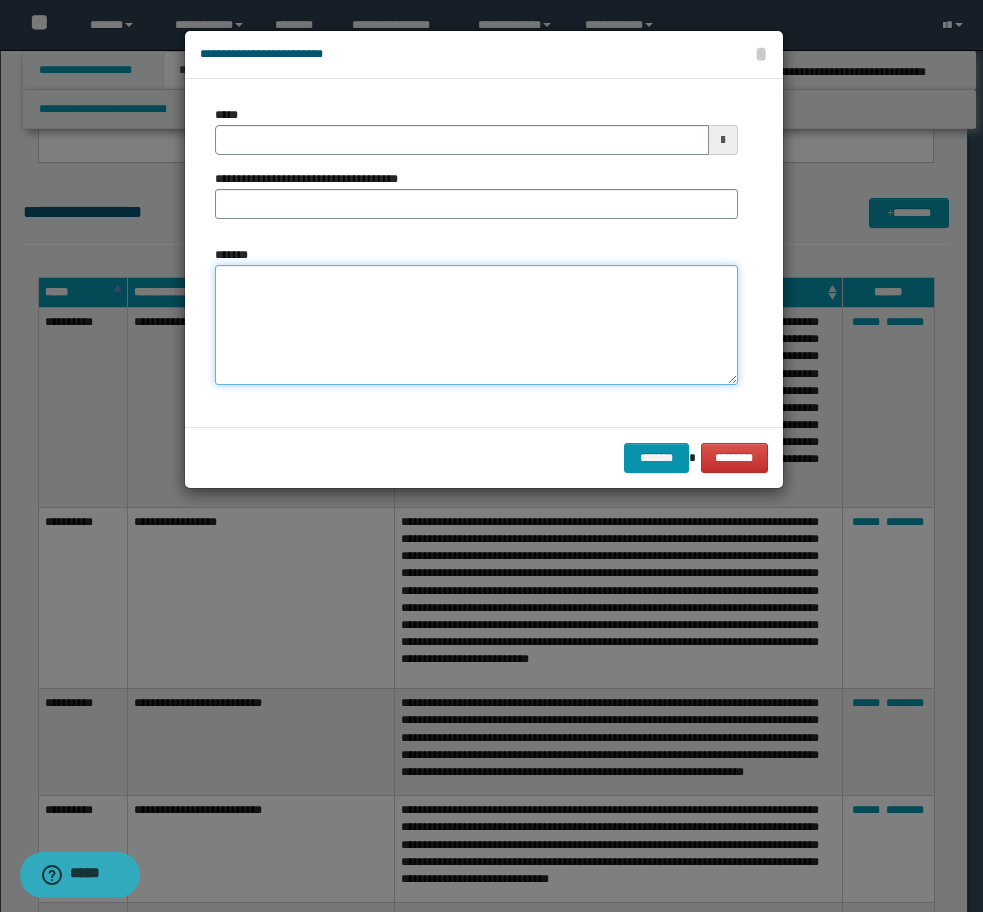 click on "*******" at bounding box center (476, 325) 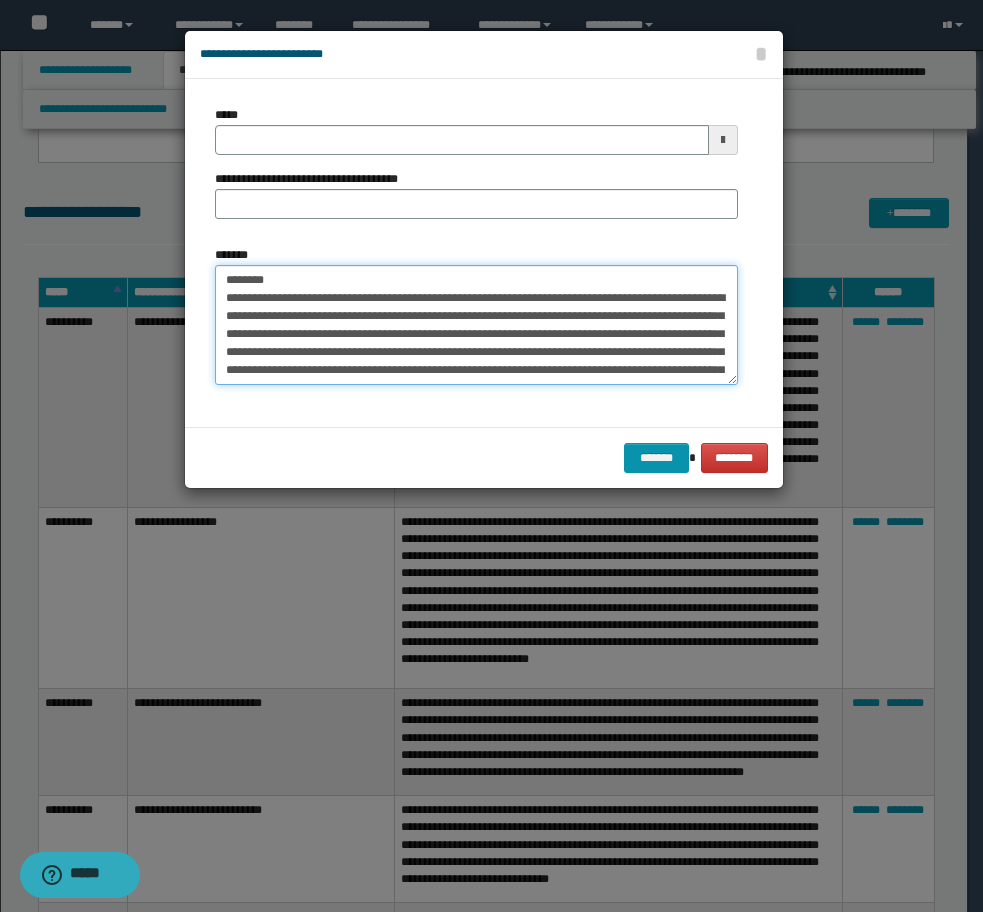scroll, scrollTop: 102, scrollLeft: 0, axis: vertical 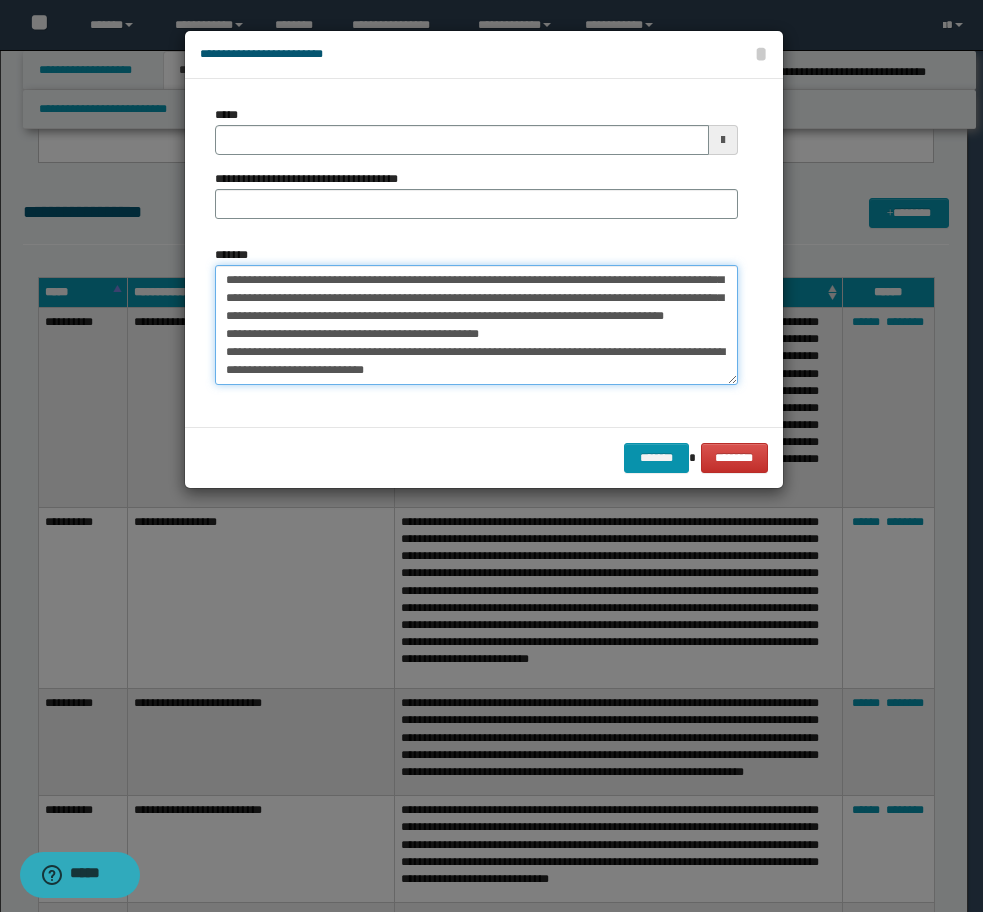 click on "**********" at bounding box center (476, 325) 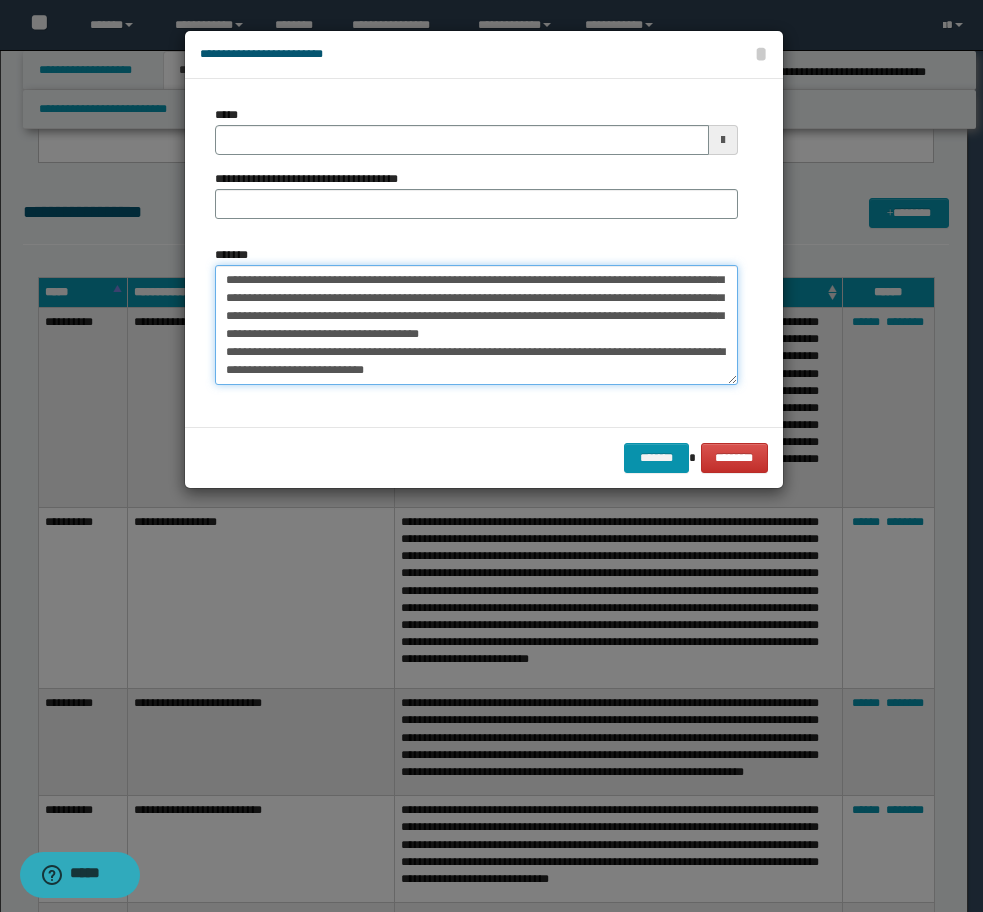 scroll, scrollTop: 84, scrollLeft: 0, axis: vertical 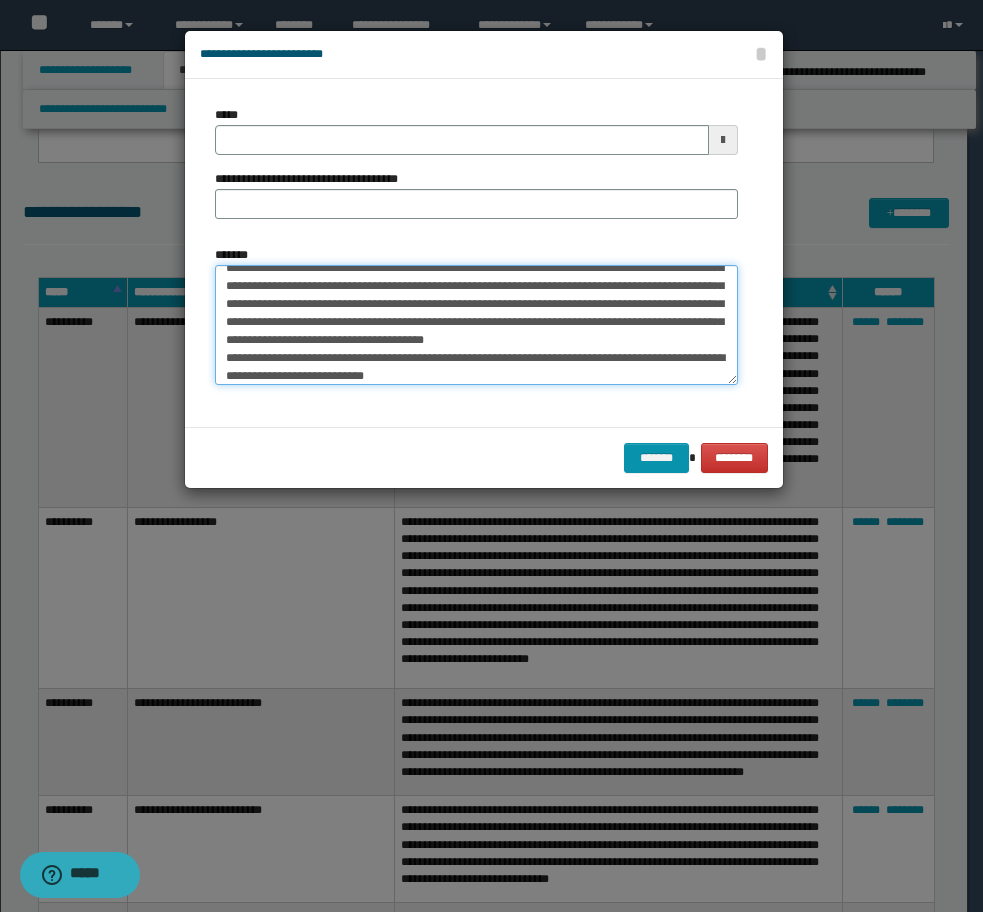 click on "**********" at bounding box center [476, 325] 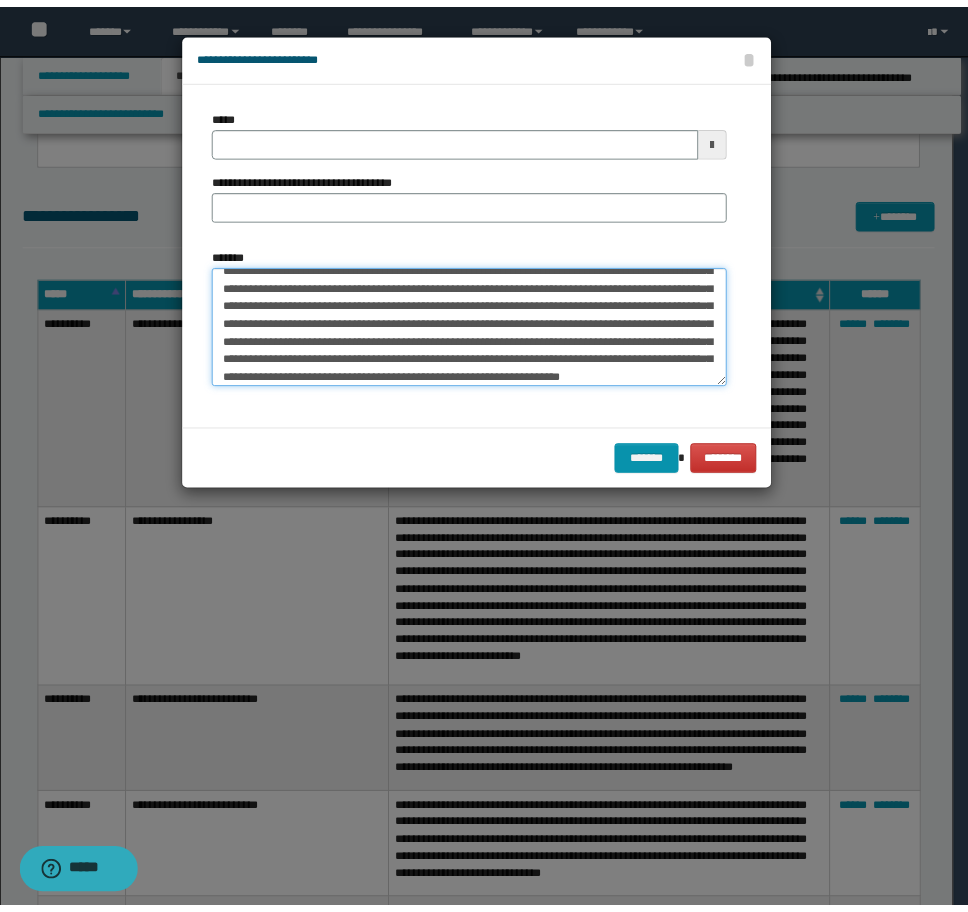 scroll, scrollTop: 0, scrollLeft: 0, axis: both 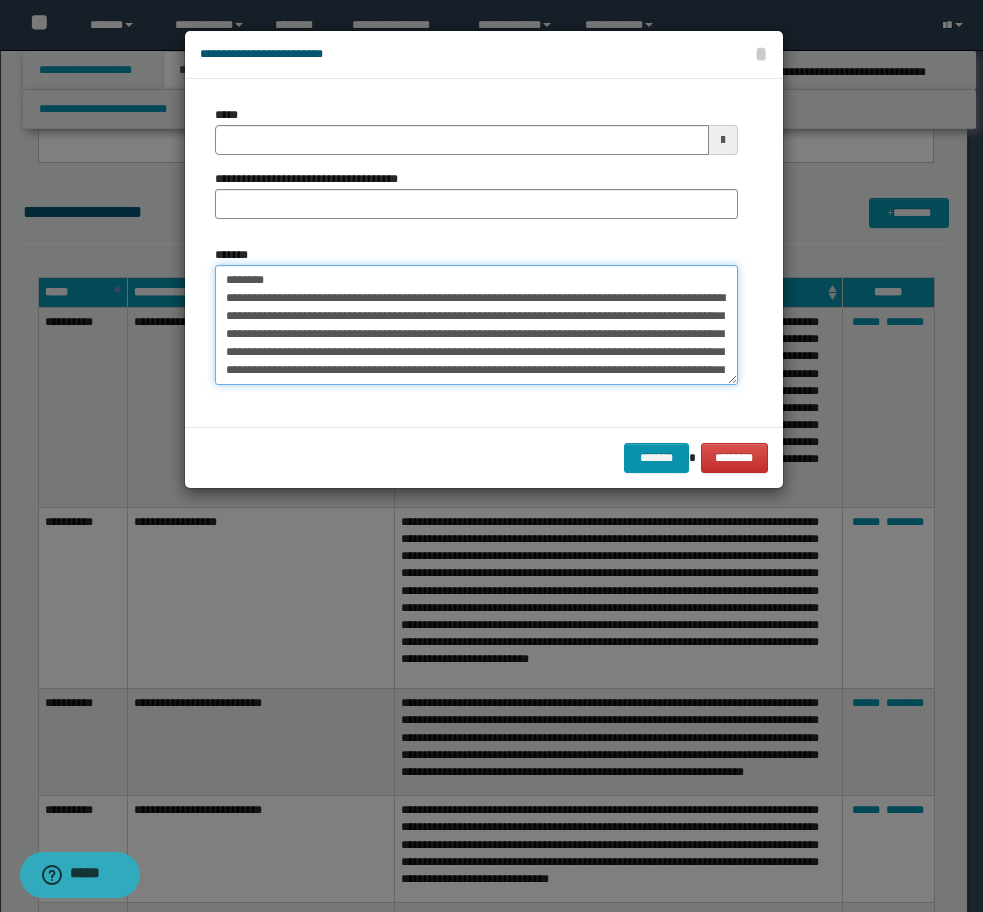 click on "**********" at bounding box center (476, 325) 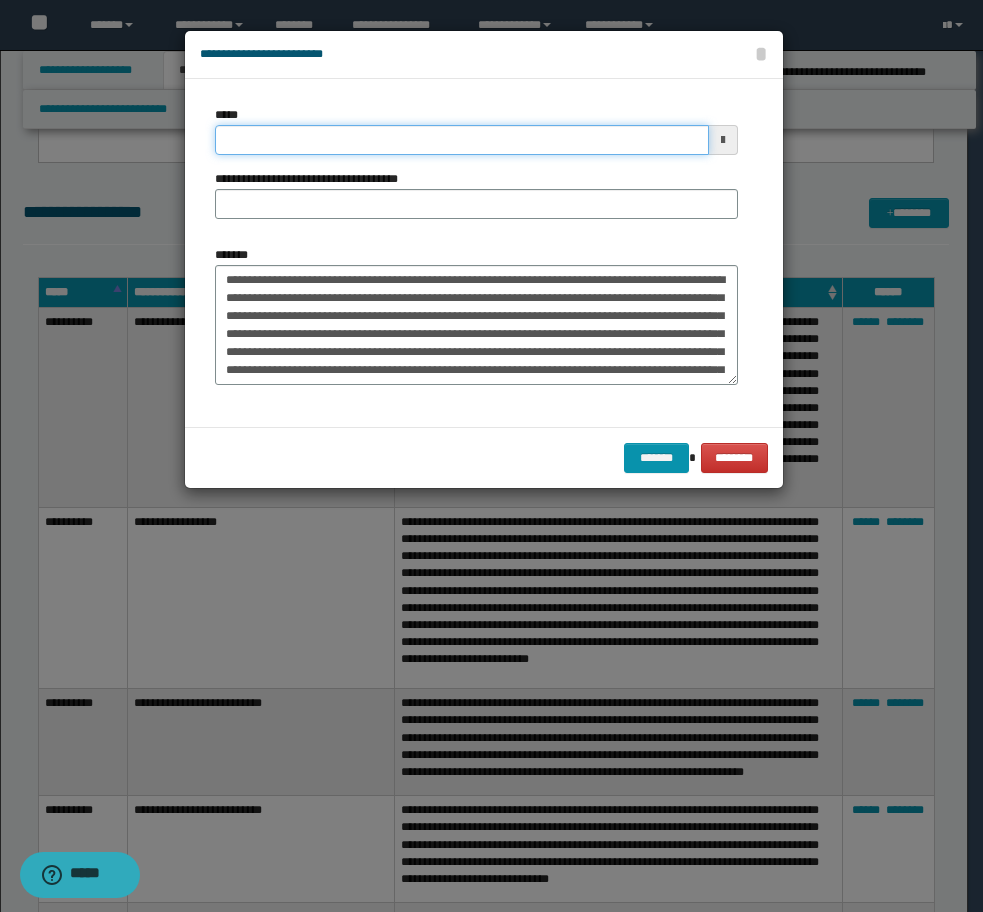 click on "*****" at bounding box center [462, 140] 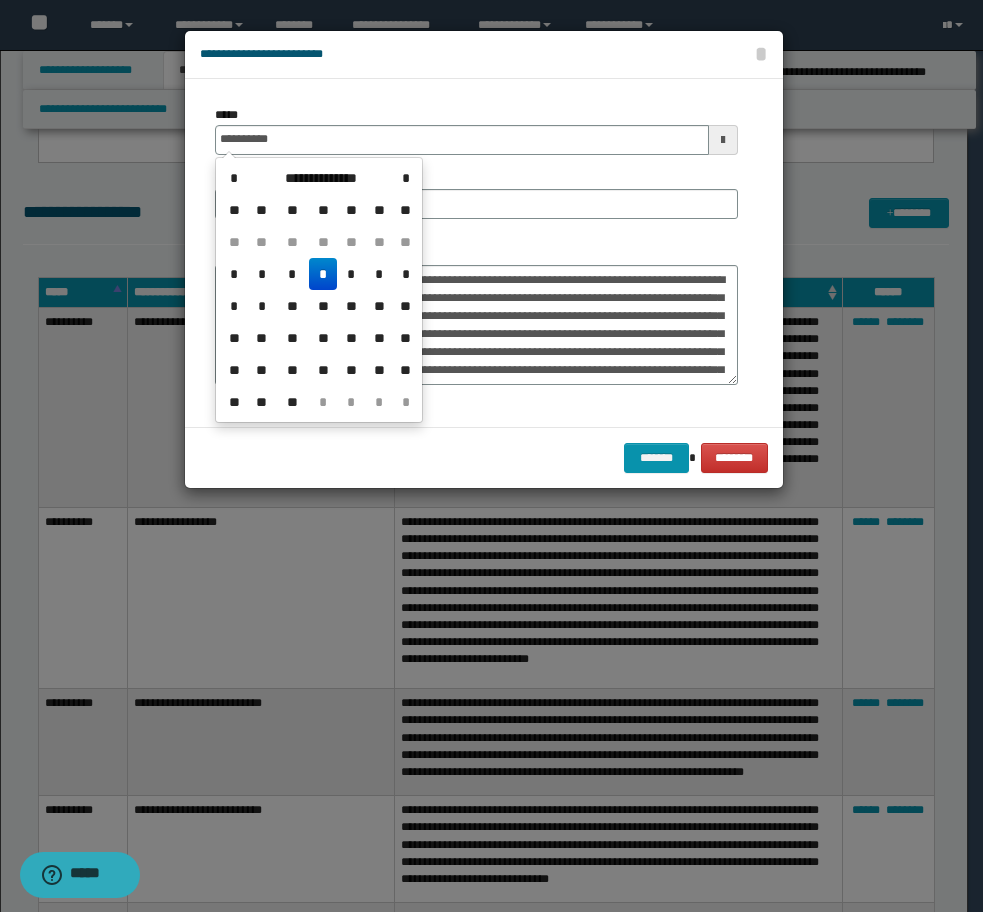 click on "*" at bounding box center [323, 274] 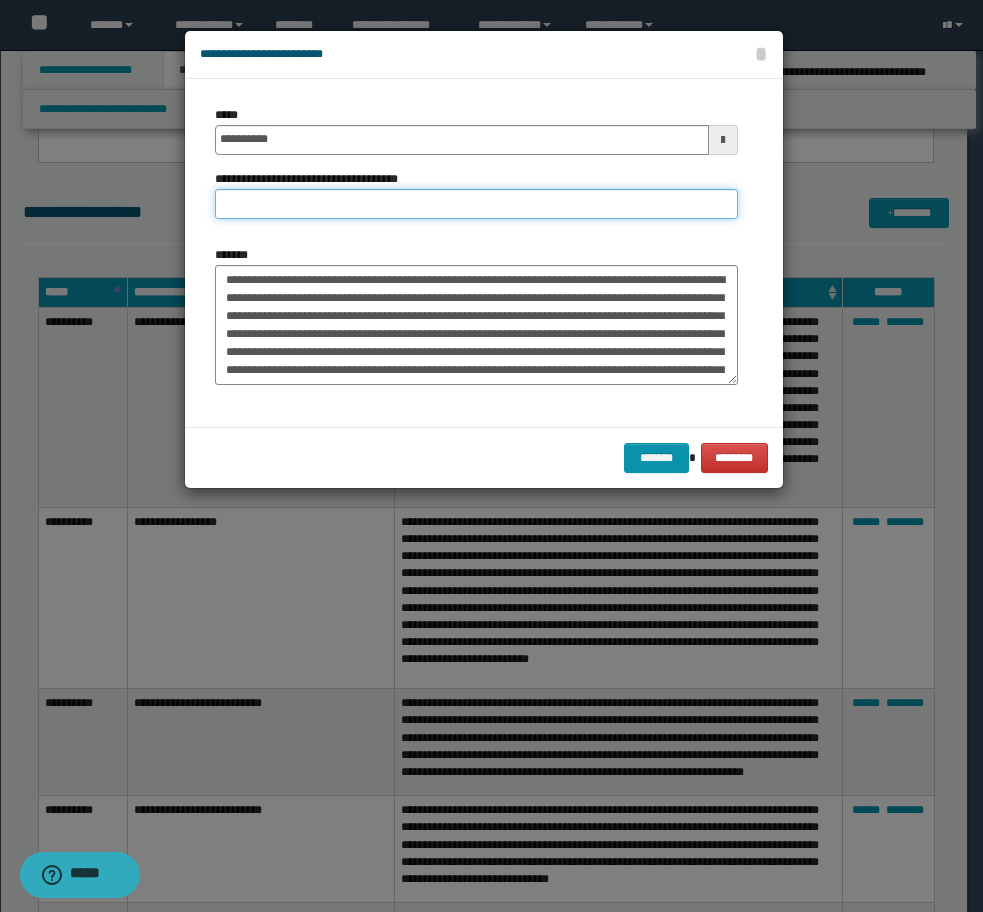click on "**********" at bounding box center (476, 204) 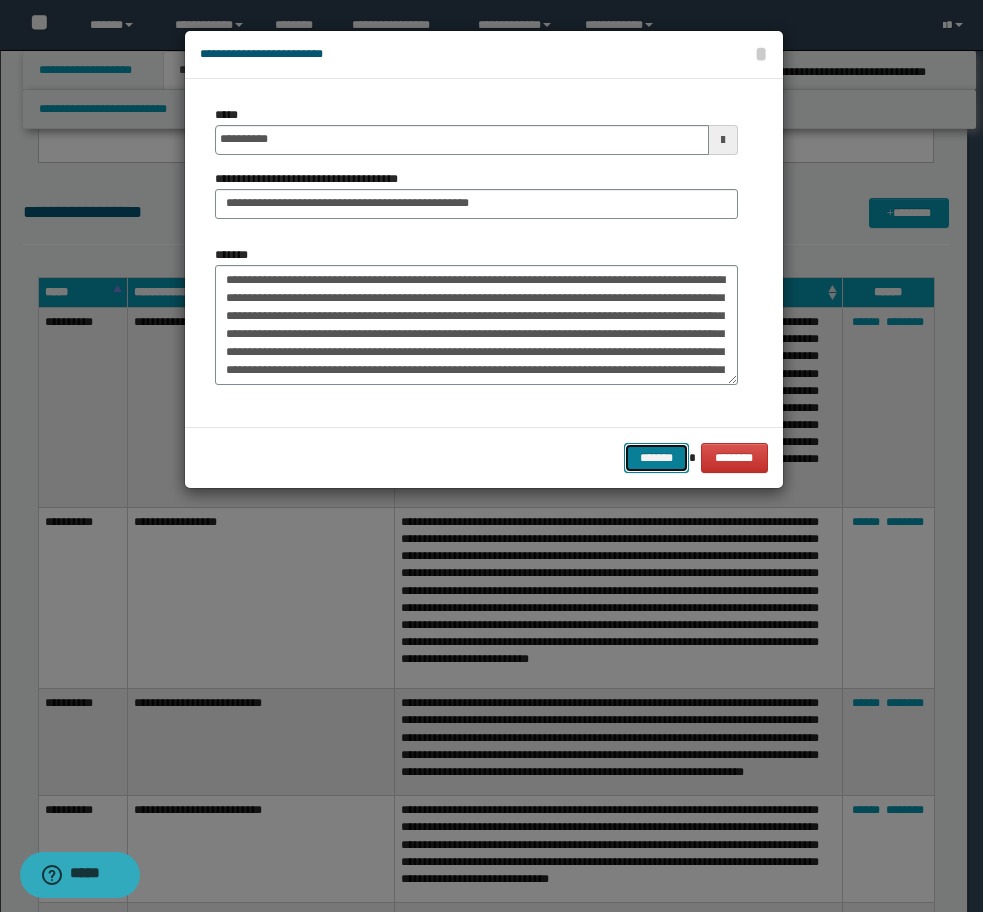 click on "*******" at bounding box center [656, 458] 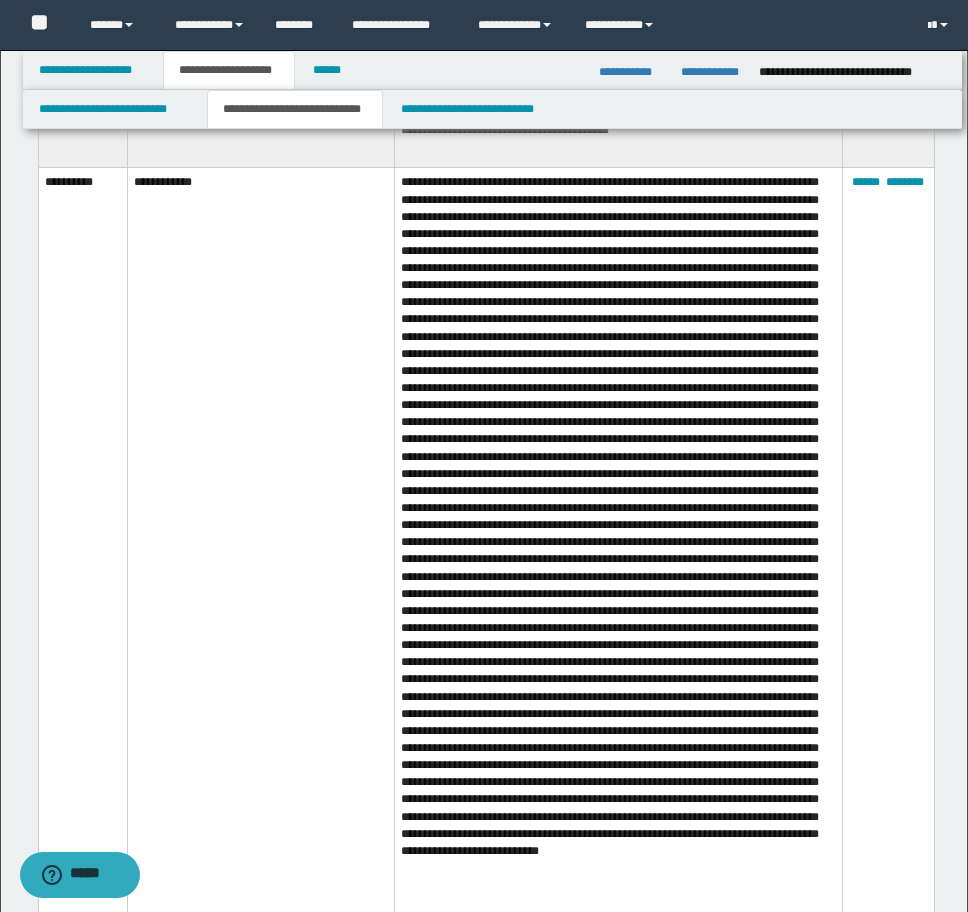 scroll, scrollTop: 10999, scrollLeft: 0, axis: vertical 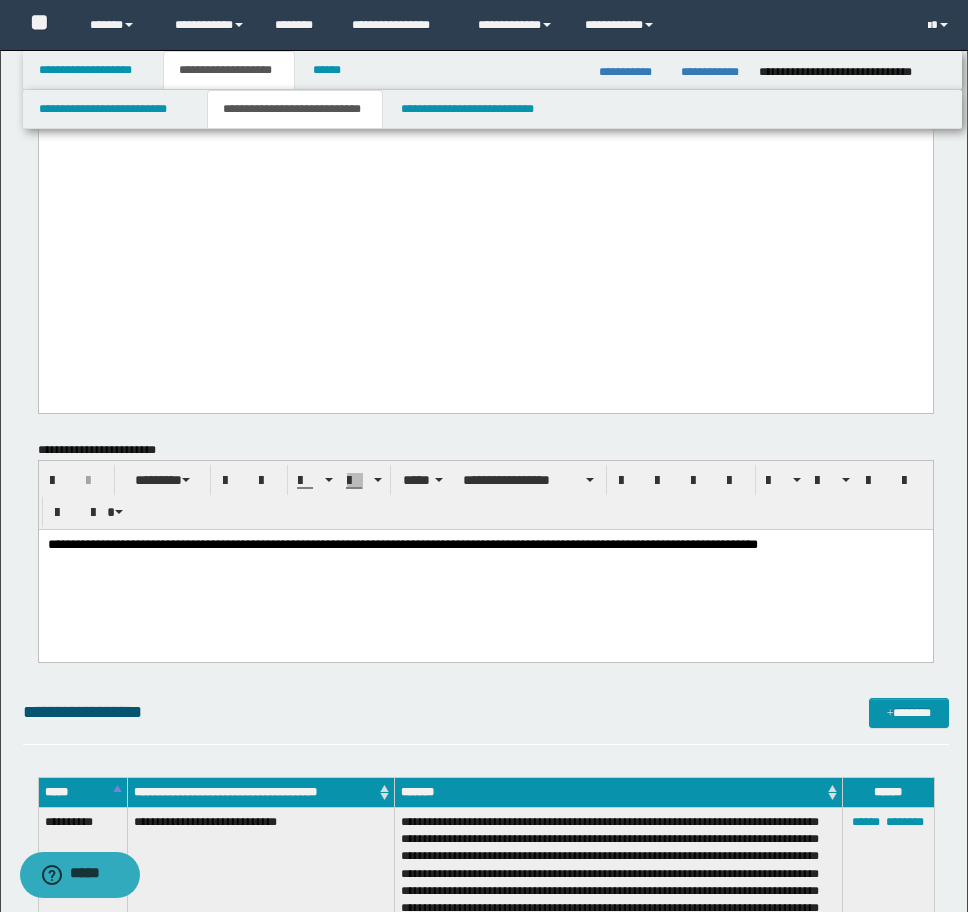 click on "**********" at bounding box center [486, -2161] 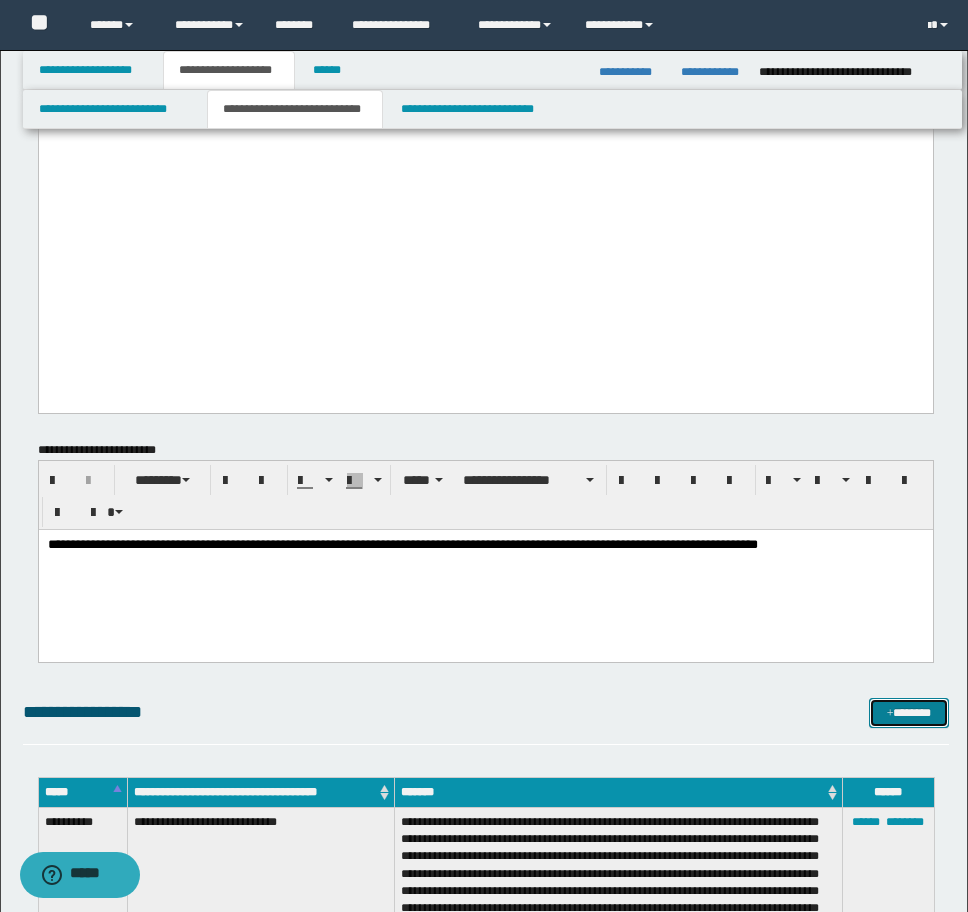click on "*******" at bounding box center [909, 713] 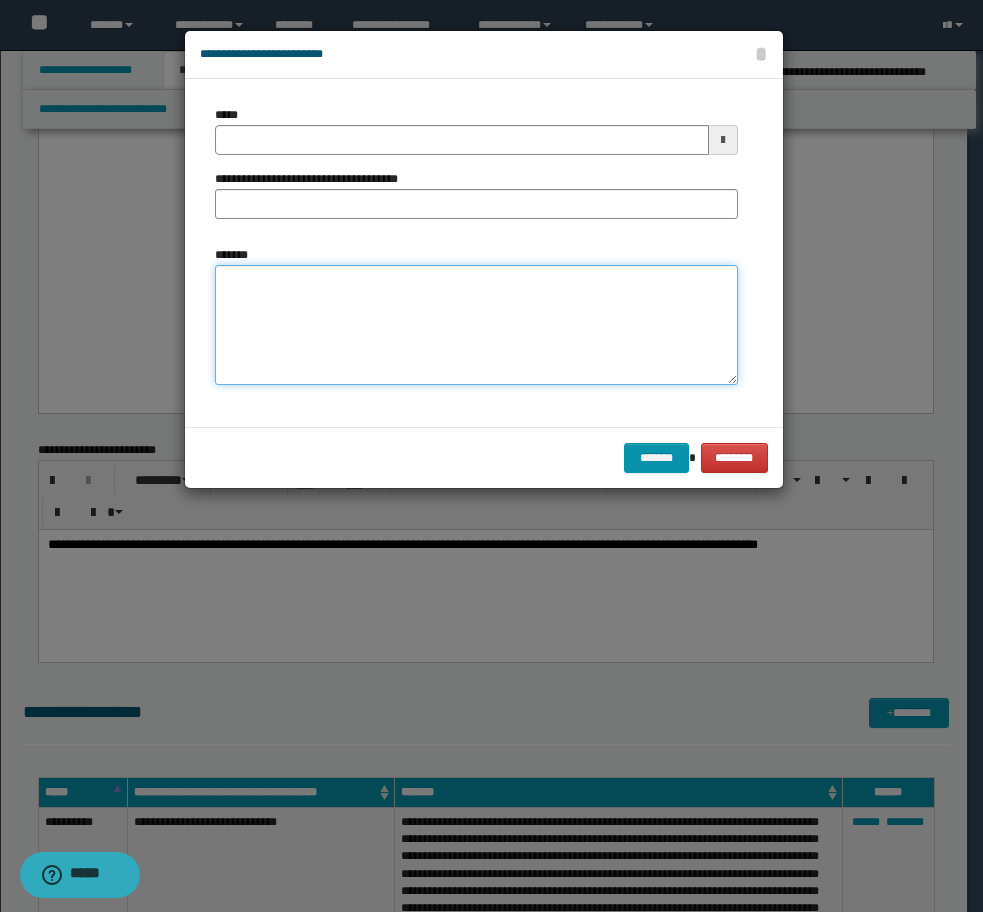 click on "*******" at bounding box center [476, 325] 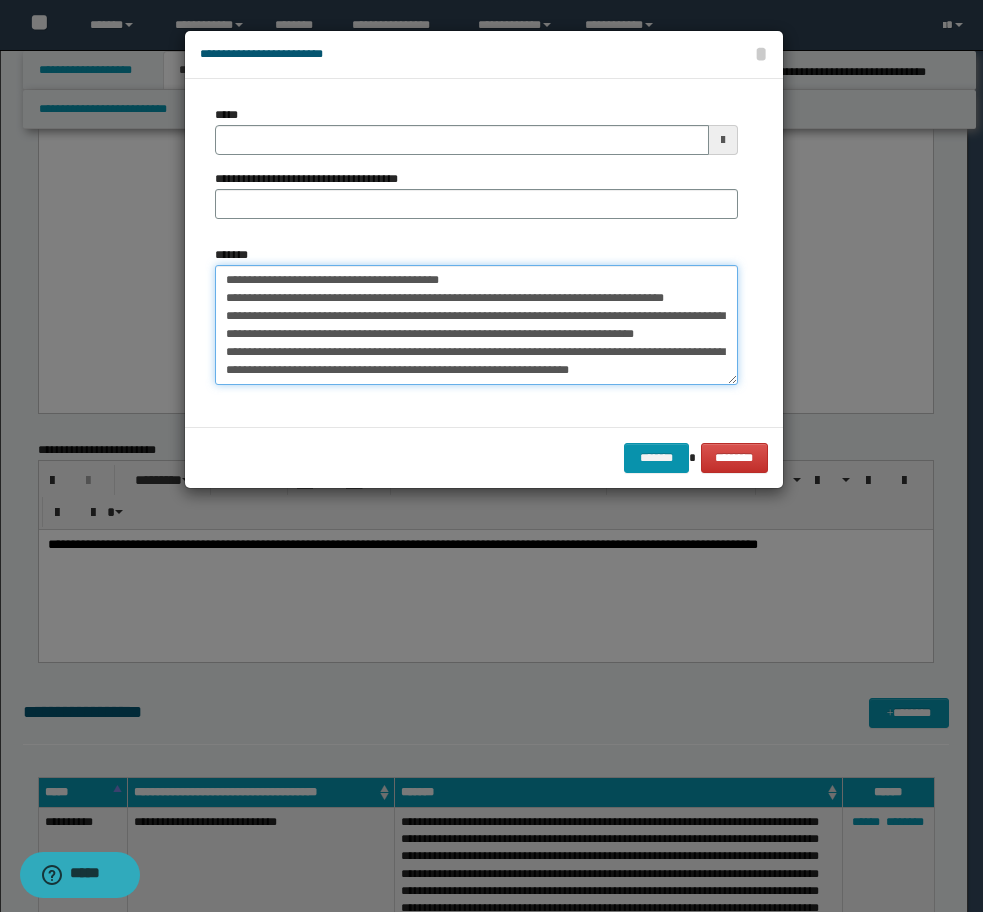 scroll, scrollTop: 0, scrollLeft: 0, axis: both 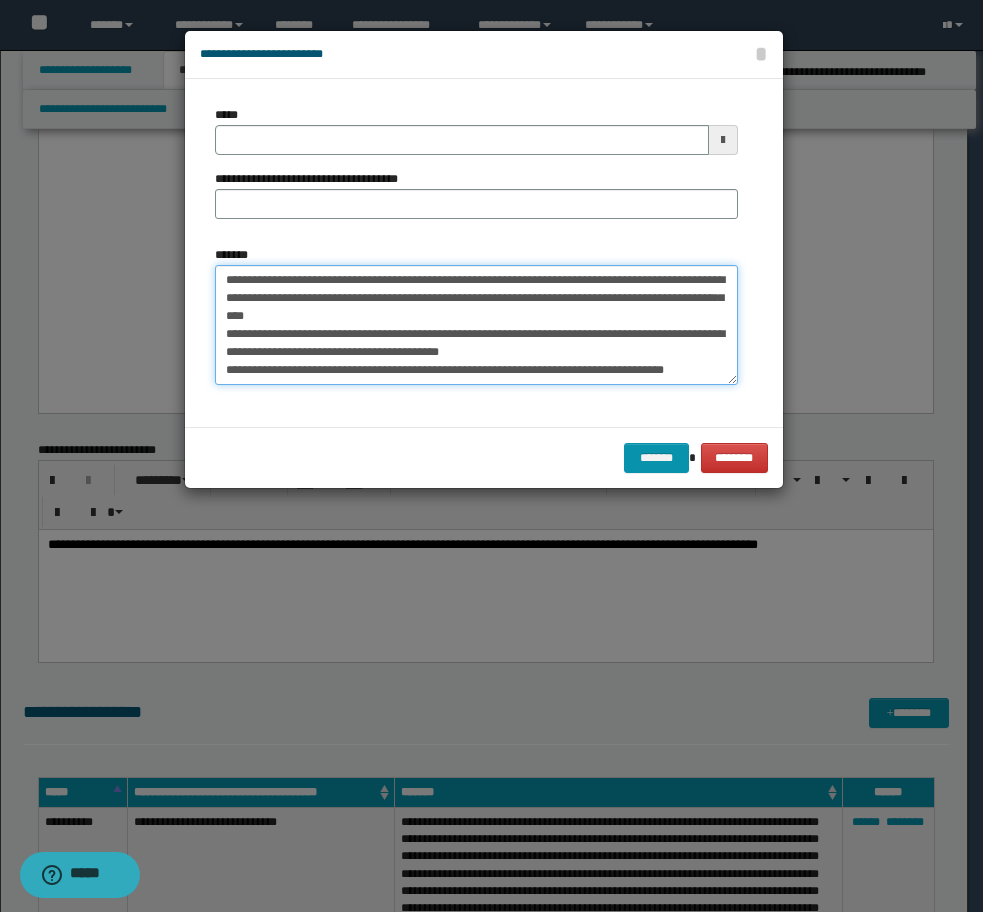 click on "**********" at bounding box center (476, 325) 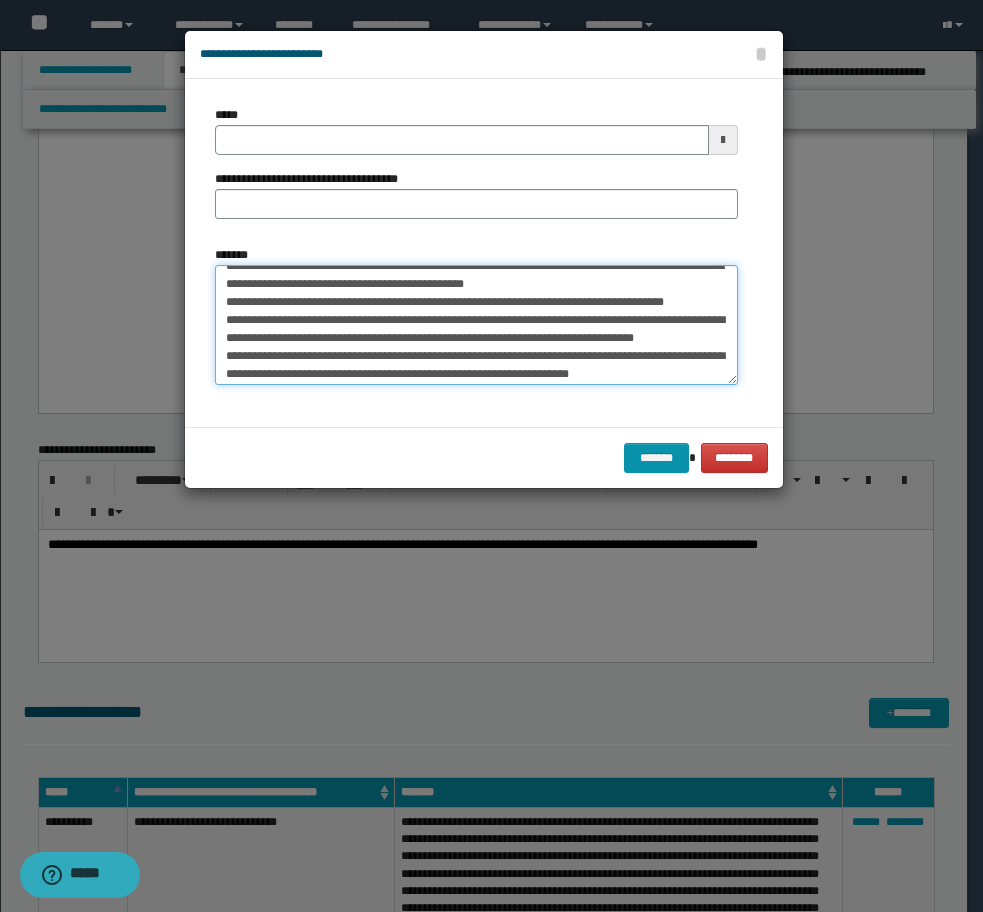 scroll, scrollTop: 72, scrollLeft: 0, axis: vertical 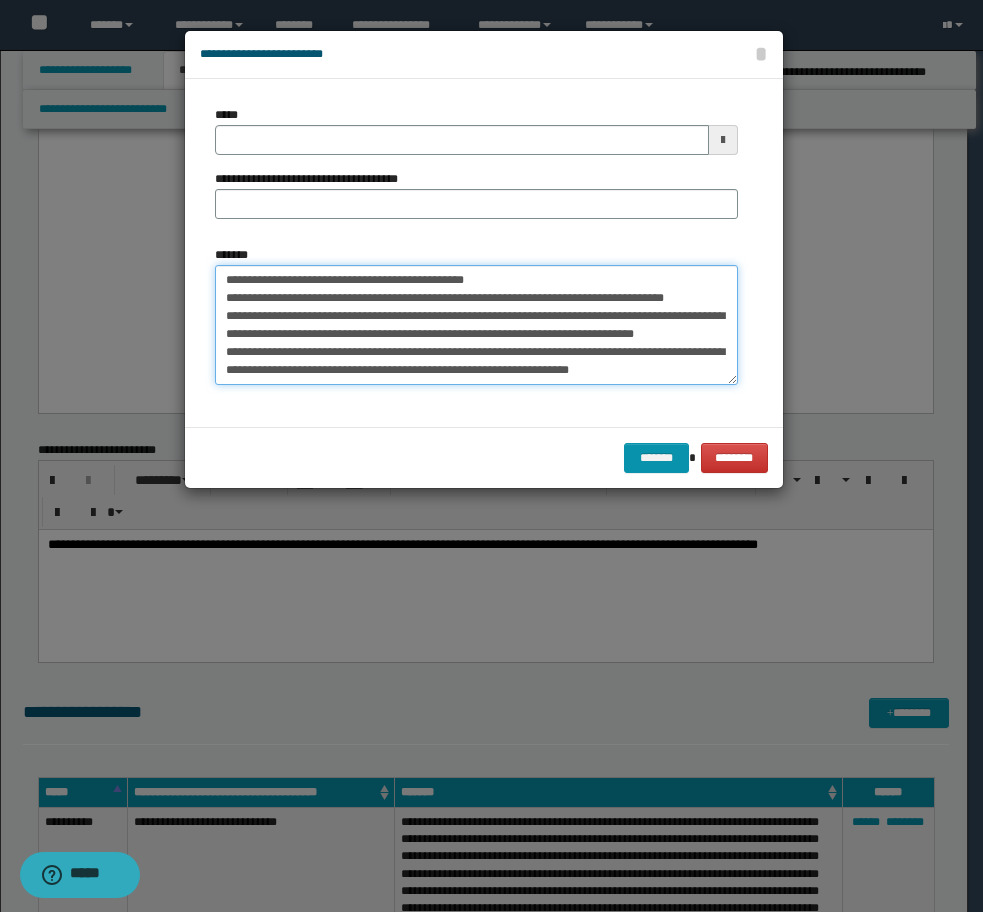 click on "**********" at bounding box center (476, 325) 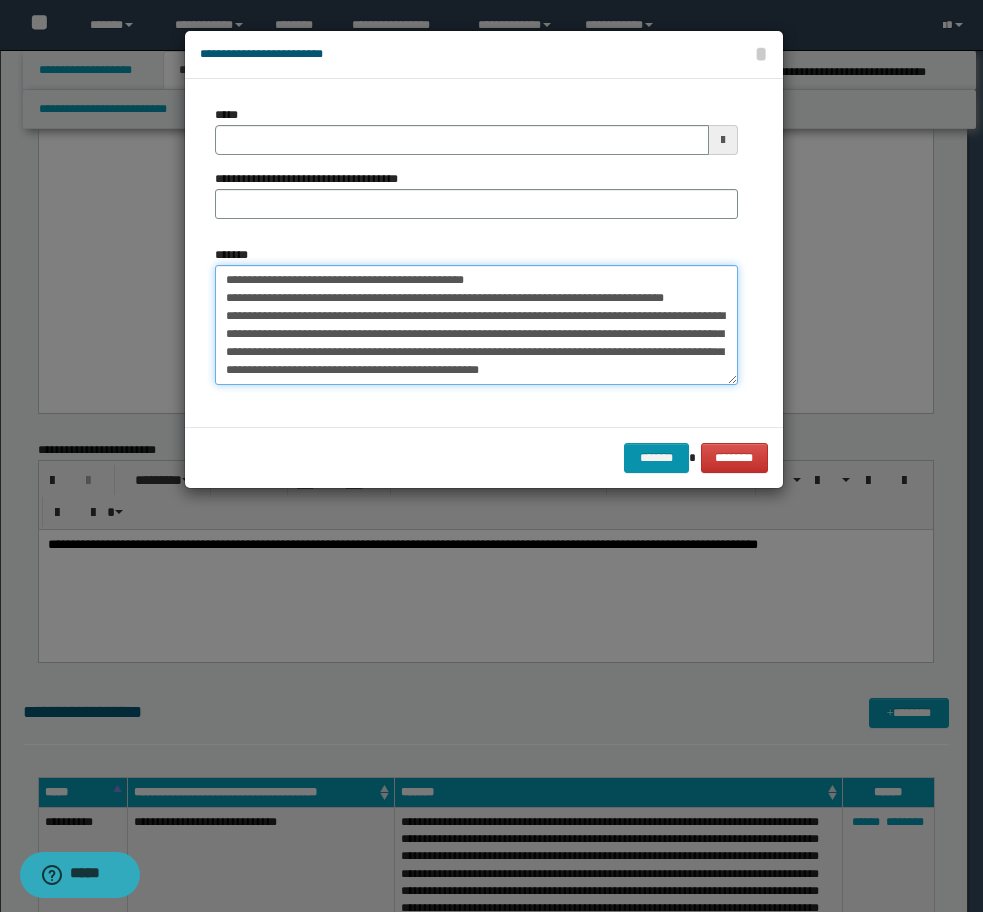 scroll, scrollTop: 54, scrollLeft: 0, axis: vertical 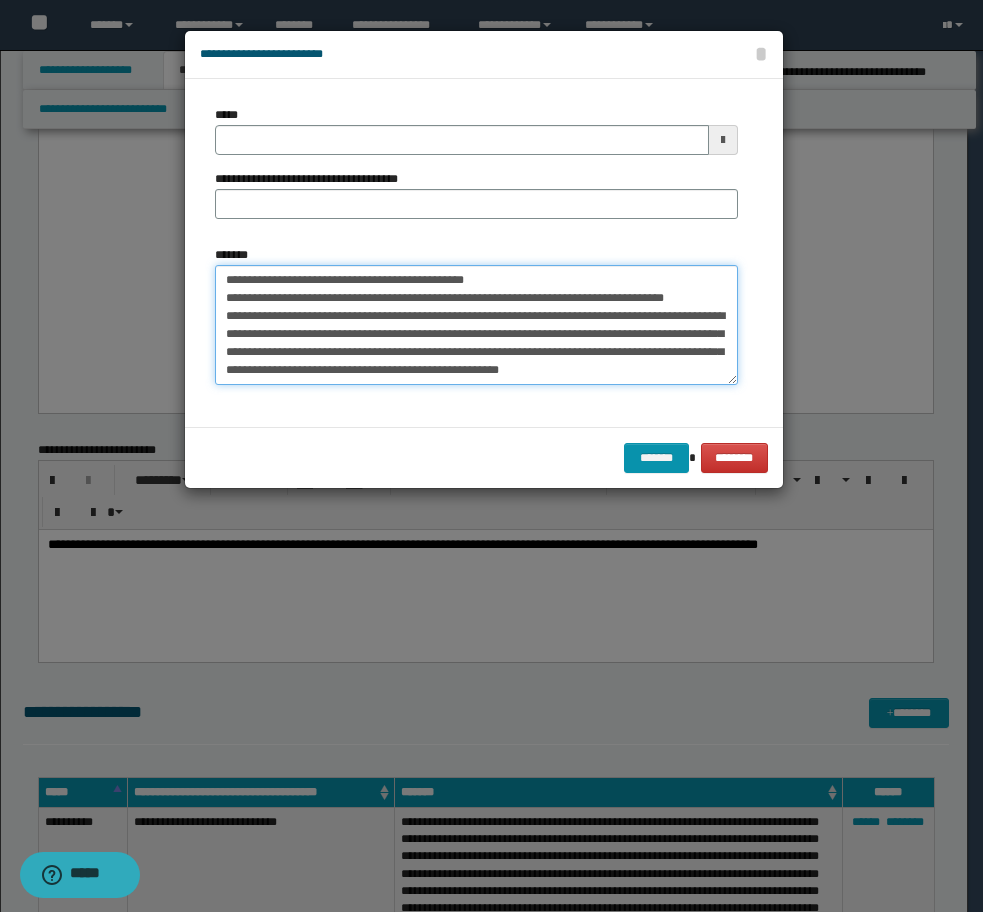 click on "**********" at bounding box center (476, 325) 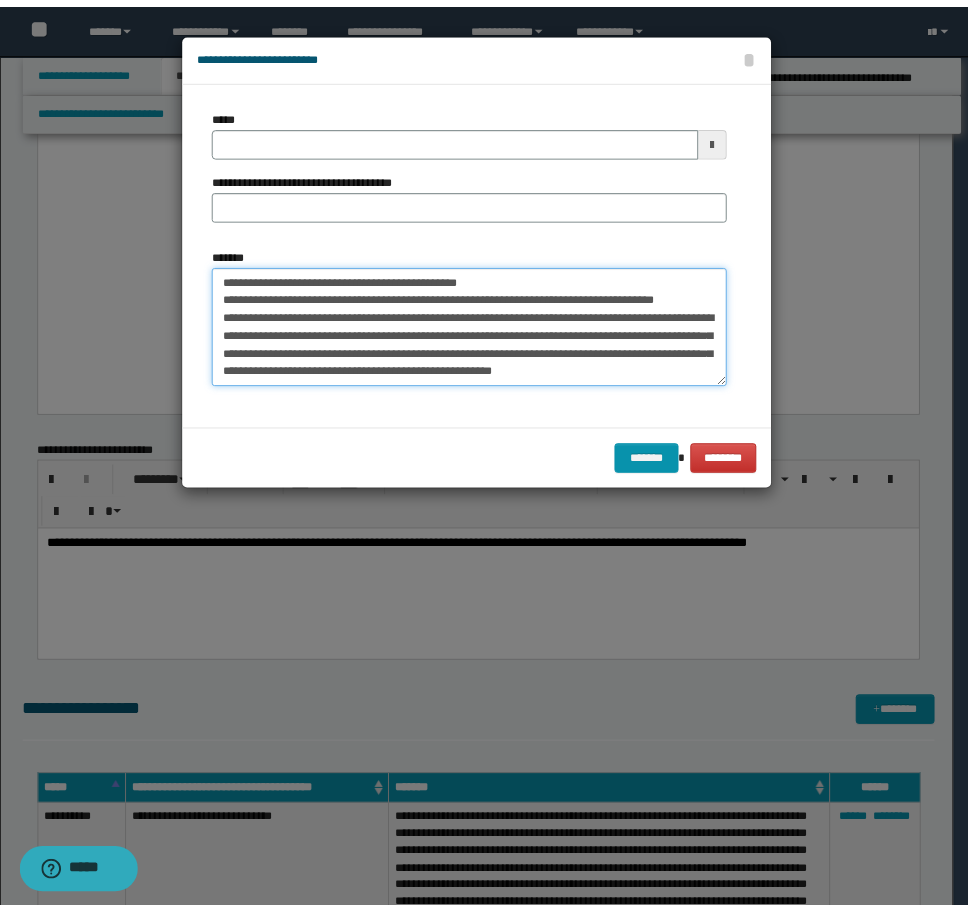 scroll, scrollTop: 0, scrollLeft: 0, axis: both 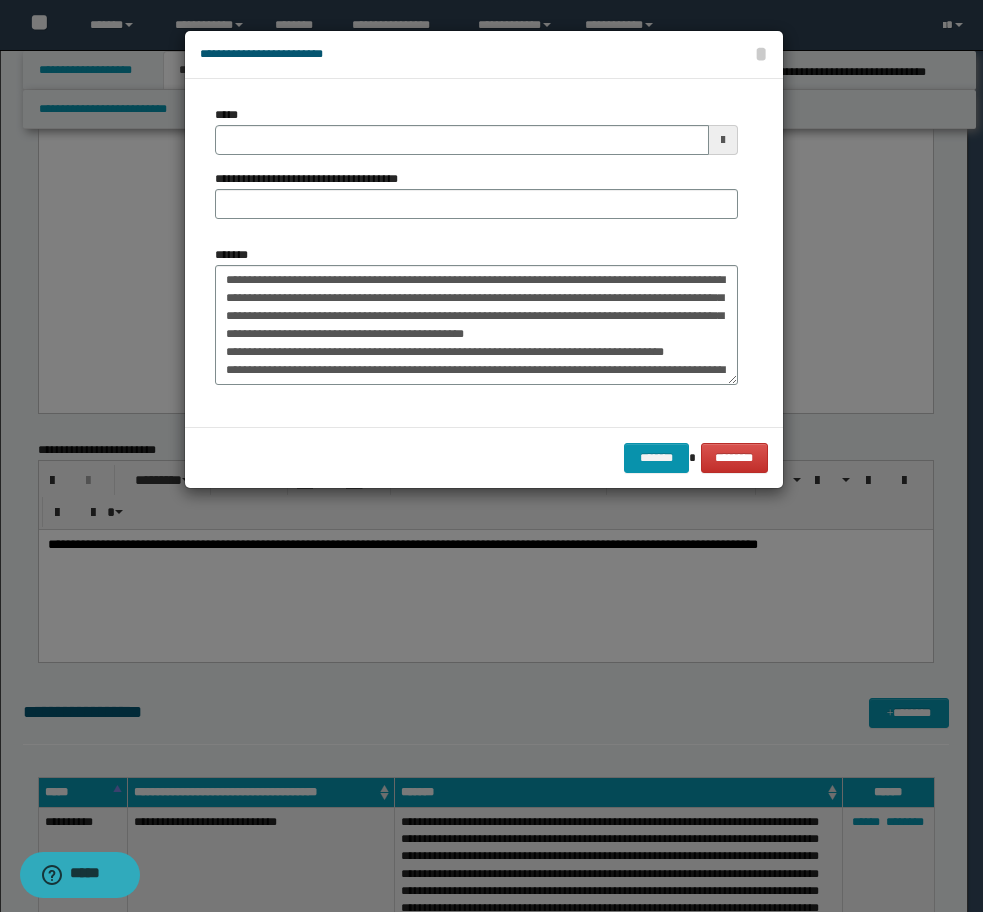 click on "**********" at bounding box center (476, 170) 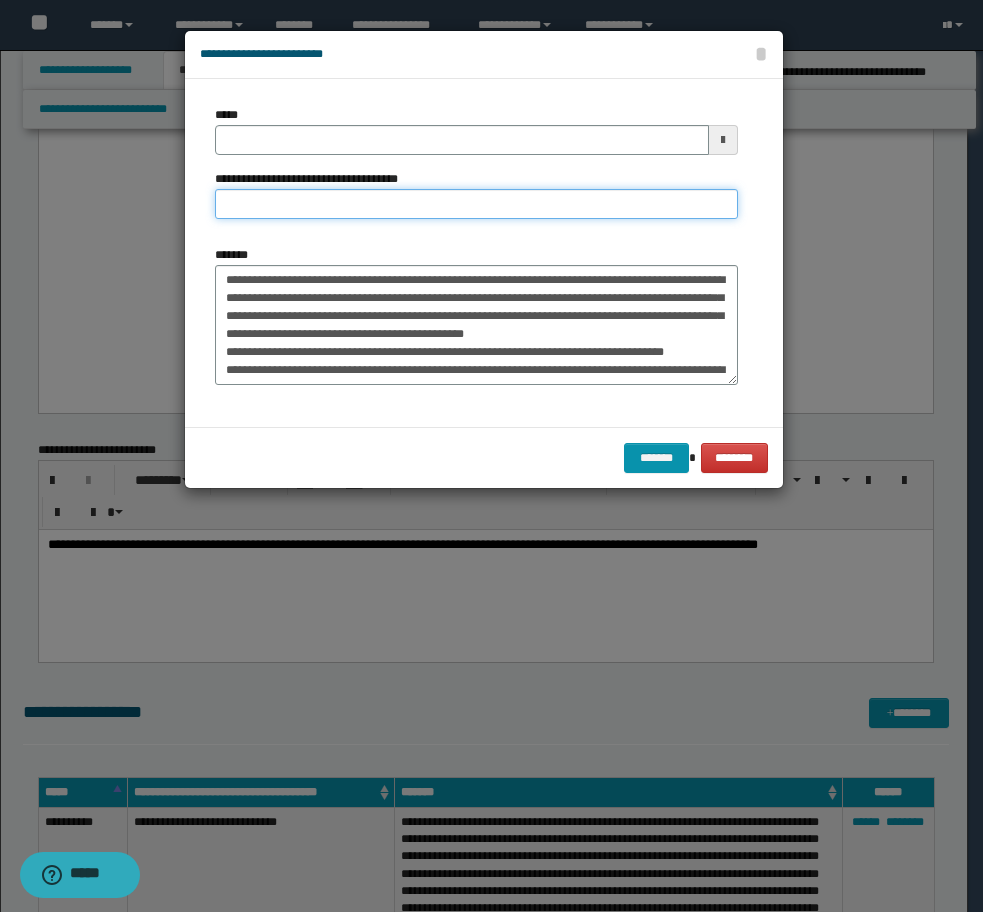 click on "**********" at bounding box center (476, 204) 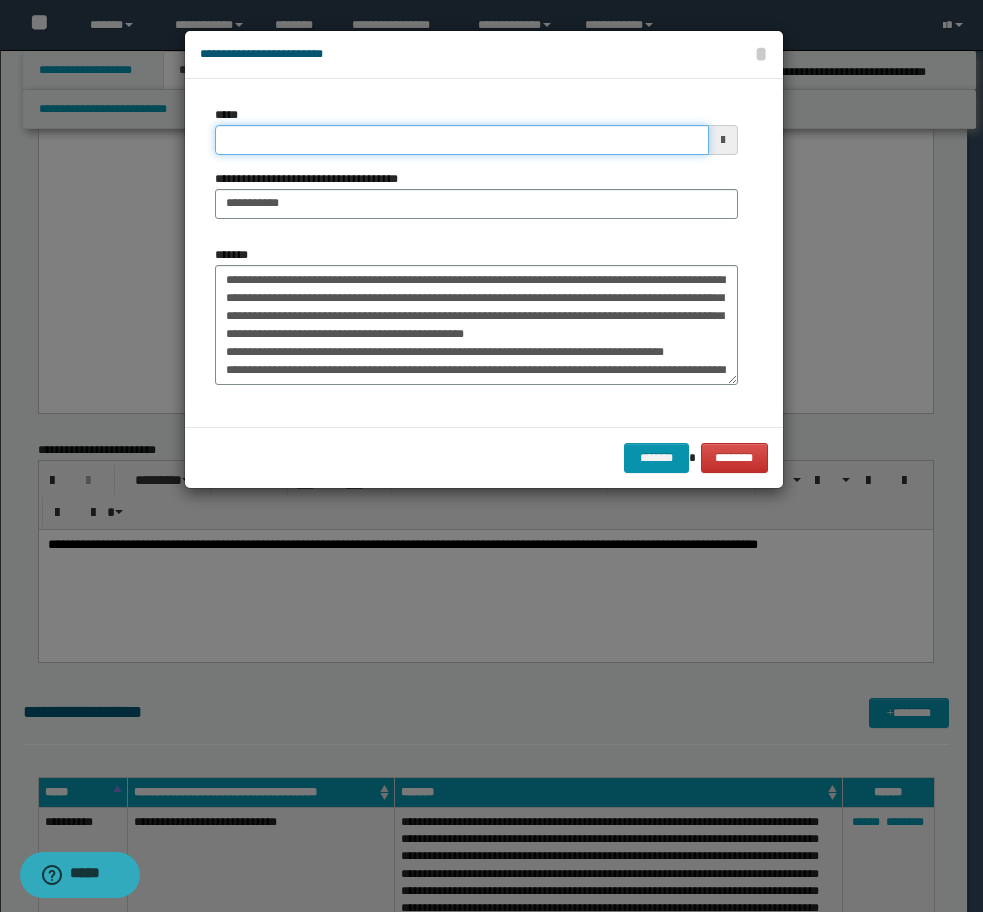 click on "*****" at bounding box center (462, 140) 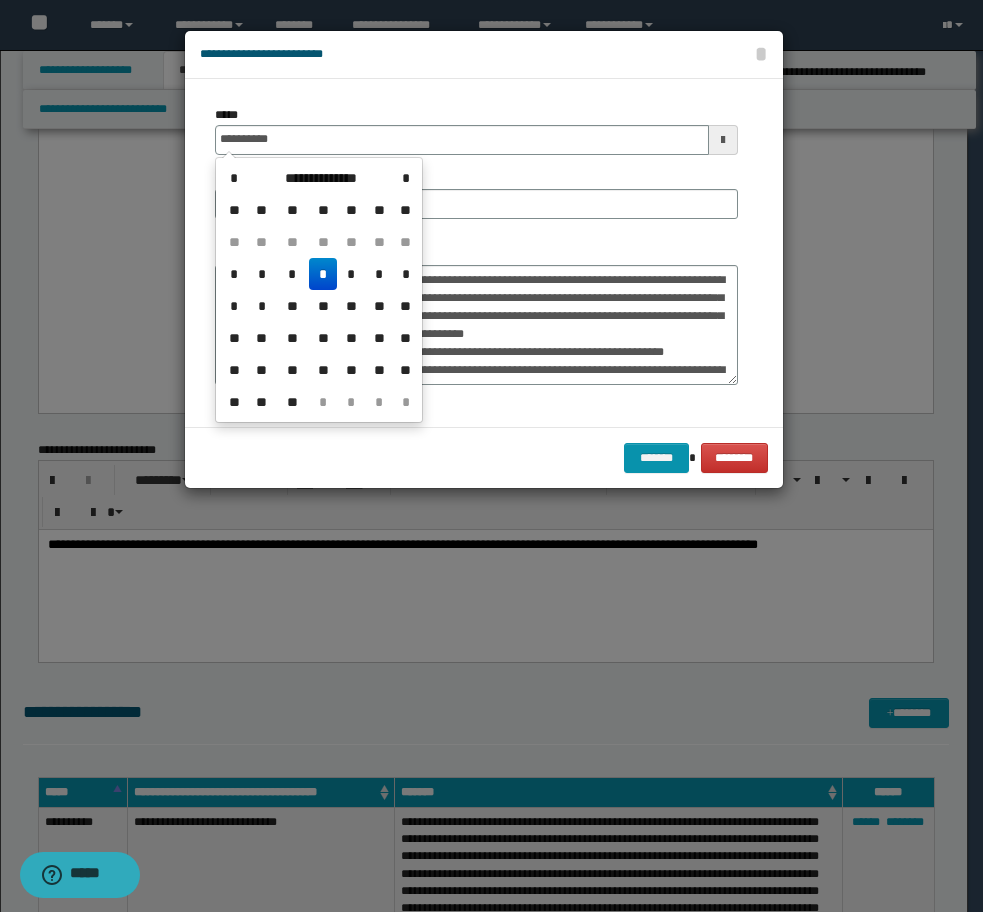 click on "*" at bounding box center (323, 274) 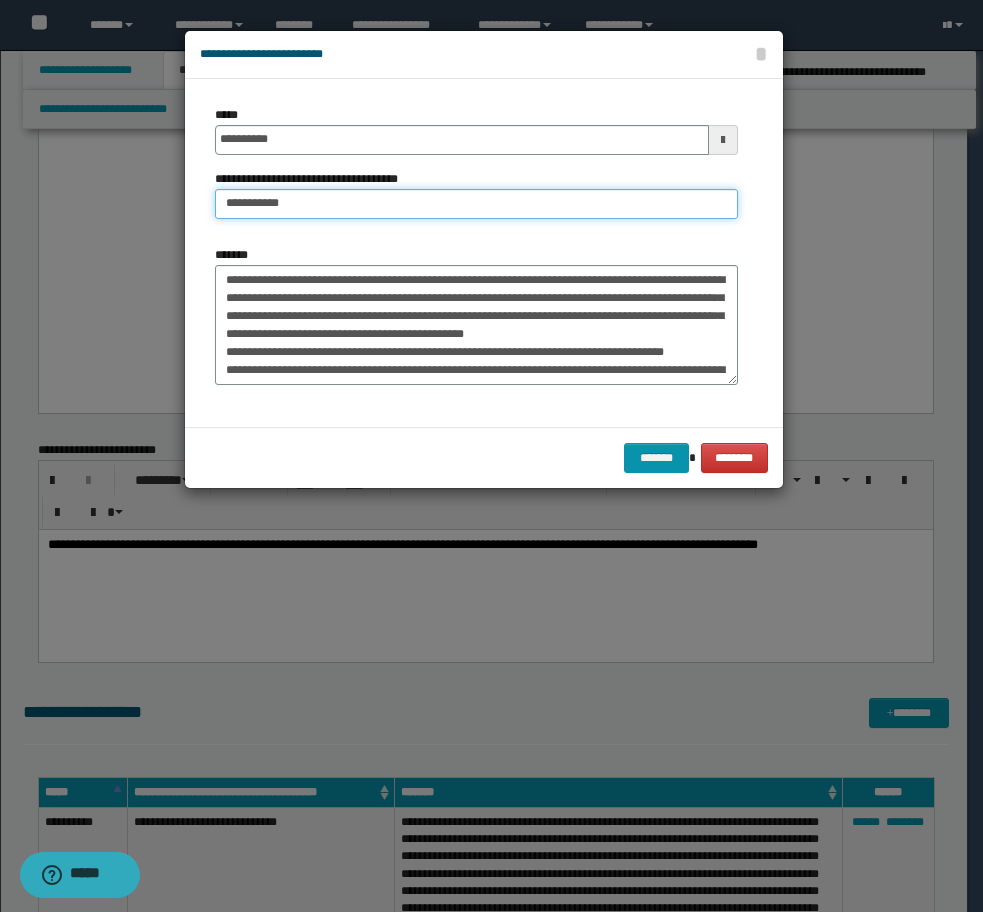 click on "**********" at bounding box center (476, 204) 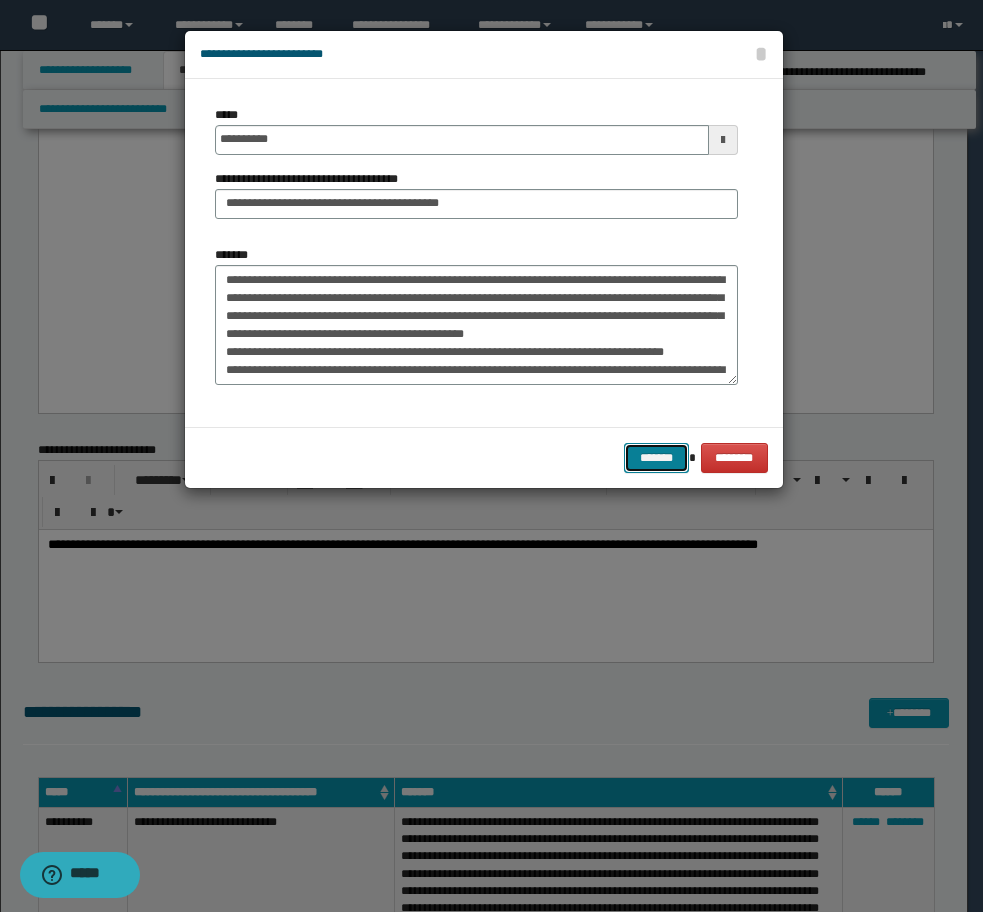 click on "*******" at bounding box center [656, 458] 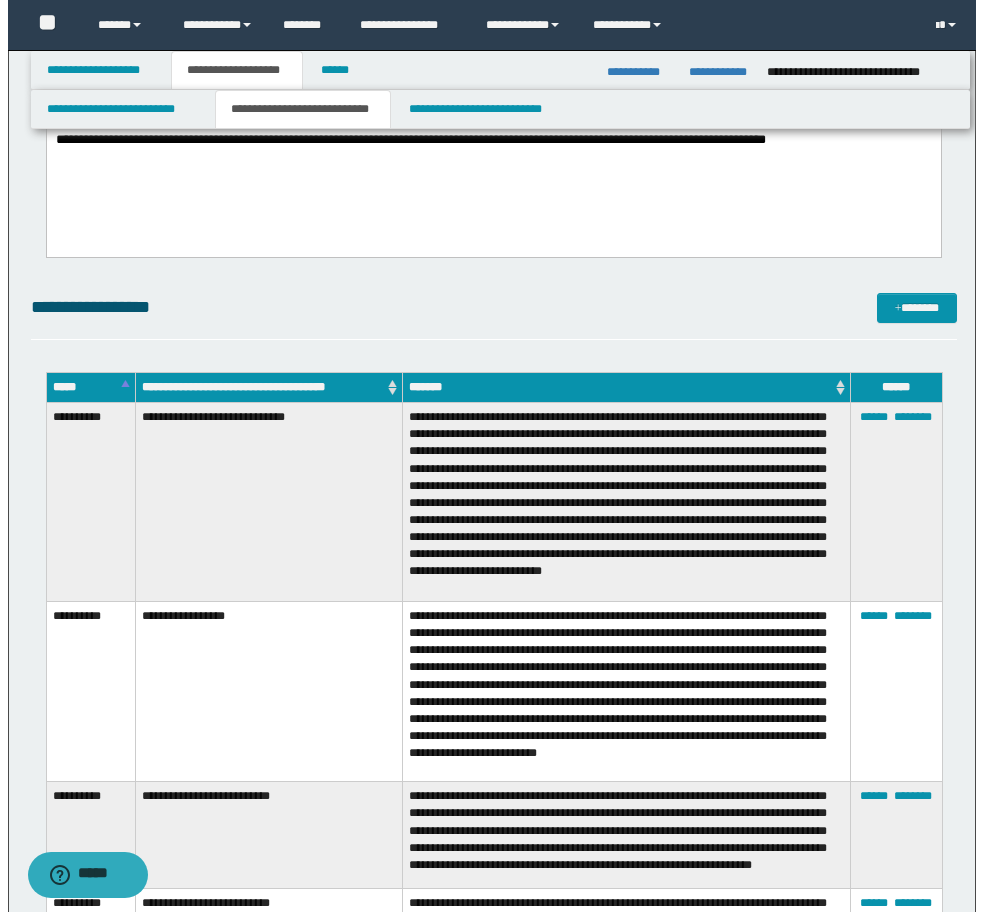 scroll, scrollTop: 9399, scrollLeft: 0, axis: vertical 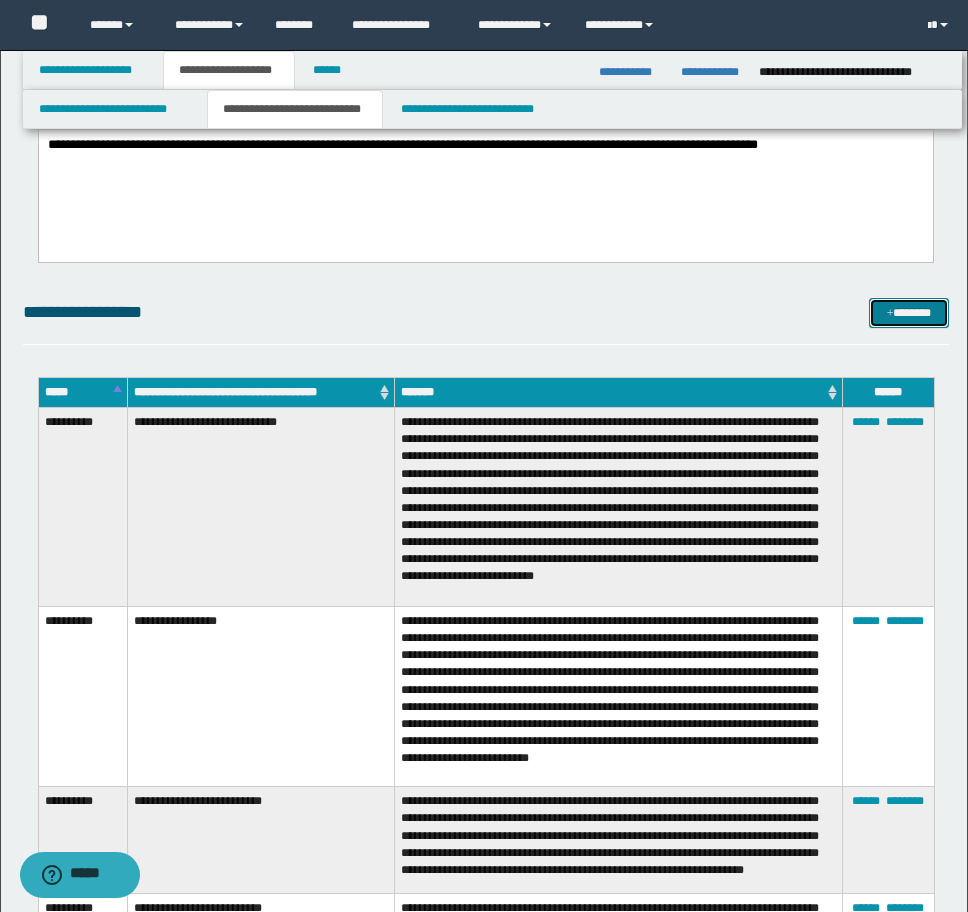 click on "*******" at bounding box center (909, 313) 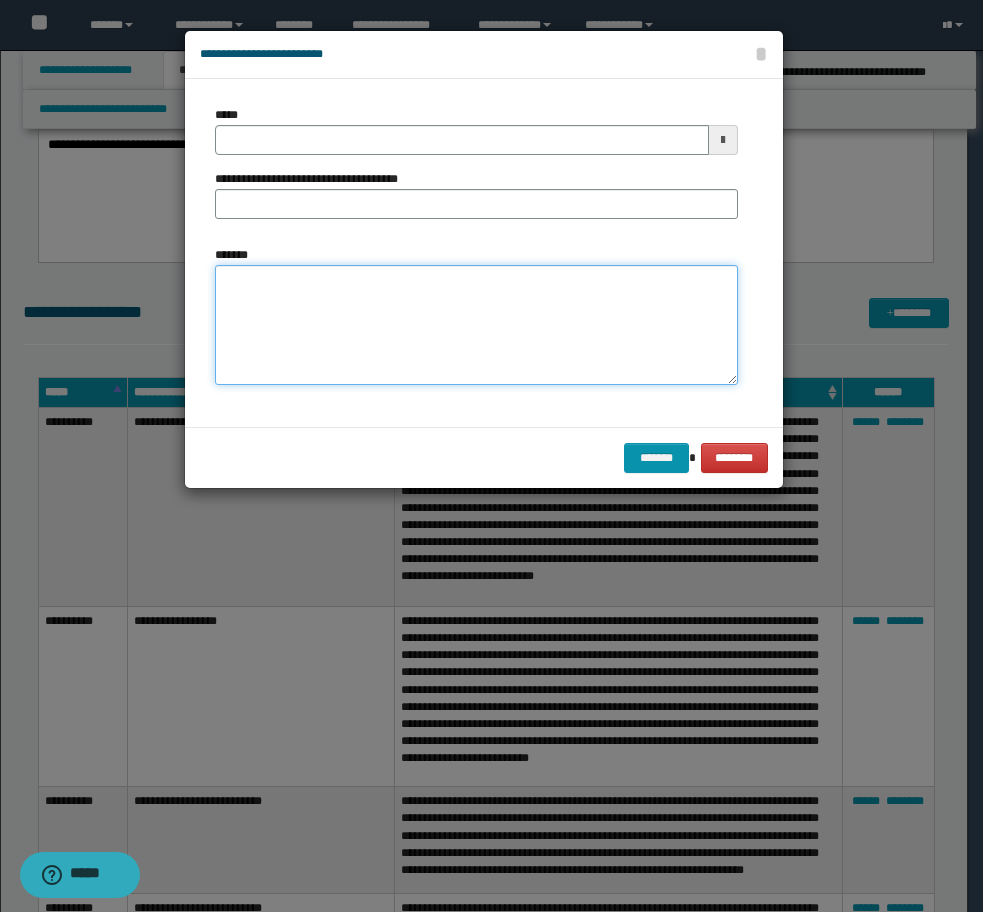click on "*******" at bounding box center (476, 325) 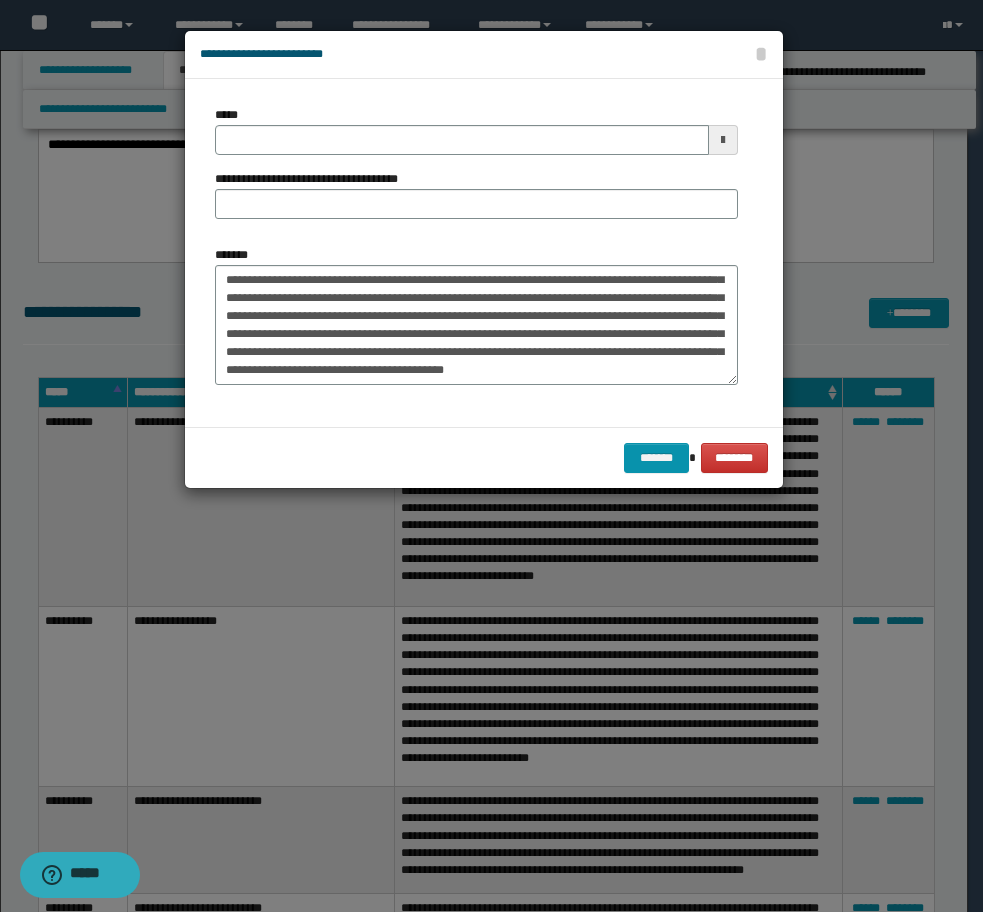scroll, scrollTop: 180, scrollLeft: 0, axis: vertical 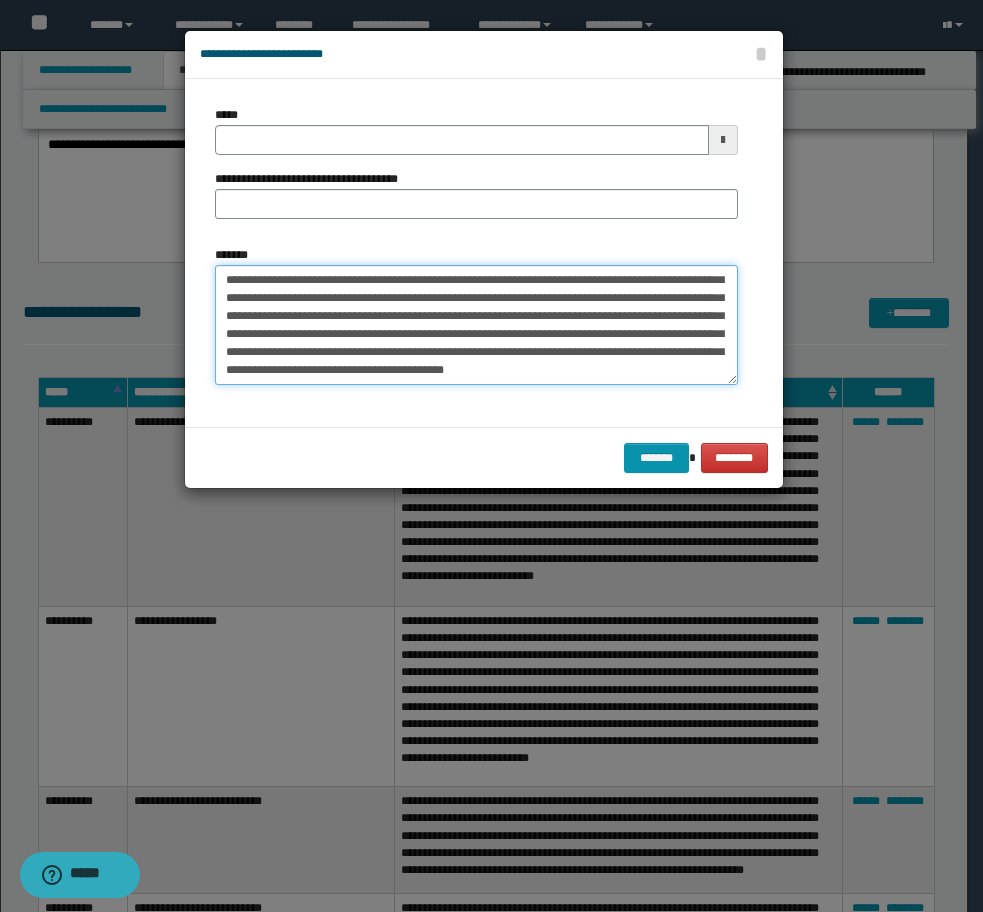 click on "*******" at bounding box center [476, 325] 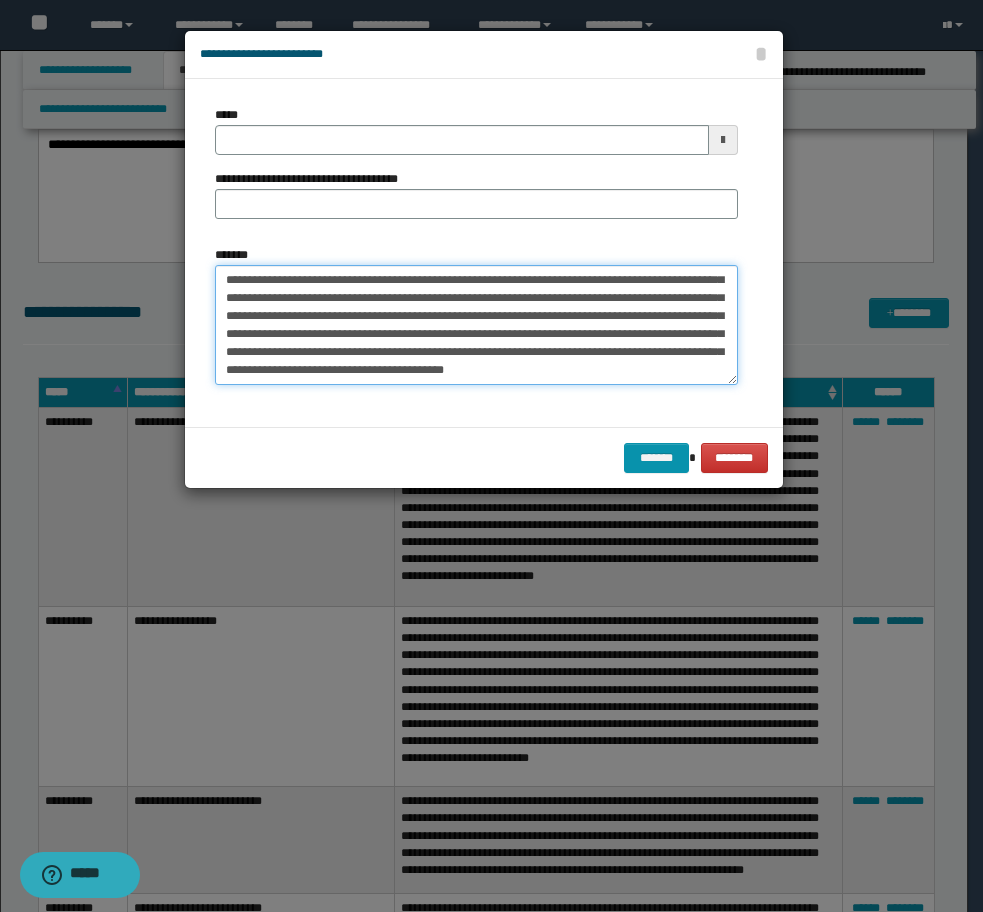 paste on "**********" 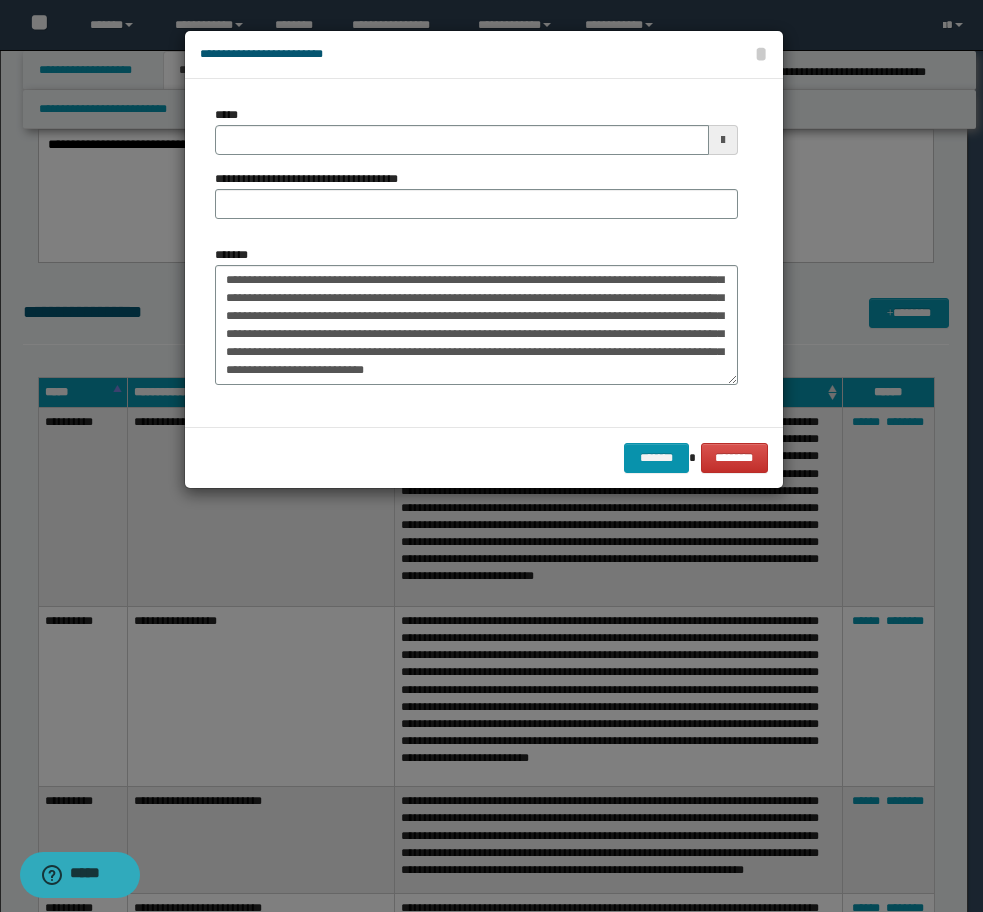 scroll, scrollTop: 1134, scrollLeft: 0, axis: vertical 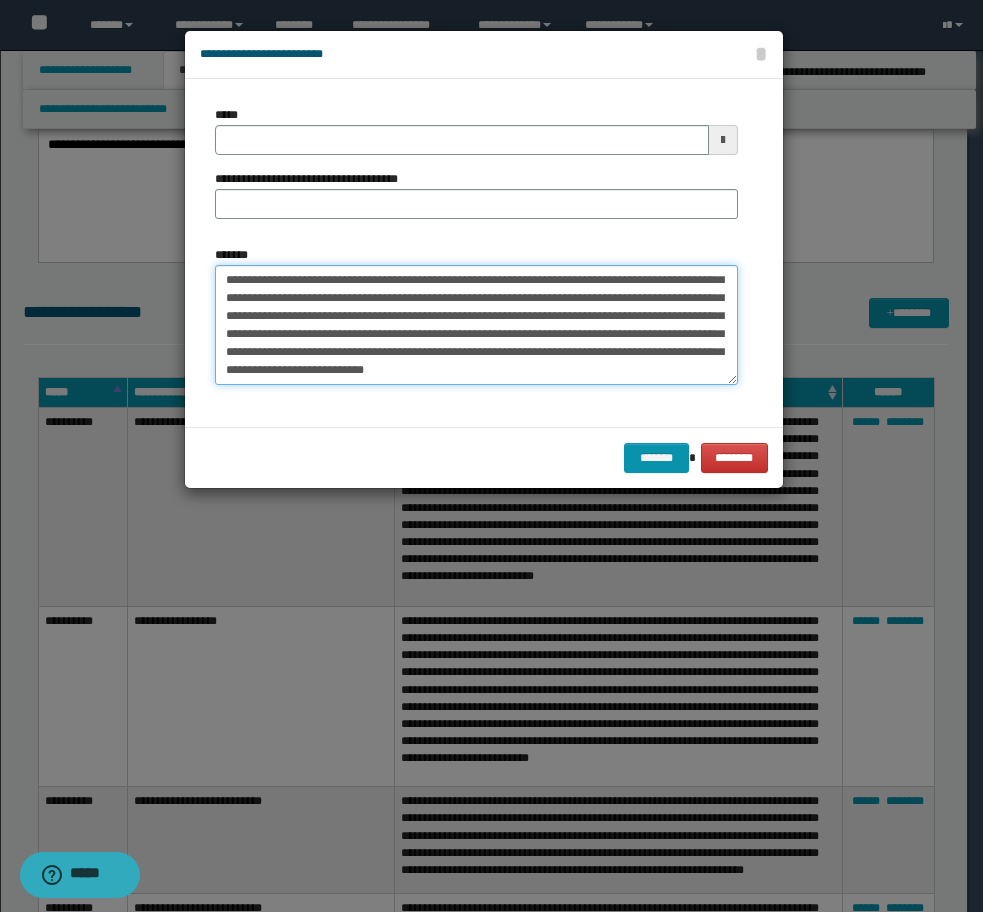 click on "*******" at bounding box center [476, 325] 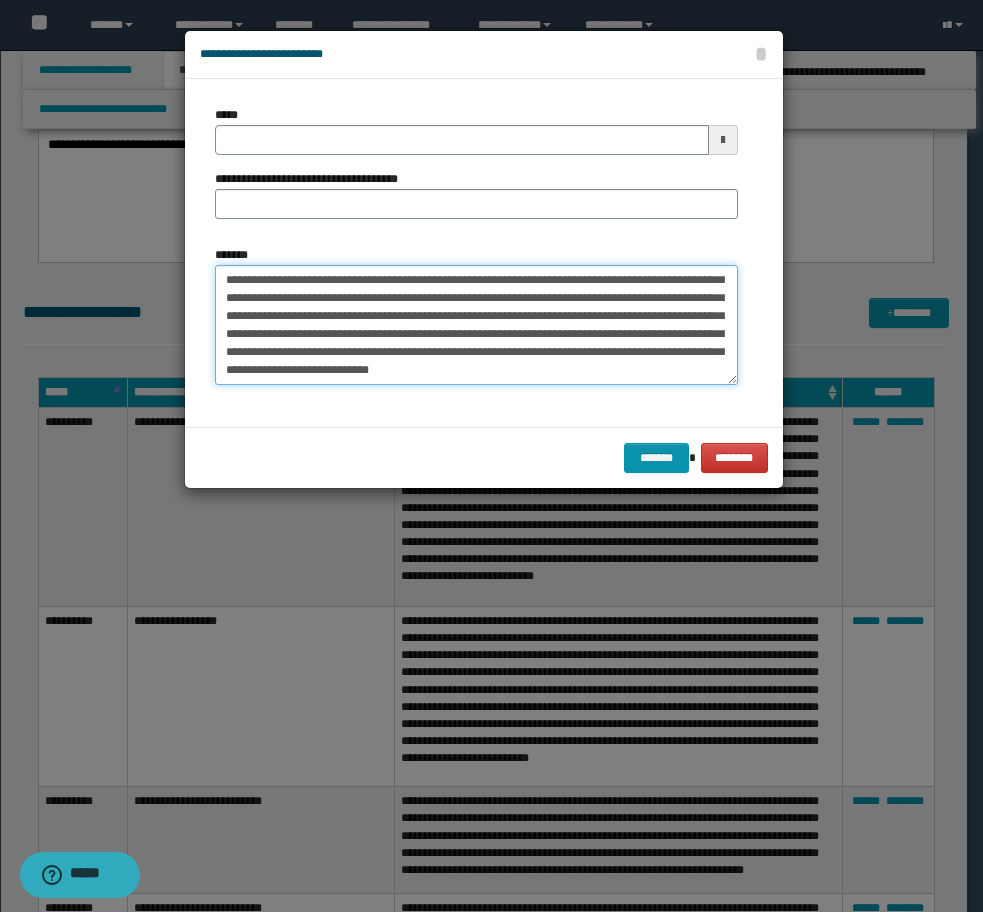 paste on "**********" 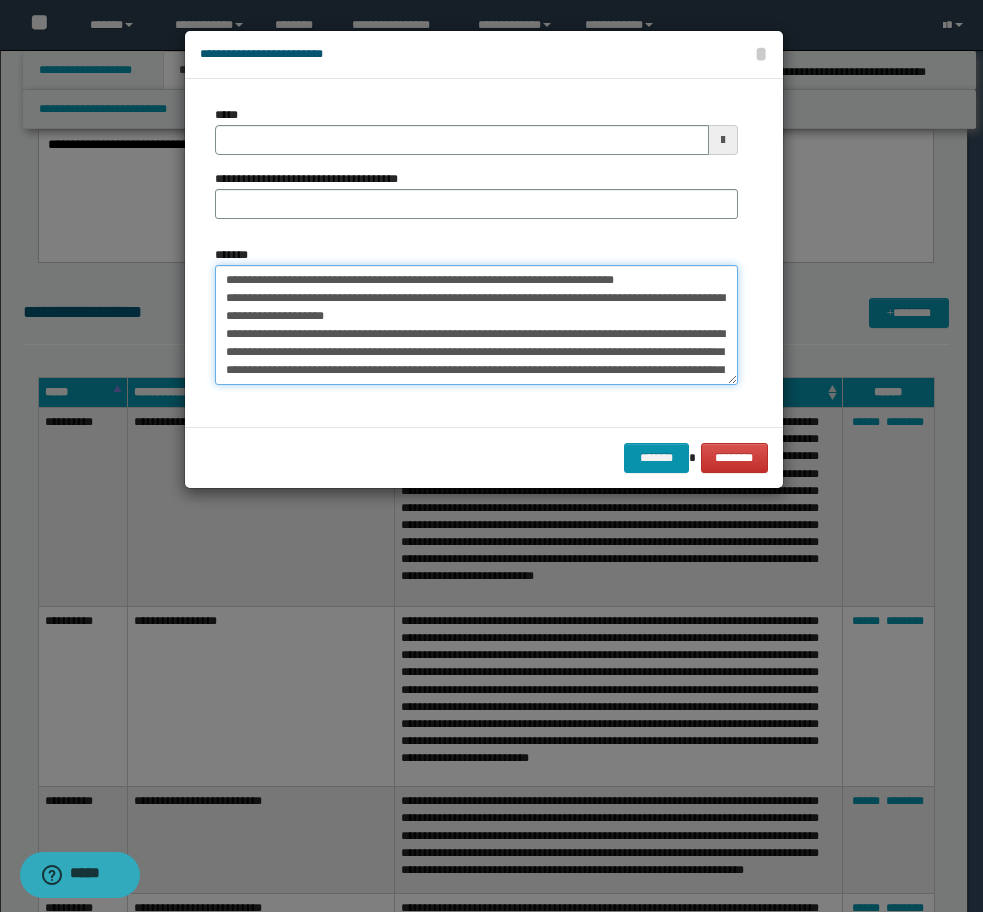 scroll, scrollTop: 1344, scrollLeft: 0, axis: vertical 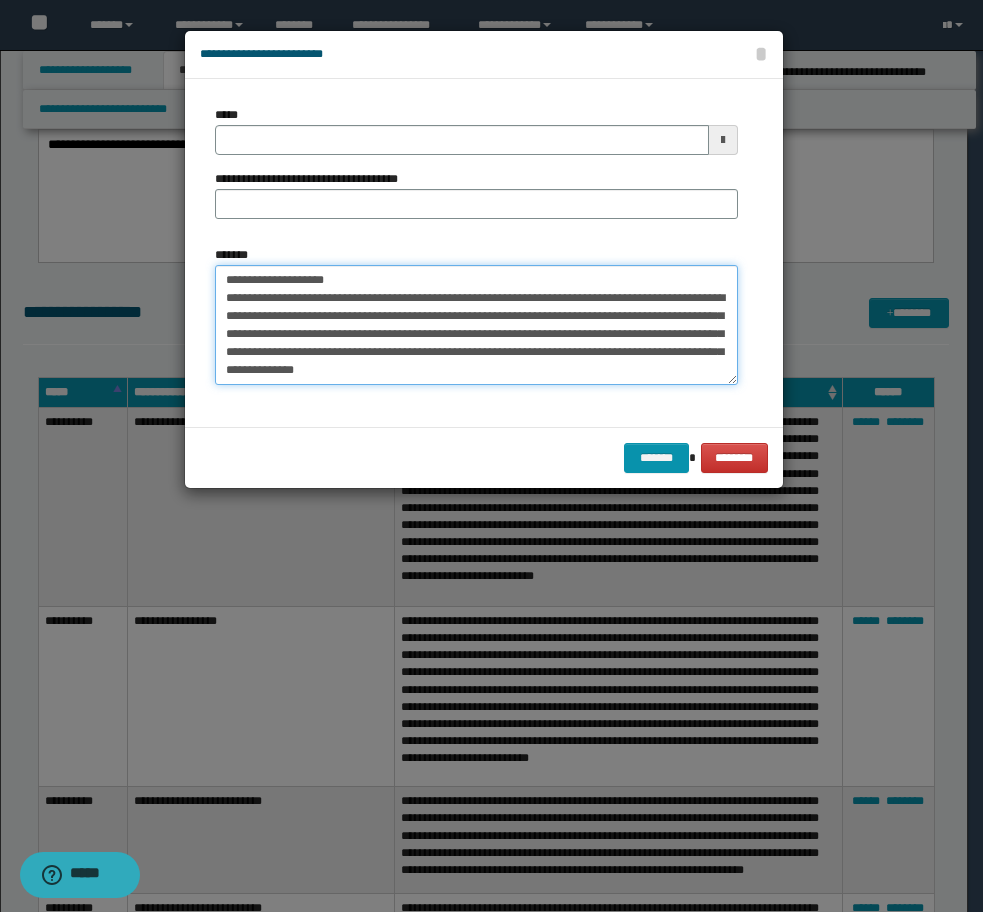 click on "*******" at bounding box center (476, 325) 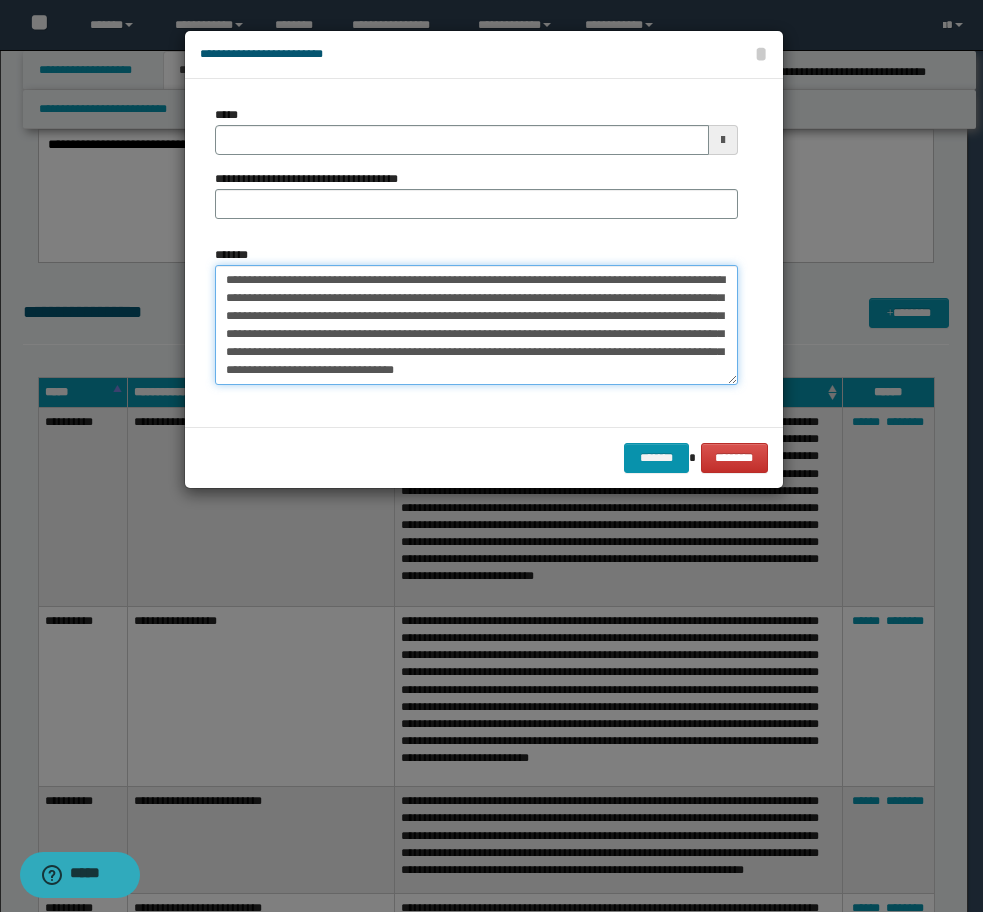 scroll, scrollTop: 1326, scrollLeft: 0, axis: vertical 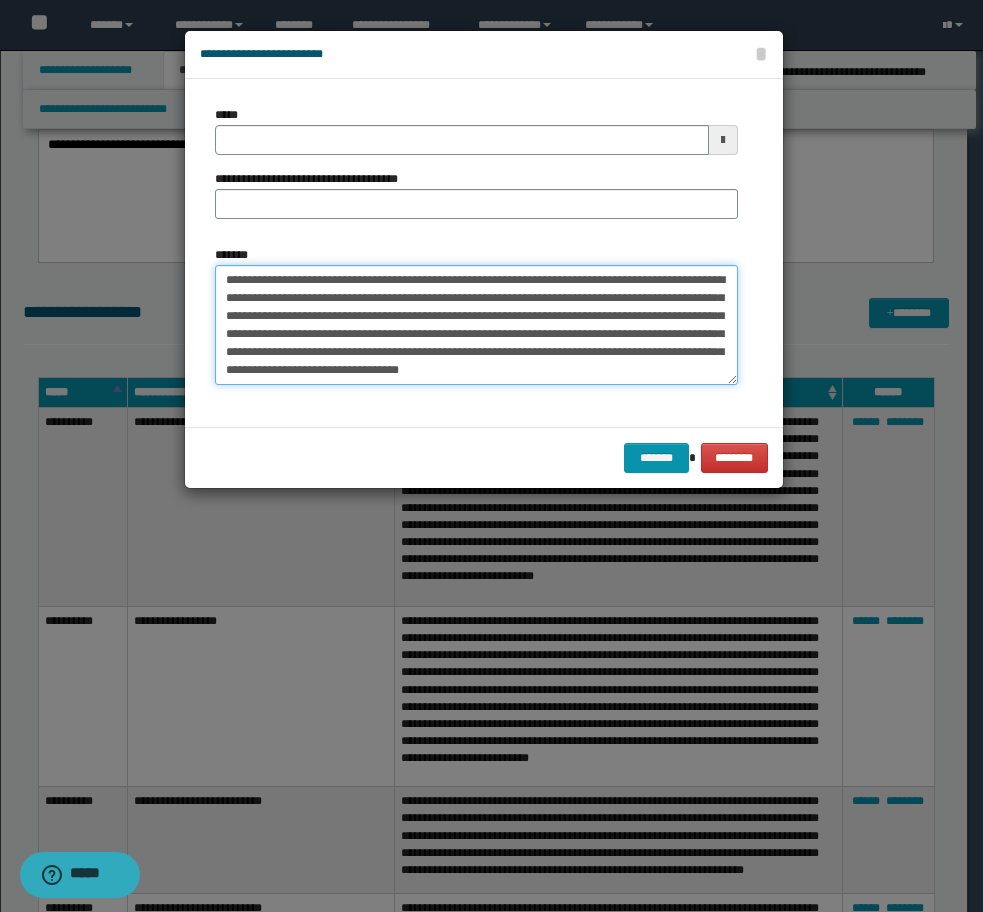 click on "*******" at bounding box center [476, 325] 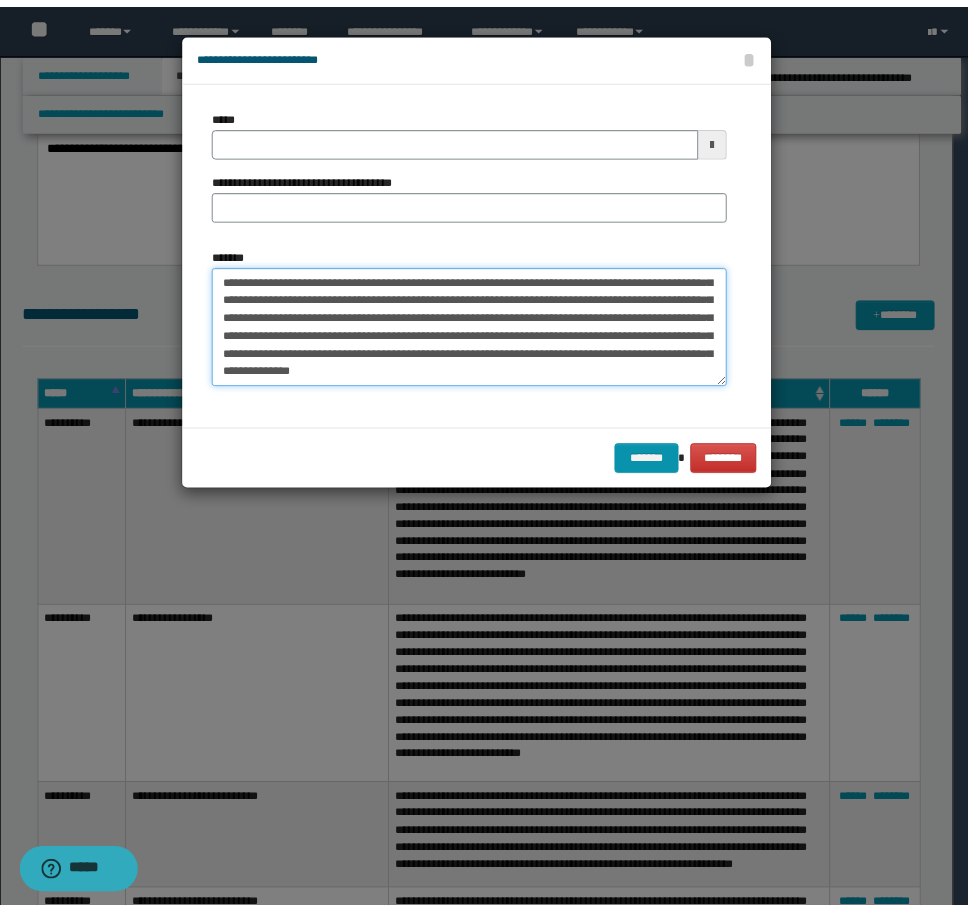 scroll, scrollTop: 1208, scrollLeft: 0, axis: vertical 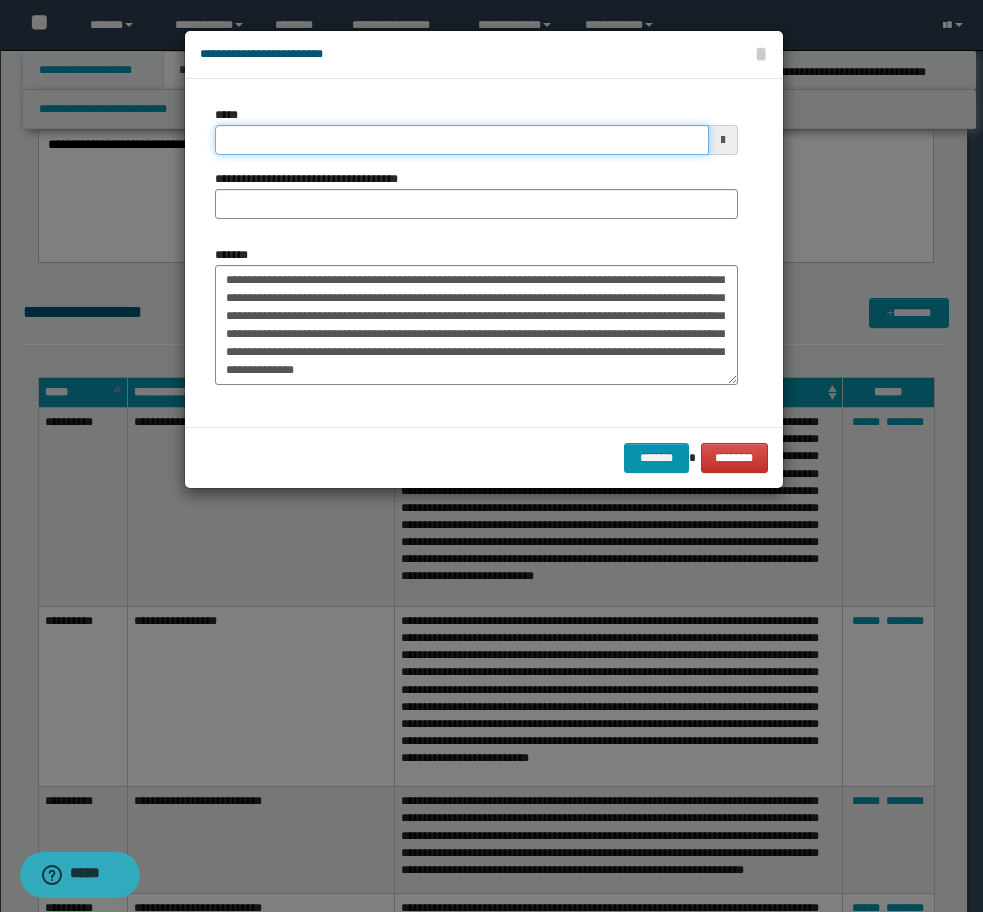 click on "*****" at bounding box center (462, 140) 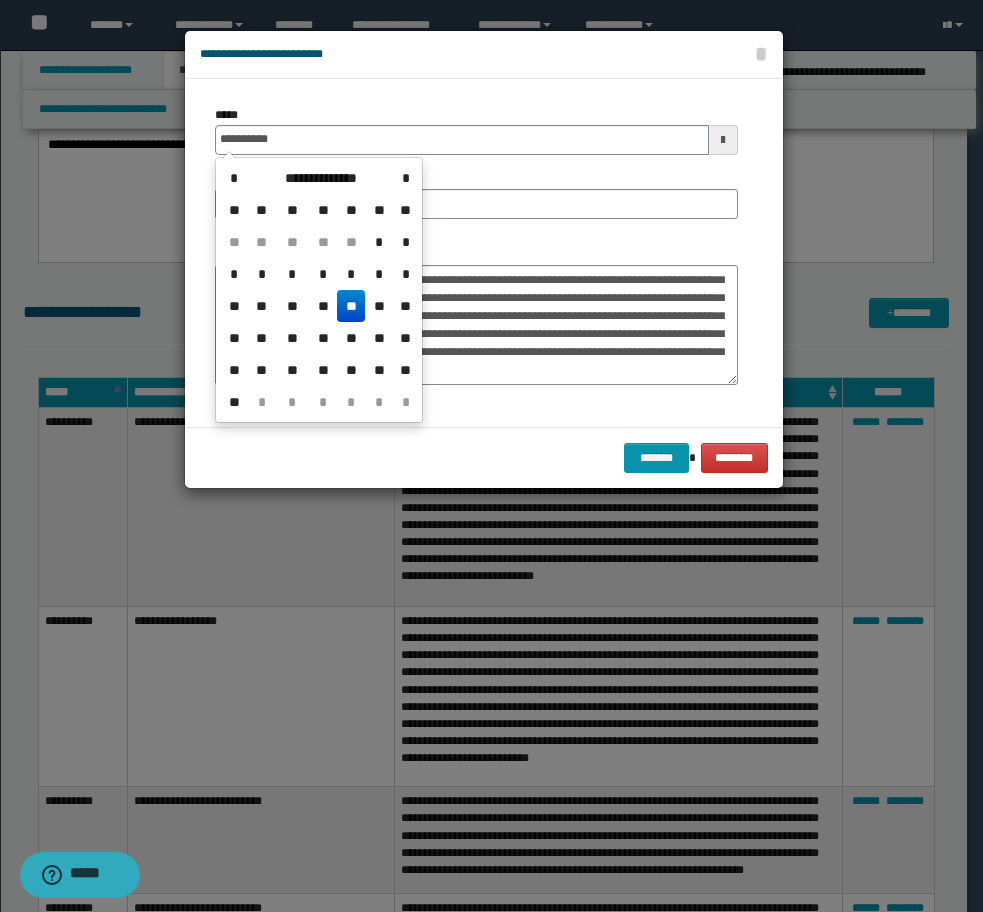 click on "**" at bounding box center (351, 306) 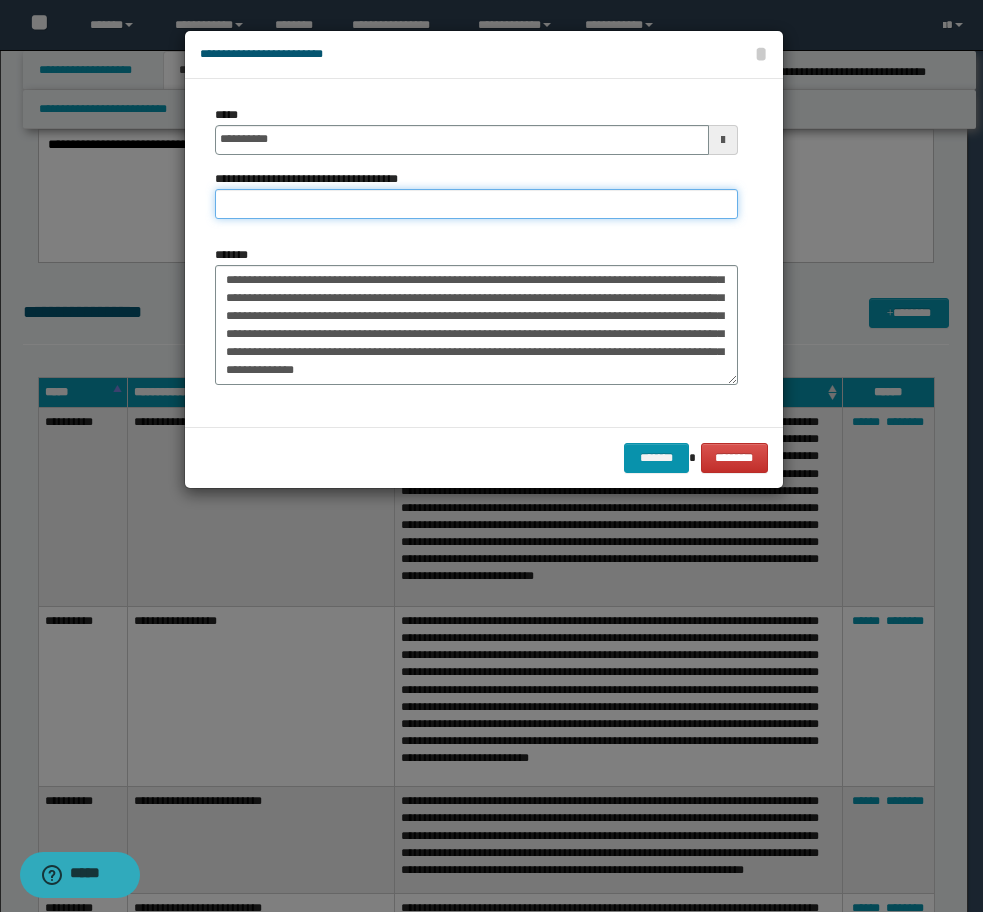 click on "**********" at bounding box center (476, 204) 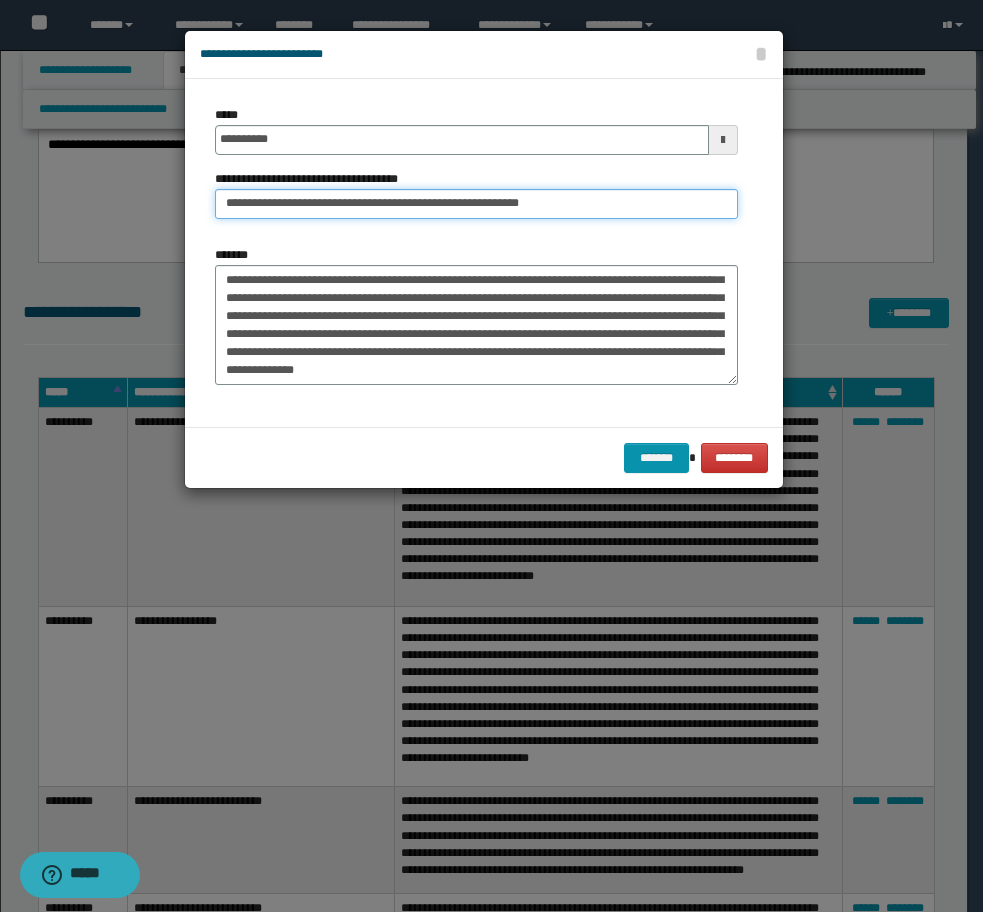 click on "**********" at bounding box center [476, 204] 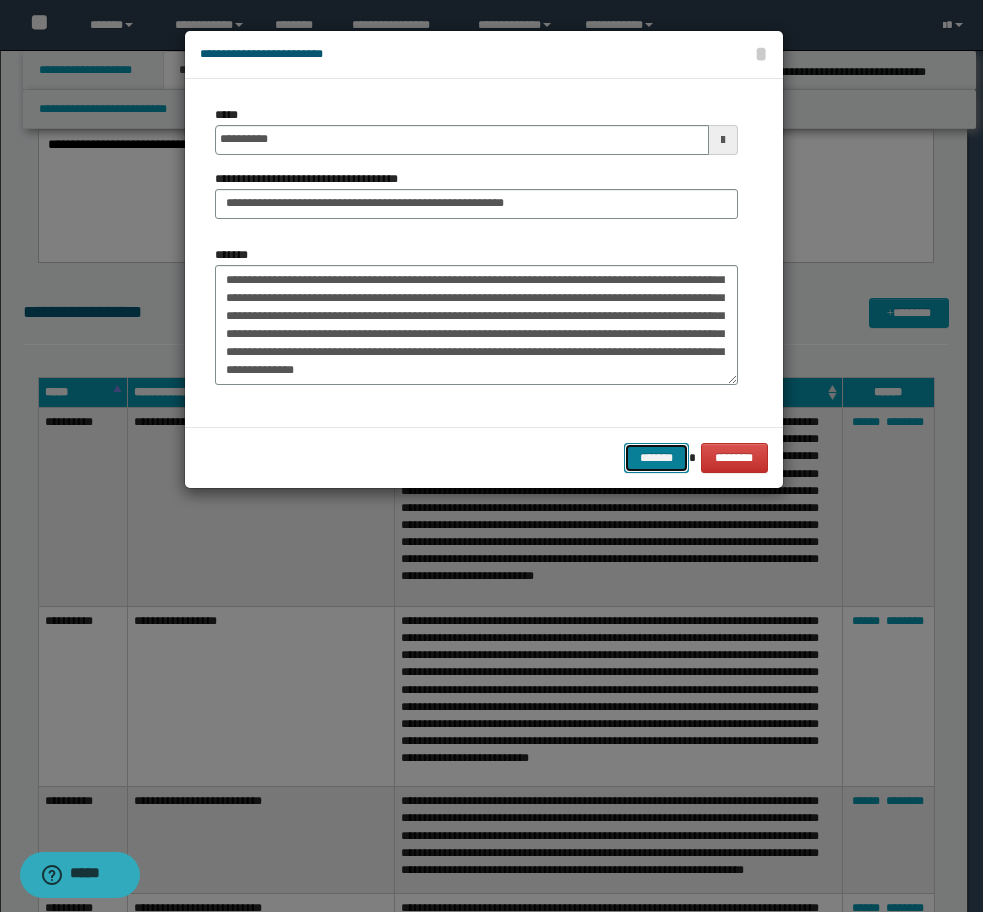 click on "*******" at bounding box center (656, 458) 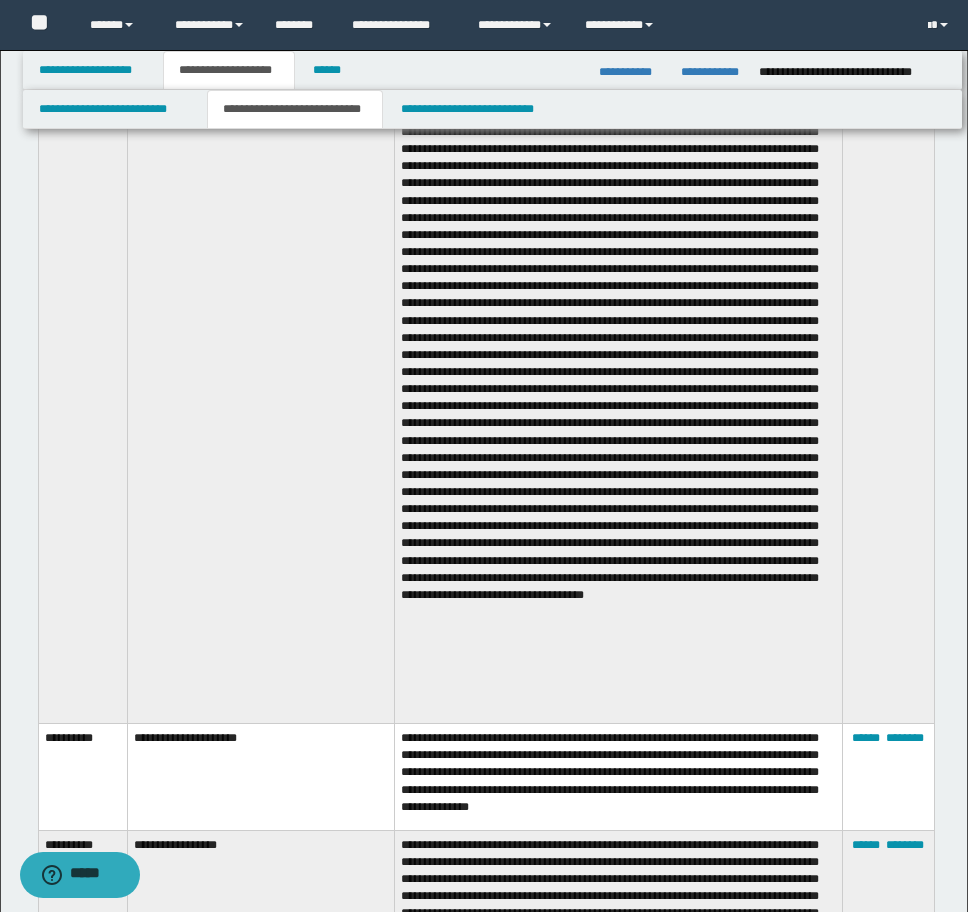 scroll, scrollTop: 11199, scrollLeft: 0, axis: vertical 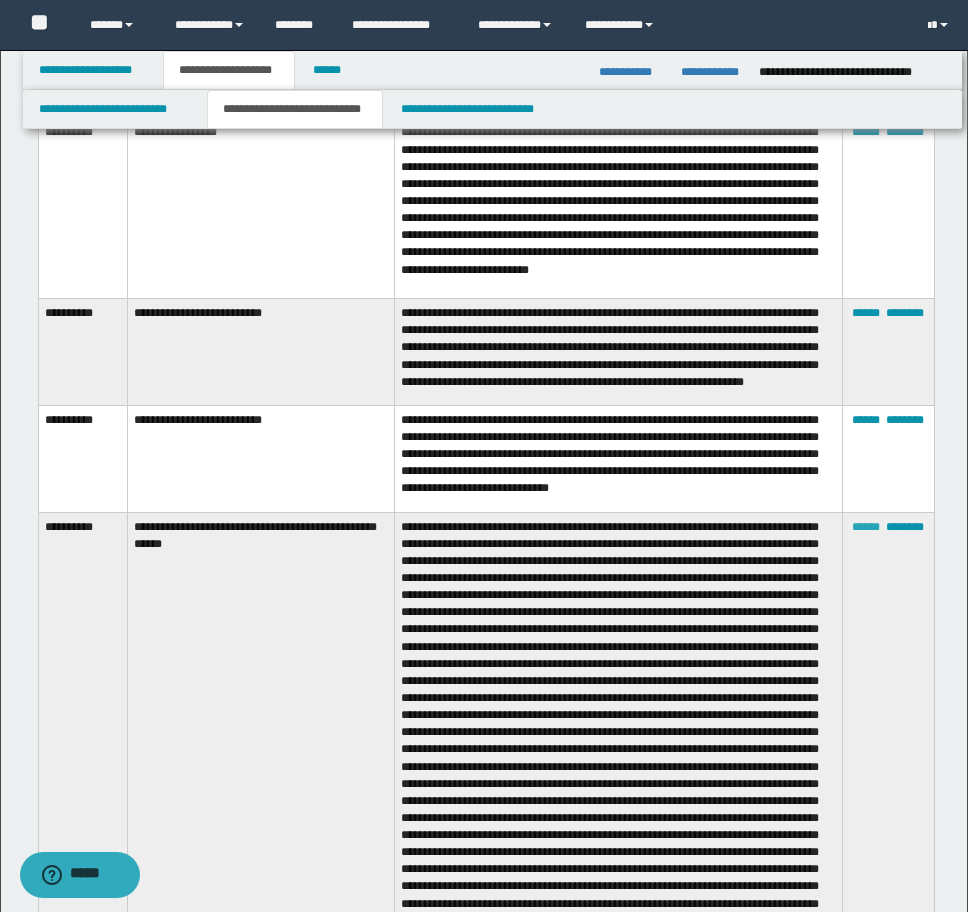 click on "******" at bounding box center [866, 527] 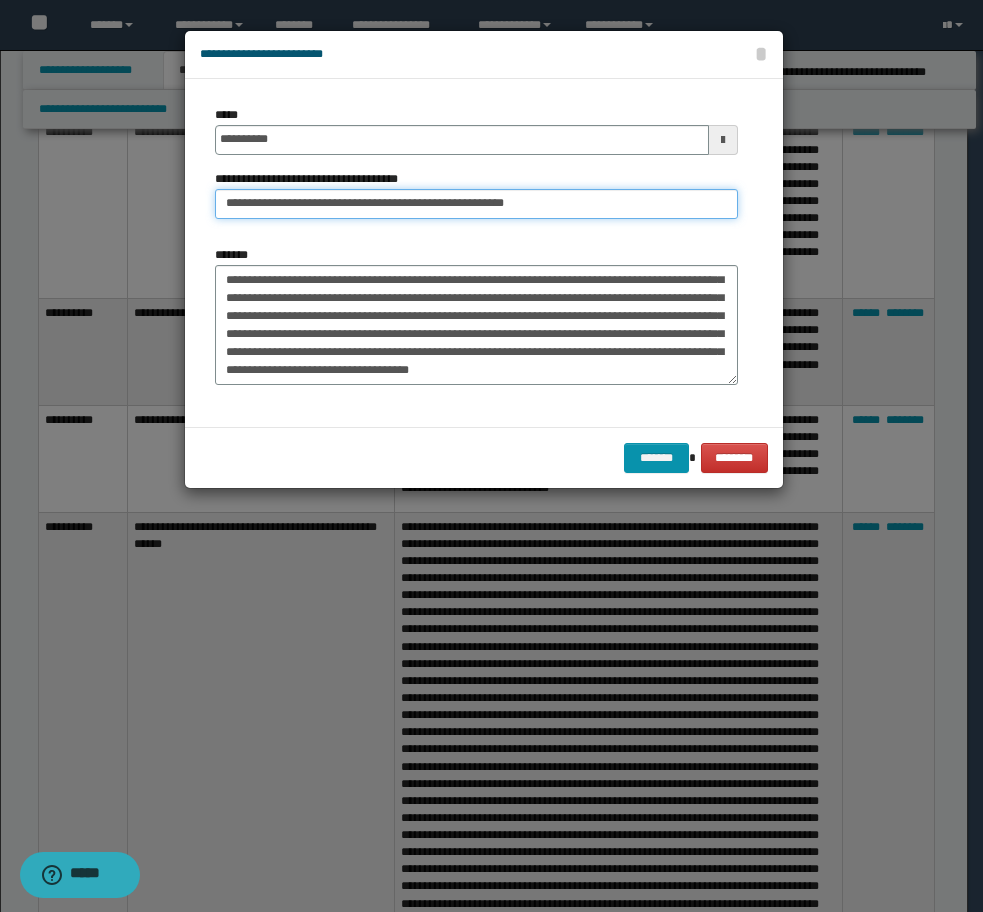 drag, startPoint x: 562, startPoint y: 202, endPoint x: 65, endPoint y: 233, distance: 497.96585 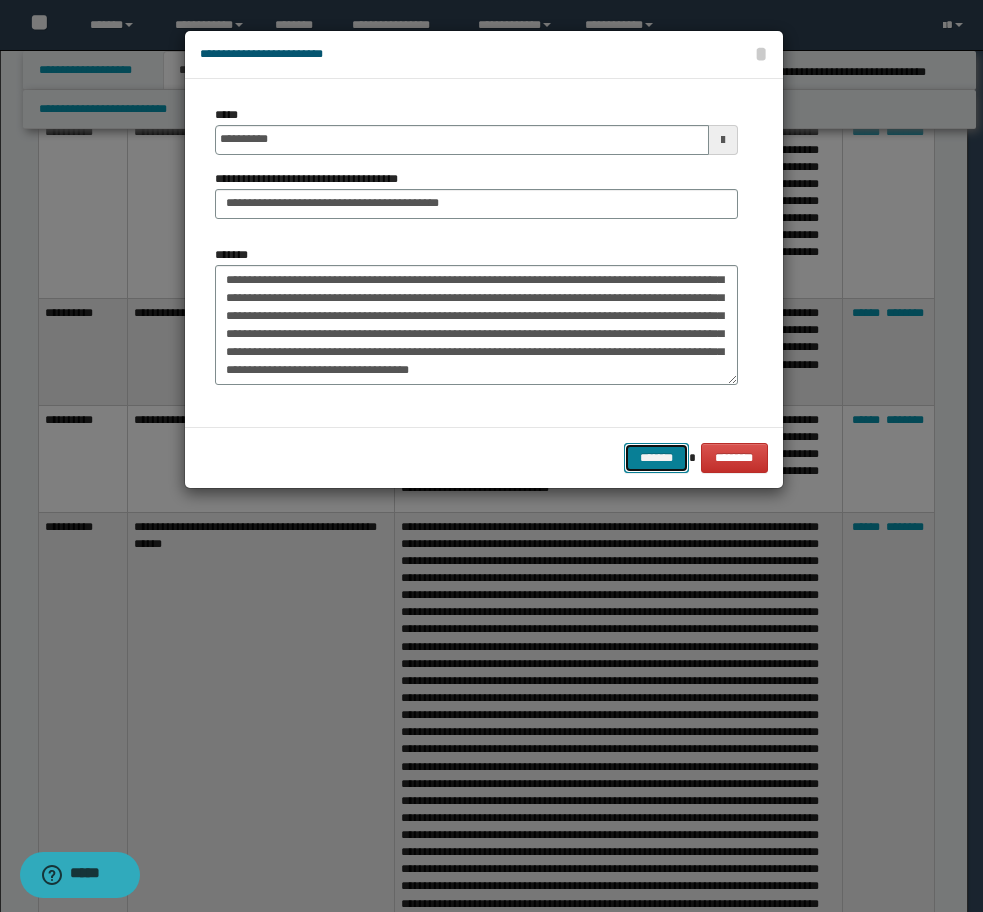 click on "*******" at bounding box center (656, 458) 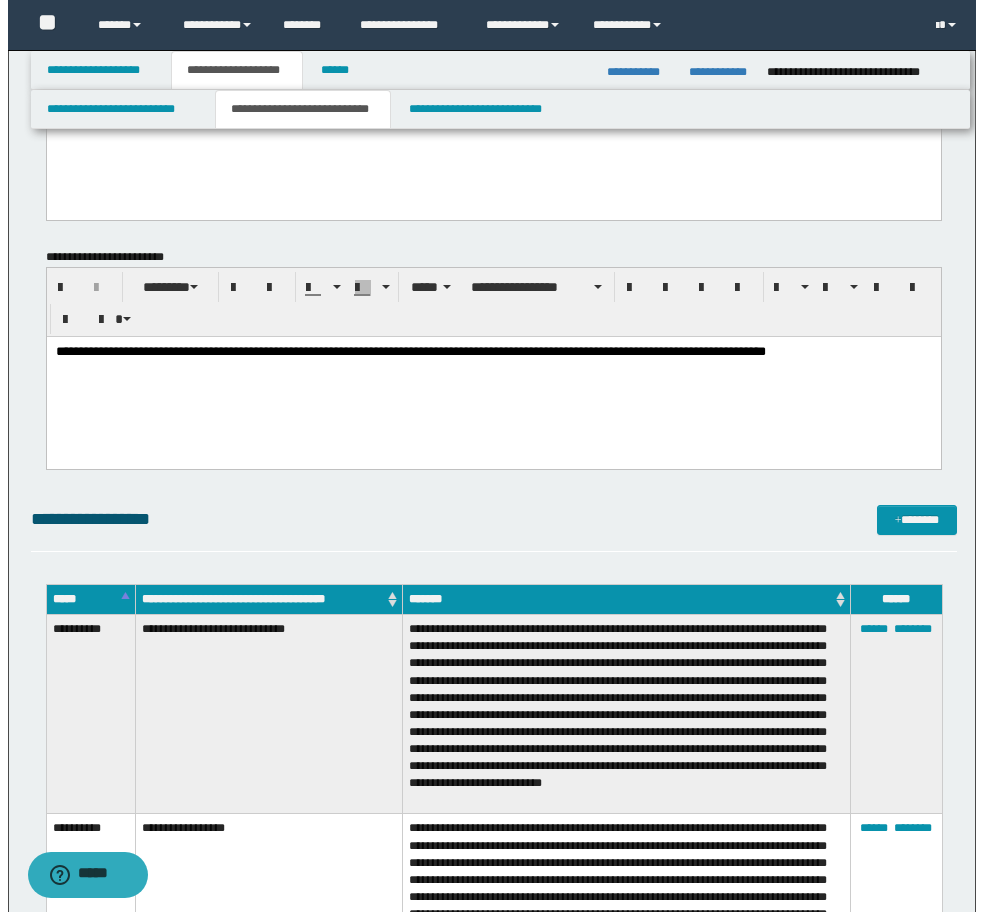 scroll, scrollTop: 9188, scrollLeft: 0, axis: vertical 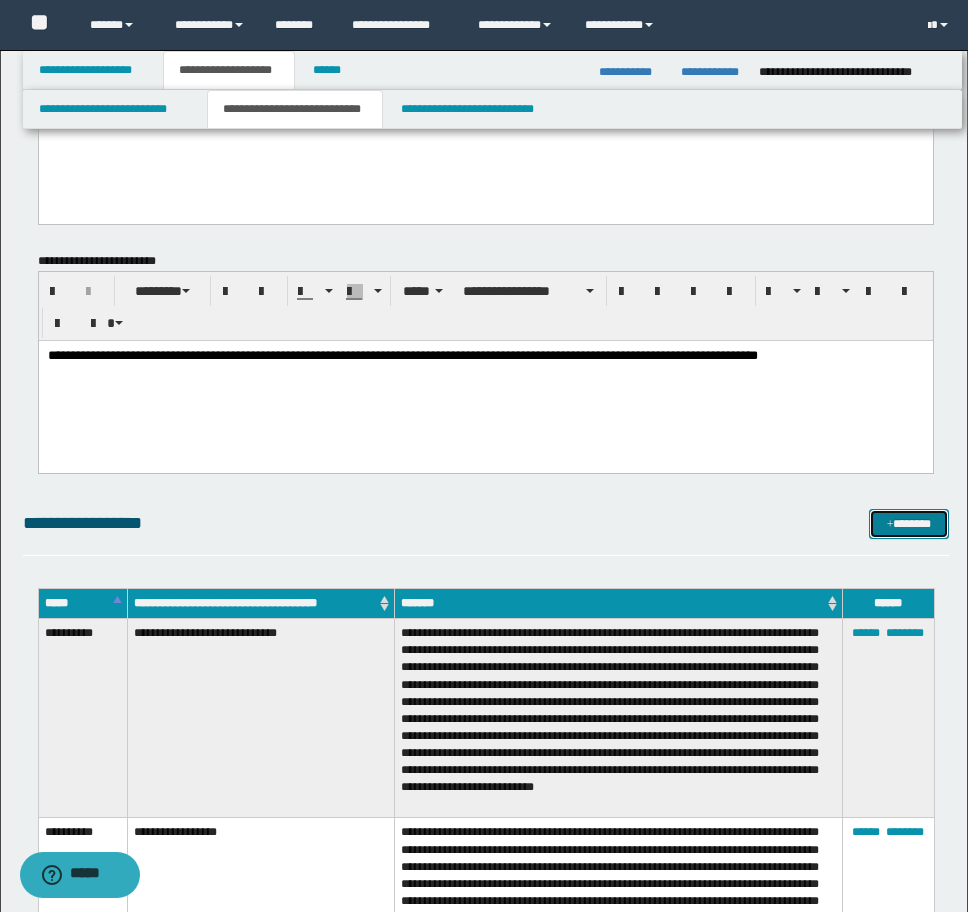 click on "*******" at bounding box center (909, 524) 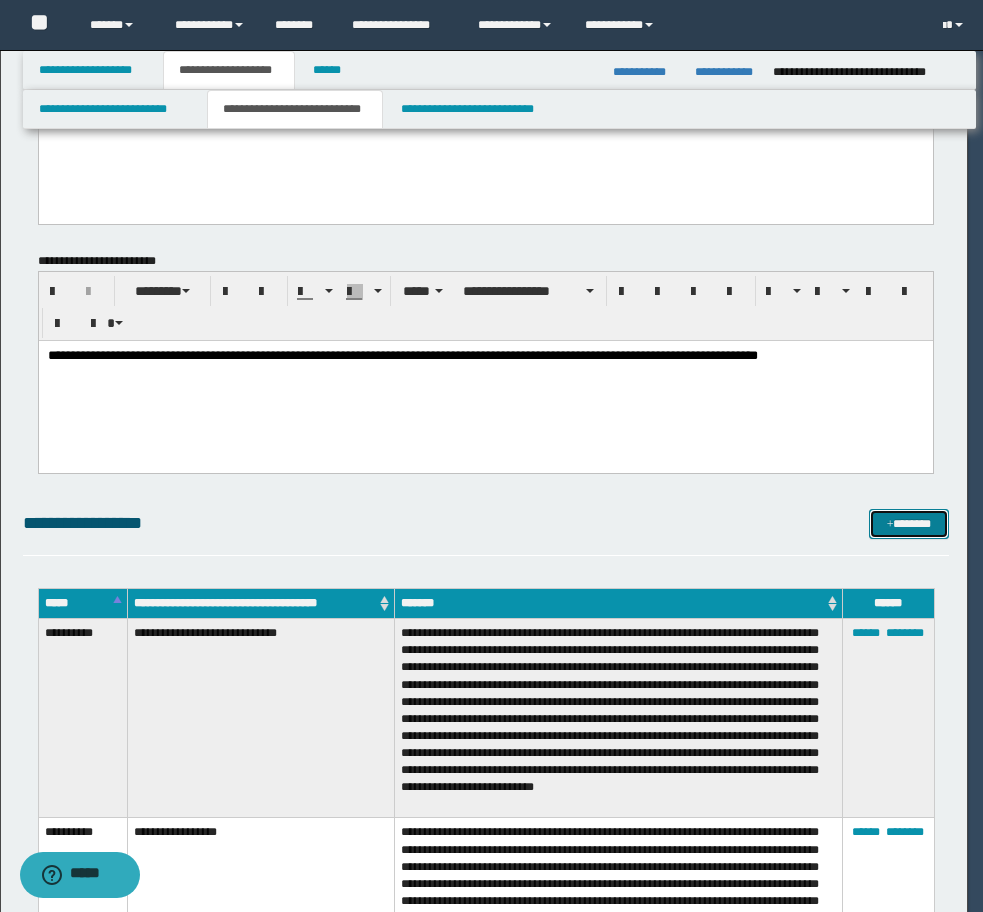 scroll, scrollTop: 0, scrollLeft: 0, axis: both 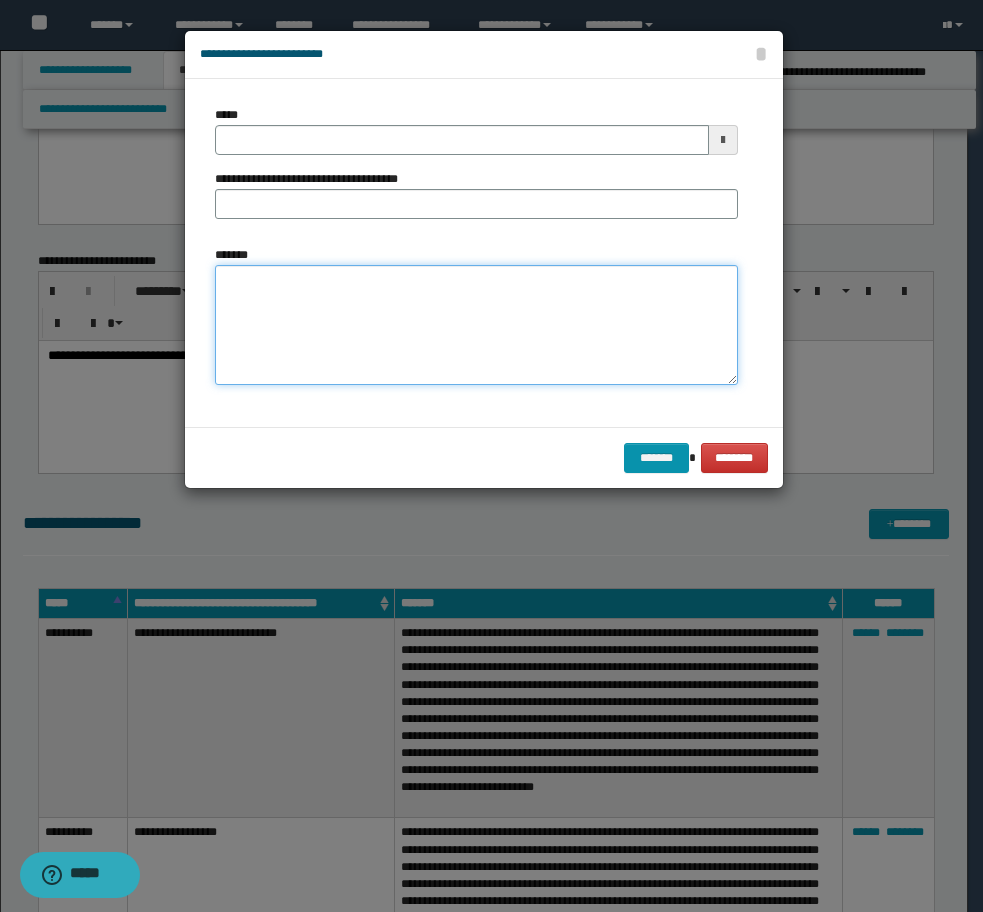 click on "*******" at bounding box center [476, 325] 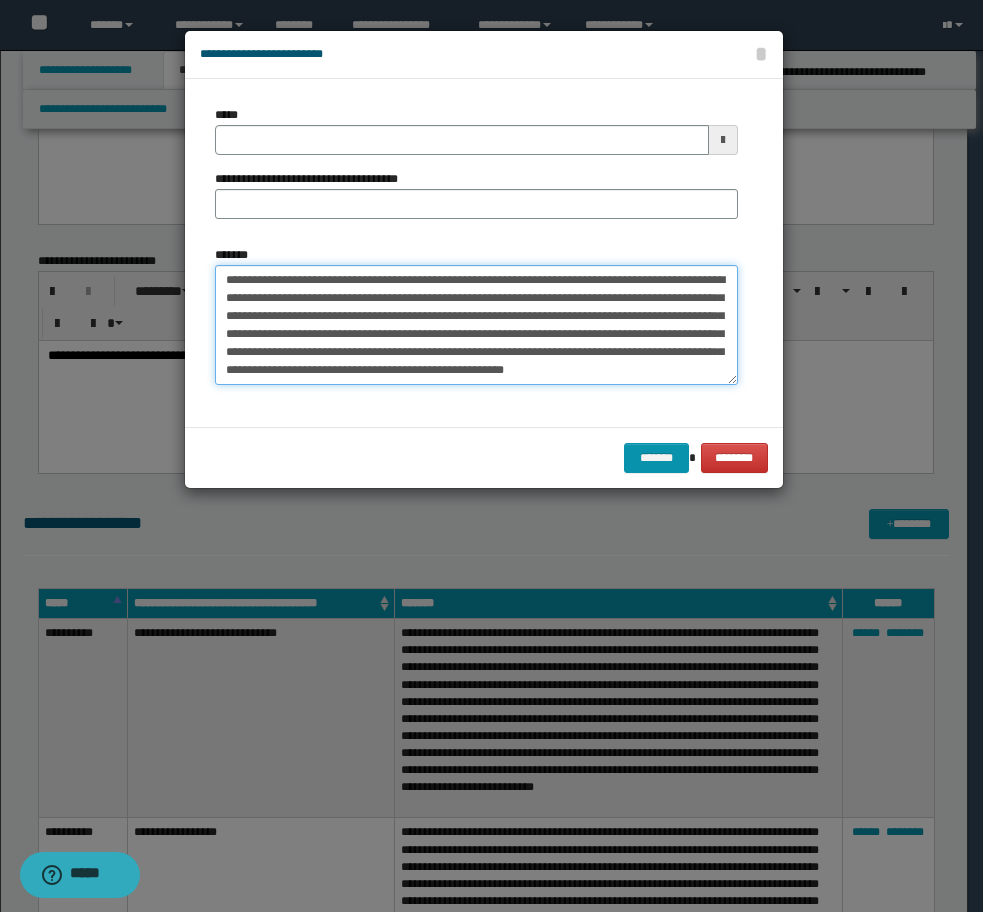 click on "**********" at bounding box center [476, 325] 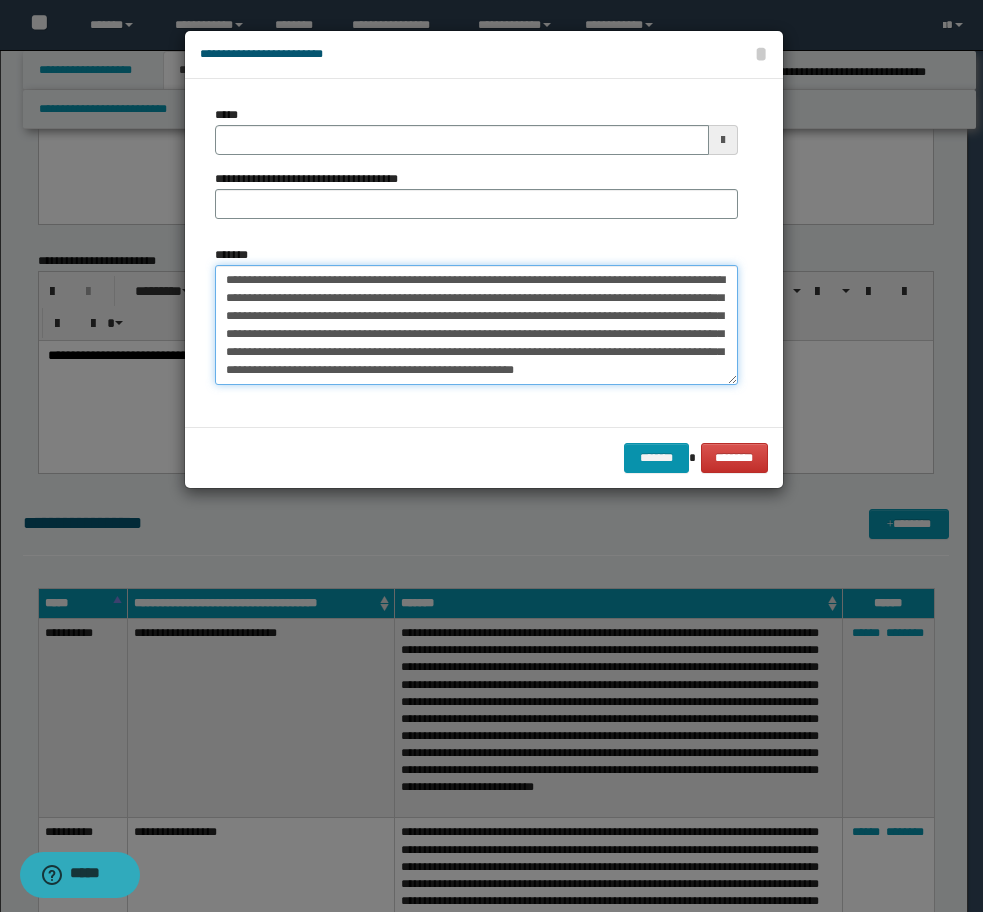 click on "**********" at bounding box center [476, 325] 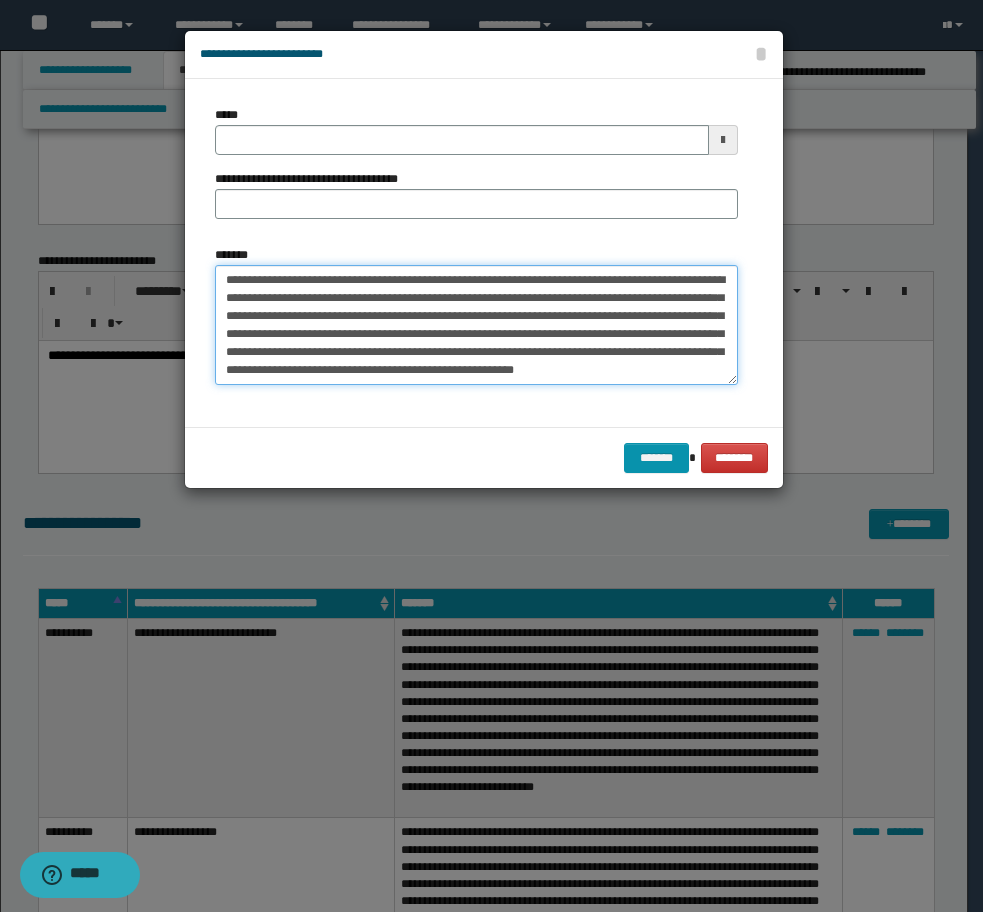 click on "**********" at bounding box center [476, 325] 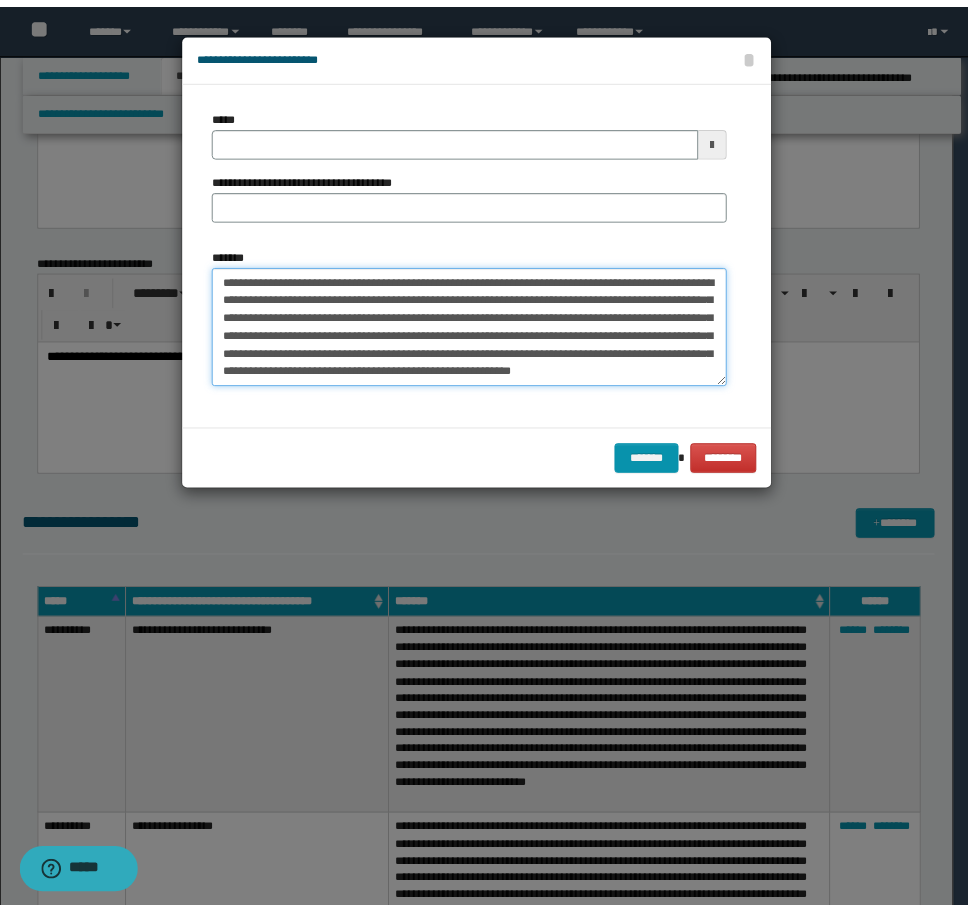 scroll, scrollTop: 18, scrollLeft: 0, axis: vertical 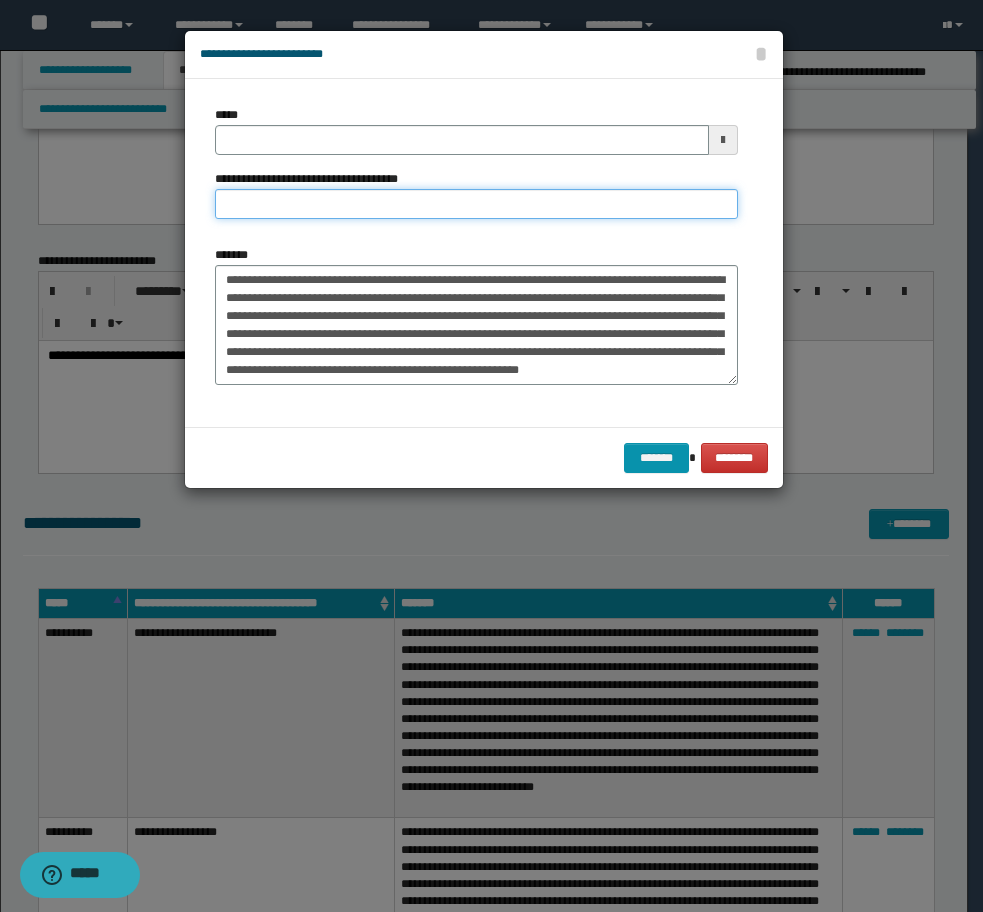click on "**********" at bounding box center [476, 204] 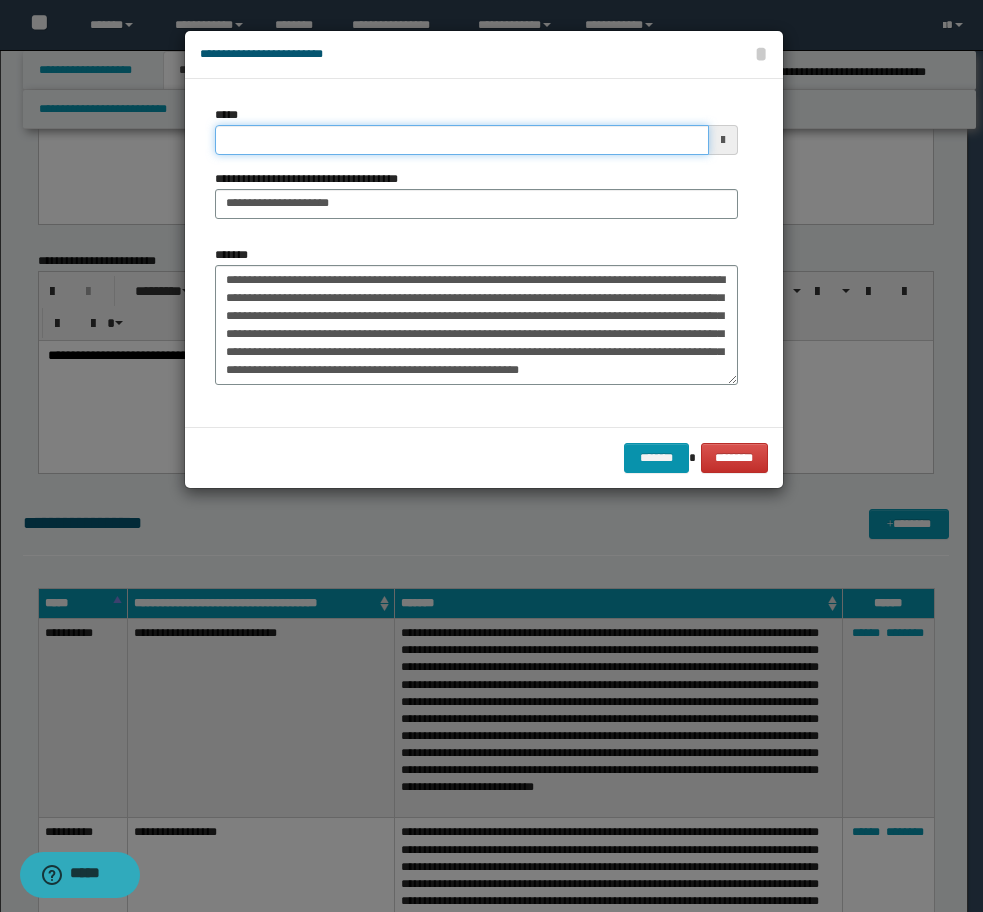 click on "*****" at bounding box center (462, 140) 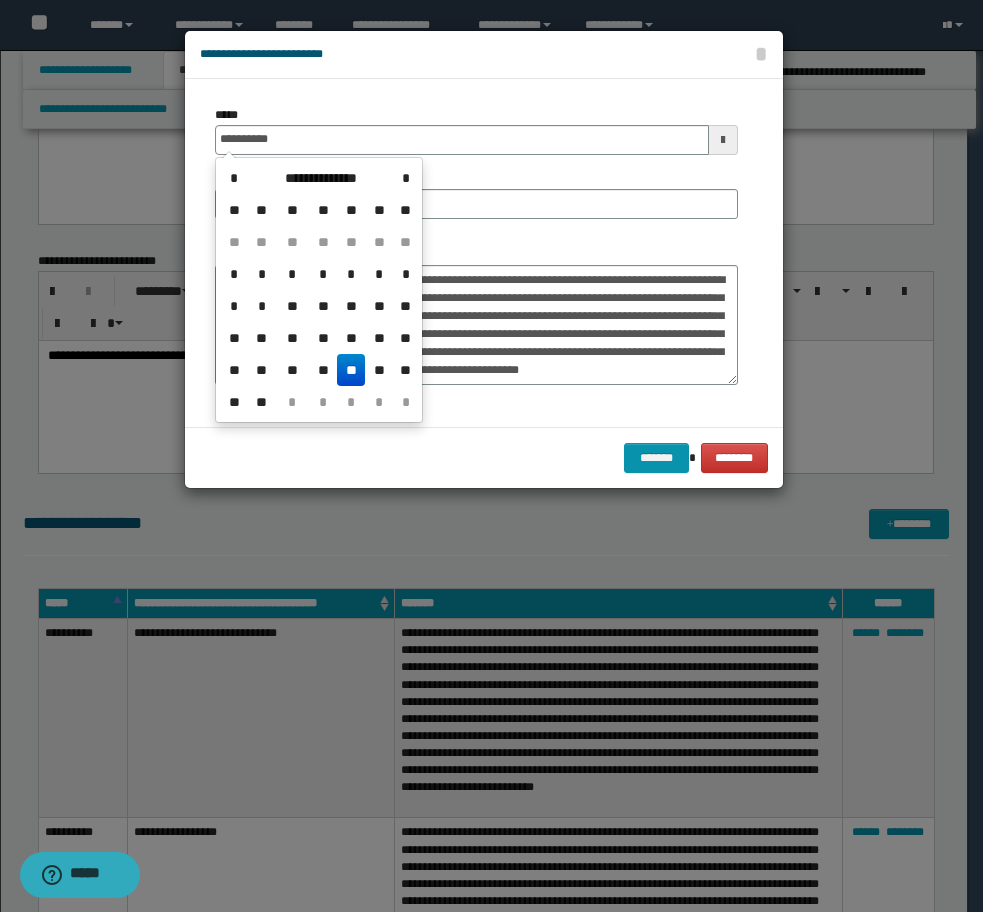 click on "**" at bounding box center (351, 370) 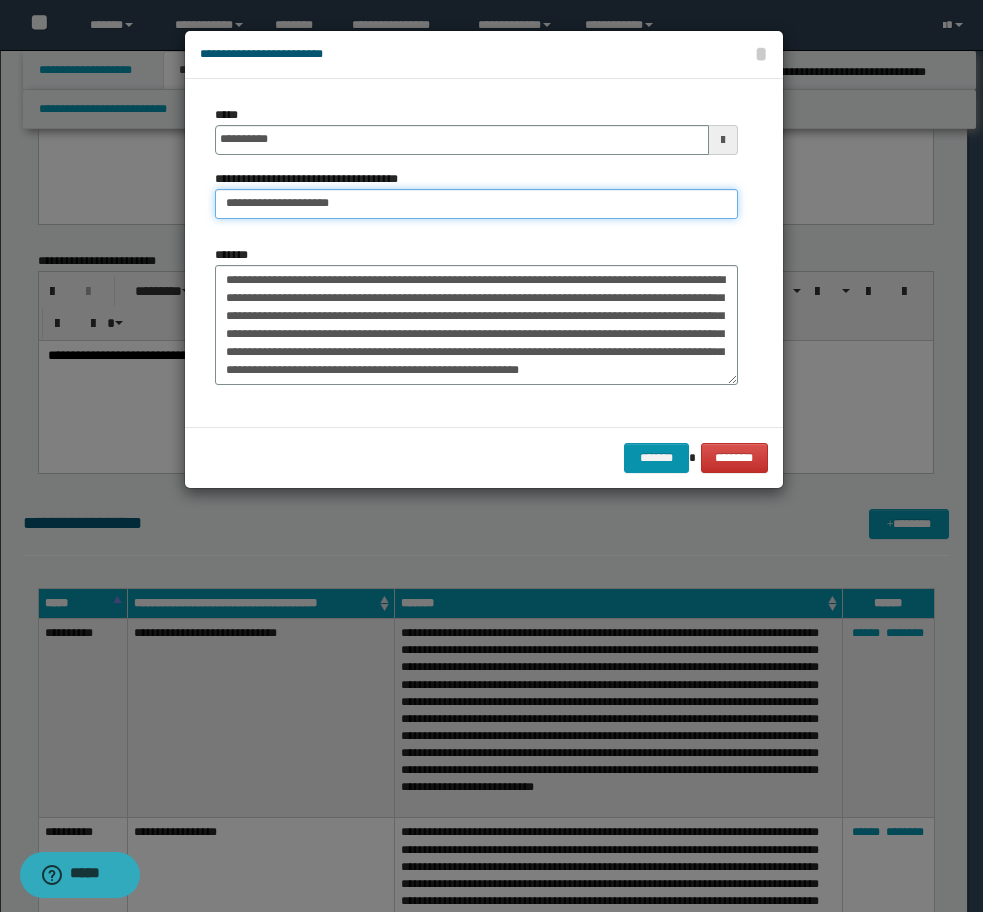 click on "**********" at bounding box center (476, 204) 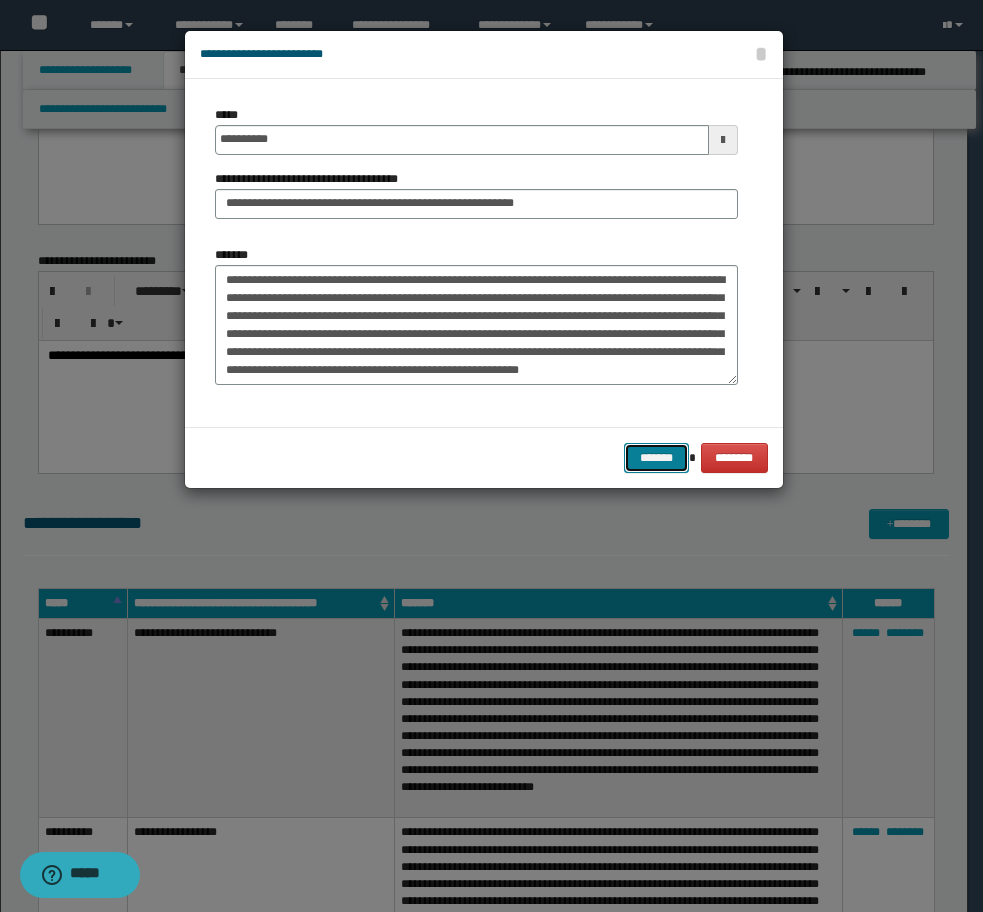 click on "*******" at bounding box center (656, 458) 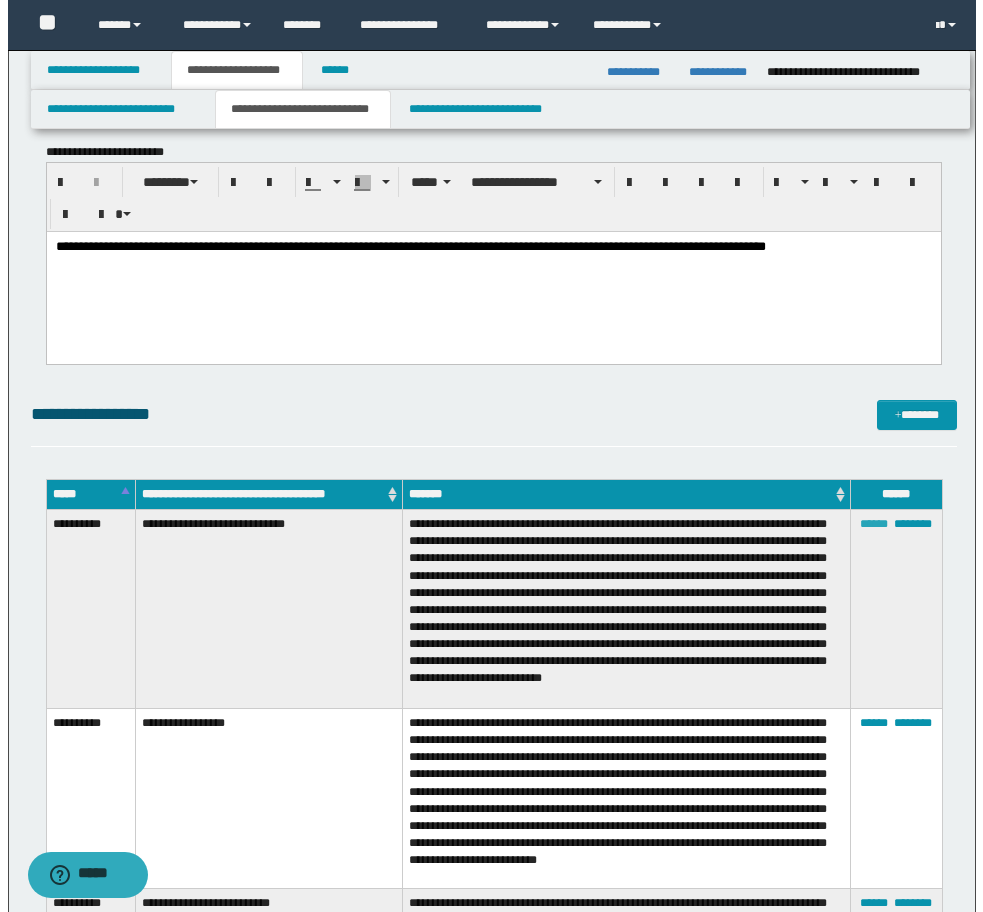scroll, scrollTop: 9288, scrollLeft: 0, axis: vertical 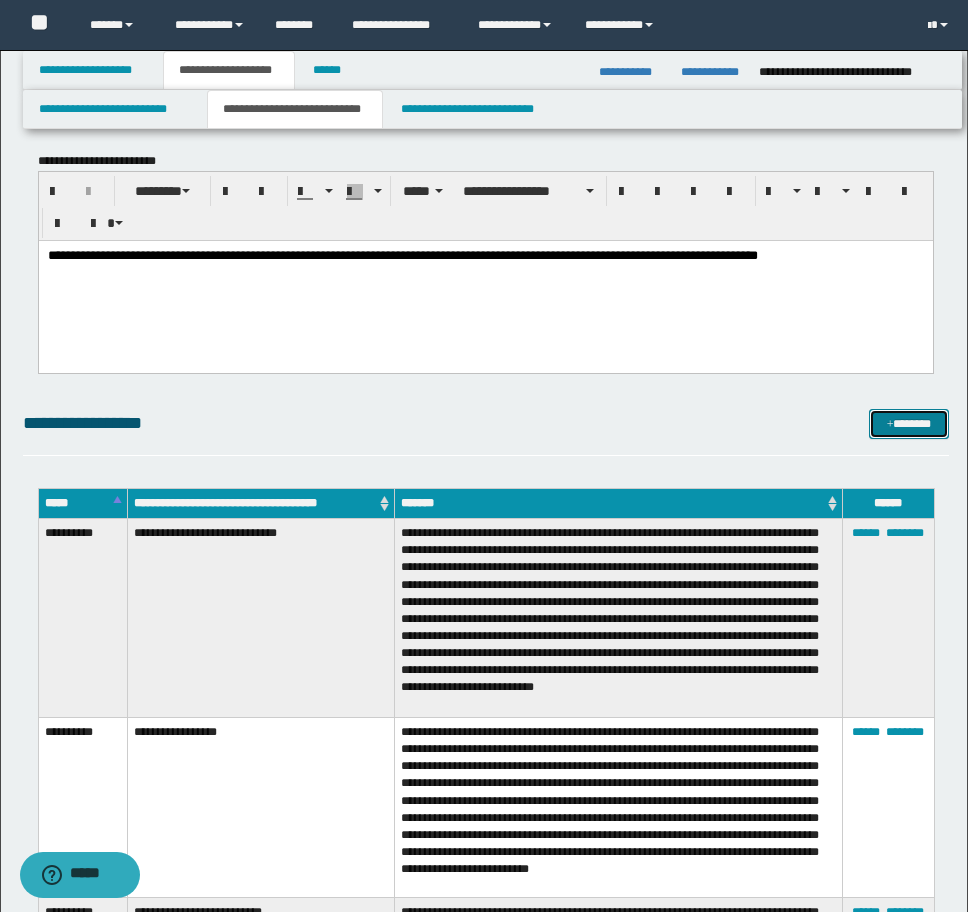 click on "*******" at bounding box center [909, 424] 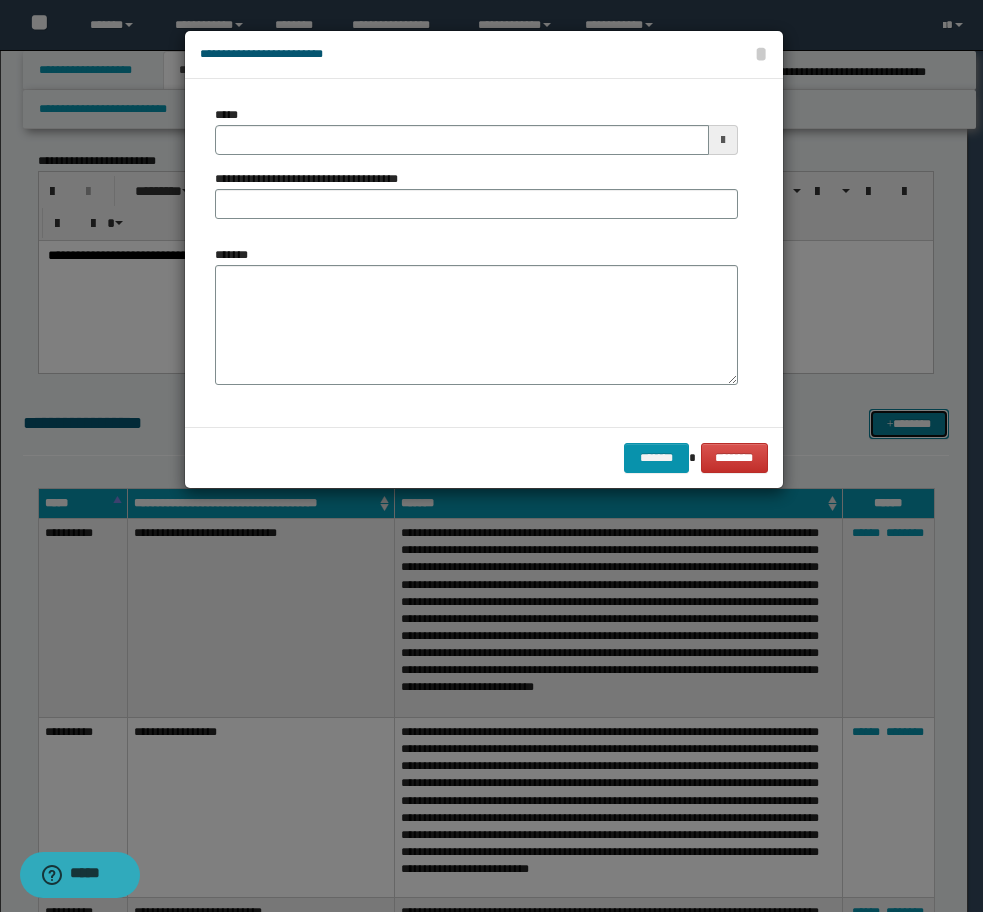 scroll, scrollTop: 0, scrollLeft: 0, axis: both 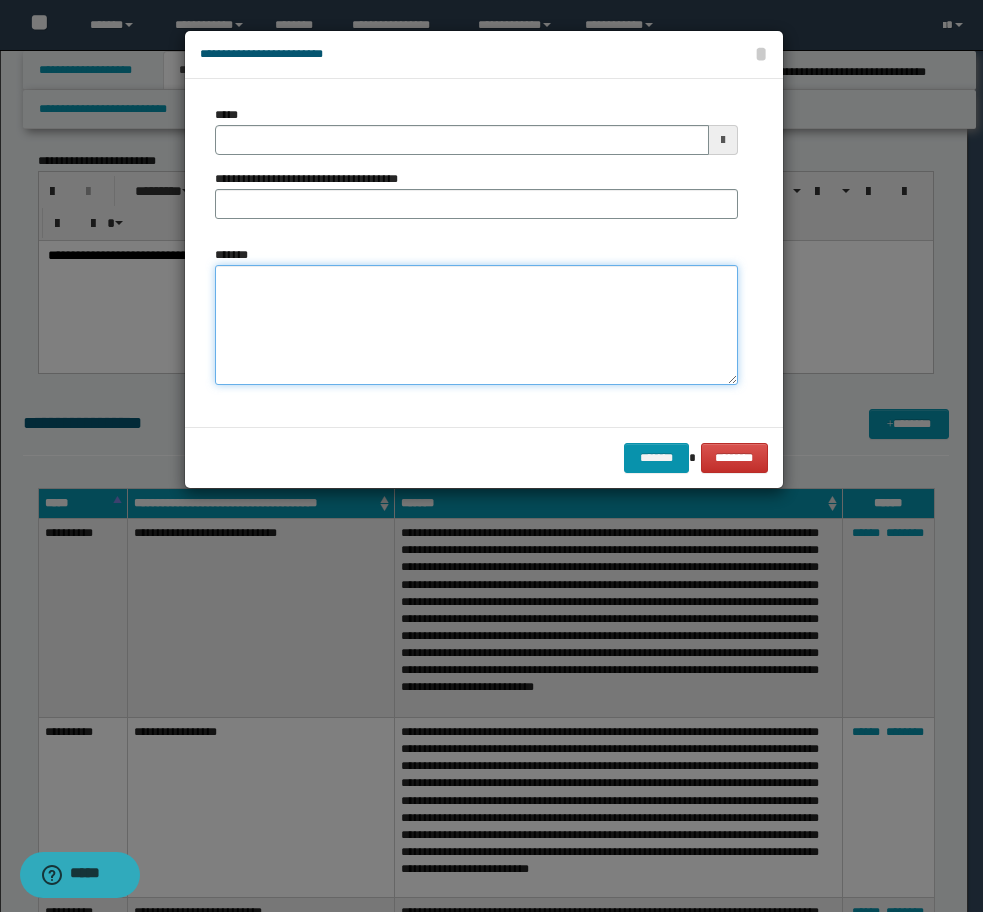 click on "*******" at bounding box center [476, 325] 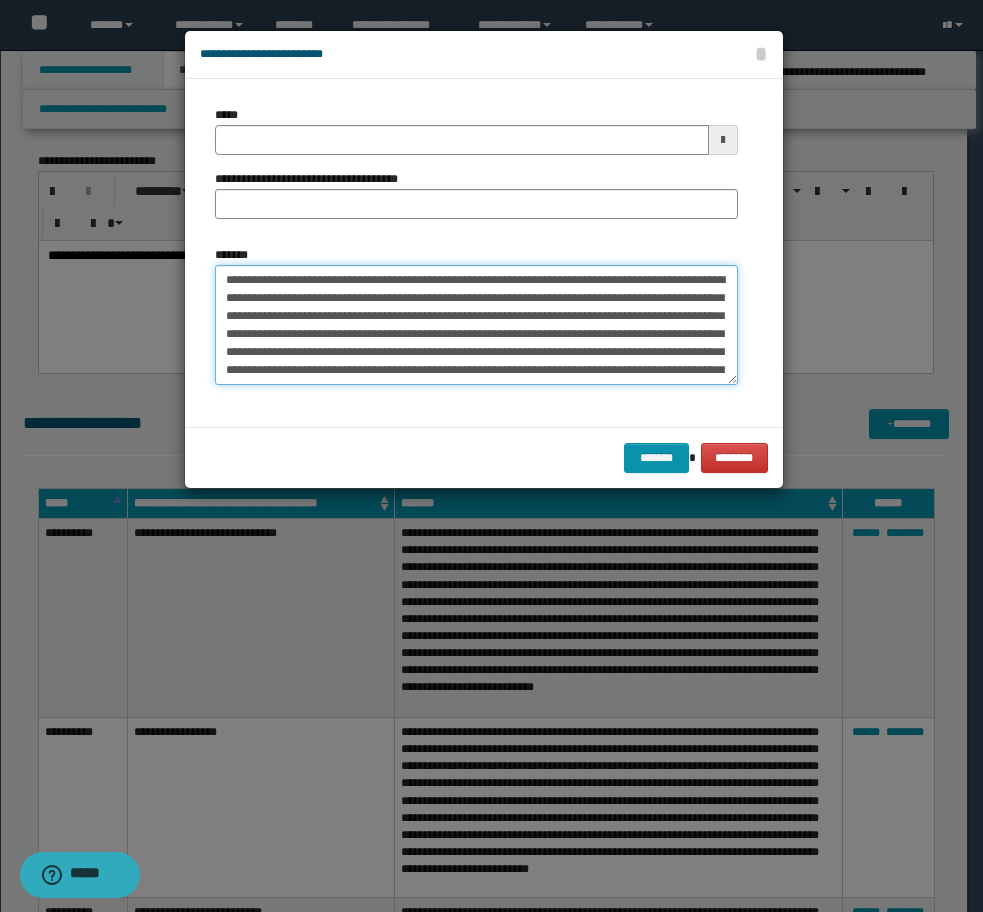 scroll, scrollTop: 300, scrollLeft: 0, axis: vertical 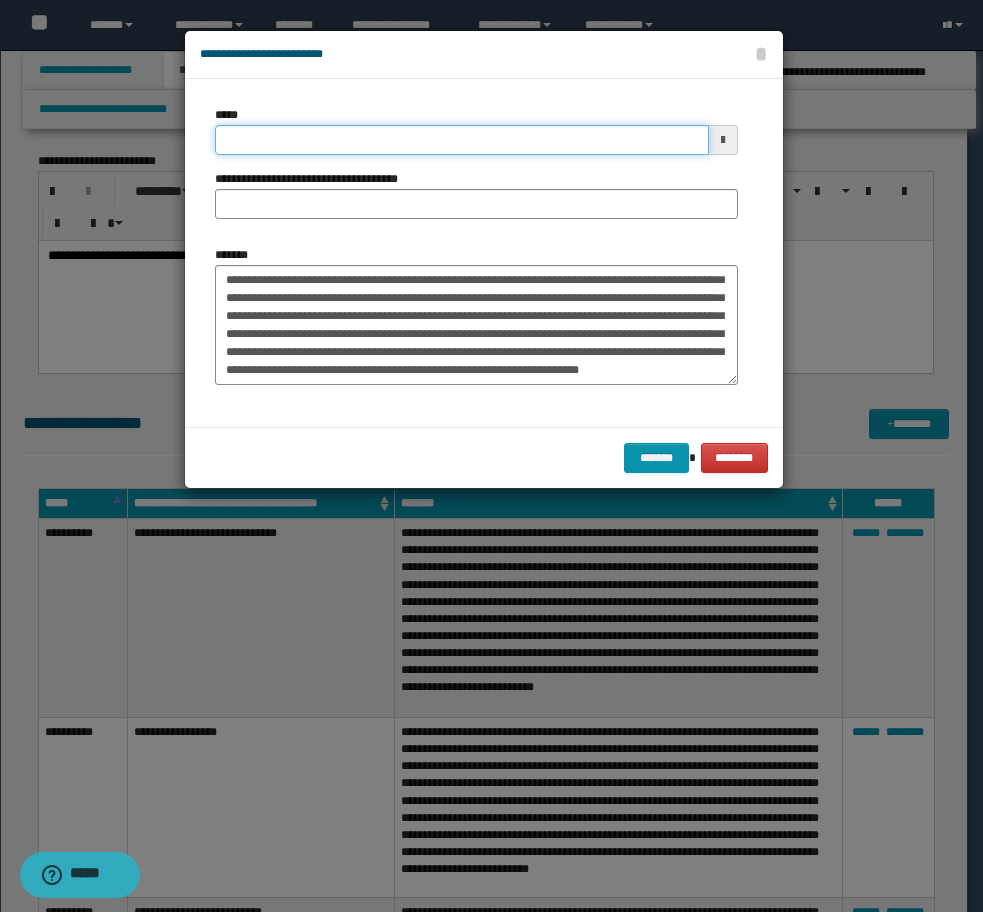 click on "*****" at bounding box center (462, 140) 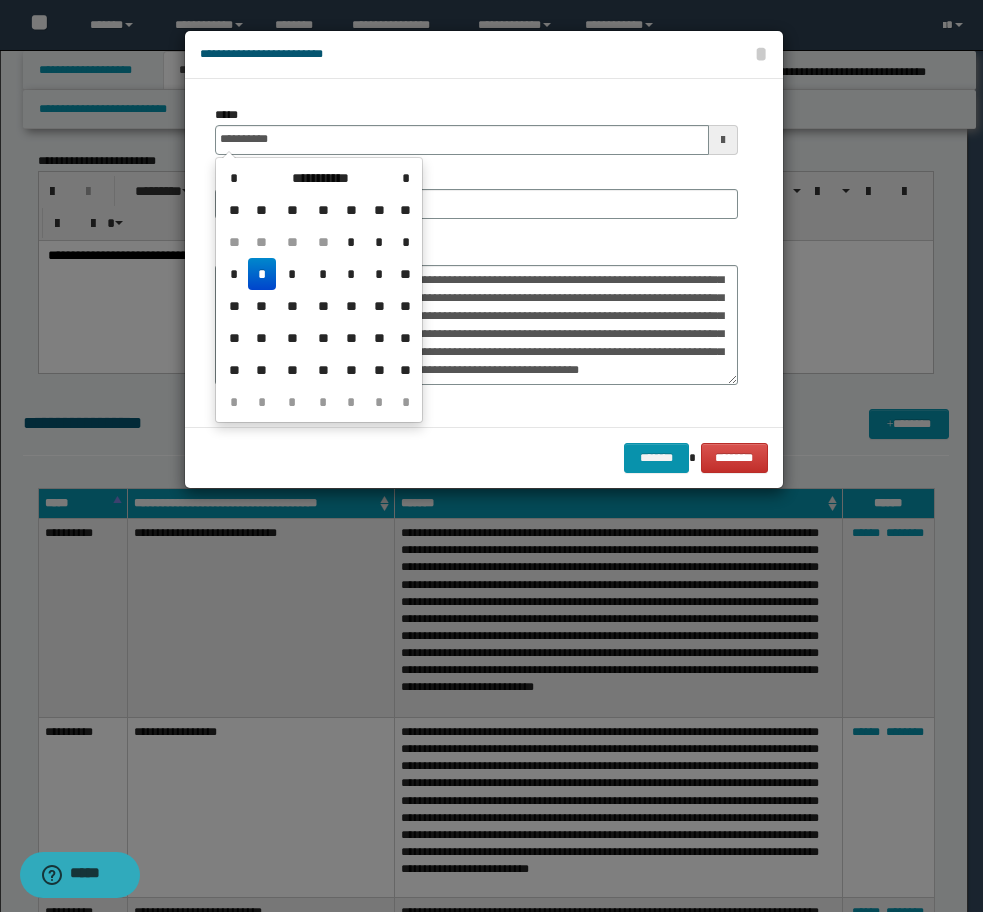 click on "*" at bounding box center [262, 274] 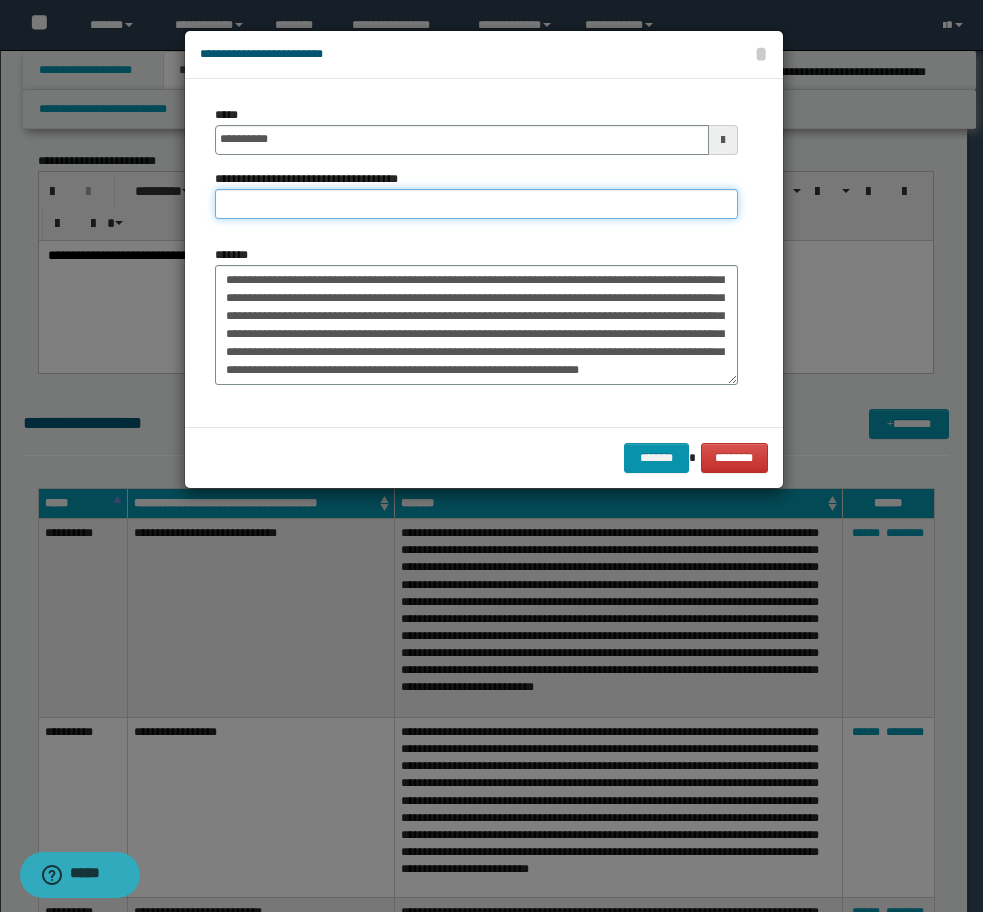 click on "**********" at bounding box center (476, 204) 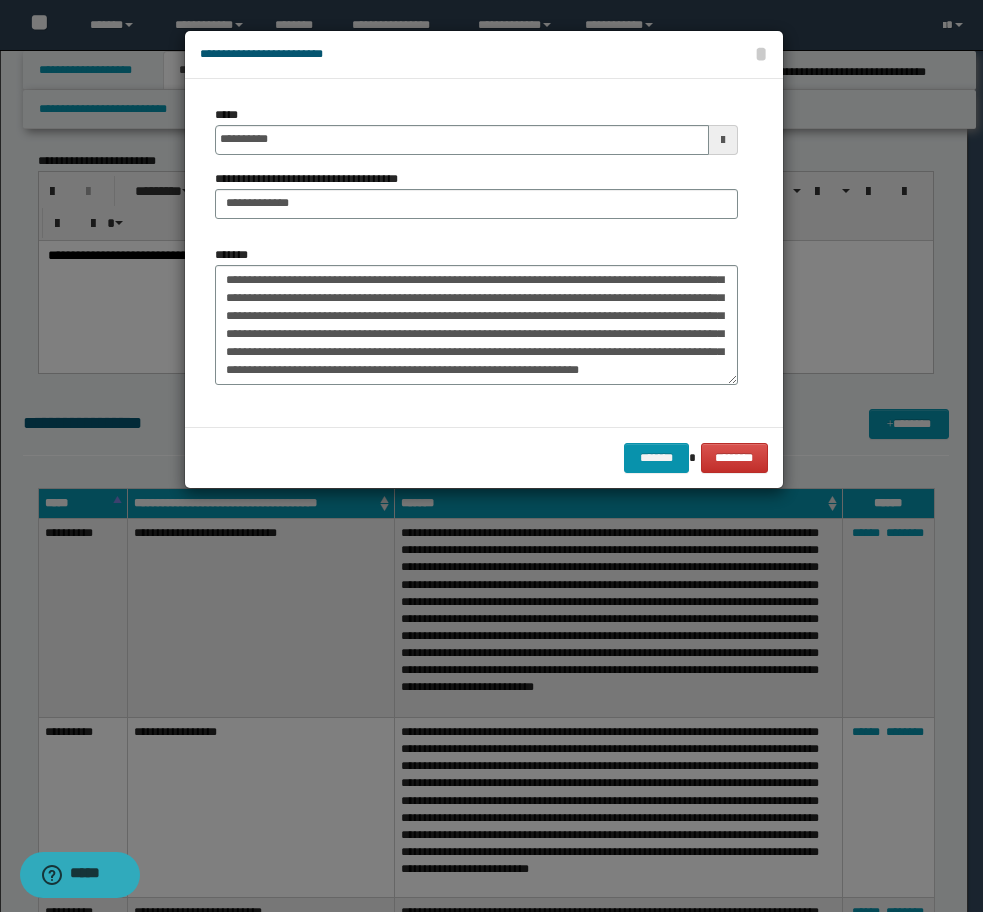 click on "**********" at bounding box center (314, 179) 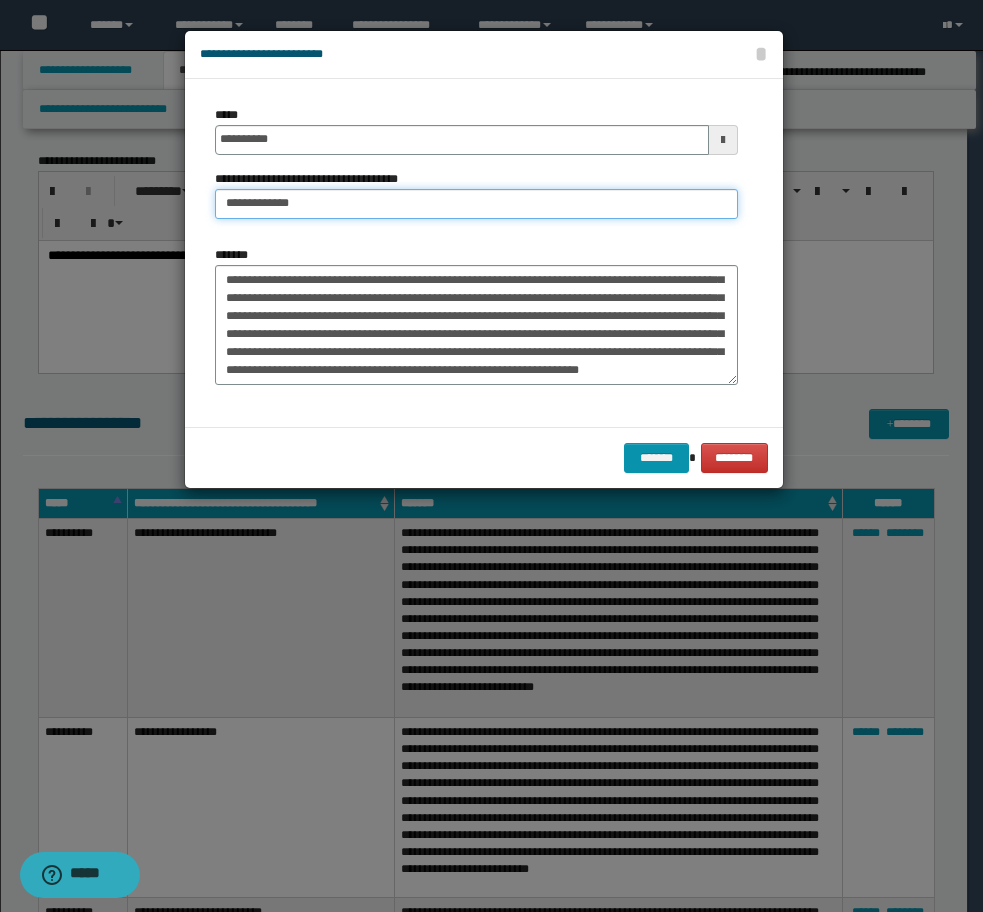 click on "**********" at bounding box center (476, 204) 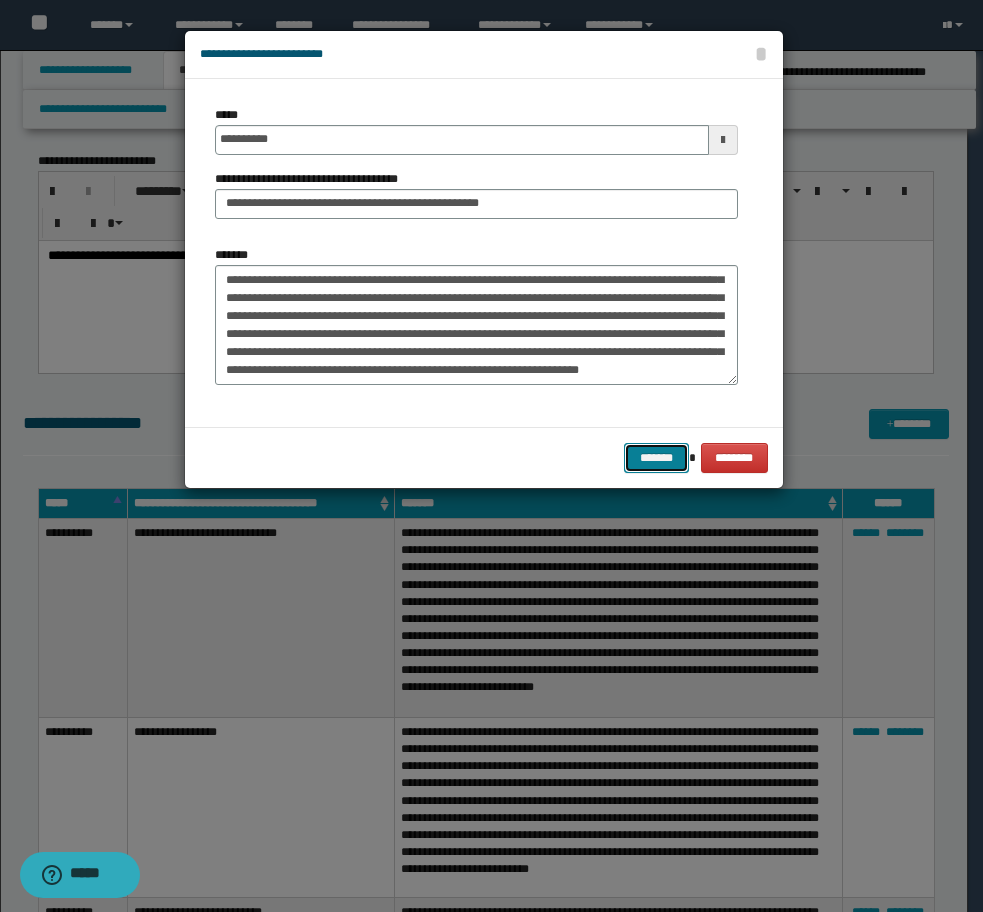 click on "*******" at bounding box center (656, 458) 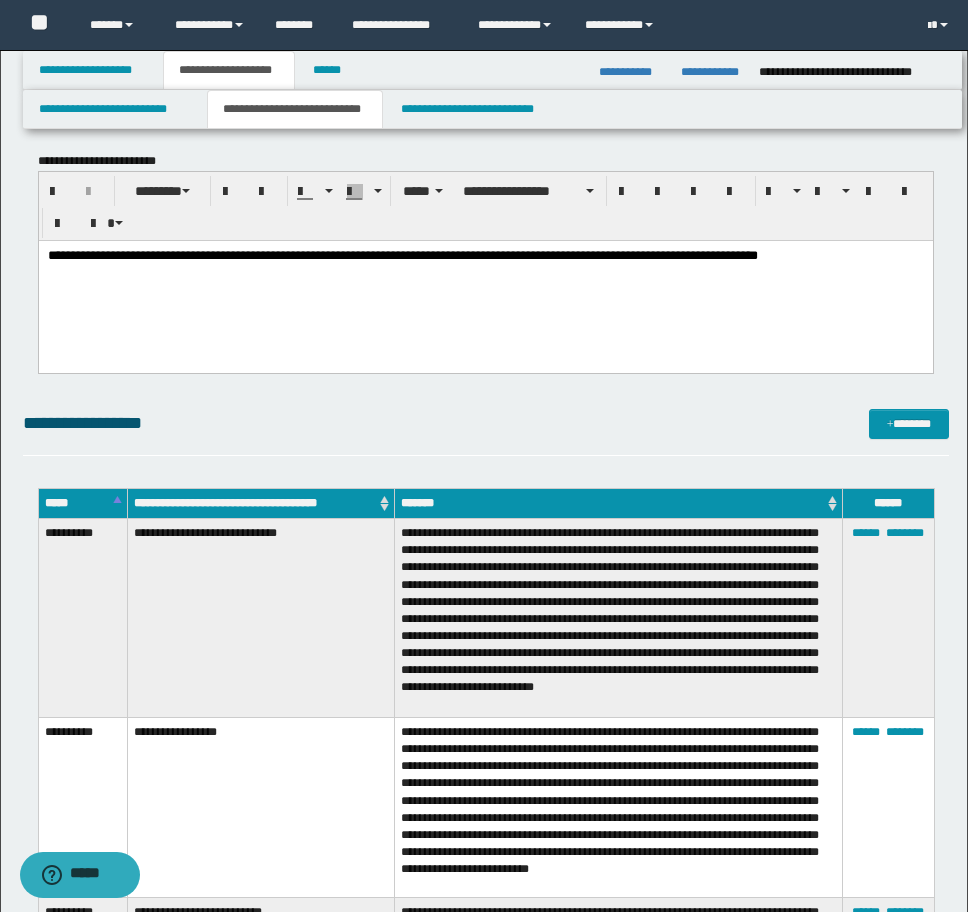 click on "**********" at bounding box center [486, 432] 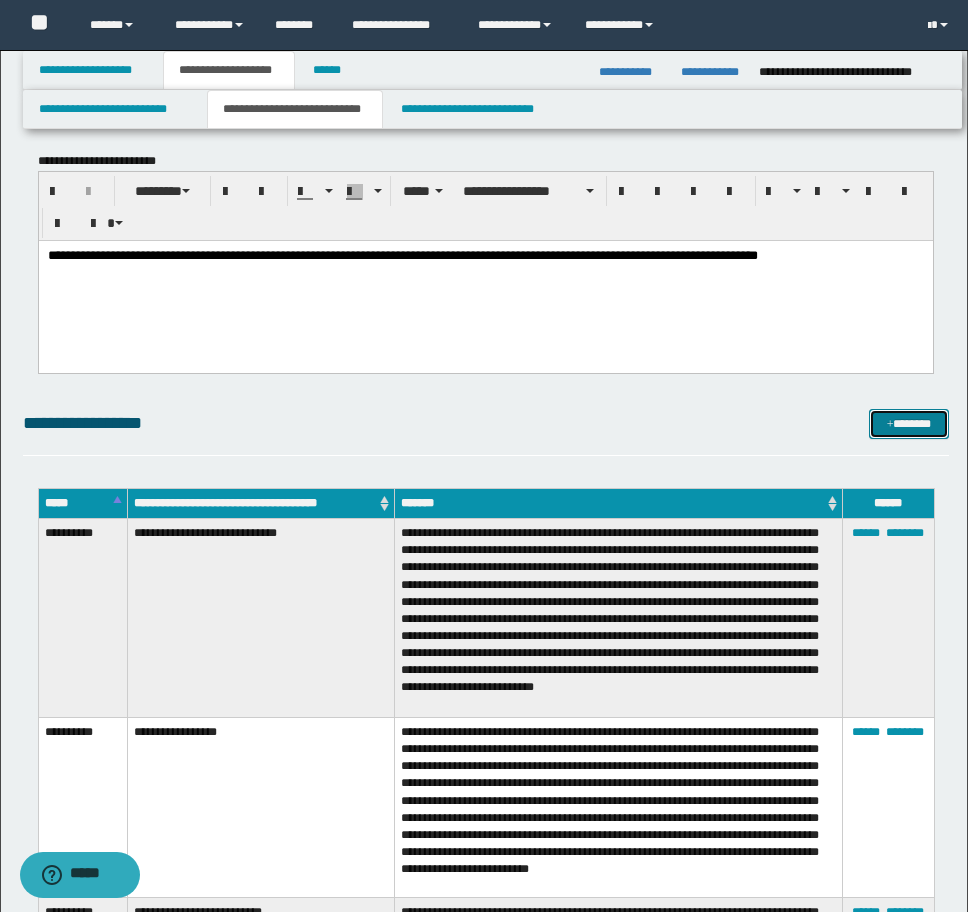 click on "*******" at bounding box center [909, 424] 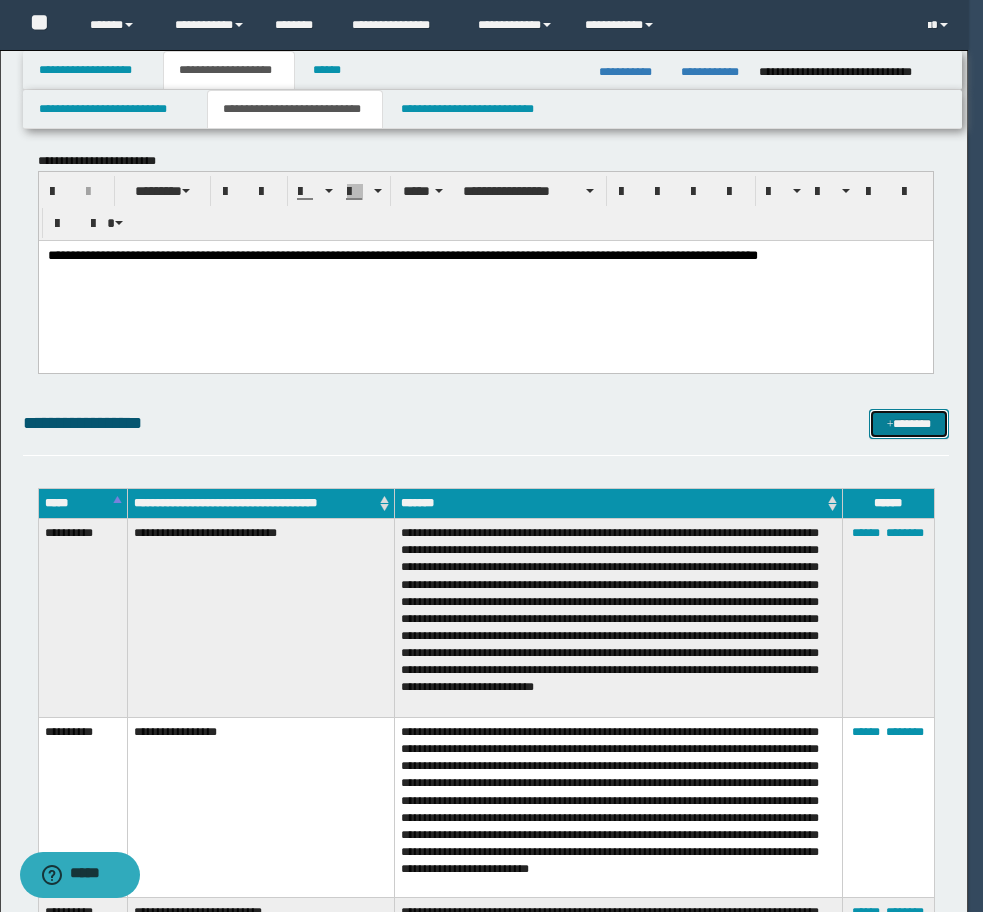 scroll, scrollTop: 0, scrollLeft: 0, axis: both 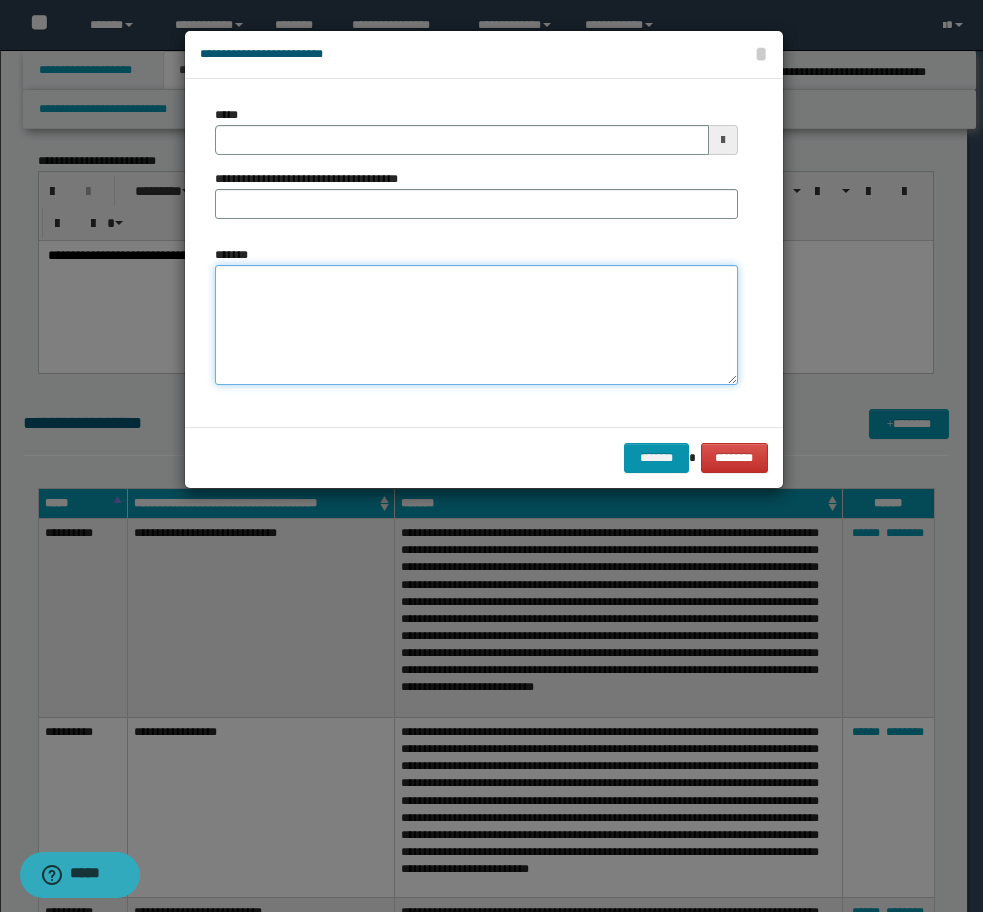 click on "*******" at bounding box center [476, 325] 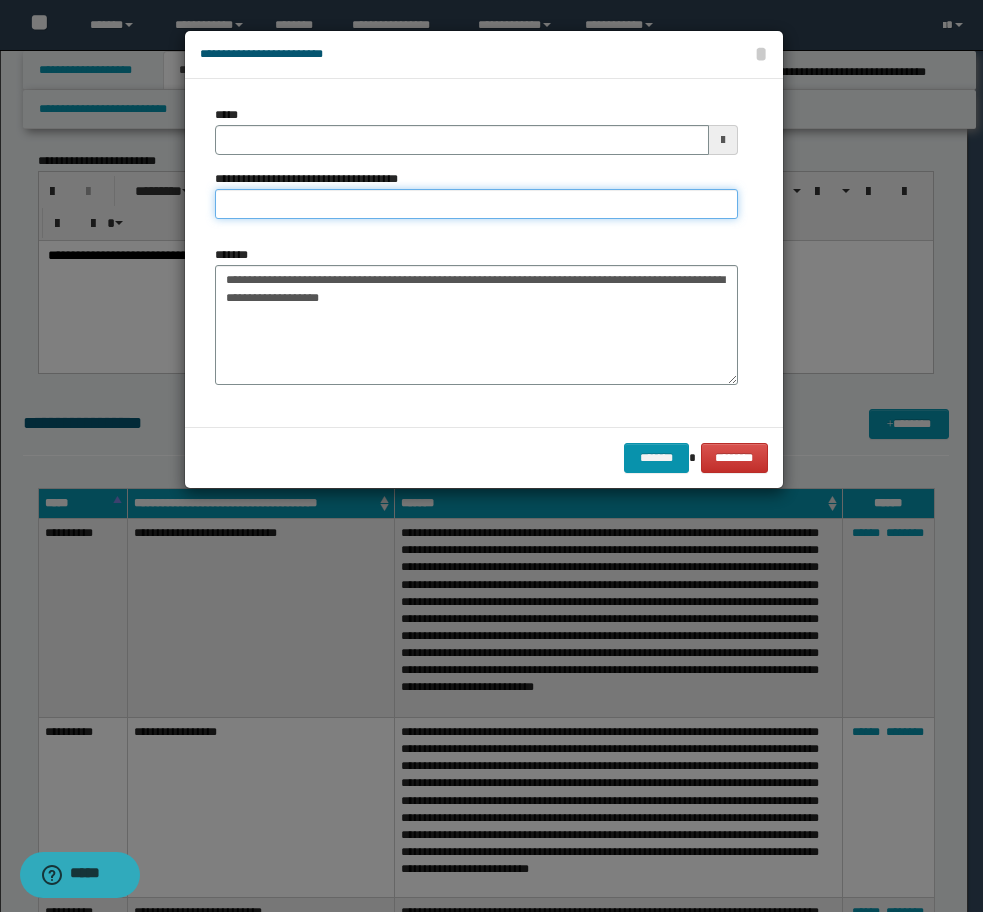 click on "**********" at bounding box center [476, 204] 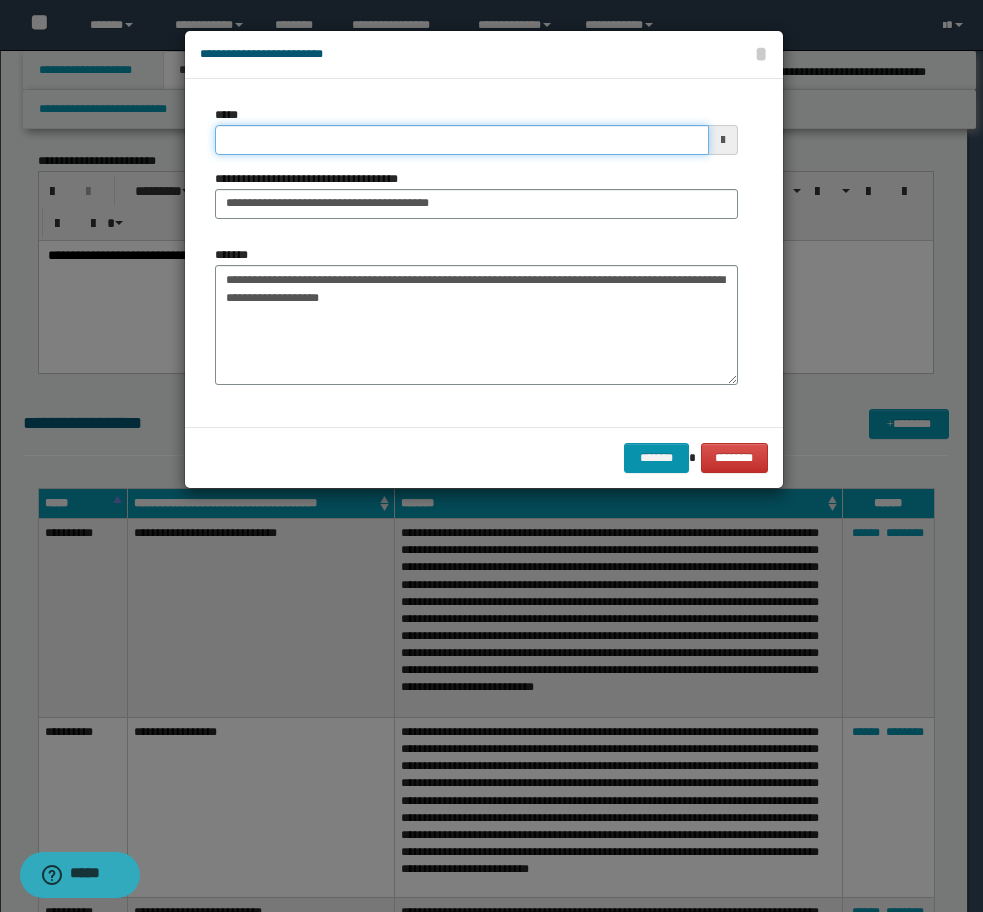 click on "*****" at bounding box center [462, 140] 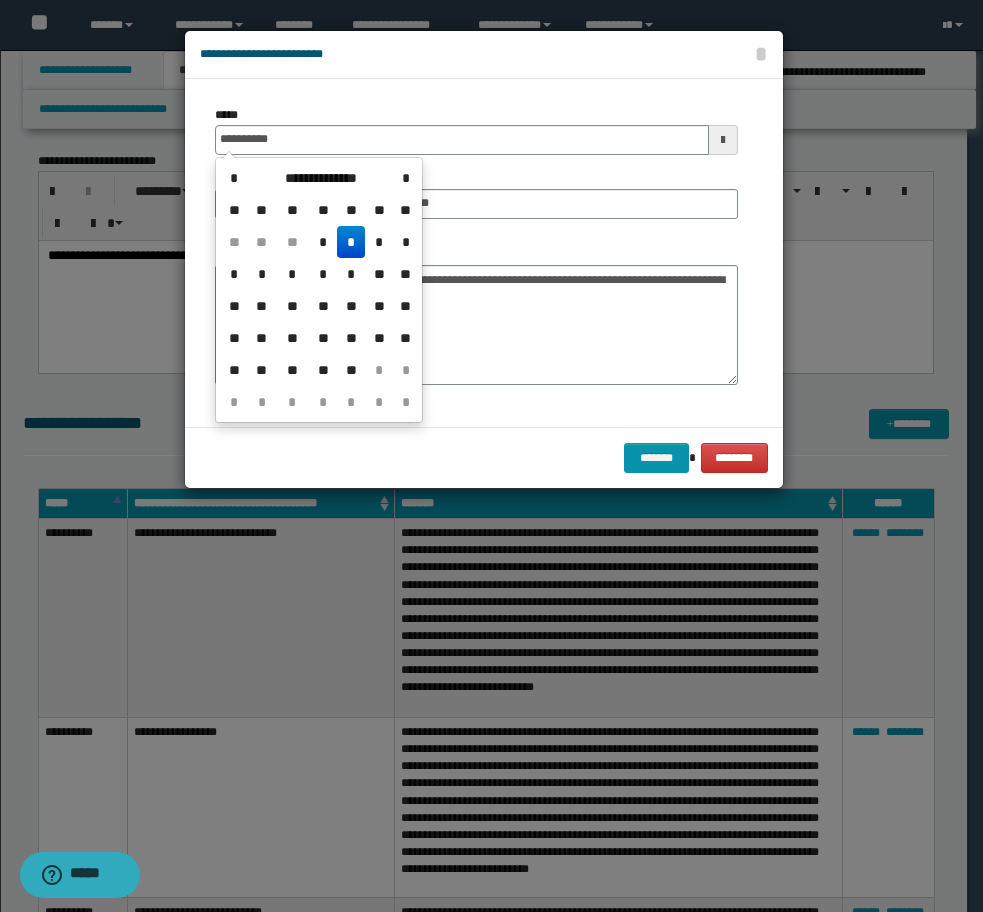 click on "*" at bounding box center [351, 242] 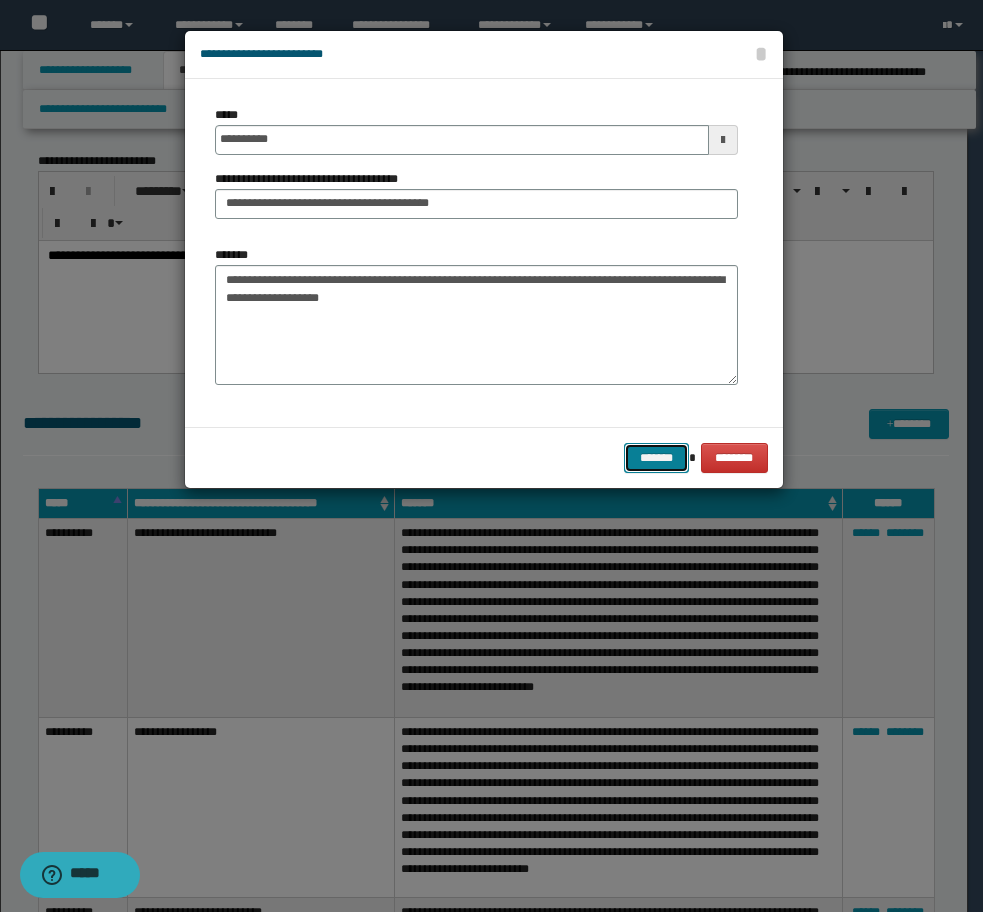 click on "*******" at bounding box center (656, 458) 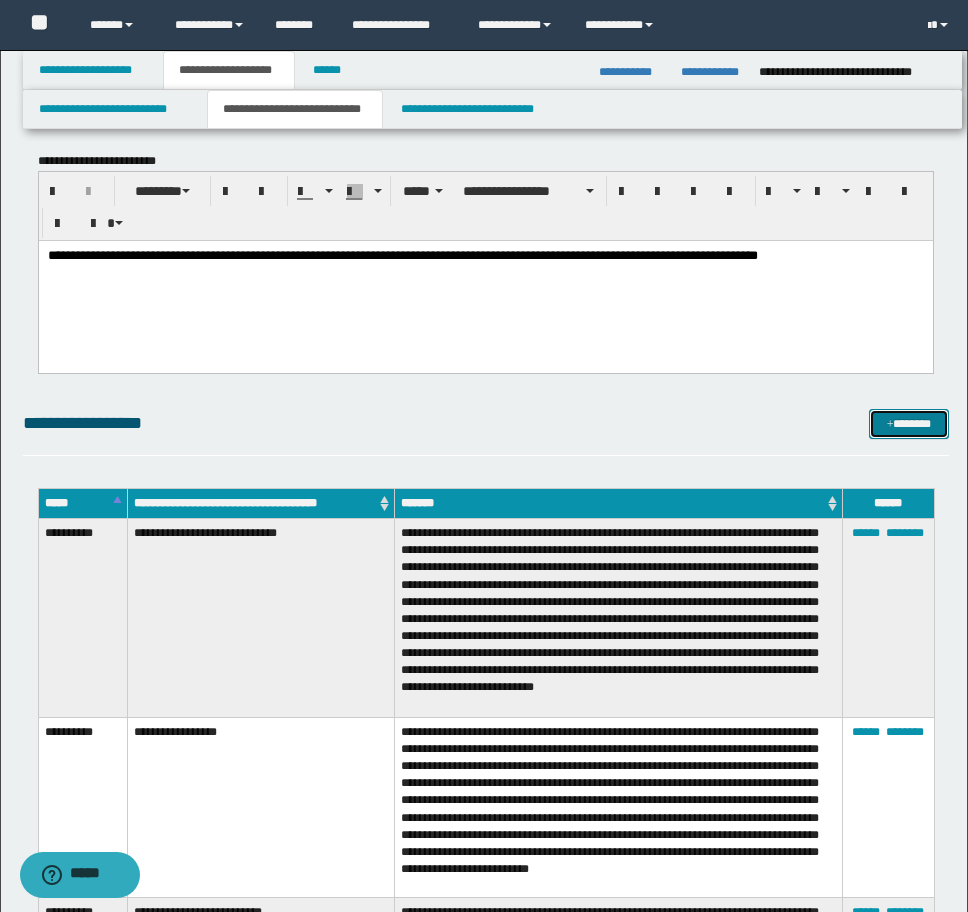 click on "*******" at bounding box center [909, 424] 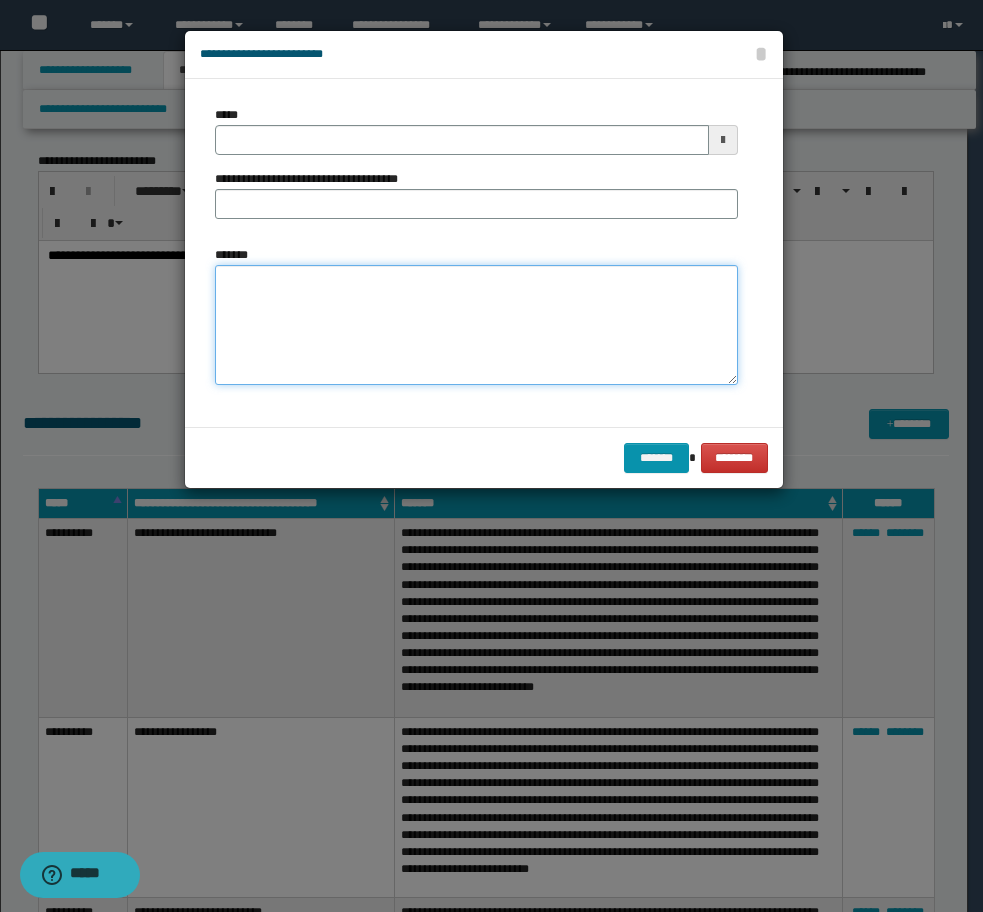 click on "*******" at bounding box center (476, 325) 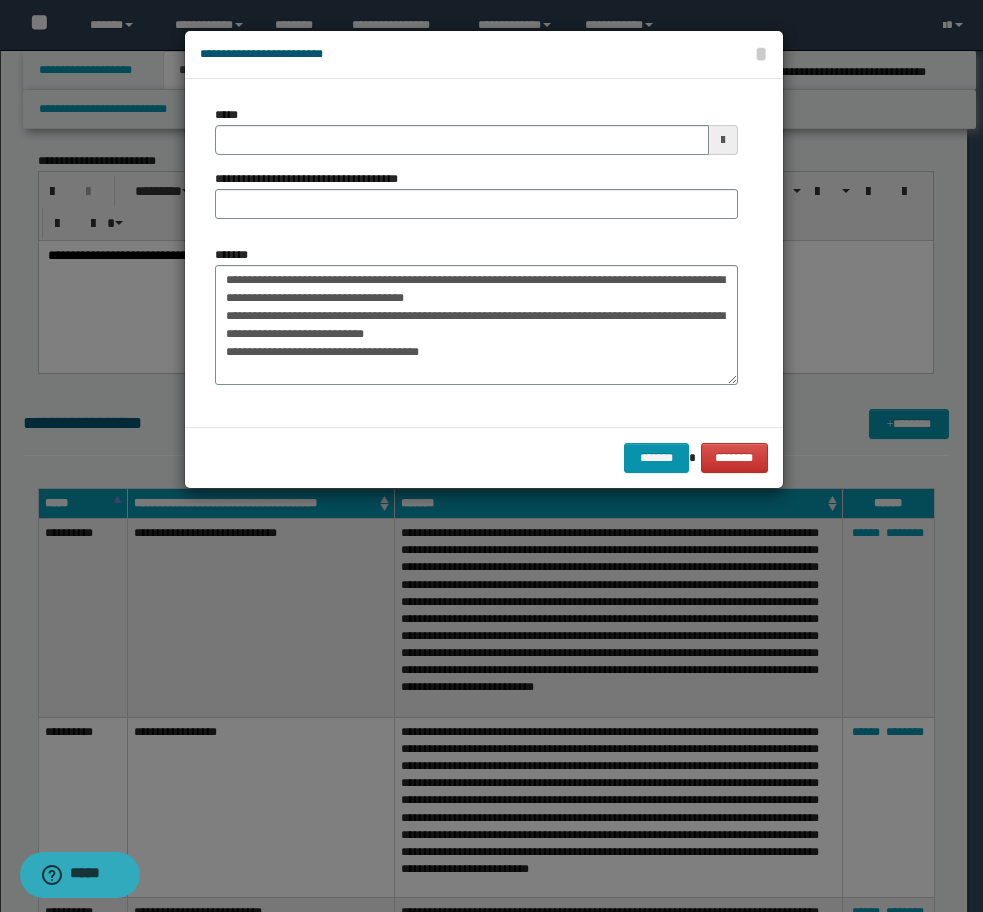 click on "**********" at bounding box center [476, 315] 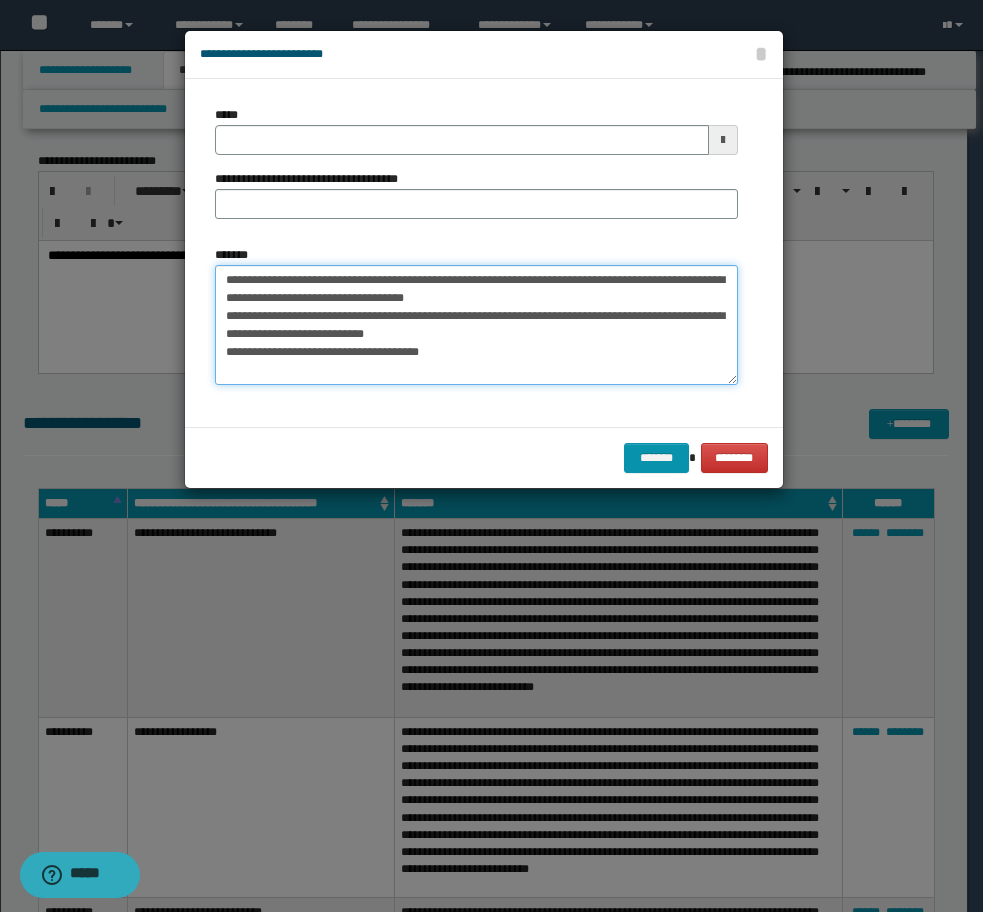 click on "**********" at bounding box center (476, 325) 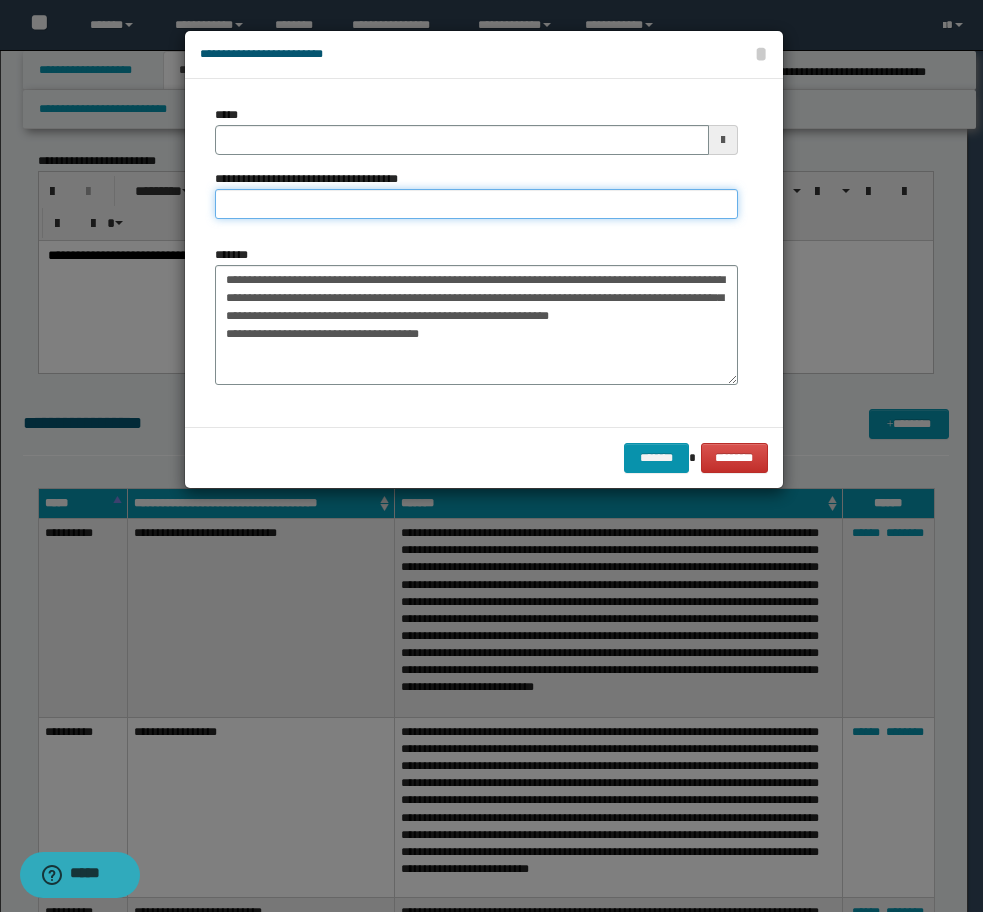 click on "**********" at bounding box center (476, 204) 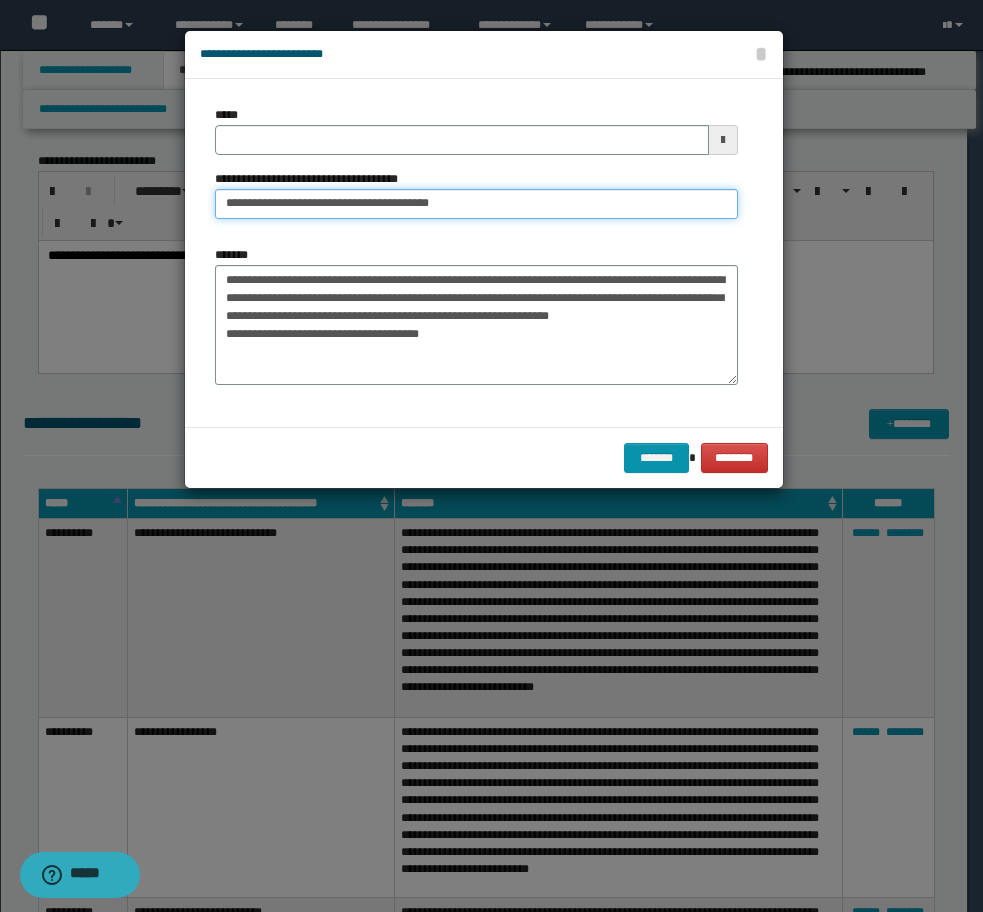 click on "**********" at bounding box center [476, 204] 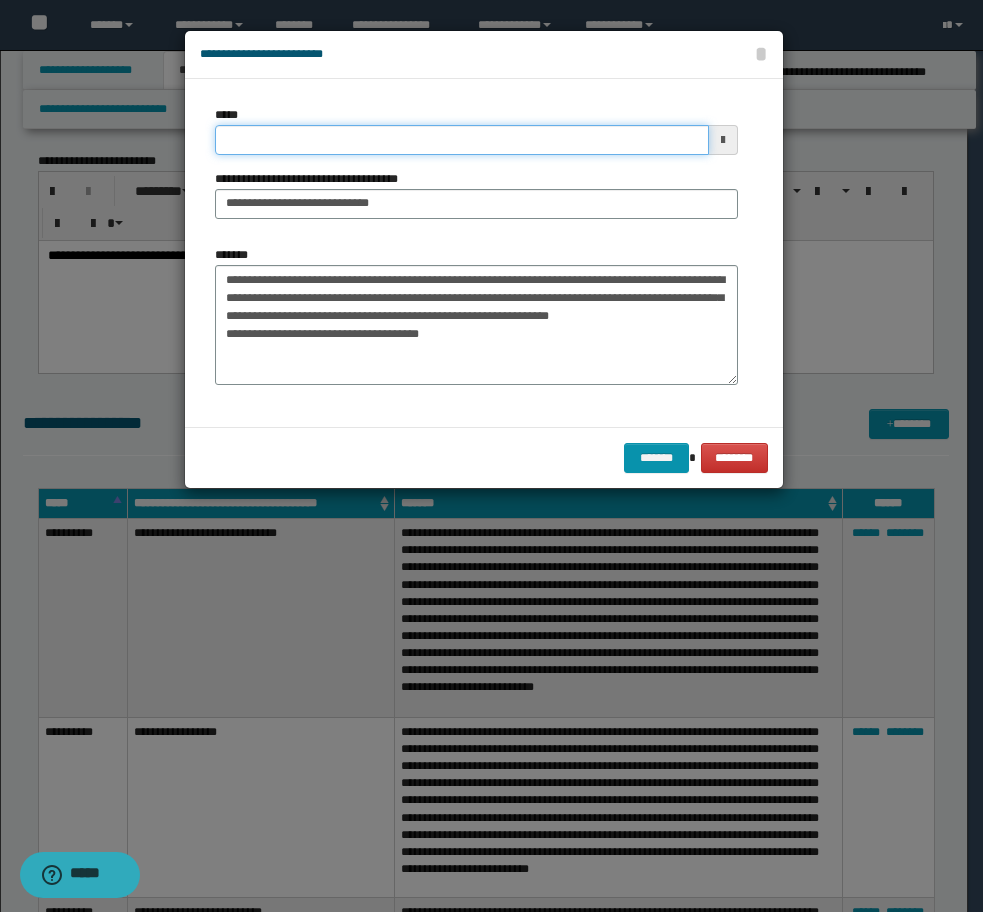 click on "*****" at bounding box center (462, 140) 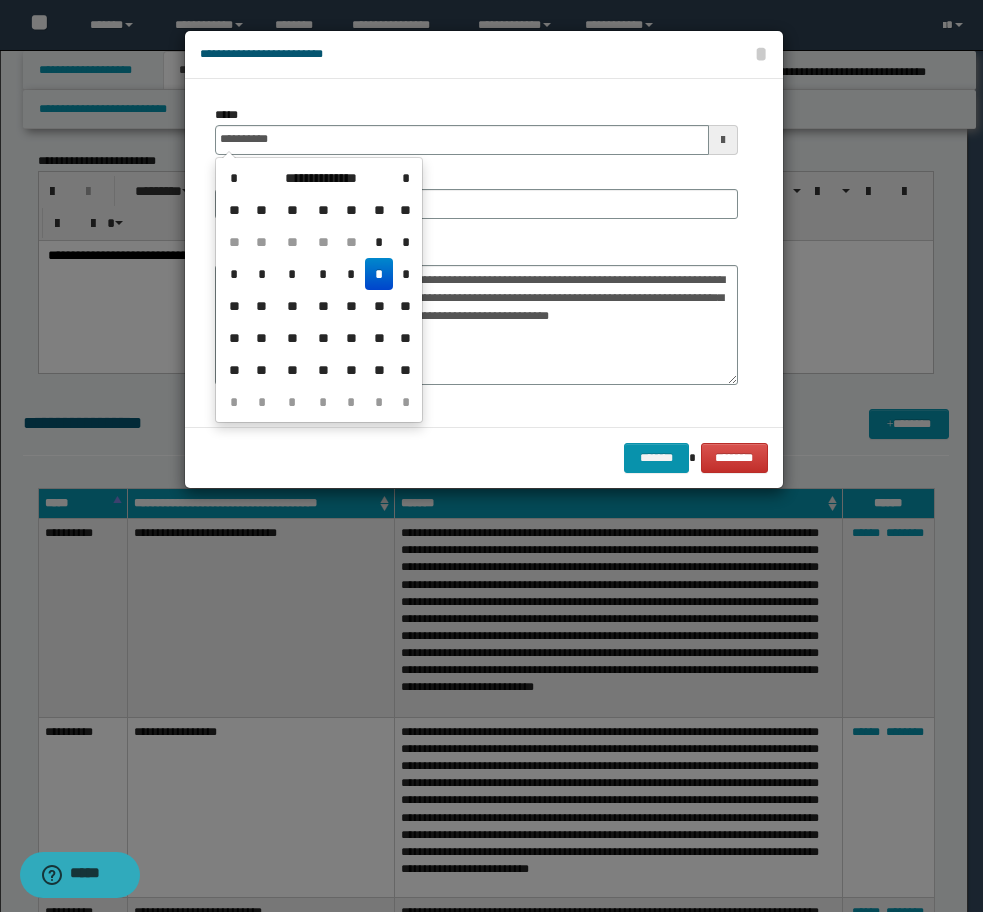 click on "*" at bounding box center (379, 274) 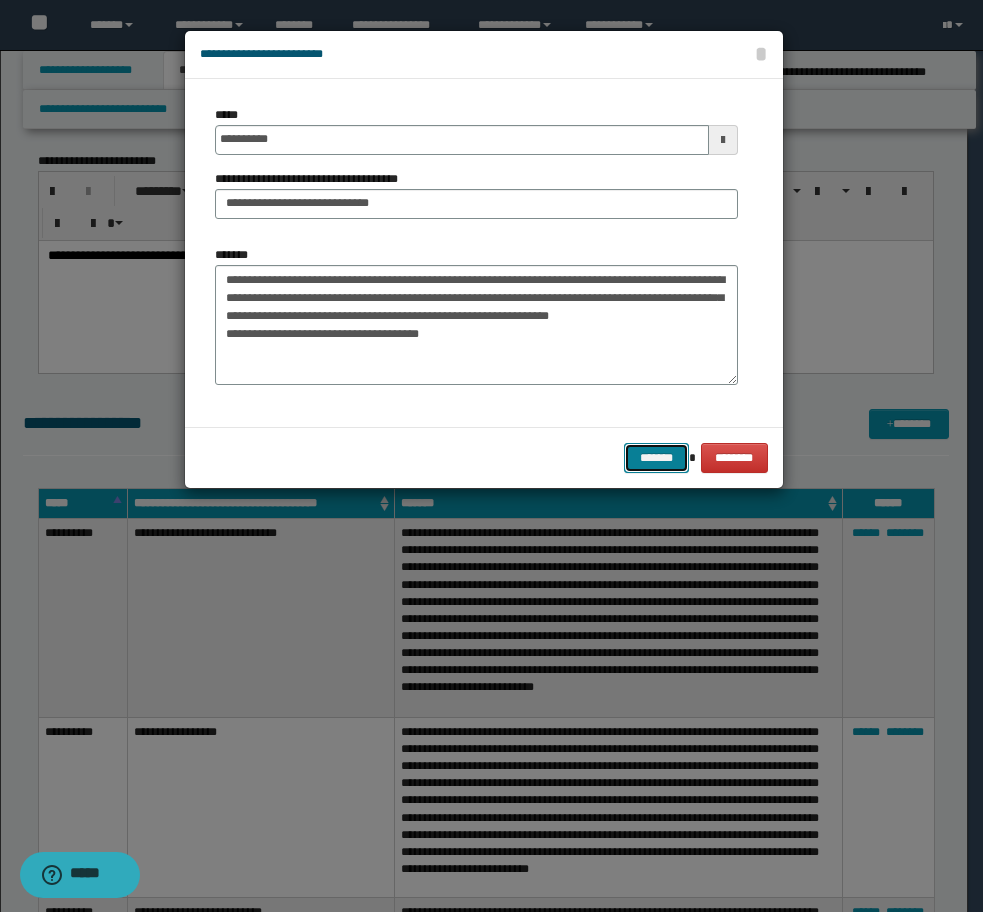 click on "*******" at bounding box center [656, 458] 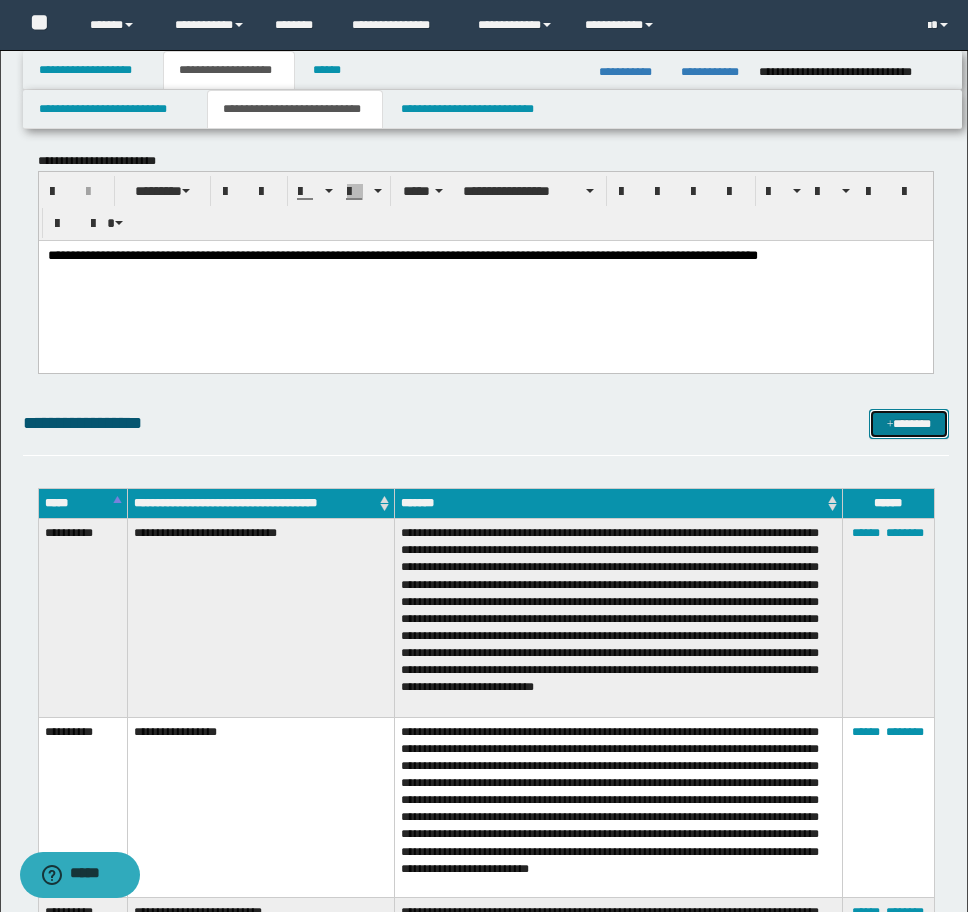 click at bounding box center [890, 425] 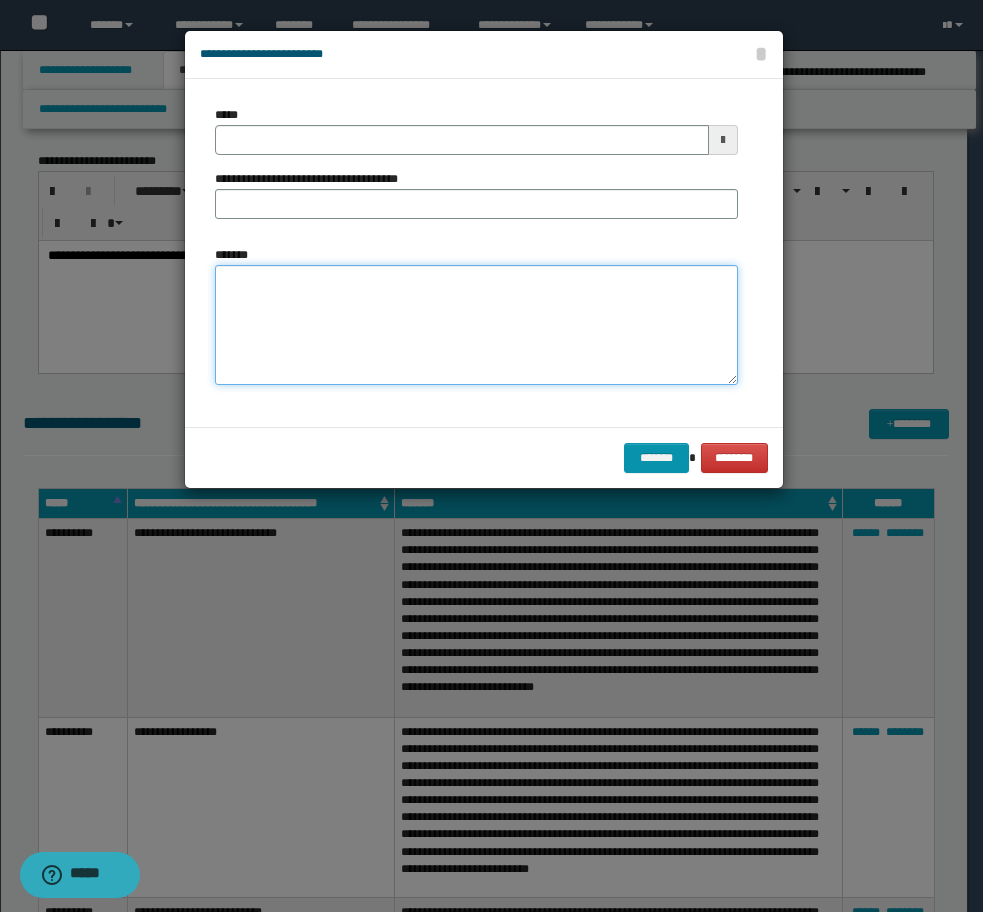 click on "*******" at bounding box center [476, 325] 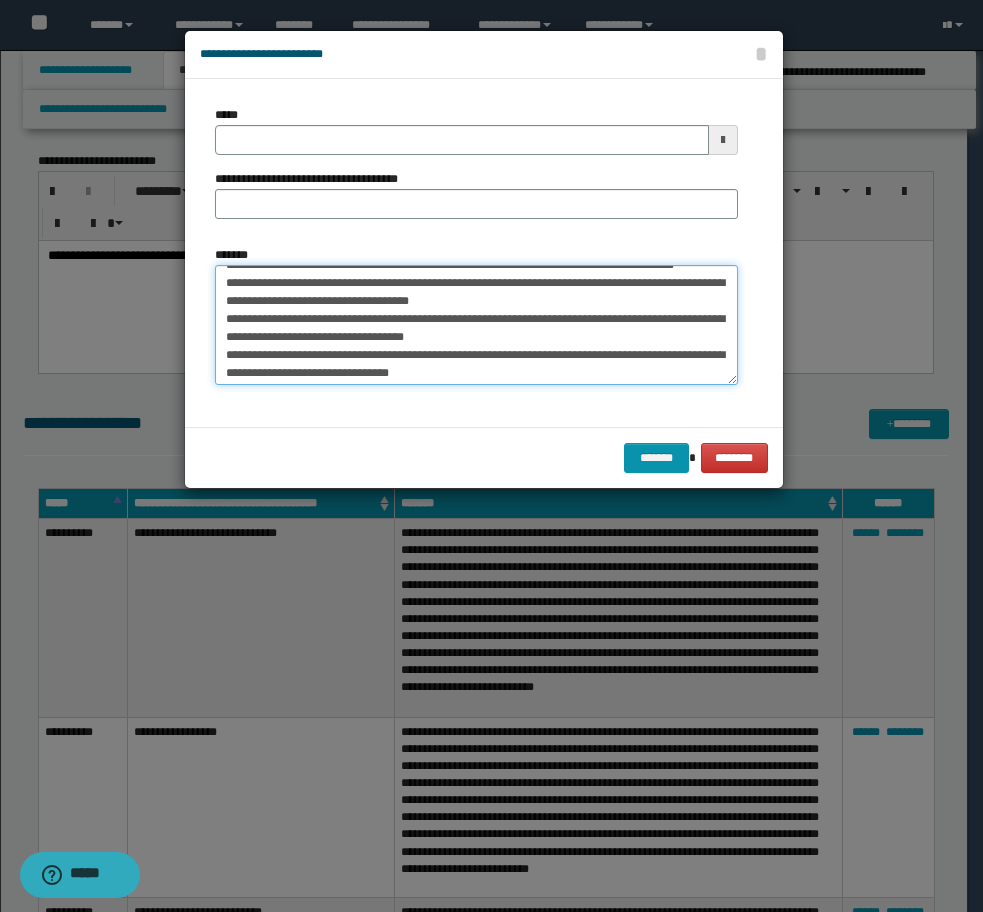 scroll, scrollTop: 0, scrollLeft: 0, axis: both 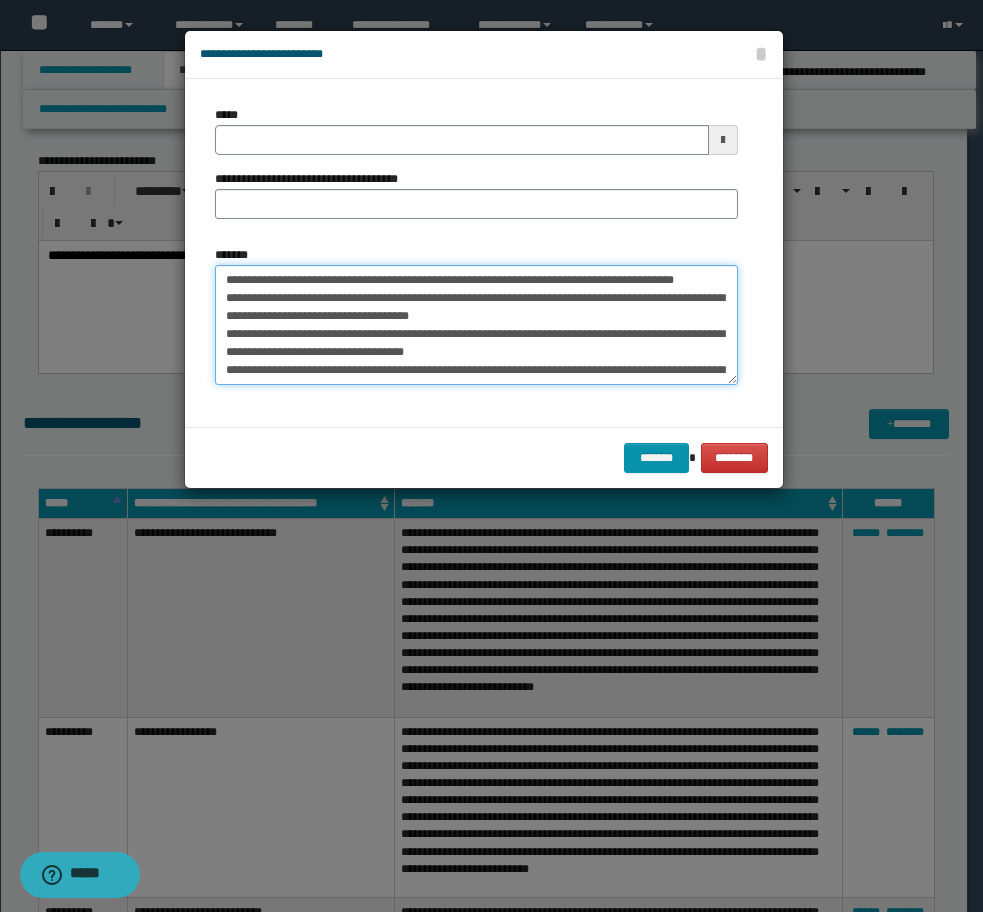 click on "**********" at bounding box center (476, 325) 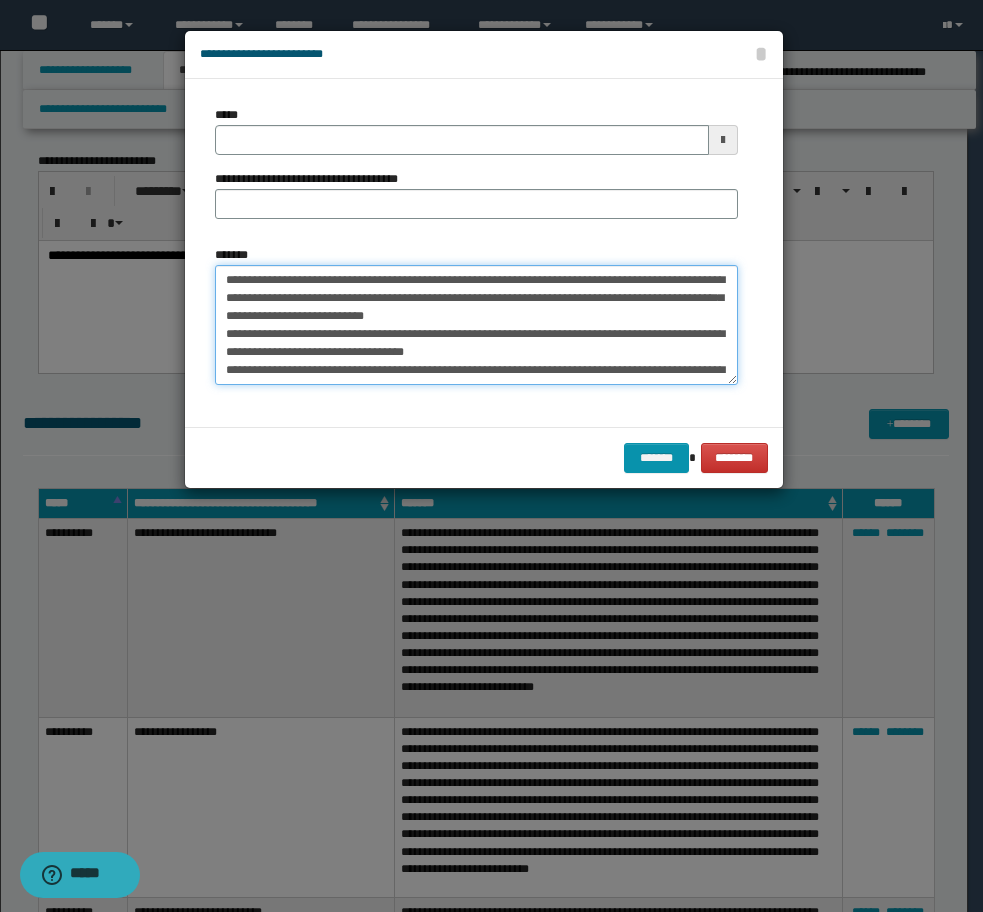 click on "**********" at bounding box center [476, 325] 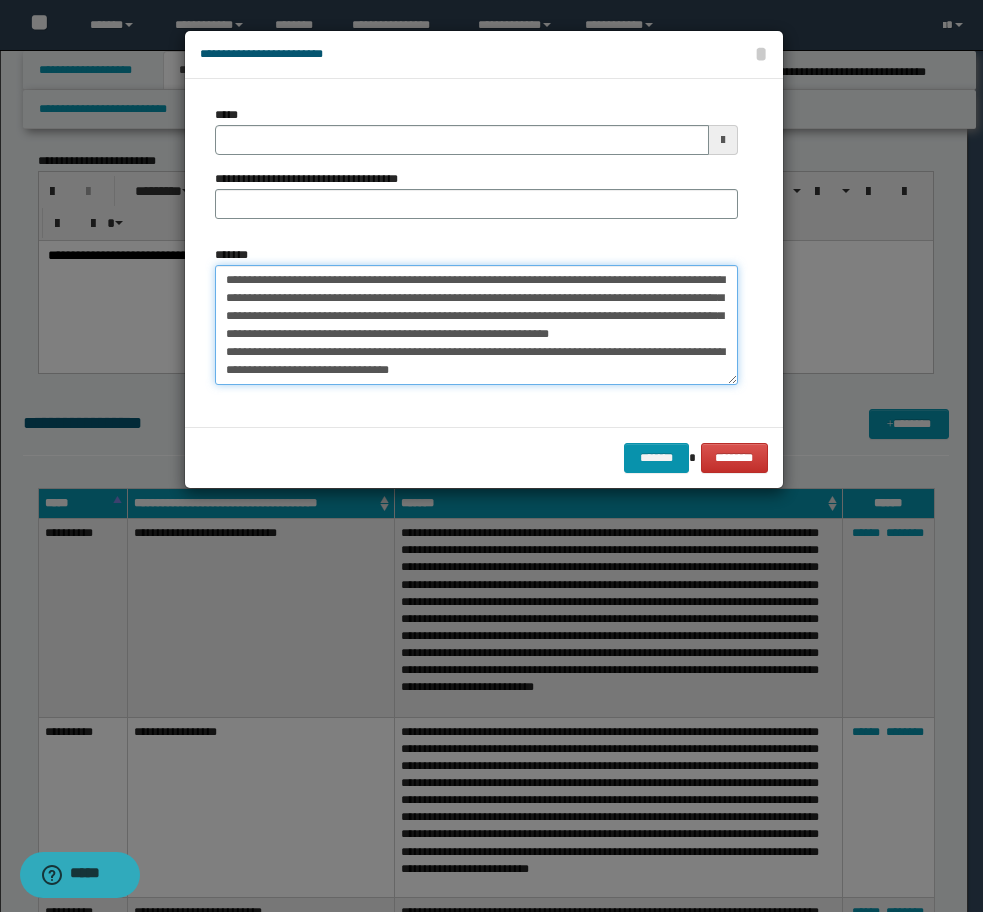 click on "**********" at bounding box center (476, 325) 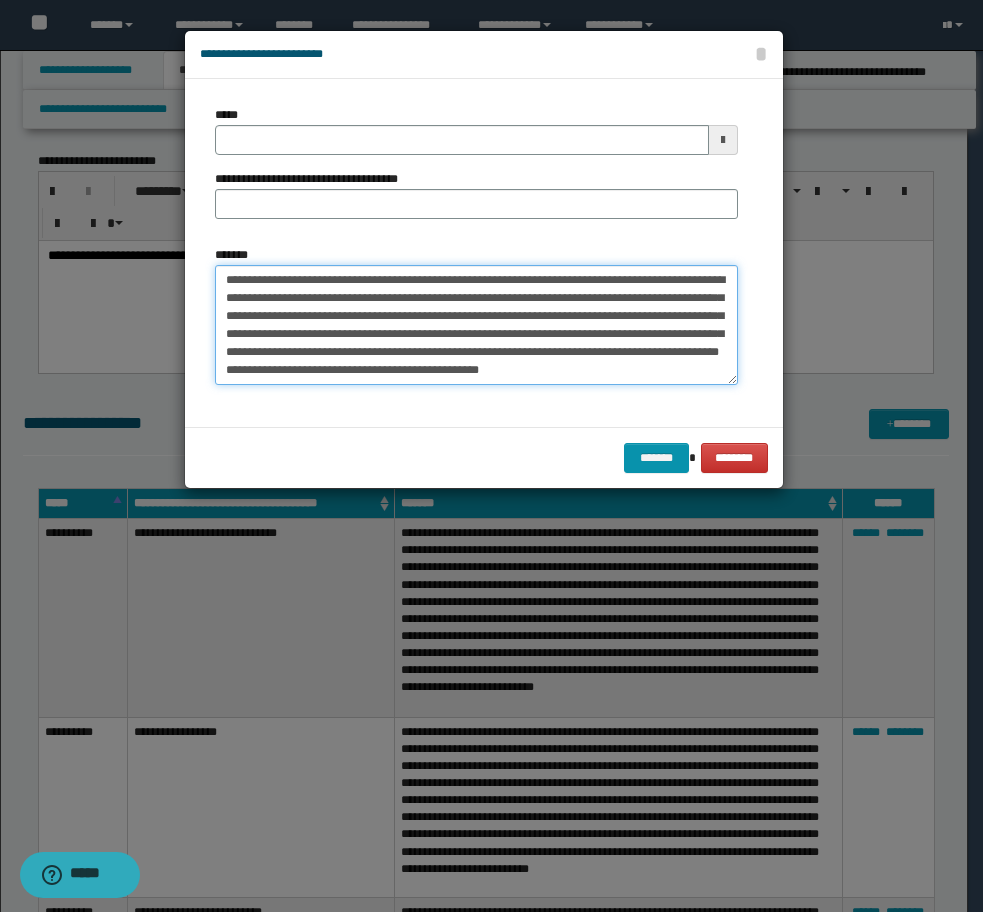 scroll, scrollTop: 18, scrollLeft: 0, axis: vertical 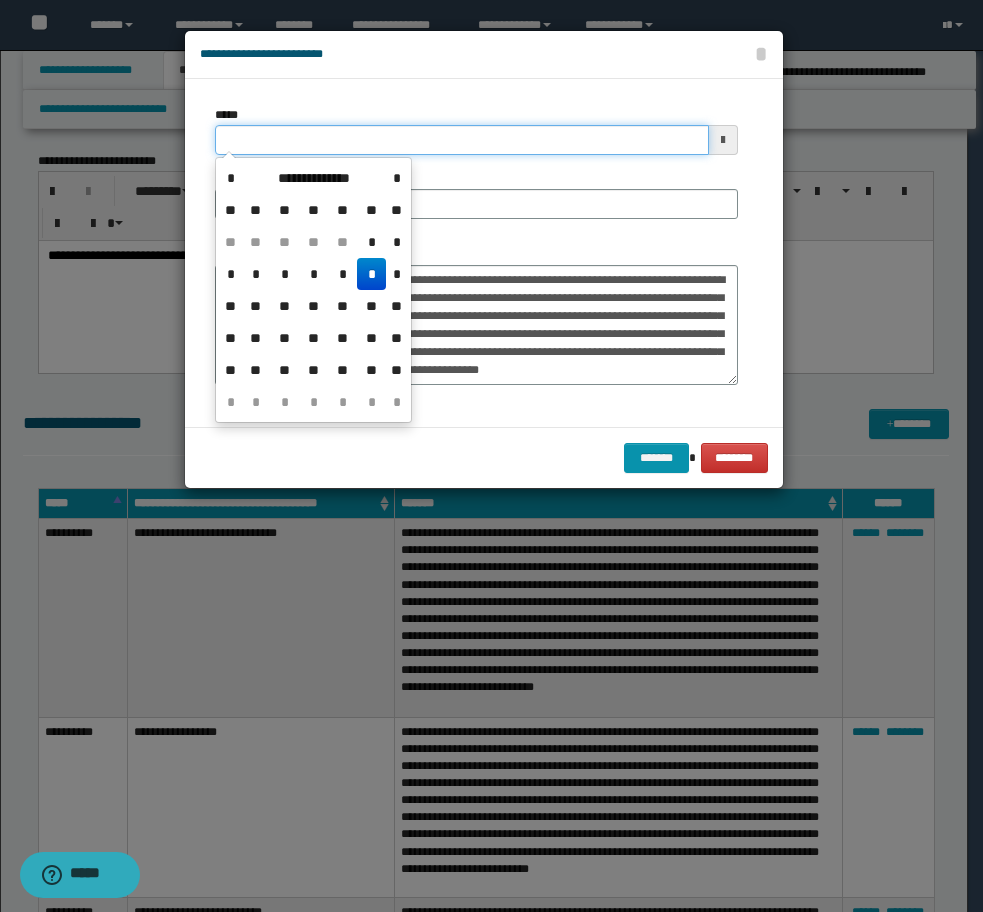click on "*****" at bounding box center [462, 140] 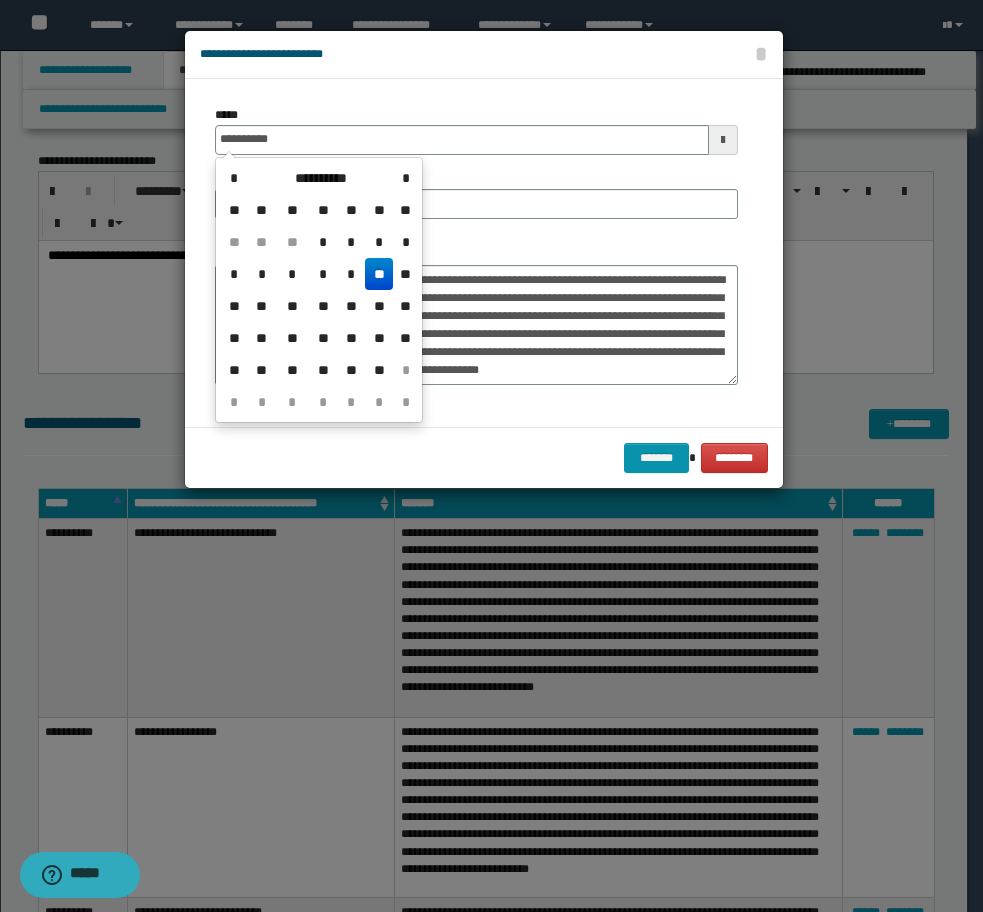 click on "**" at bounding box center (379, 274) 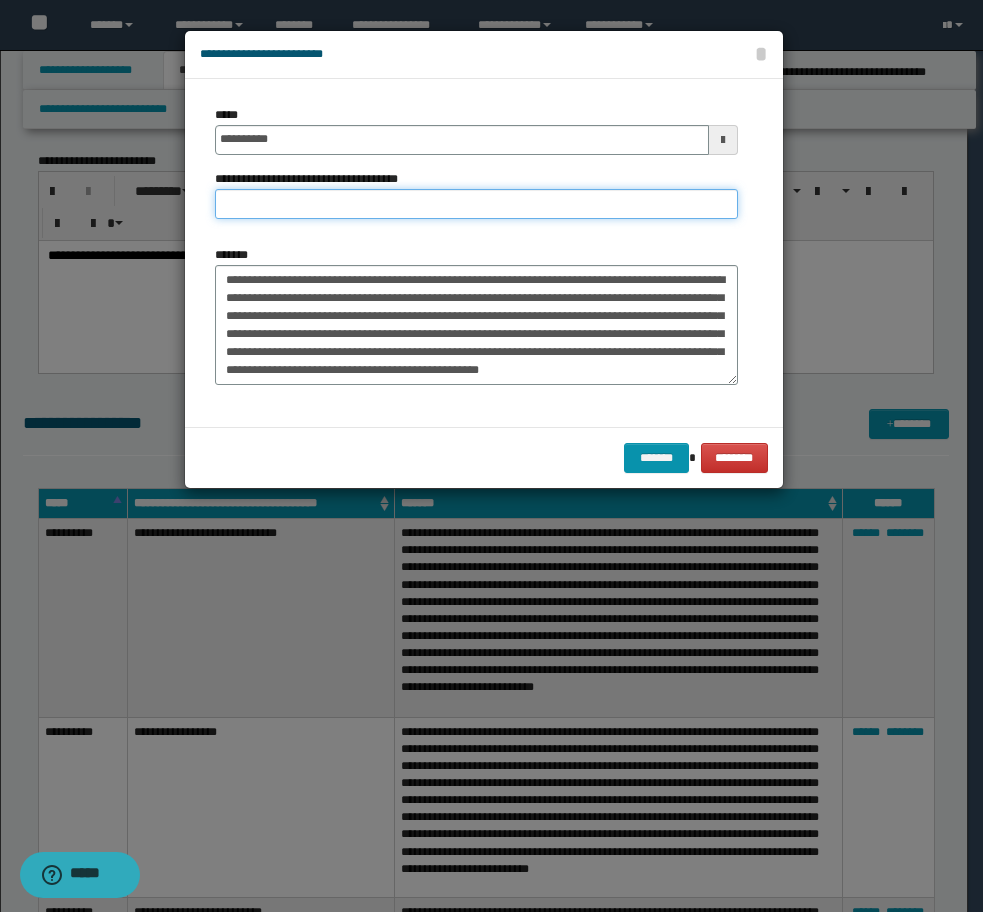 click on "**********" at bounding box center (476, 204) 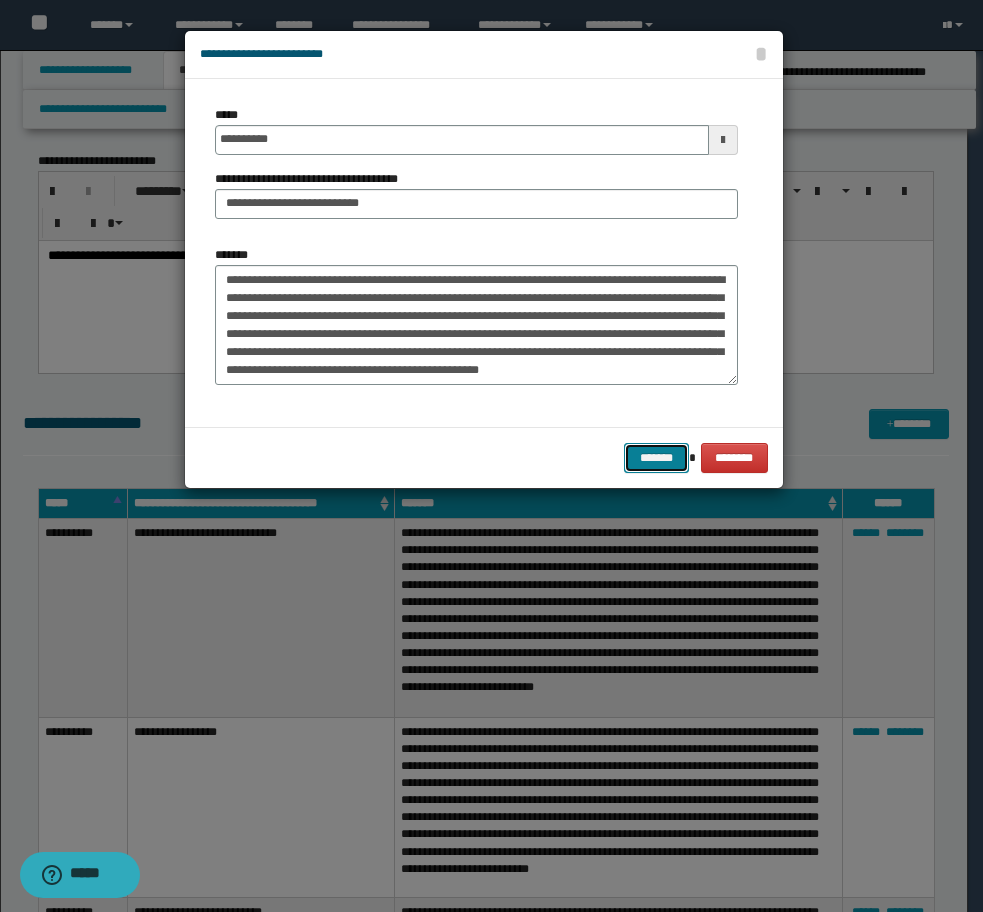 click on "*******" at bounding box center [656, 458] 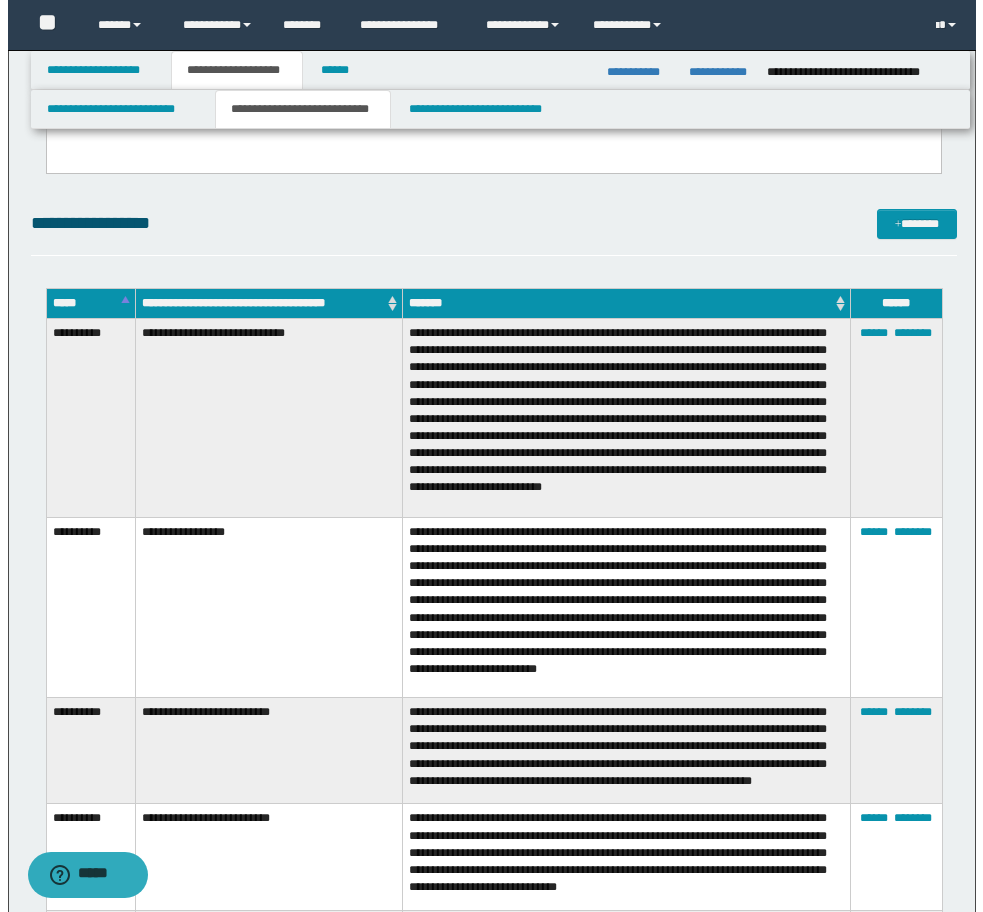 scroll, scrollTop: 9188, scrollLeft: 0, axis: vertical 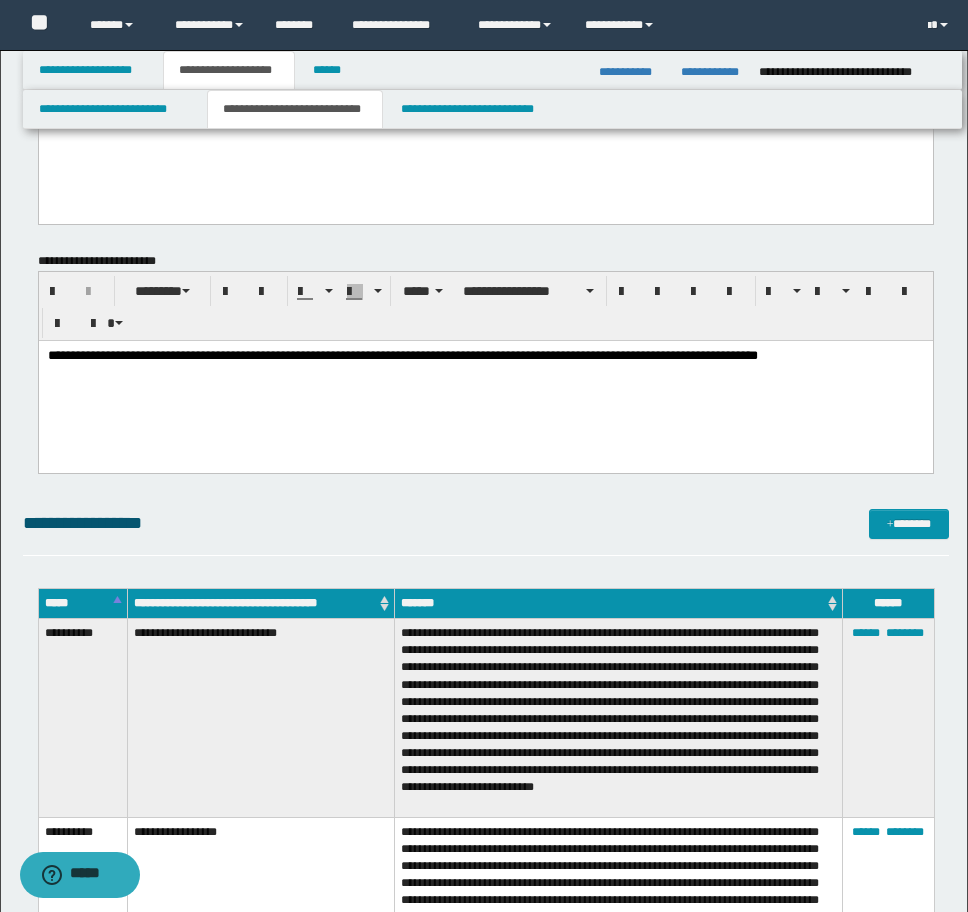 drag, startPoint x: 627, startPoint y: 508, endPoint x: 786, endPoint y: 495, distance: 159.53056 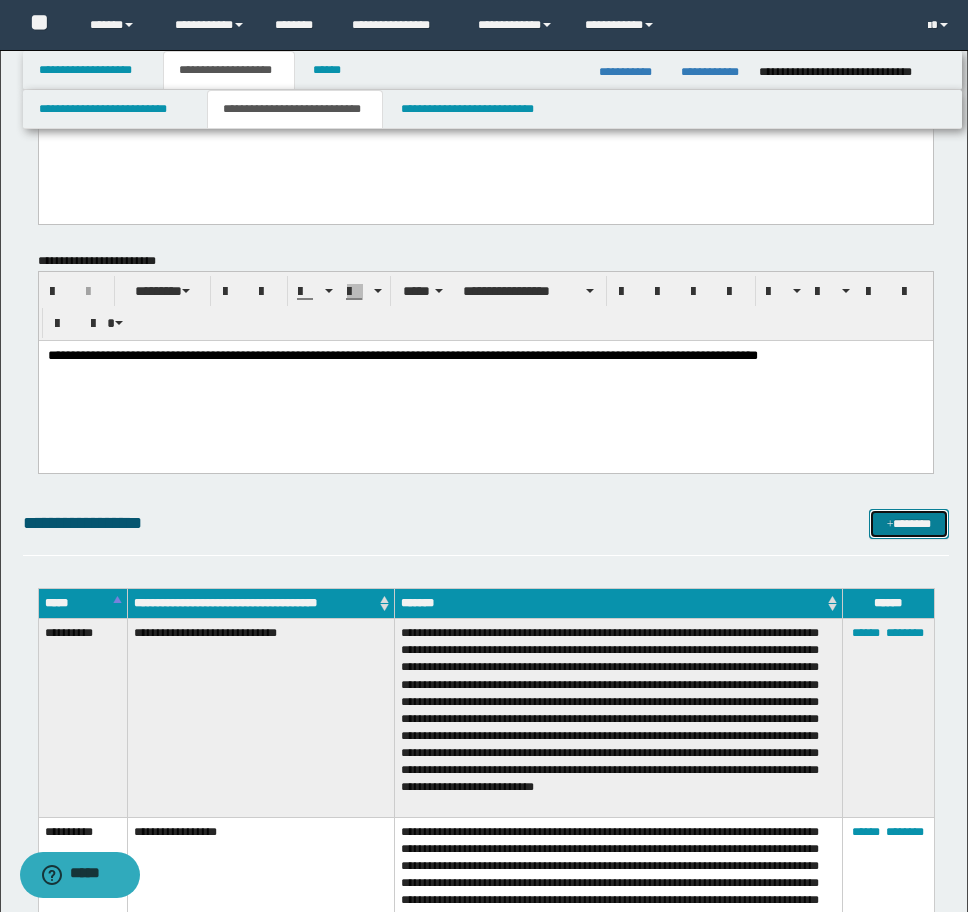 click on "*******" at bounding box center [909, 524] 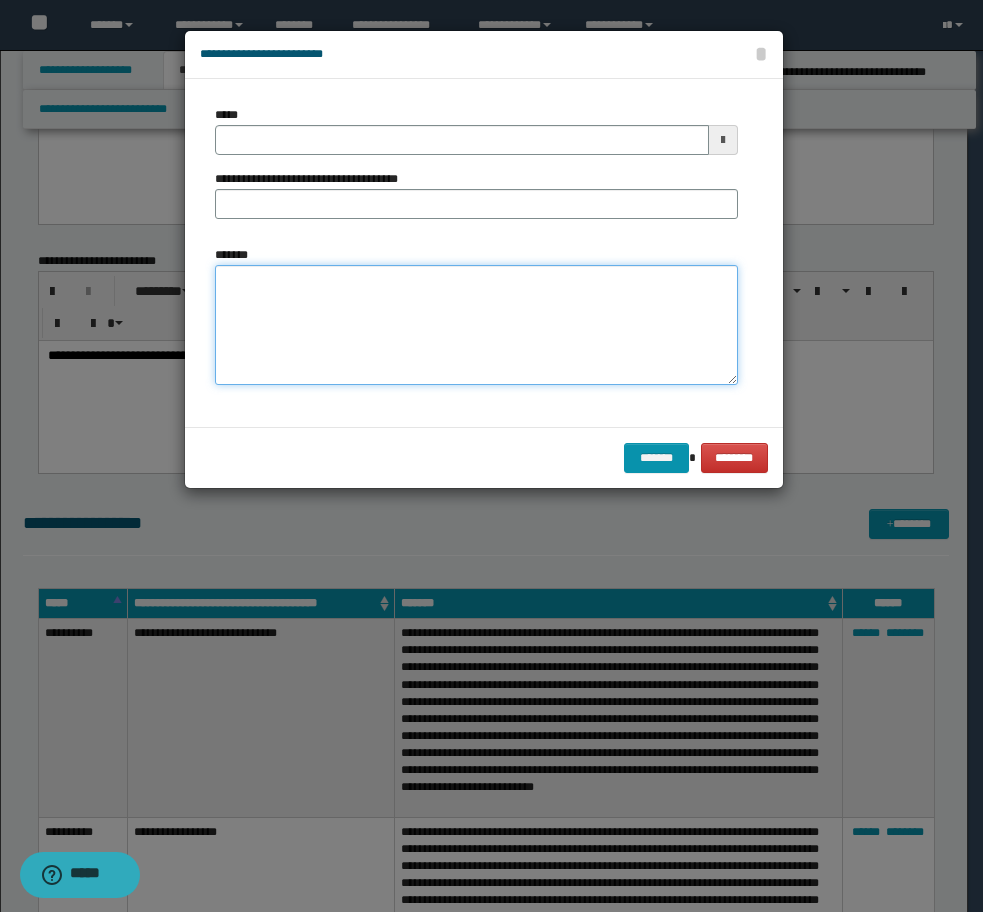 click on "*******" at bounding box center (476, 325) 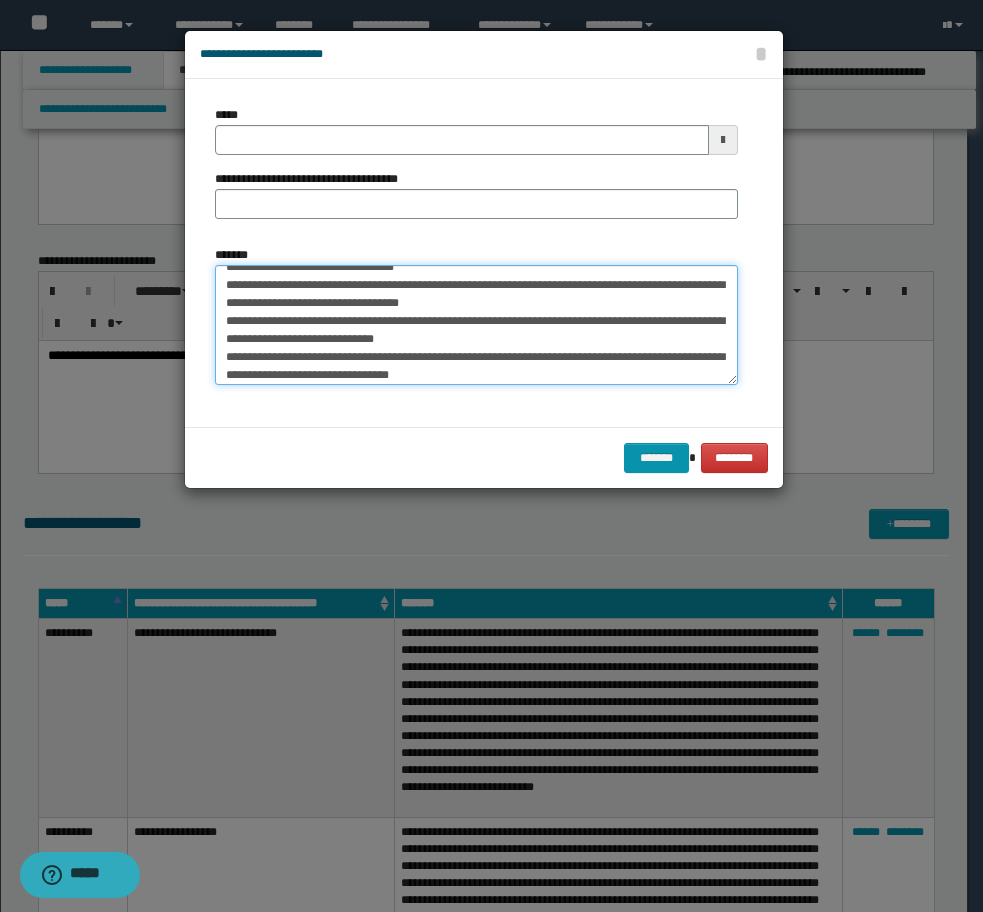 scroll, scrollTop: 0, scrollLeft: 0, axis: both 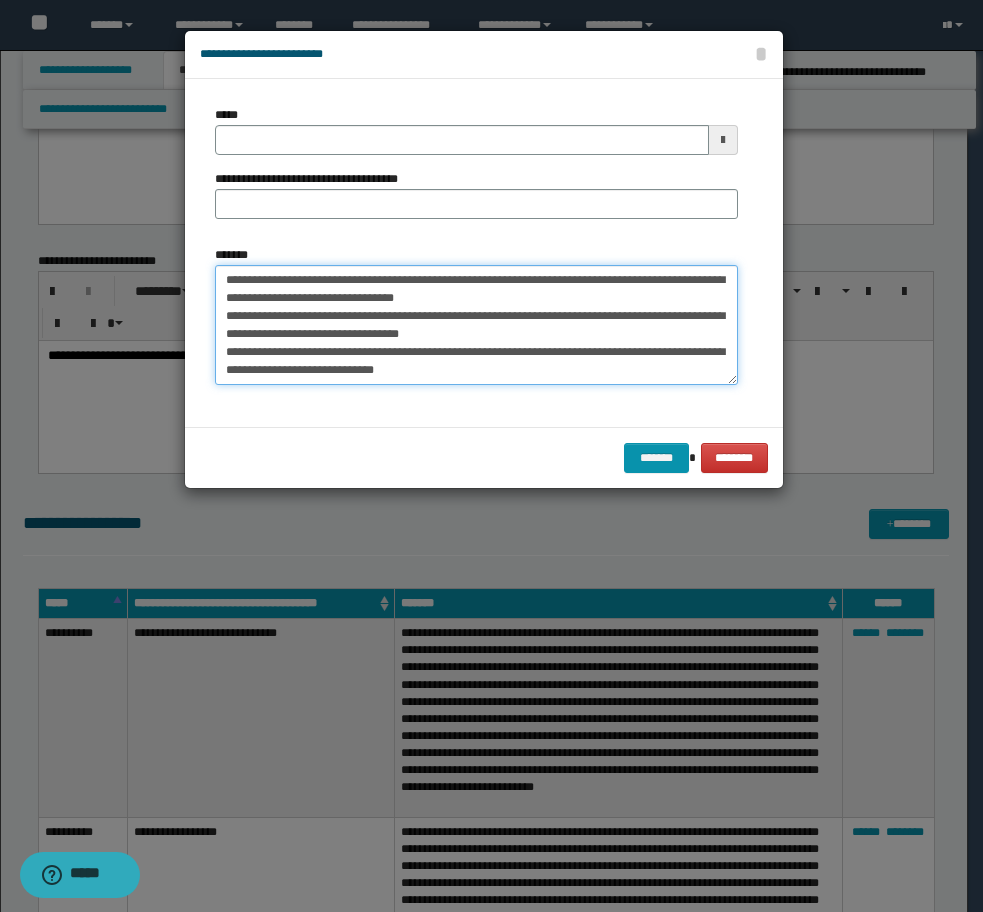 click on "**********" at bounding box center (476, 325) 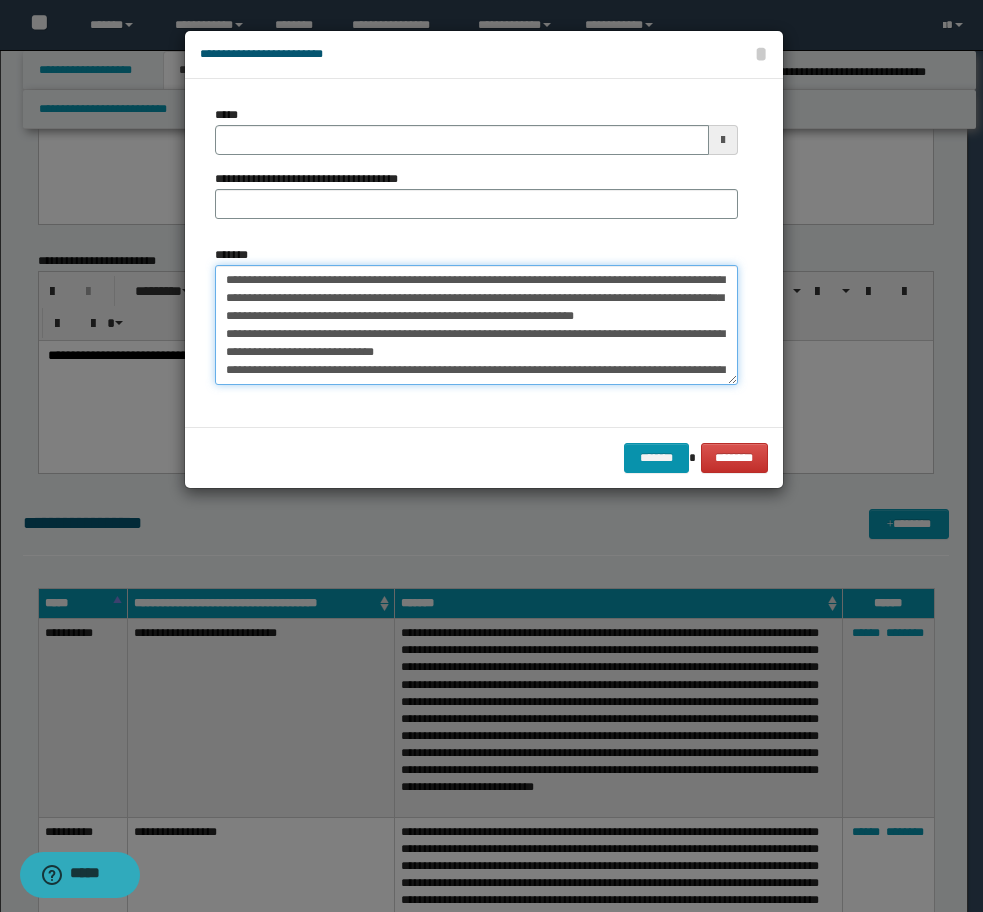 click on "**********" at bounding box center (476, 325) 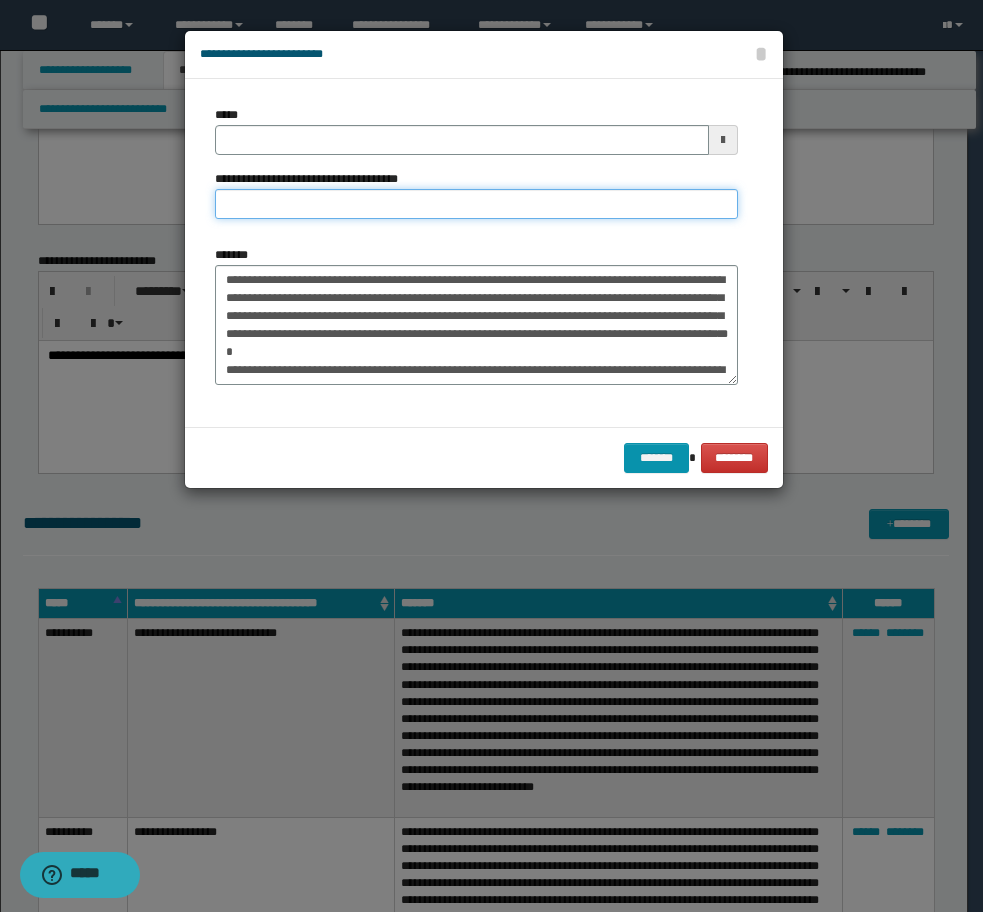click on "**********" at bounding box center [476, 204] 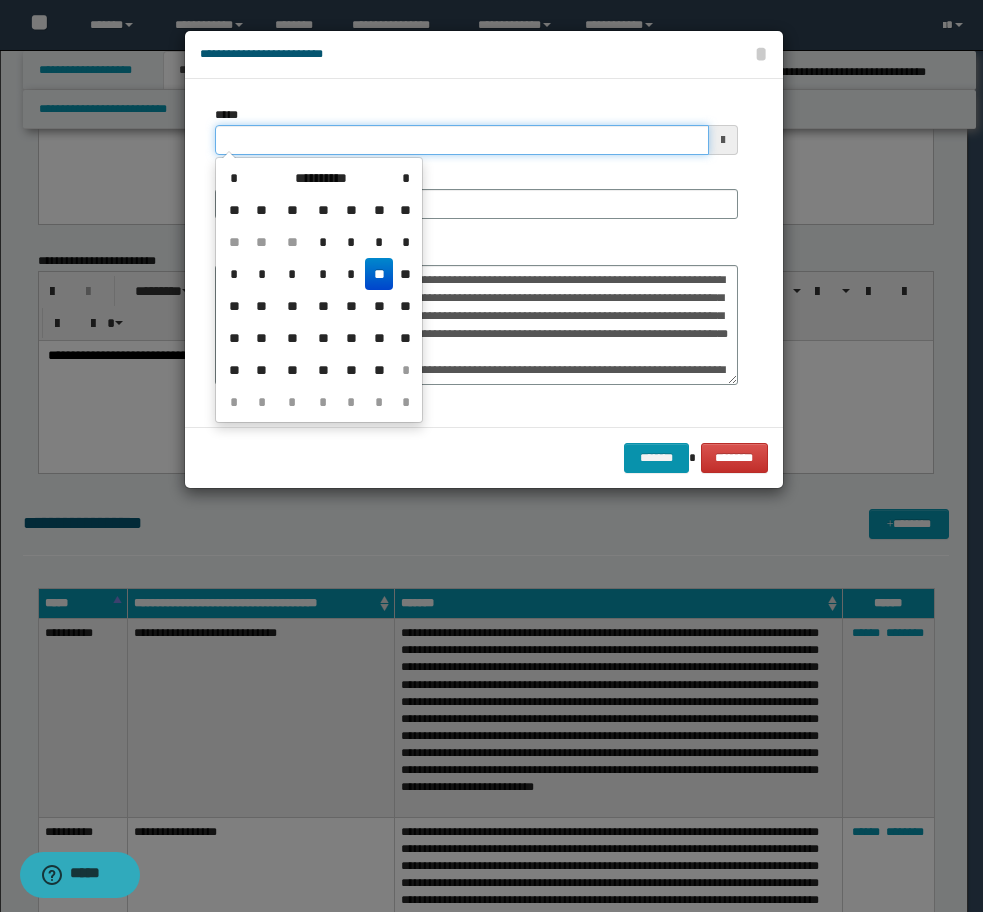 click on "*****" at bounding box center (462, 140) 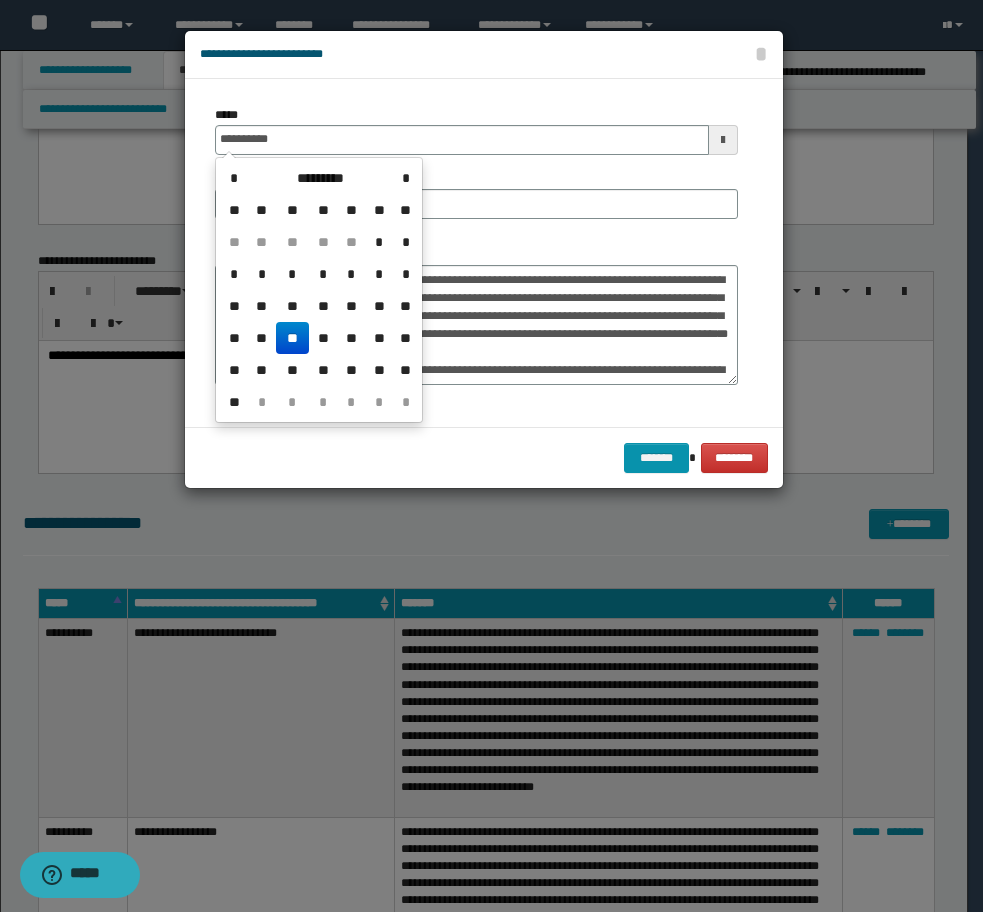 click on "**" at bounding box center [292, 338] 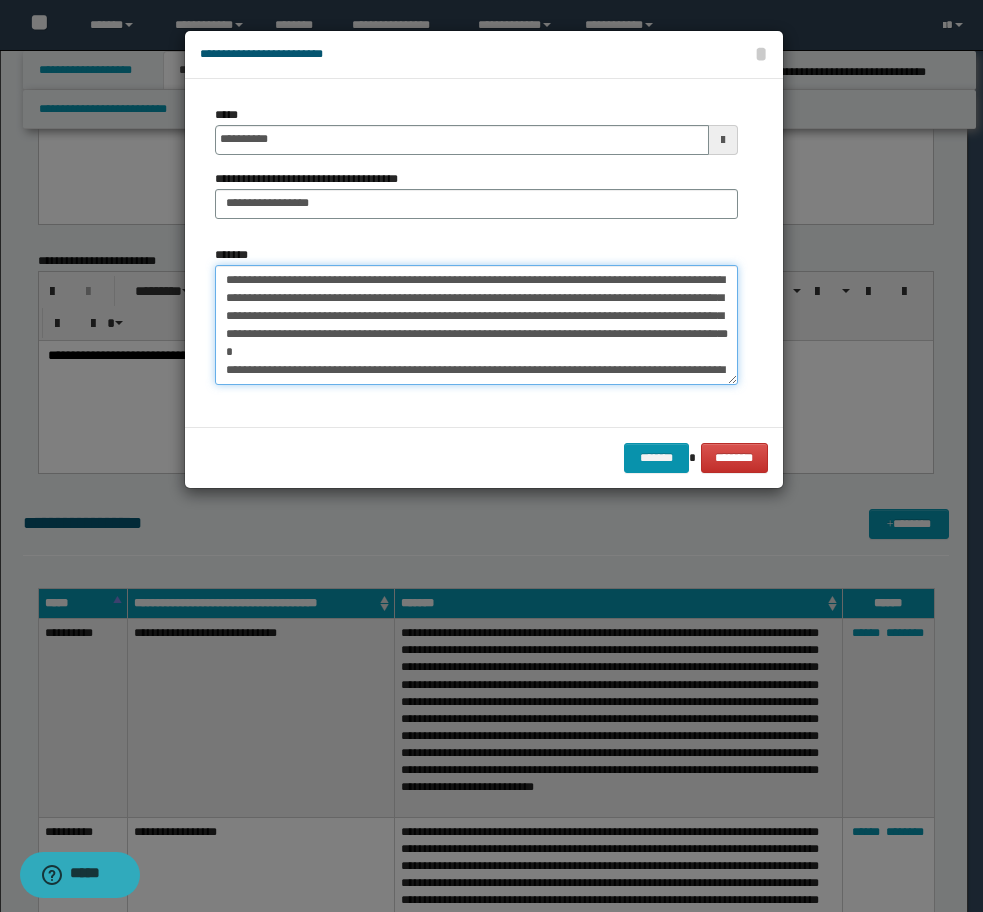 click on "**********" at bounding box center [476, 325] 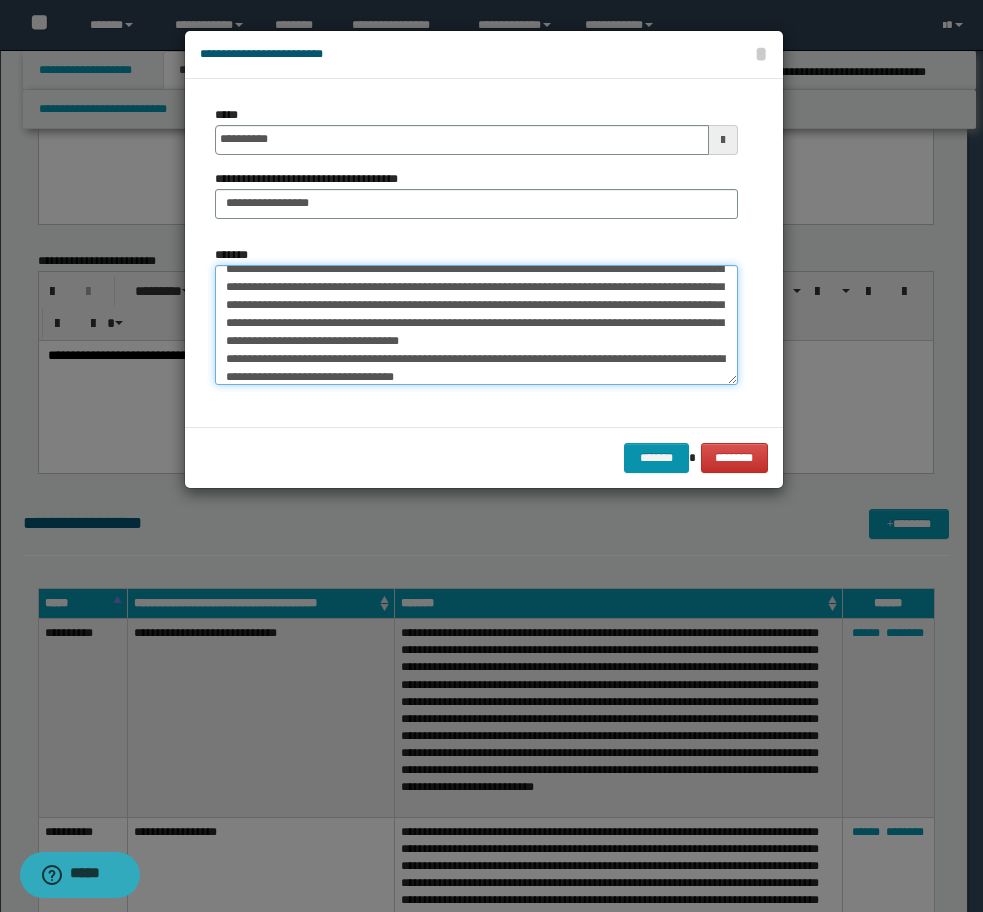 scroll, scrollTop: 54, scrollLeft: 0, axis: vertical 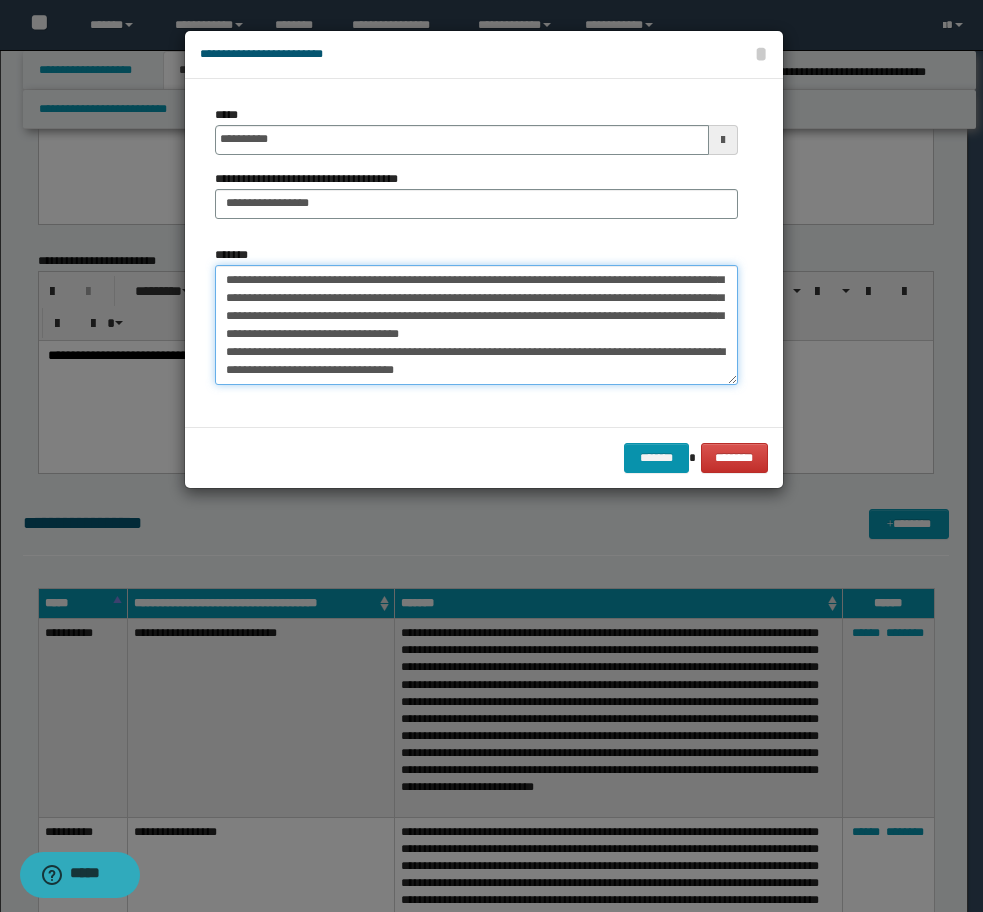 click on "**********" at bounding box center (476, 325) 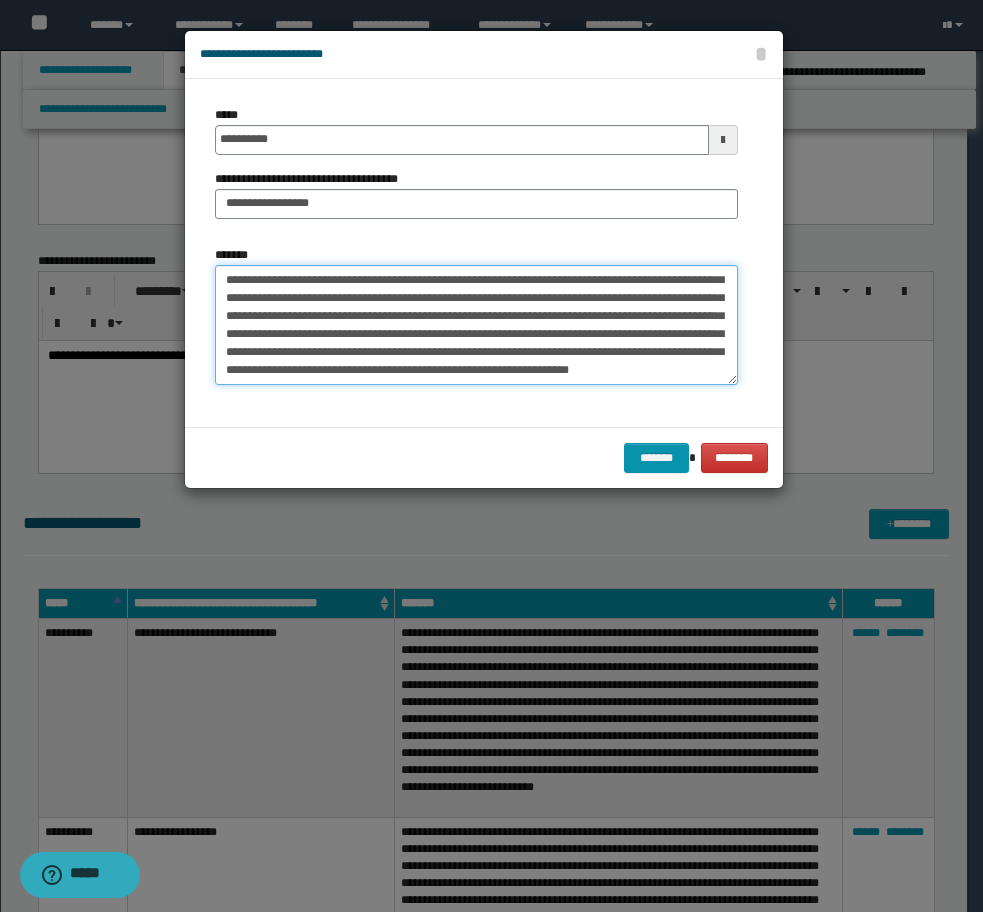 scroll, scrollTop: 36, scrollLeft: 0, axis: vertical 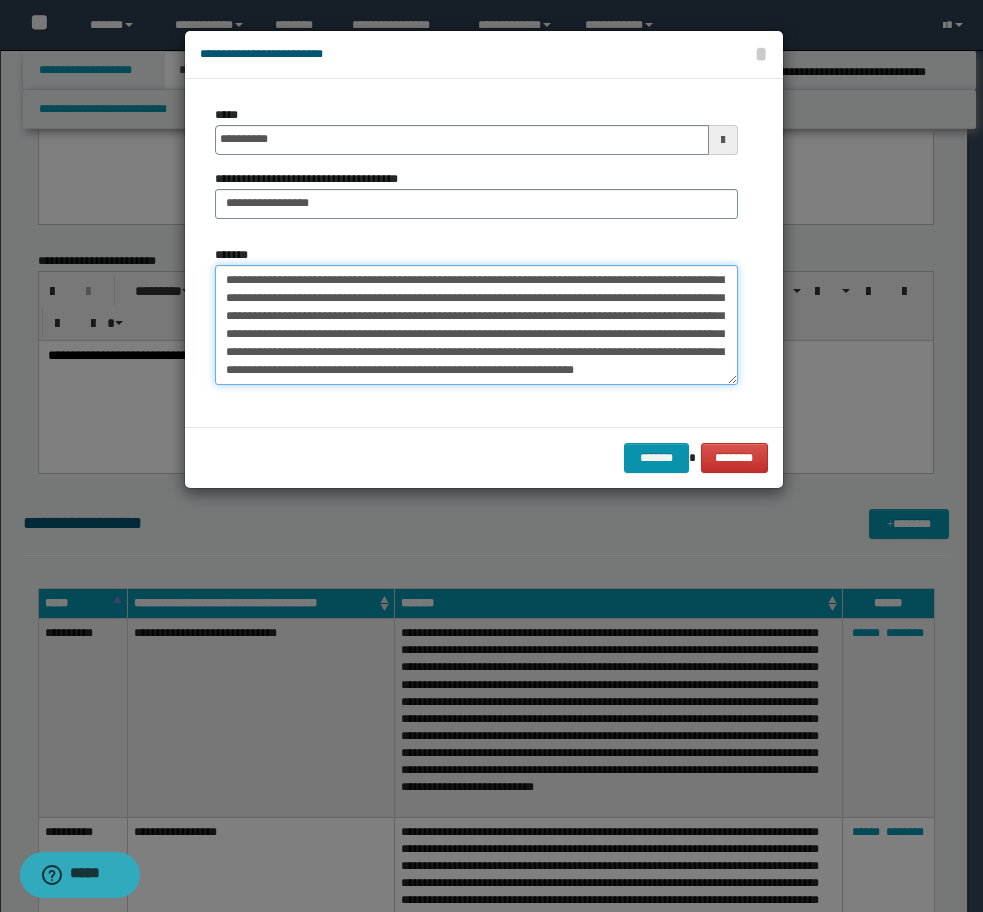 click on "**********" at bounding box center [476, 325] 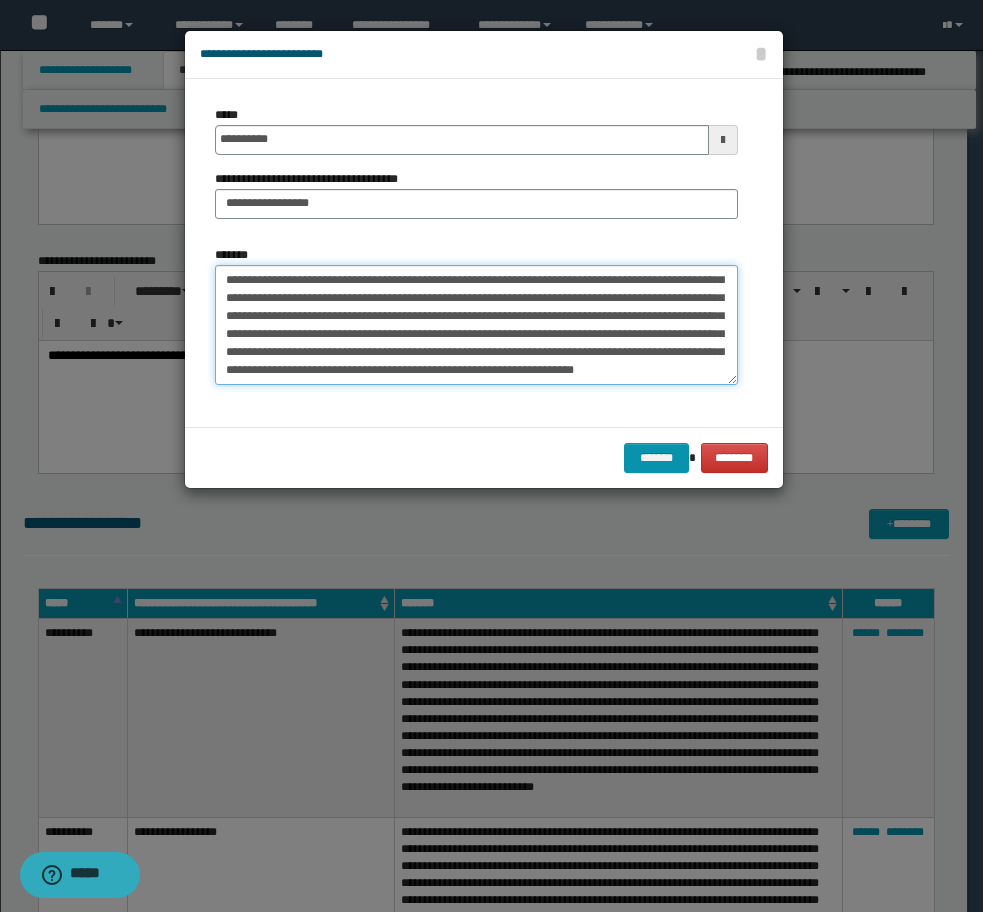 paste on "**********" 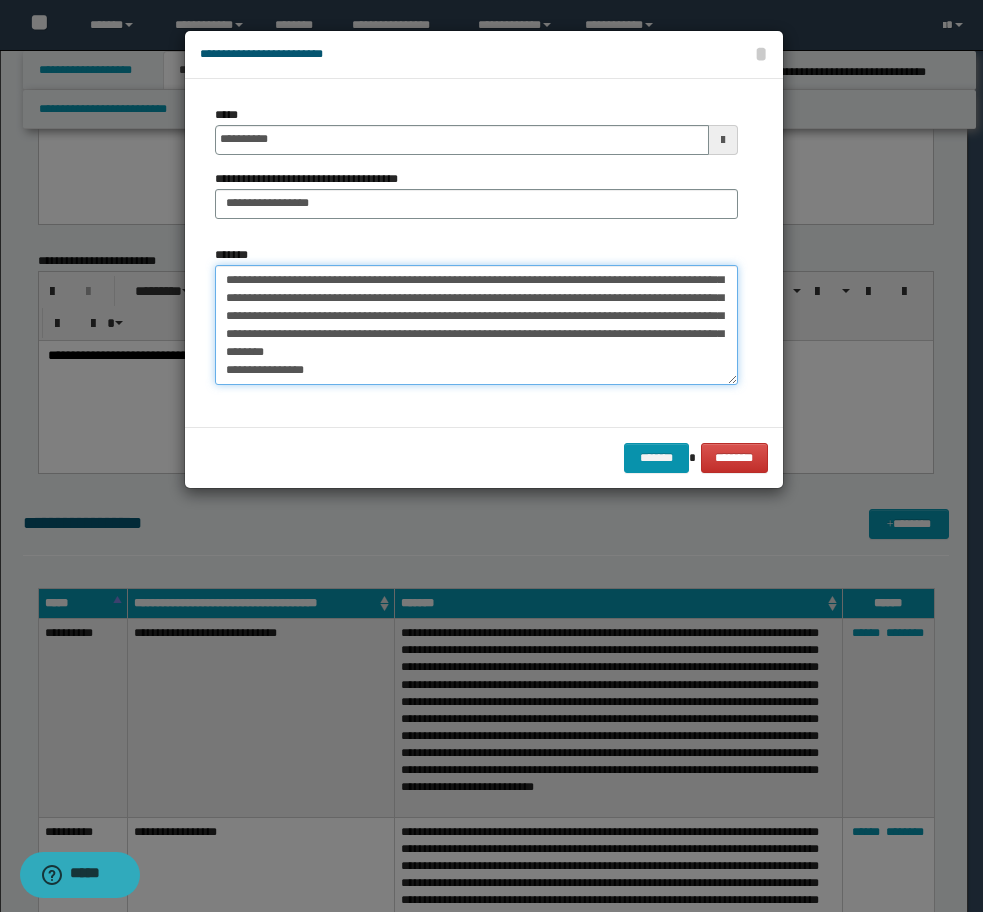 scroll, scrollTop: 90, scrollLeft: 0, axis: vertical 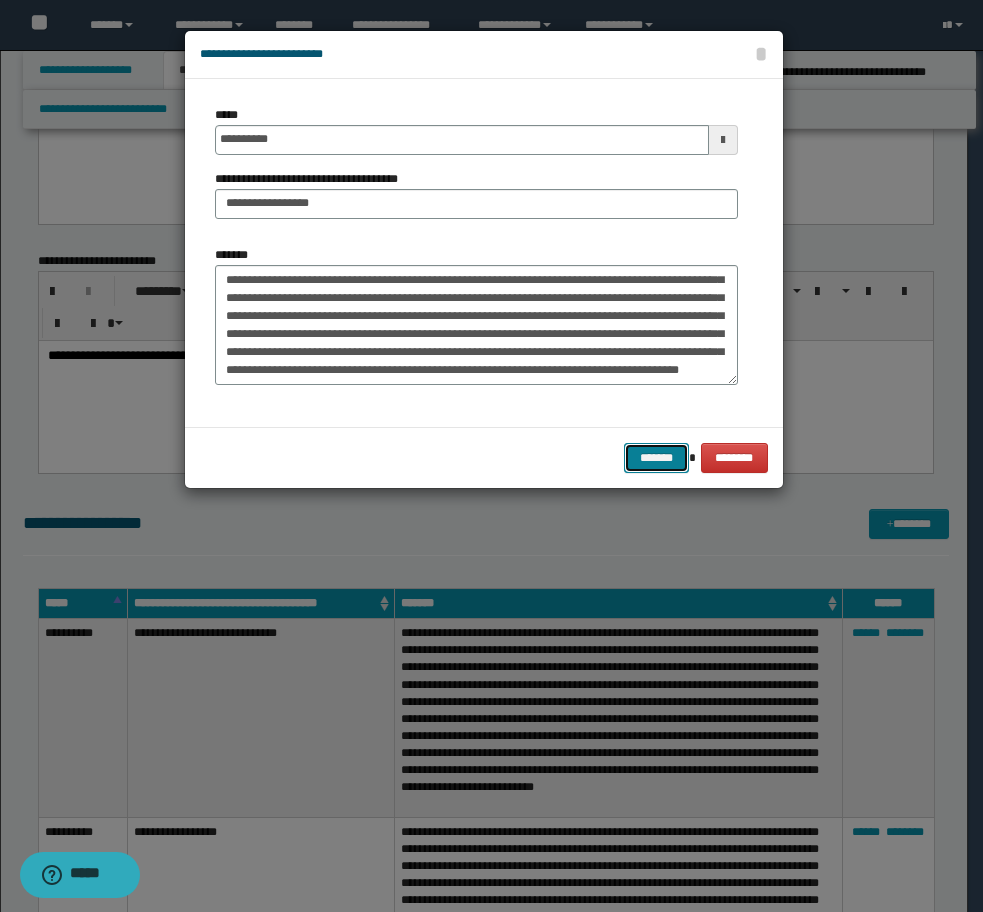 click on "*******" at bounding box center (656, 458) 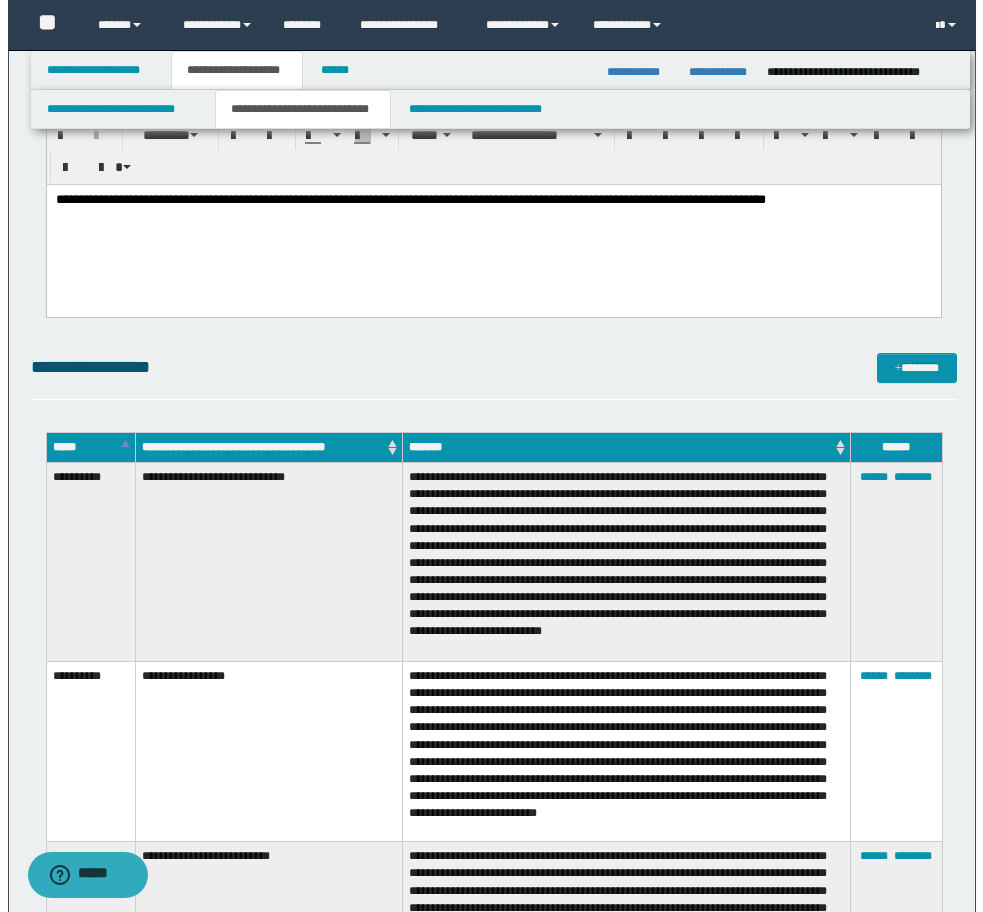 scroll, scrollTop: 9188, scrollLeft: 0, axis: vertical 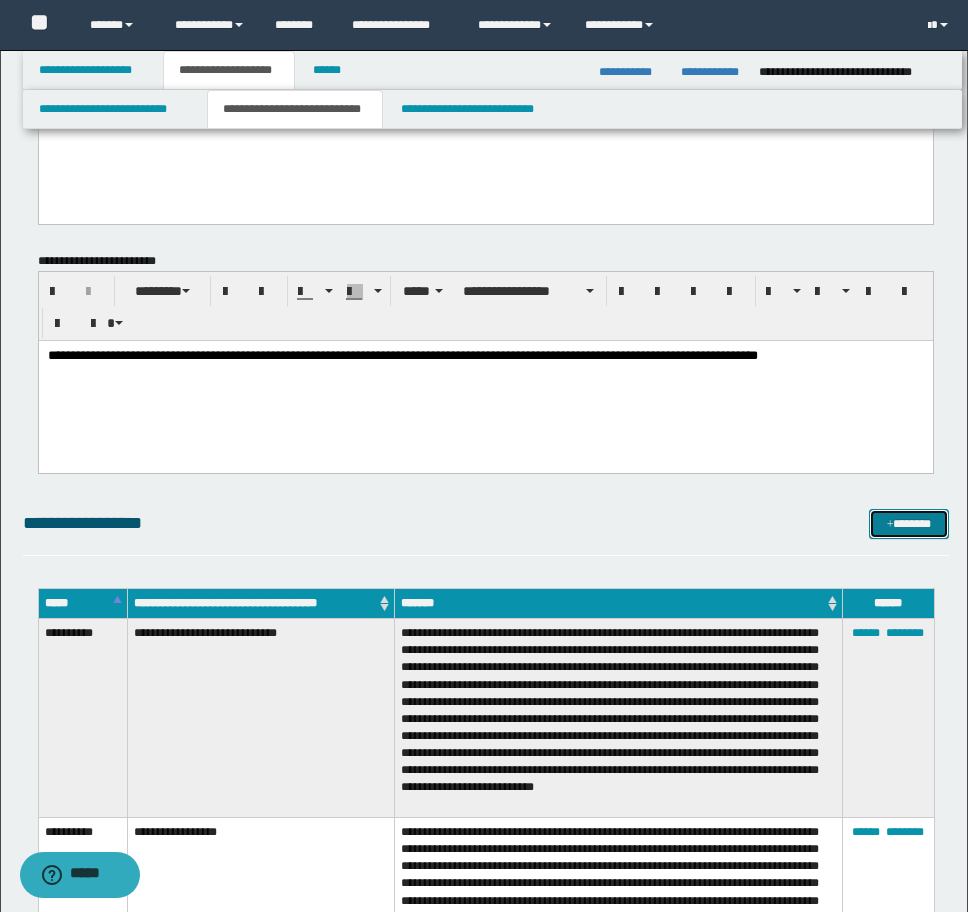 click on "*******" at bounding box center (909, 524) 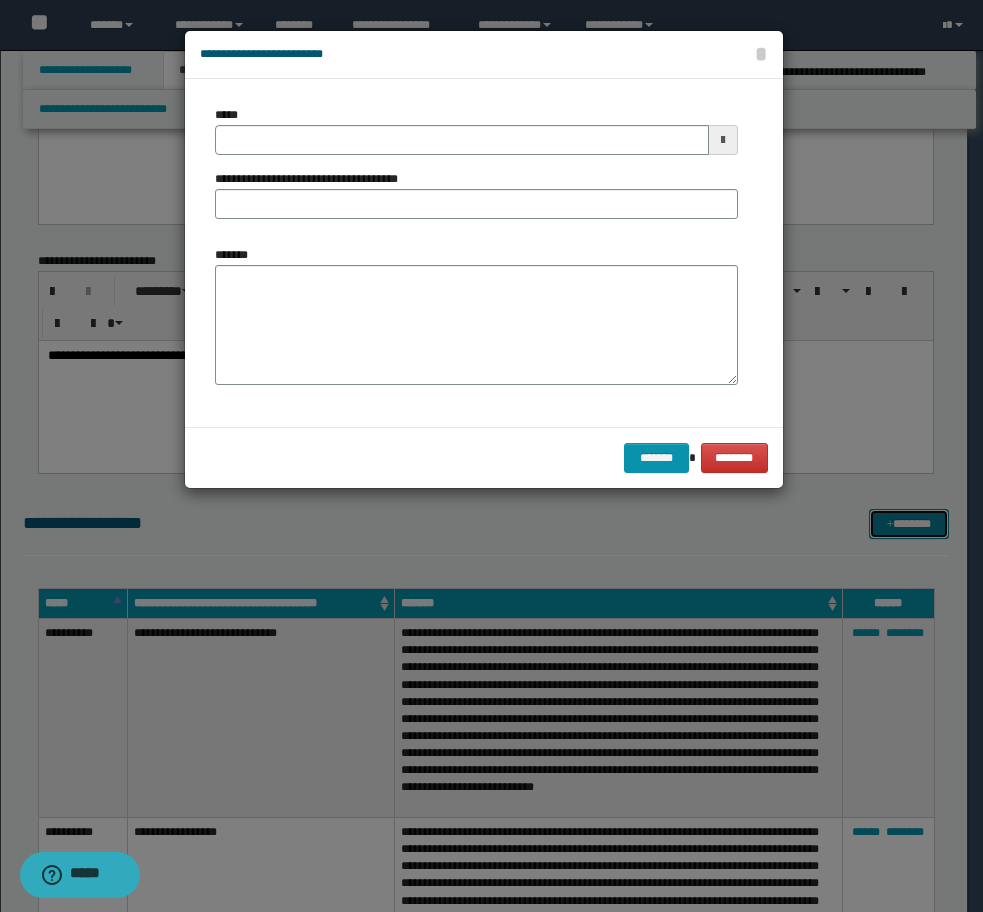 scroll, scrollTop: 0, scrollLeft: 0, axis: both 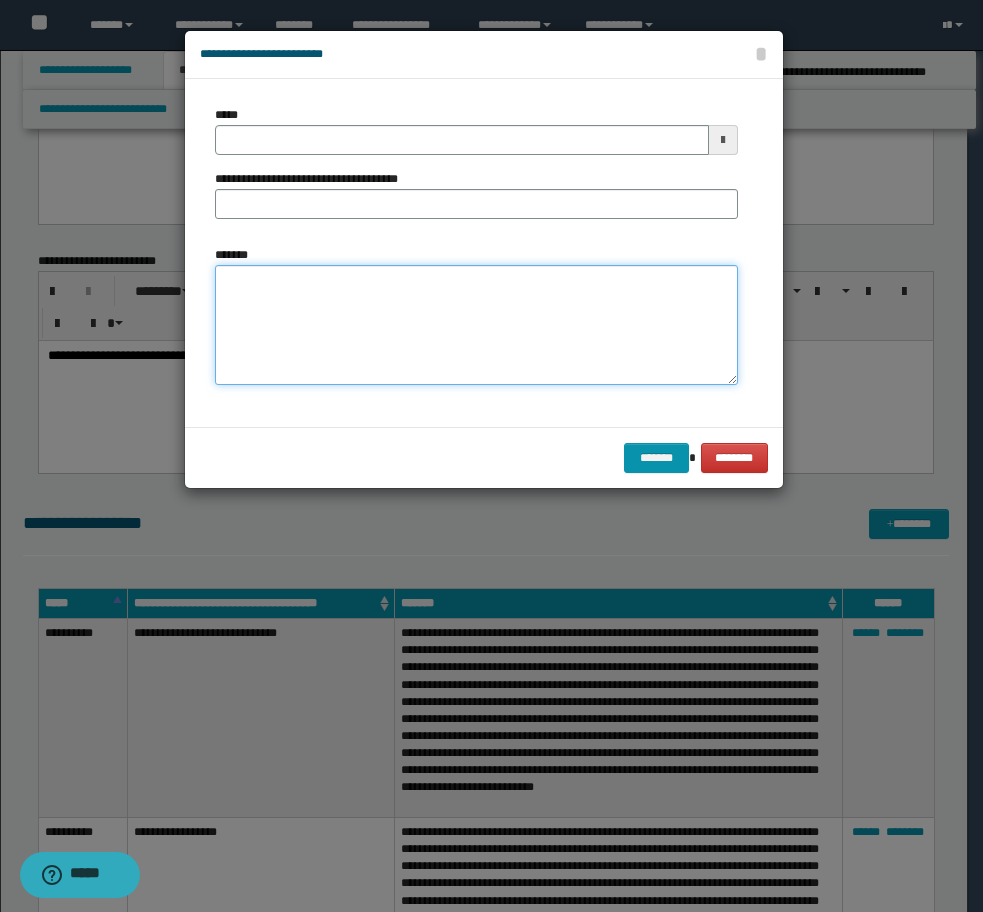 click on "*******" at bounding box center (476, 325) 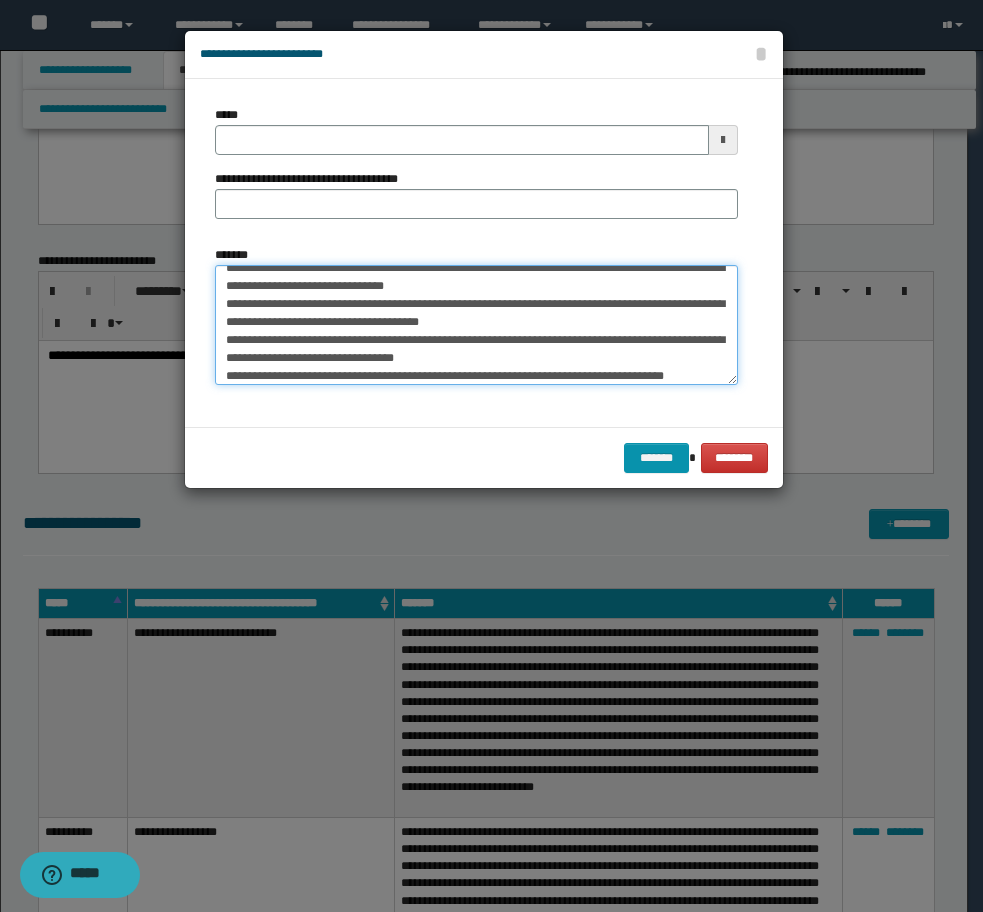 scroll, scrollTop: 0, scrollLeft: 0, axis: both 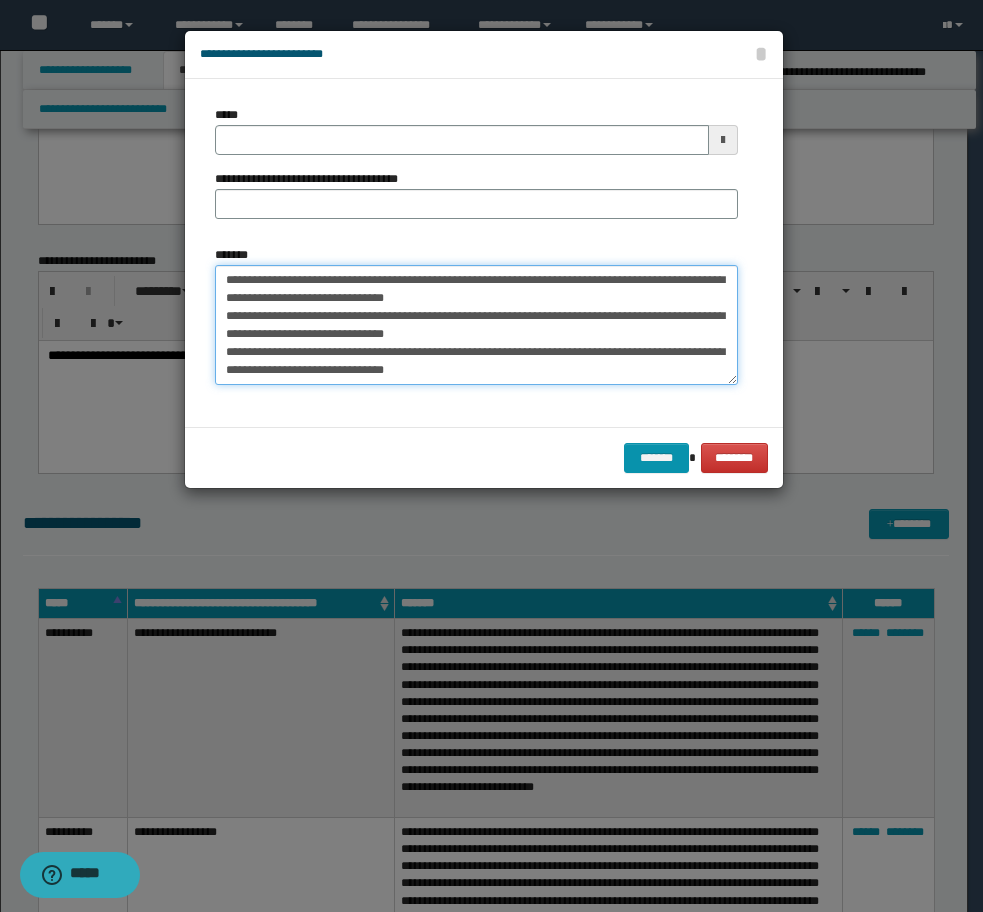 click on "**********" at bounding box center (476, 325) 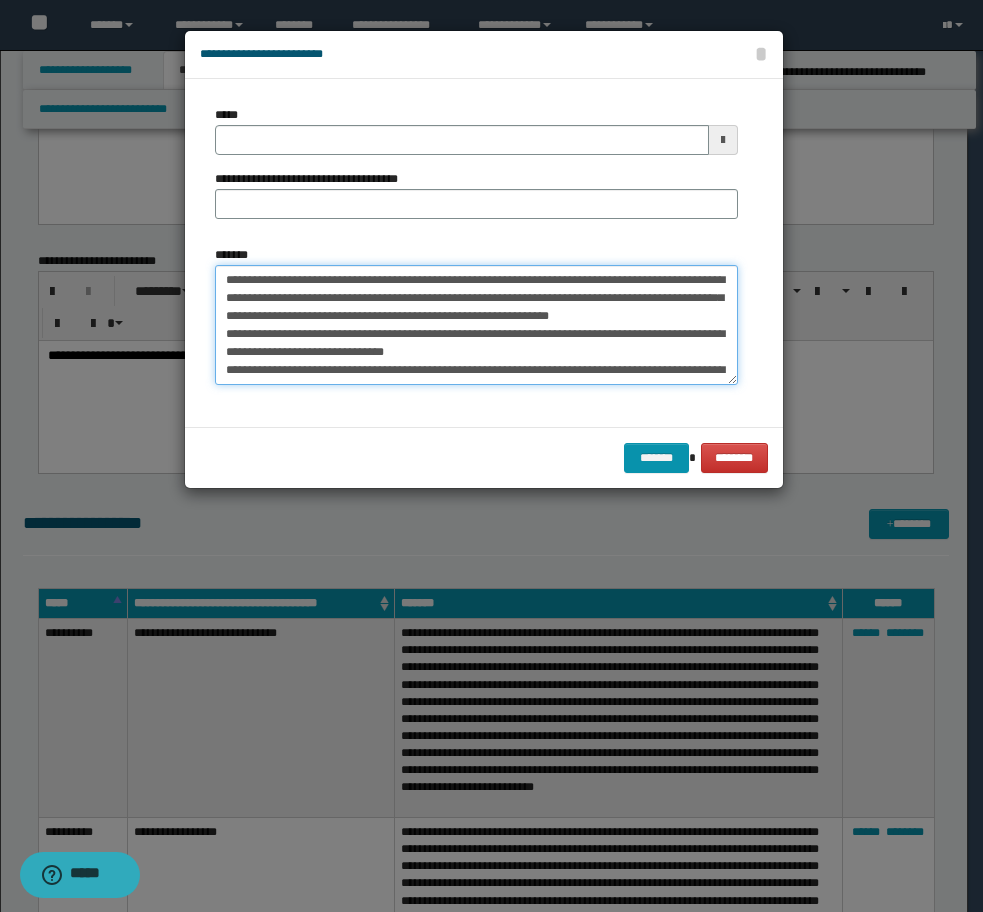 click on "**********" at bounding box center [476, 325] 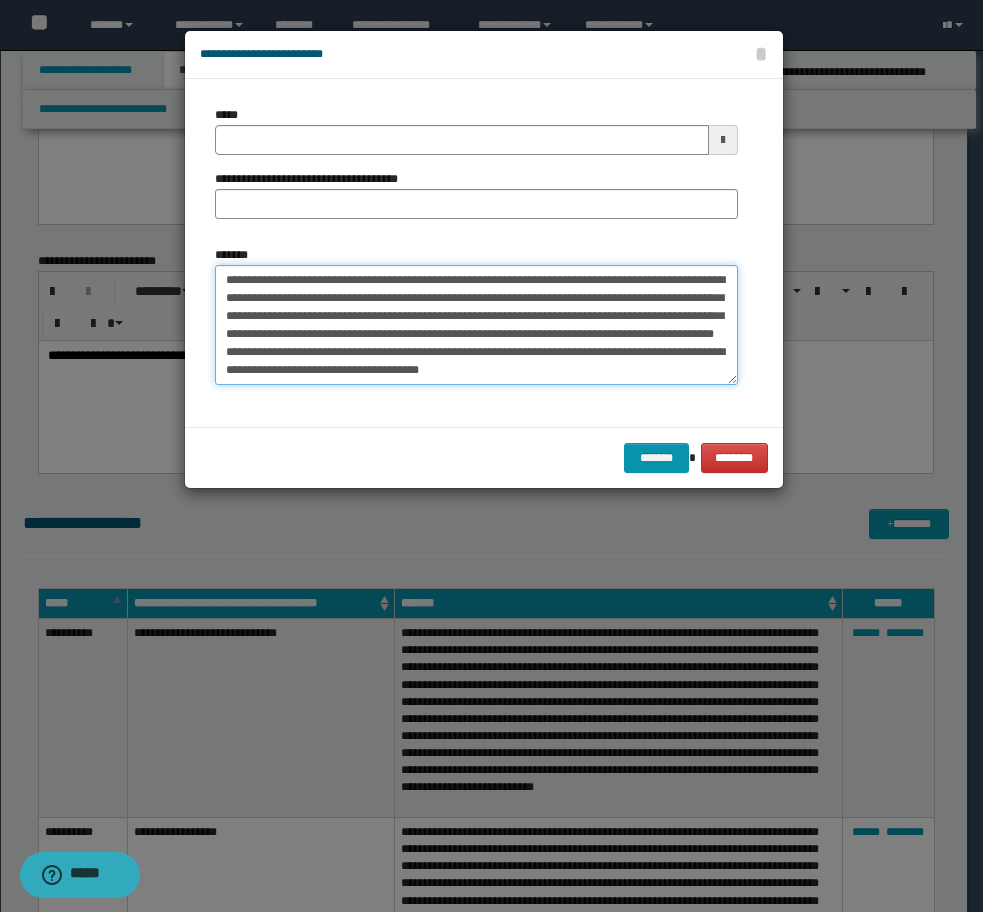scroll, scrollTop: 72, scrollLeft: 0, axis: vertical 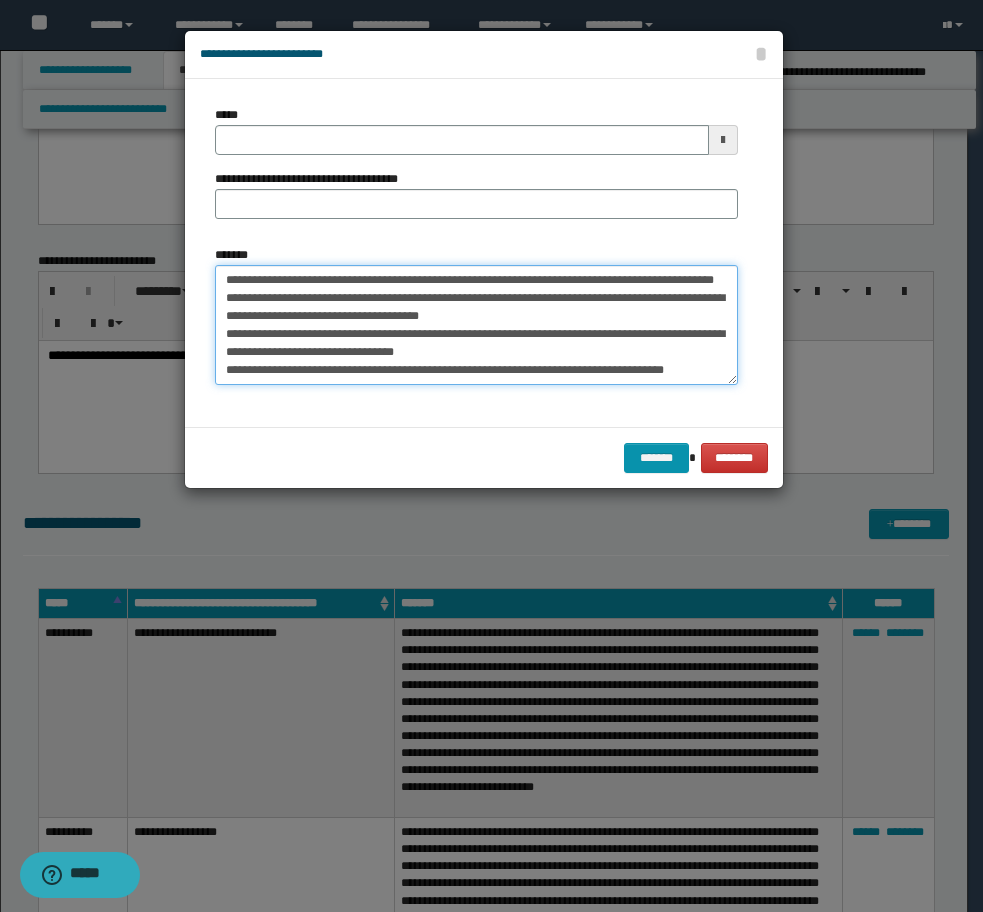 drag, startPoint x: 224, startPoint y: 297, endPoint x: 506, endPoint y: 314, distance: 282.51193 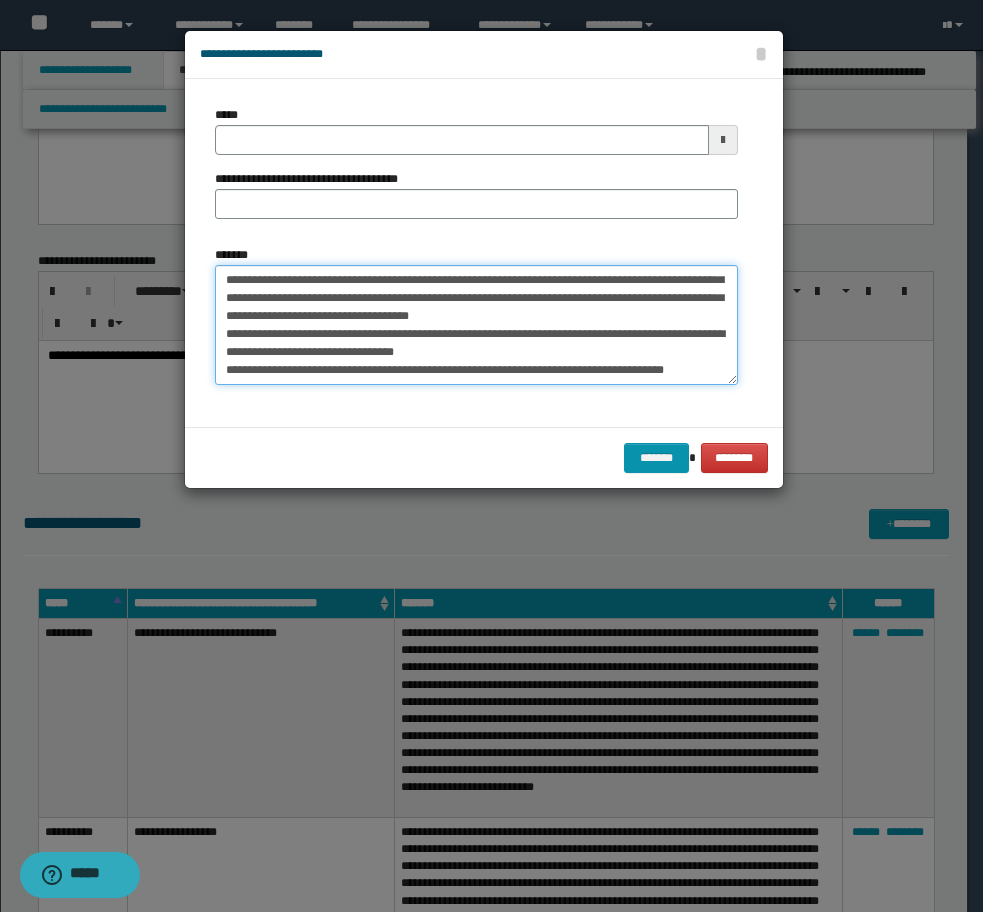 scroll, scrollTop: 54, scrollLeft: 0, axis: vertical 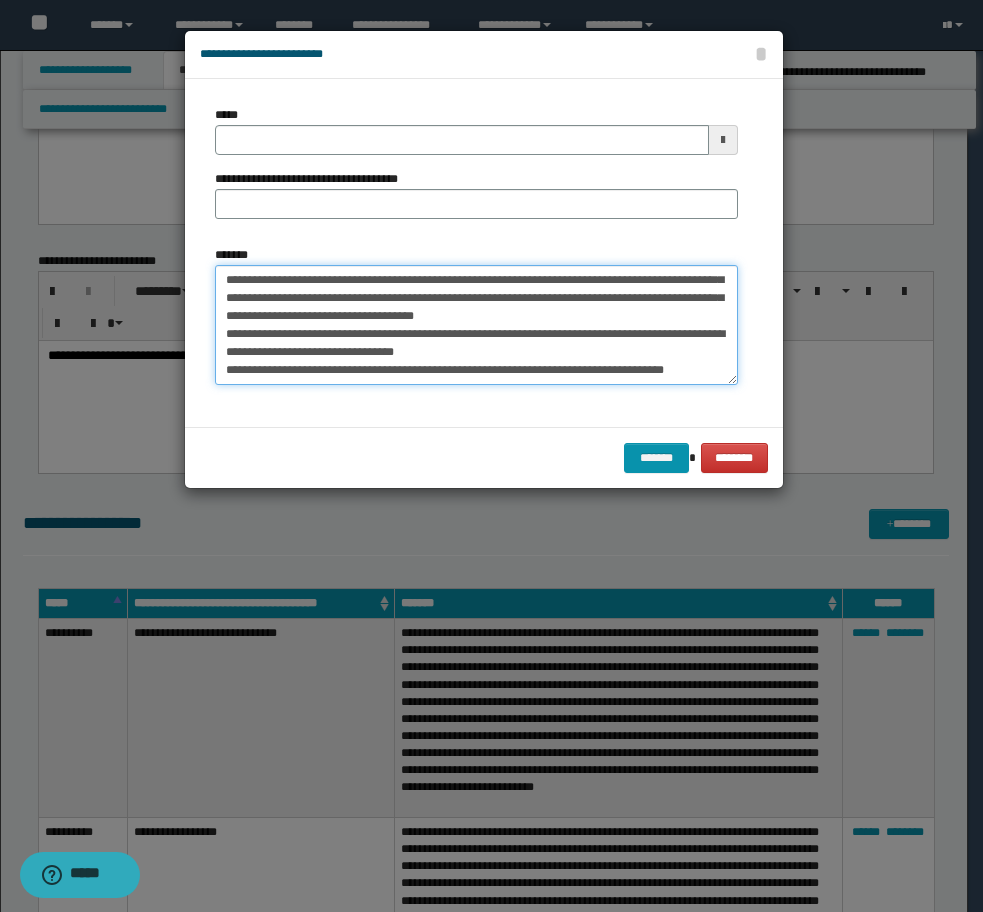 click on "**********" at bounding box center (476, 325) 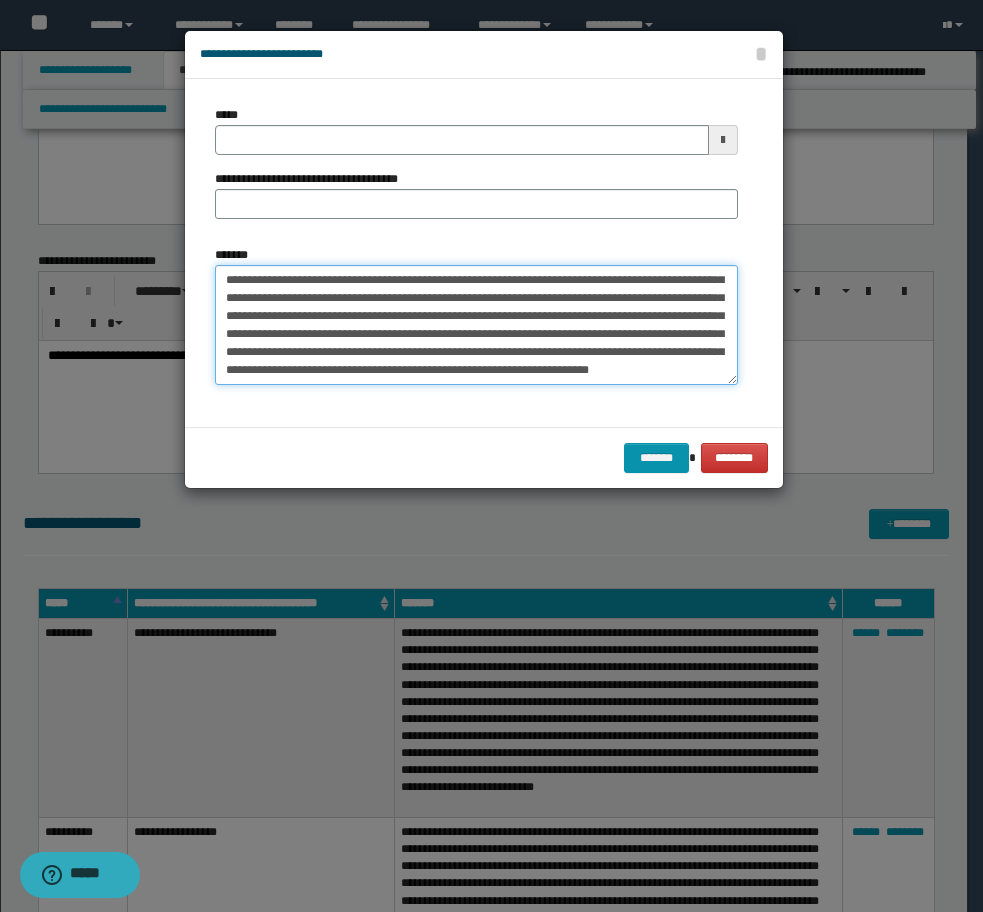 scroll, scrollTop: 0, scrollLeft: 0, axis: both 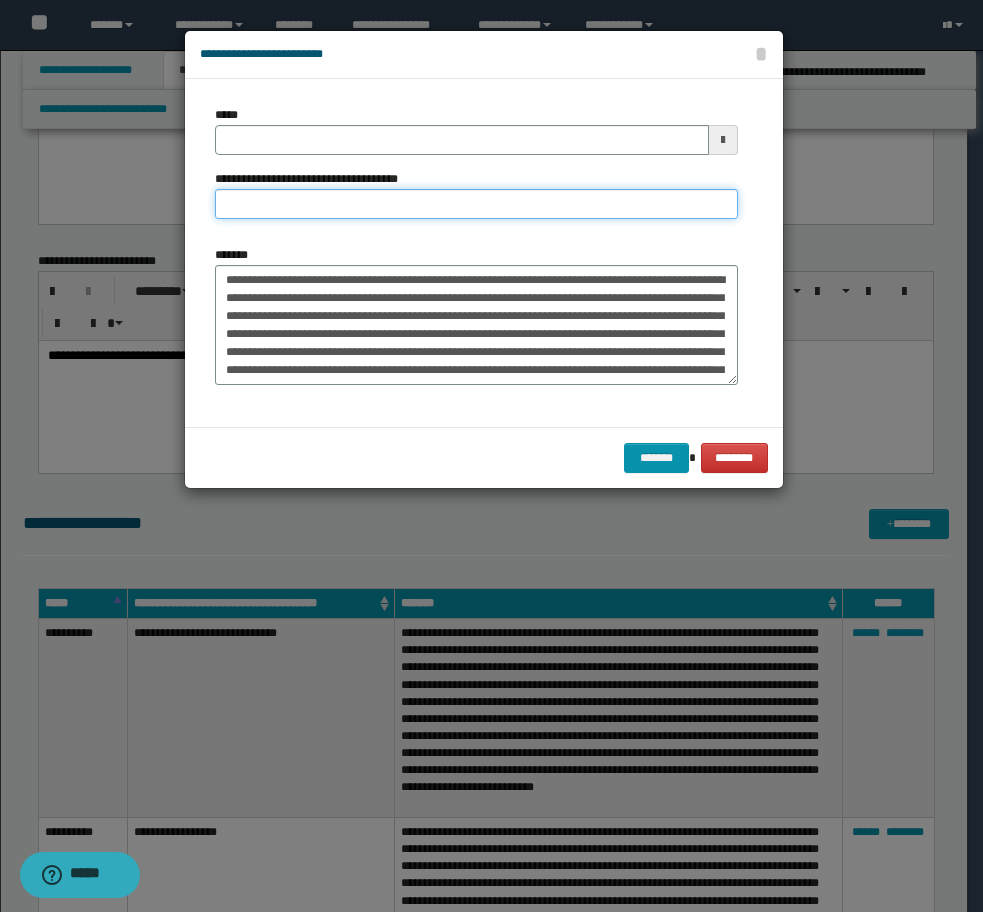 click on "**********" at bounding box center [476, 204] 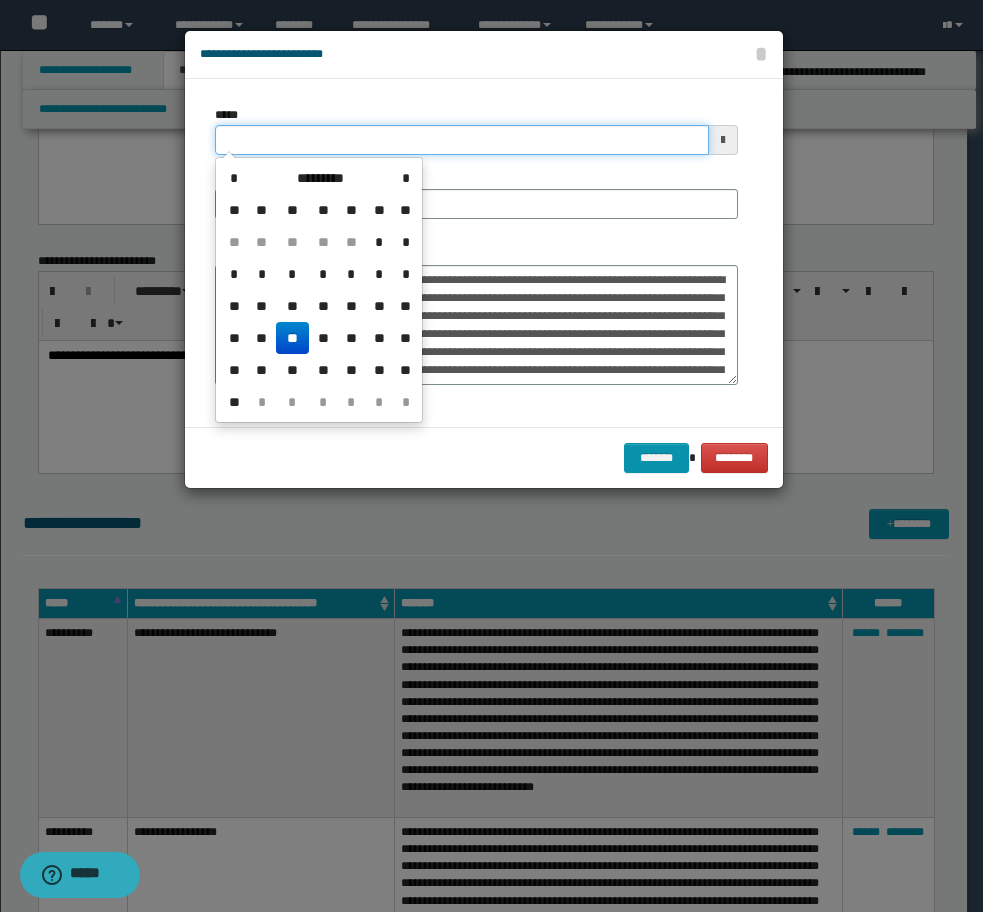 click on "*****" at bounding box center [462, 140] 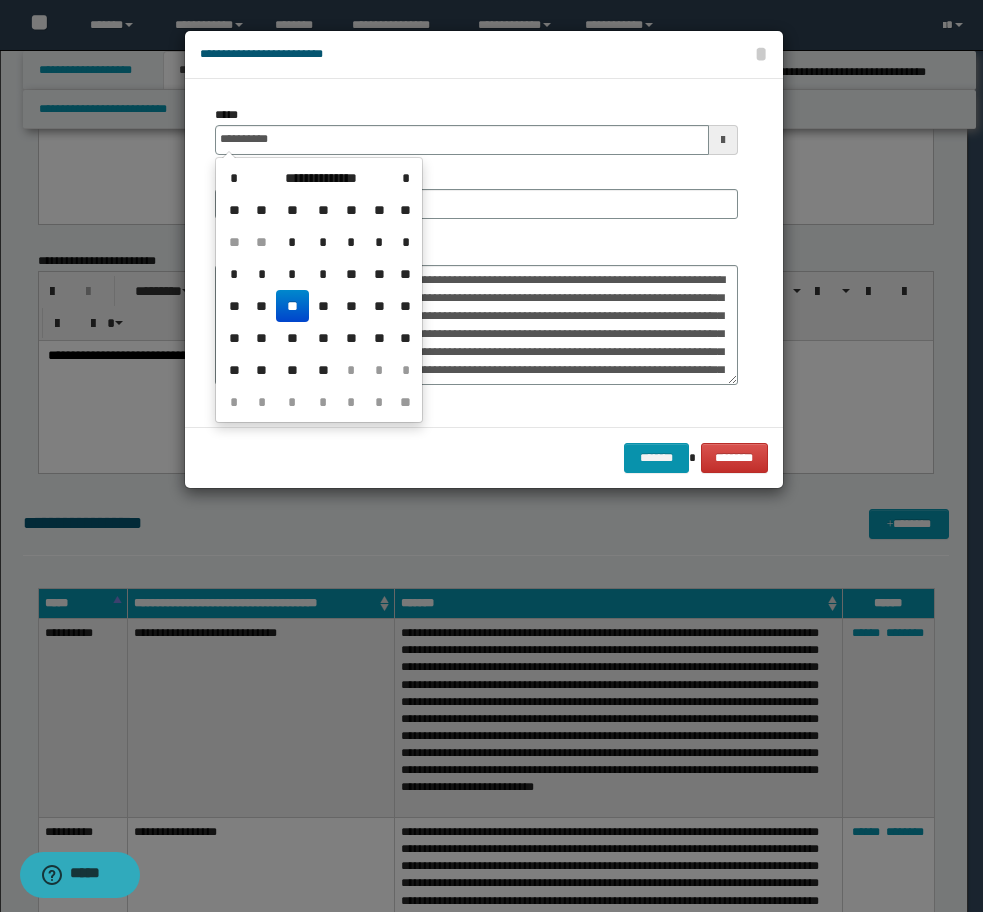 drag, startPoint x: 289, startPoint y: 310, endPoint x: 344, endPoint y: 255, distance: 77.781746 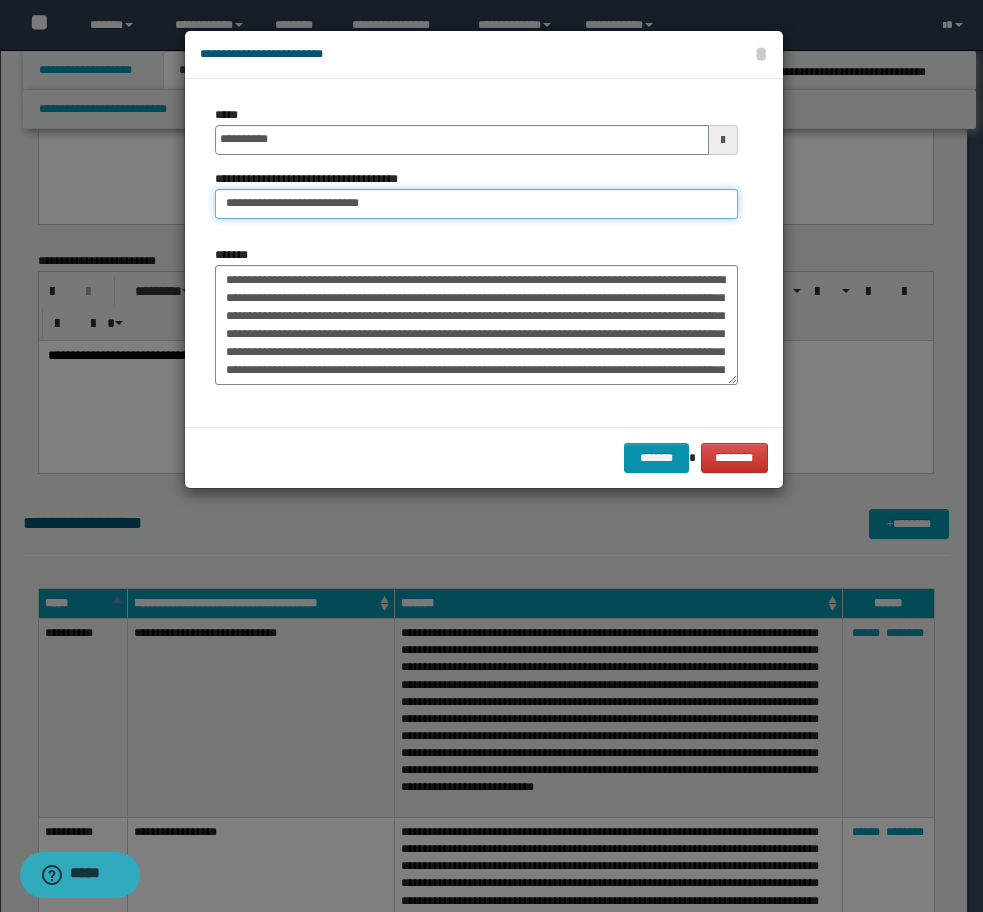 click on "**********" at bounding box center (476, 204) 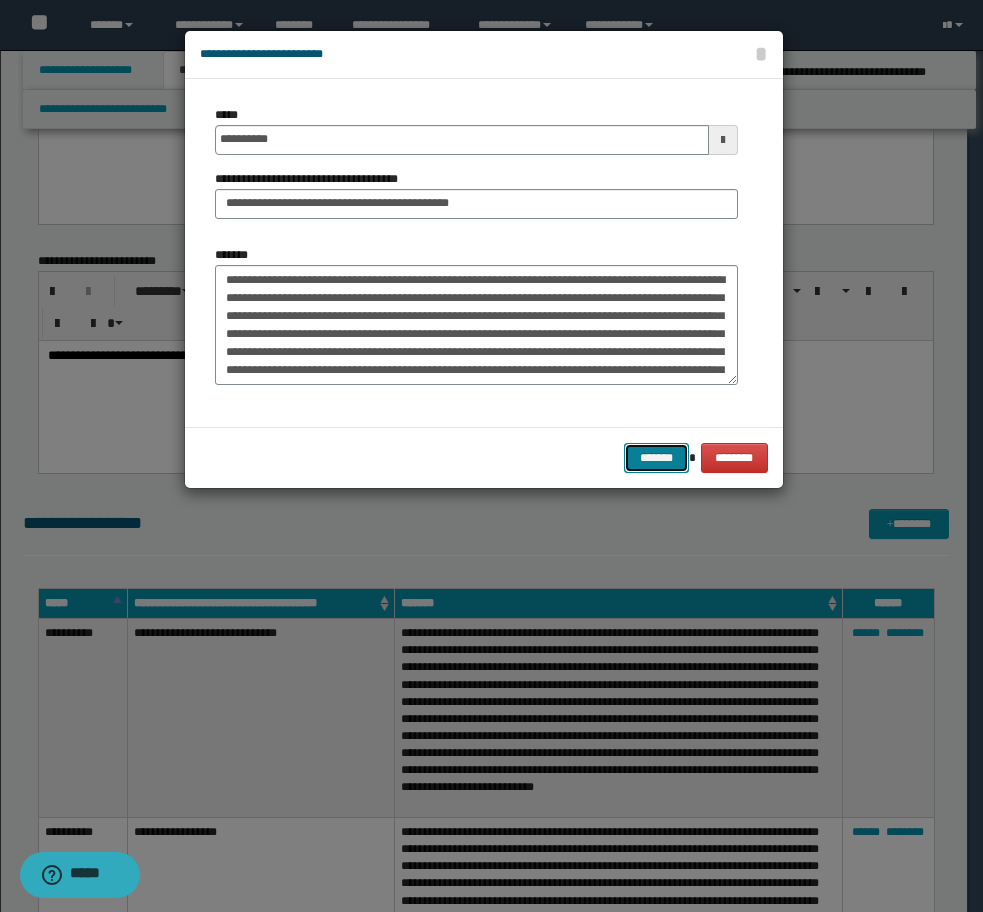 click on "*******" at bounding box center [656, 458] 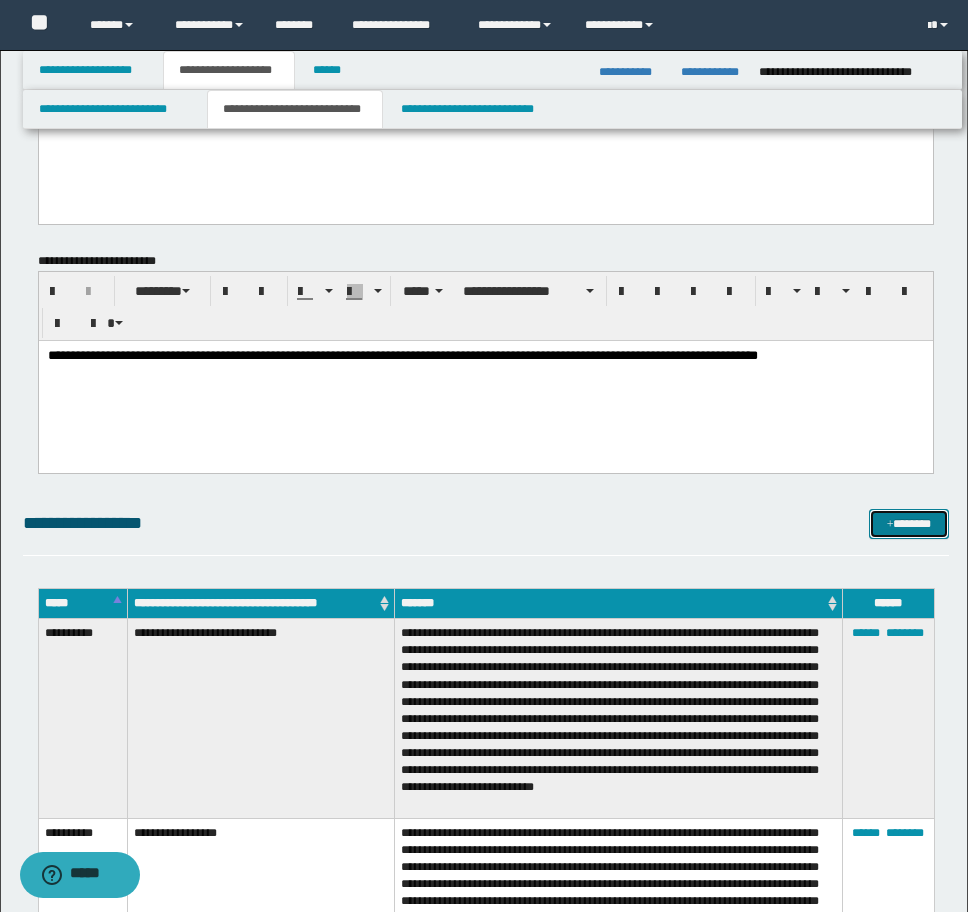 click on "*******" at bounding box center [909, 524] 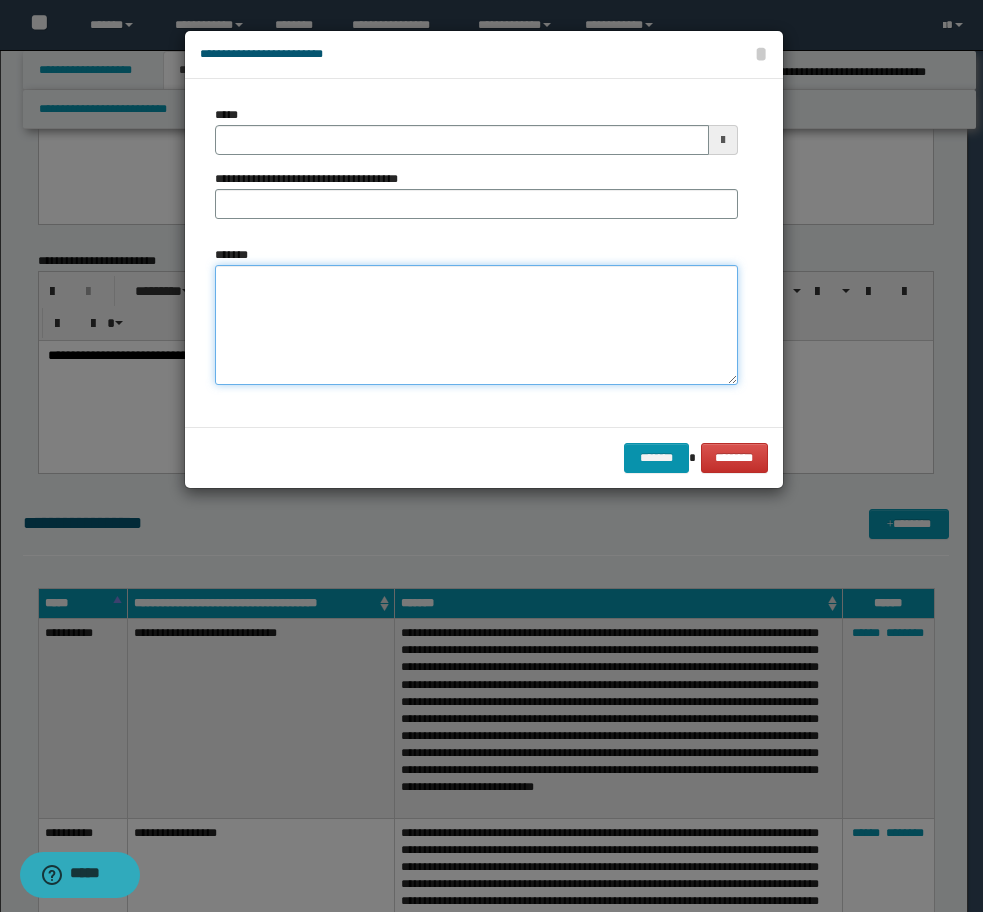 click on "*******" at bounding box center [476, 325] 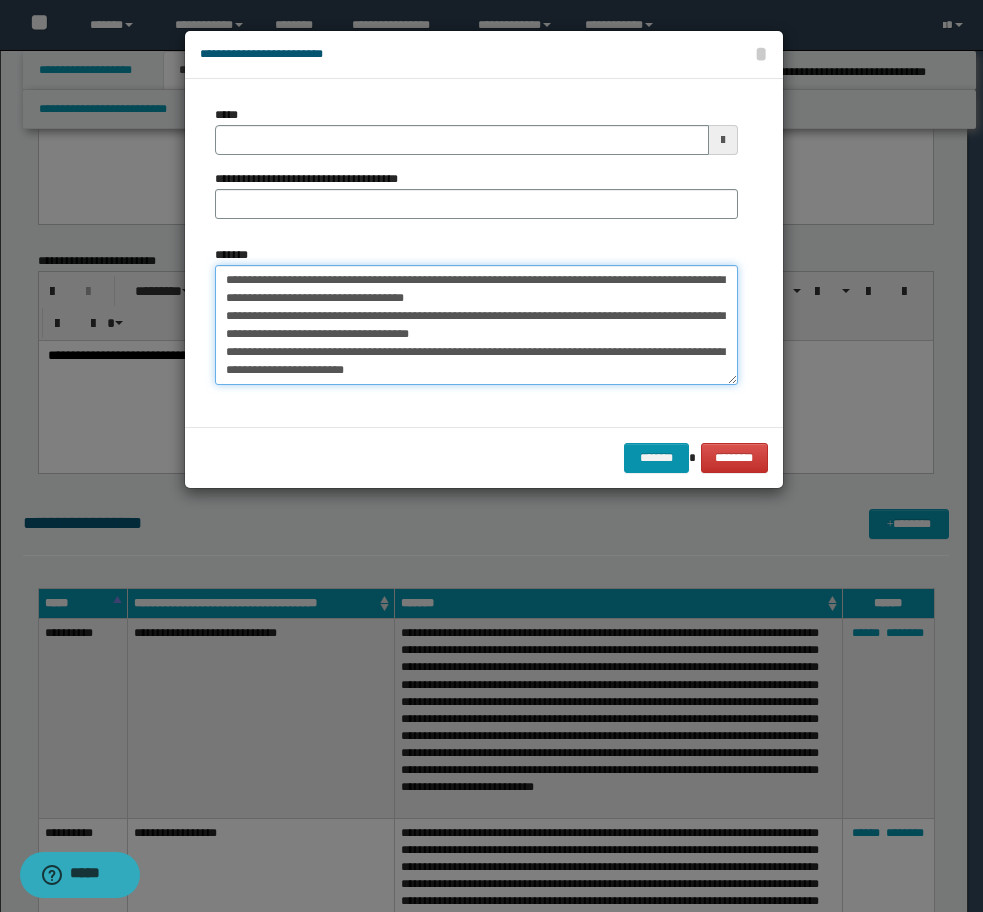 scroll, scrollTop: 336, scrollLeft: 0, axis: vertical 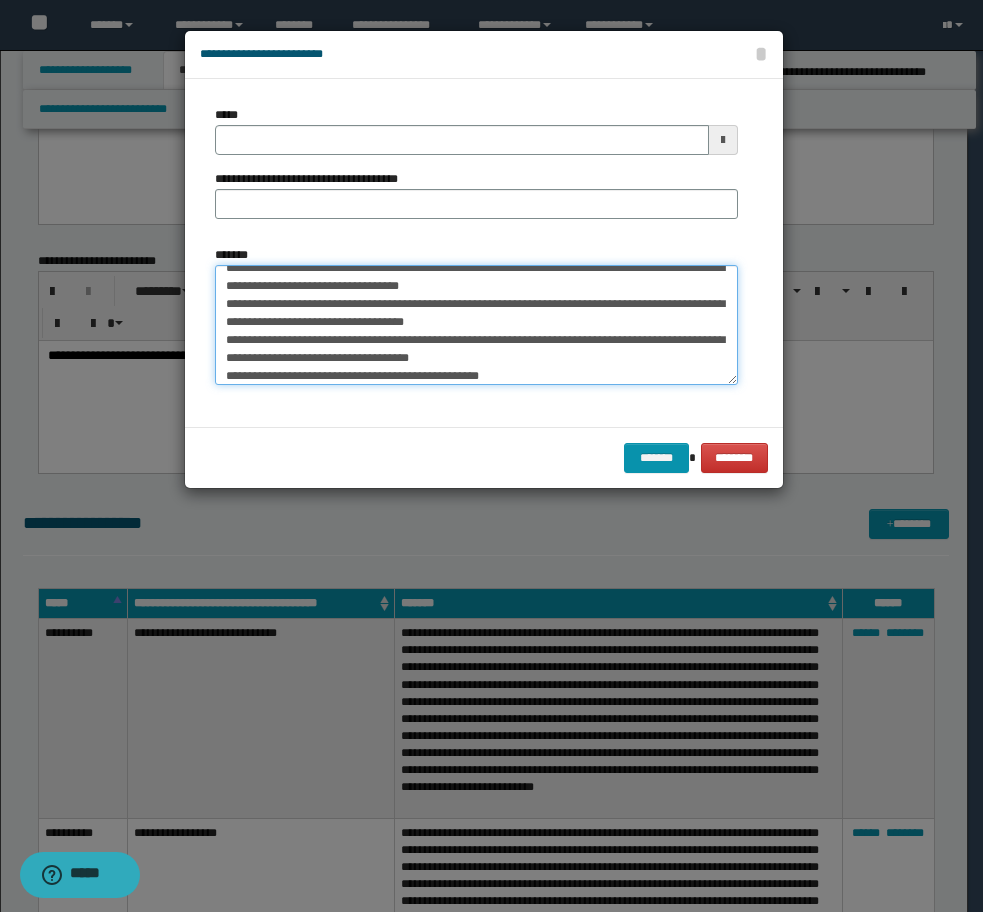 click on "*******" at bounding box center [476, 325] 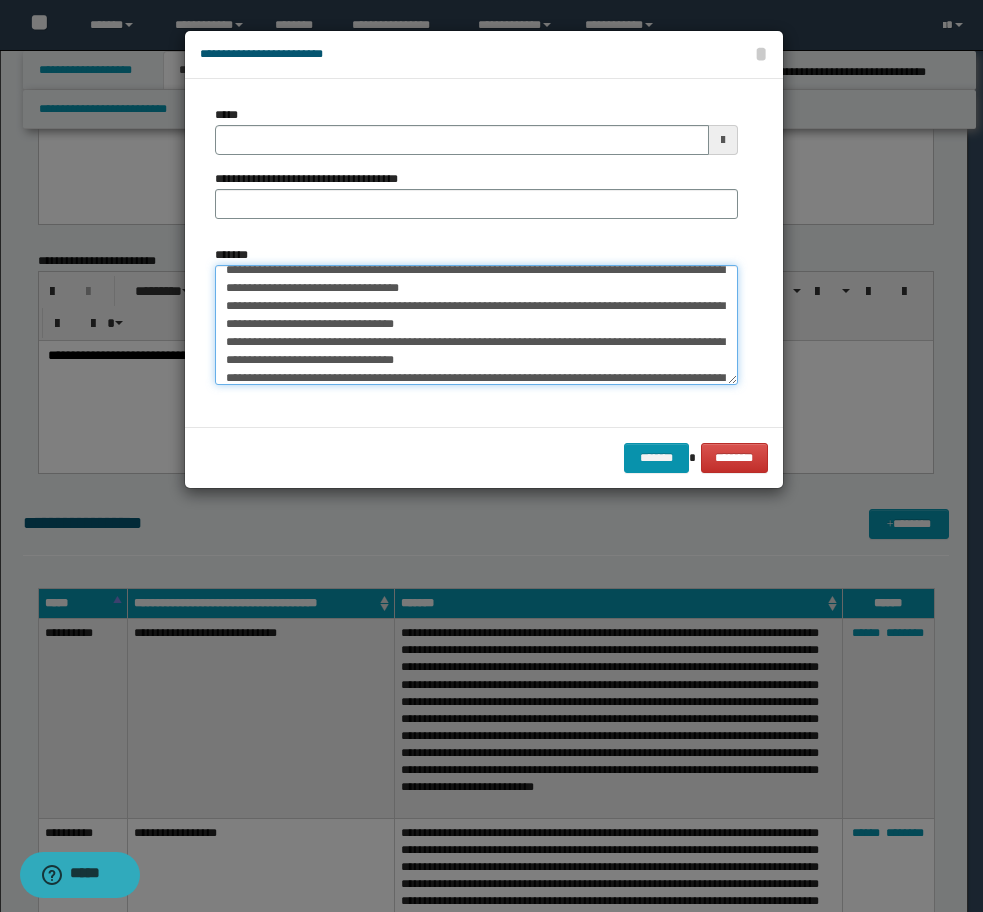 scroll, scrollTop: 0, scrollLeft: 0, axis: both 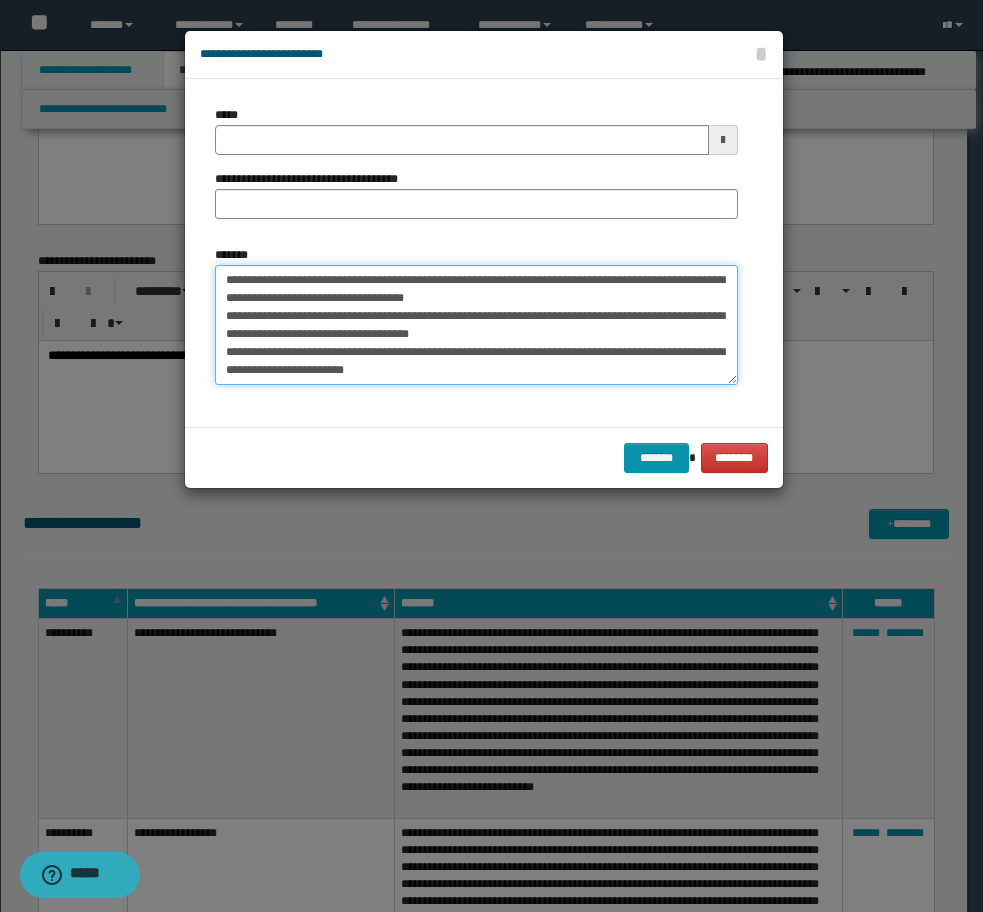 click on "*******" at bounding box center [476, 325] 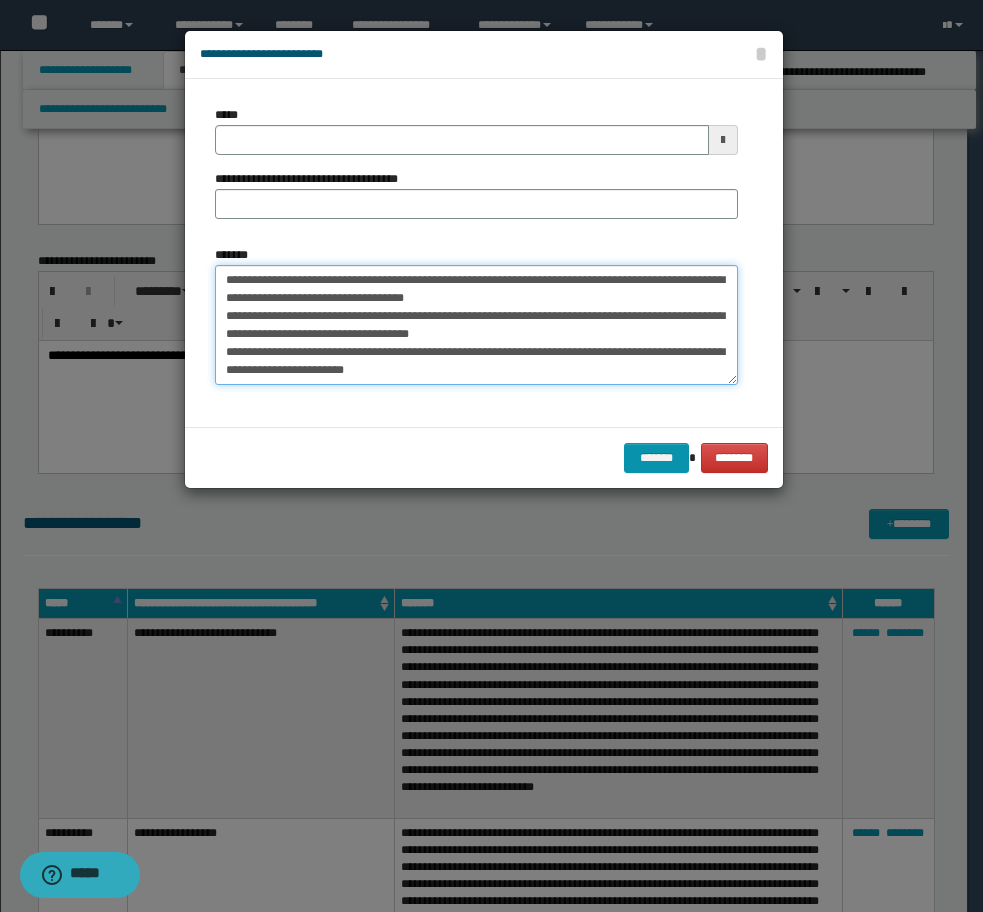 click on "*******" at bounding box center (476, 325) 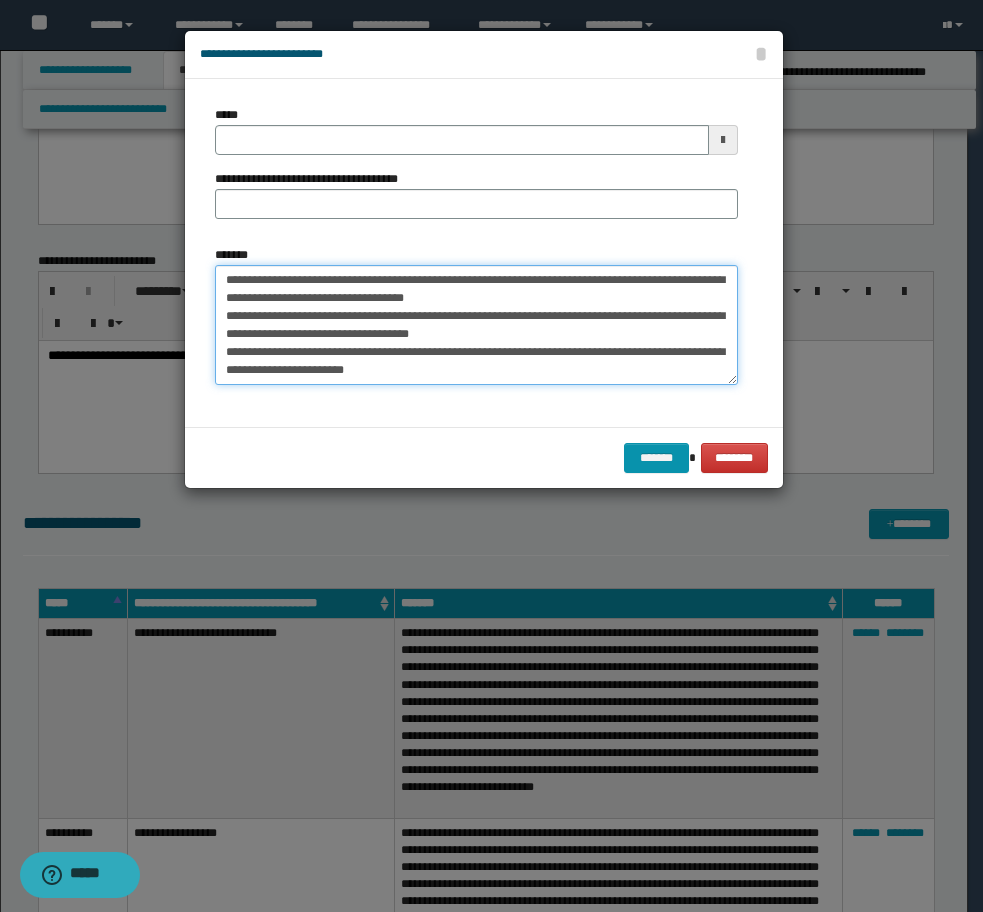 click on "*******" at bounding box center (476, 325) 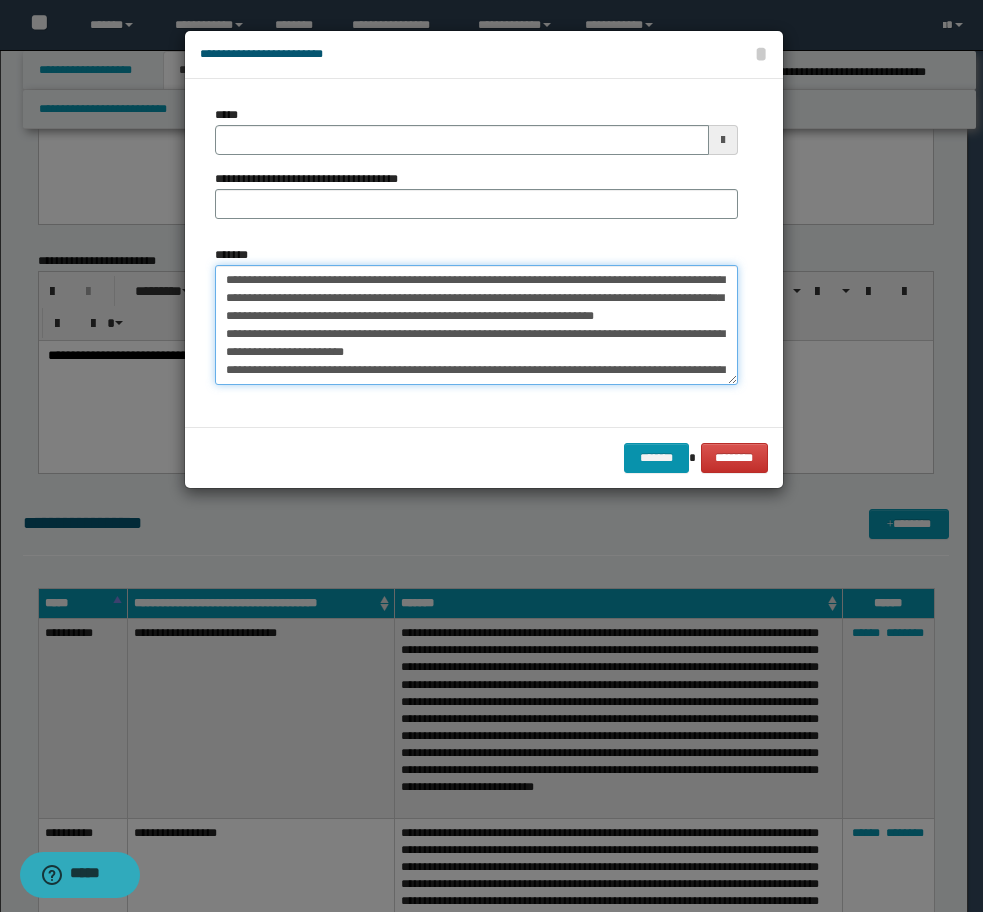 click on "*******" at bounding box center [476, 325] 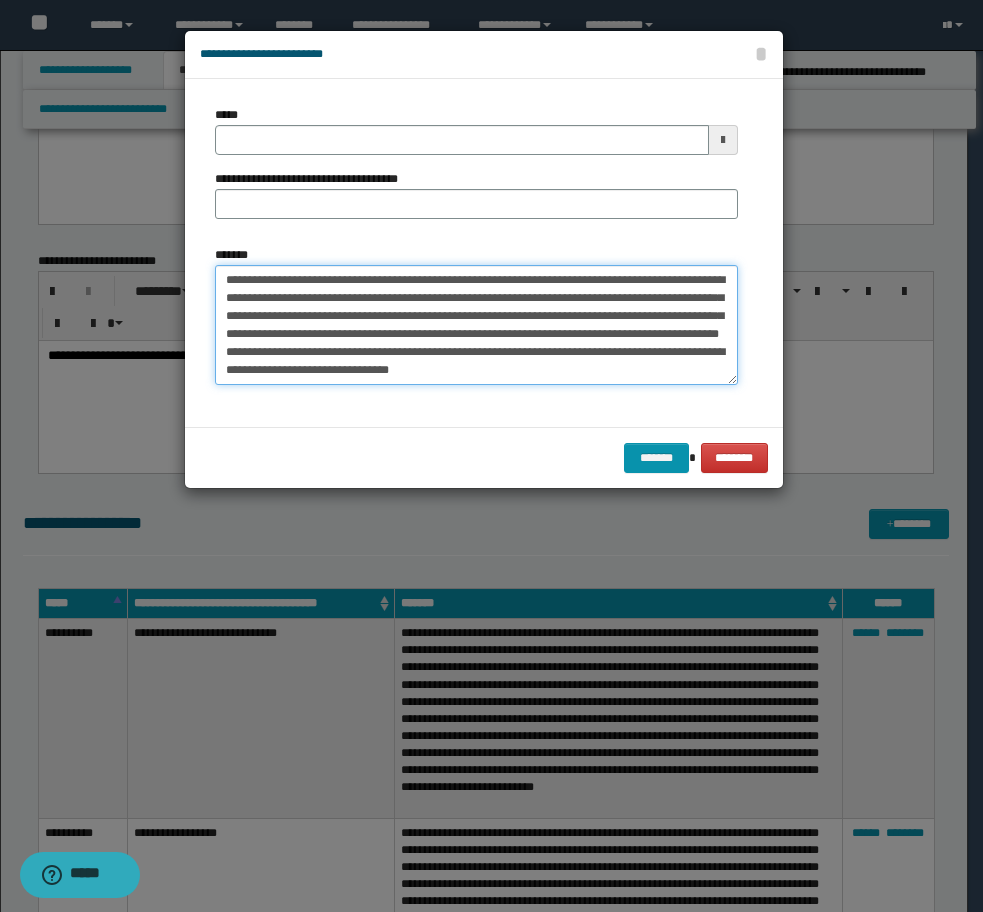 click on "*******" at bounding box center [476, 325] 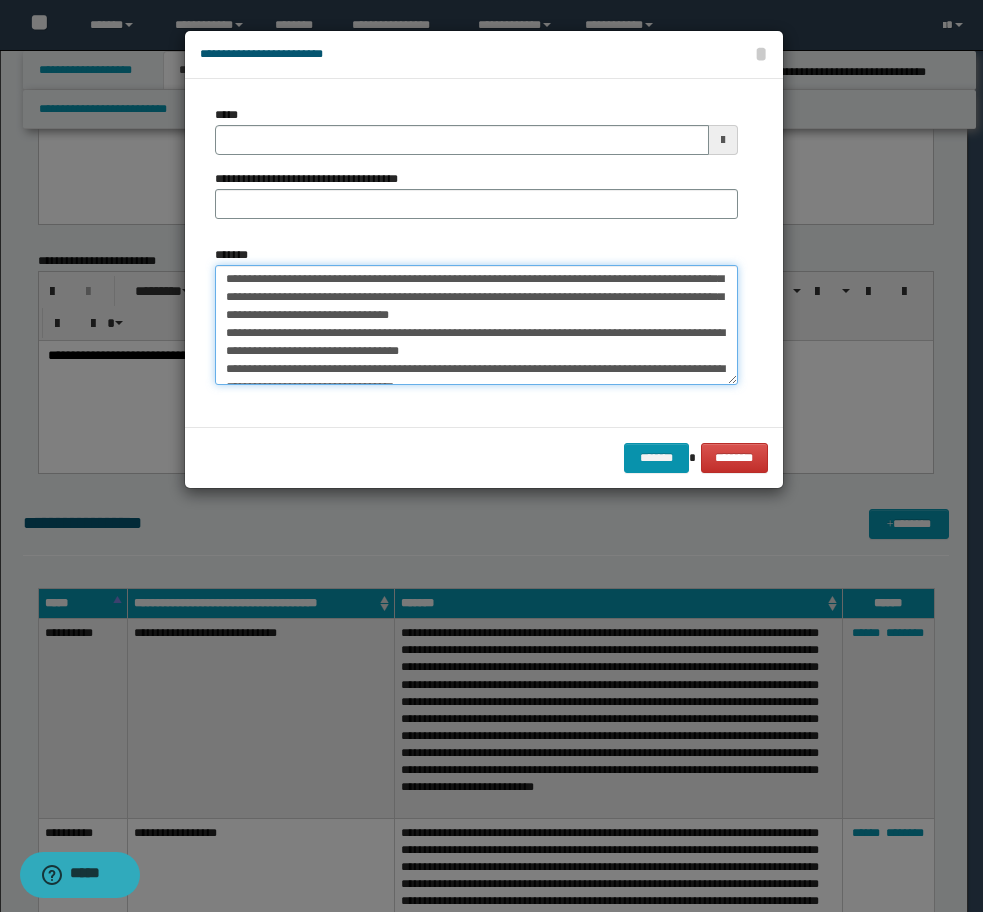 scroll, scrollTop: 80, scrollLeft: 0, axis: vertical 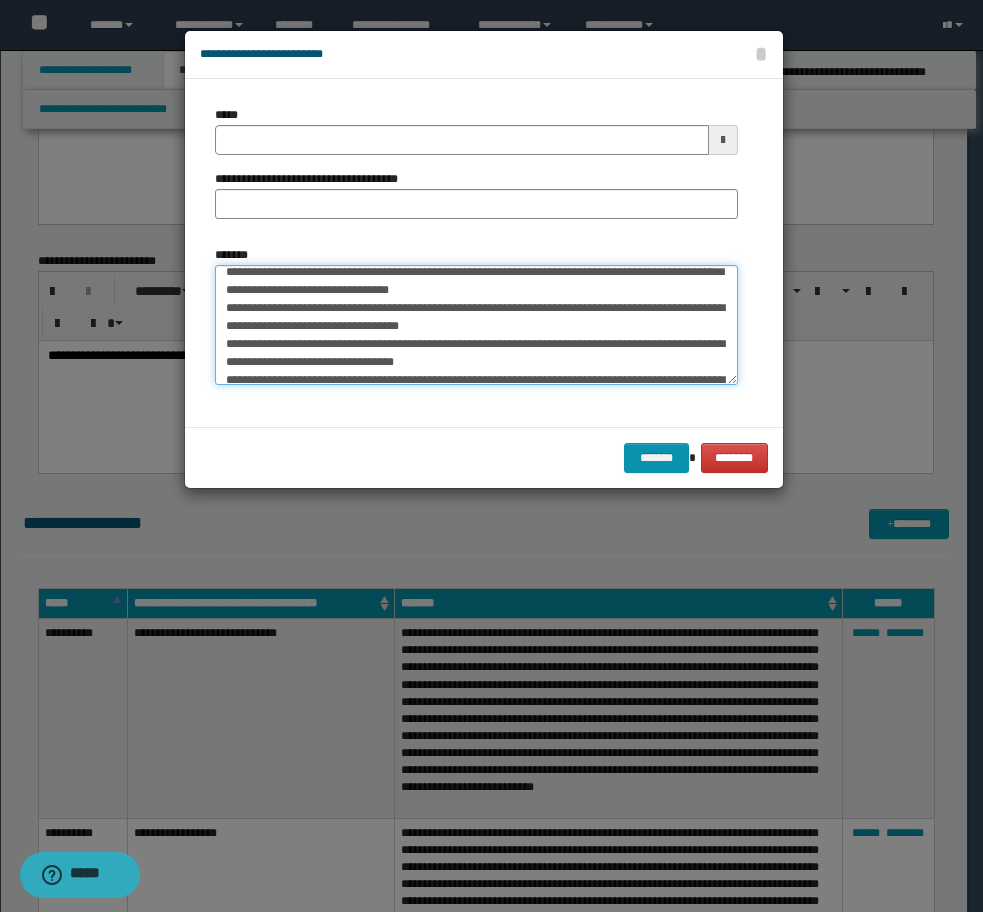 click on "*******" at bounding box center (476, 325) 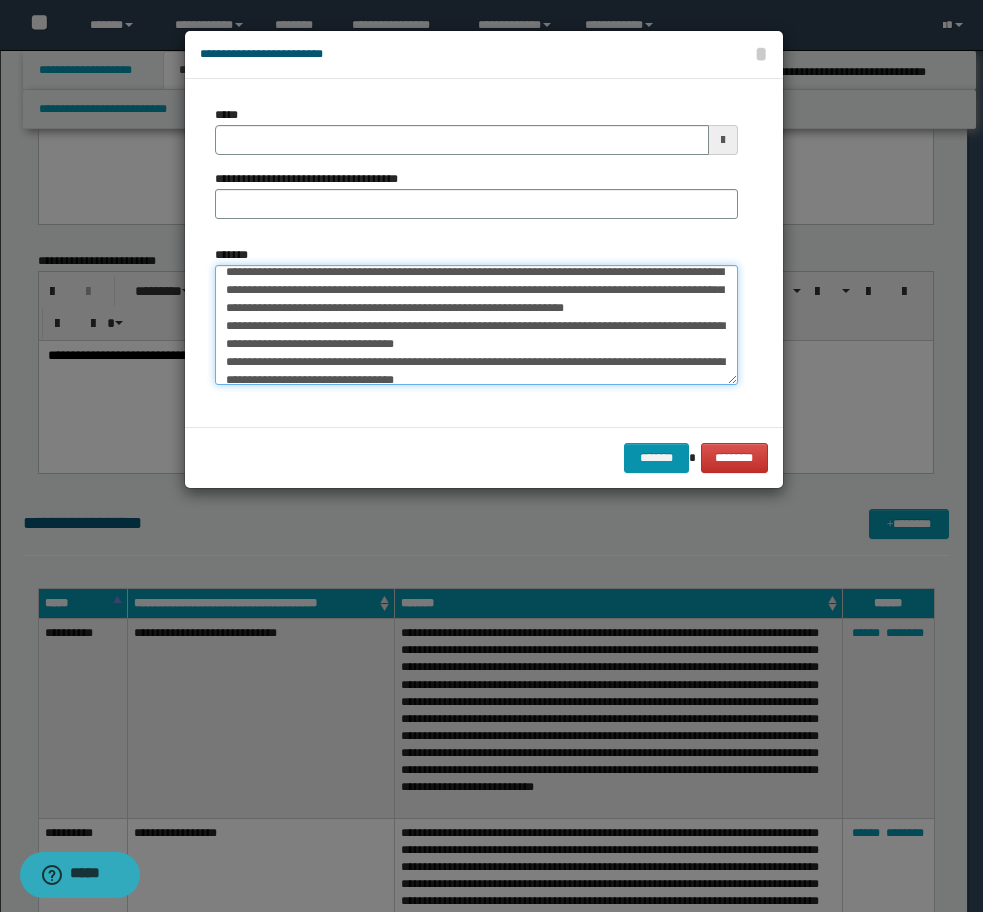 scroll, scrollTop: 62, scrollLeft: 0, axis: vertical 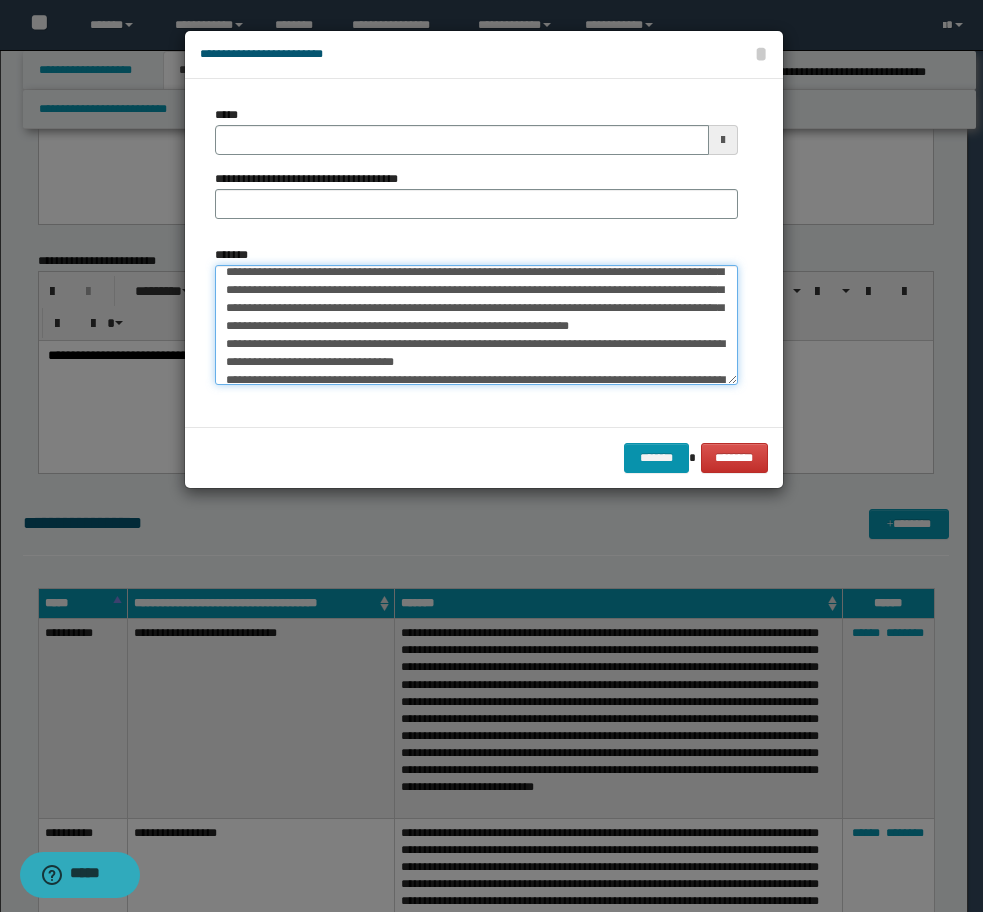 click on "*******" at bounding box center [476, 325] 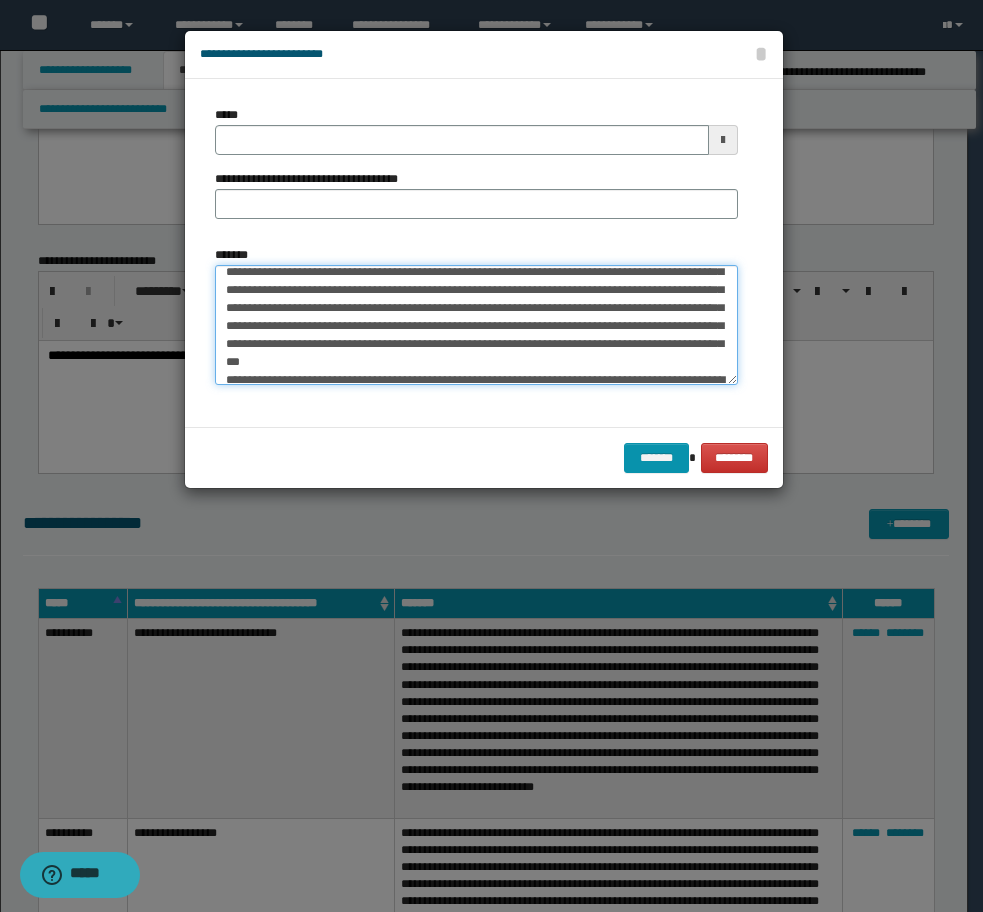 scroll, scrollTop: 44, scrollLeft: 0, axis: vertical 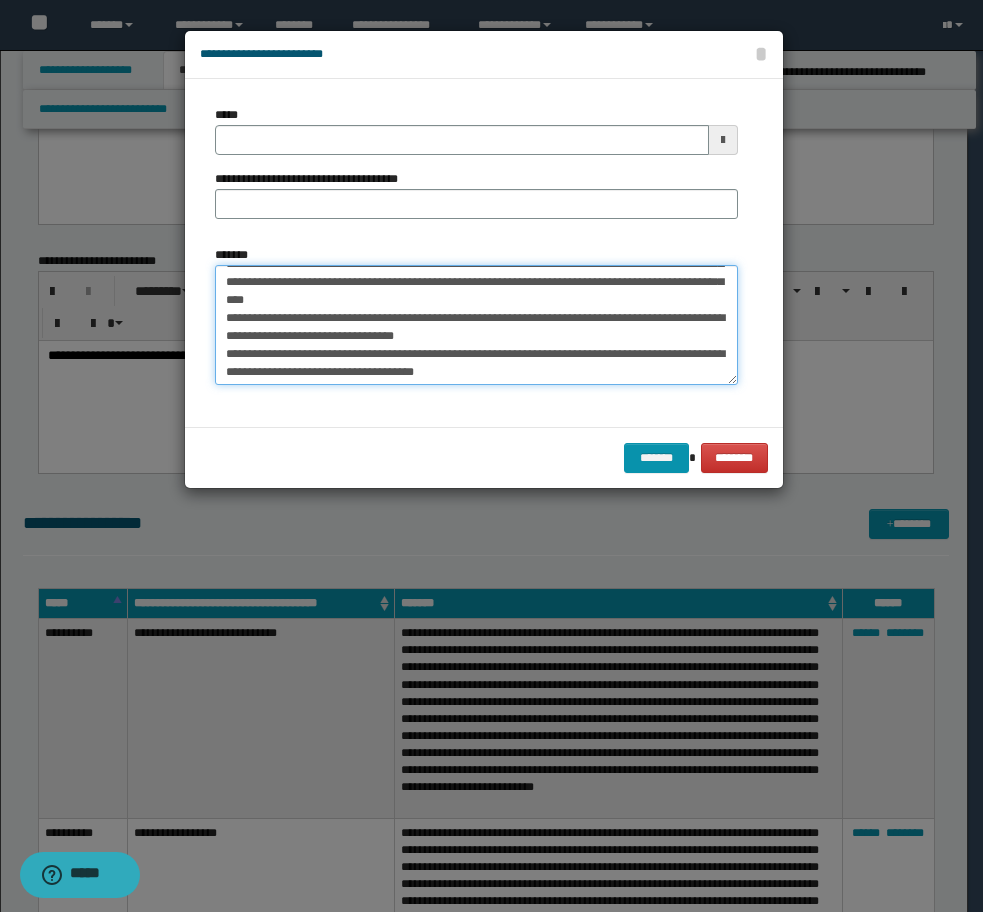click on "*******" at bounding box center [476, 325] 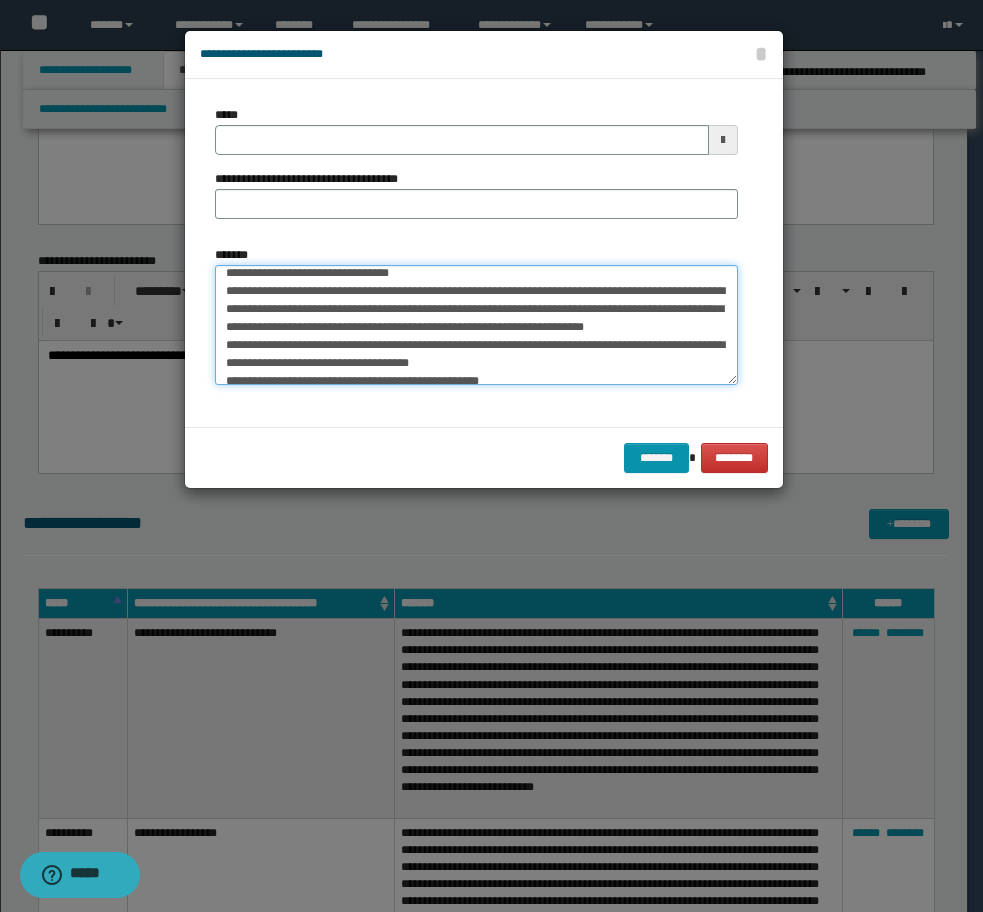 scroll, scrollTop: 206, scrollLeft: 0, axis: vertical 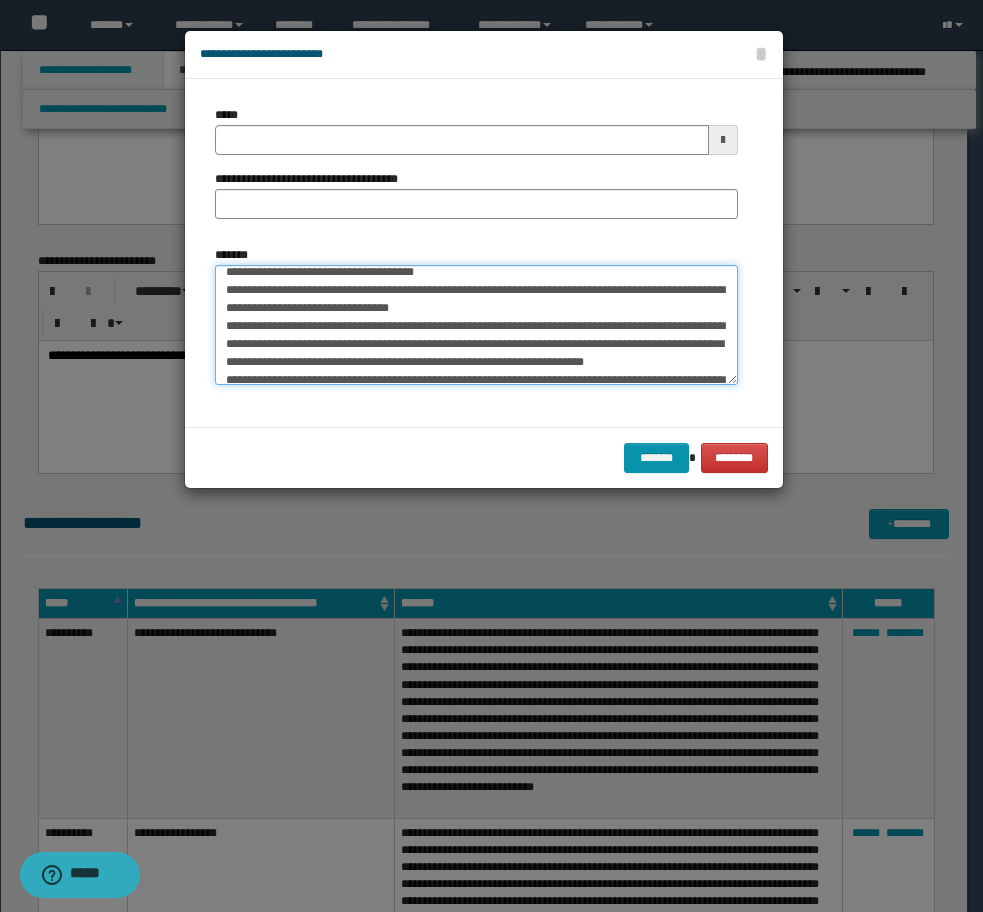 click on "*******" at bounding box center (476, 325) 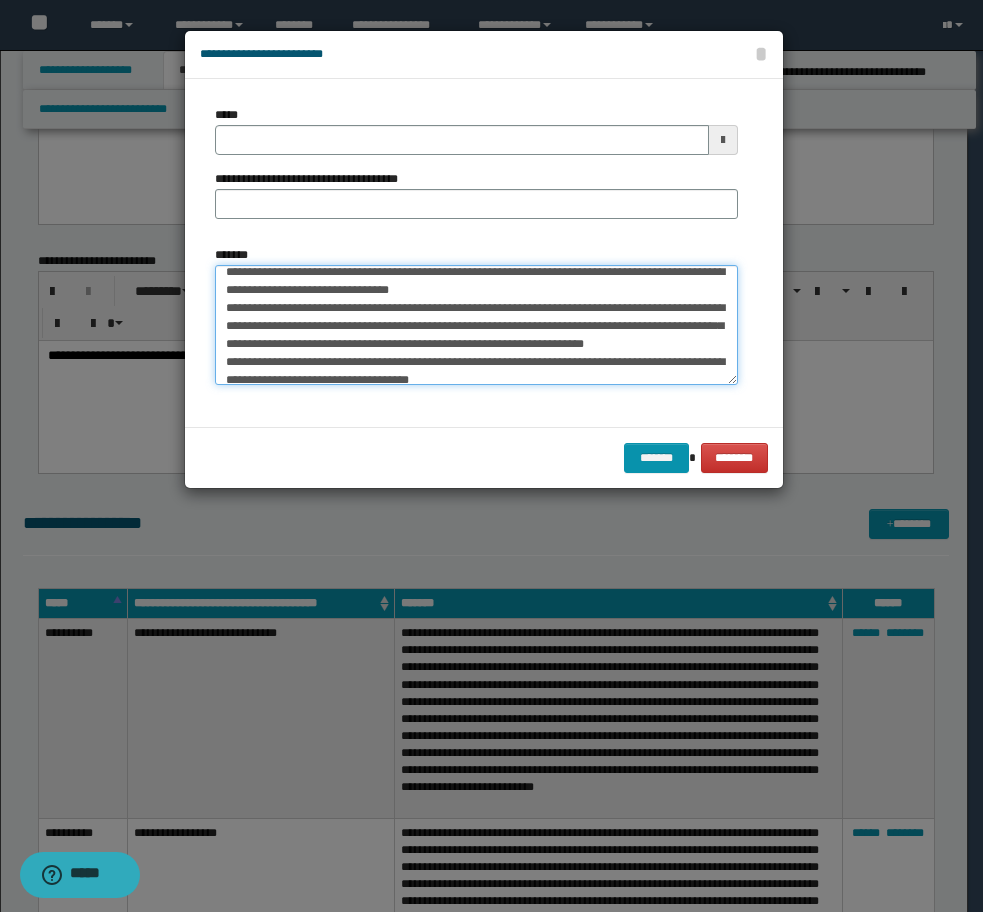scroll, scrollTop: 188, scrollLeft: 0, axis: vertical 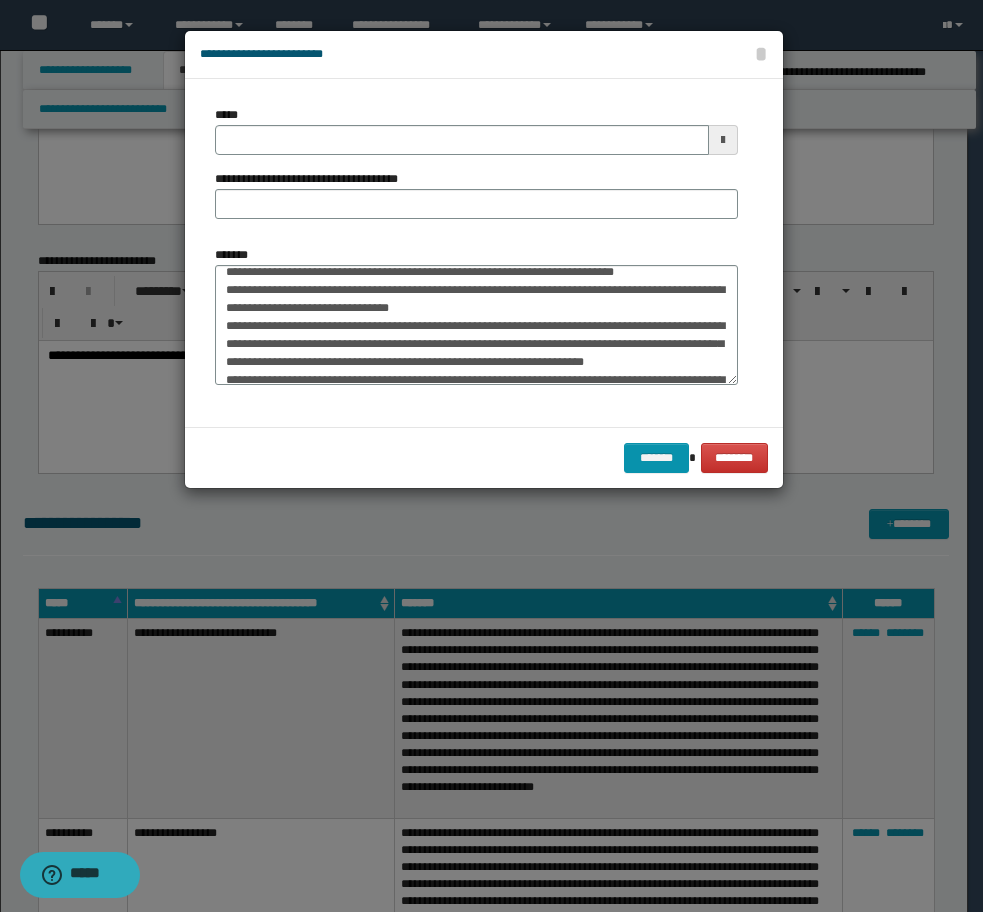 click on "*******" at bounding box center (476, 315) 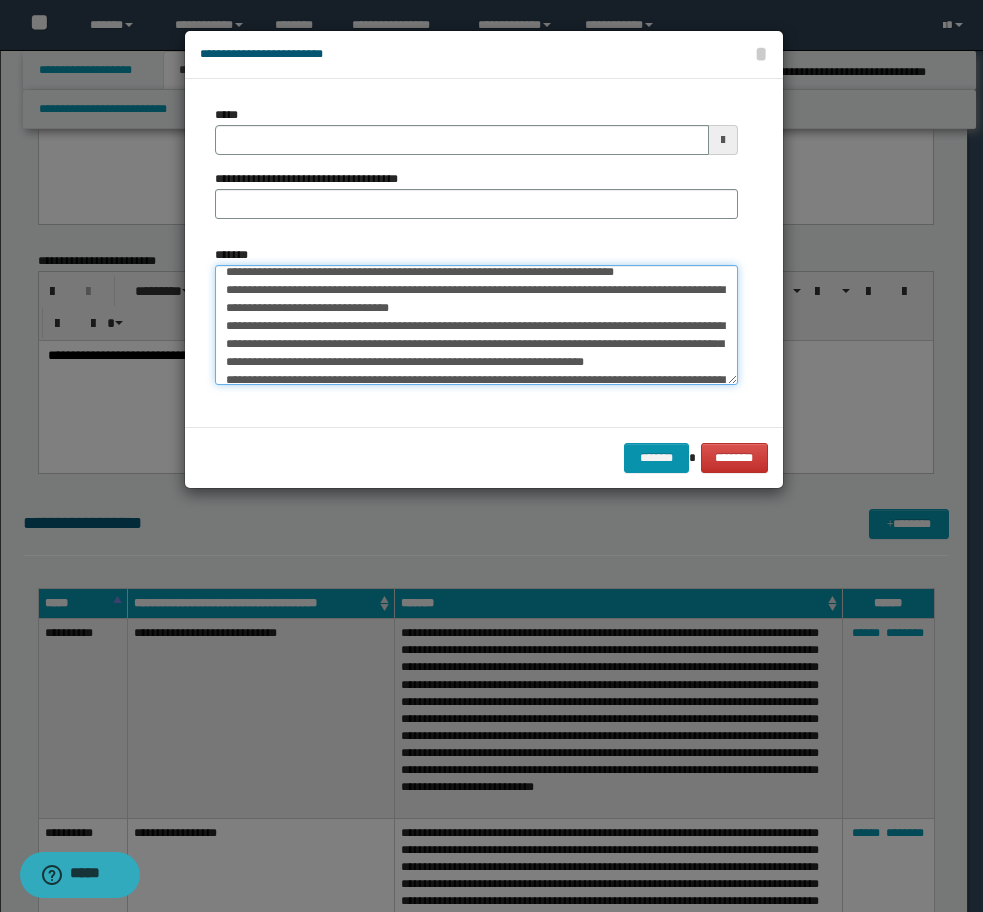 click on "*******" at bounding box center [476, 325] 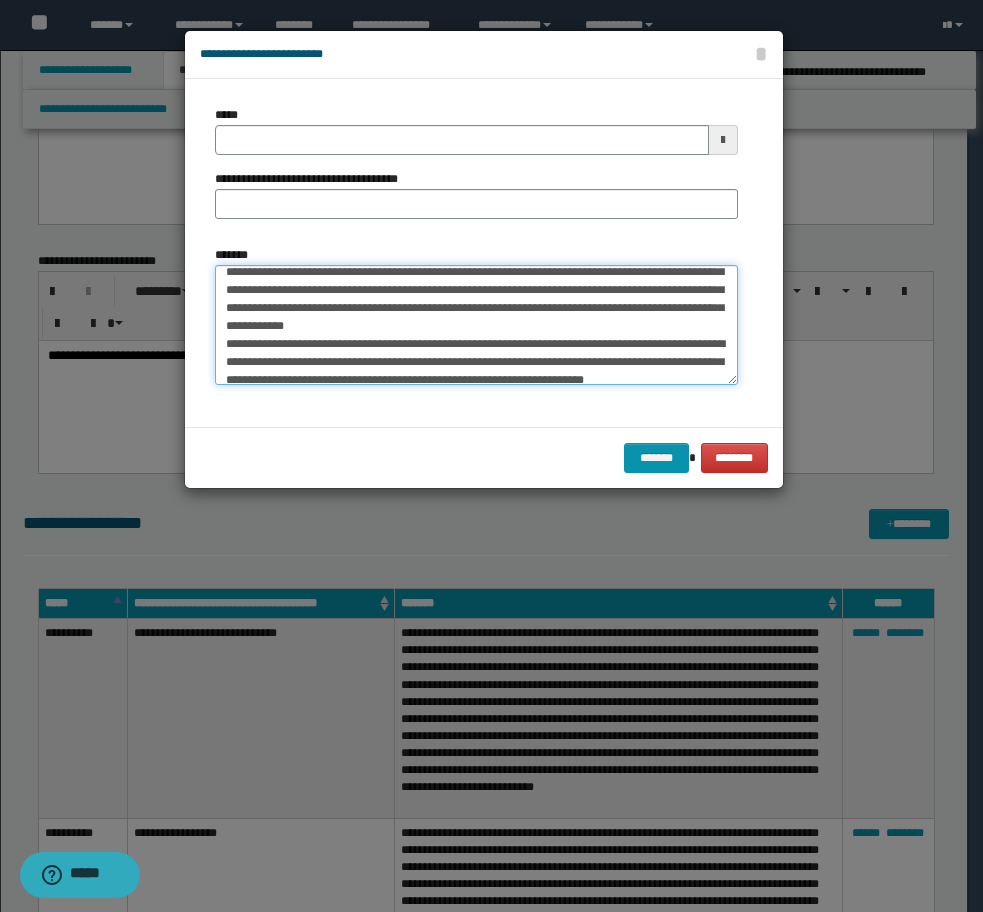 scroll, scrollTop: 270, scrollLeft: 0, axis: vertical 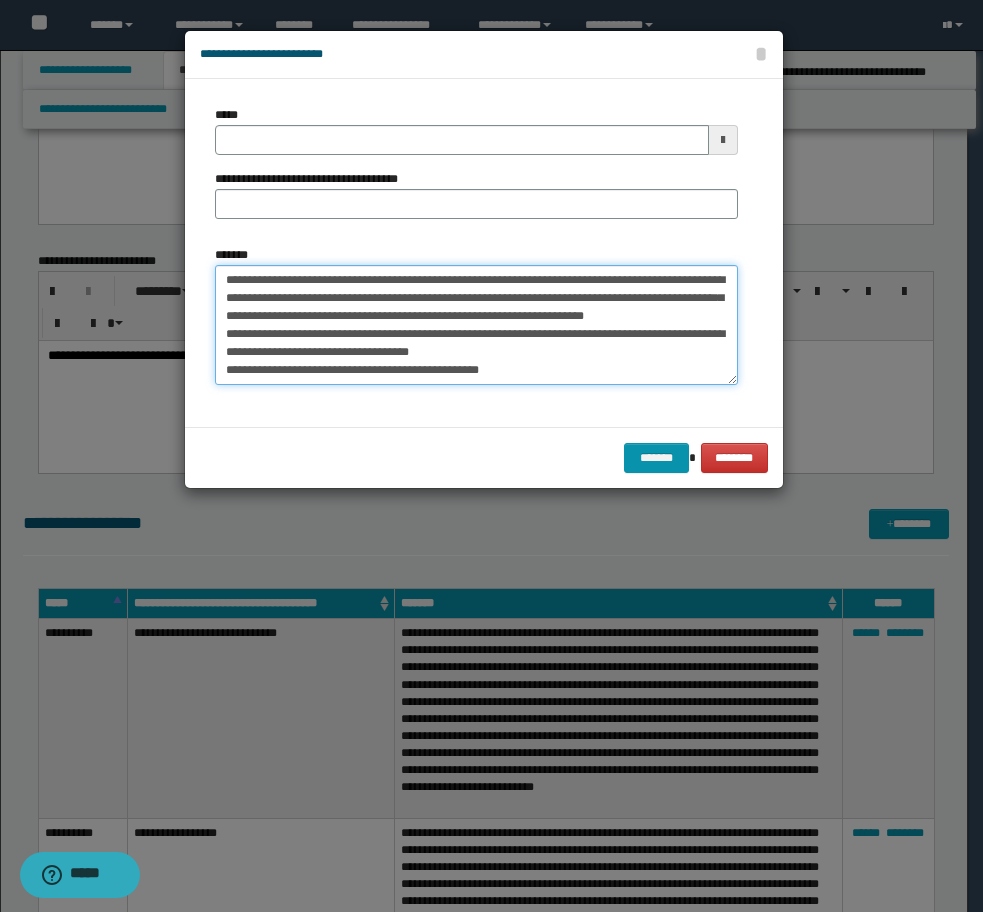 click on "*******" at bounding box center (476, 325) 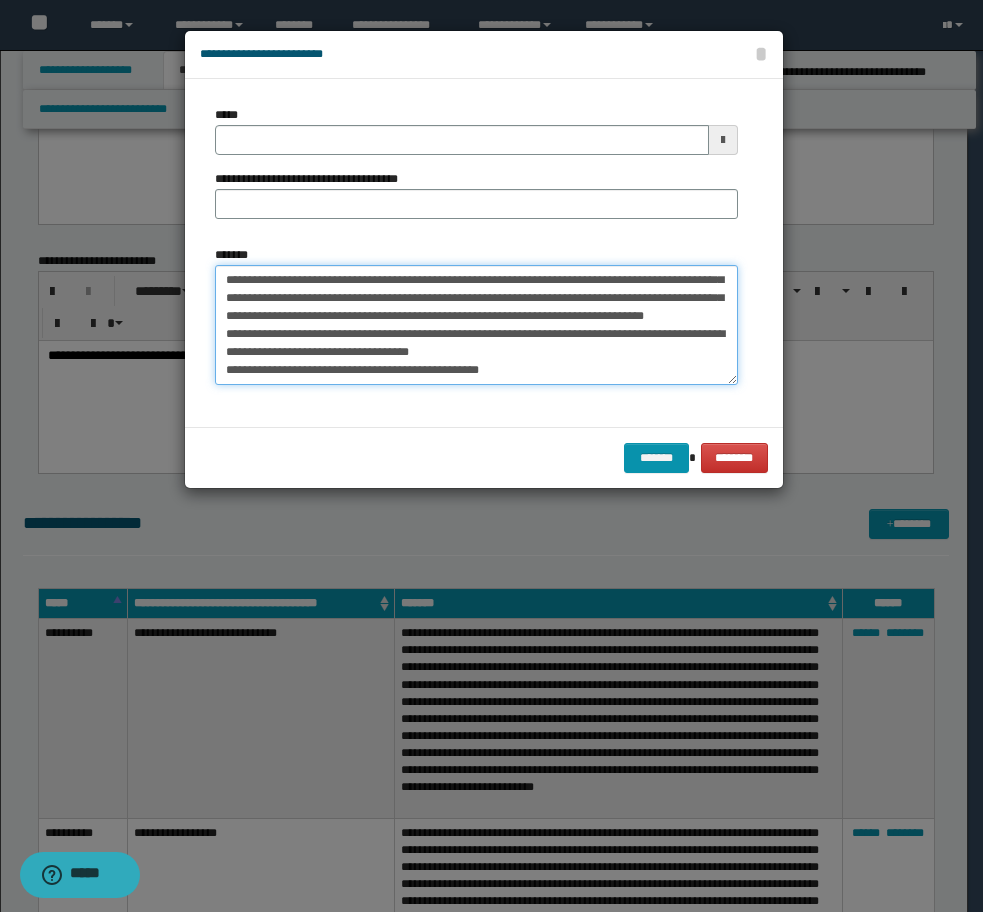 scroll, scrollTop: 252, scrollLeft: 0, axis: vertical 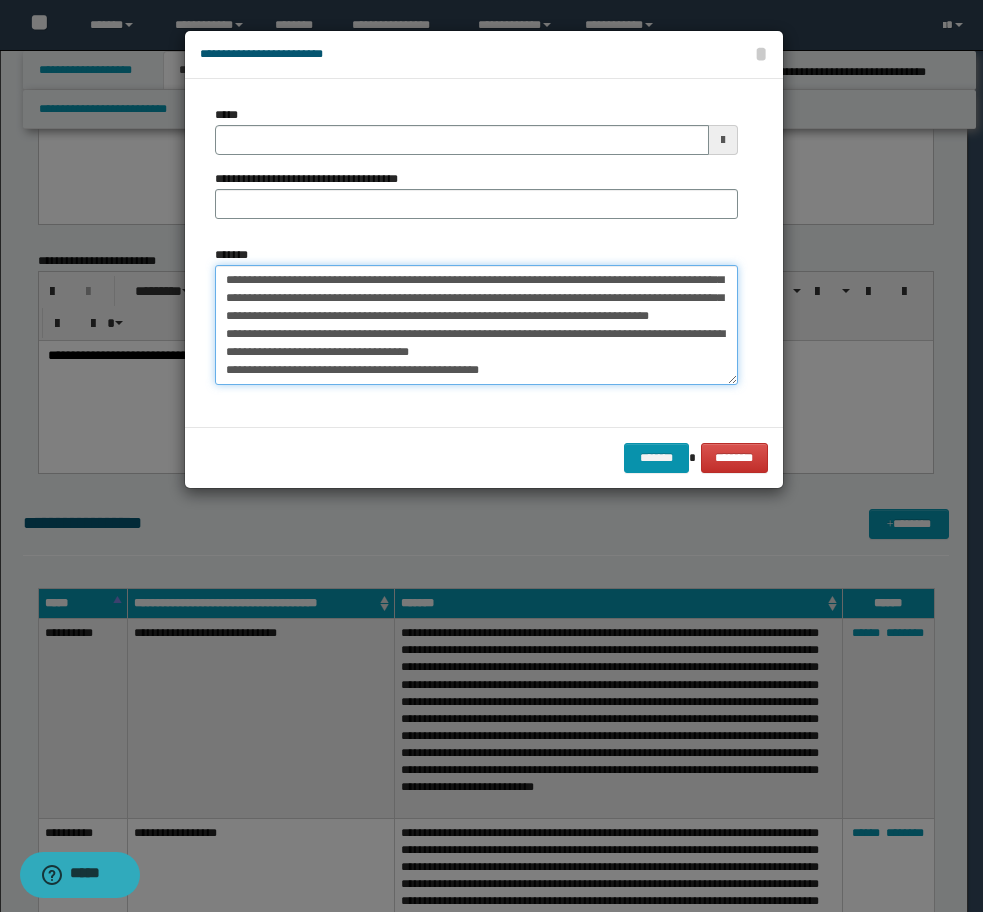 click on "*******" at bounding box center [476, 325] 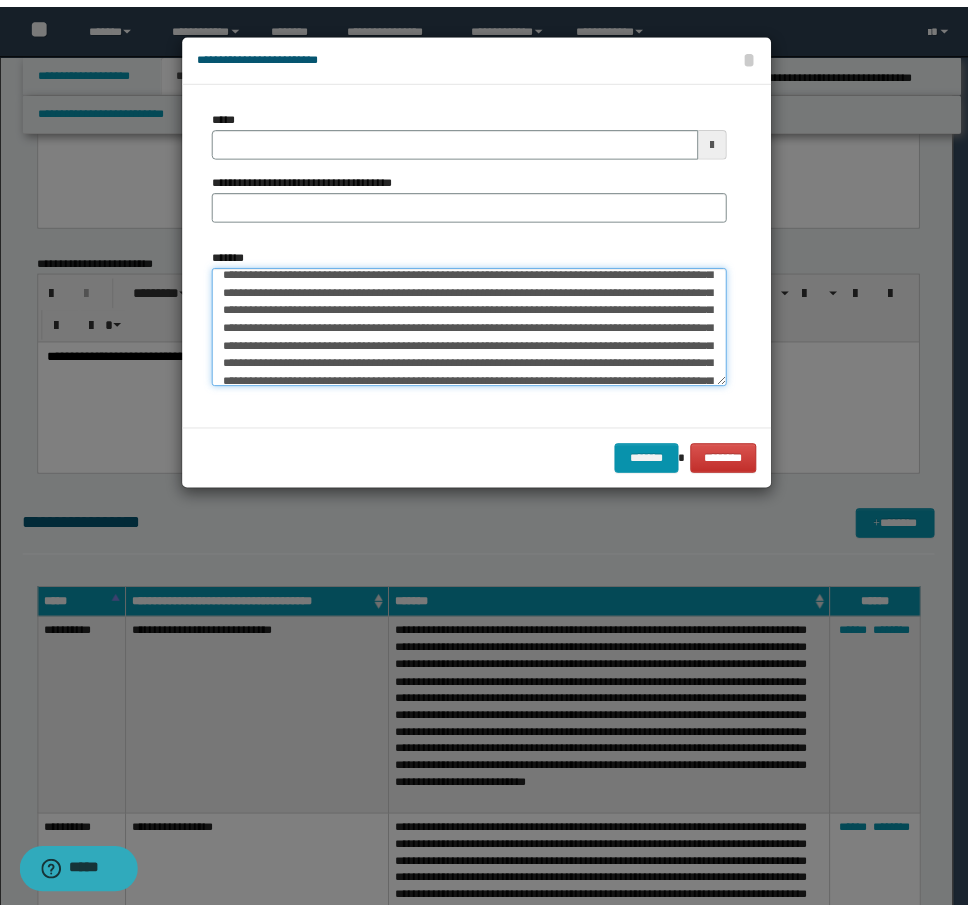 scroll, scrollTop: 0, scrollLeft: 0, axis: both 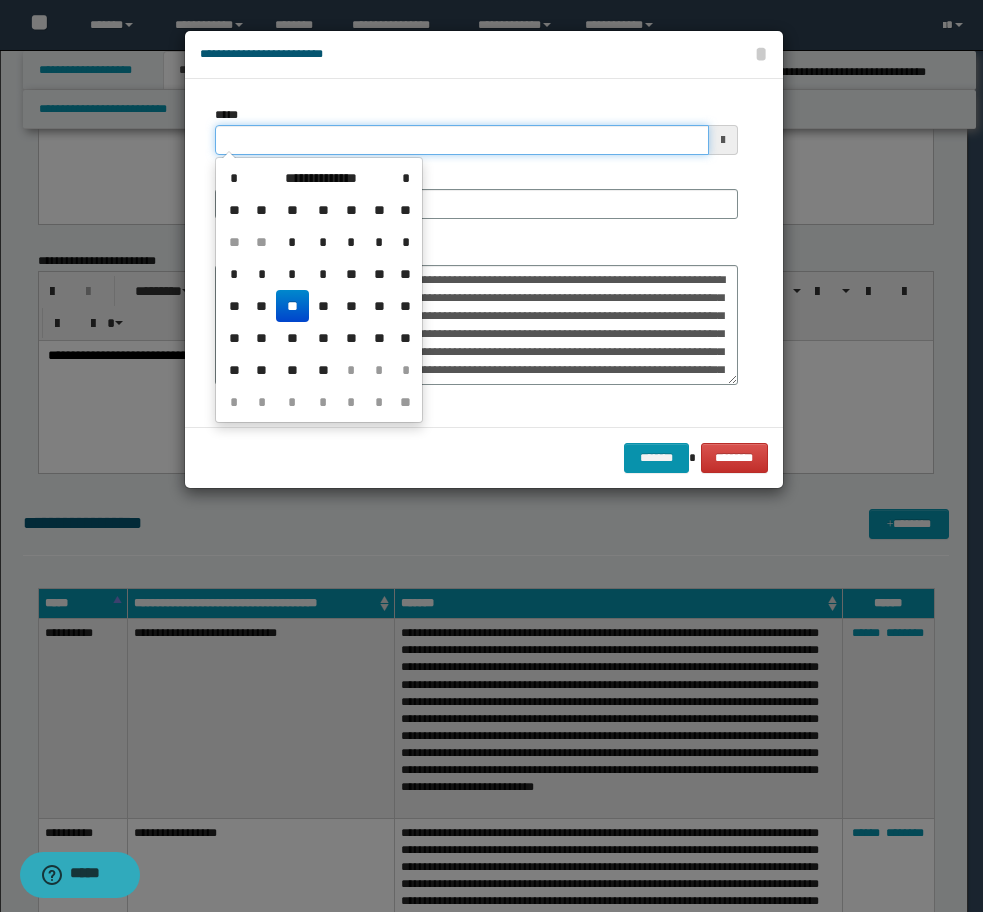 click on "*****" at bounding box center [462, 140] 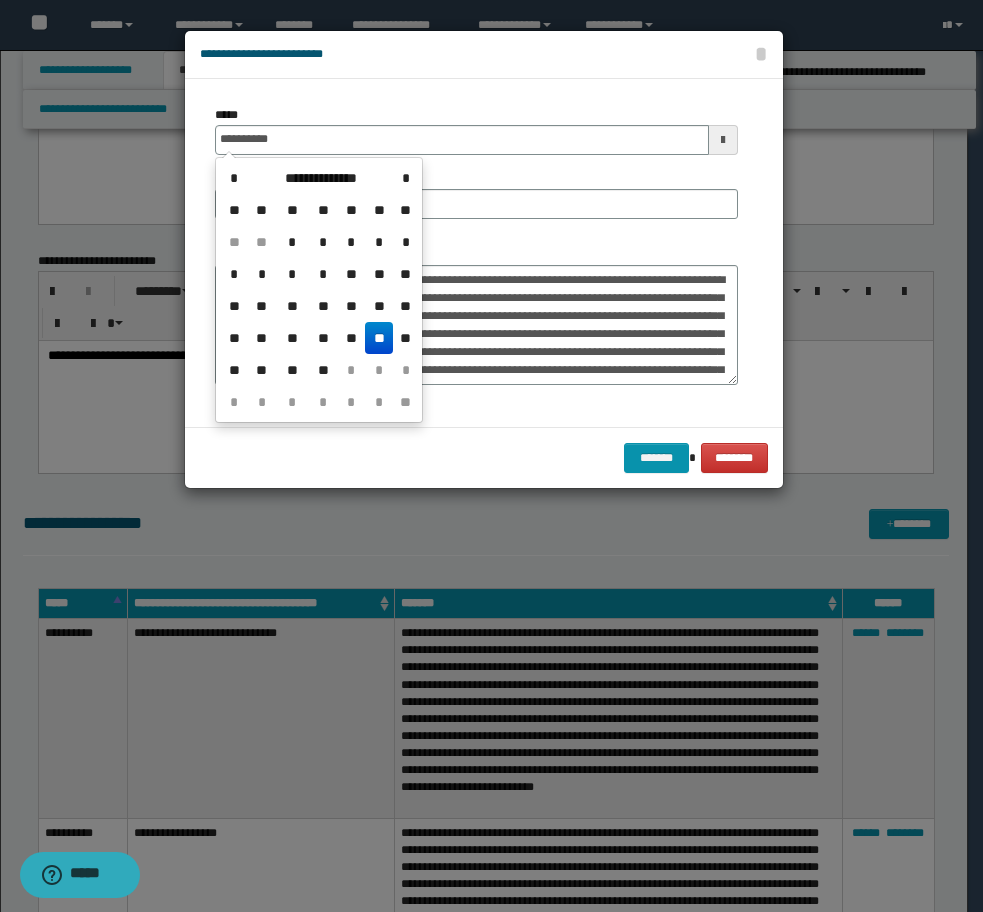 click on "**" at bounding box center (379, 338) 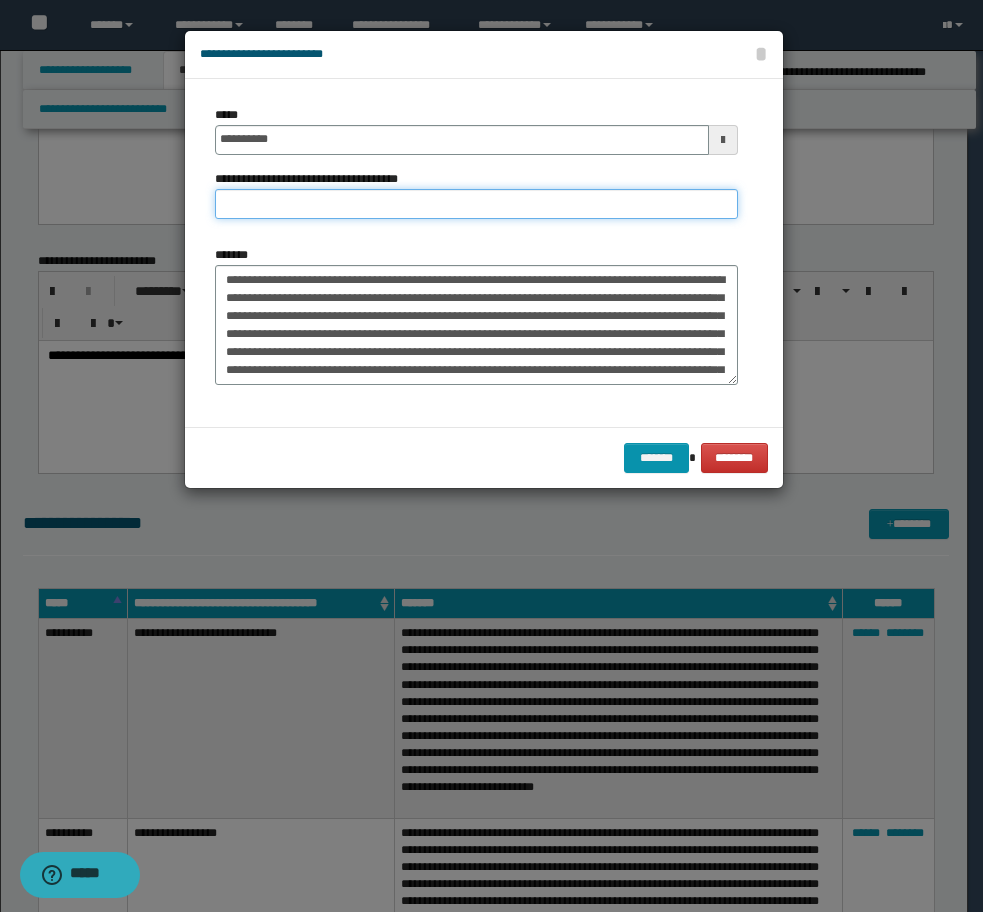 click on "**********" at bounding box center (476, 204) 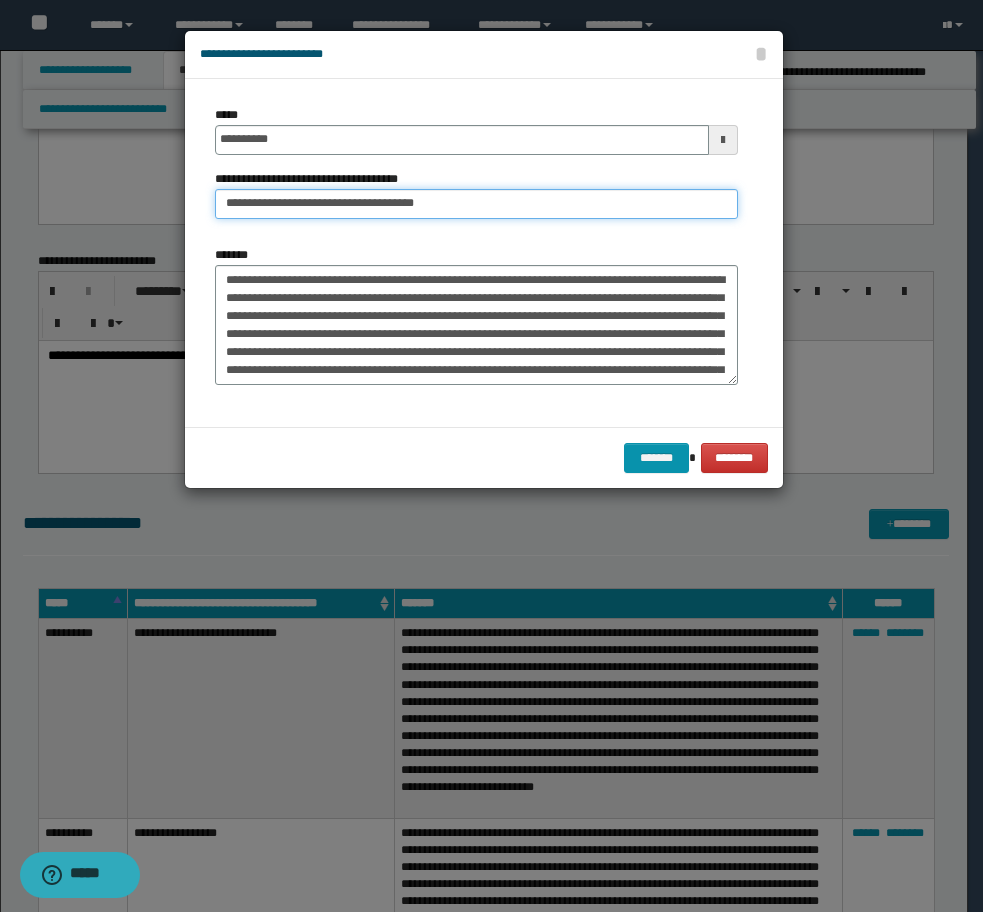 drag, startPoint x: 378, startPoint y: 208, endPoint x: 439, endPoint y: 208, distance: 61 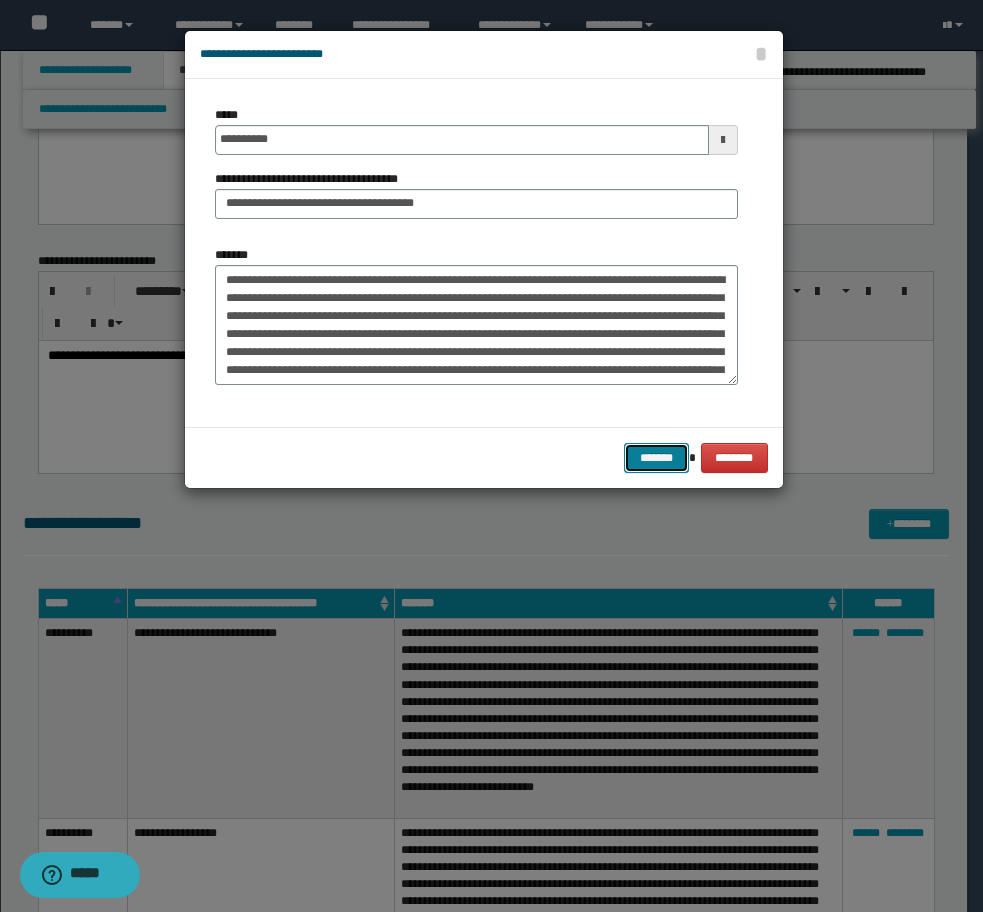 click on "*******" at bounding box center (656, 458) 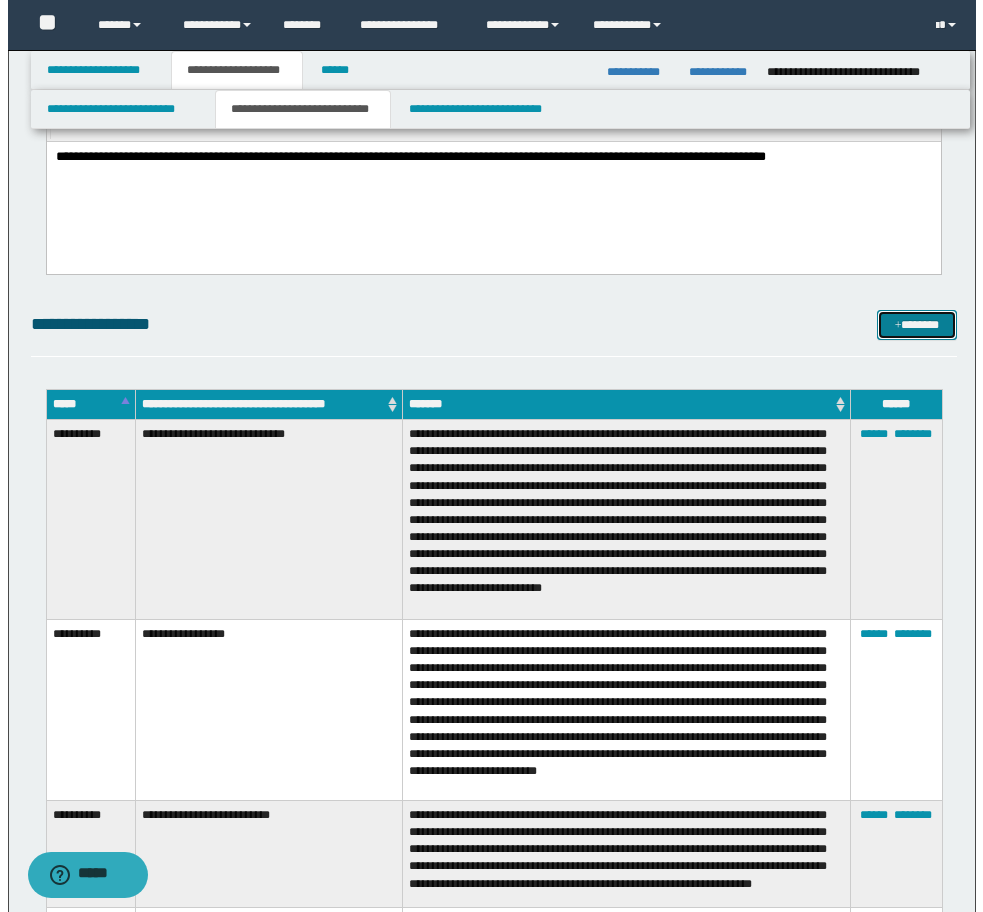 scroll, scrollTop: 9388, scrollLeft: 0, axis: vertical 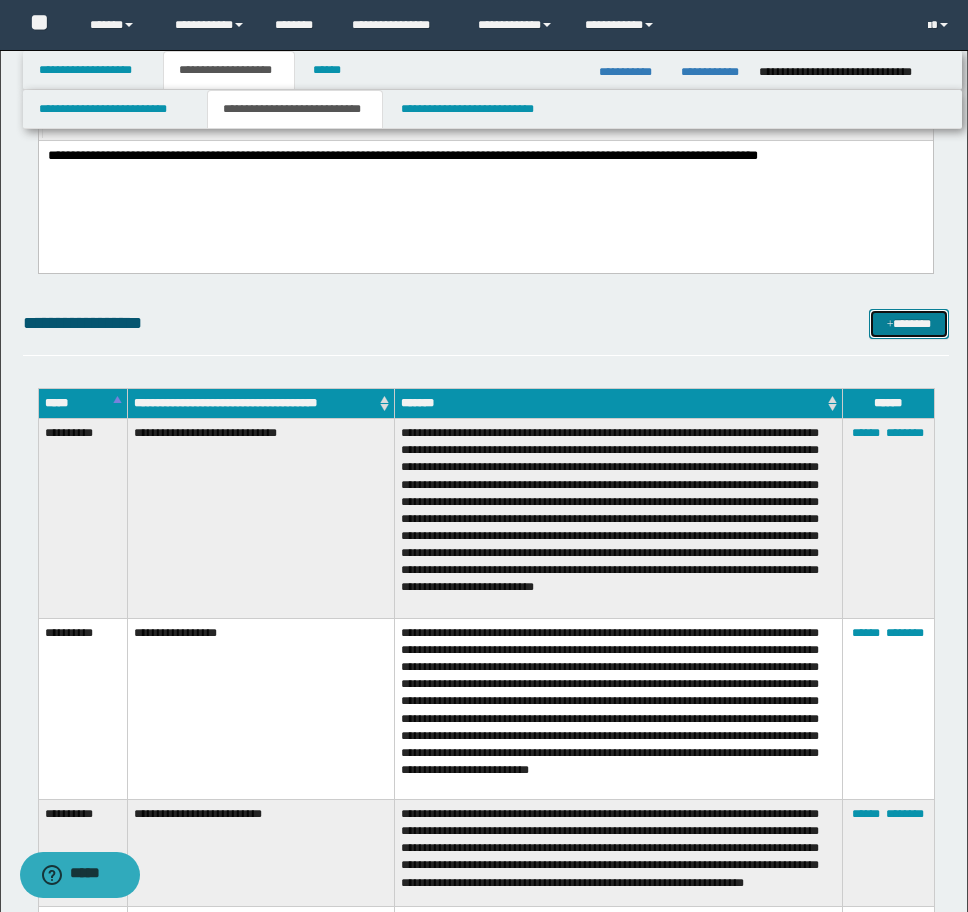 click at bounding box center (890, 325) 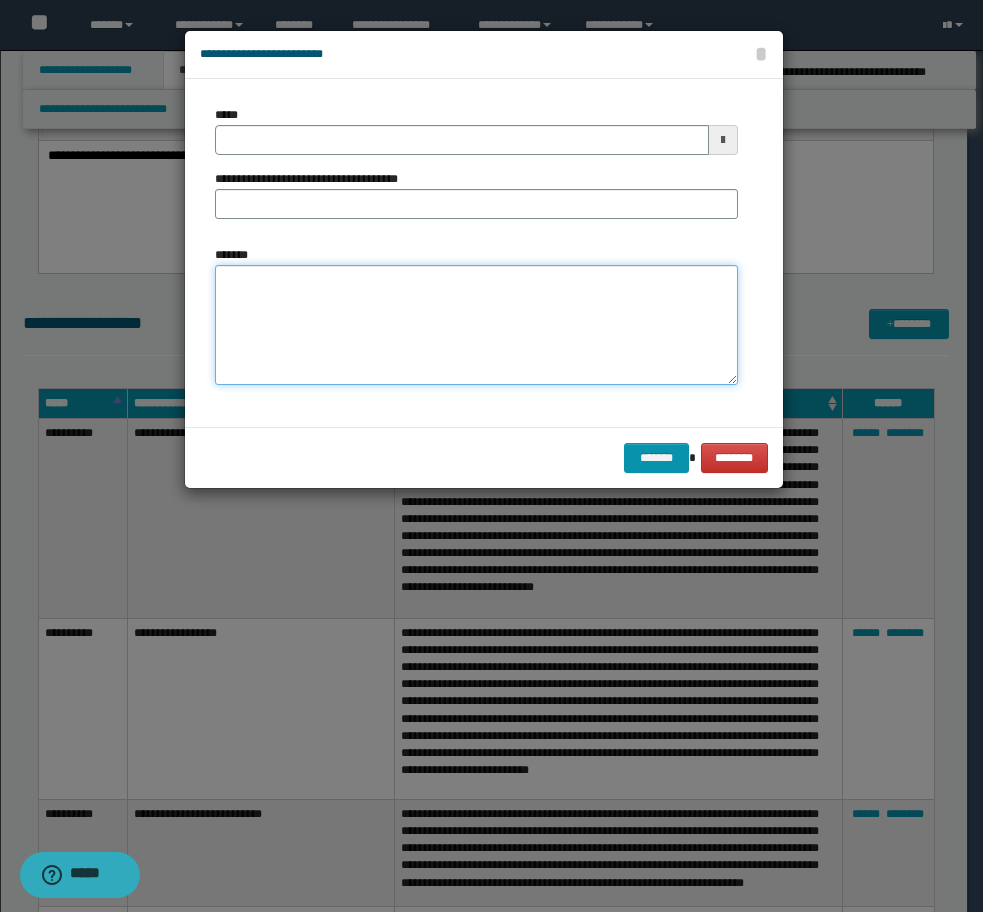 click on "*******" at bounding box center [476, 325] 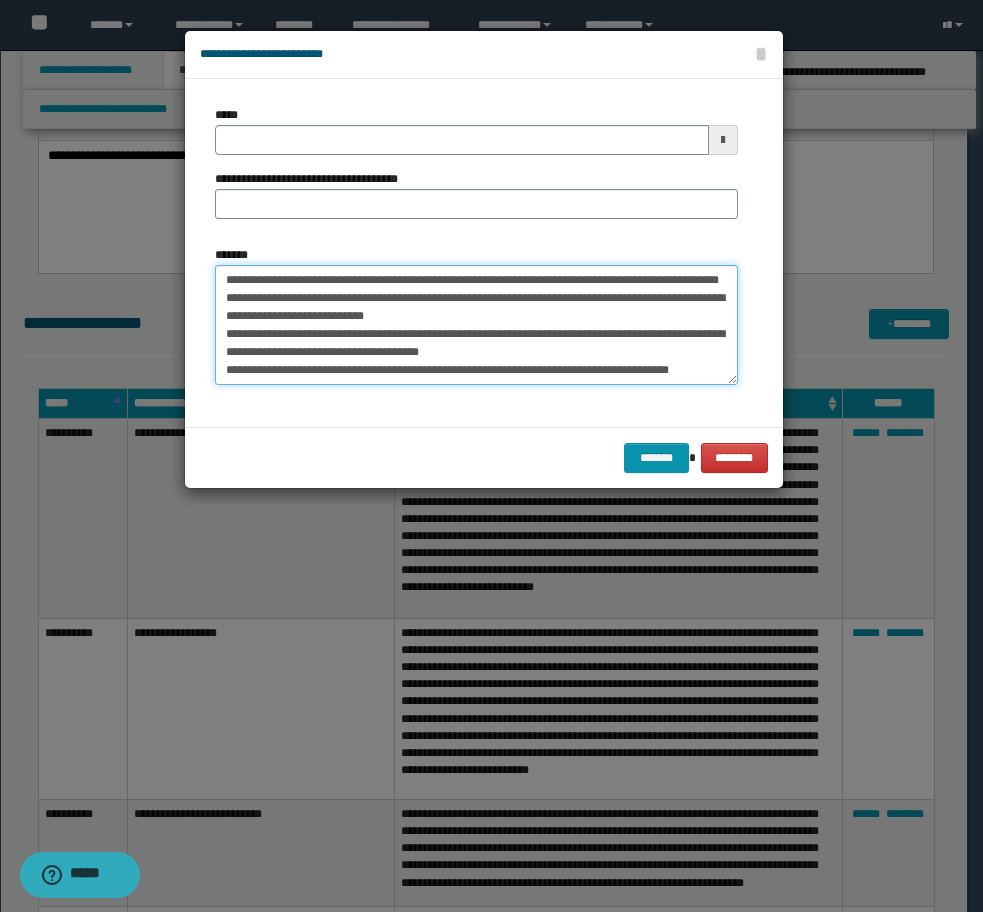 scroll, scrollTop: 0, scrollLeft: 0, axis: both 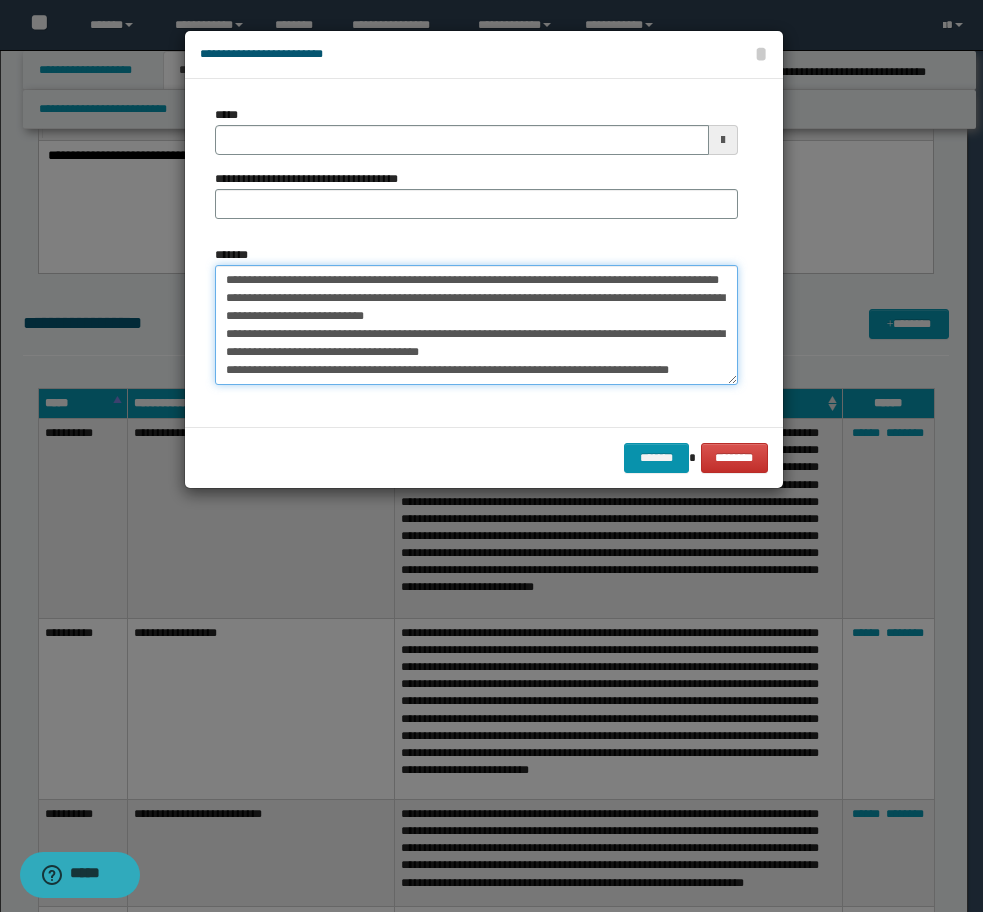 click on "**********" at bounding box center (476, 325) 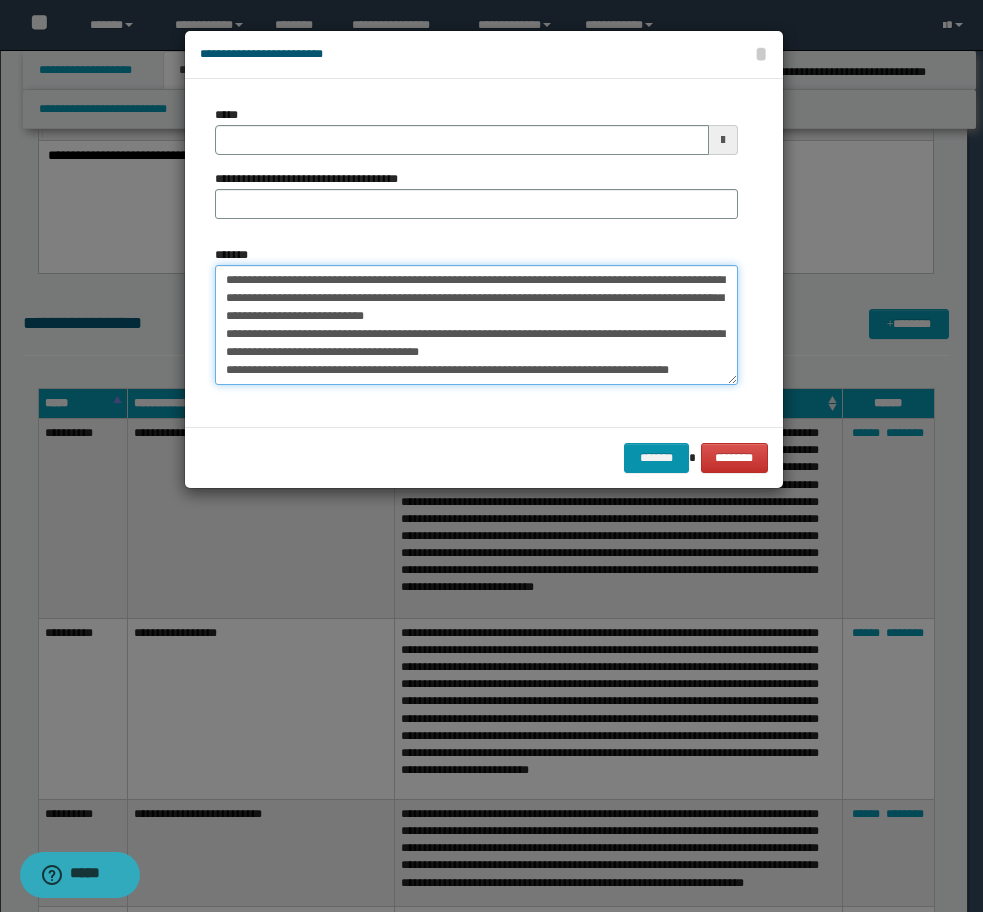 drag, startPoint x: 295, startPoint y: 346, endPoint x: 308, endPoint y: 356, distance: 16.40122 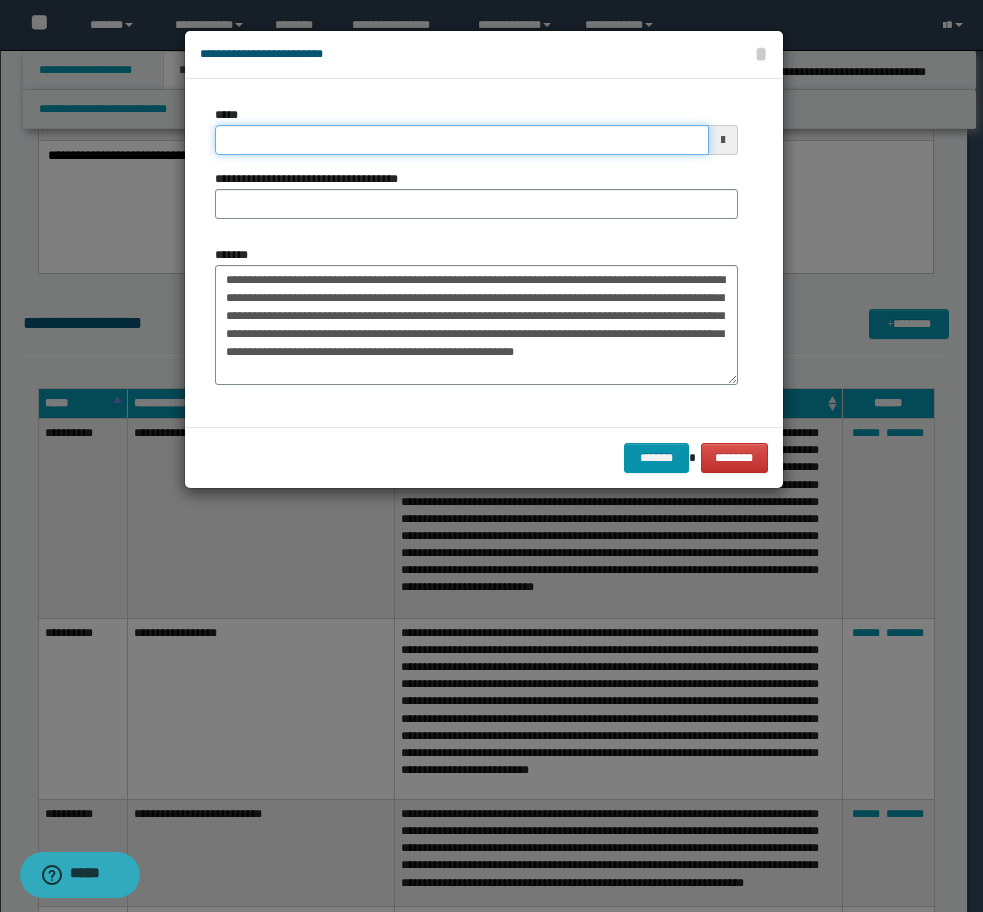 click on "*****" at bounding box center [462, 140] 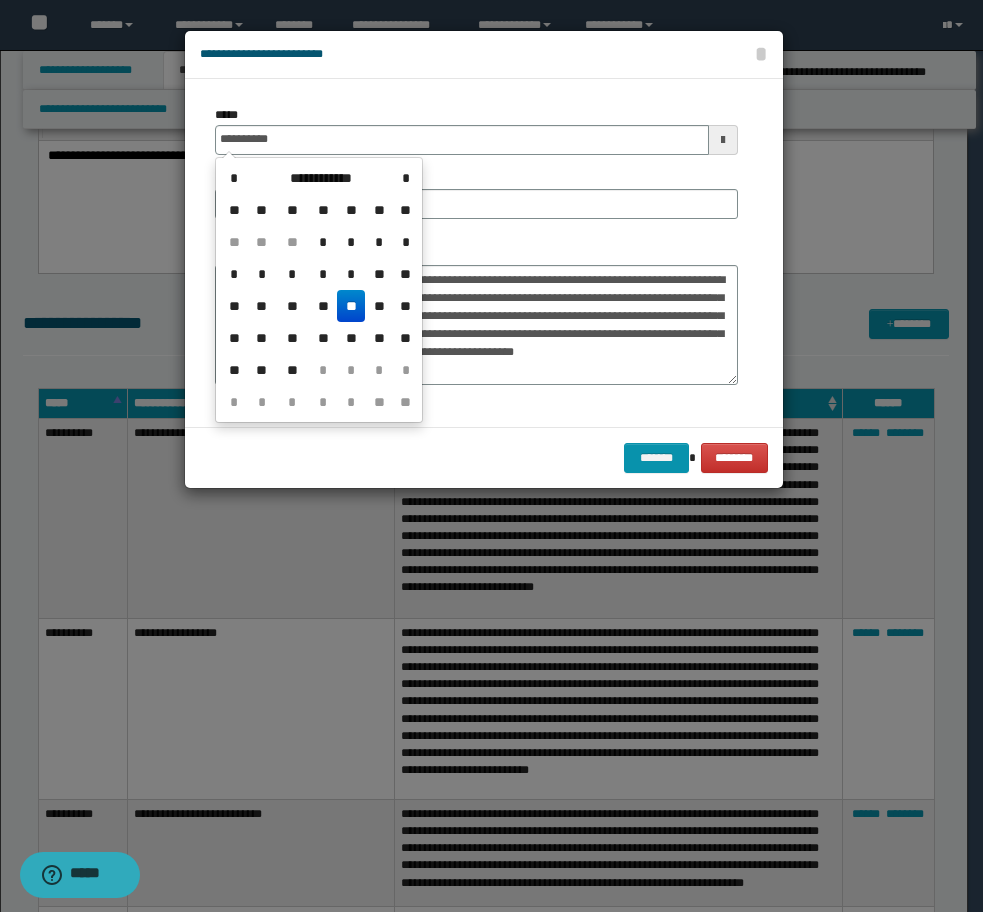 click on "**" at bounding box center [351, 306] 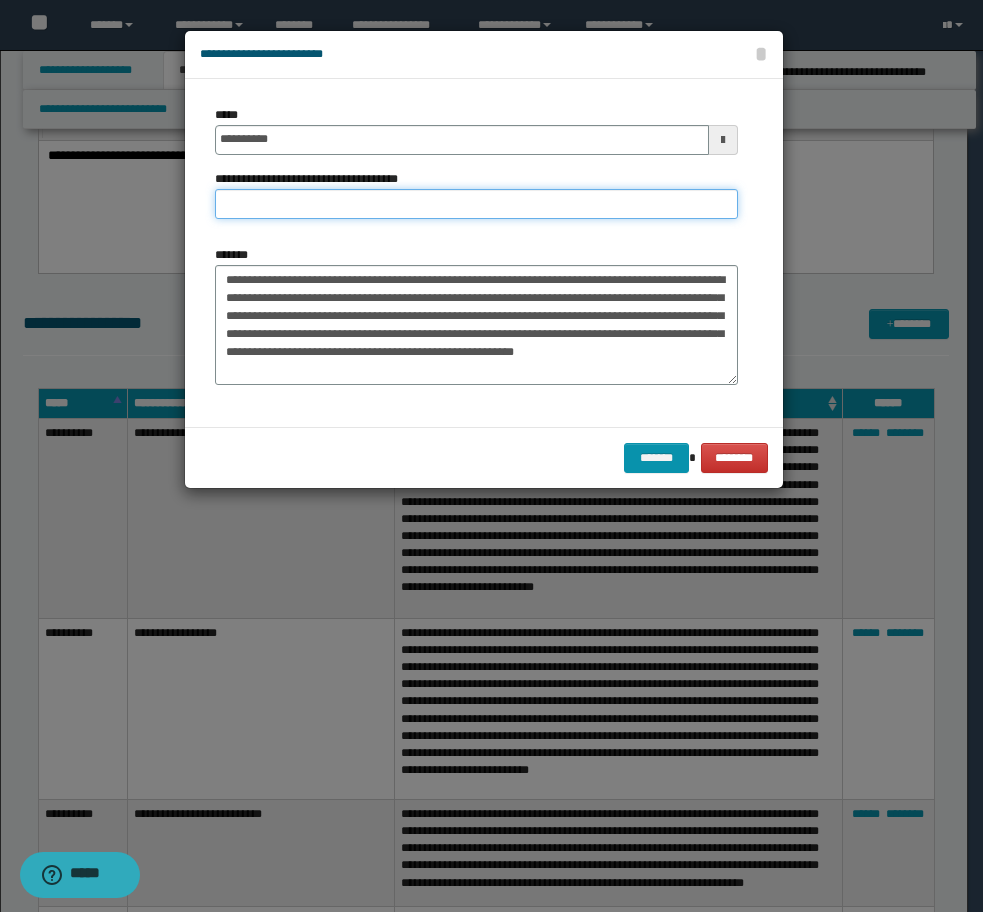 click on "**********" at bounding box center [476, 204] 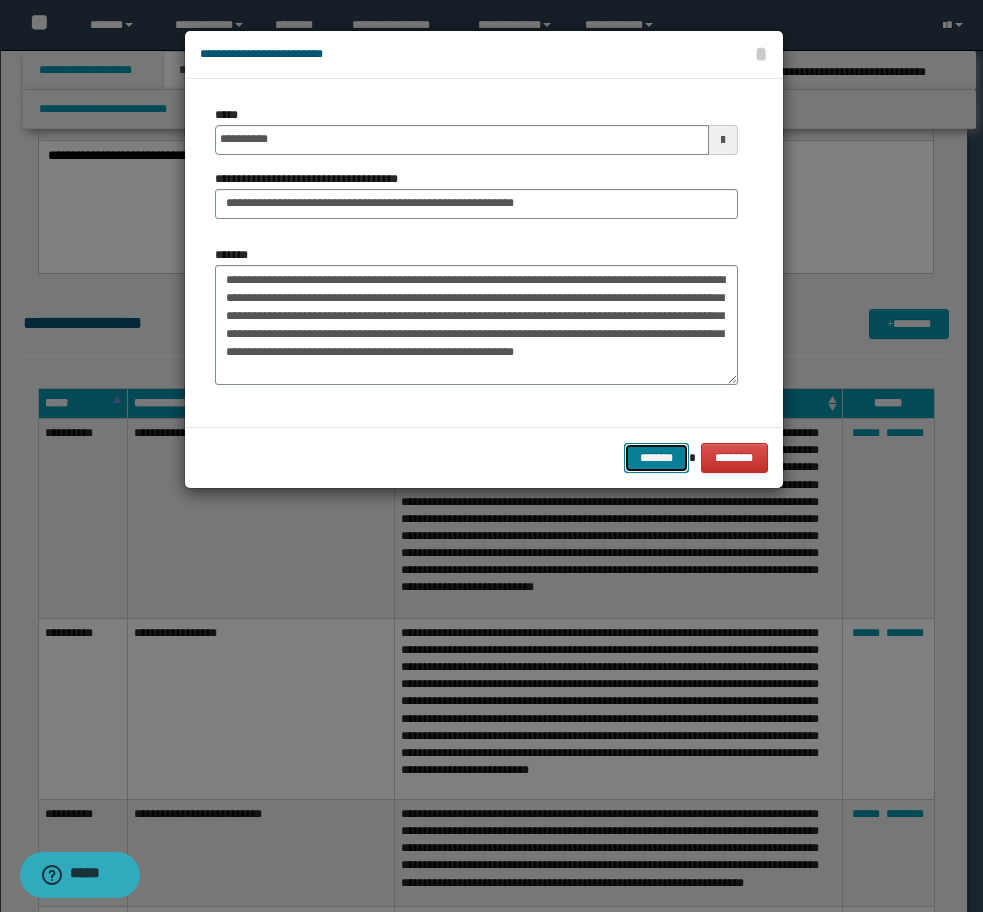 click on "*******" at bounding box center (656, 458) 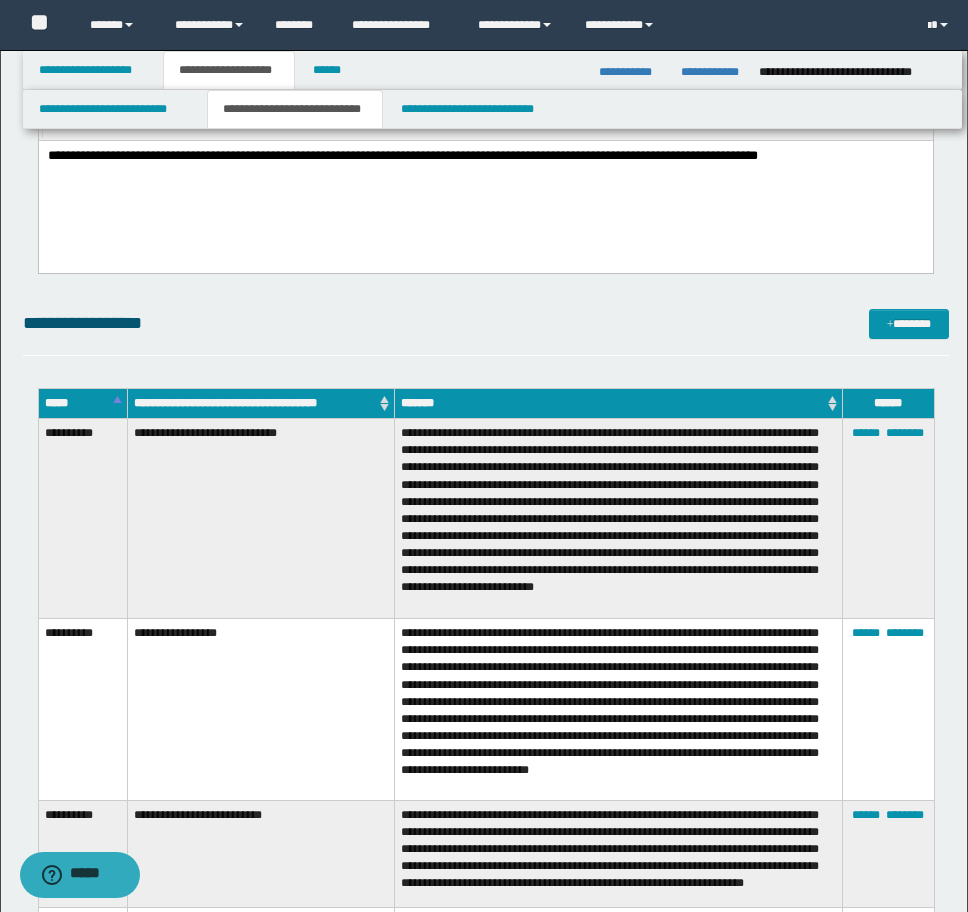 click on "**********" at bounding box center (486, -798) 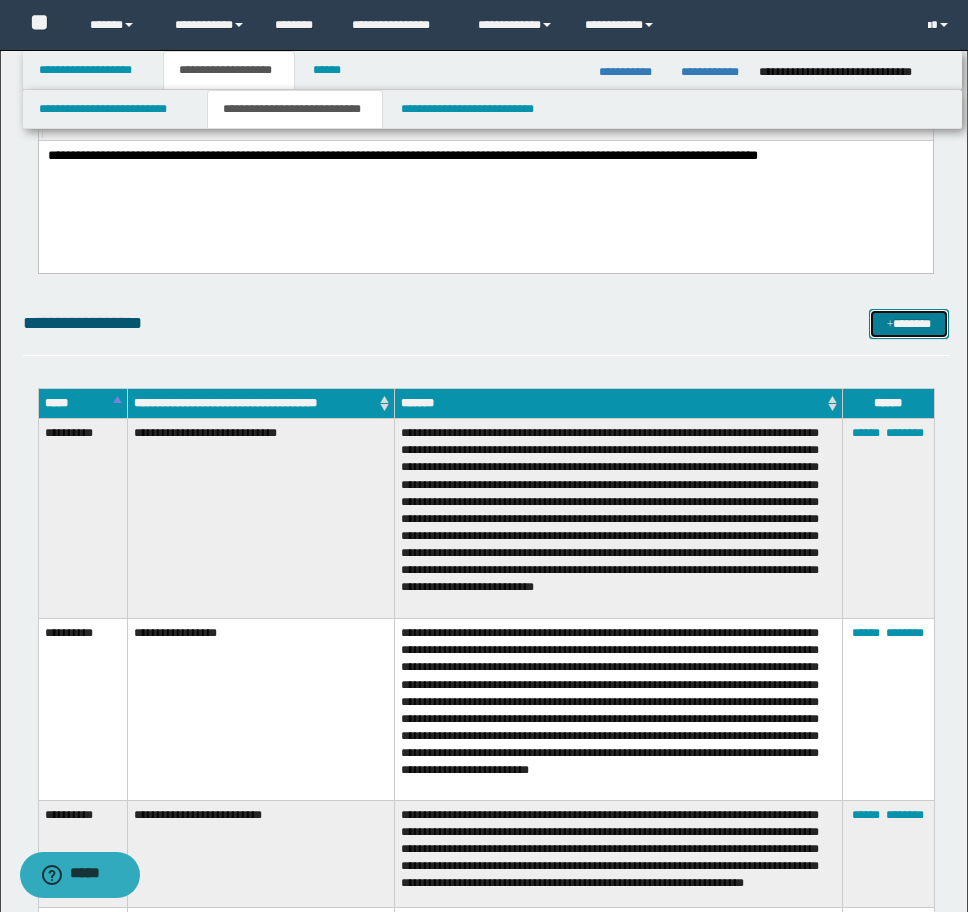 click at bounding box center (890, 325) 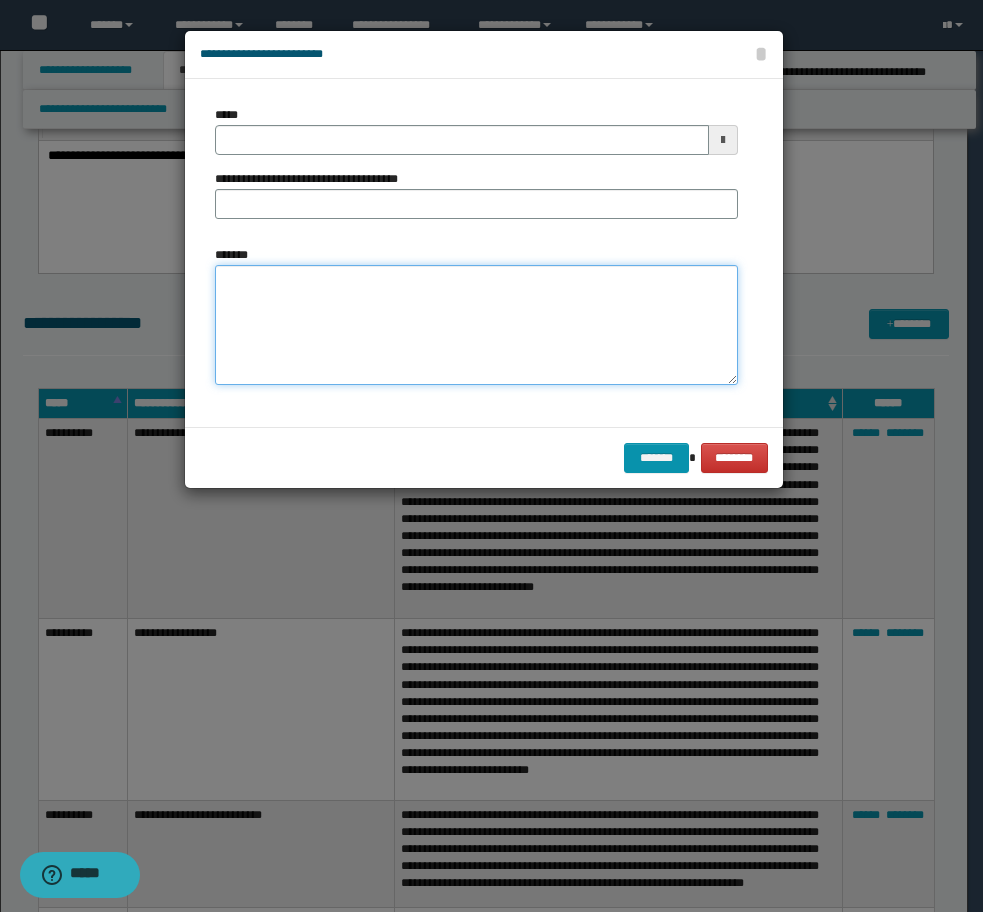 click on "*******" at bounding box center [476, 325] 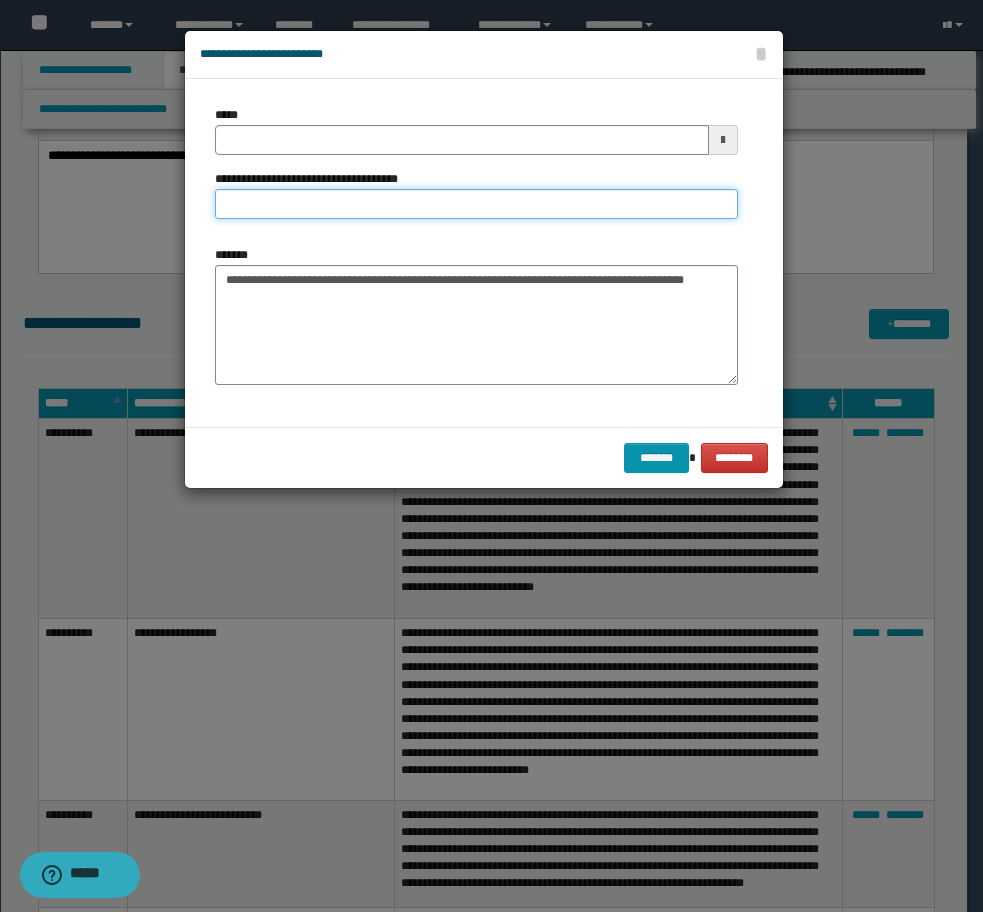 click on "**********" at bounding box center [476, 204] 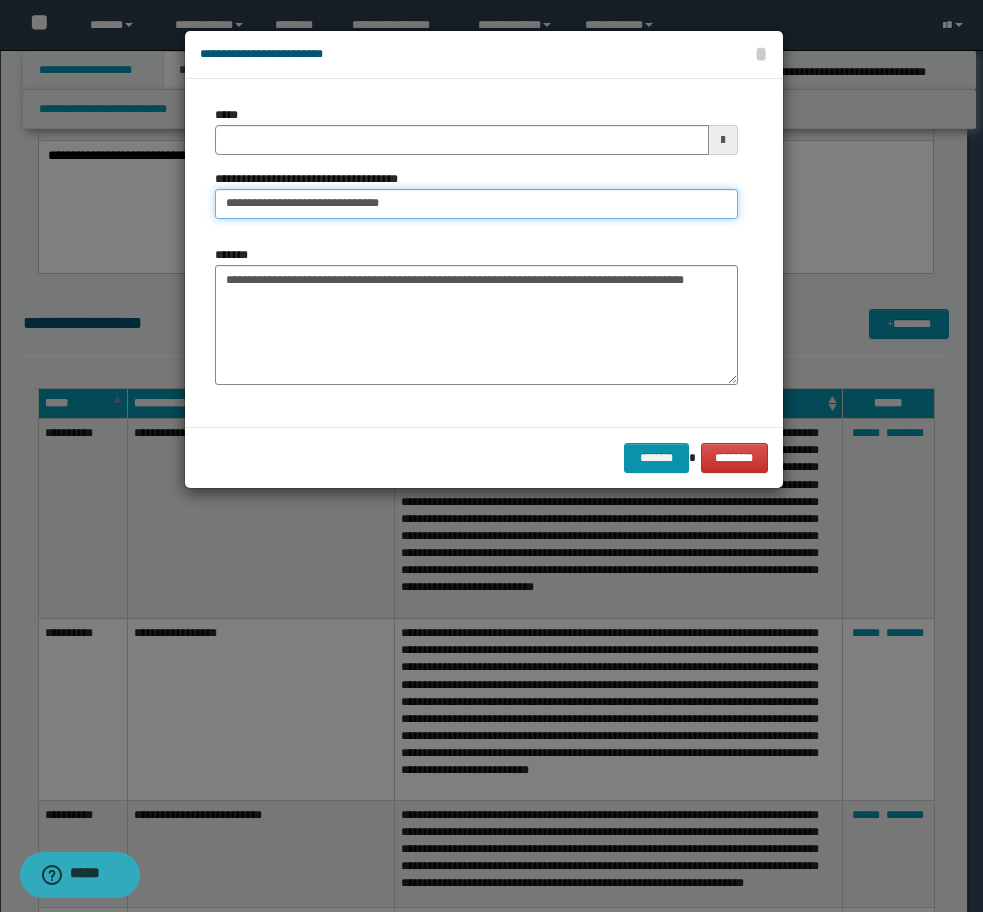 drag, startPoint x: 446, startPoint y: 200, endPoint x: 385, endPoint y: 203, distance: 61.073727 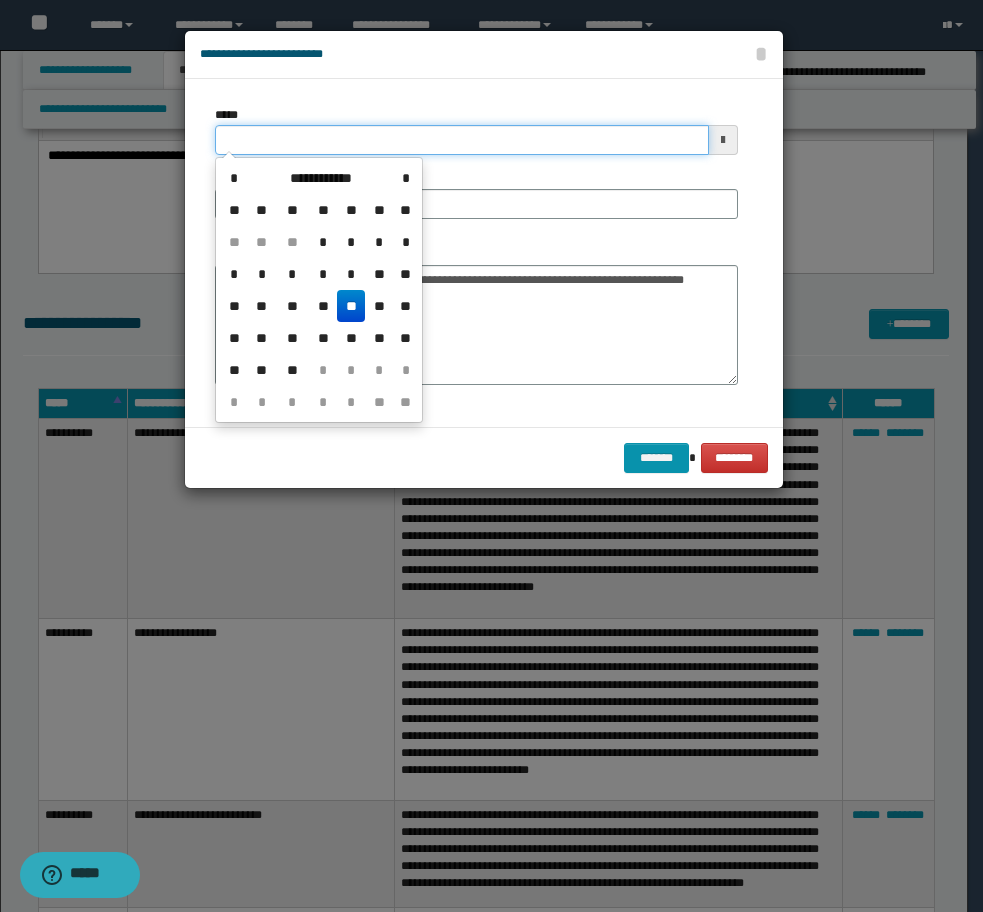 click on "*****" at bounding box center (462, 140) 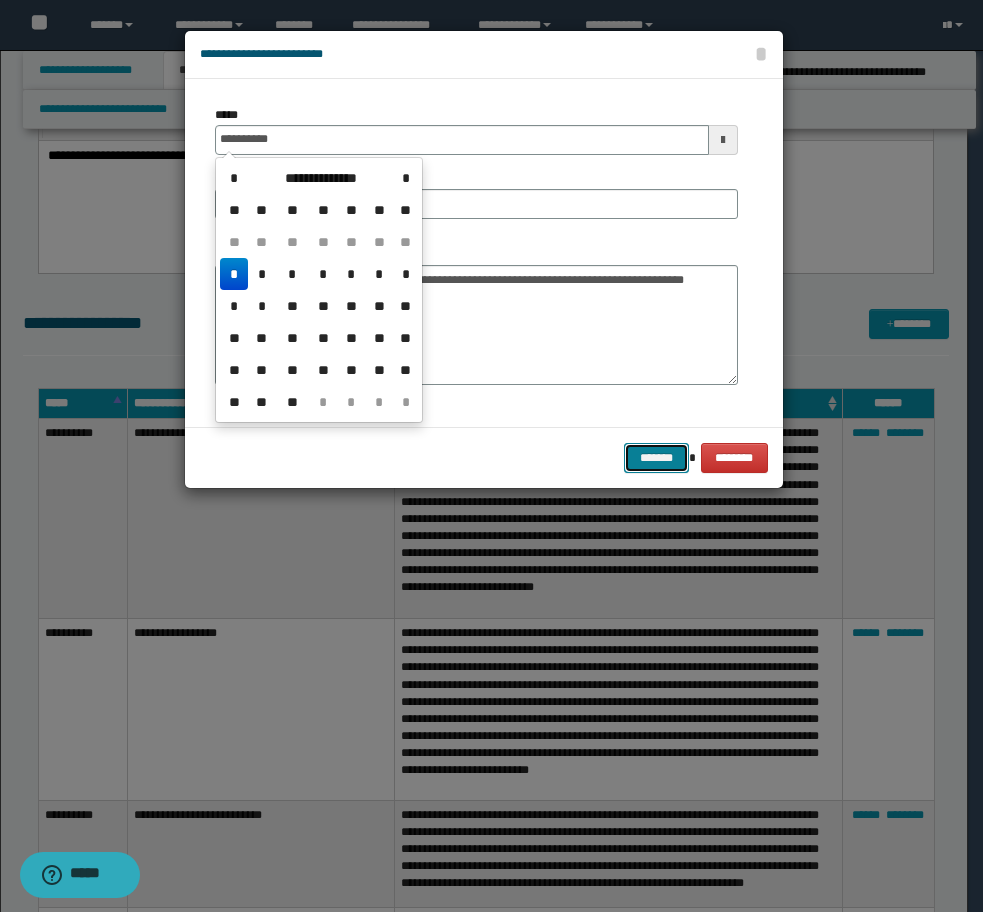 click on "*******" at bounding box center [656, 458] 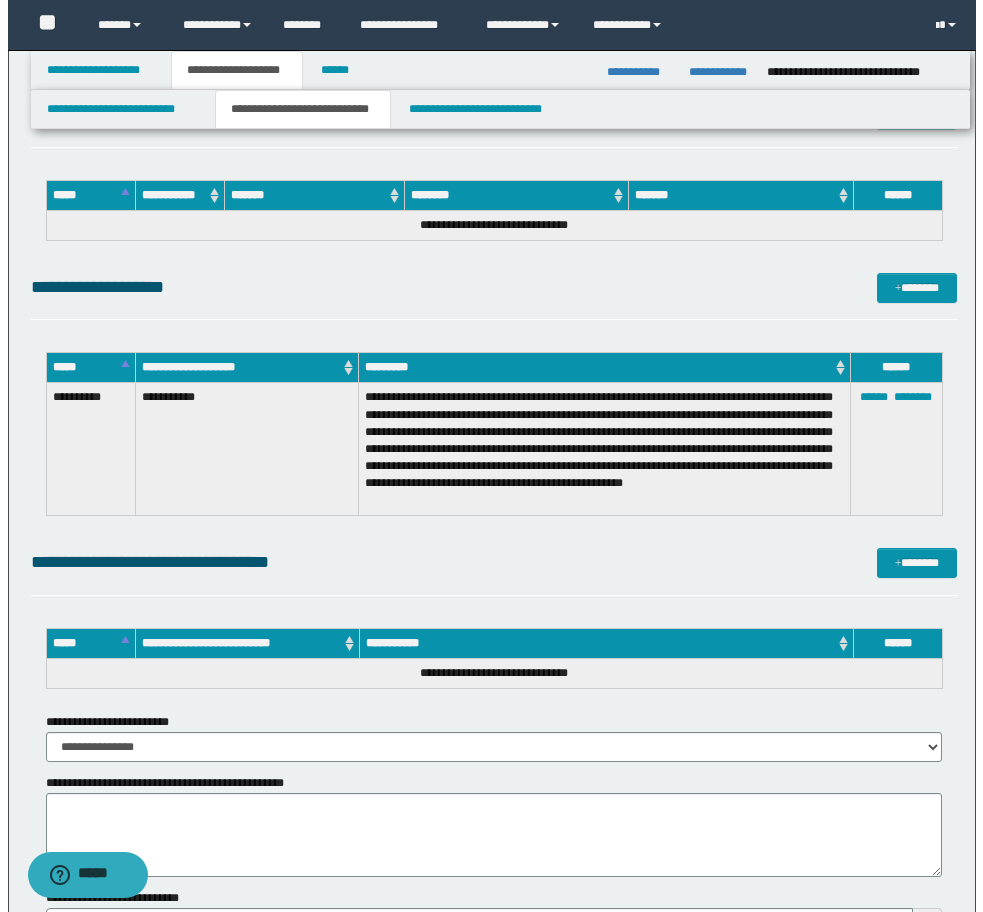 scroll, scrollTop: 15888, scrollLeft: 0, axis: vertical 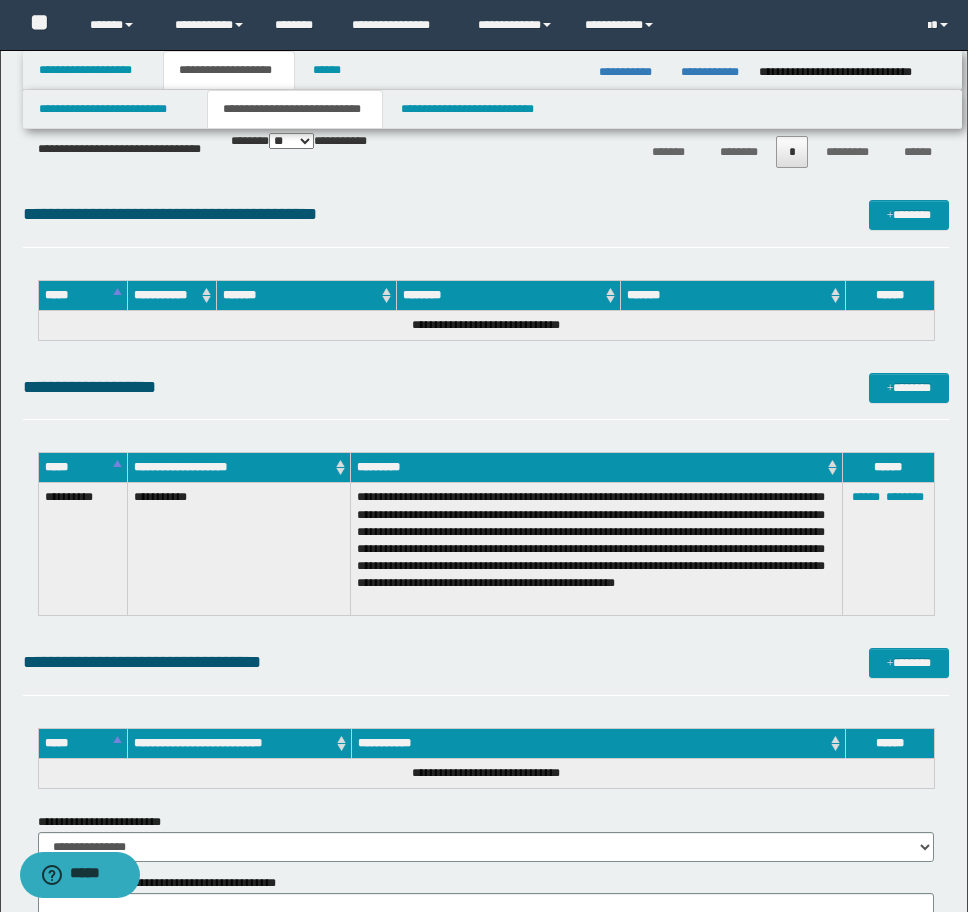 drag, startPoint x: 520, startPoint y: 421, endPoint x: 933, endPoint y: 420, distance: 413.00122 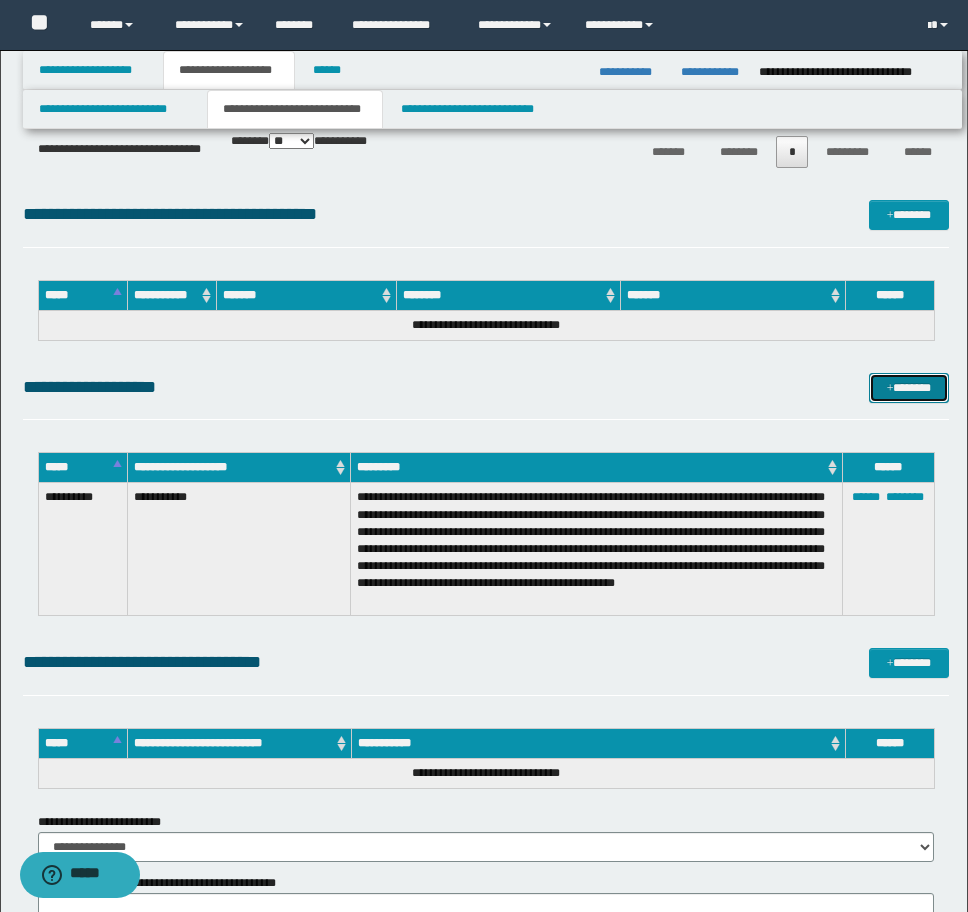 click on "*******" at bounding box center (909, 388) 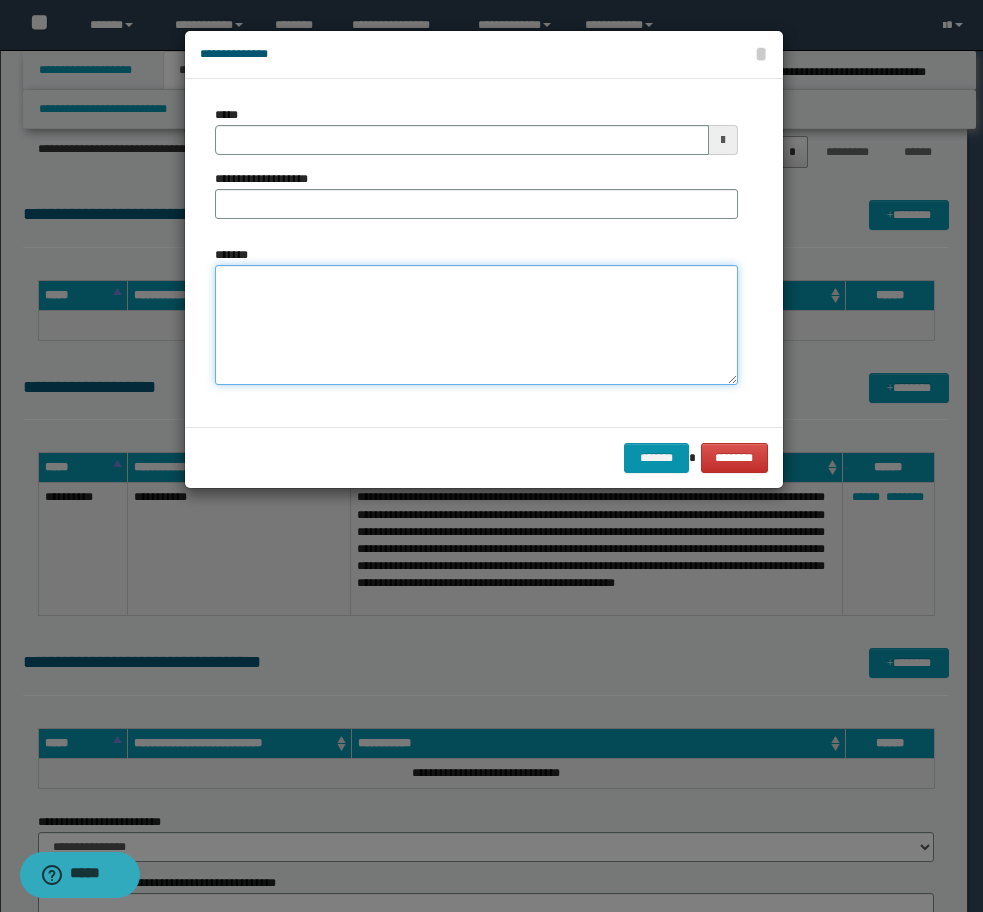 click on "*******" at bounding box center [476, 325] 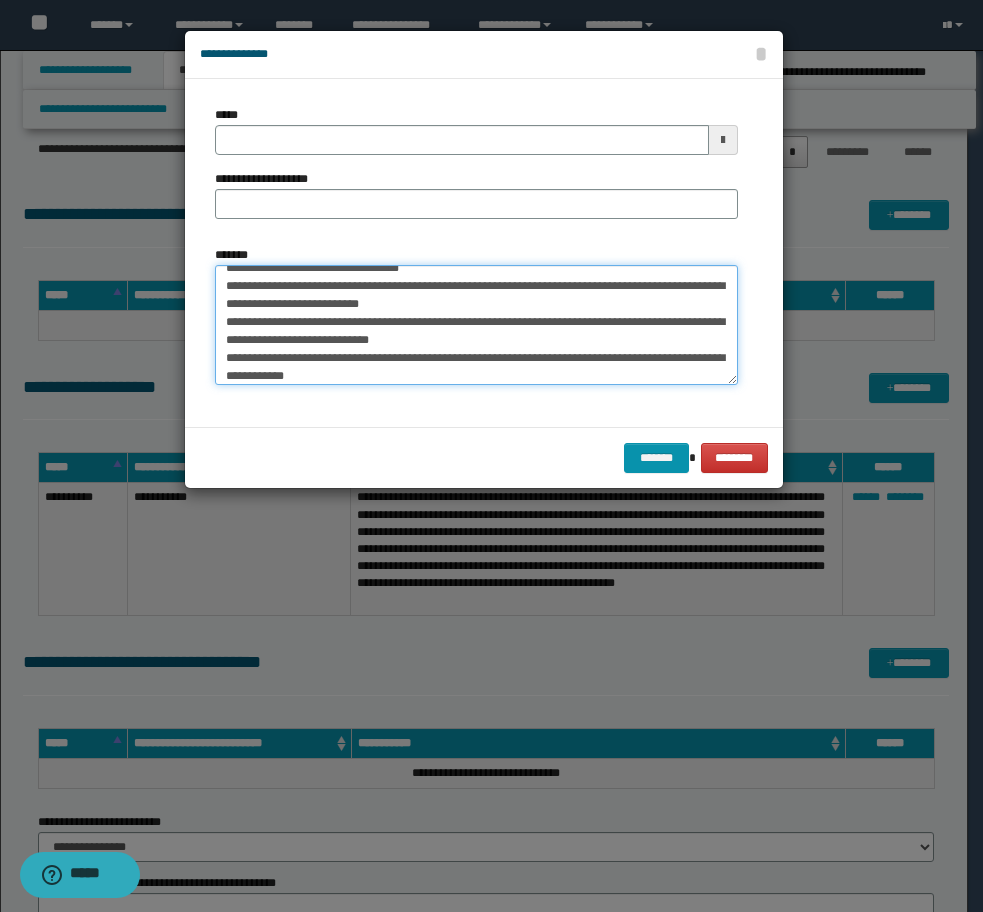 scroll, scrollTop: 0, scrollLeft: 0, axis: both 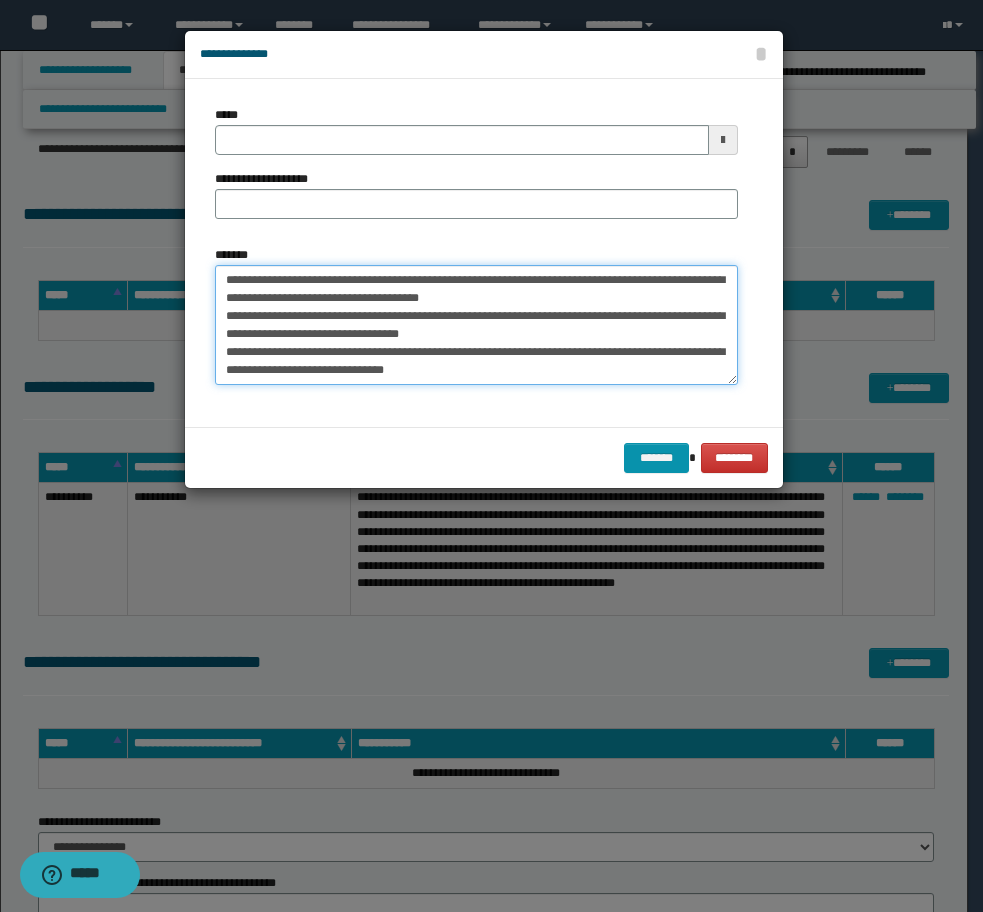click on "**********" at bounding box center [476, 325] 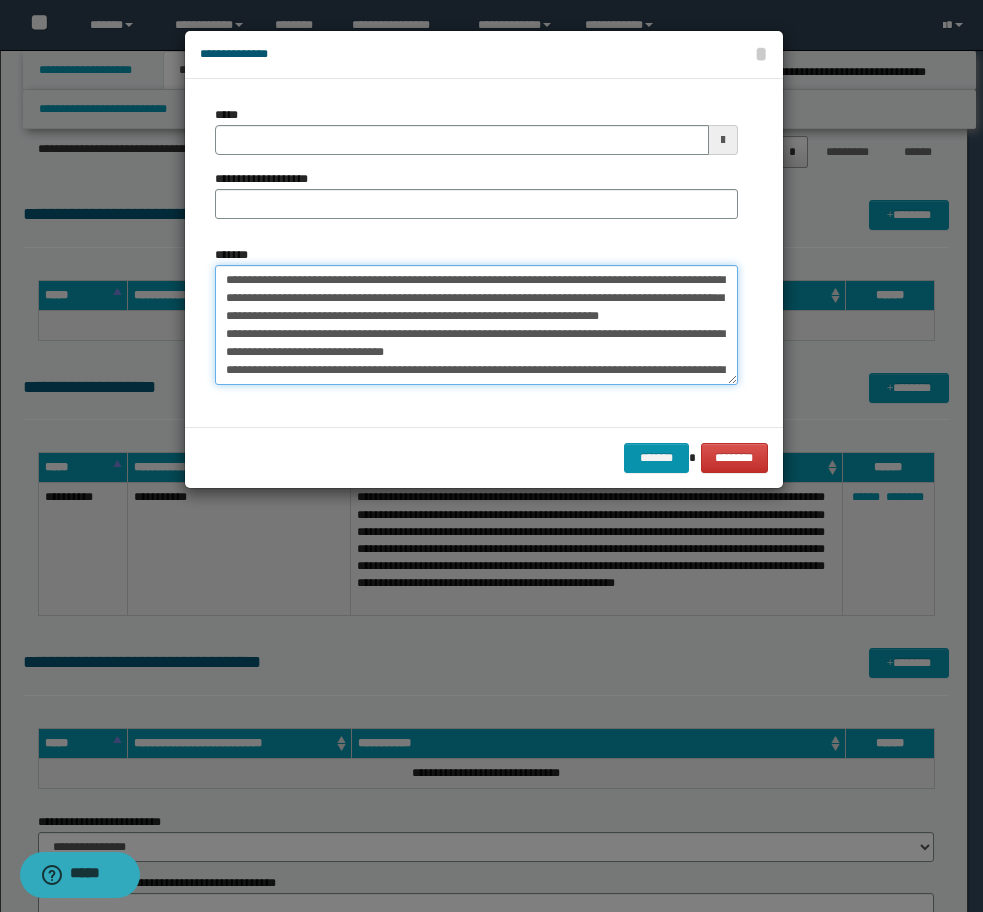 click on "**********" at bounding box center (476, 325) 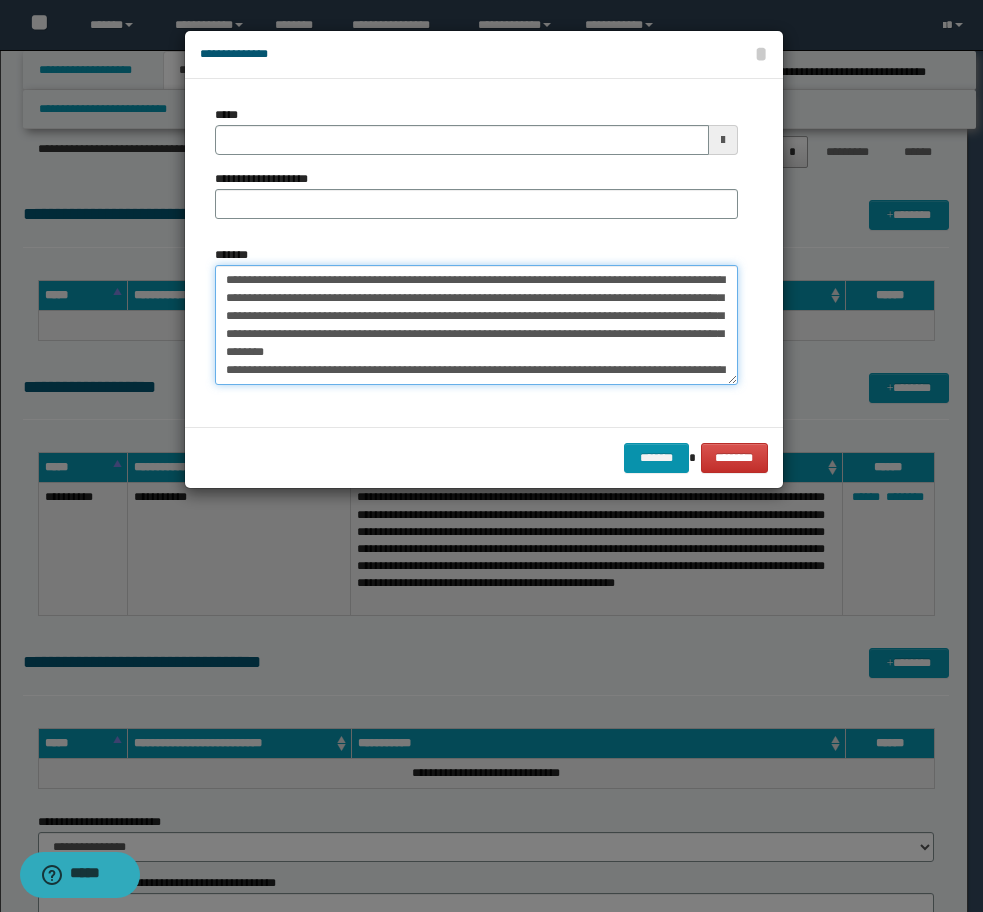 click on "**********" at bounding box center (476, 325) 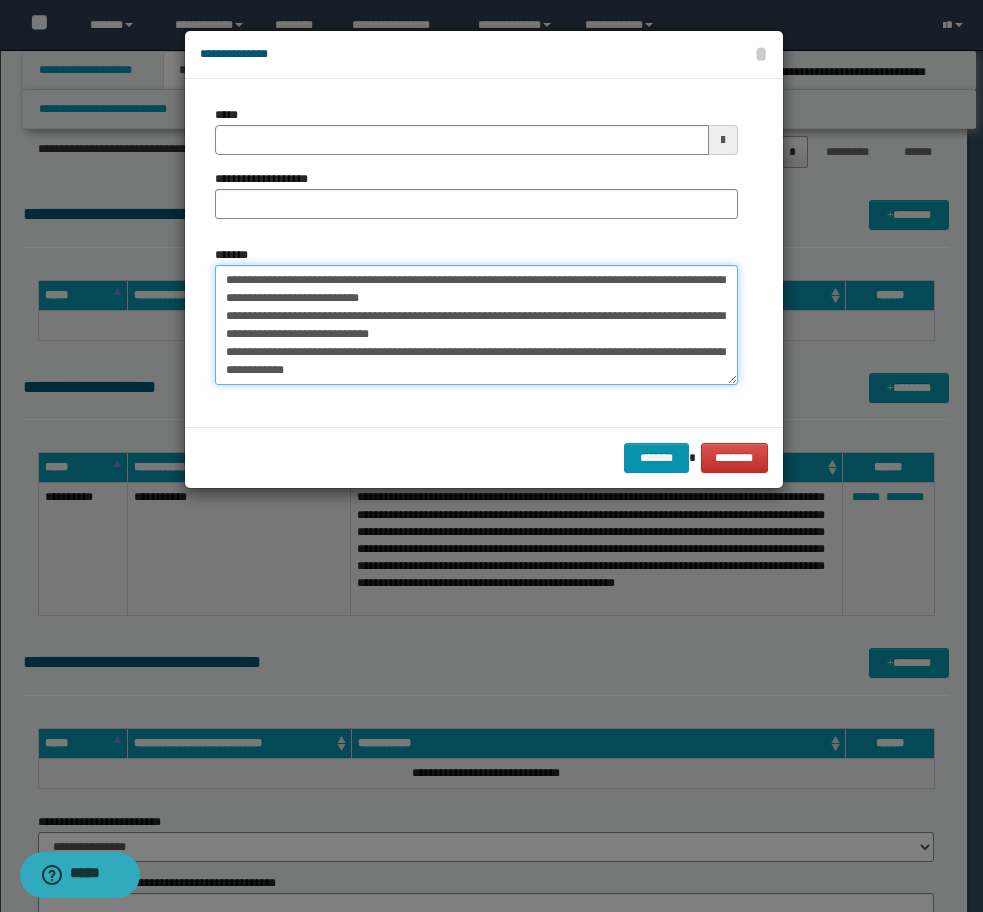 scroll, scrollTop: 126, scrollLeft: 0, axis: vertical 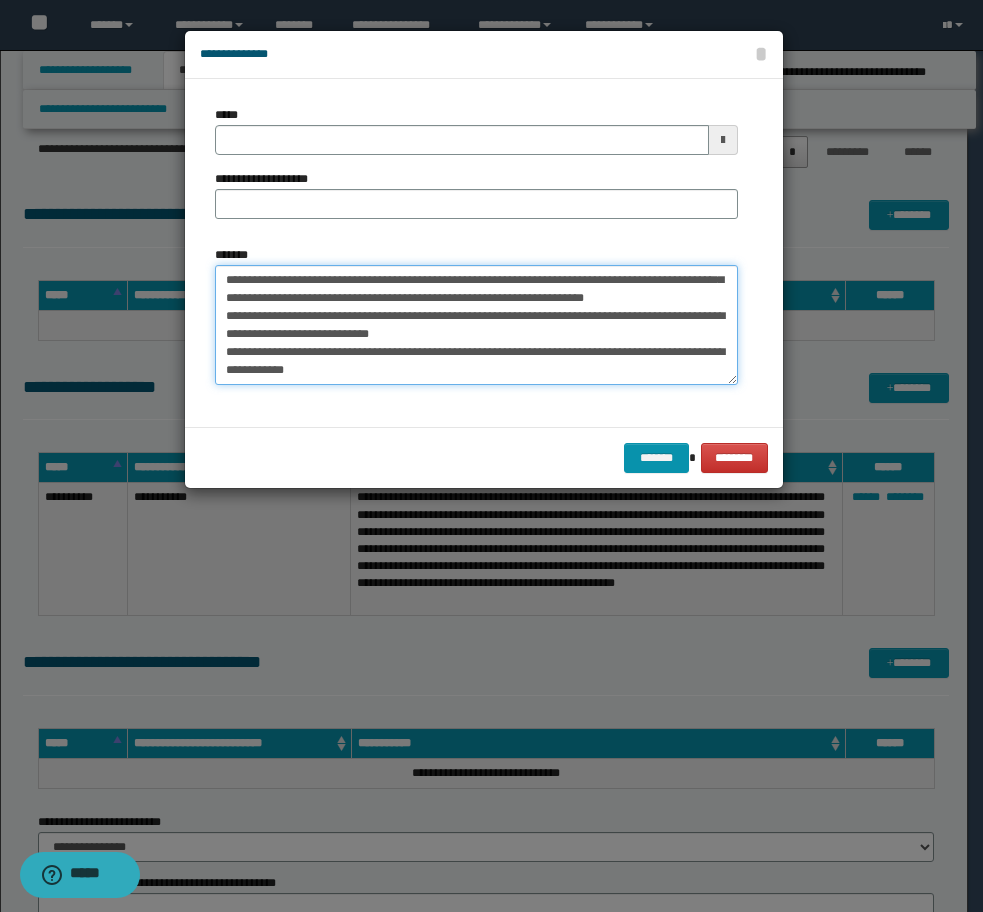 click on "**********" at bounding box center [476, 325] 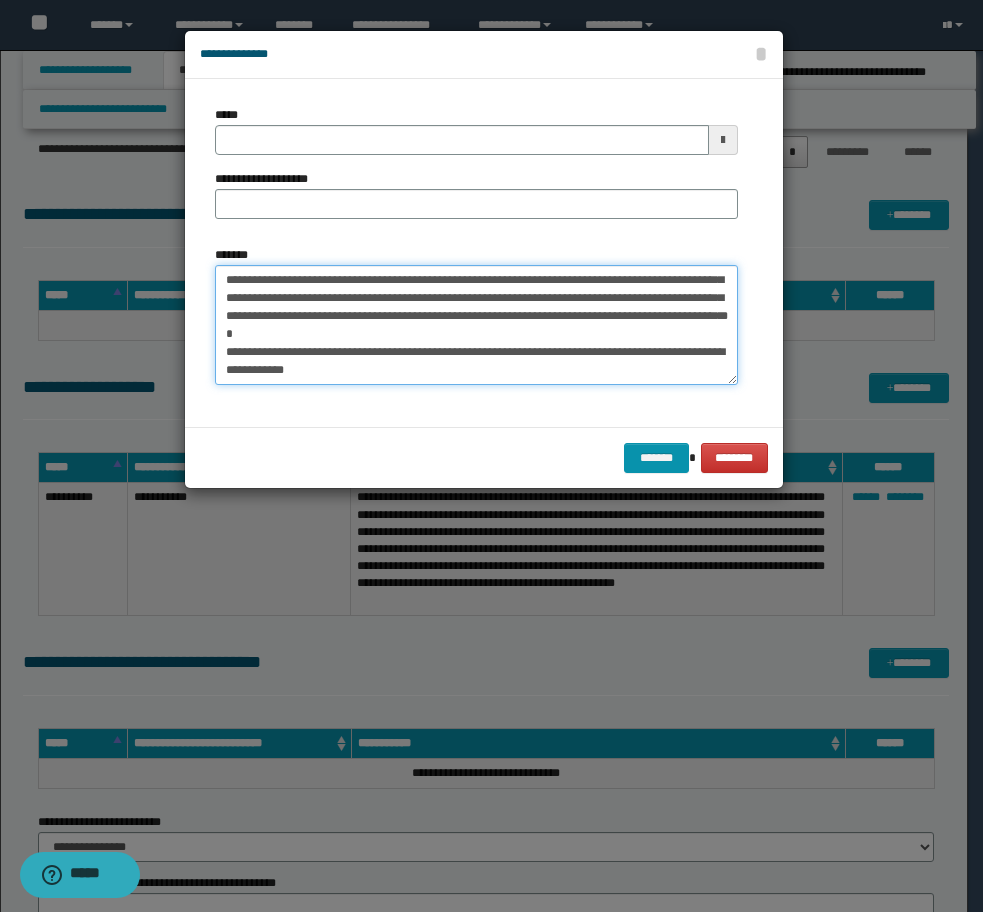 scroll, scrollTop: 90, scrollLeft: 0, axis: vertical 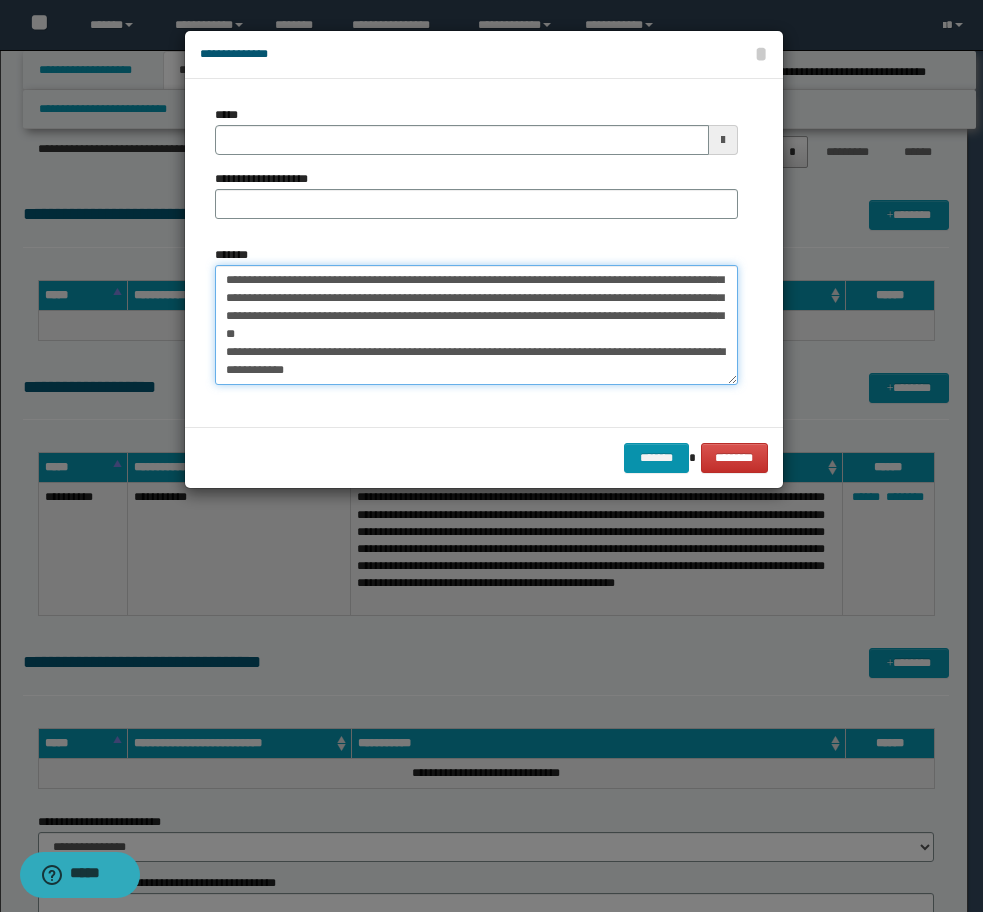 click on "**********" at bounding box center [476, 325] 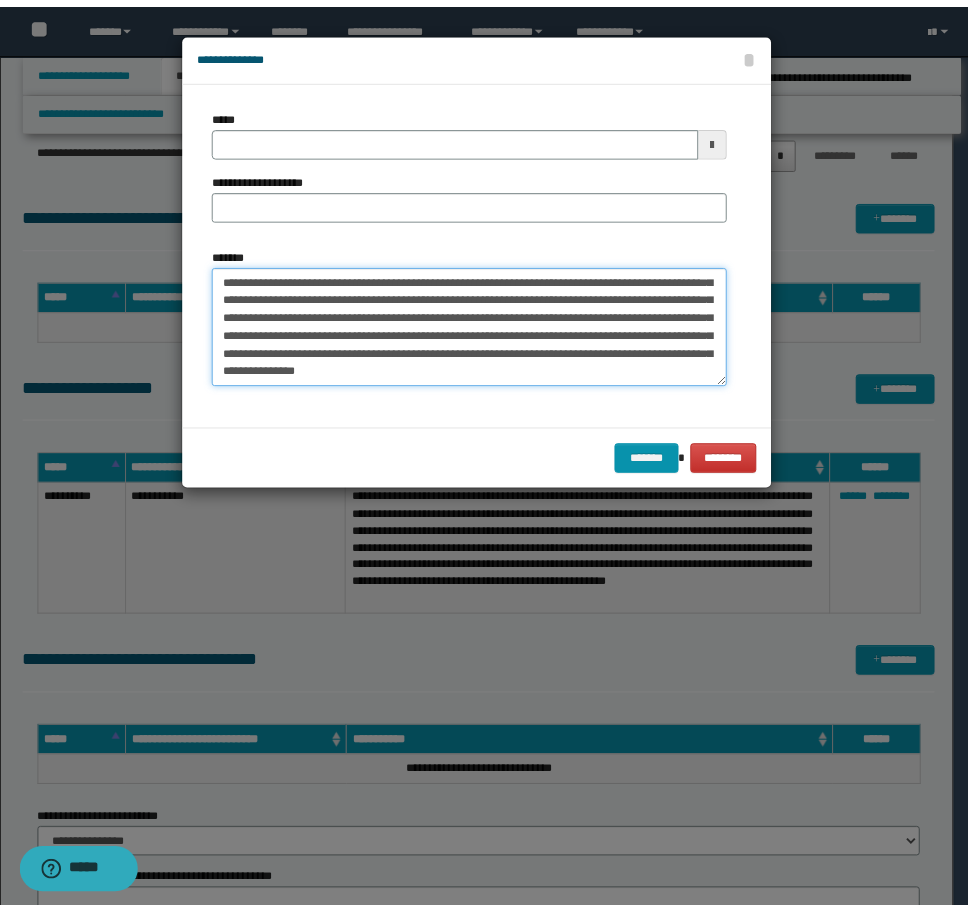 scroll, scrollTop: 0, scrollLeft: 0, axis: both 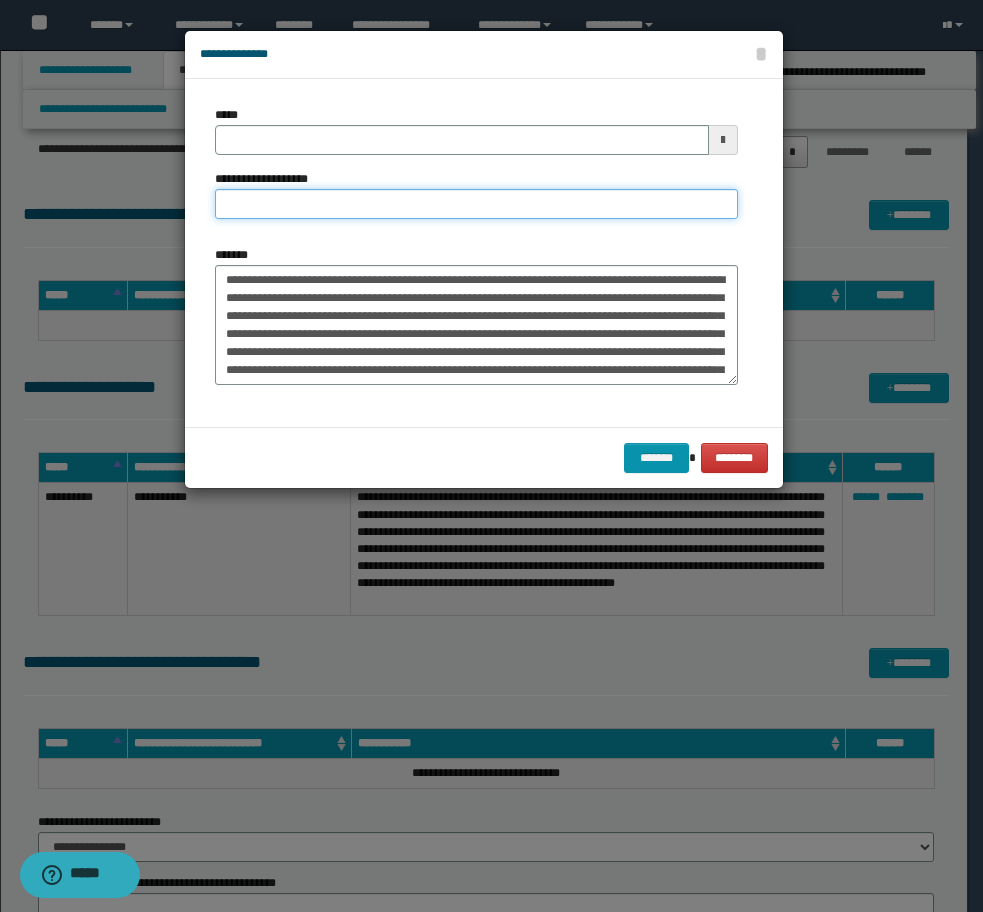 click on "**********" at bounding box center [476, 204] 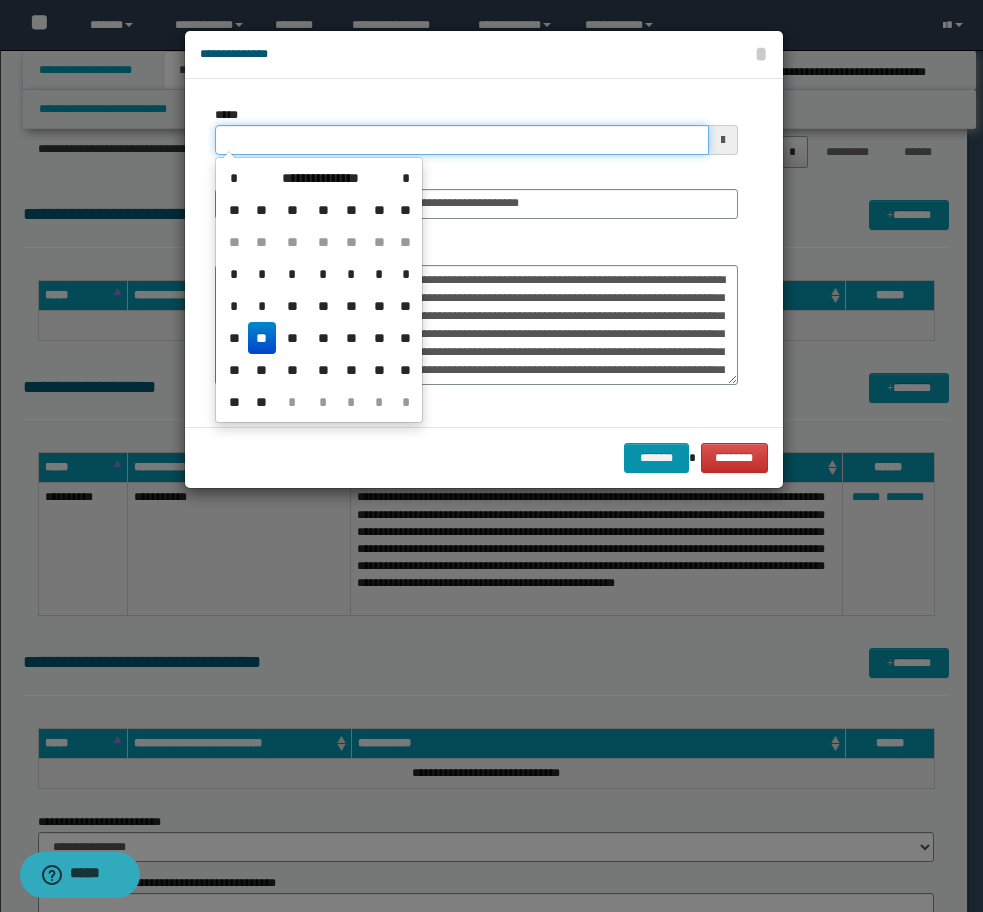 click on "*****" at bounding box center [462, 140] 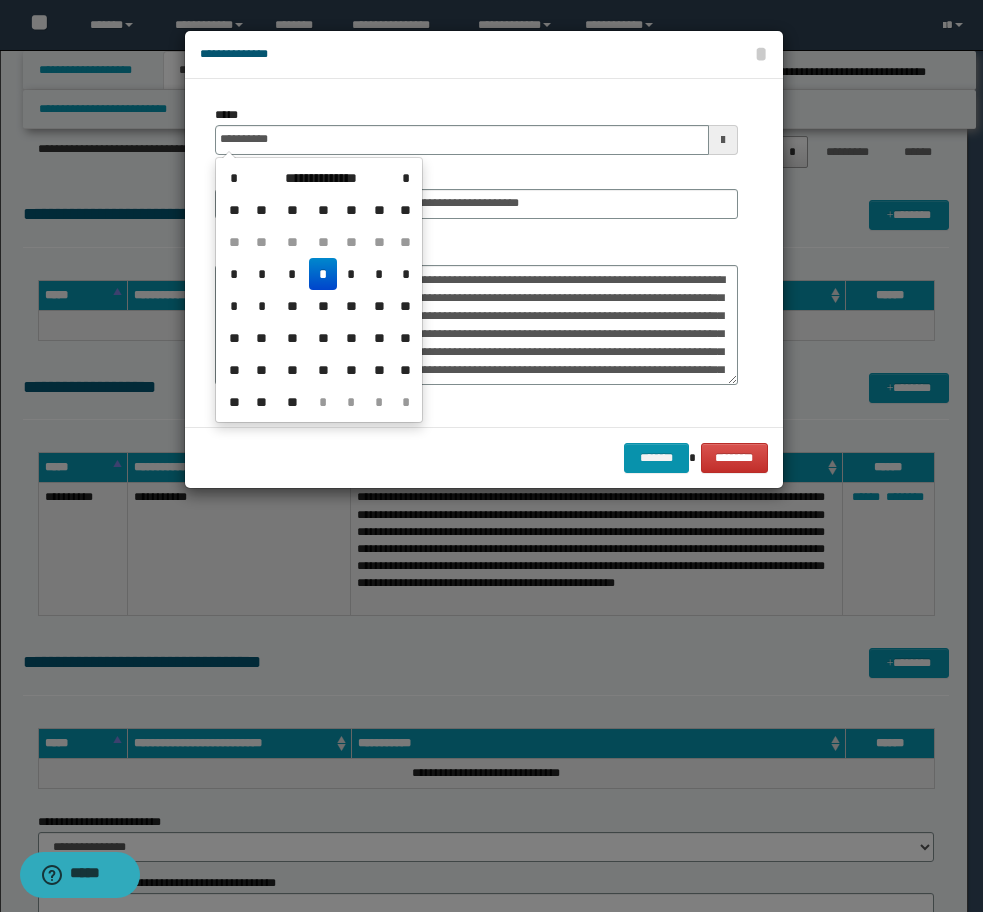 click on "*" at bounding box center [323, 274] 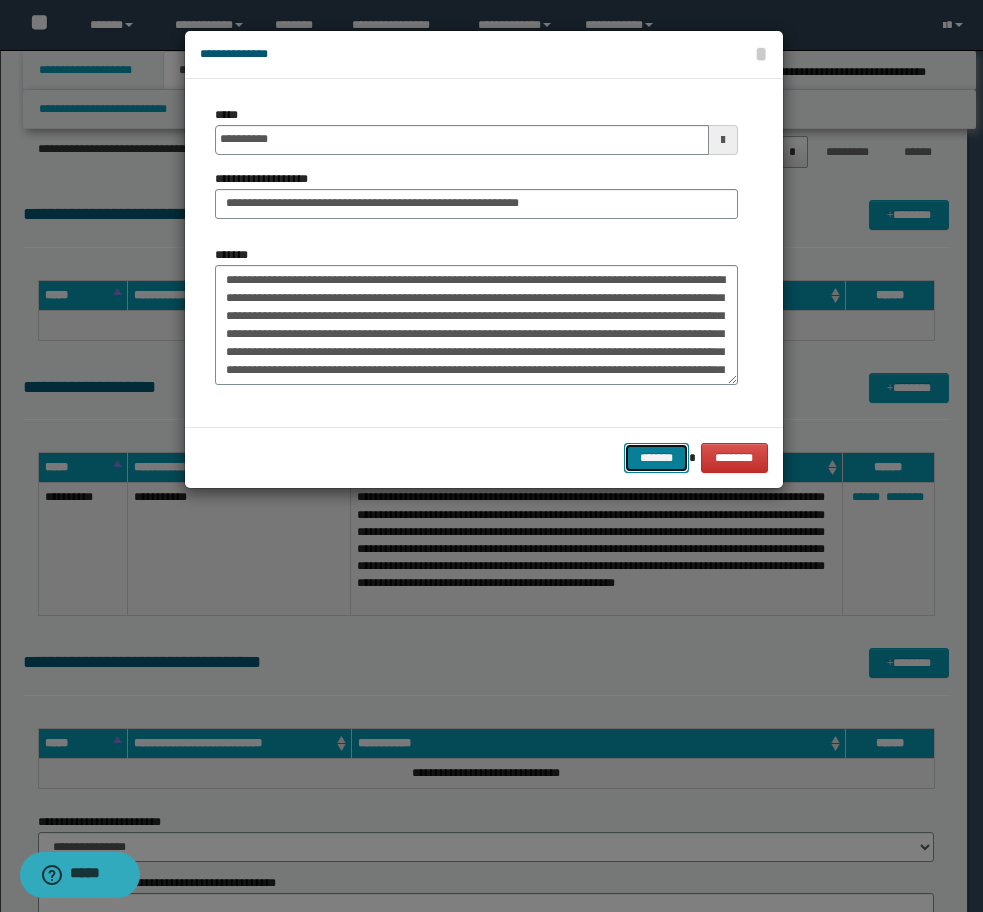 click on "*******" at bounding box center [656, 458] 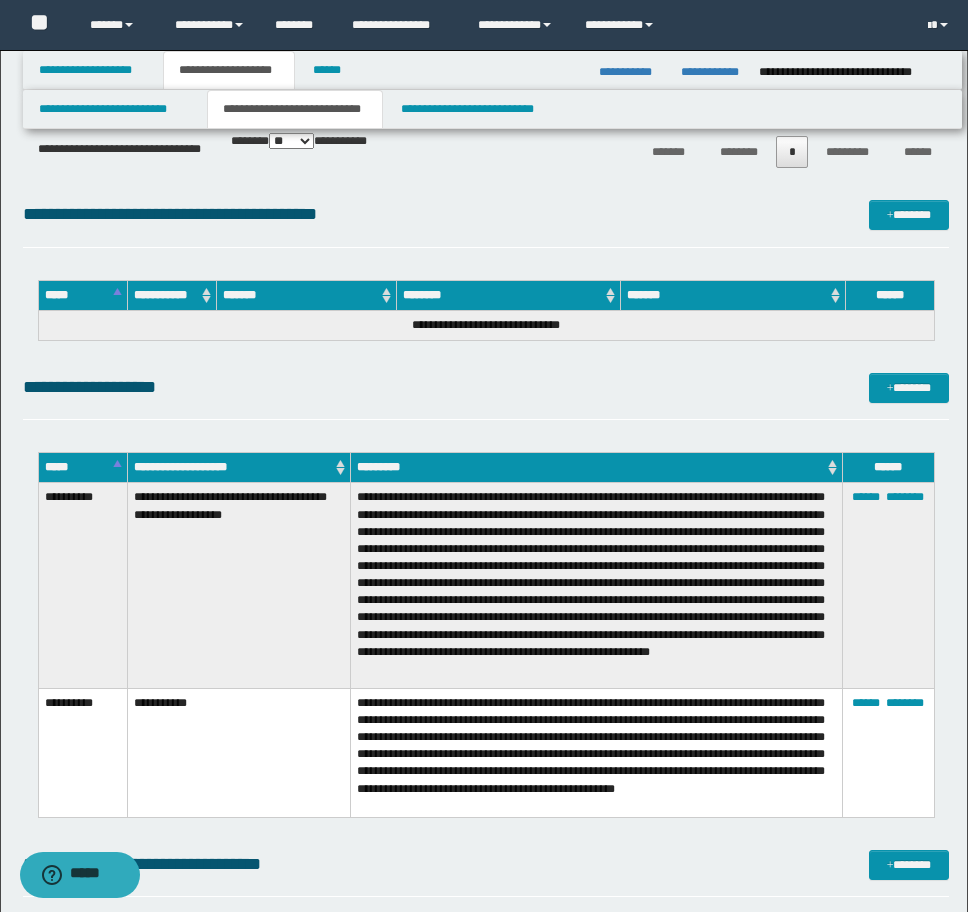 click on "**********" at bounding box center [486, 396] 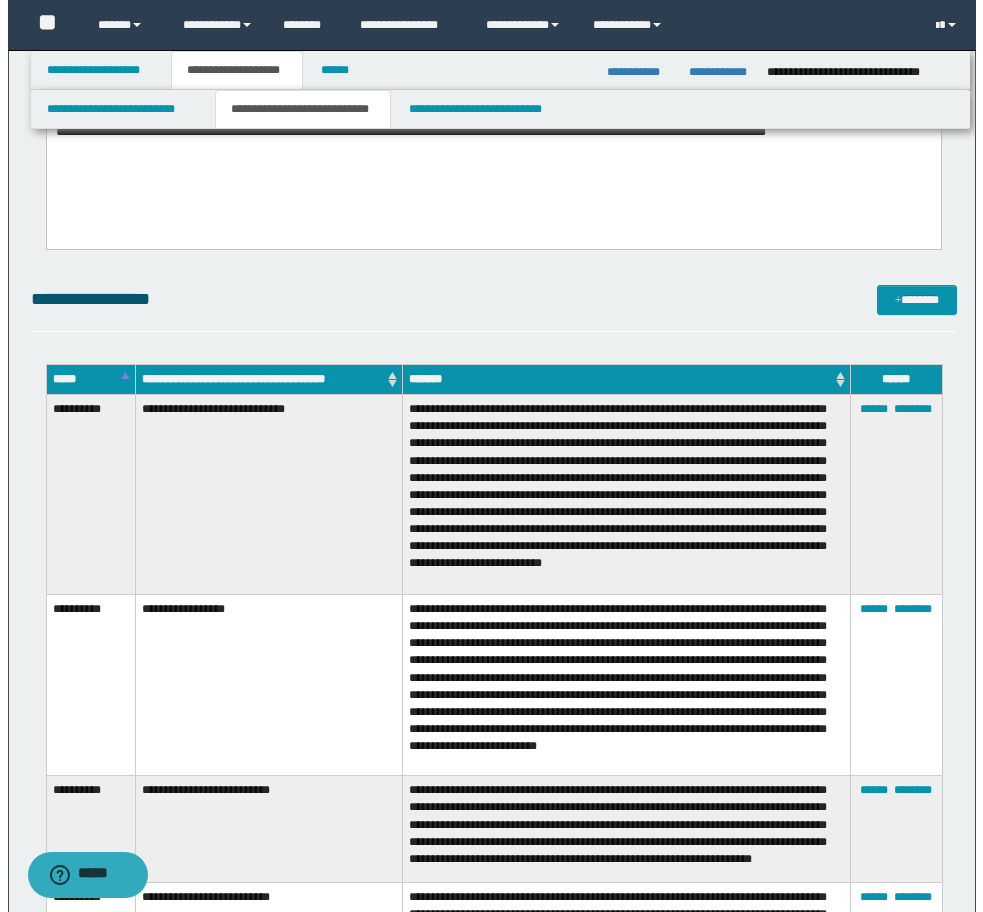 scroll, scrollTop: 9288, scrollLeft: 0, axis: vertical 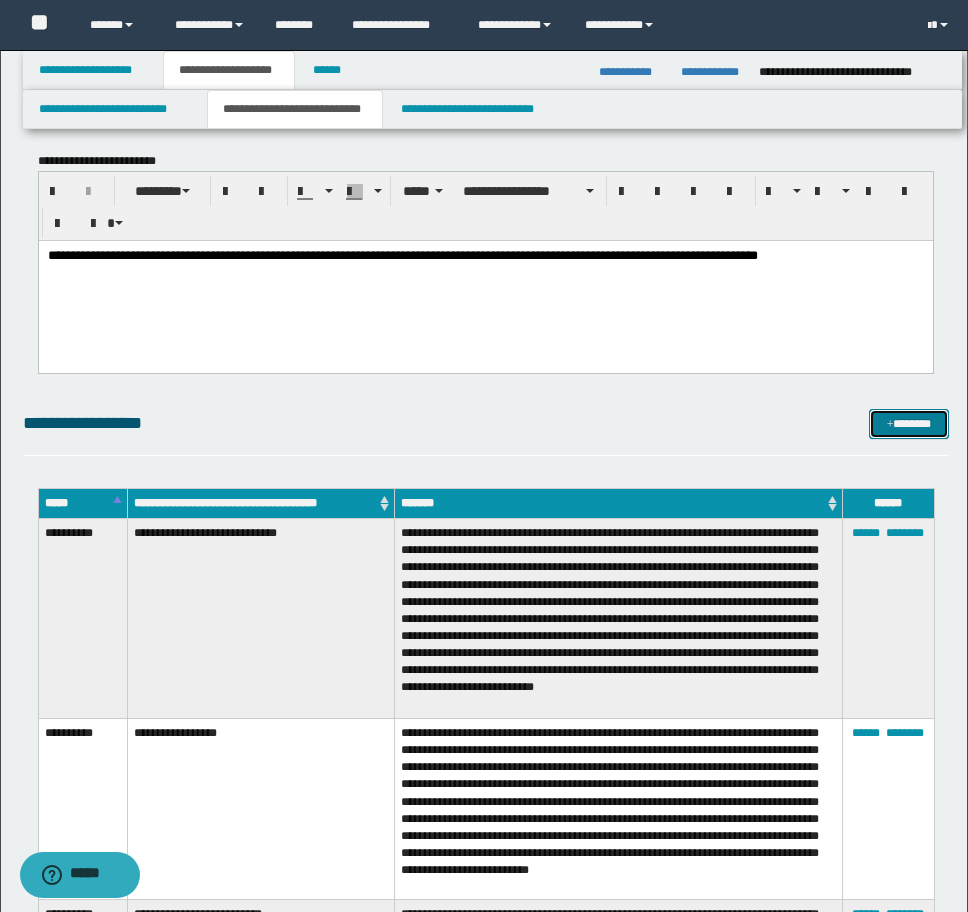click on "*******" at bounding box center (909, 424) 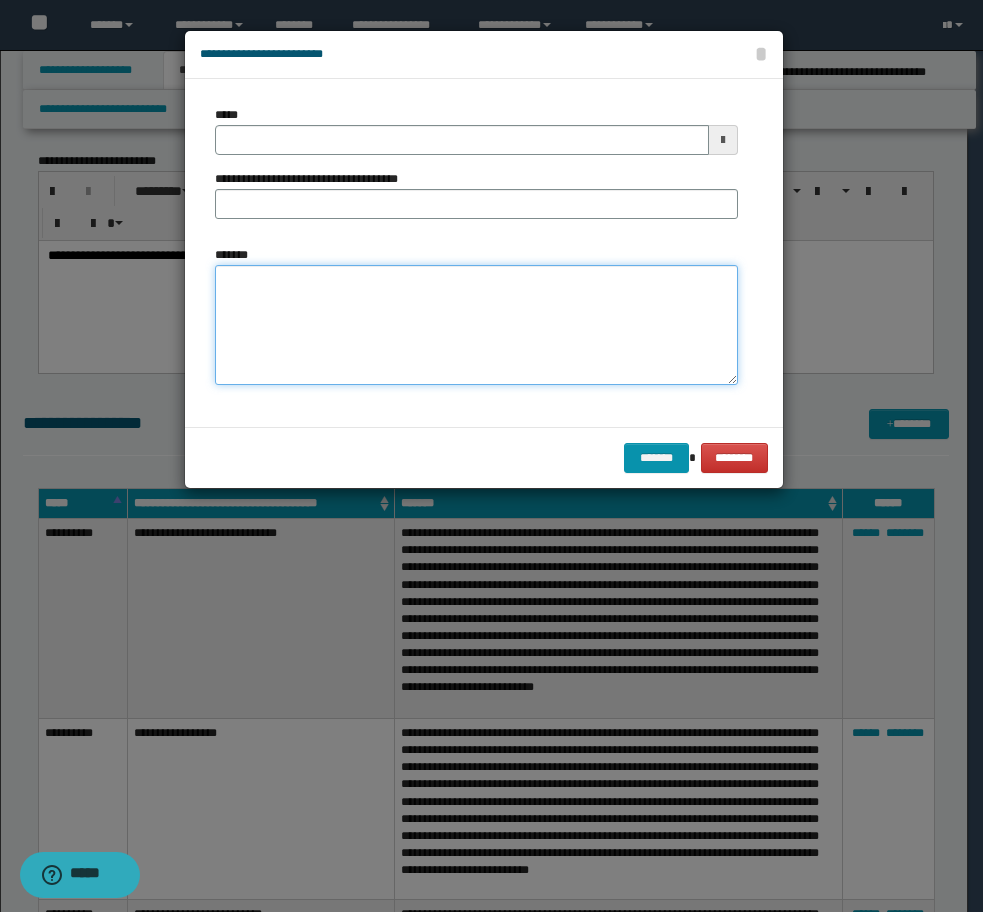 click on "*******" at bounding box center [476, 325] 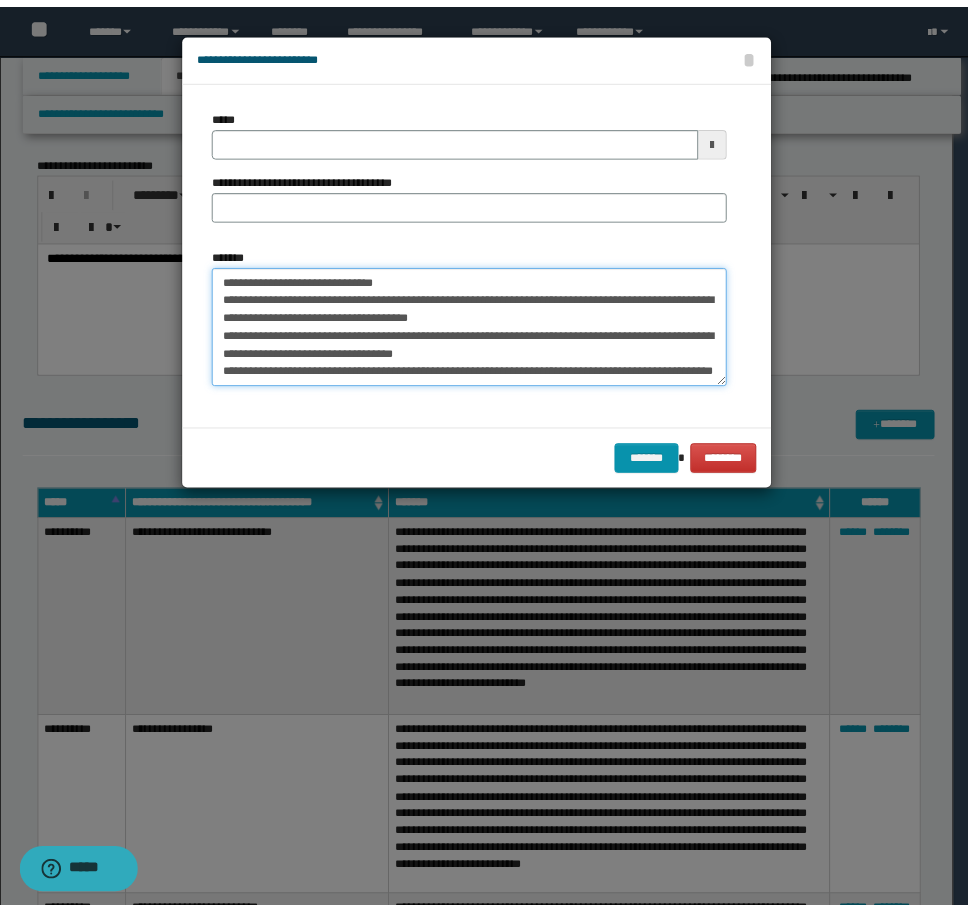 scroll, scrollTop: 0, scrollLeft: 0, axis: both 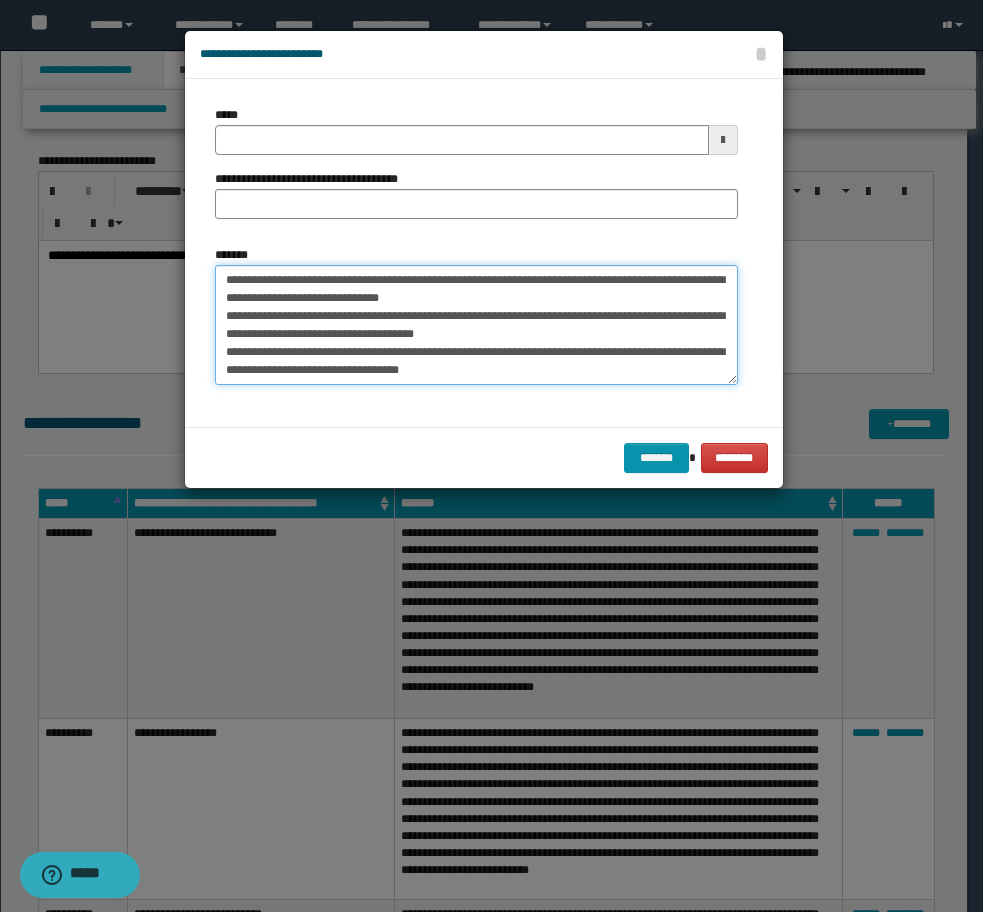 click on "**********" at bounding box center [476, 325] 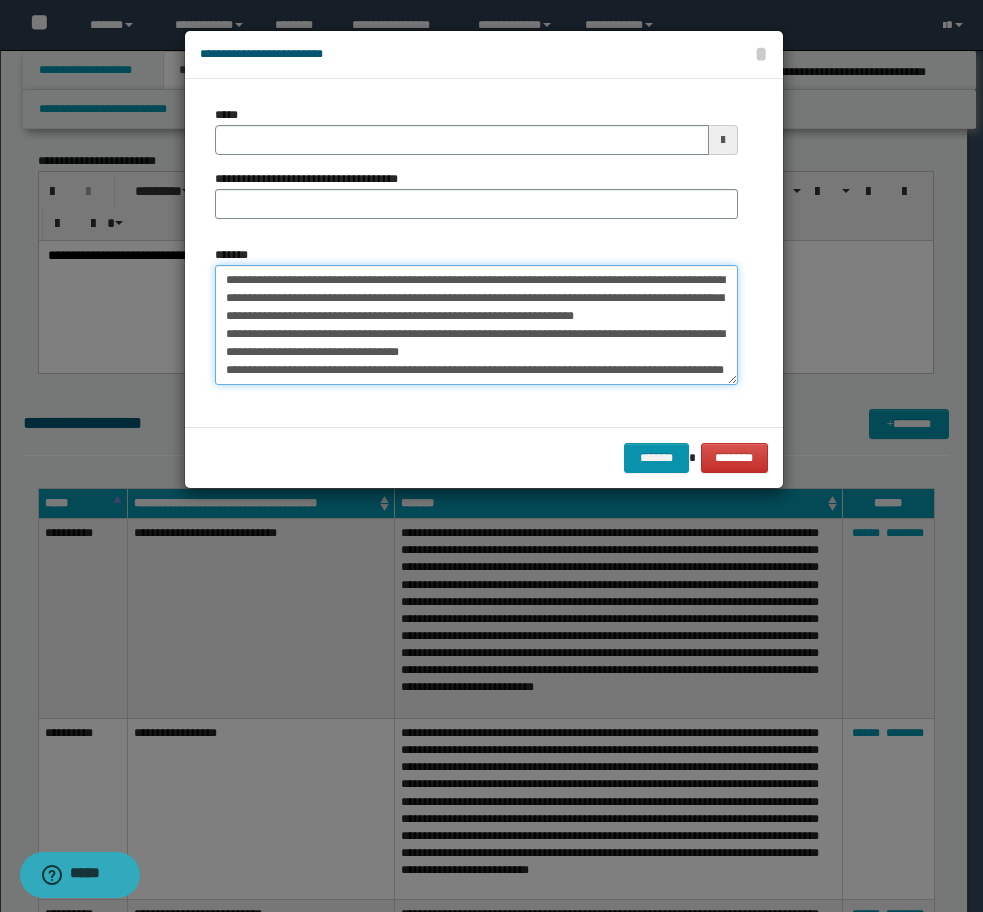 click on "**********" at bounding box center (476, 325) 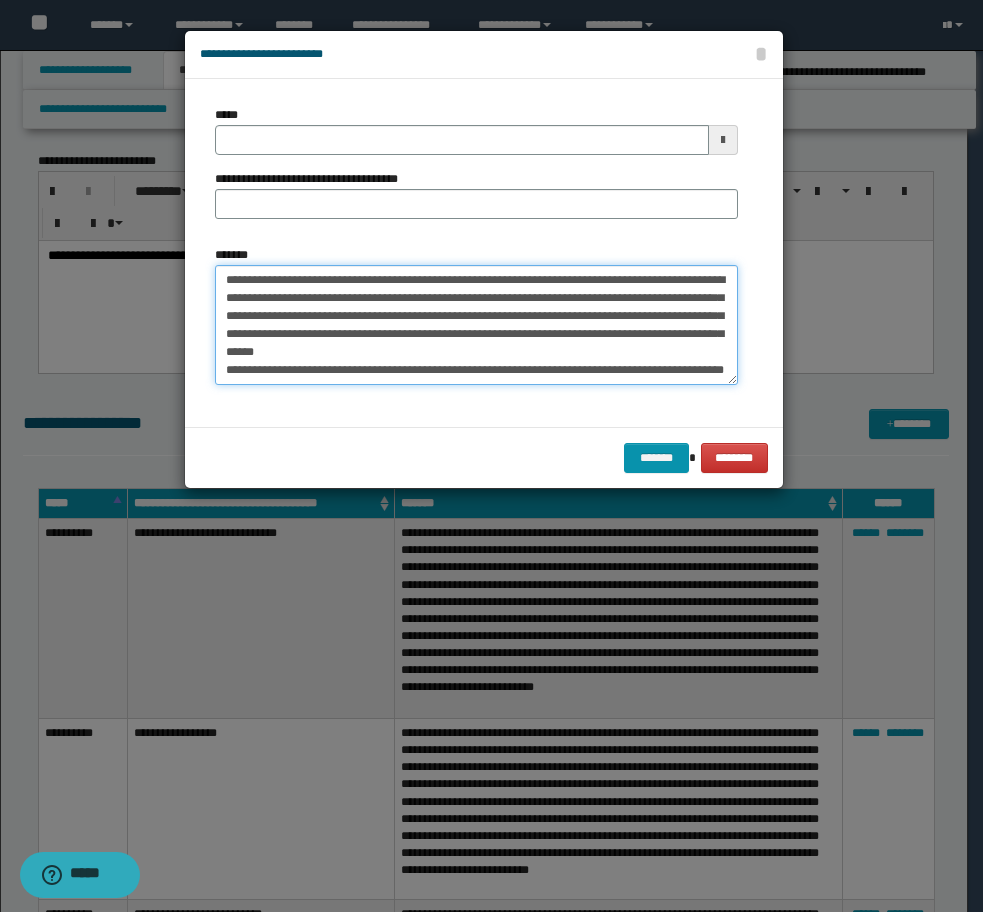 click on "**********" at bounding box center [476, 325] 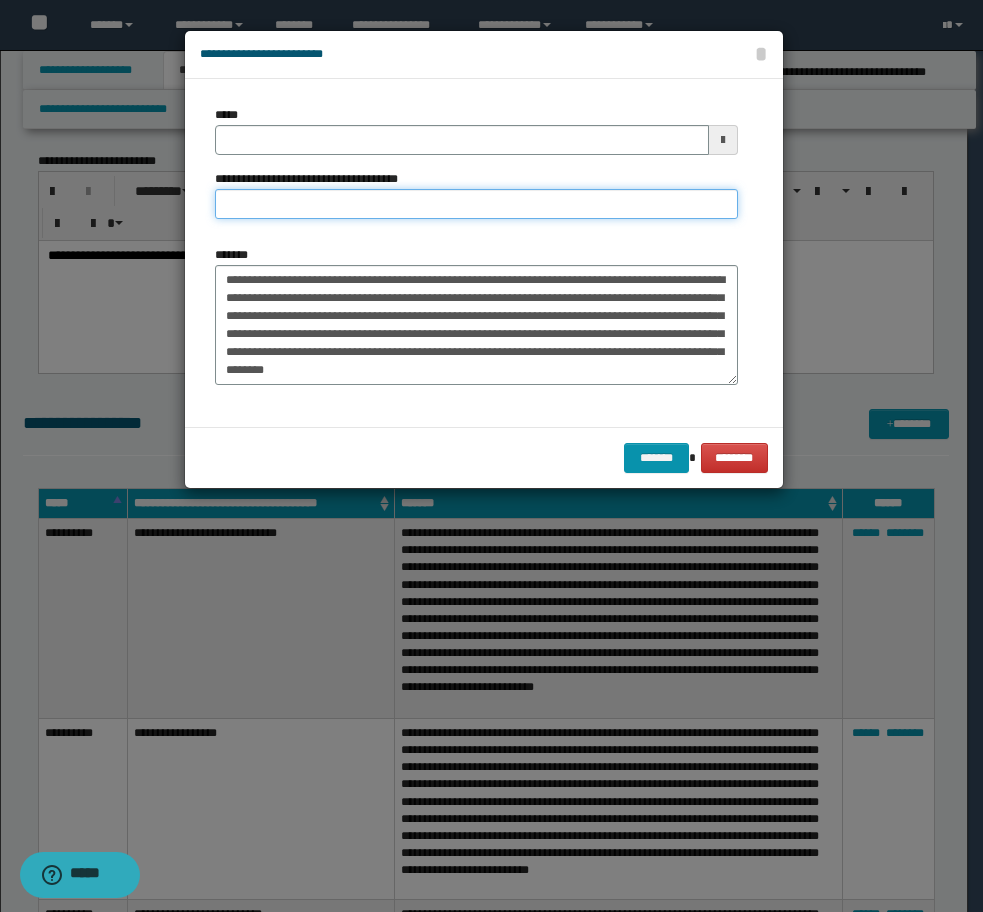 click on "**********" at bounding box center [476, 204] 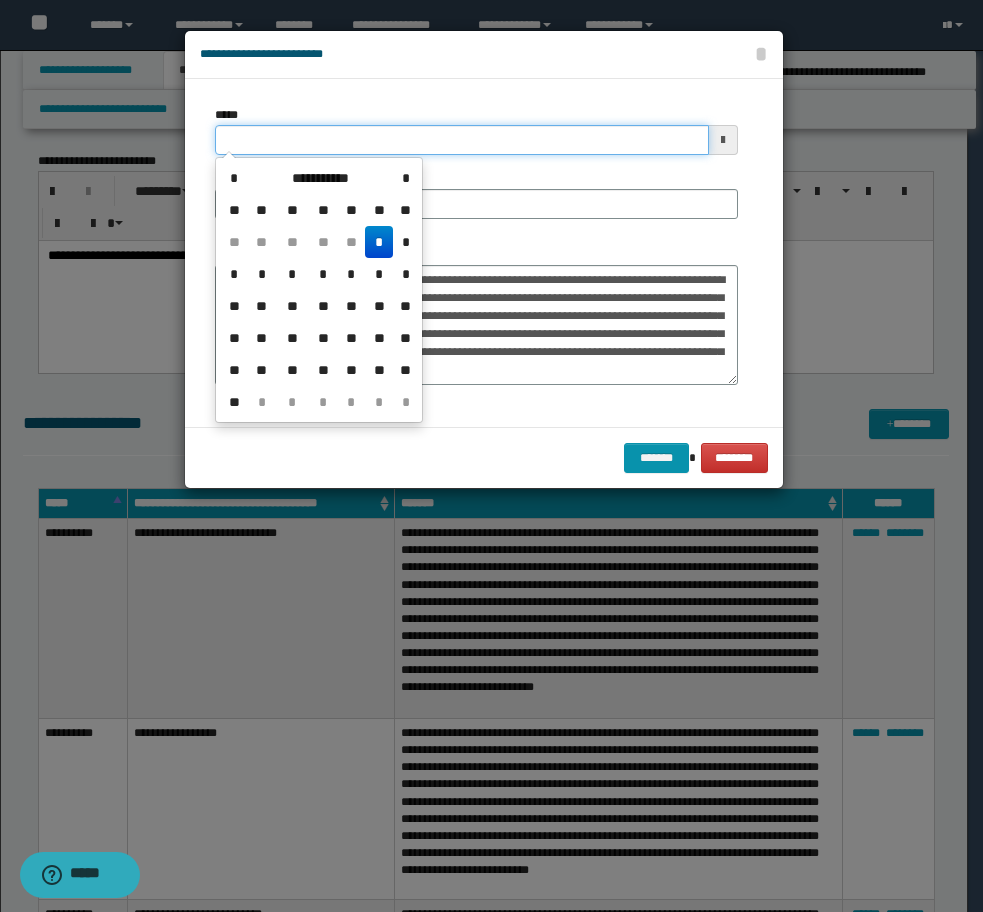 drag, startPoint x: 343, startPoint y: 139, endPoint x: 191, endPoint y: 143, distance: 152.05263 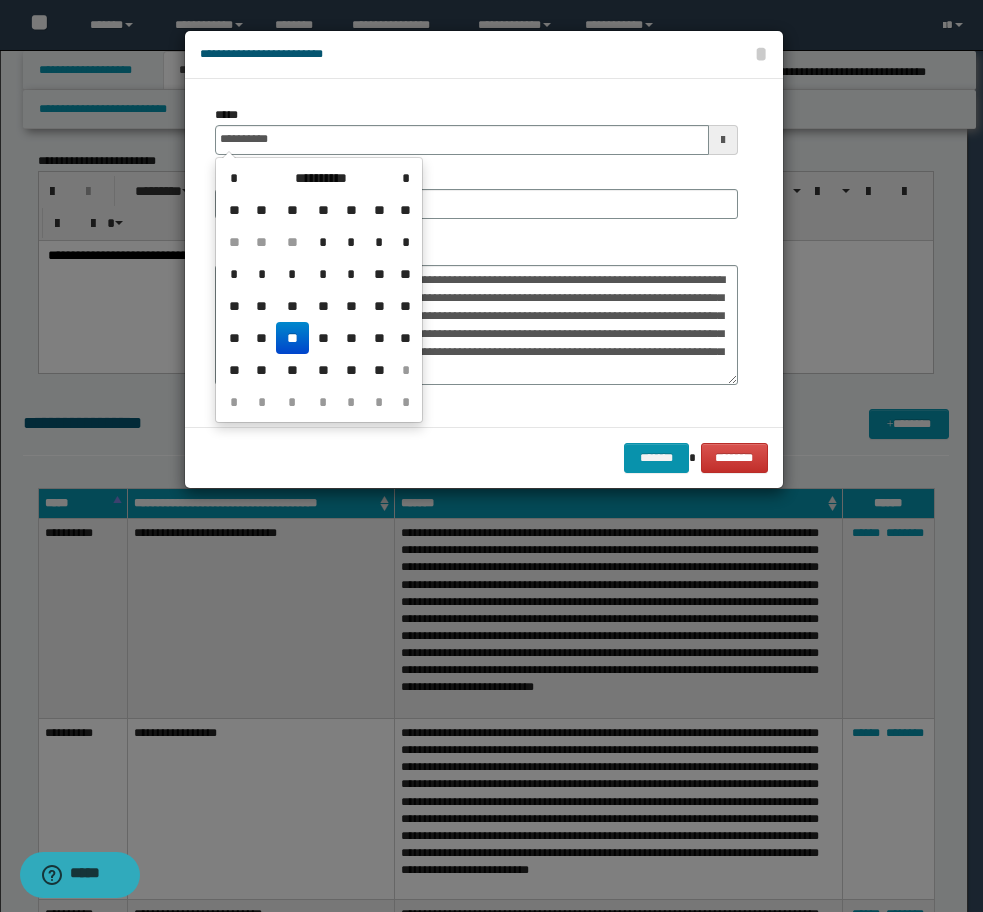 click on "**" at bounding box center [292, 338] 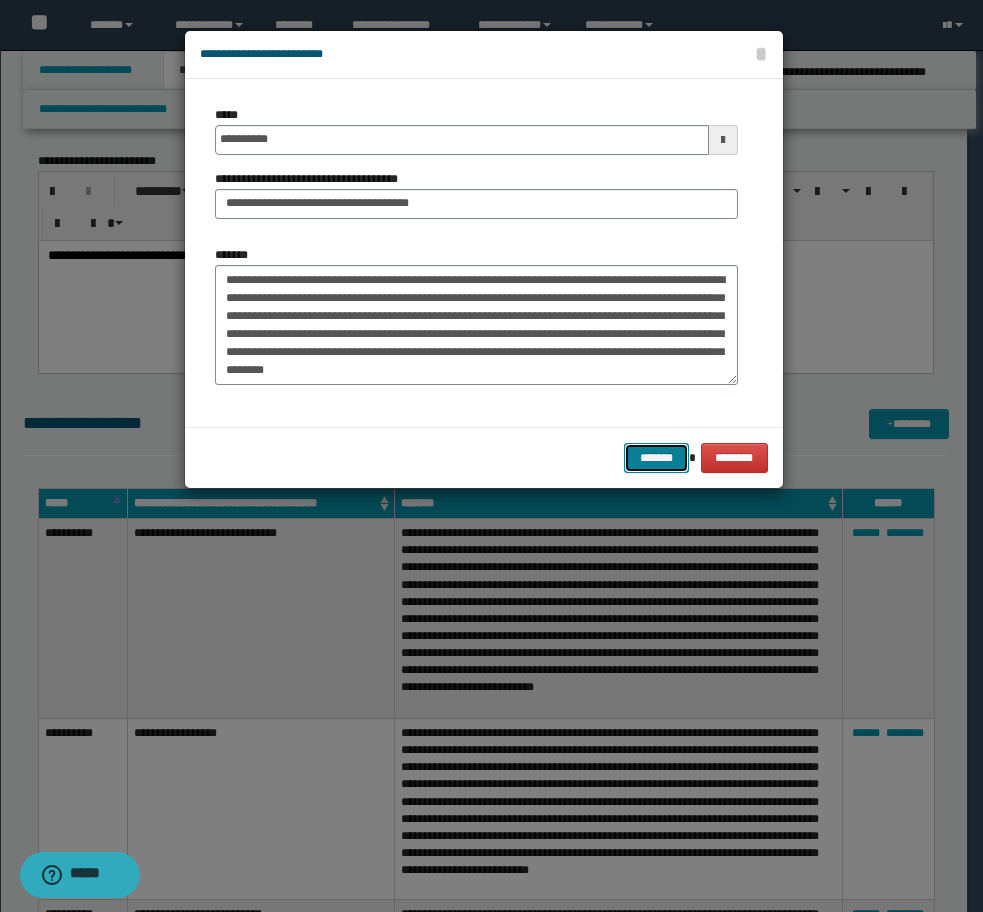 click on "*******" at bounding box center (656, 458) 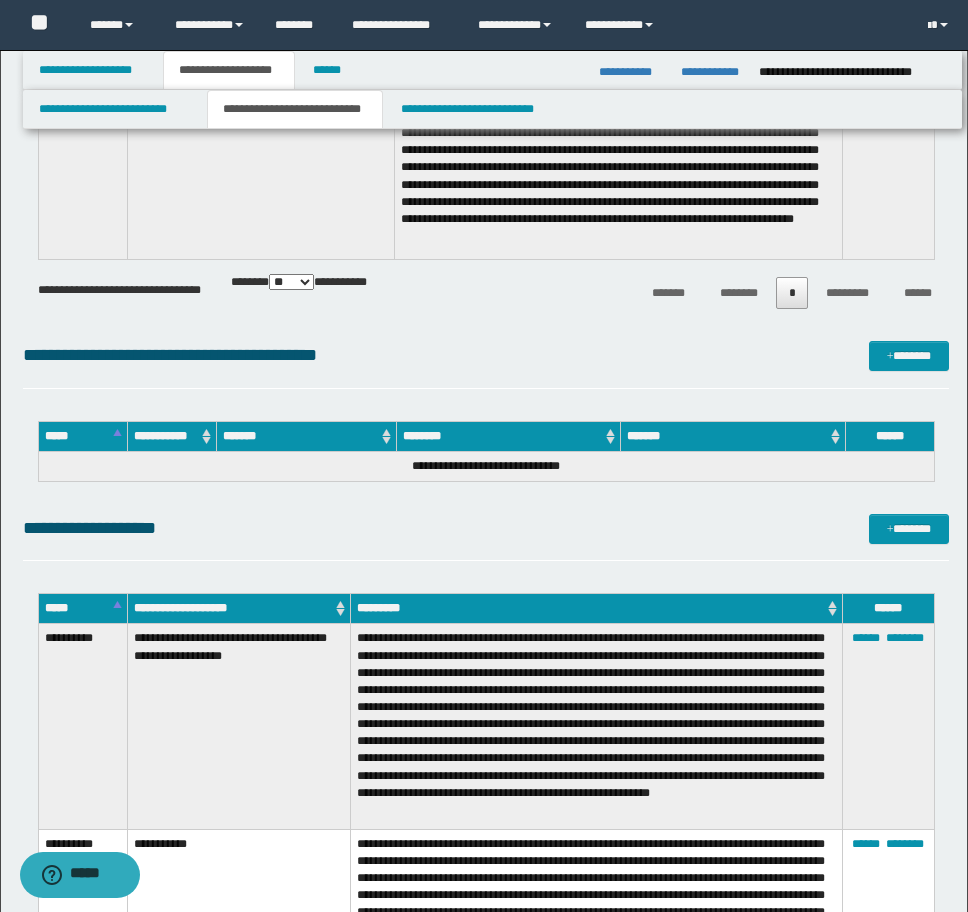 scroll, scrollTop: 16088, scrollLeft: 0, axis: vertical 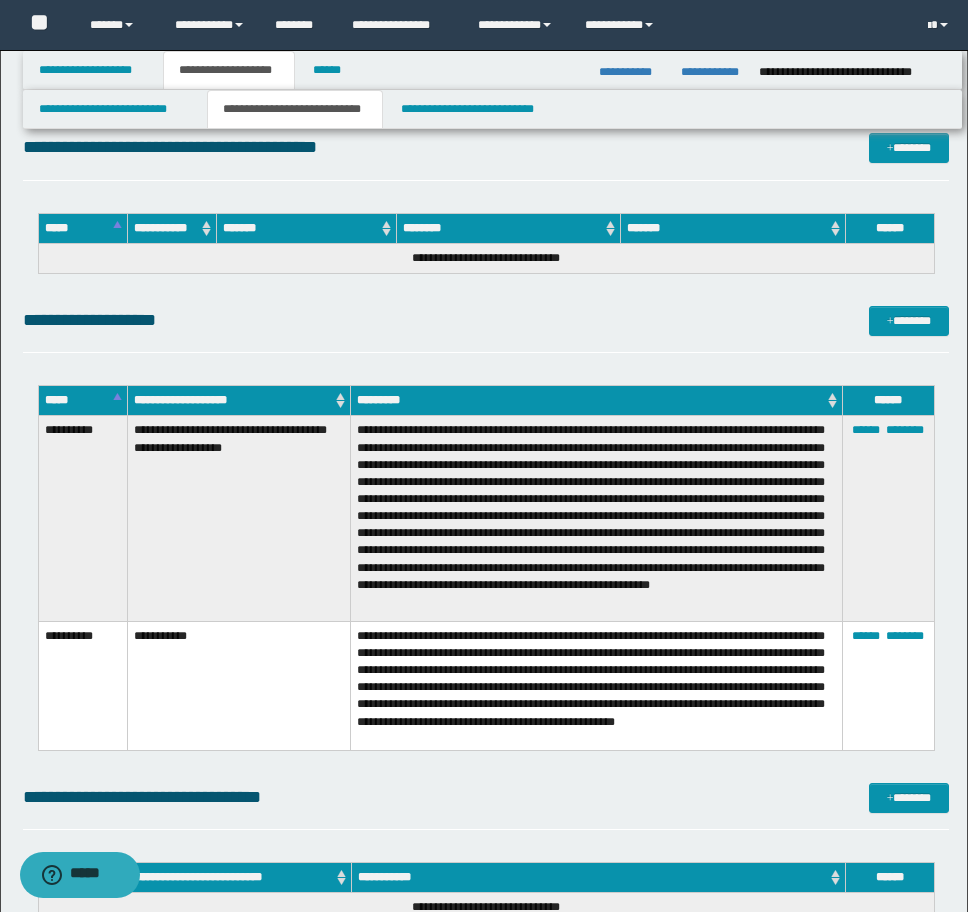 click on "**********" at bounding box center [486, -7307] 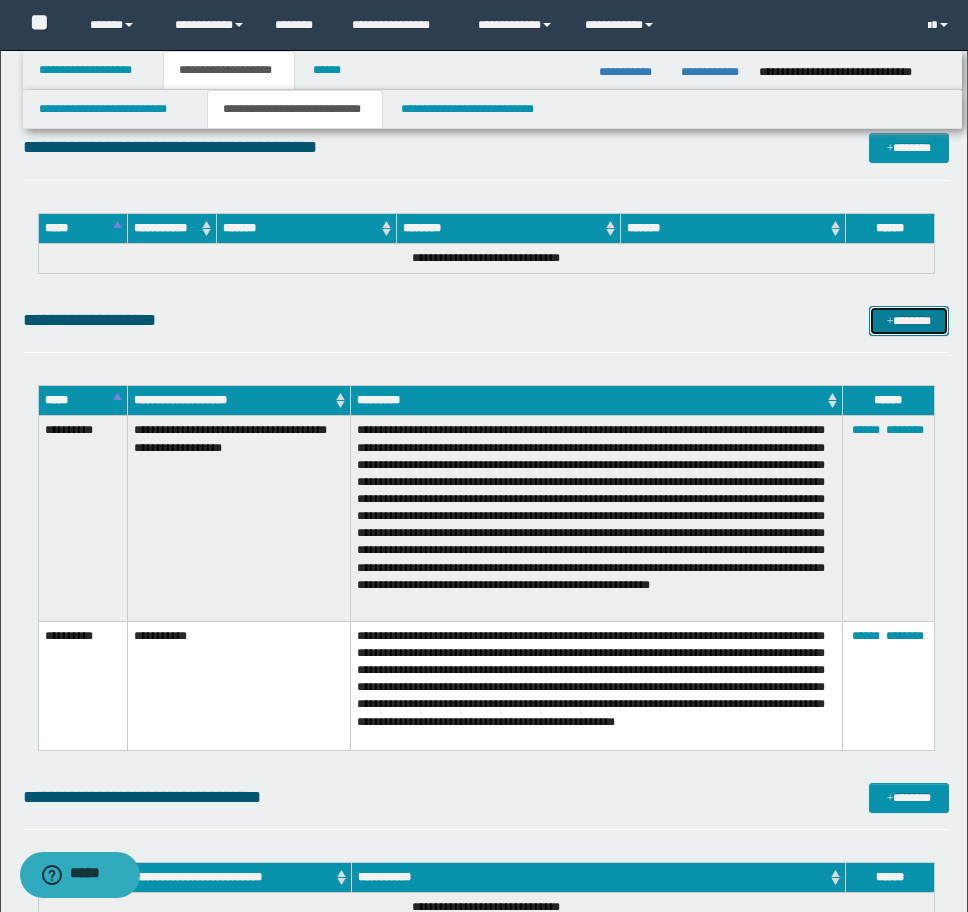 click on "*******" at bounding box center (909, 321) 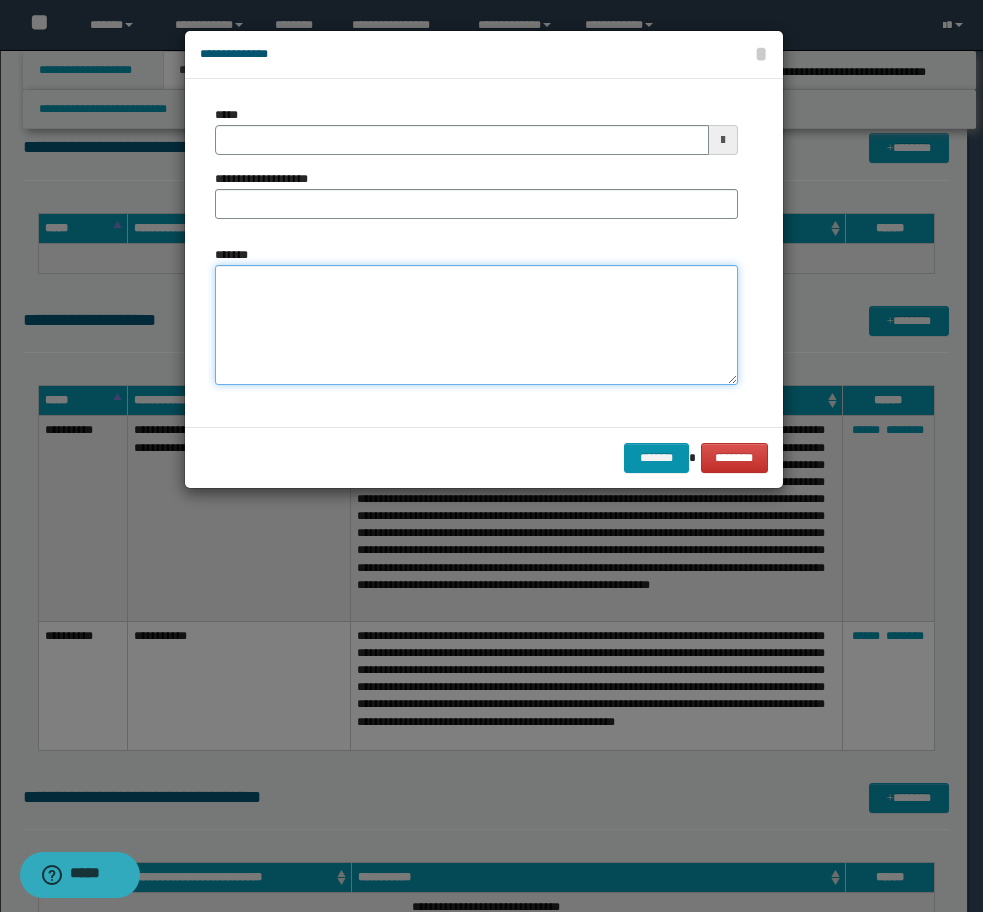 click on "*******" at bounding box center [476, 325] 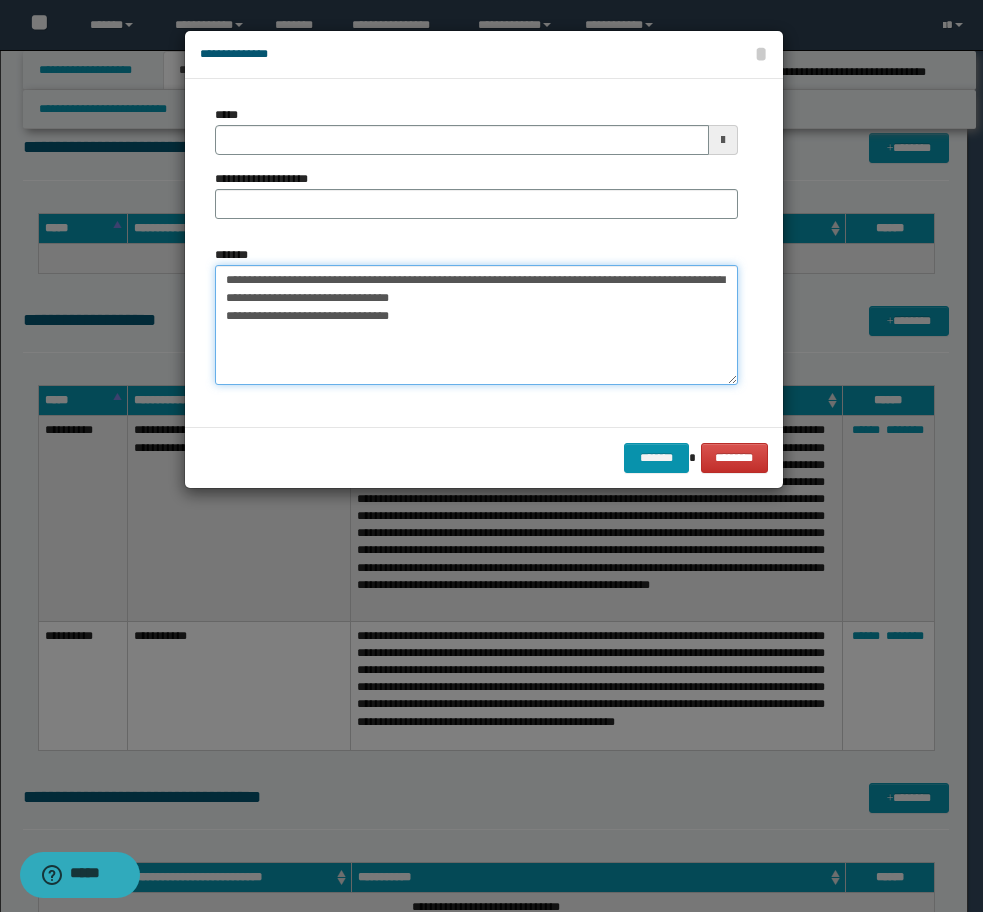 click on "**********" at bounding box center [476, 325] 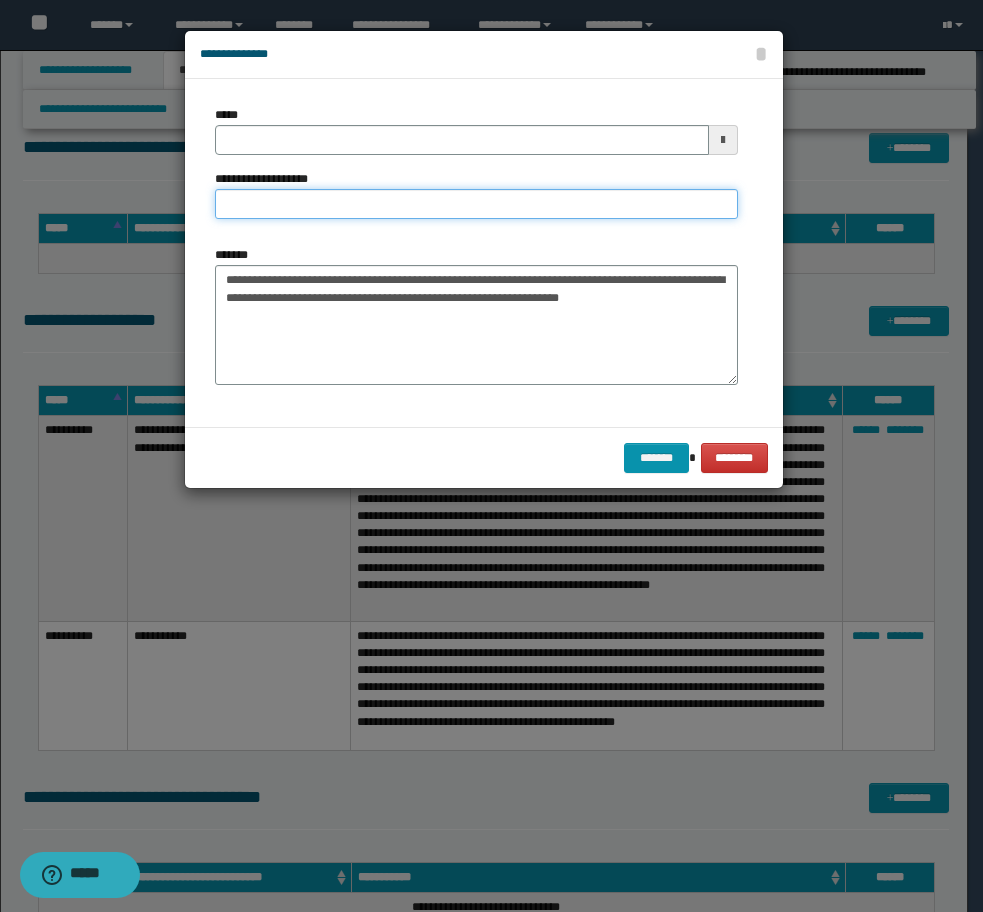 click on "**********" at bounding box center [476, 204] 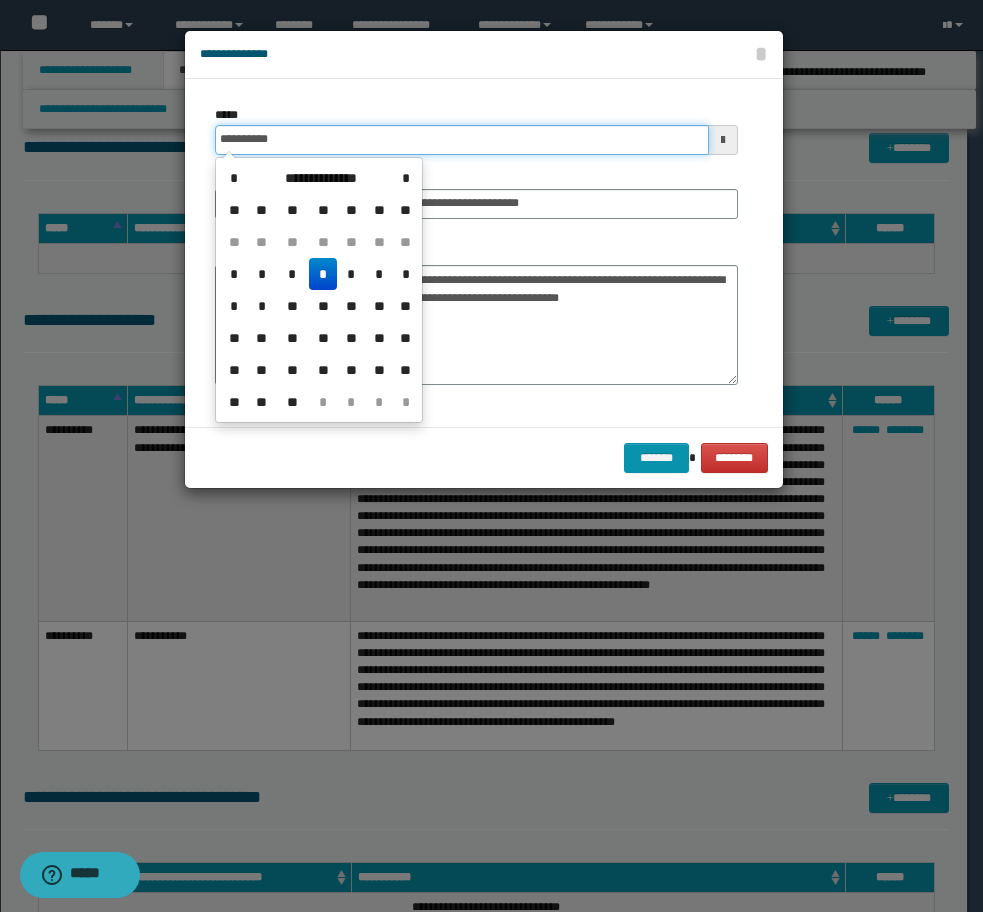 drag, startPoint x: 319, startPoint y: 134, endPoint x: 99, endPoint y: 136, distance: 220.0091 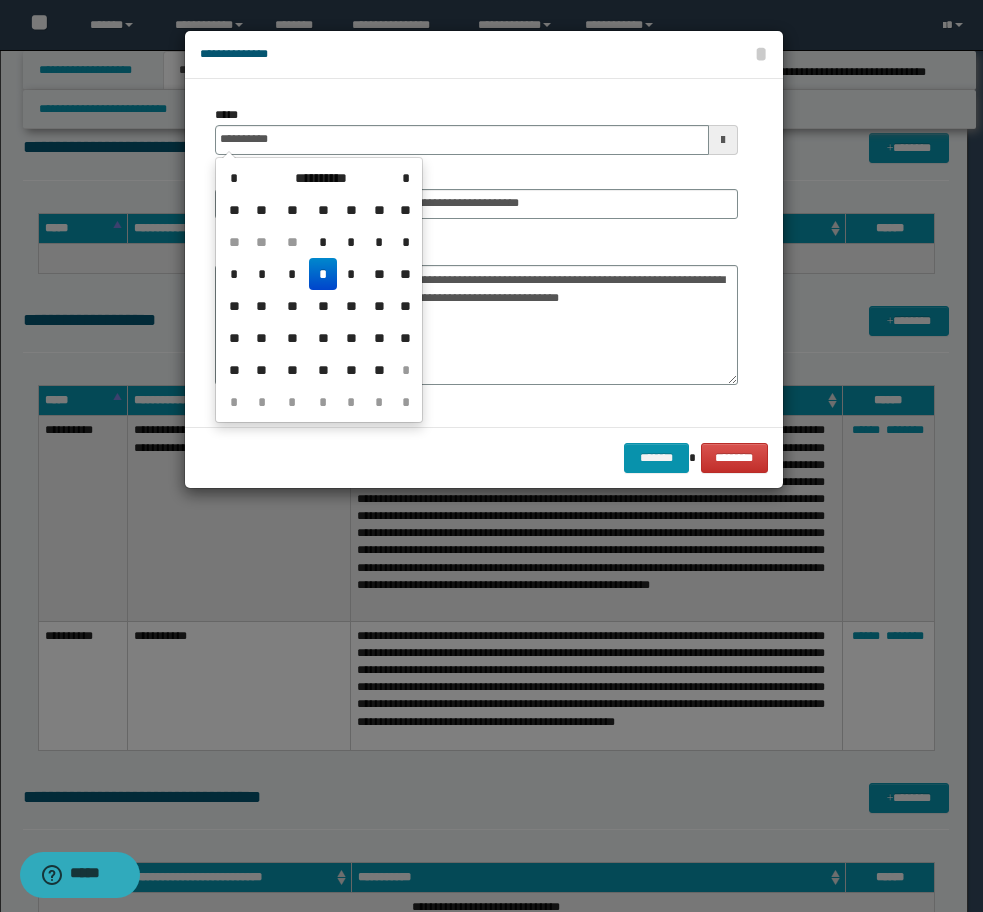 click on "*" at bounding box center (323, 274) 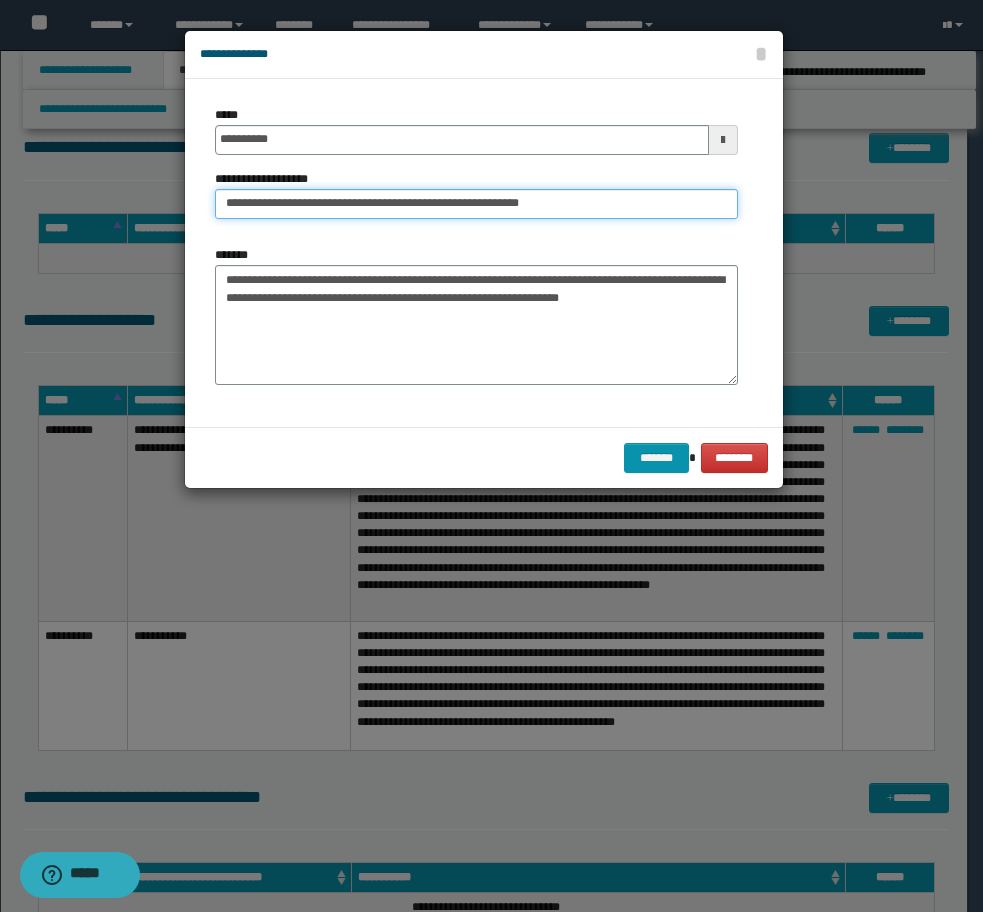 click on "**********" at bounding box center [476, 204] 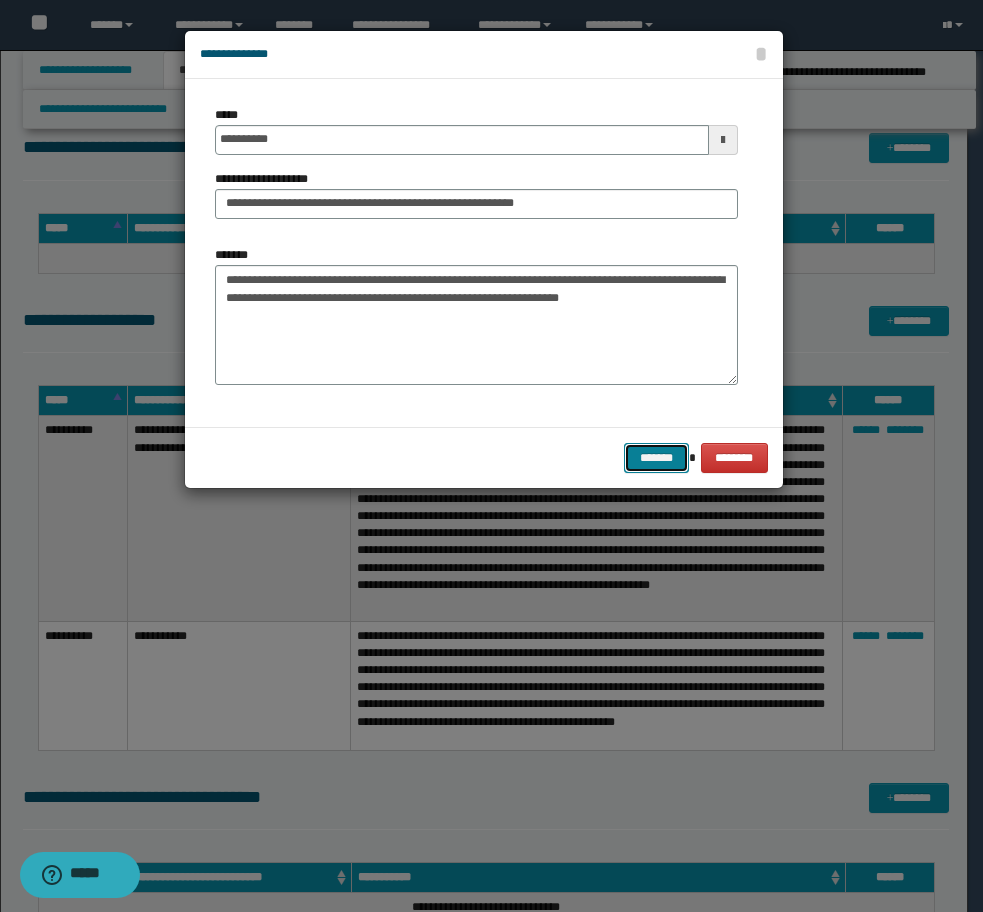 click on "*******" at bounding box center (656, 458) 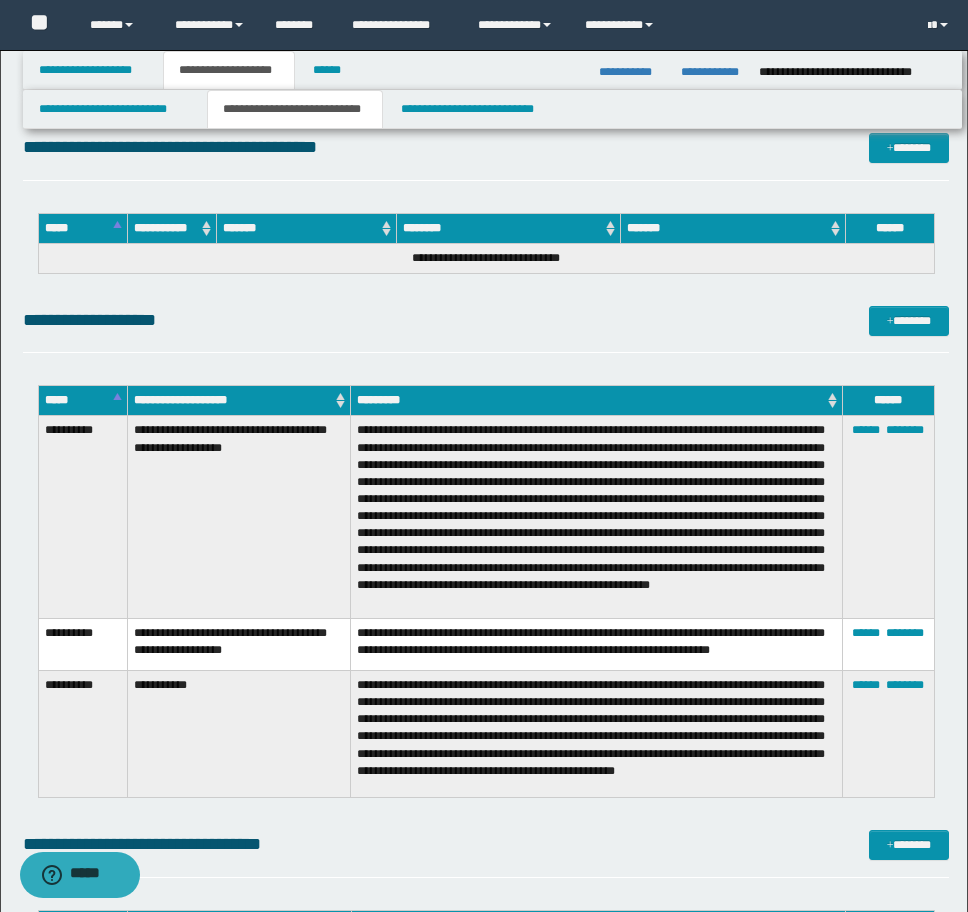 click on "**********" at bounding box center (486, 320) 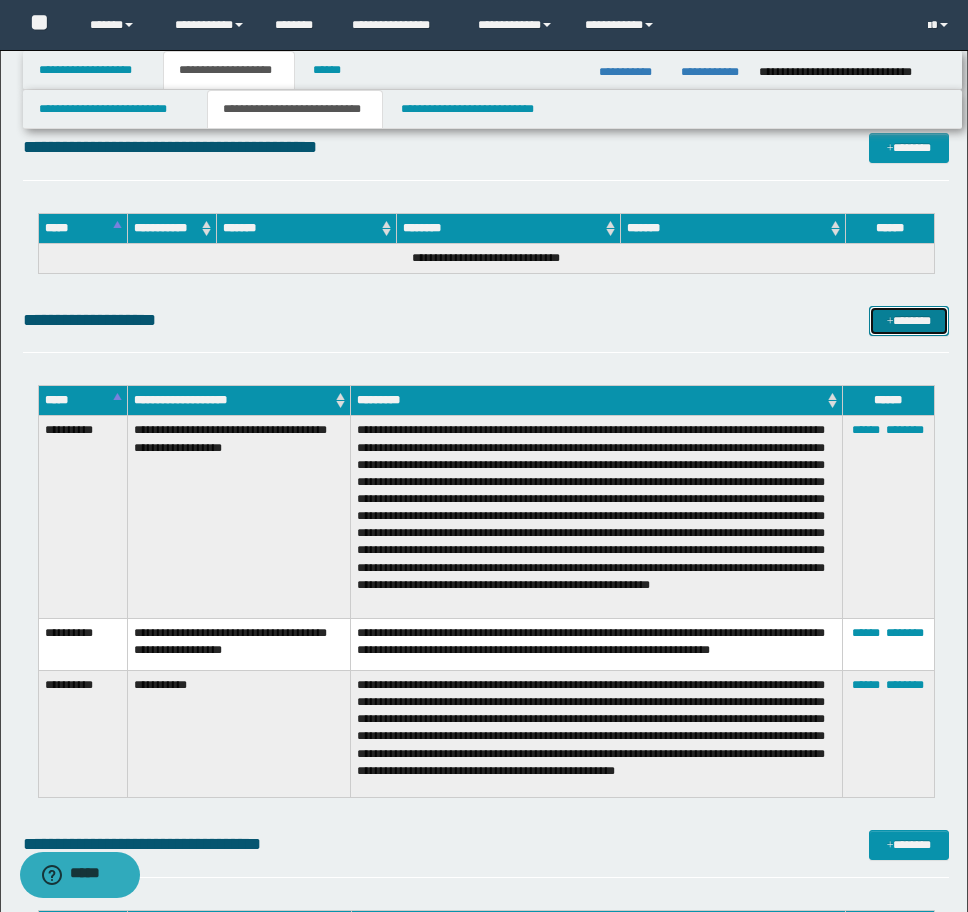 click on "*******" at bounding box center [909, 321] 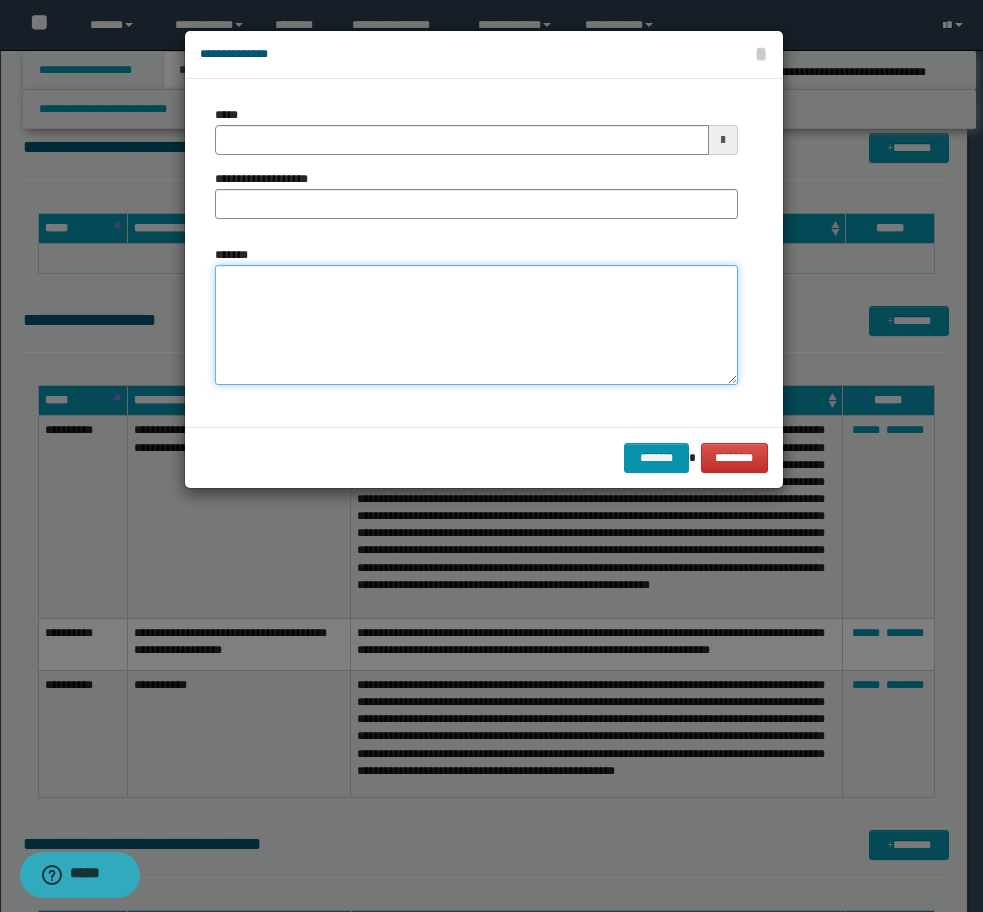 click on "*******" at bounding box center (476, 325) 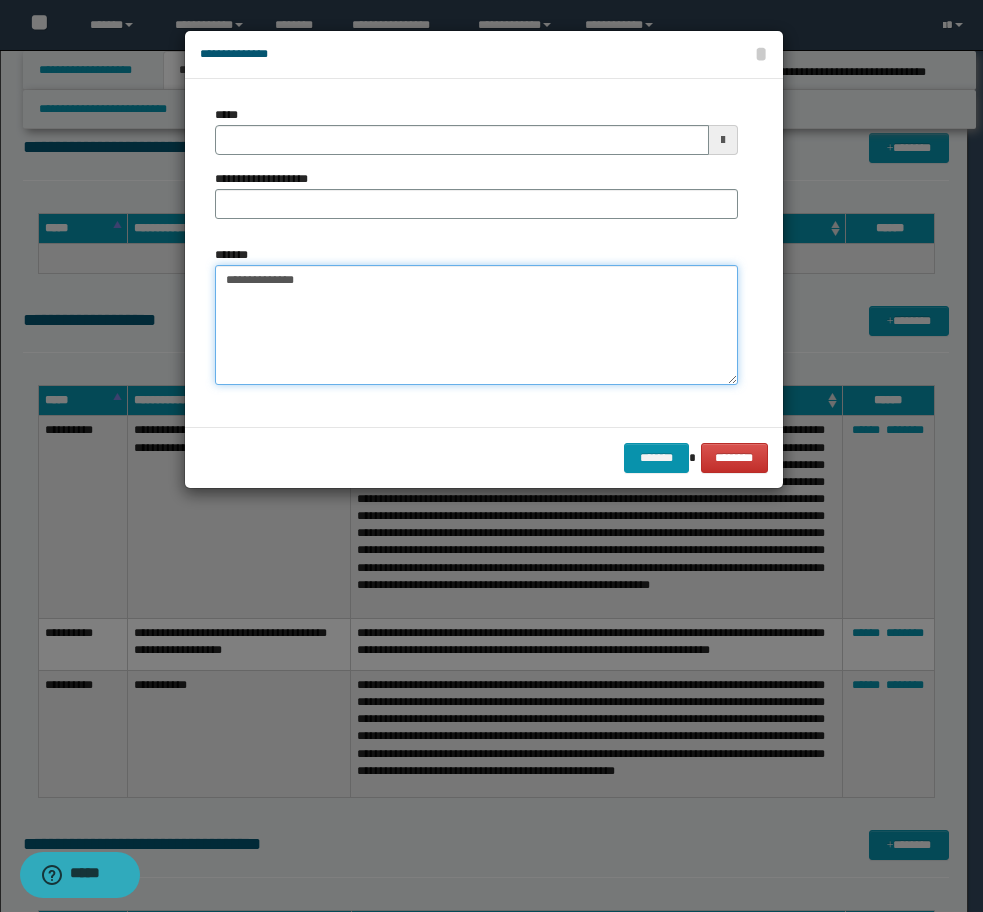 paste on "**********" 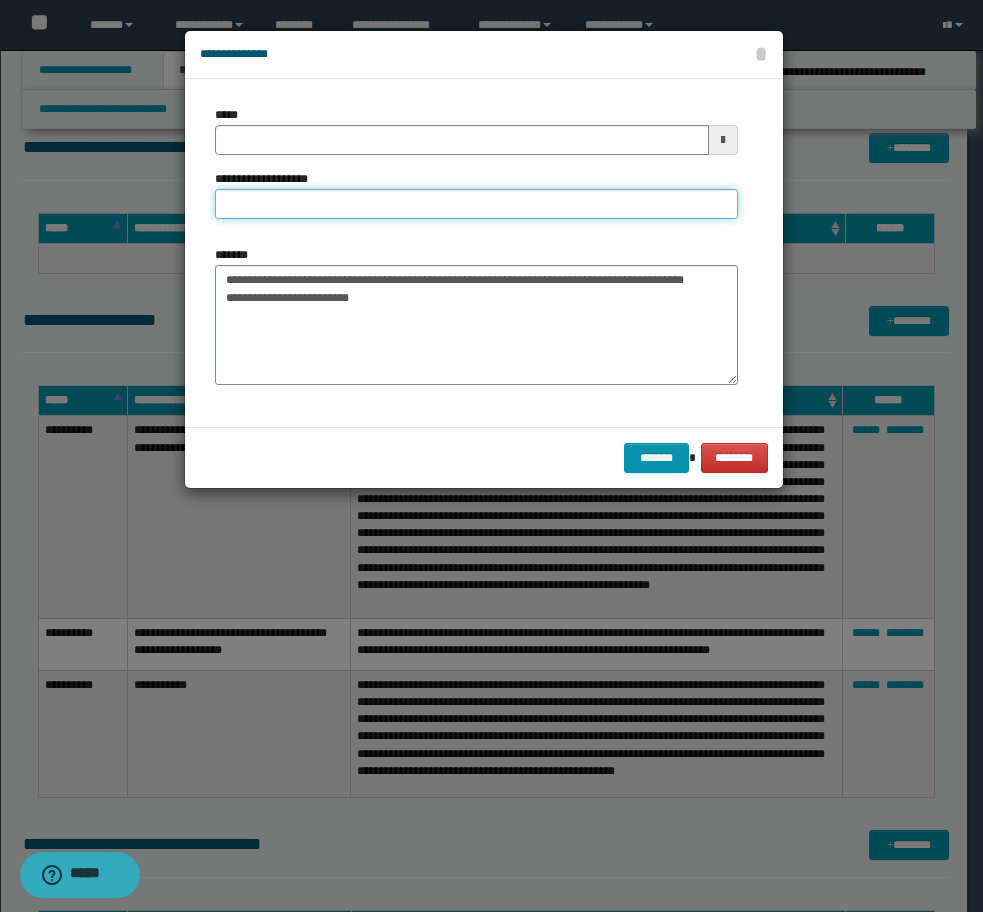 click on "**********" at bounding box center (476, 204) 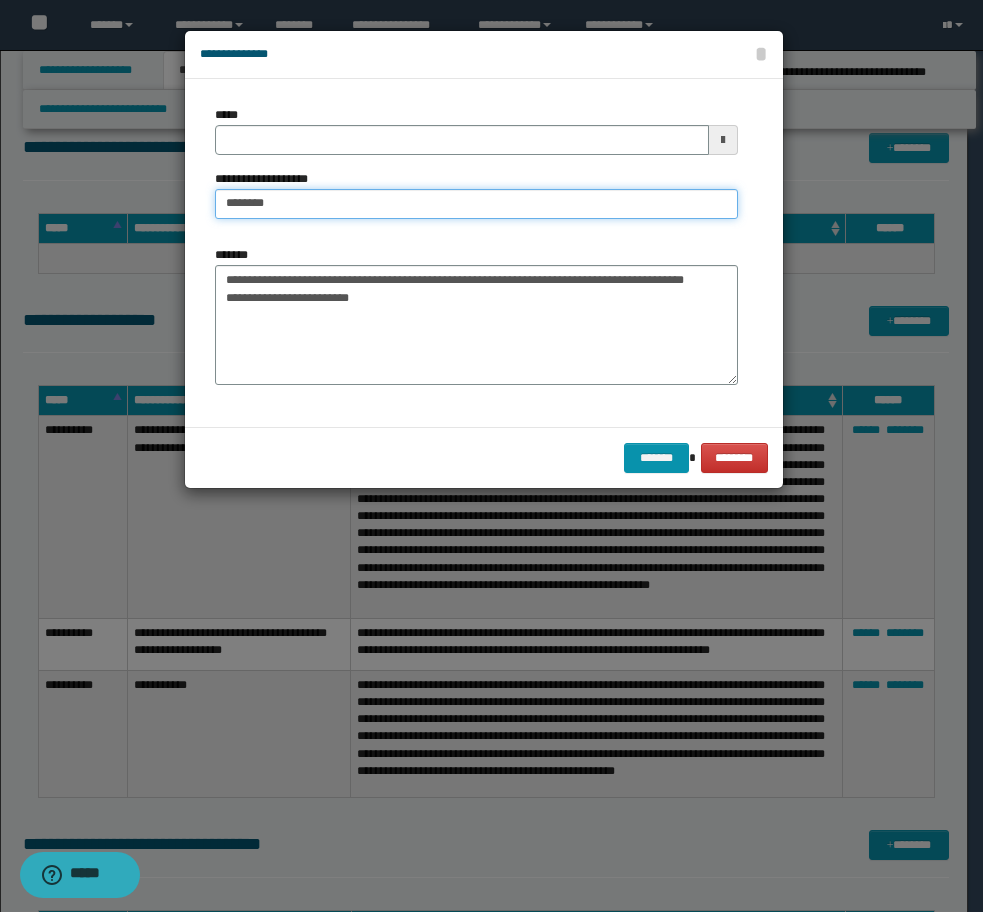 drag, startPoint x: 246, startPoint y: 207, endPoint x: 264, endPoint y: 210, distance: 18.248287 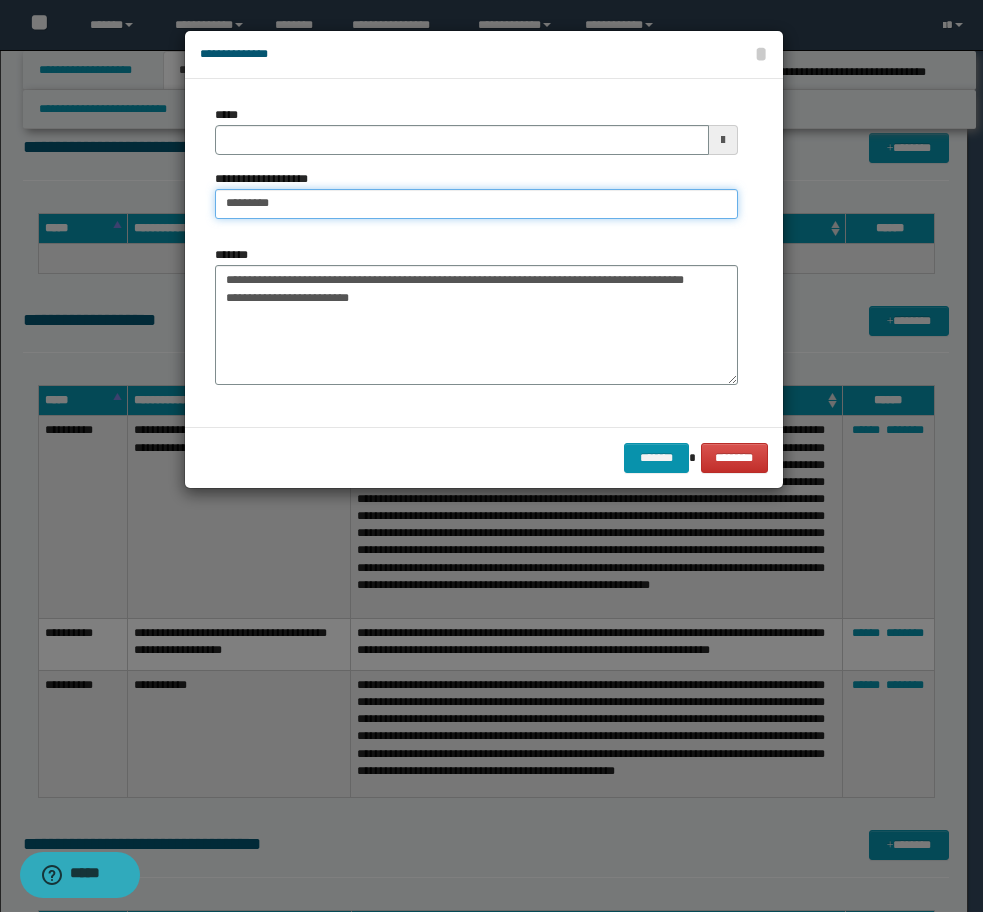 click on "*********" at bounding box center [476, 204] 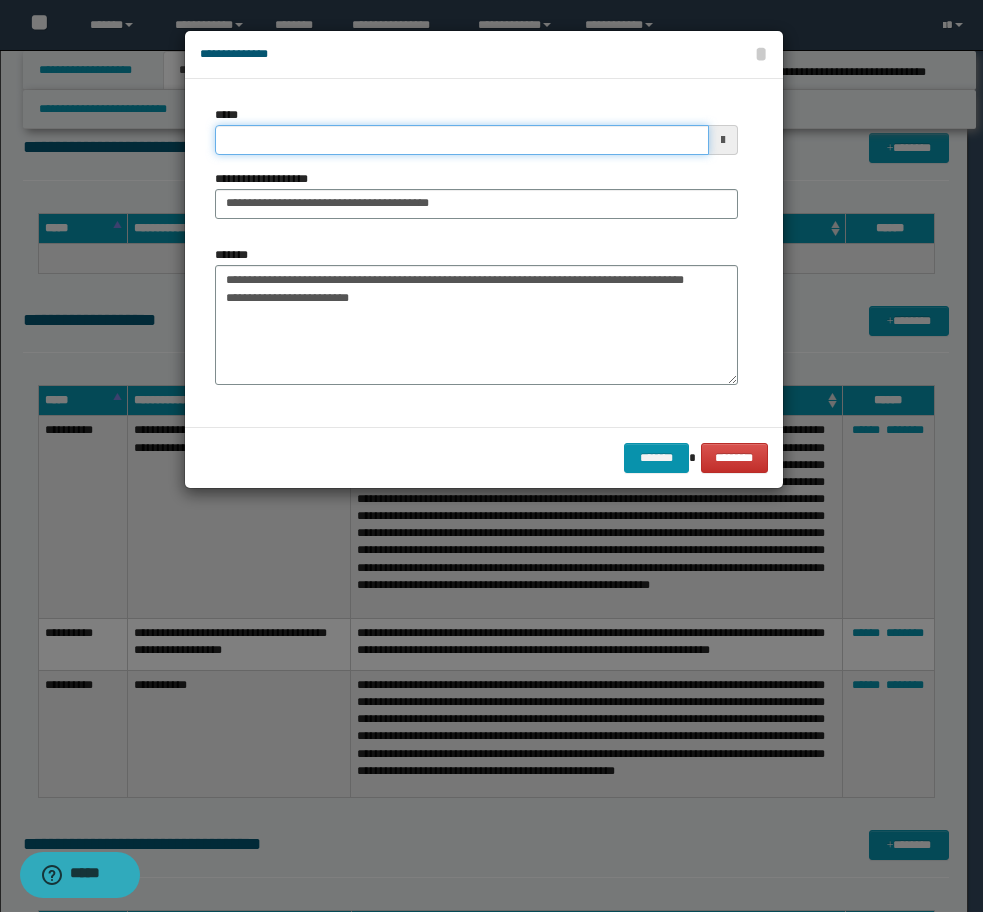 click on "*****" at bounding box center (462, 140) 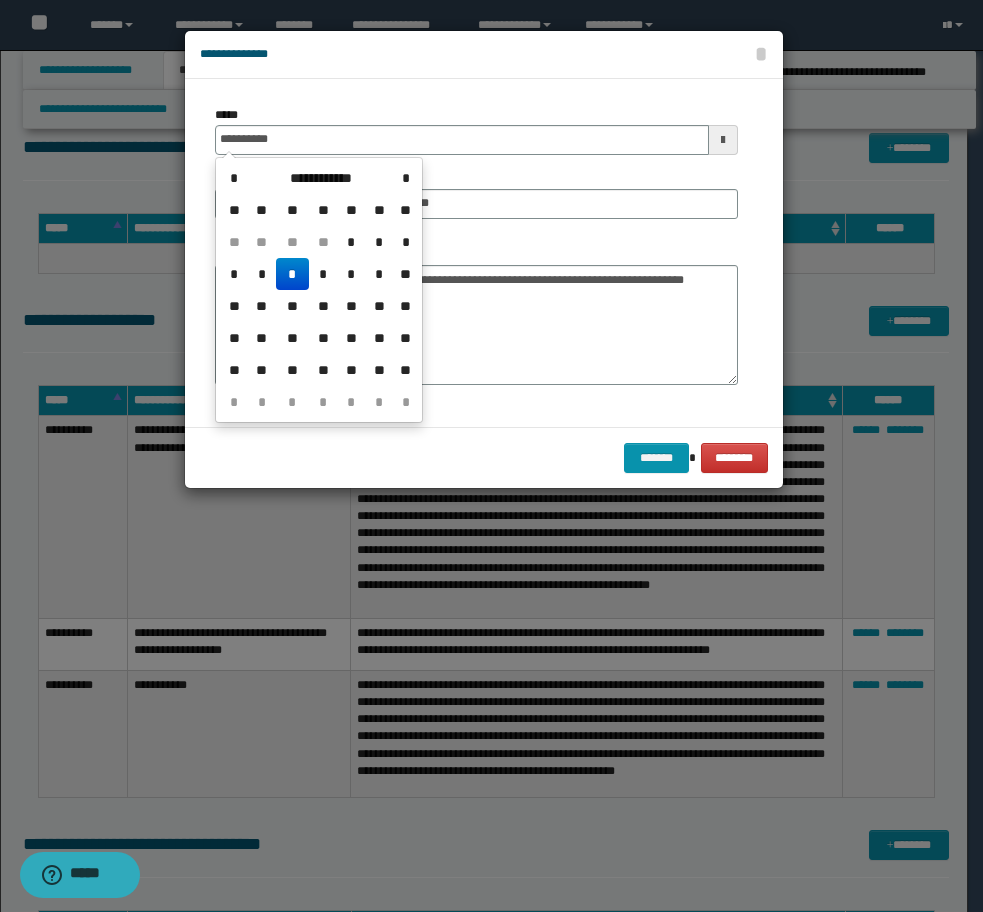 click on "*" at bounding box center [292, 274] 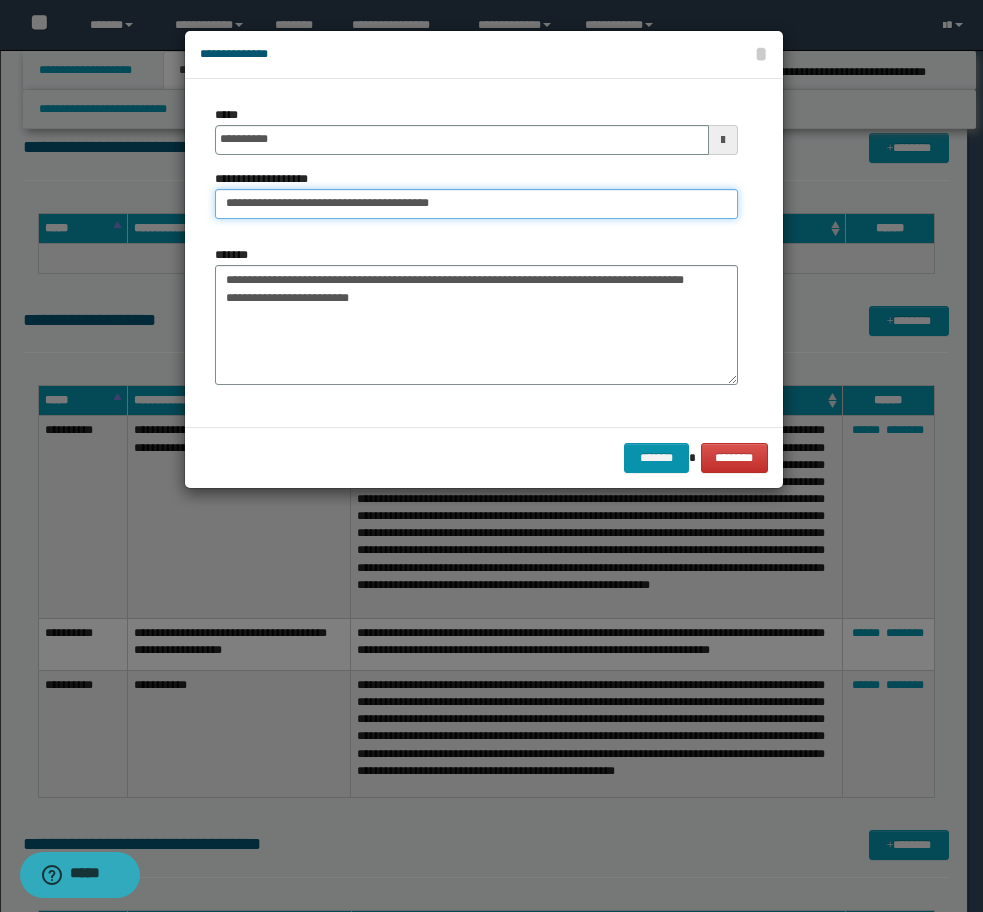 click on "**********" at bounding box center [476, 204] 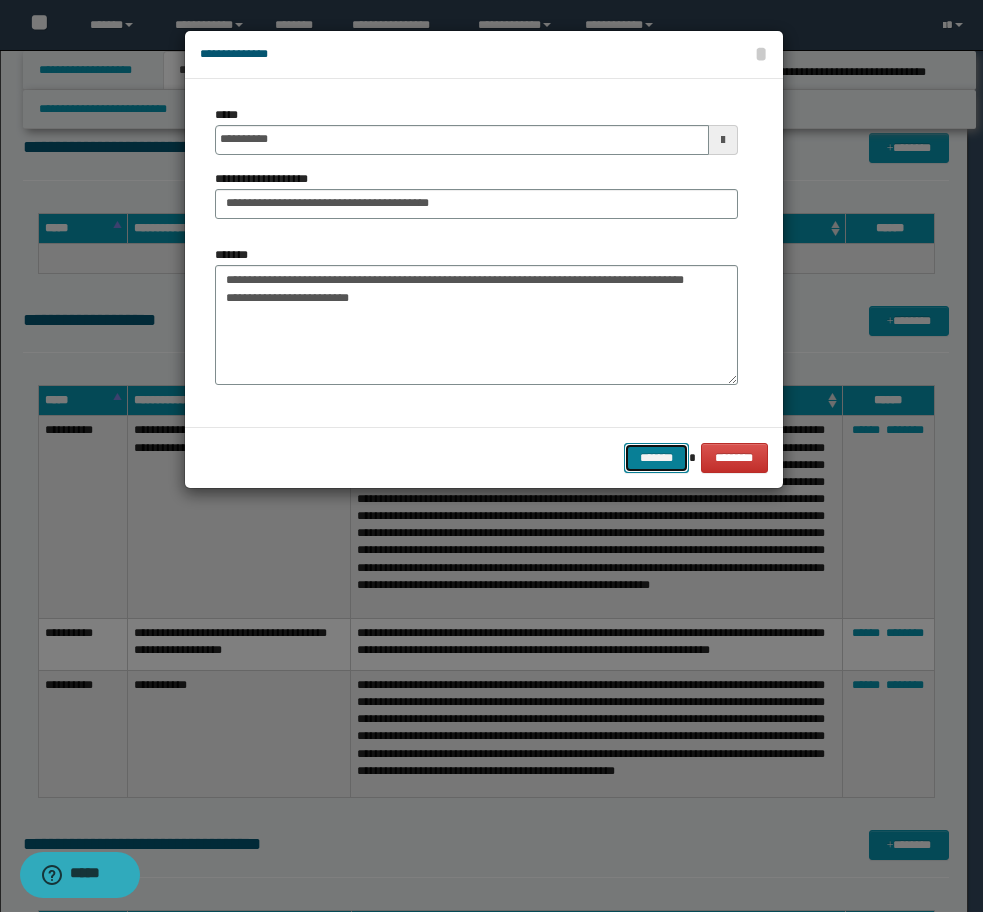 click on "*******" at bounding box center (656, 458) 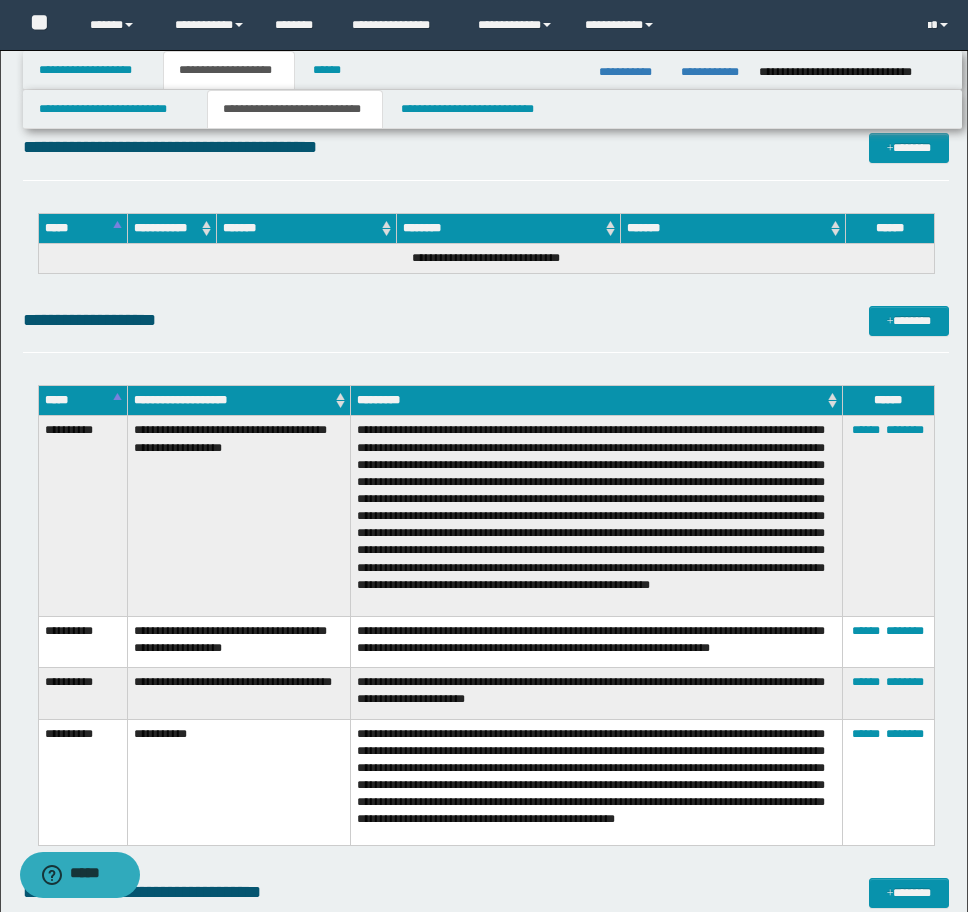 drag, startPoint x: 541, startPoint y: 326, endPoint x: 899, endPoint y: 340, distance: 358.27365 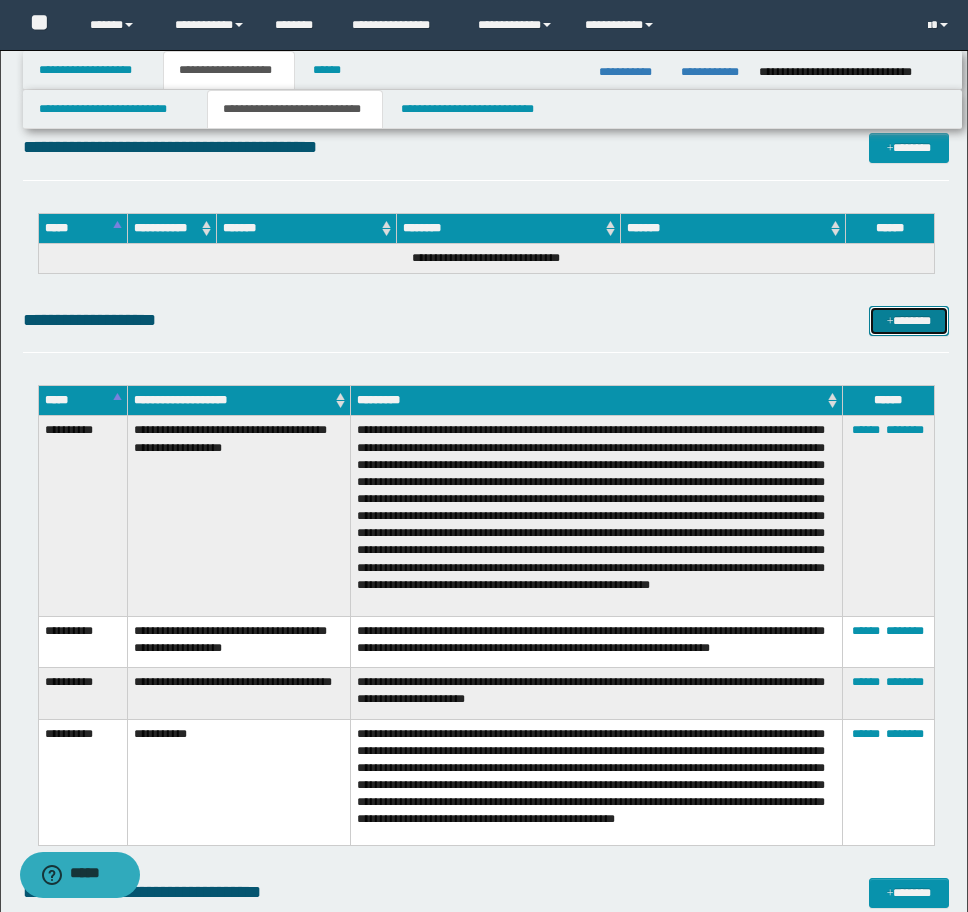 click on "*******" at bounding box center (909, 321) 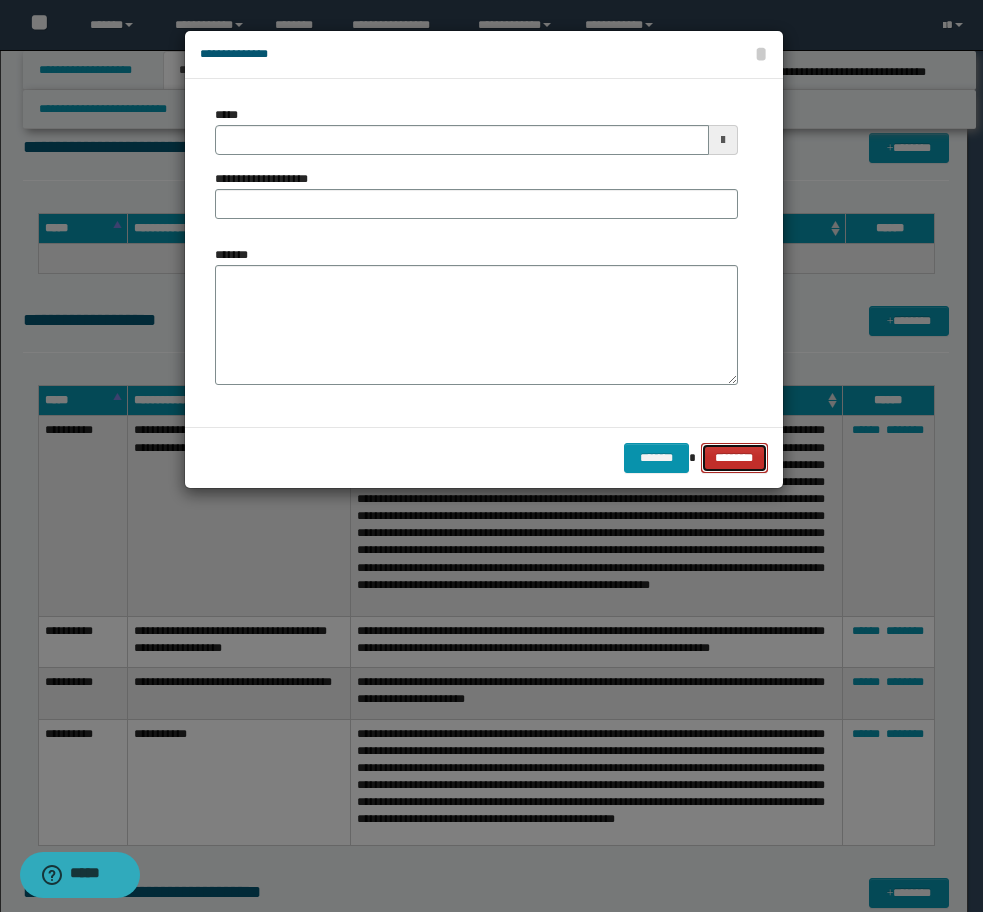 click on "********" at bounding box center [734, 458] 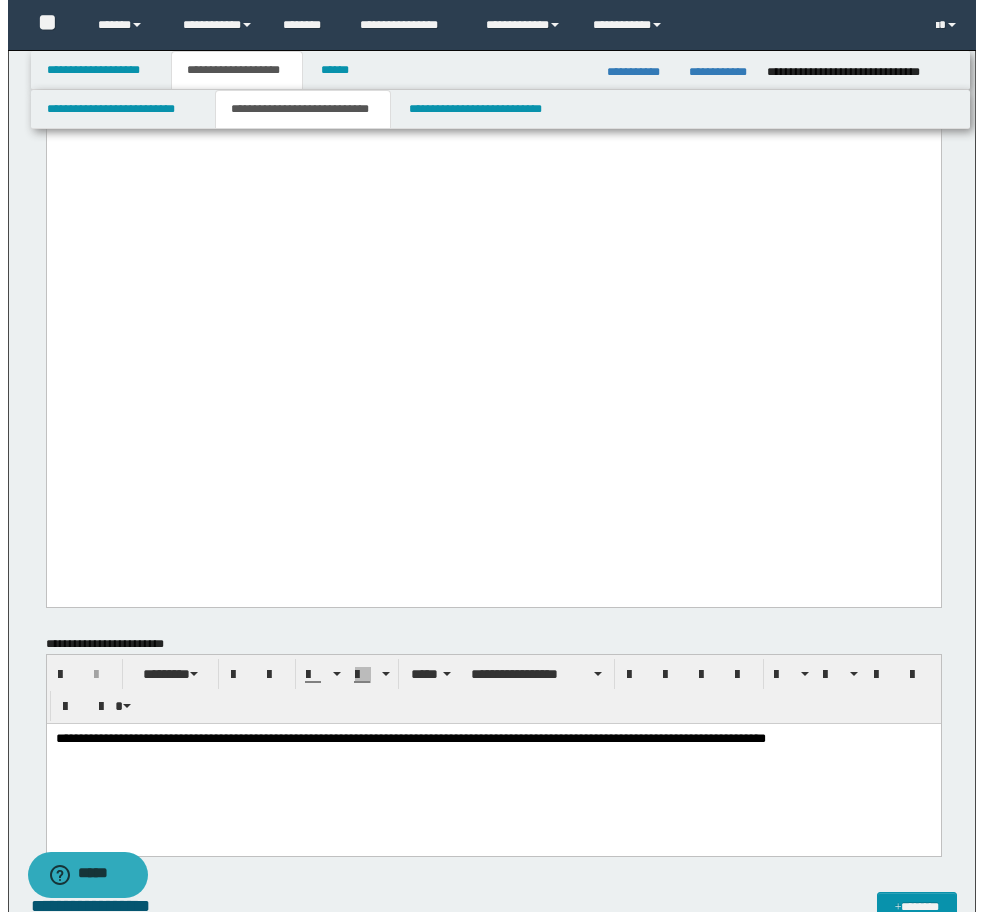 scroll, scrollTop: 9354, scrollLeft: 0, axis: vertical 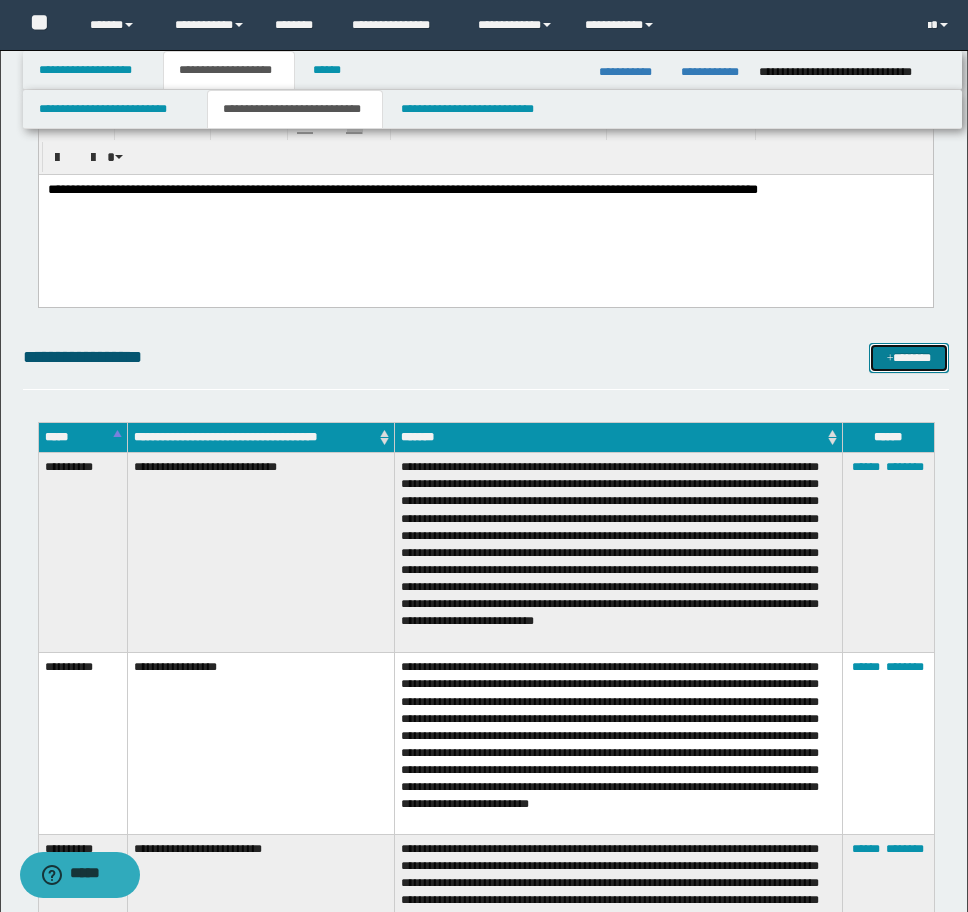 click on "*******" at bounding box center [909, 358] 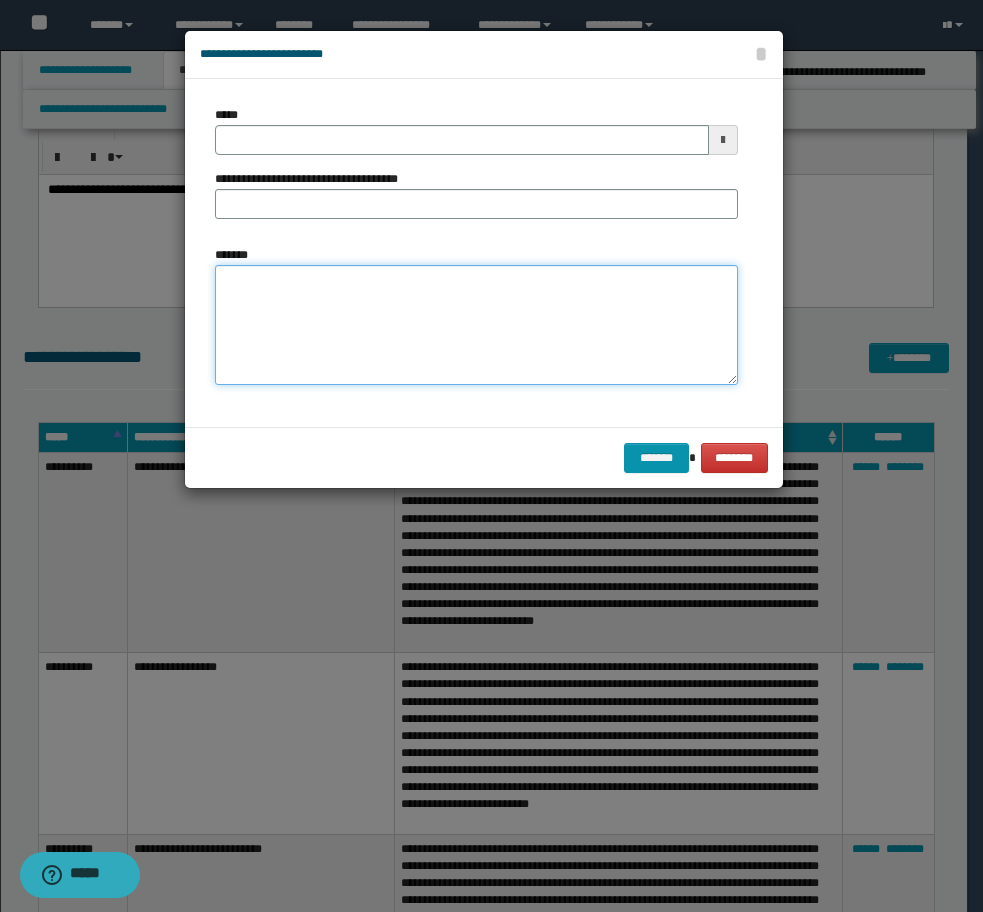 click on "*******" at bounding box center [476, 325] 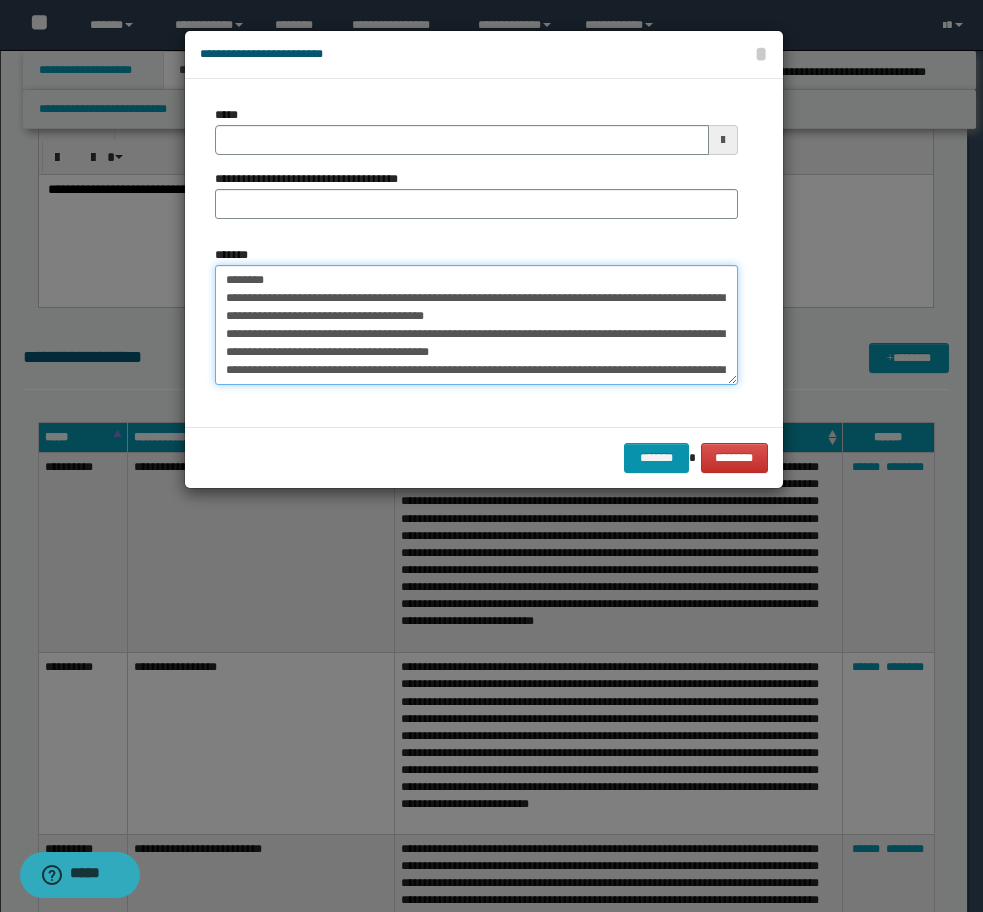 scroll, scrollTop: 30, scrollLeft: 0, axis: vertical 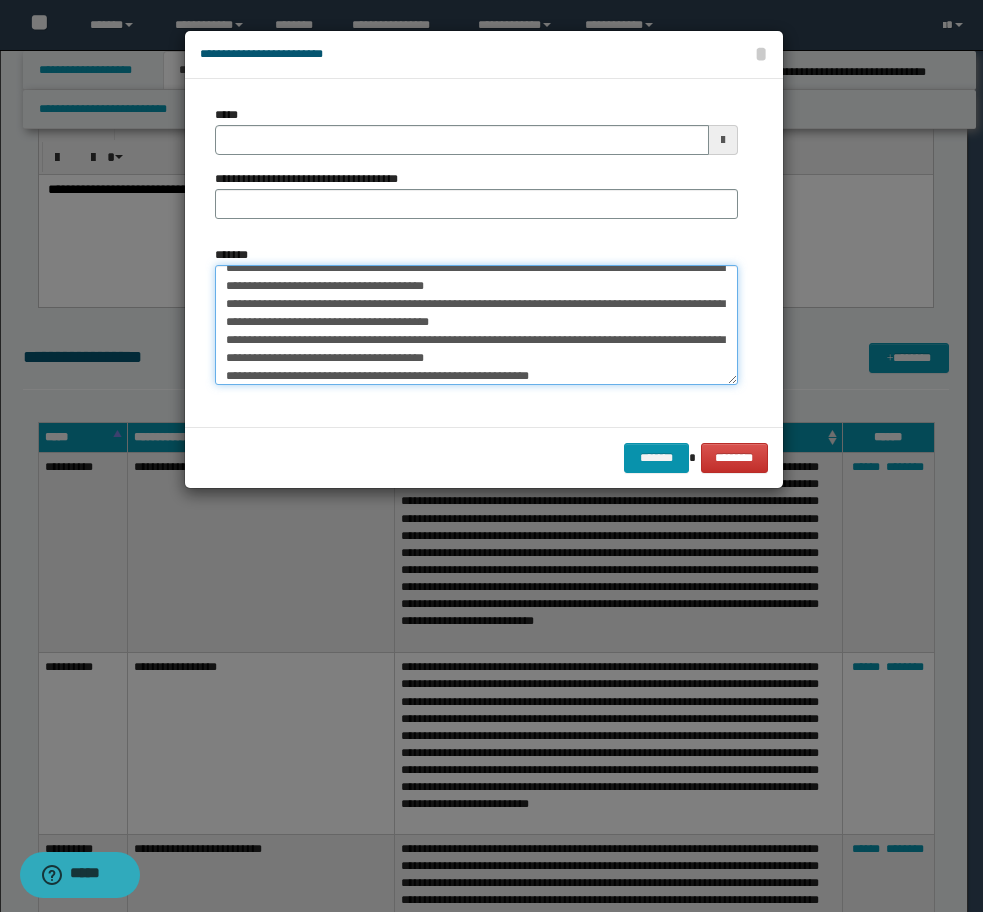 click on "**********" at bounding box center [476, 325] 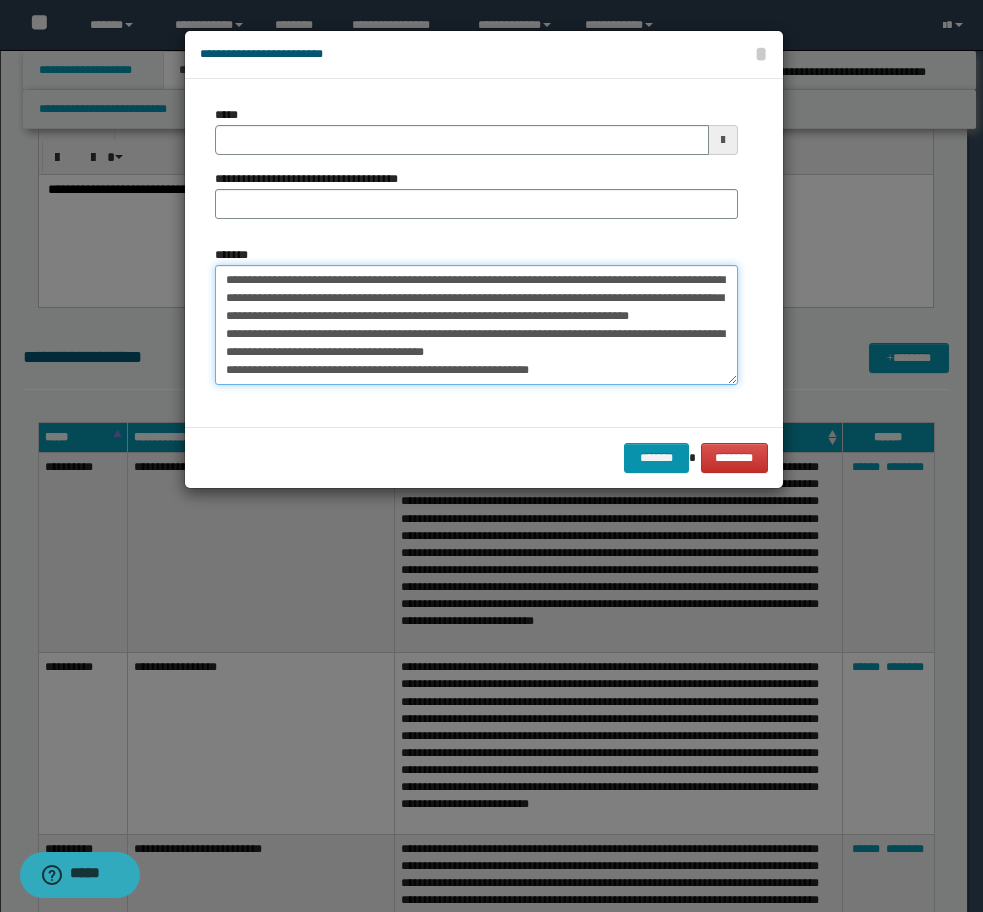 scroll, scrollTop: 12, scrollLeft: 0, axis: vertical 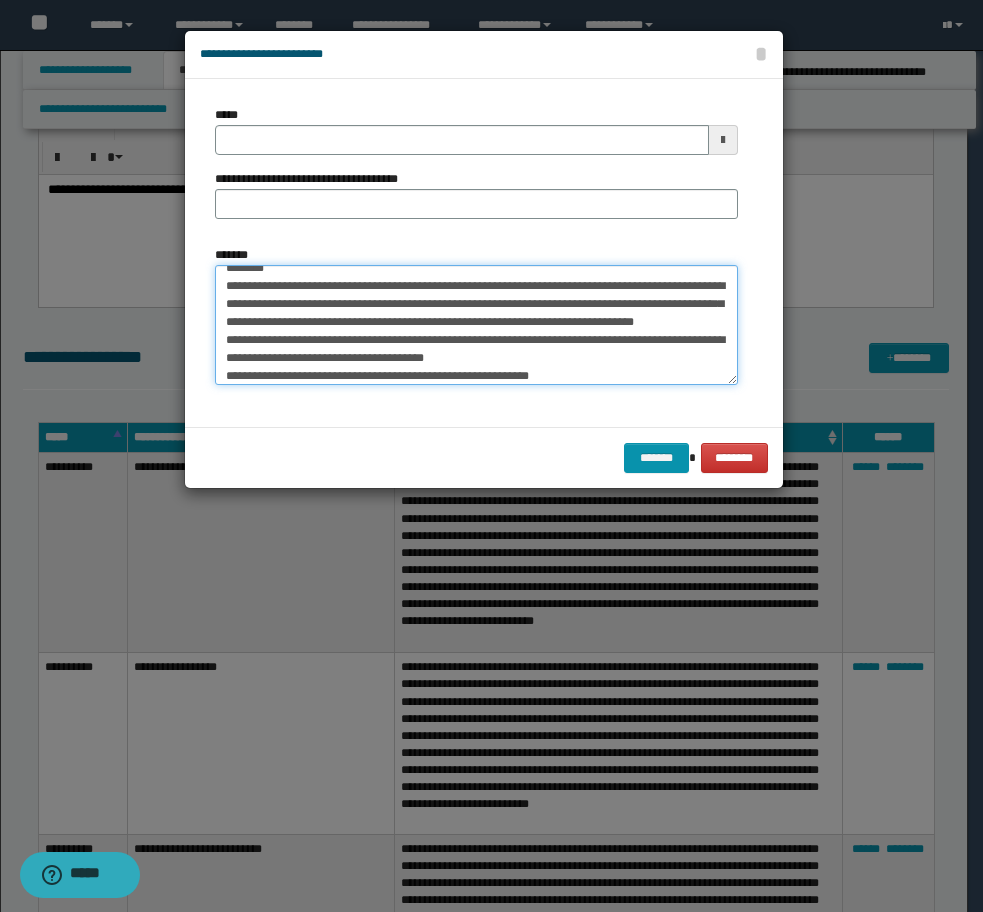 click on "**********" at bounding box center [476, 325] 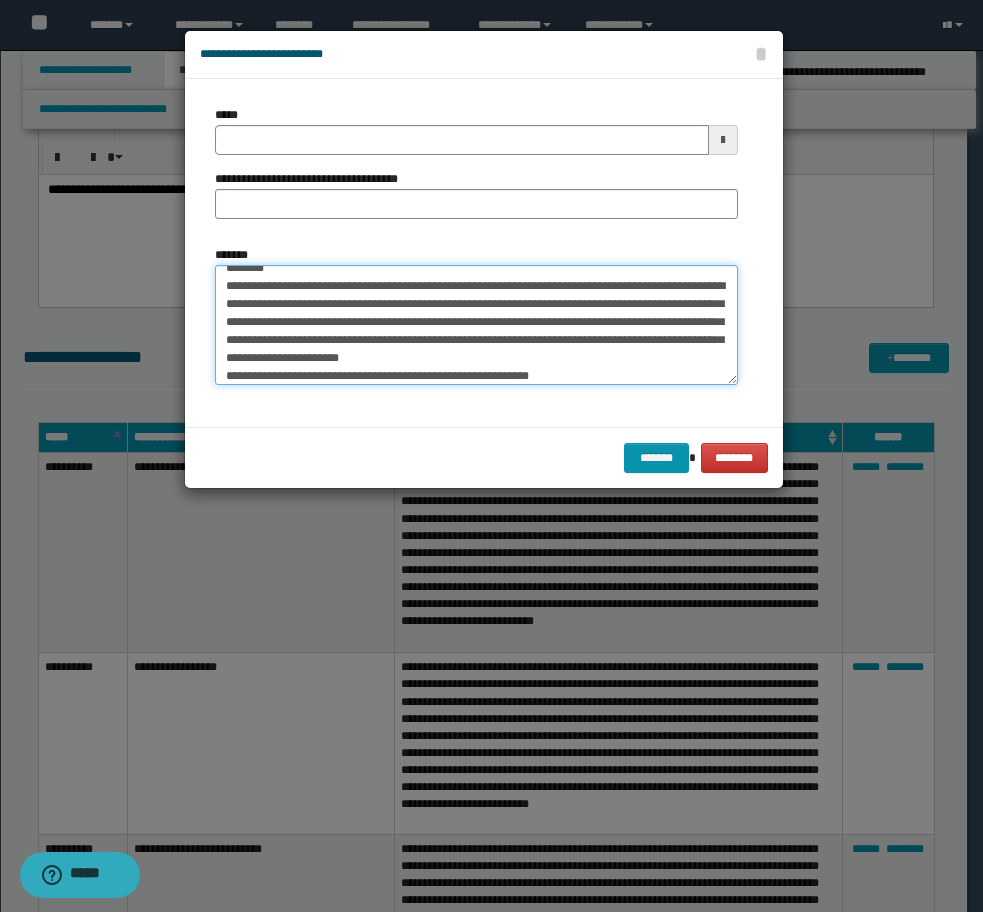 click on "**********" at bounding box center (476, 325) 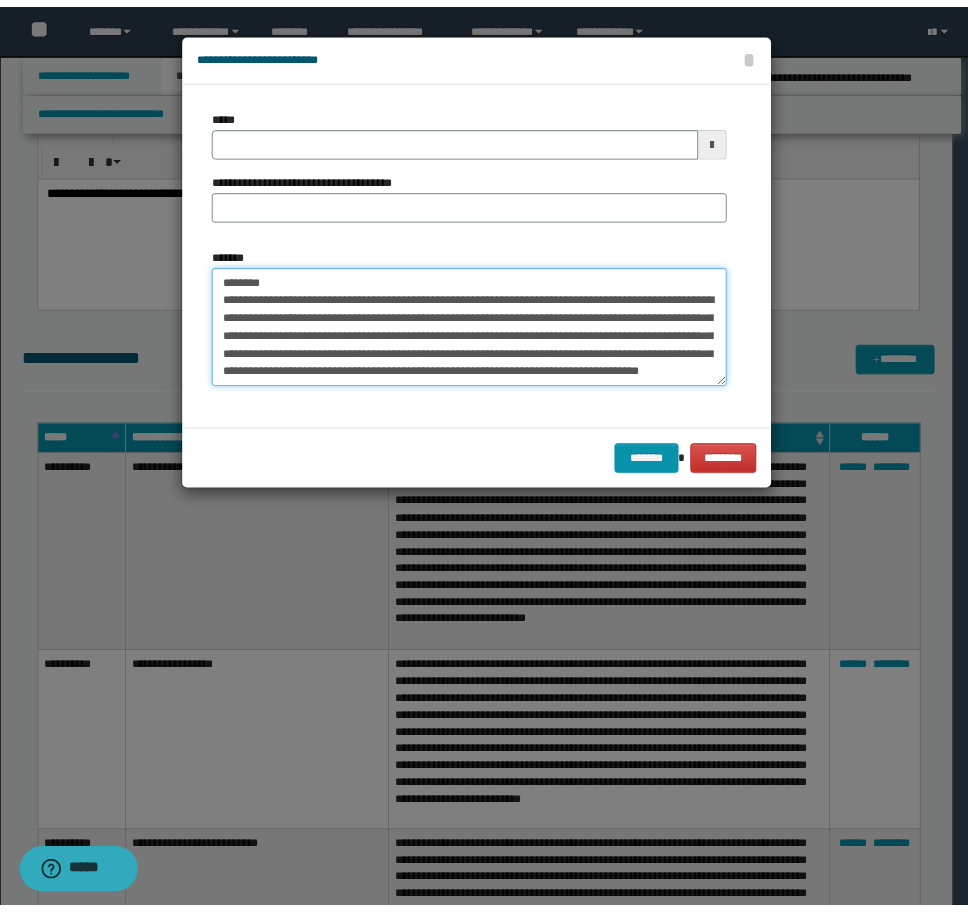 scroll, scrollTop: 0, scrollLeft: 0, axis: both 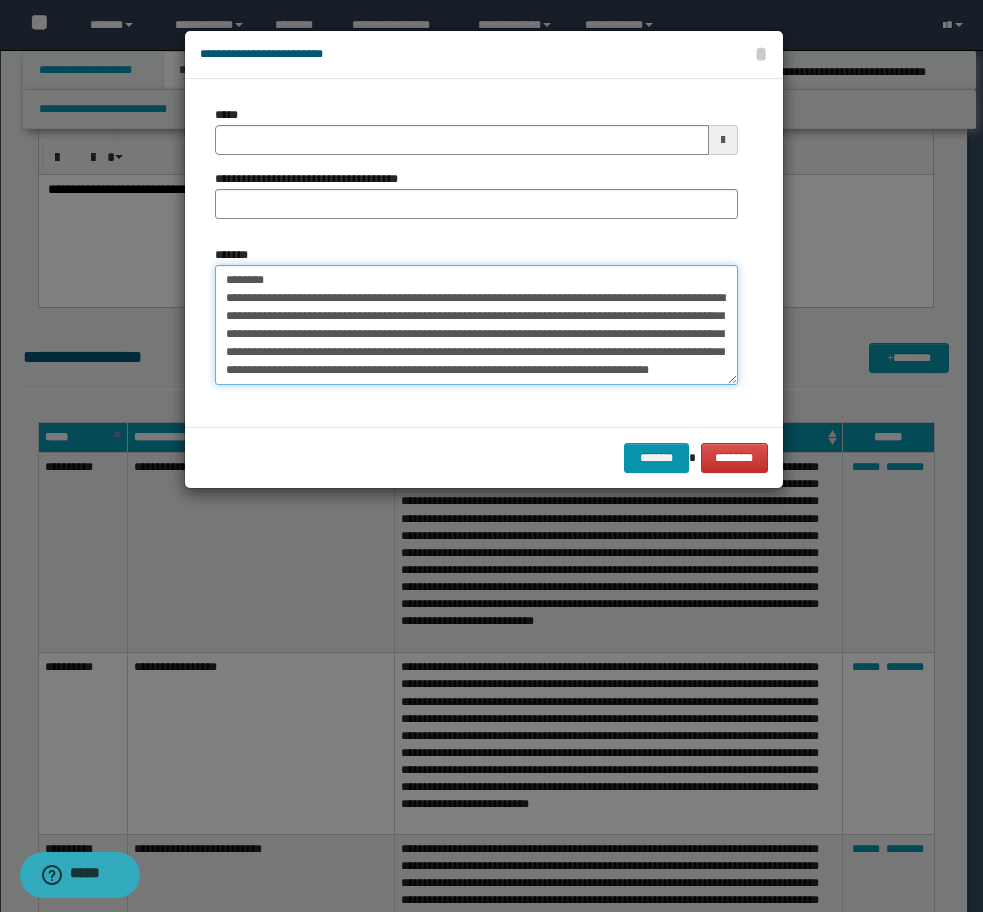 click on "**********" at bounding box center [476, 325] 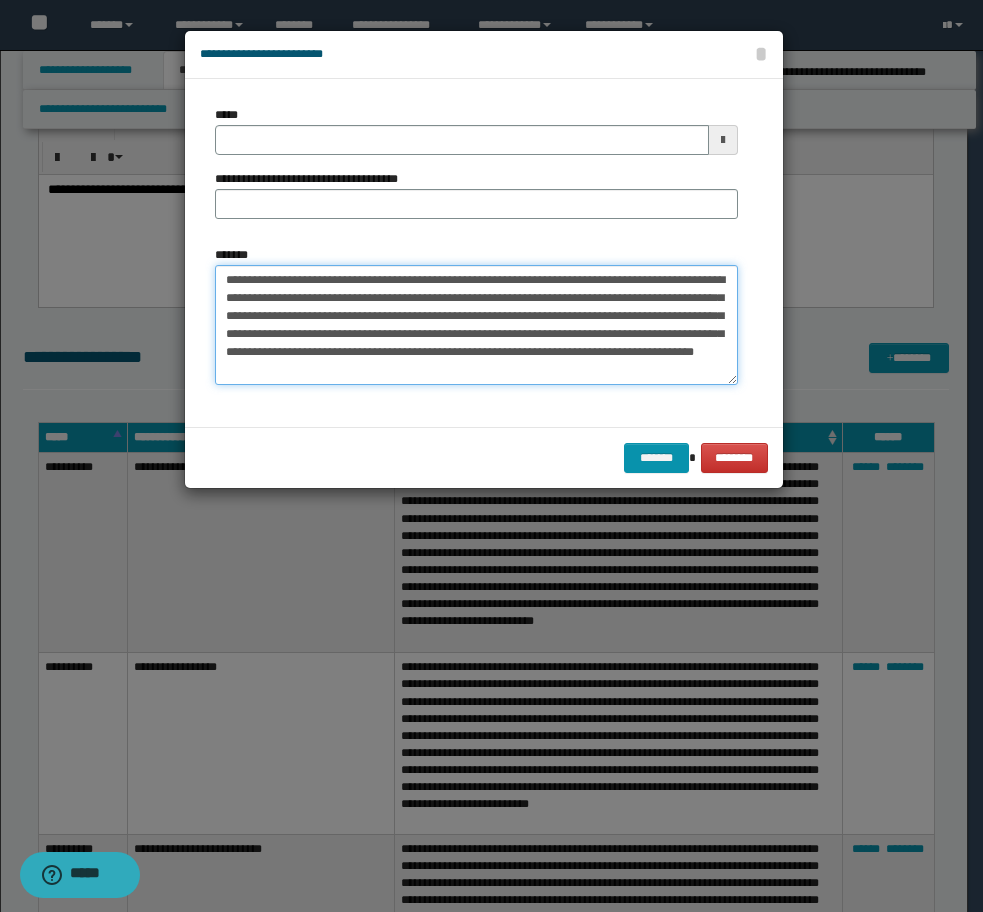drag, startPoint x: 232, startPoint y: 281, endPoint x: 320, endPoint y: 310, distance: 92.65527 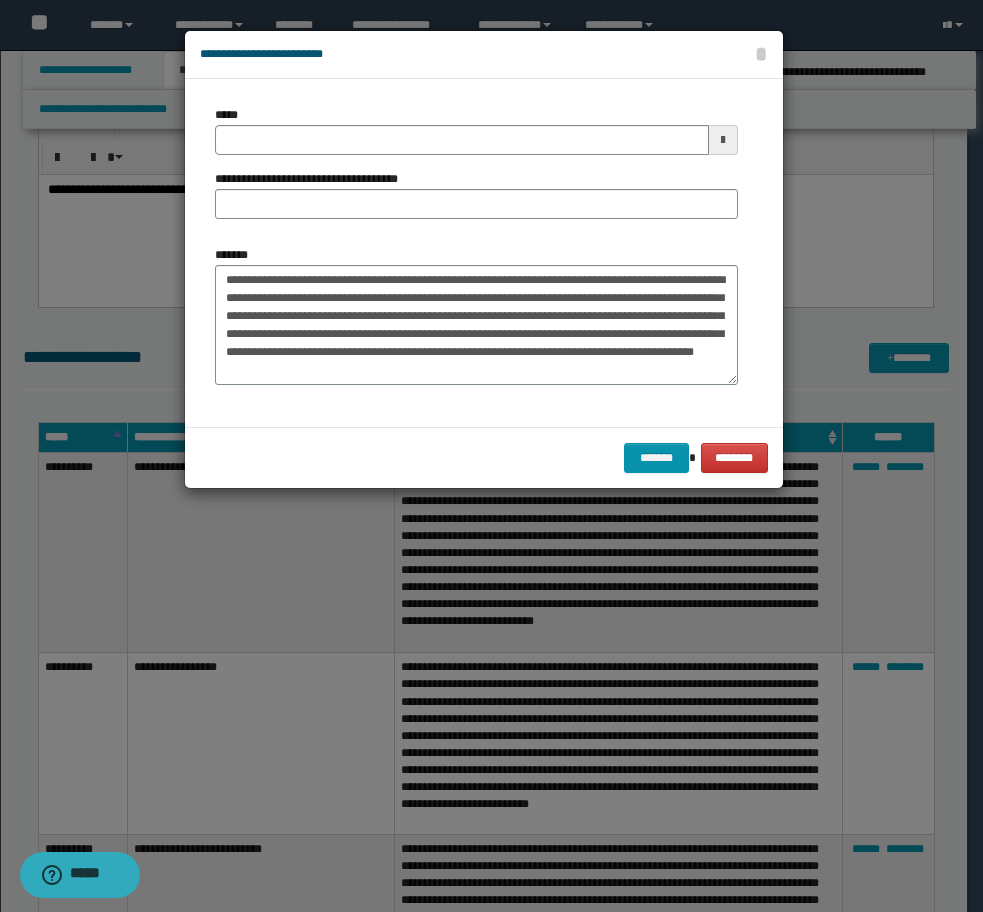 click on "**********" at bounding box center [314, 179] 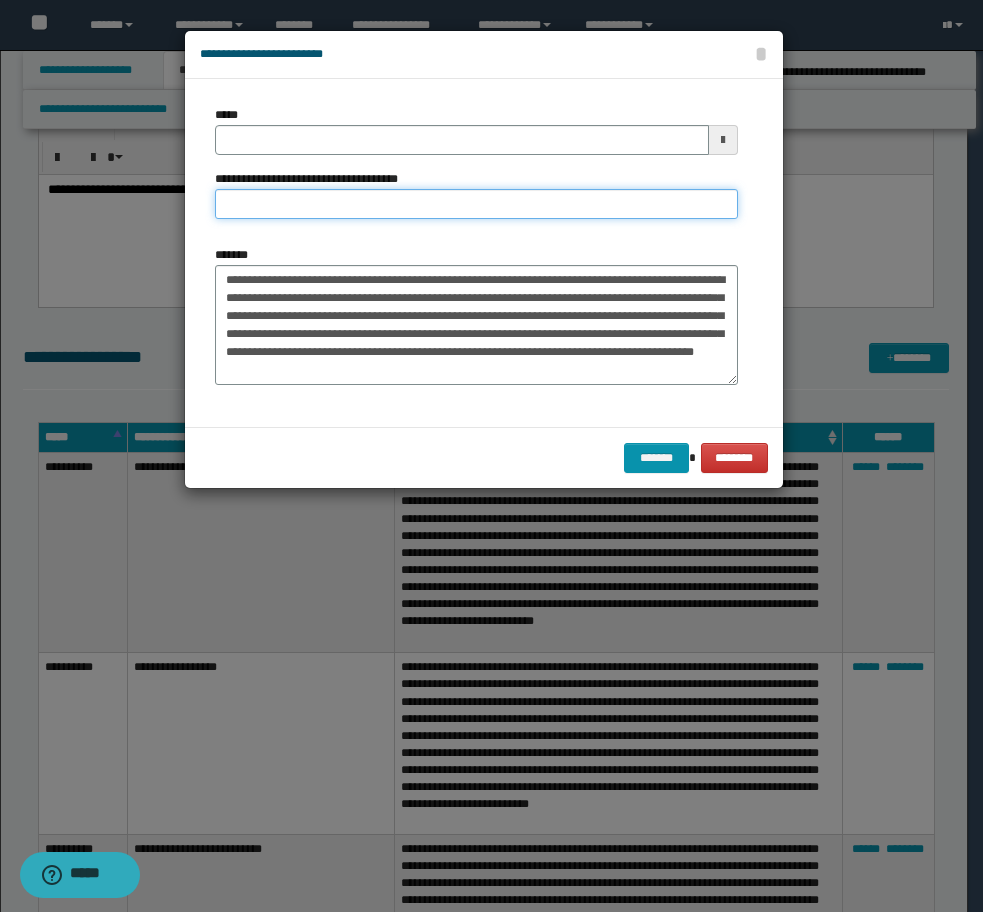 click on "**********" at bounding box center [476, 204] 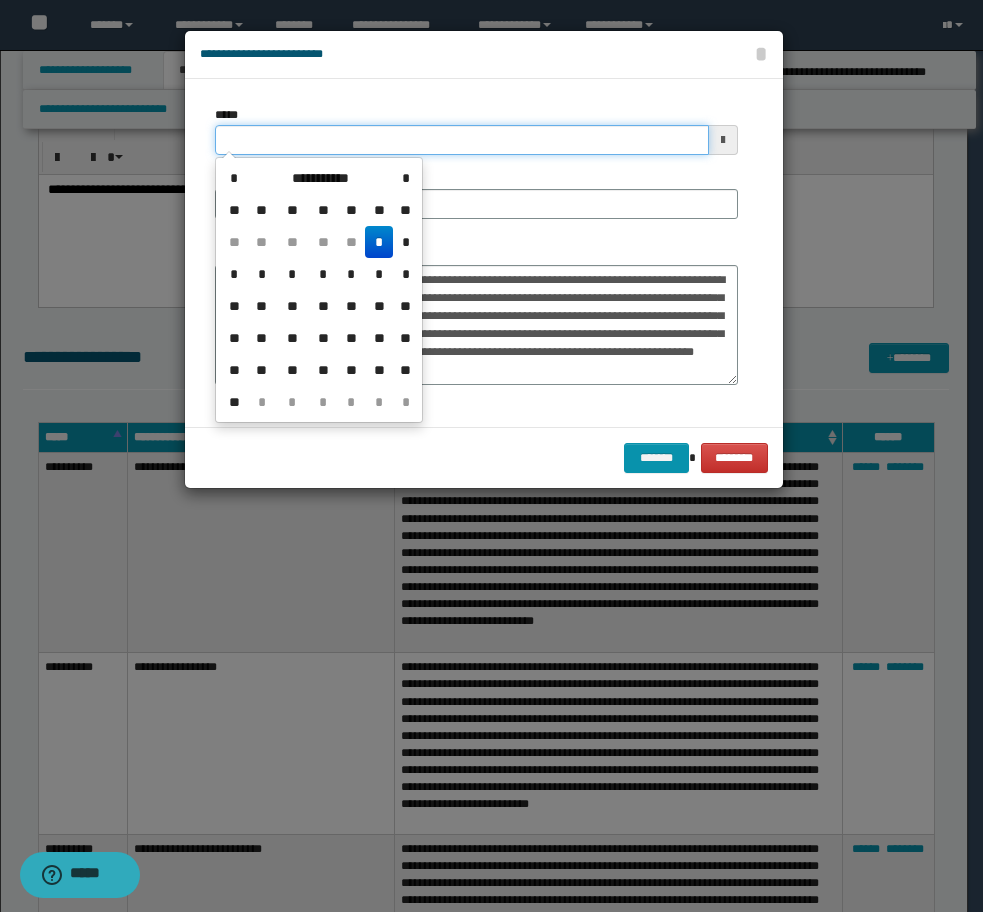 drag, startPoint x: 364, startPoint y: 152, endPoint x: 85, endPoint y: 142, distance: 279.17917 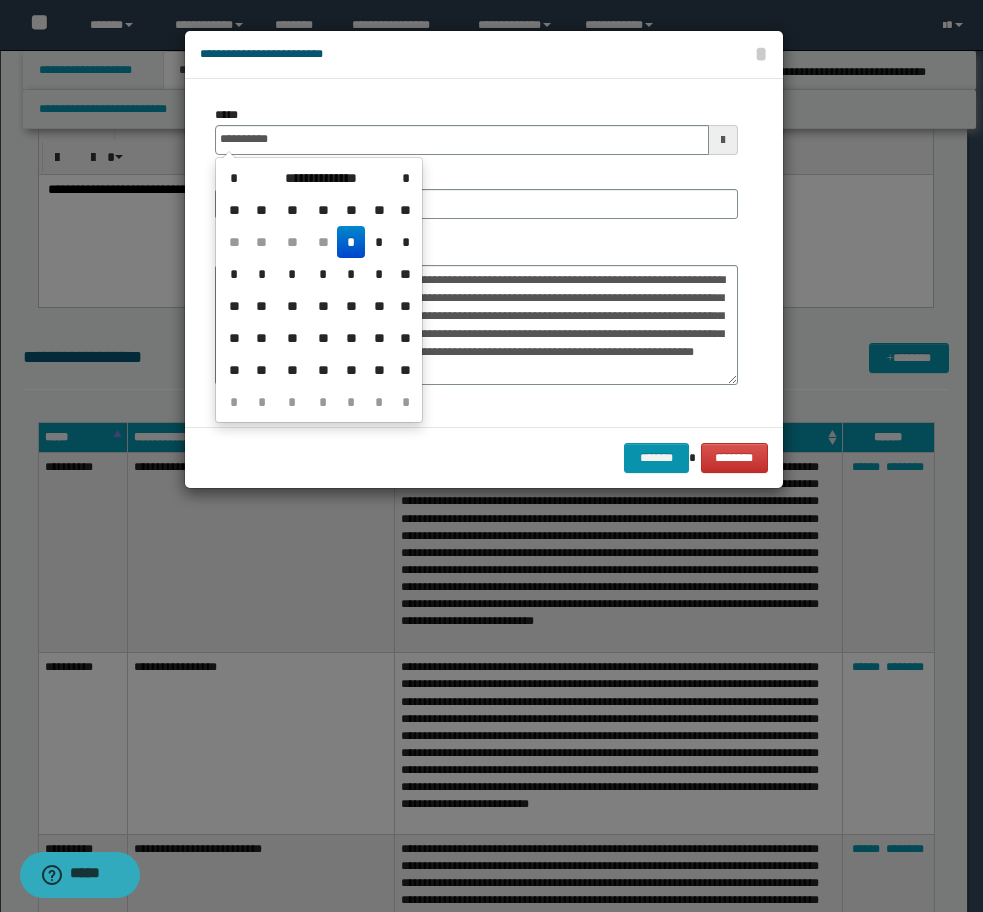 click on "*" at bounding box center (351, 242) 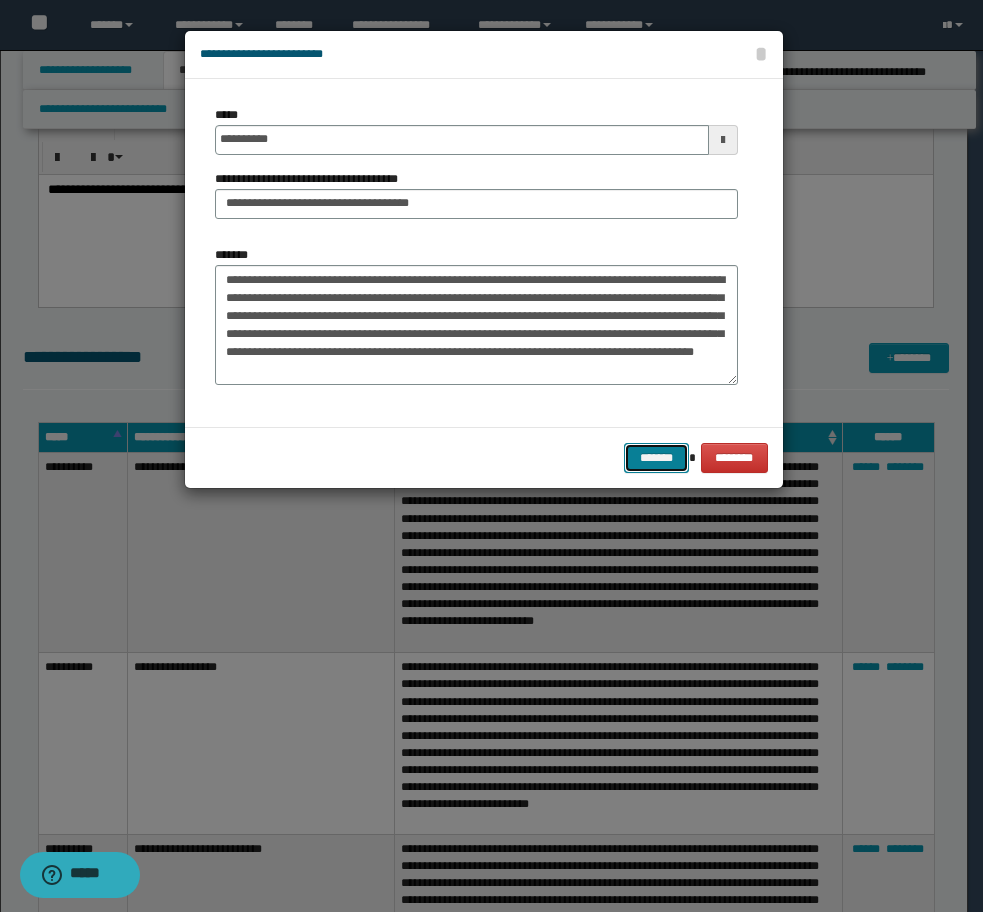 click on "*******" at bounding box center (656, 458) 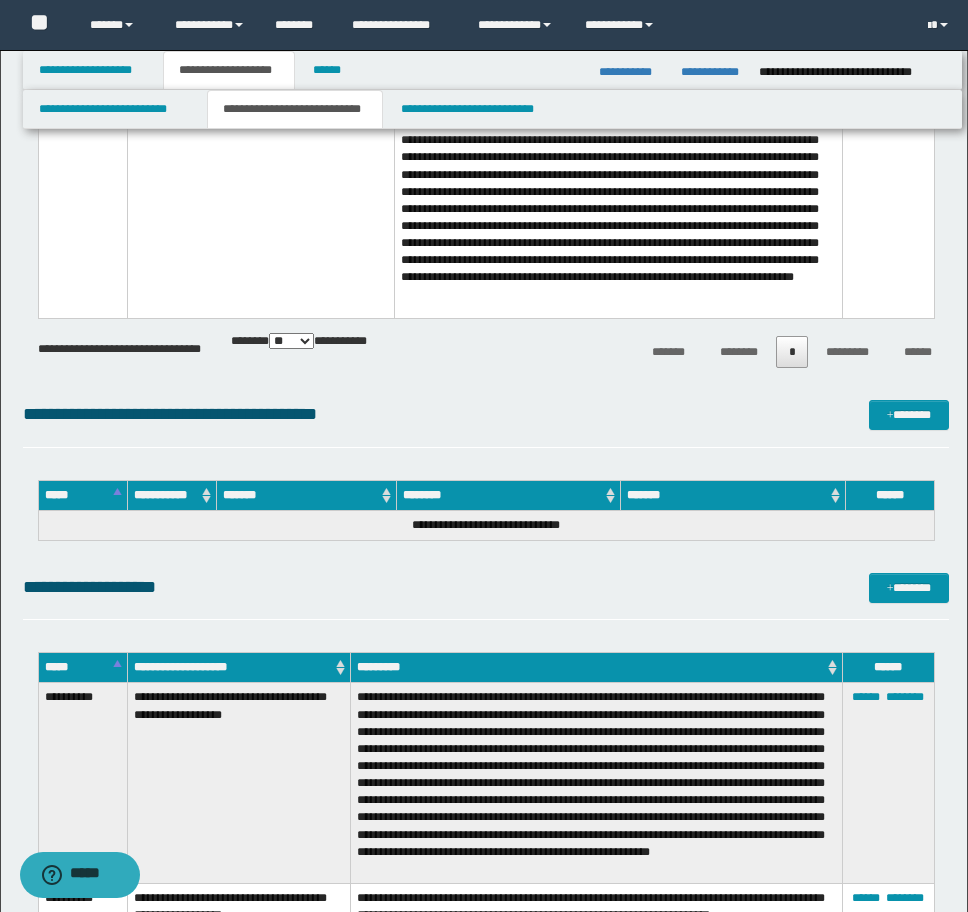 scroll, scrollTop: 16354, scrollLeft: 0, axis: vertical 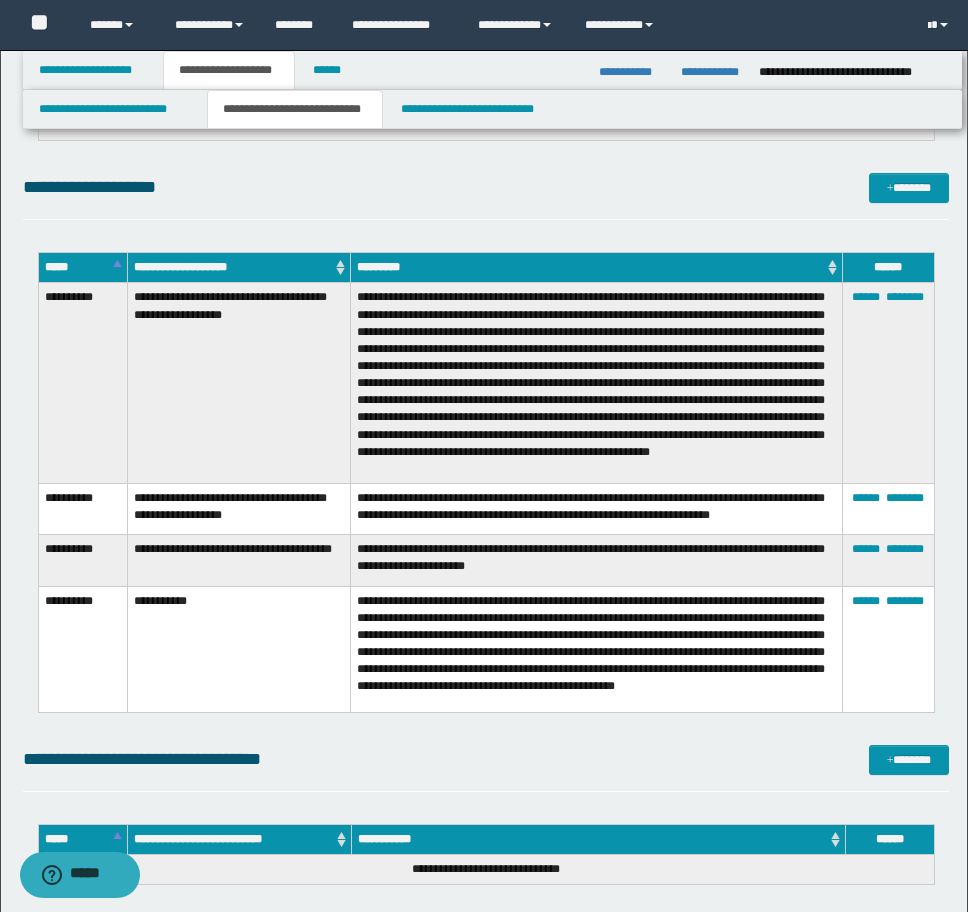 click on "**********" at bounding box center (486, 187) 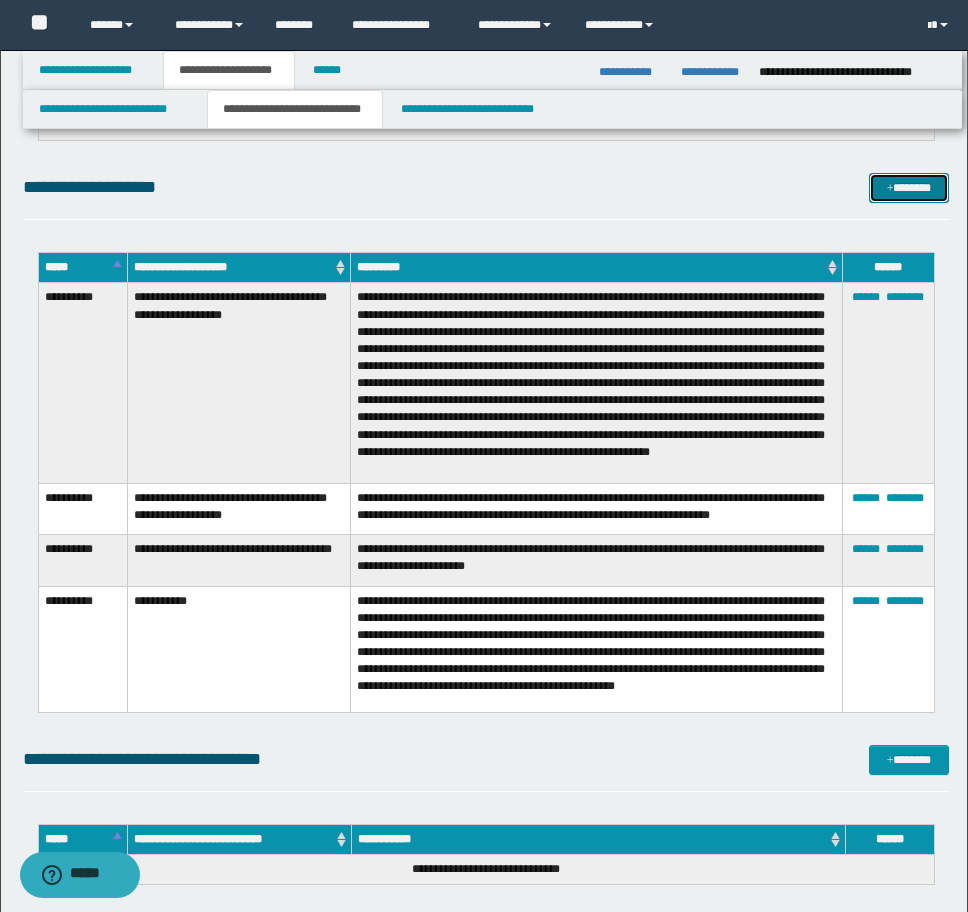 click on "*******" at bounding box center (909, 188) 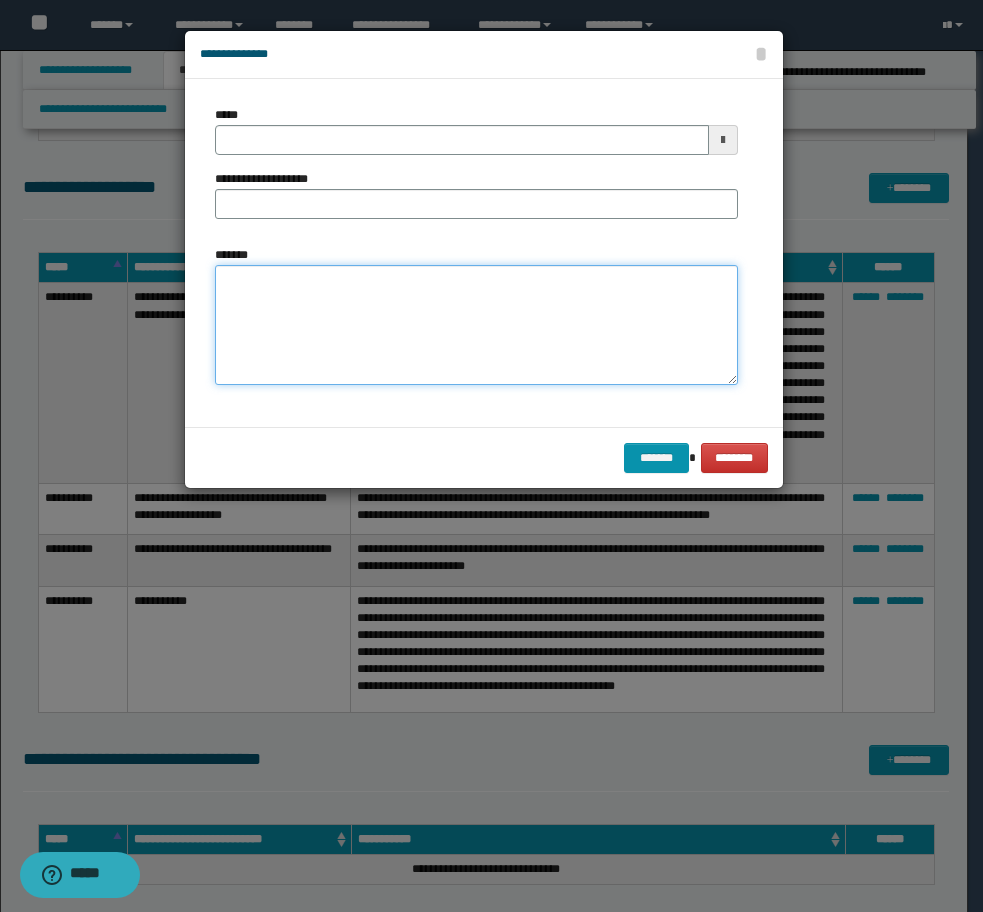 click on "*******" at bounding box center (476, 325) 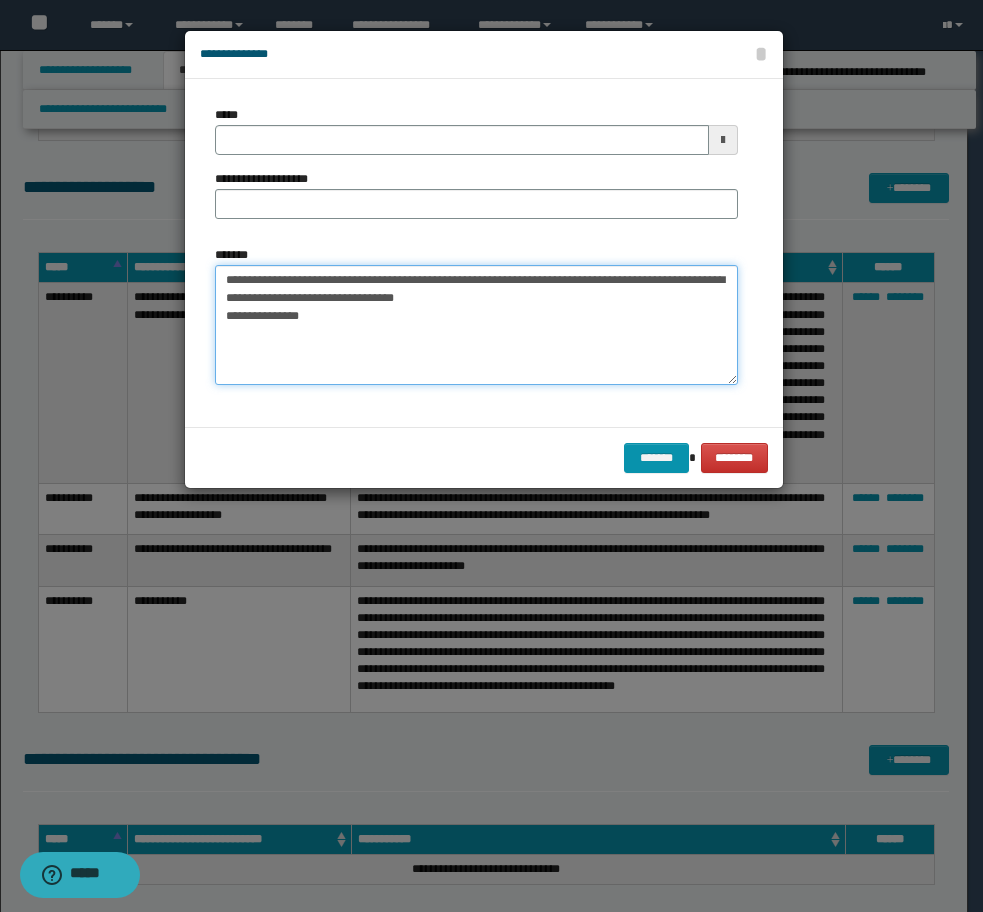 click on "**********" at bounding box center (476, 325) 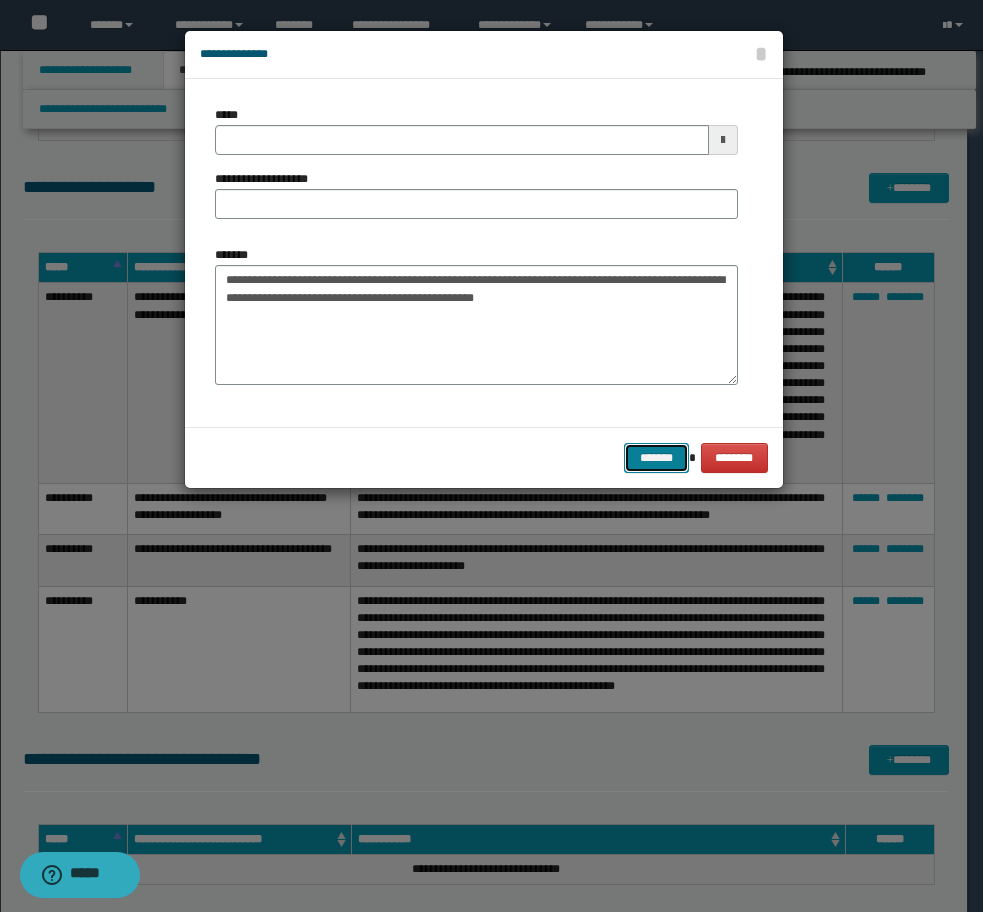 click on "*******" at bounding box center (656, 458) 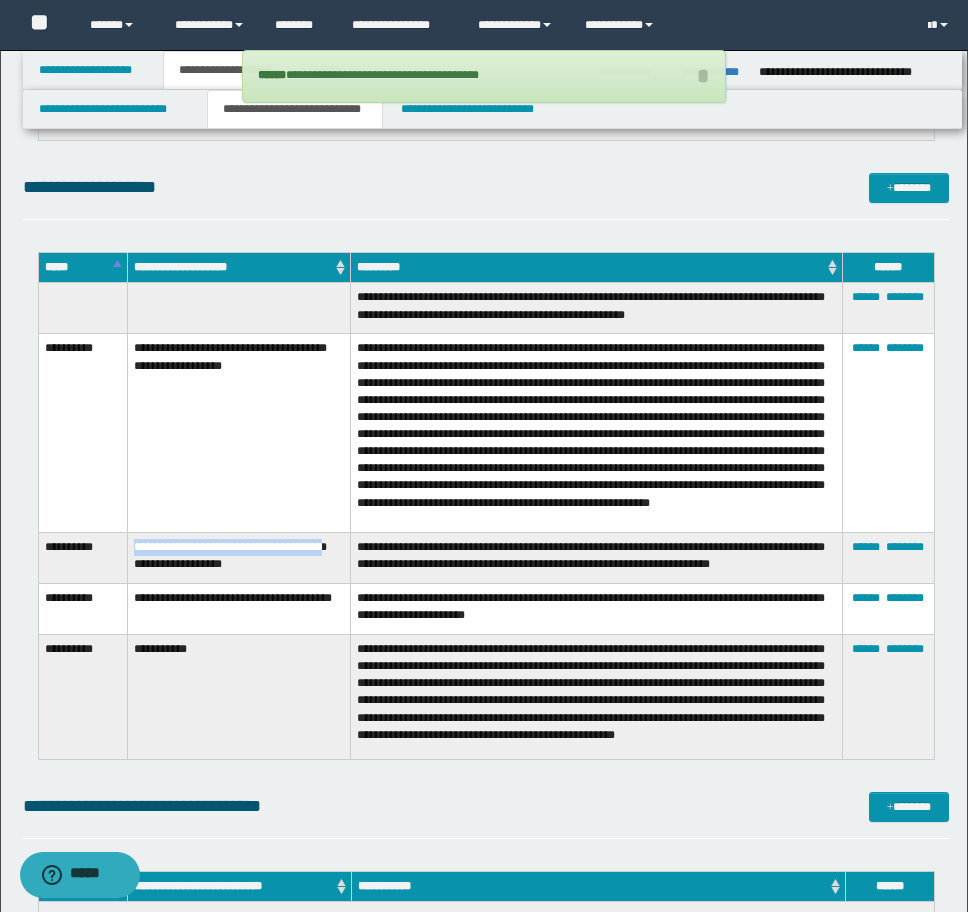 drag, startPoint x: 152, startPoint y: 563, endPoint x: 128, endPoint y: 550, distance: 27.294687 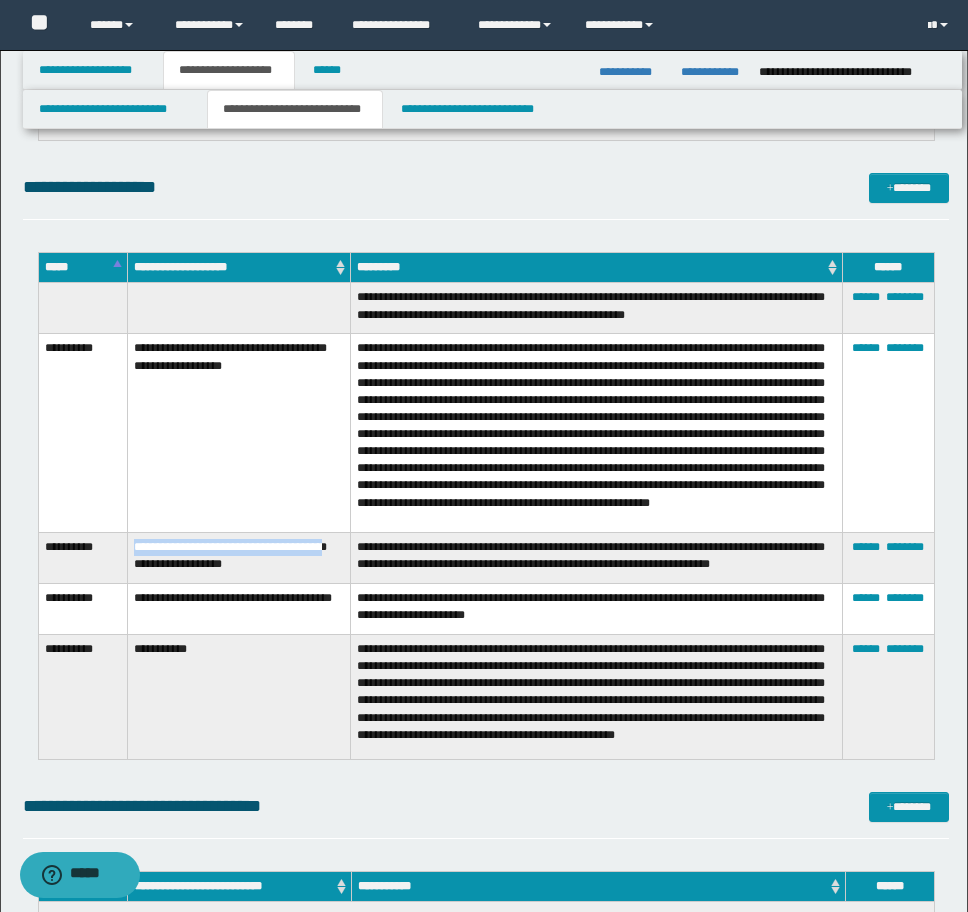 copy on "**********" 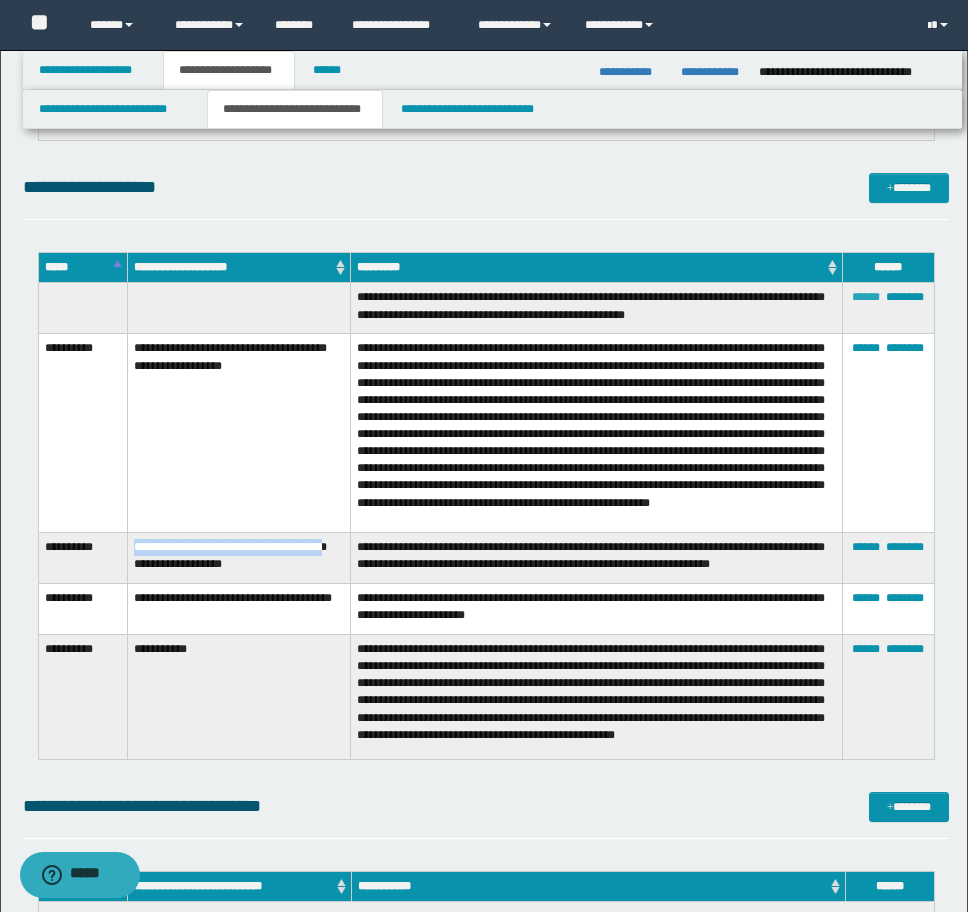 click on "******" at bounding box center (866, 297) 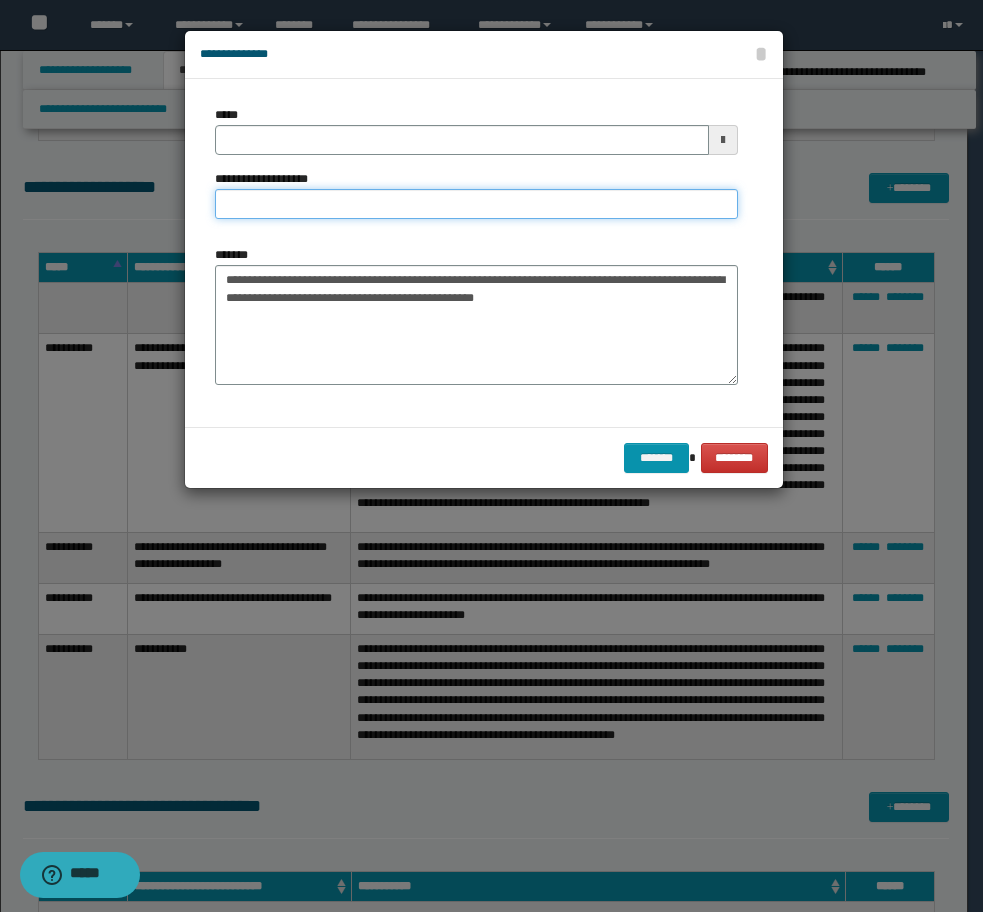 click on "**********" at bounding box center (476, 204) 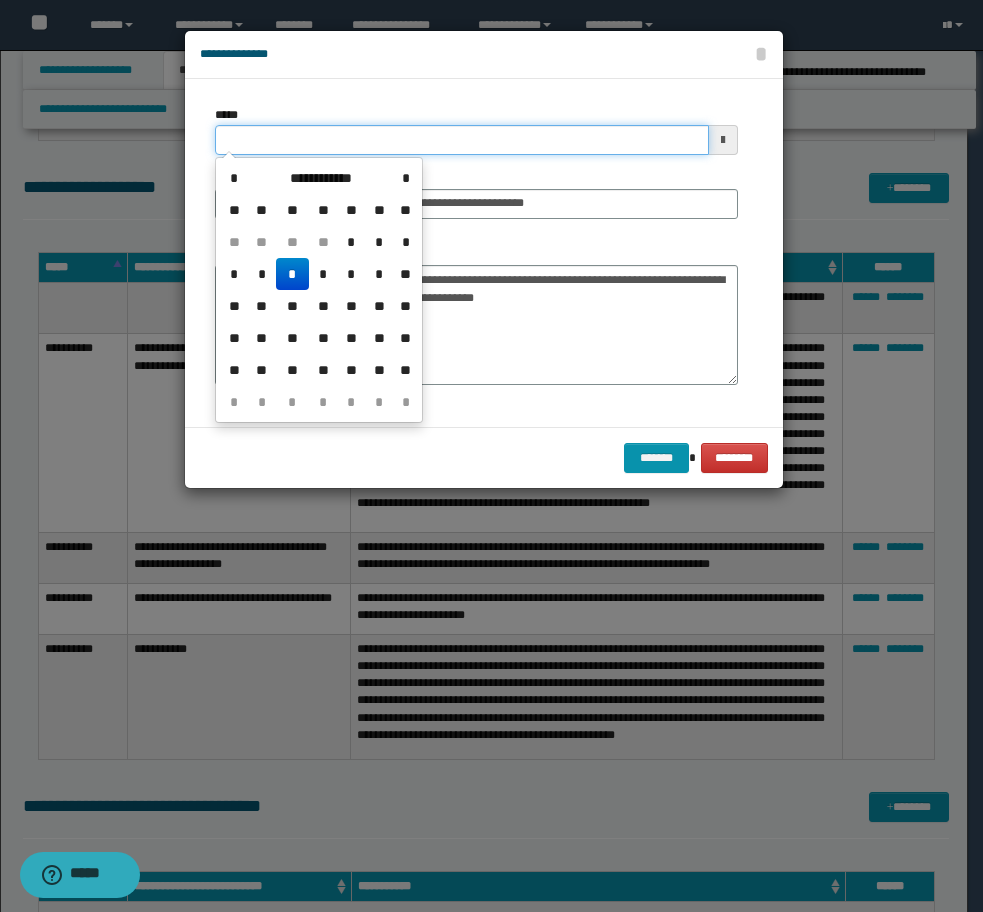 drag, startPoint x: 313, startPoint y: 142, endPoint x: 132, endPoint y: 143, distance: 181.00276 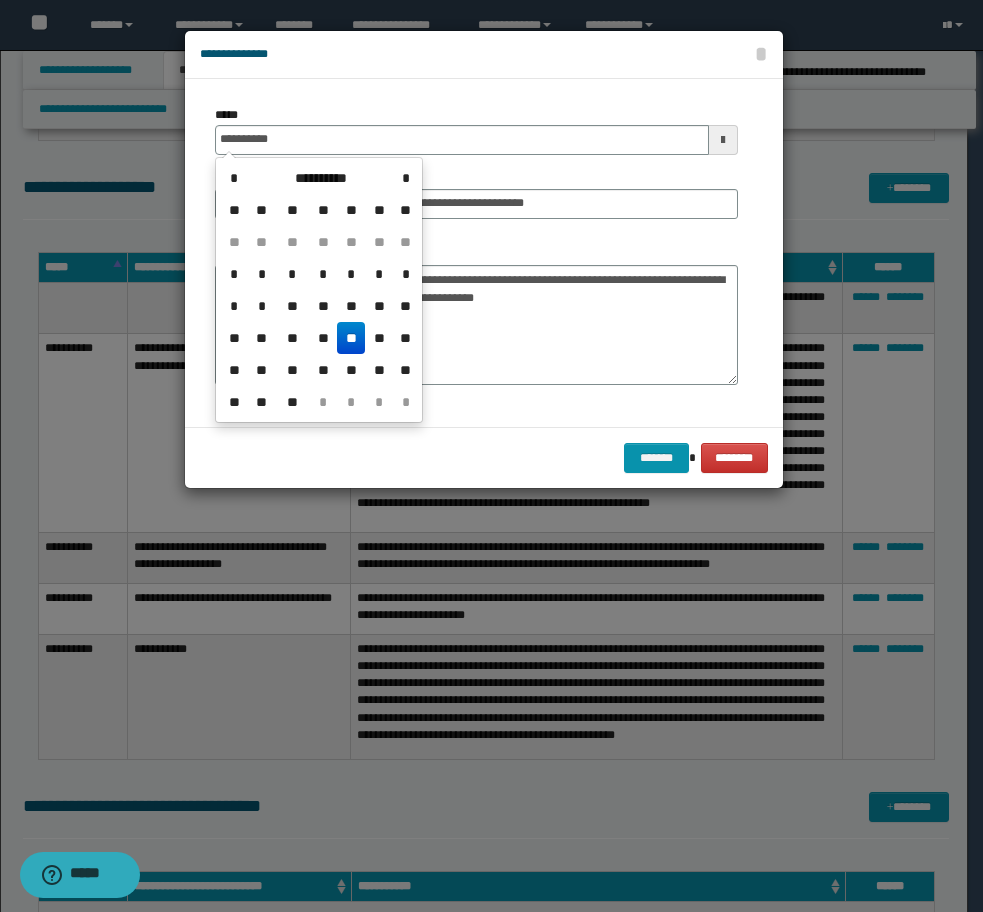 click on "**" at bounding box center (351, 338) 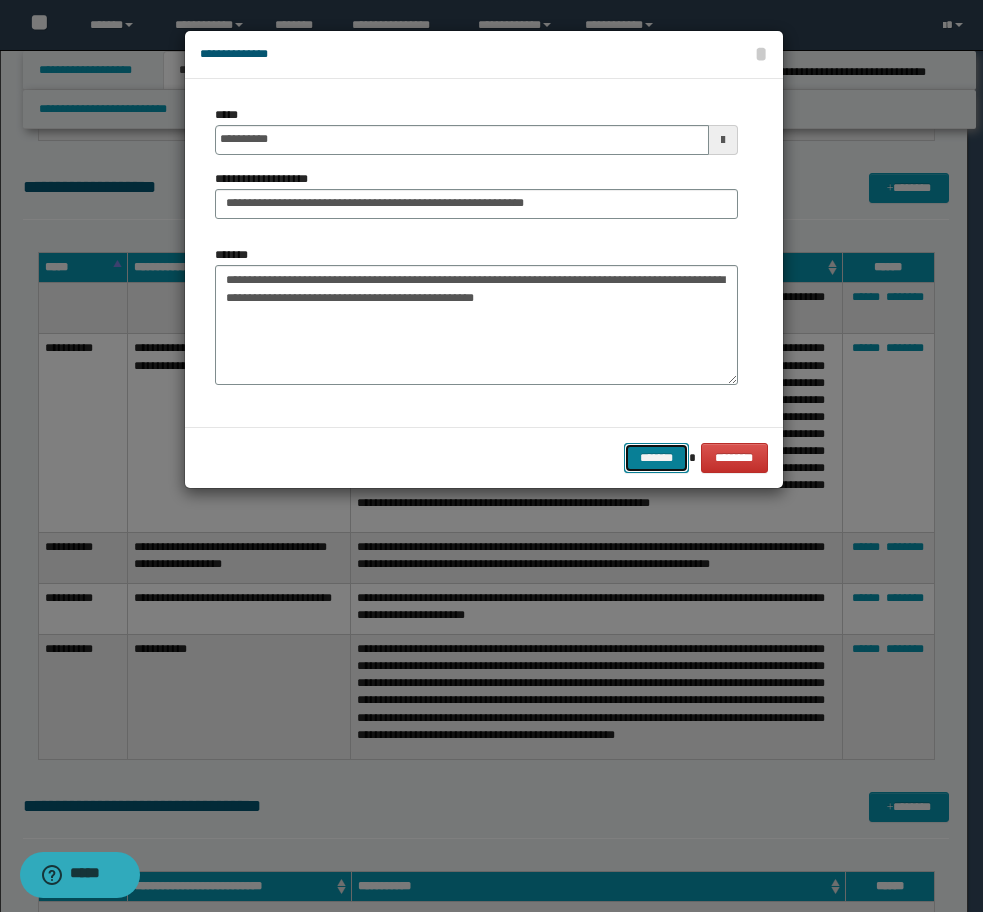 click on "*******" at bounding box center (656, 458) 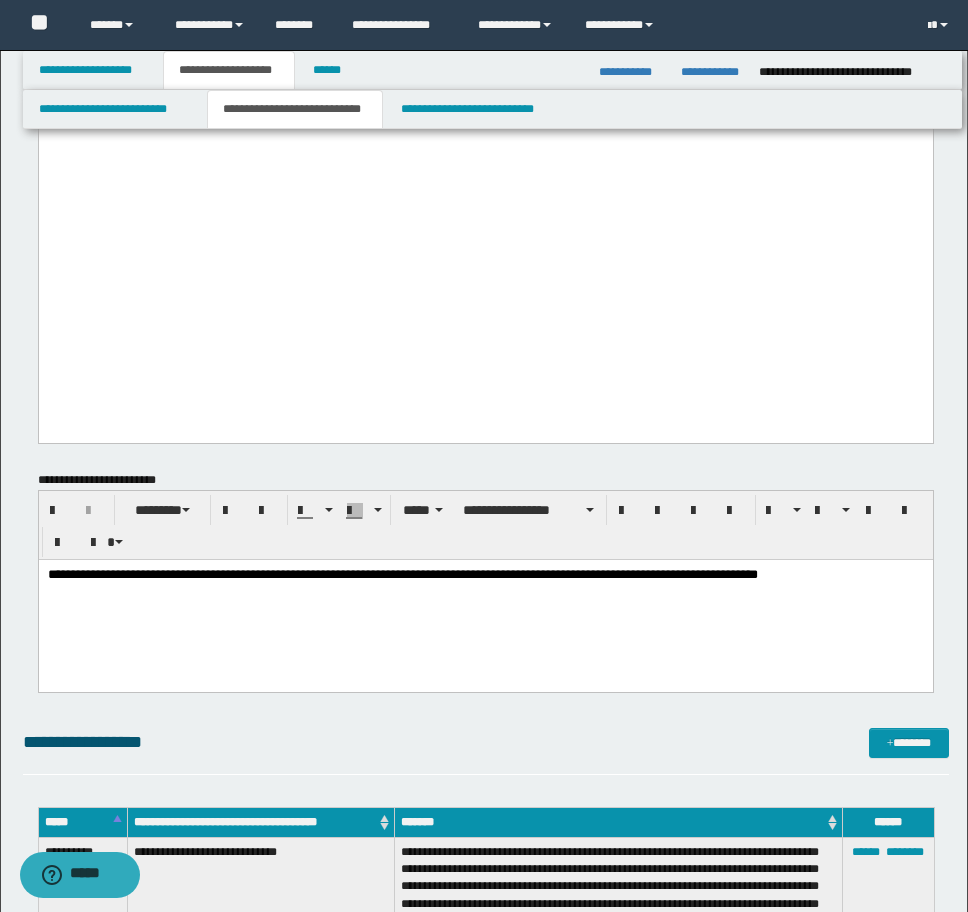 scroll, scrollTop: 8954, scrollLeft: 0, axis: vertical 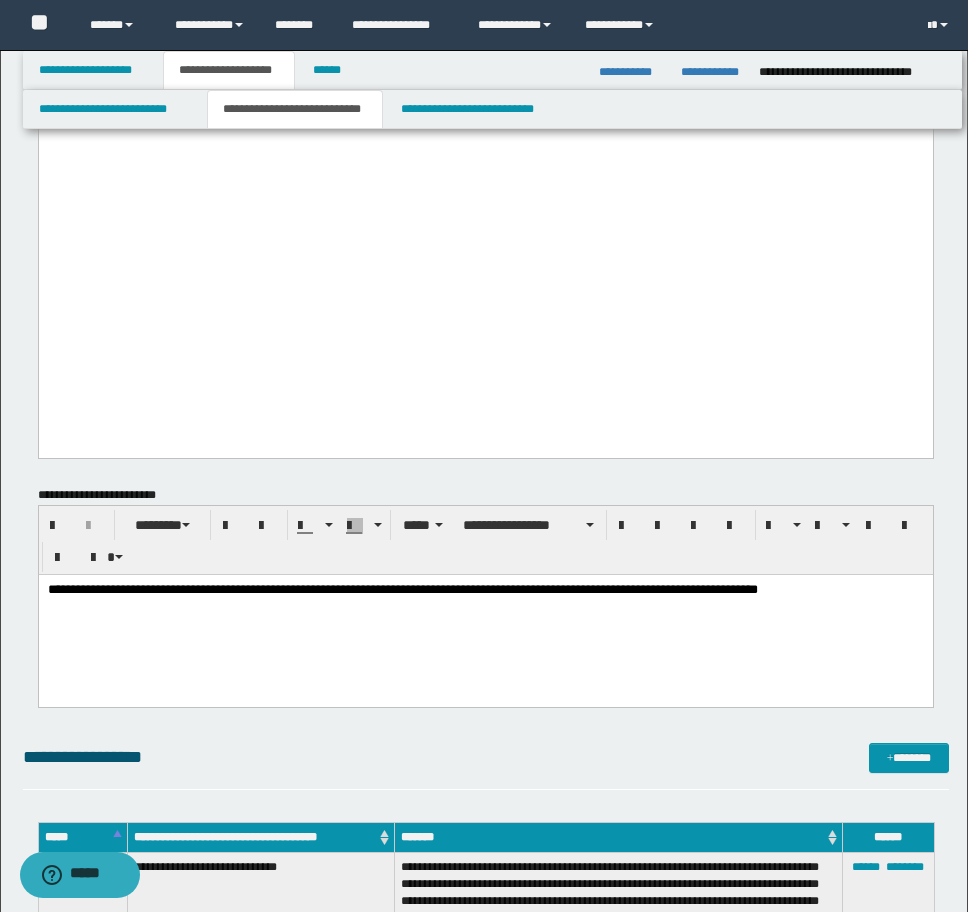 drag, startPoint x: 594, startPoint y: 609, endPoint x: 687, endPoint y: 609, distance: 93 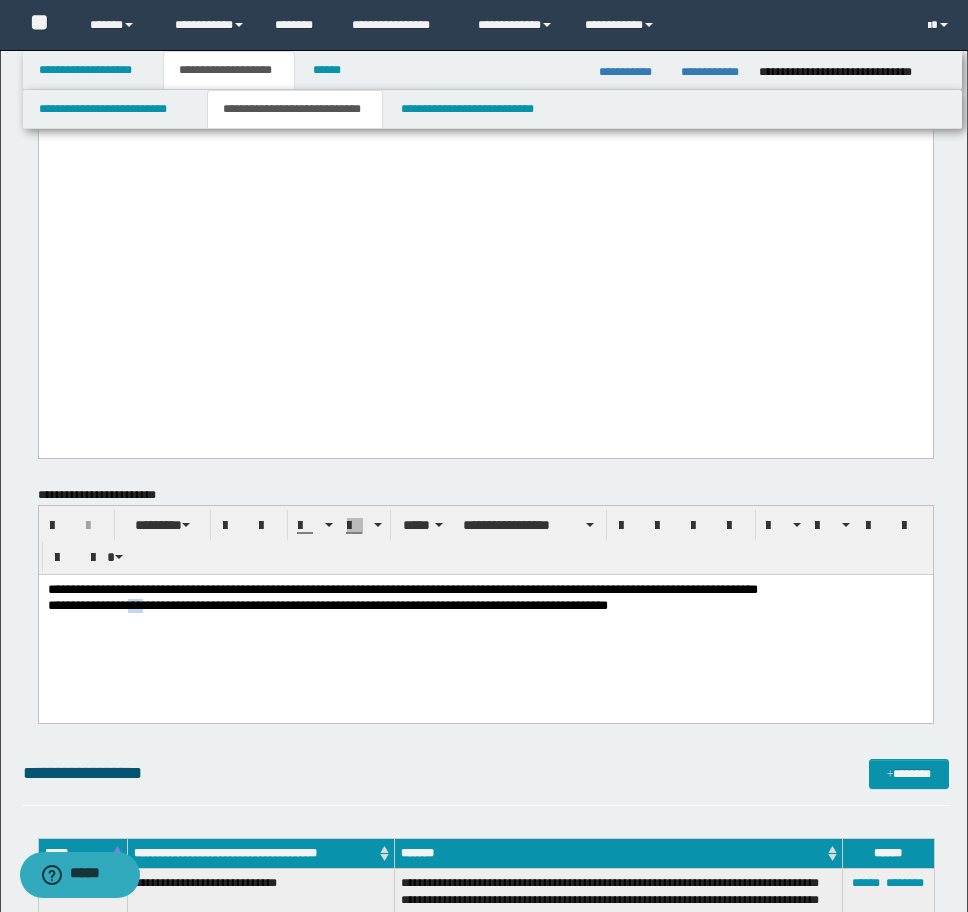 drag, startPoint x: 184, startPoint y: 607, endPoint x: 160, endPoint y: 608, distance: 24.020824 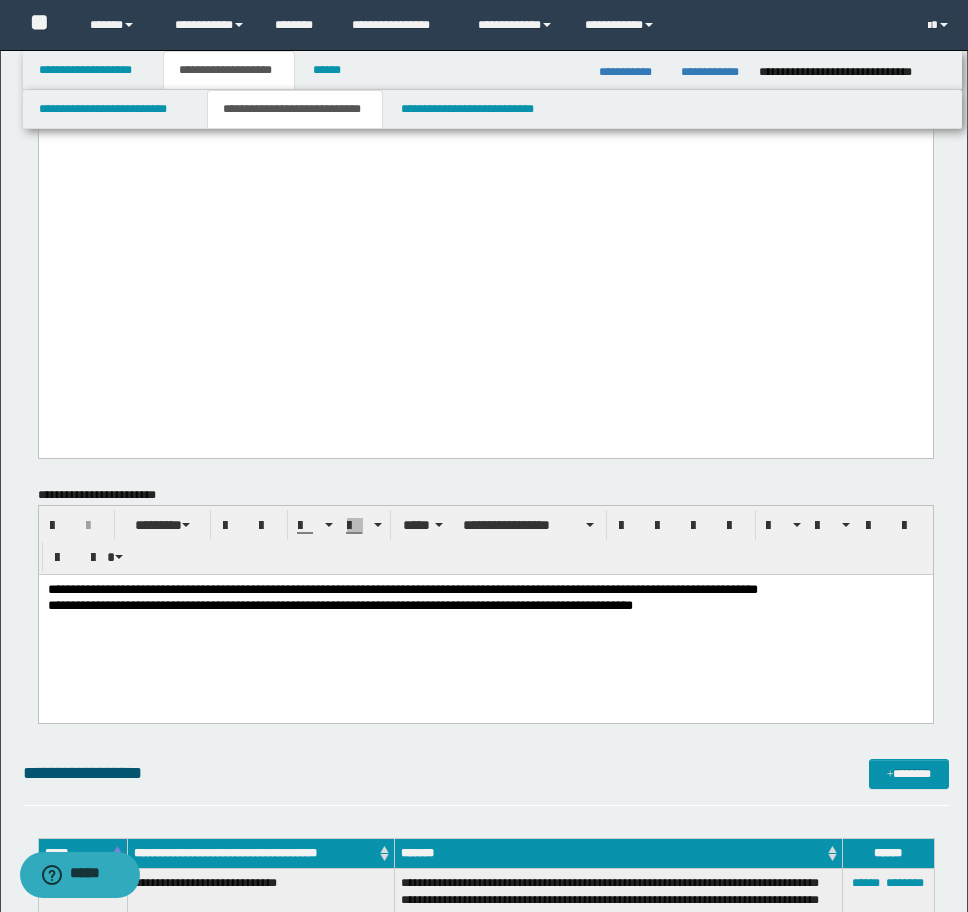 click on "**********" at bounding box center (339, 604) 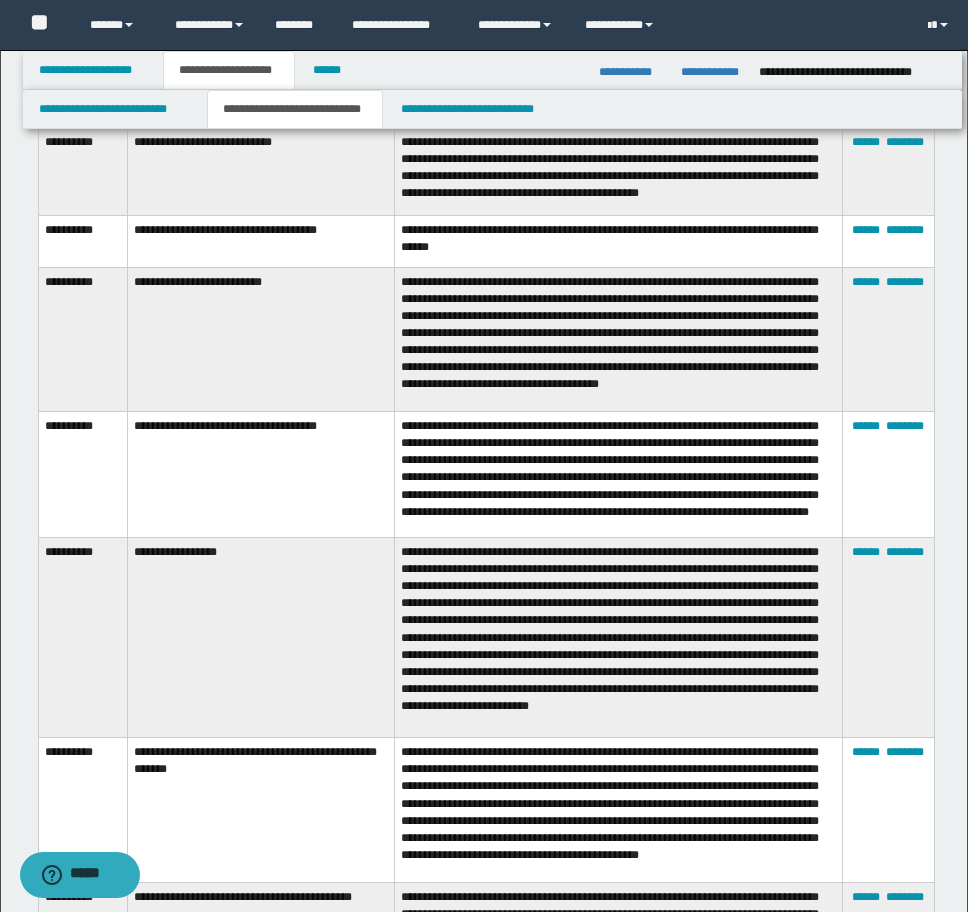 scroll, scrollTop: 10254, scrollLeft: 0, axis: vertical 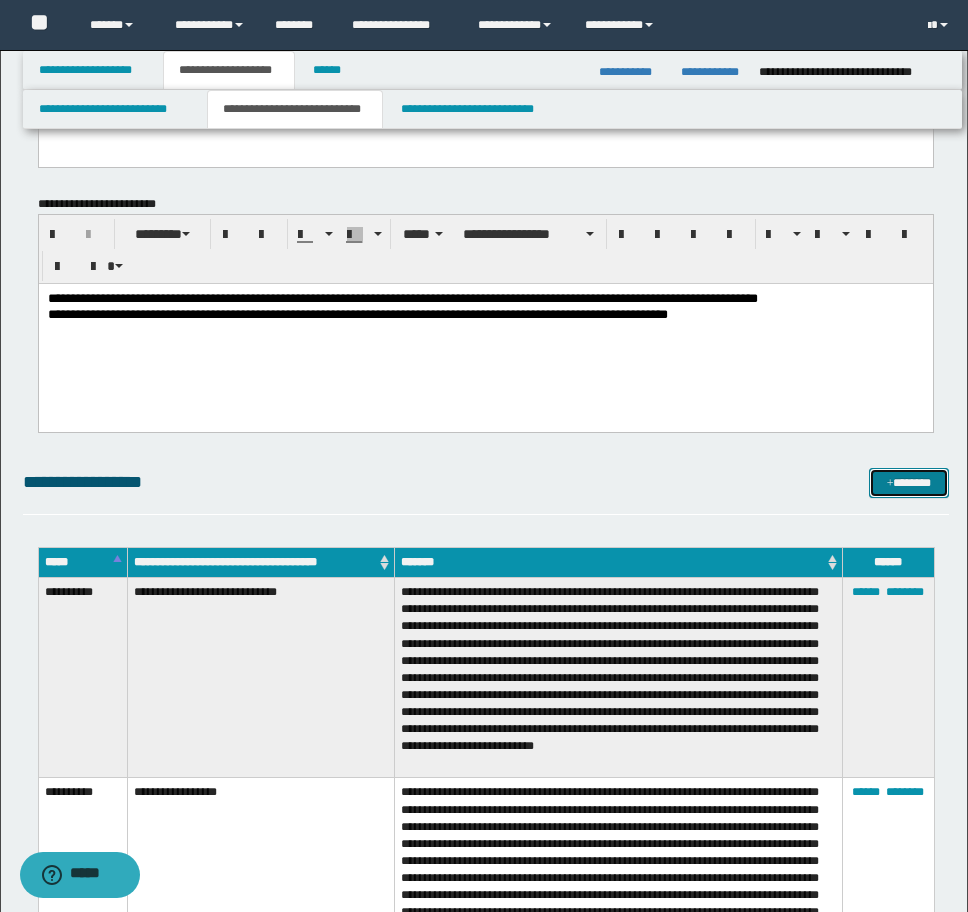 click on "*******" at bounding box center [909, 483] 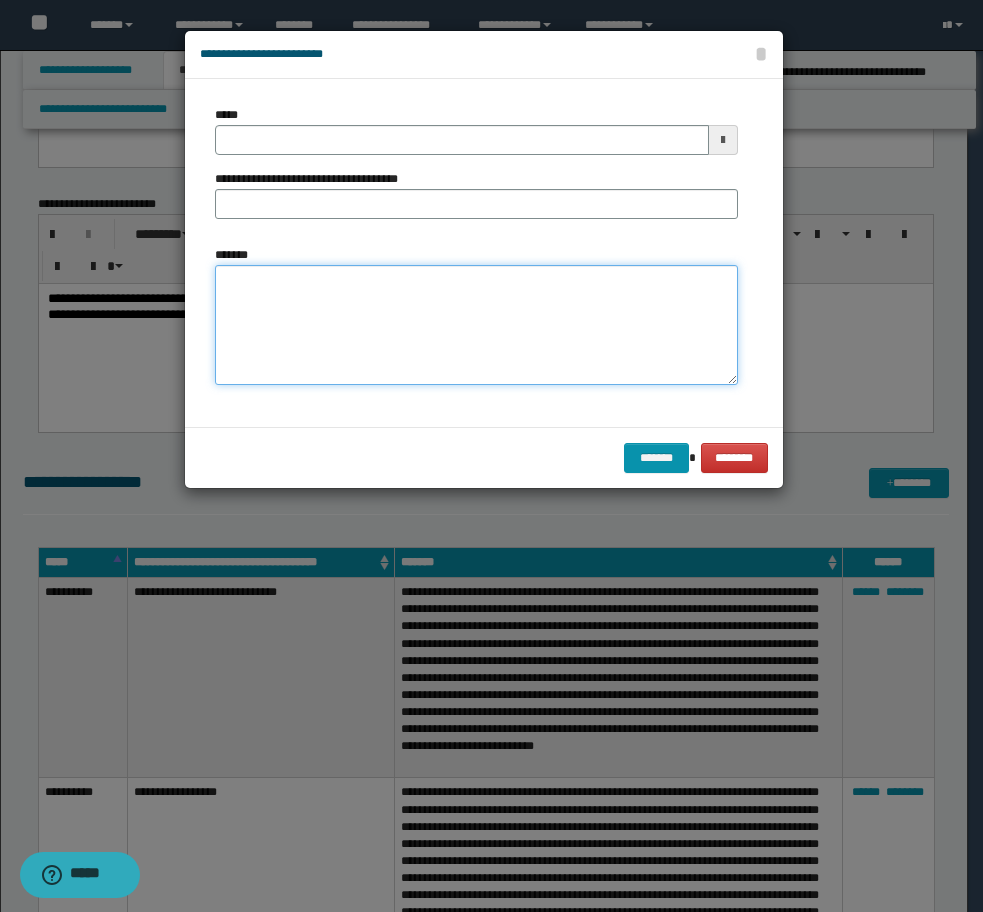 click on "*******" at bounding box center [476, 325] 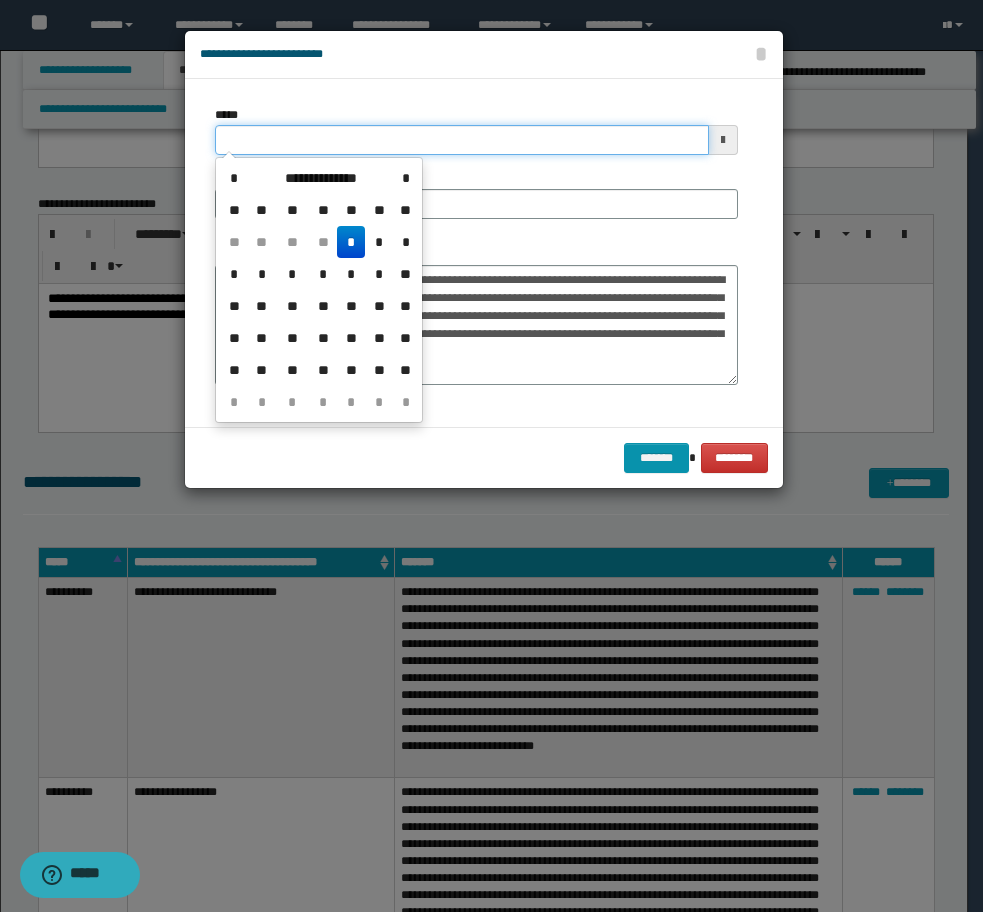 click on "*****" at bounding box center [462, 140] 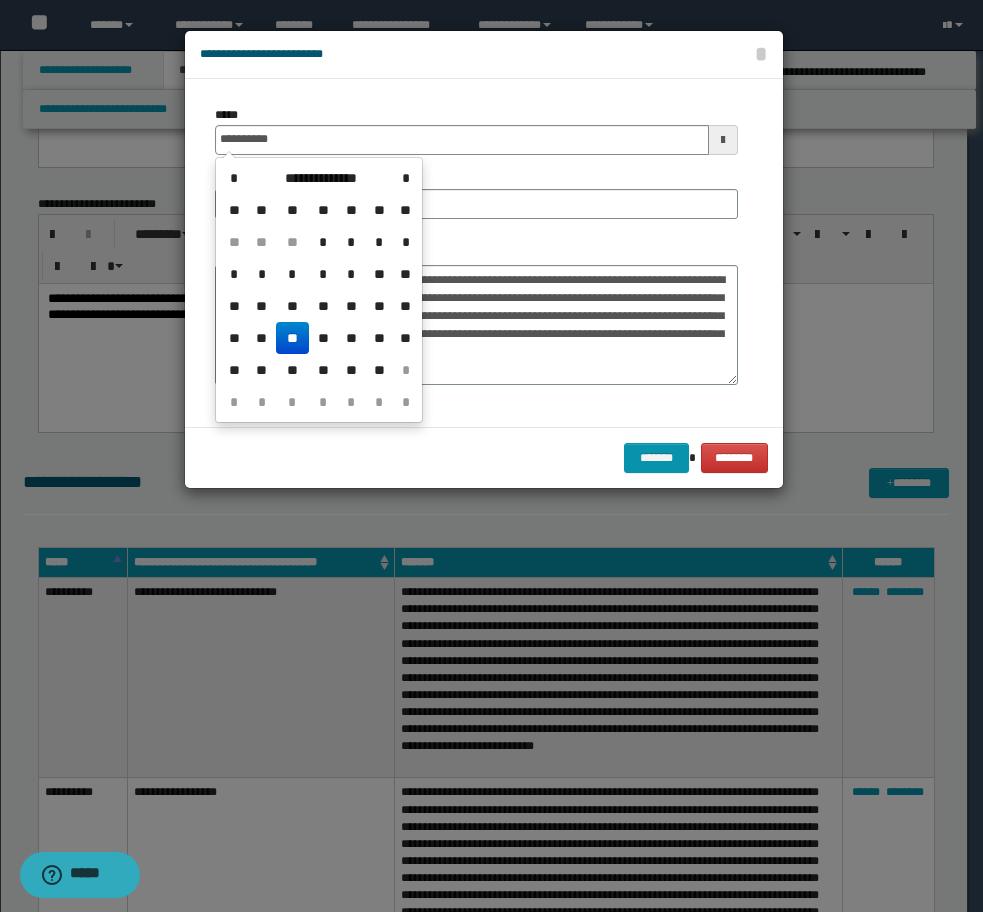click on "**" at bounding box center (292, 338) 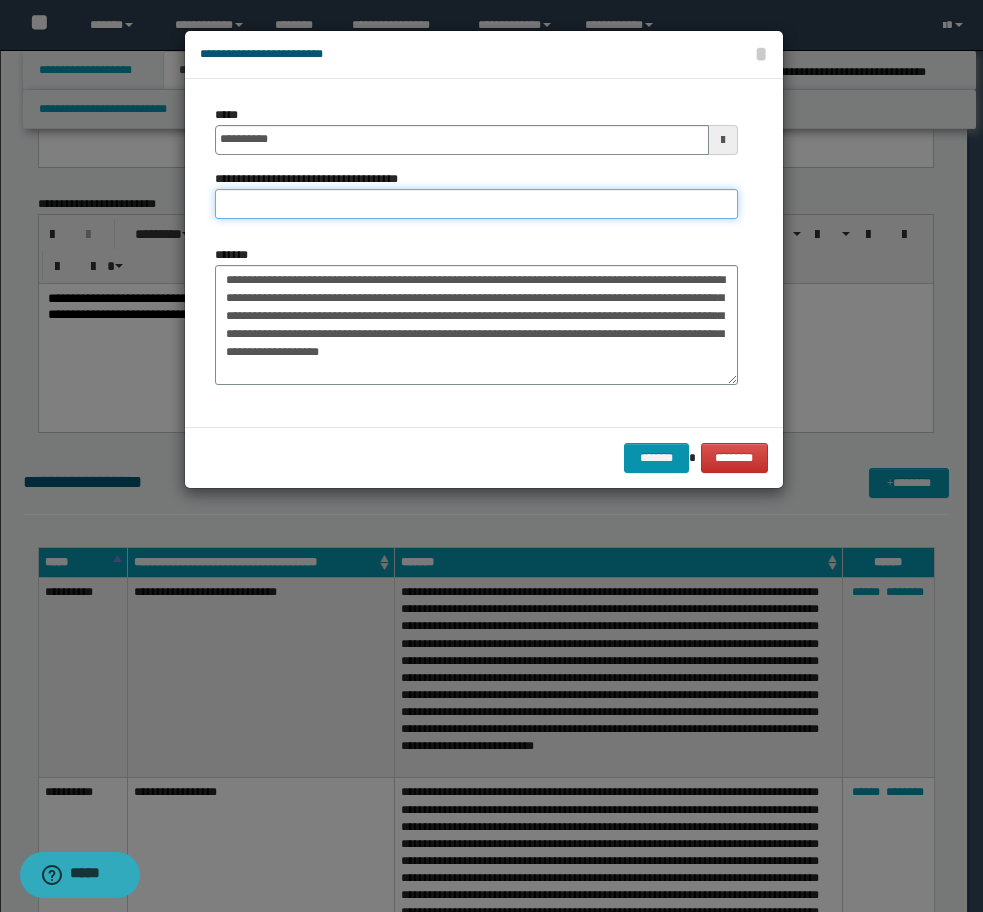 click on "**********" at bounding box center (476, 204) 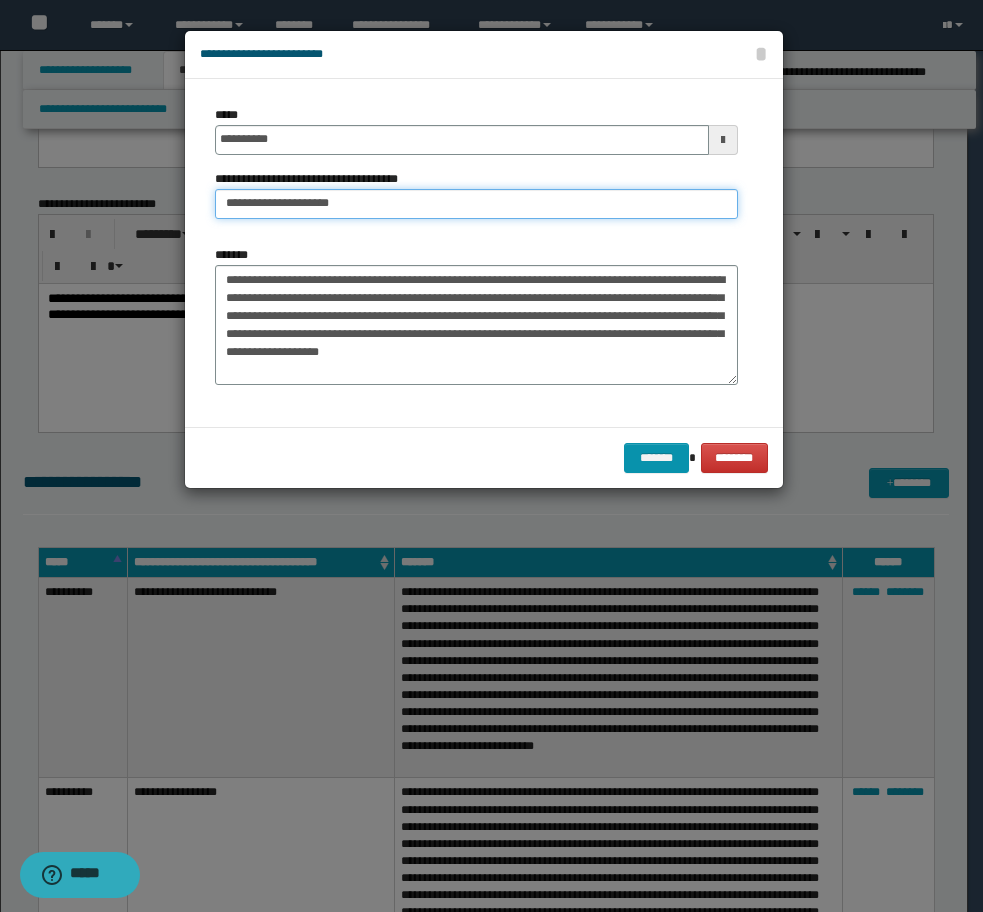click on "**********" at bounding box center [476, 204] 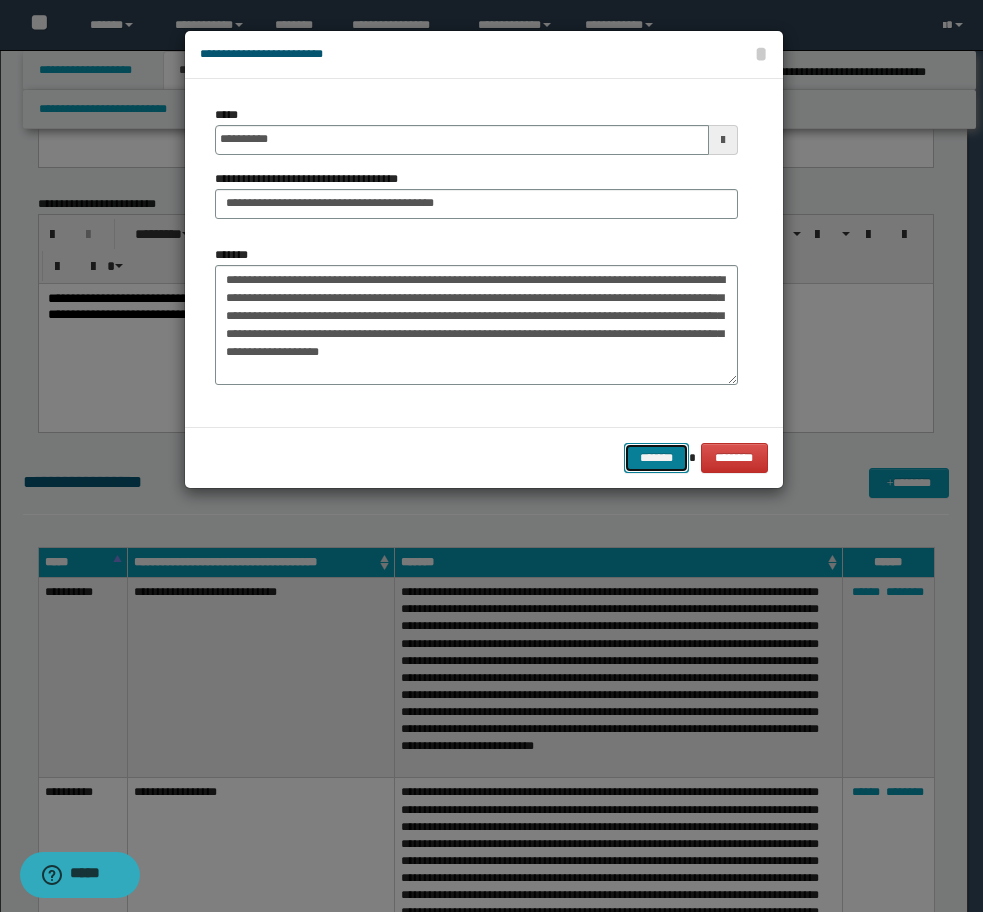 click on "*******" at bounding box center [656, 458] 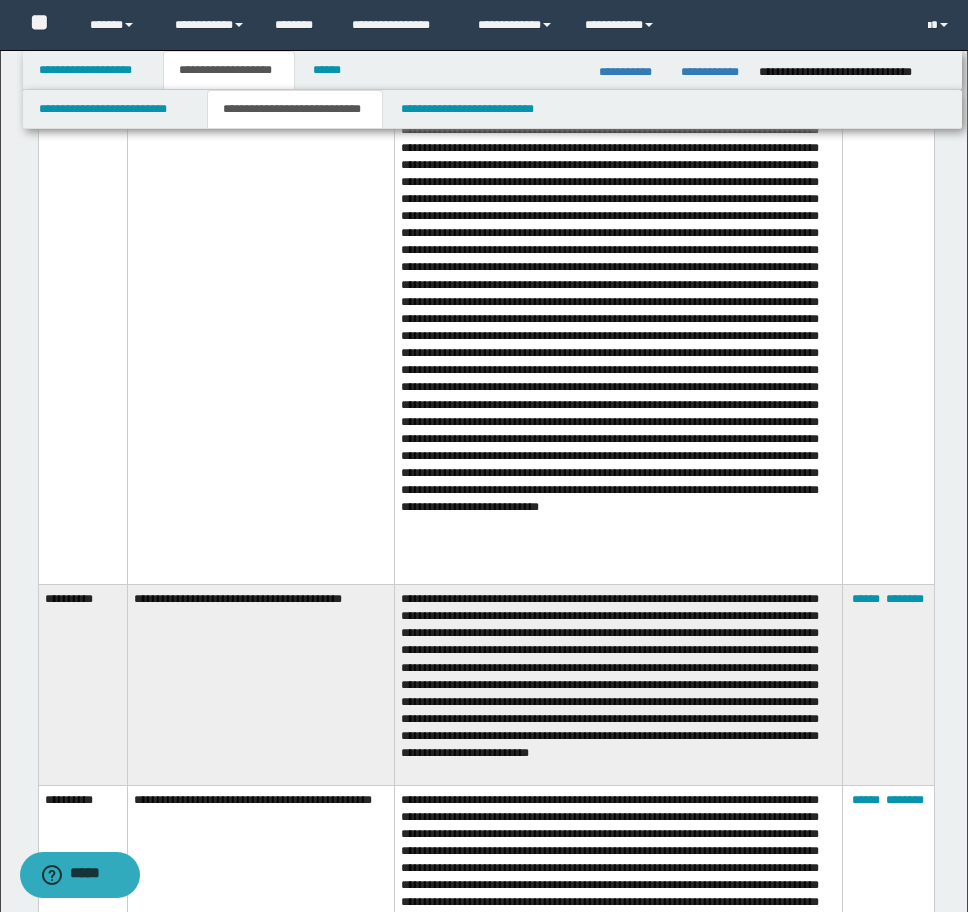 scroll, scrollTop: 15245, scrollLeft: 0, axis: vertical 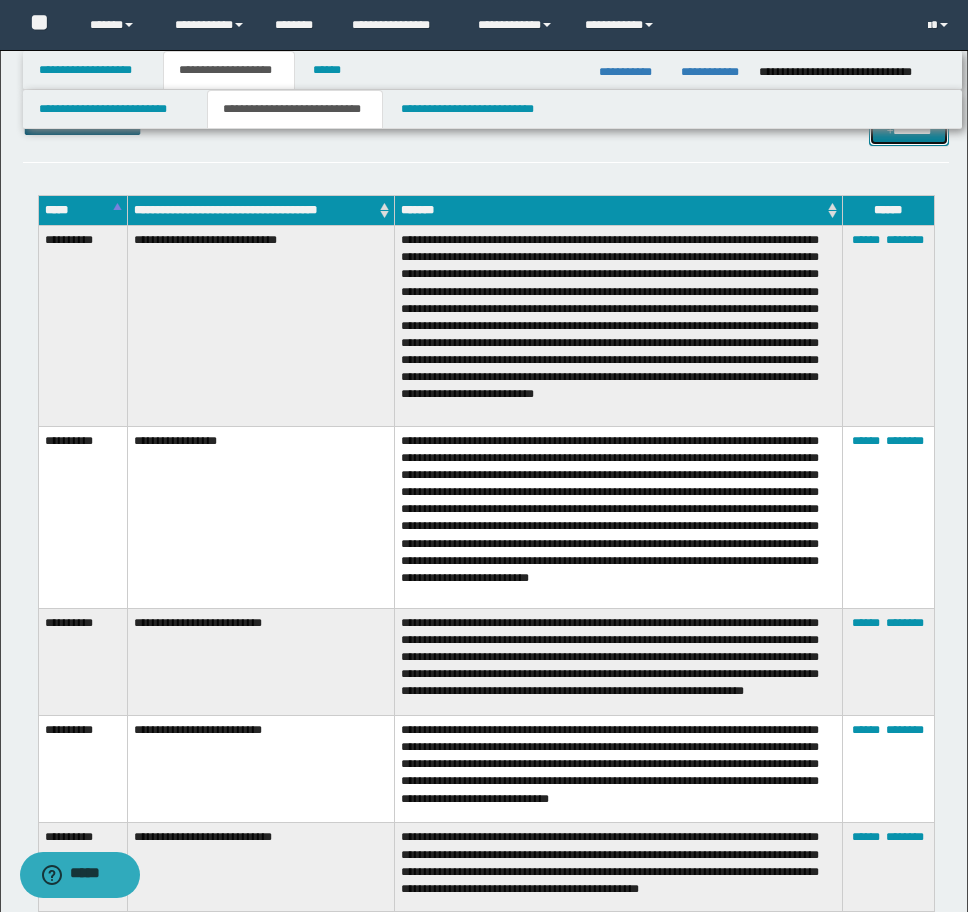 click on "*******" at bounding box center (909, 131) 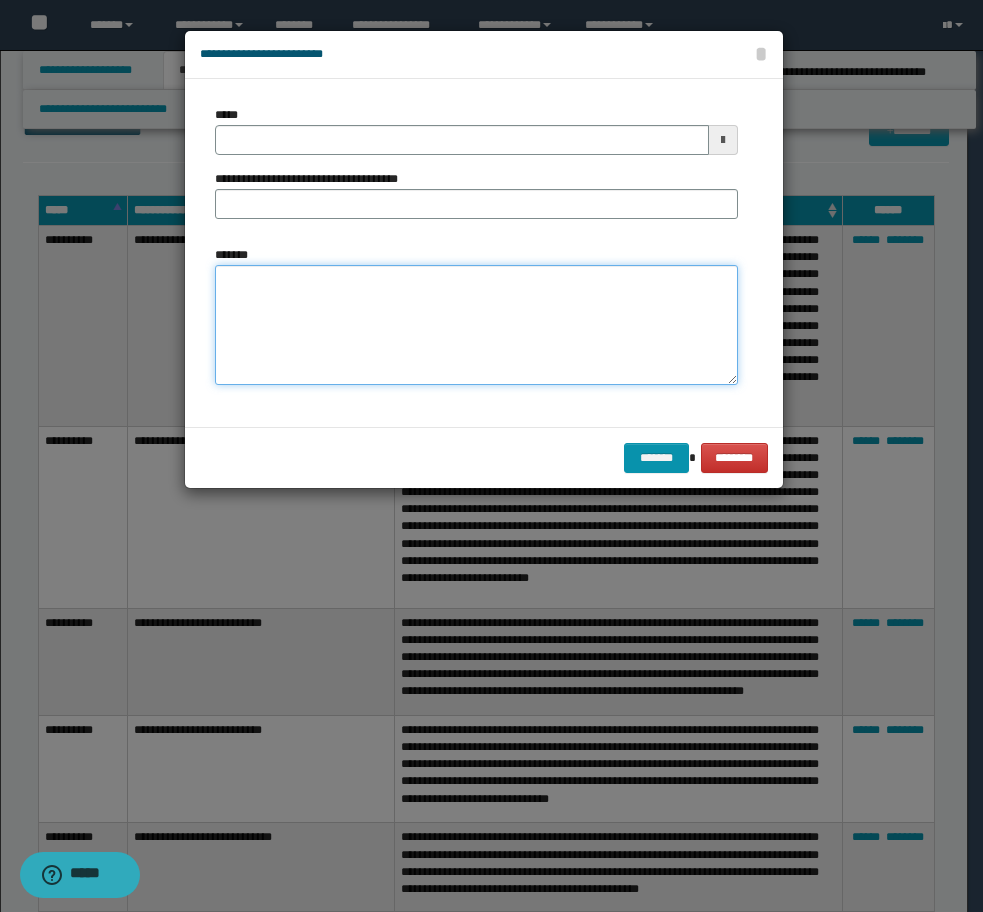 click on "*******" at bounding box center [476, 325] 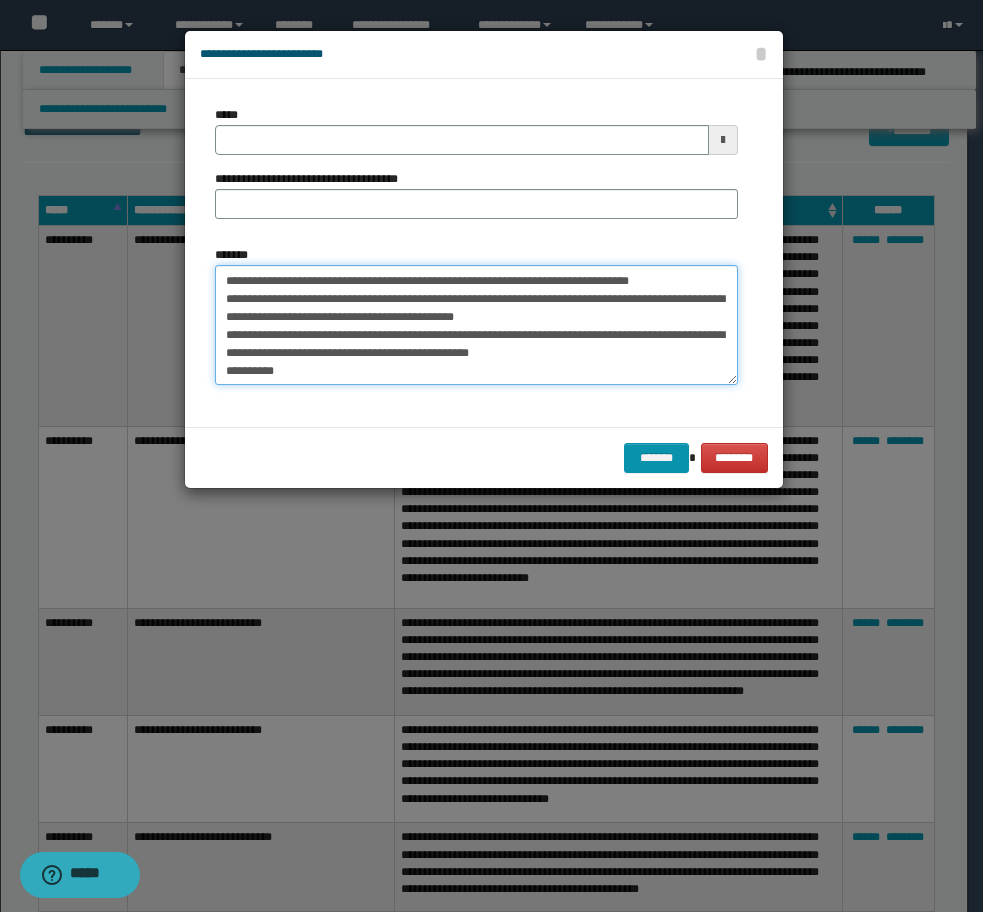scroll, scrollTop: 0, scrollLeft: 0, axis: both 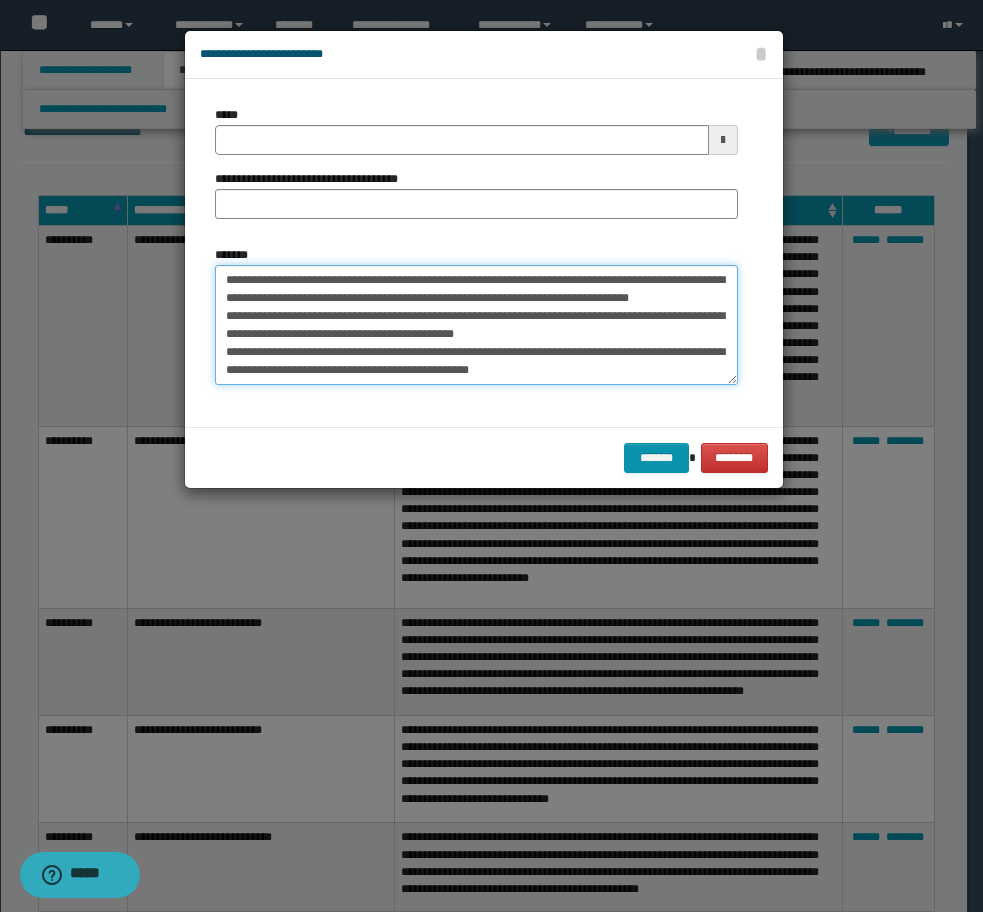 click on "**********" at bounding box center [476, 325] 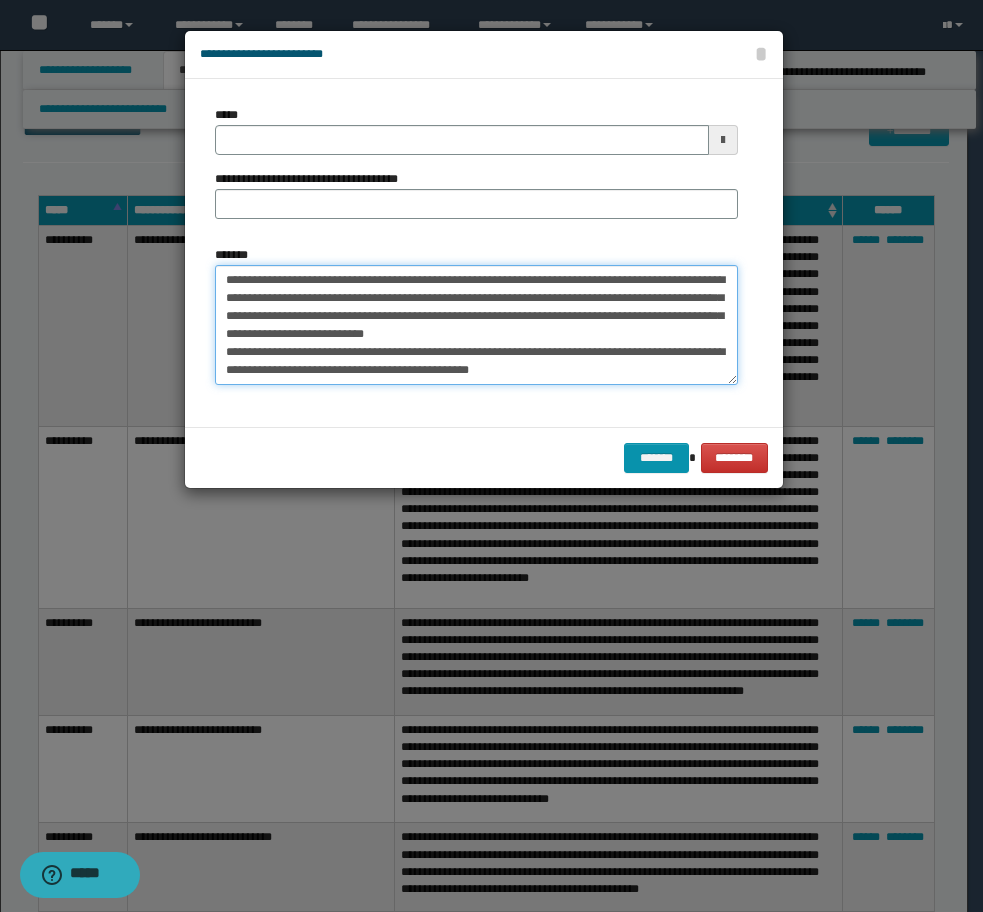 click on "**********" at bounding box center (476, 325) 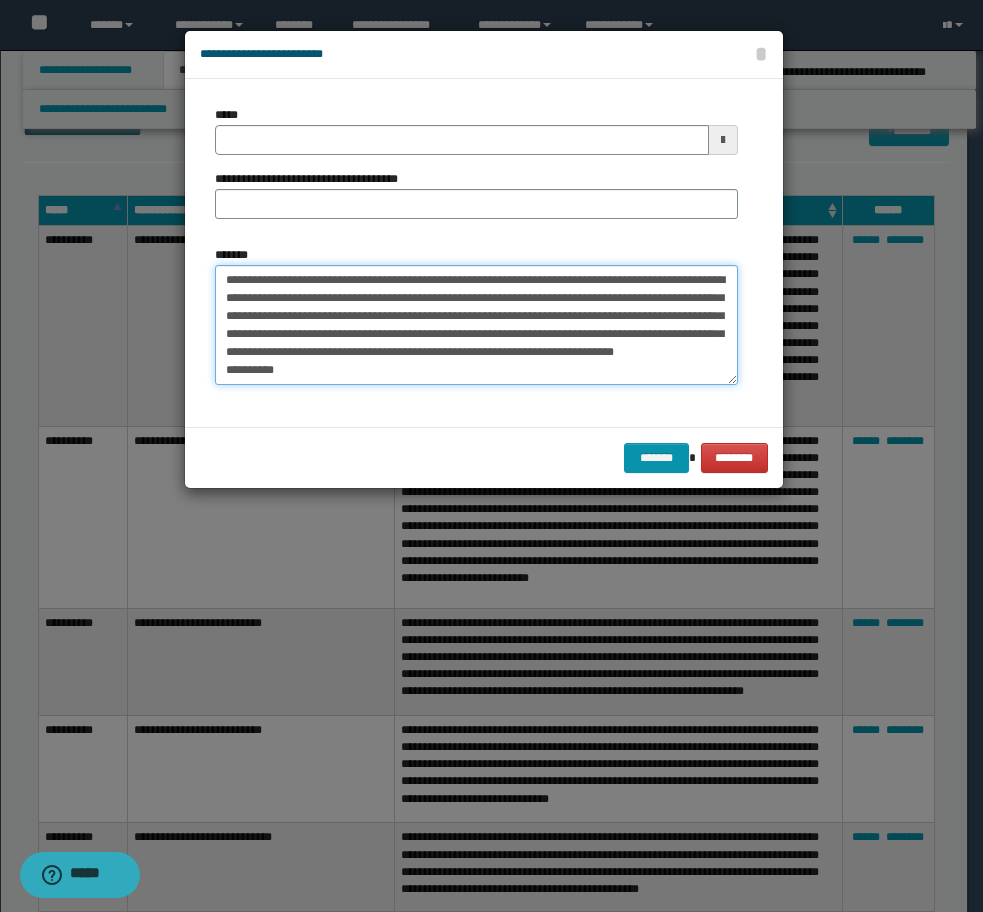 click on "**********" at bounding box center [476, 325] 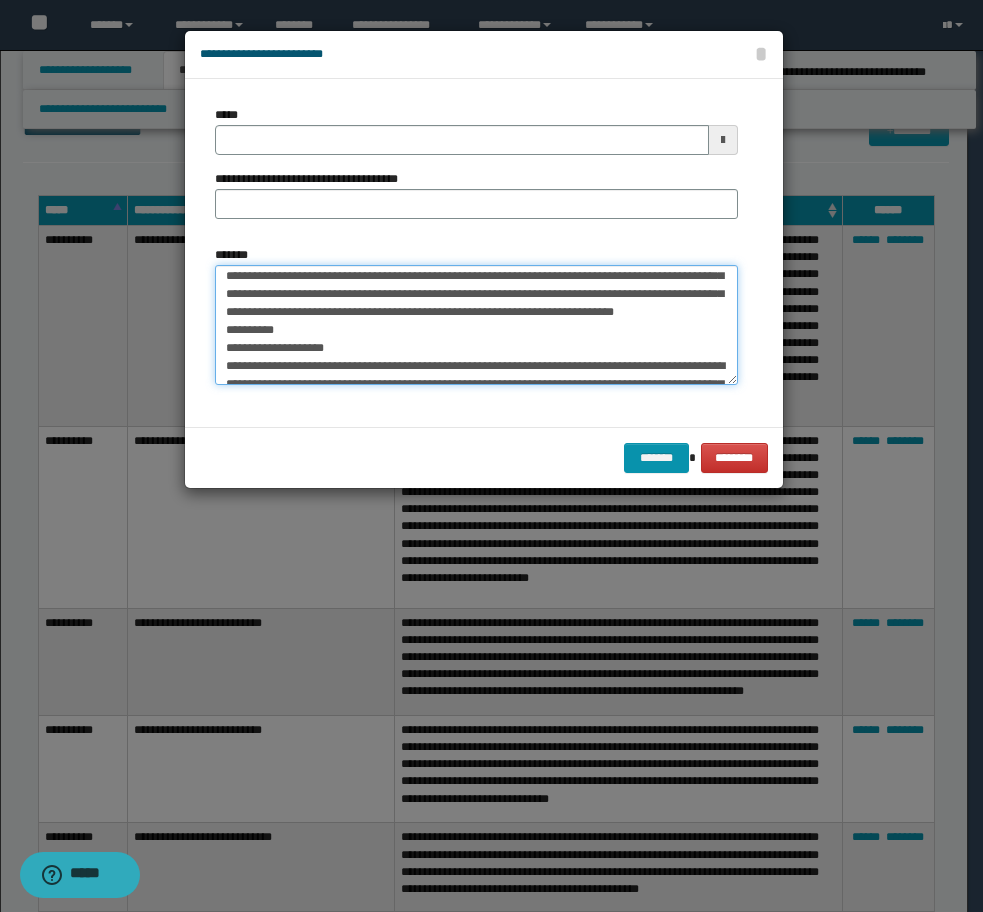 scroll, scrollTop: 80, scrollLeft: 0, axis: vertical 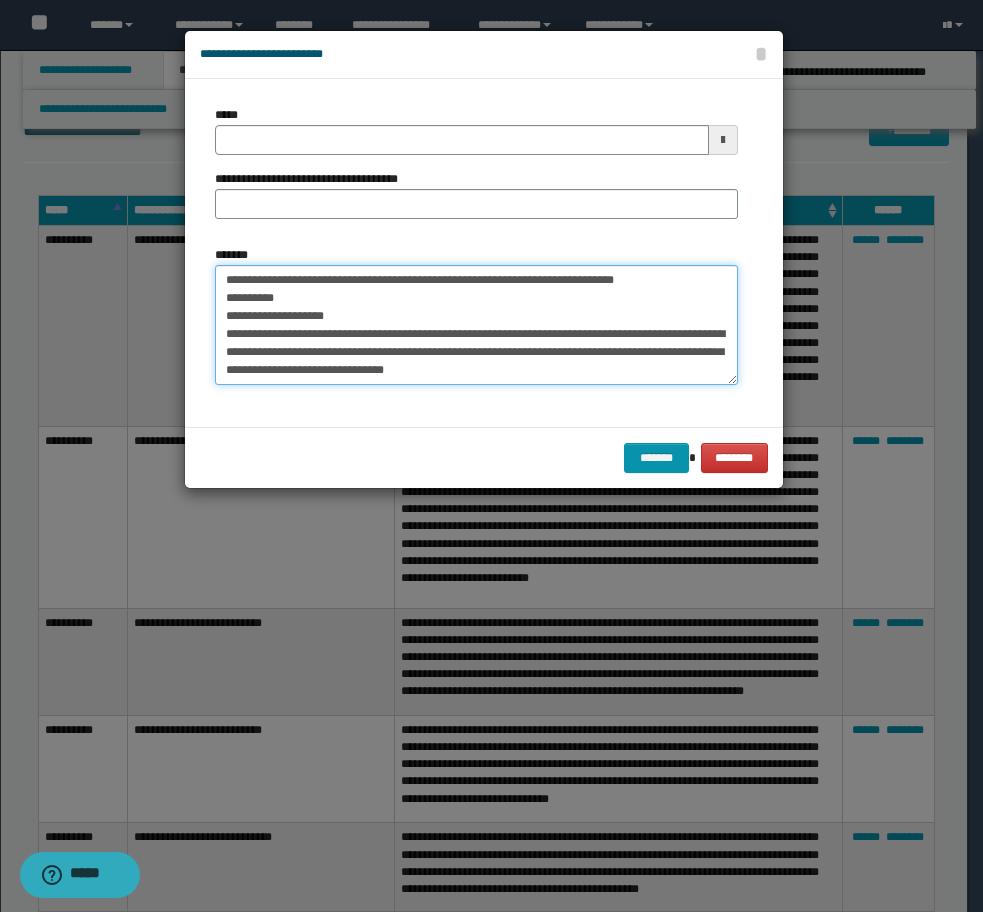 click on "**********" at bounding box center [476, 325] 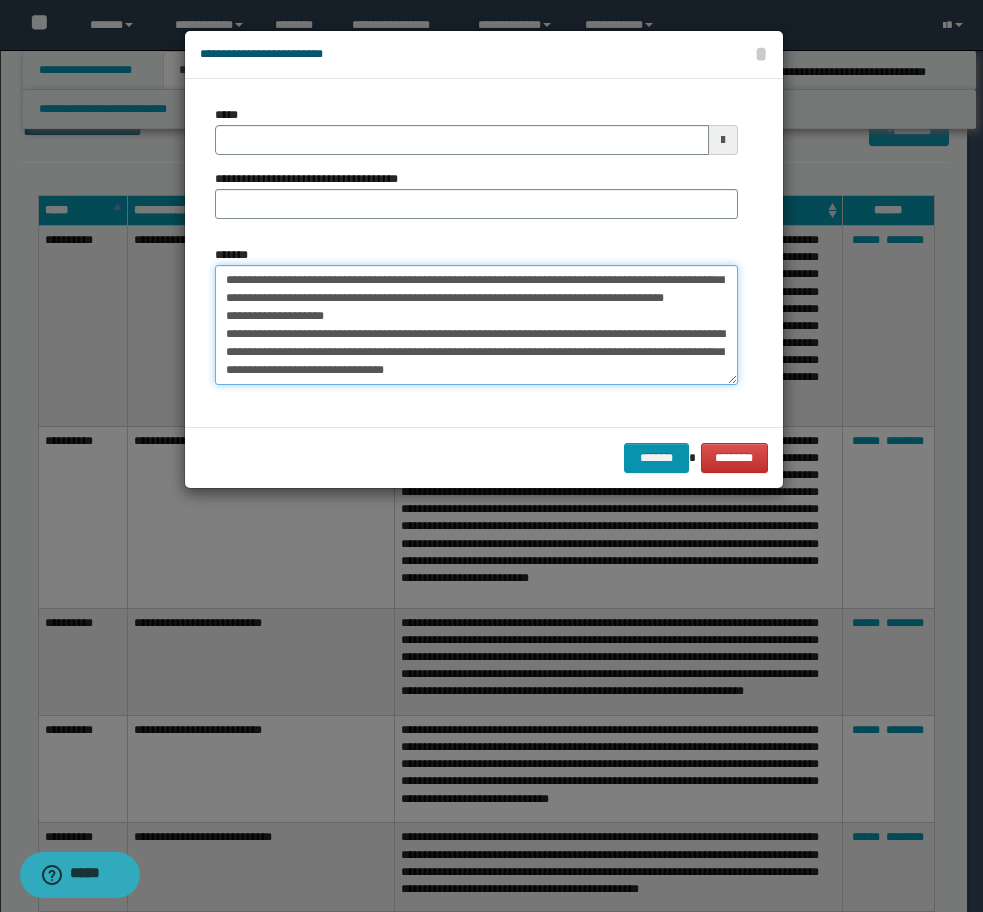 scroll, scrollTop: 62, scrollLeft: 0, axis: vertical 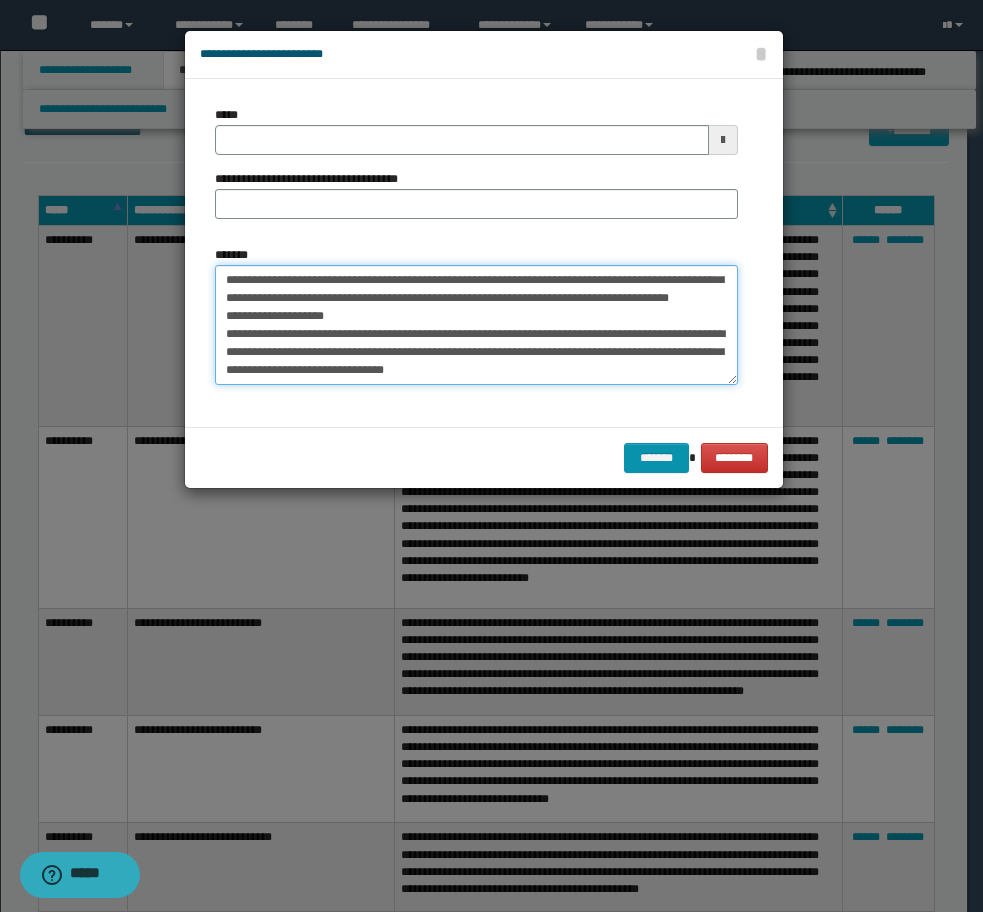 click on "**********" at bounding box center [476, 325] 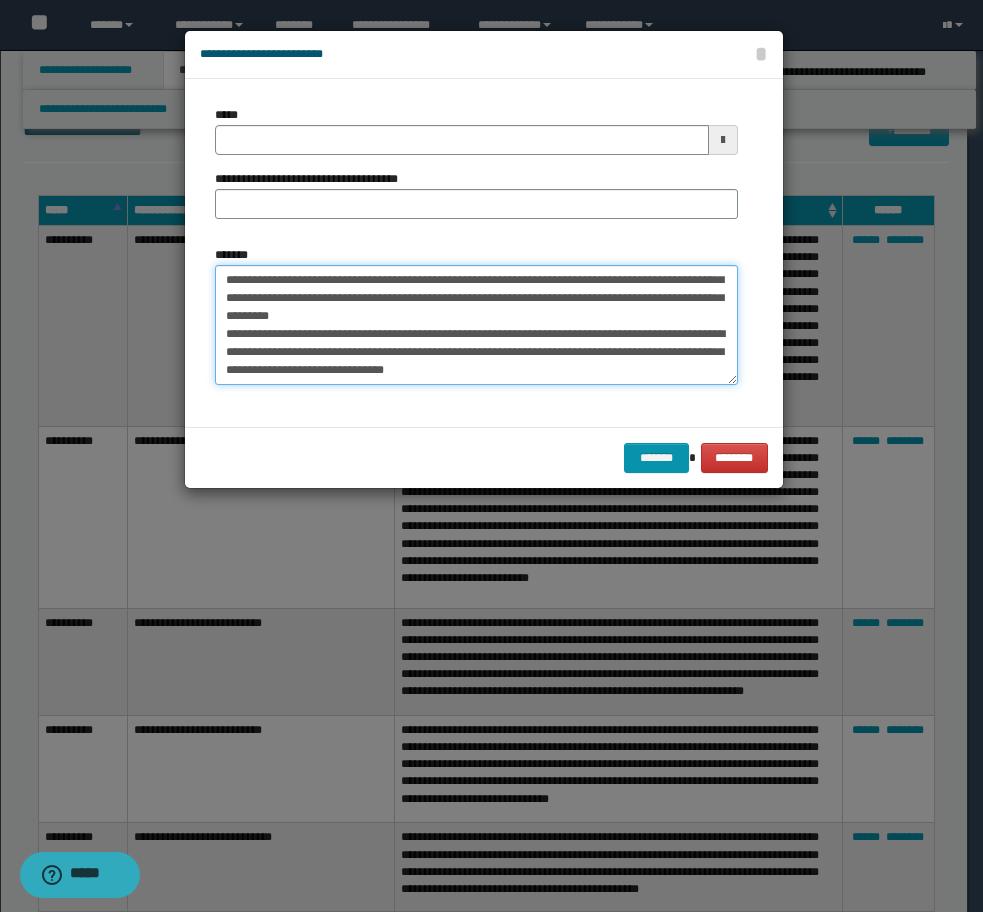 scroll, scrollTop: 44, scrollLeft: 0, axis: vertical 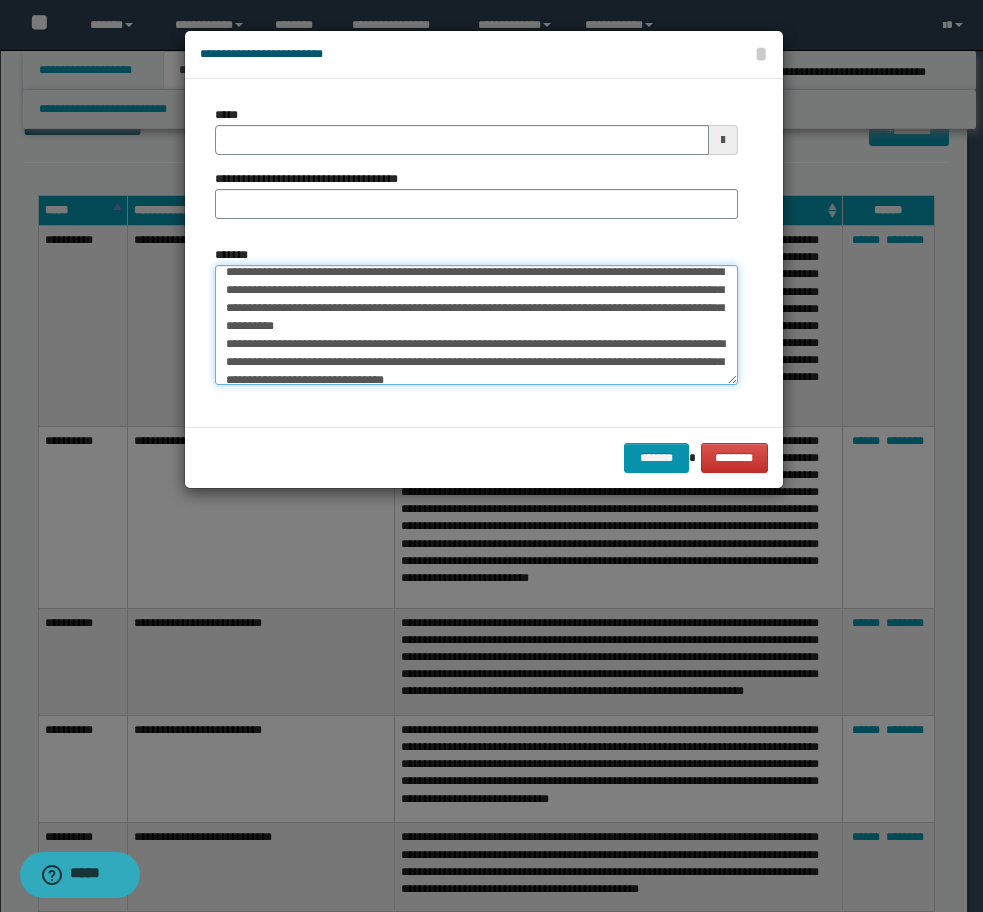 click on "**********" at bounding box center (476, 325) 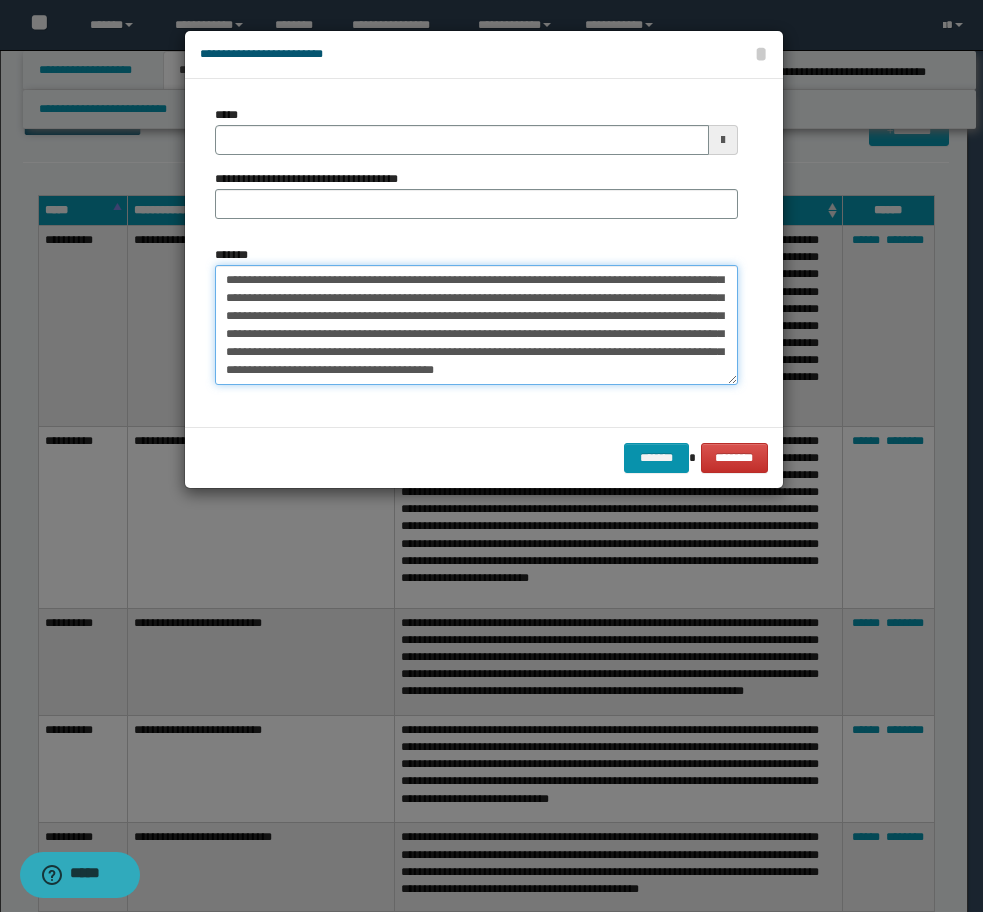 scroll, scrollTop: 26, scrollLeft: 0, axis: vertical 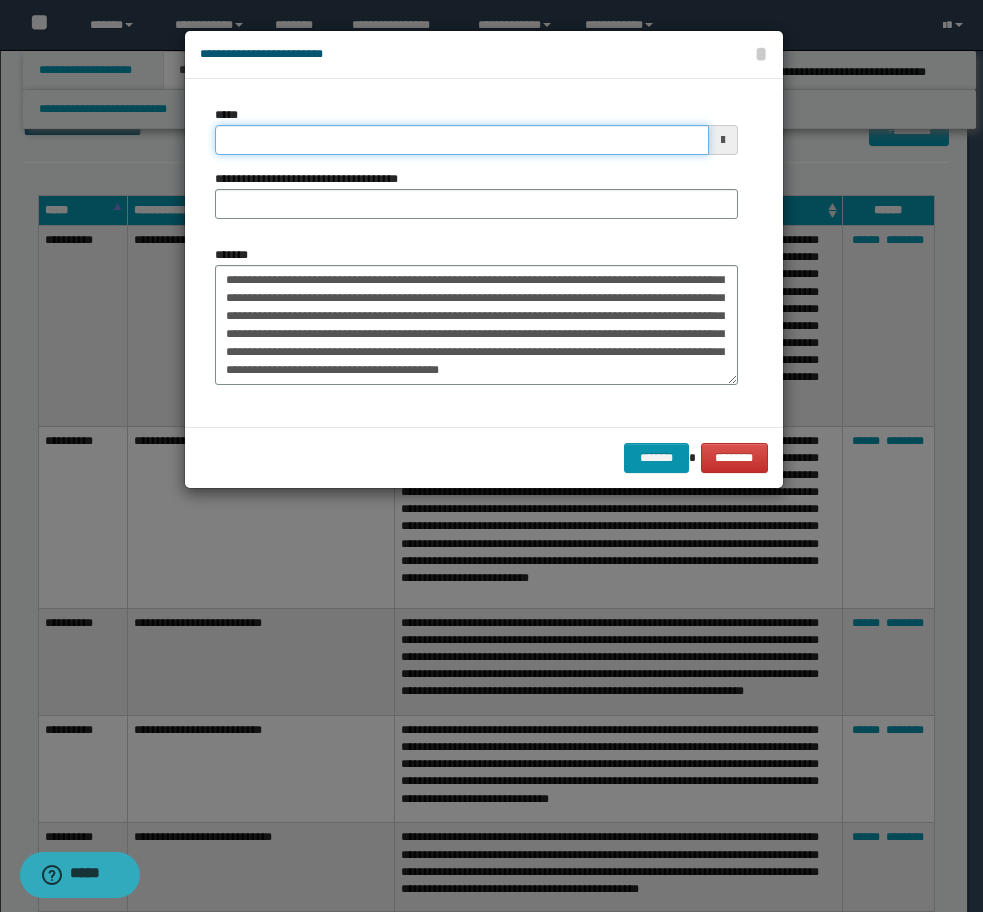 click on "*****" at bounding box center (462, 140) 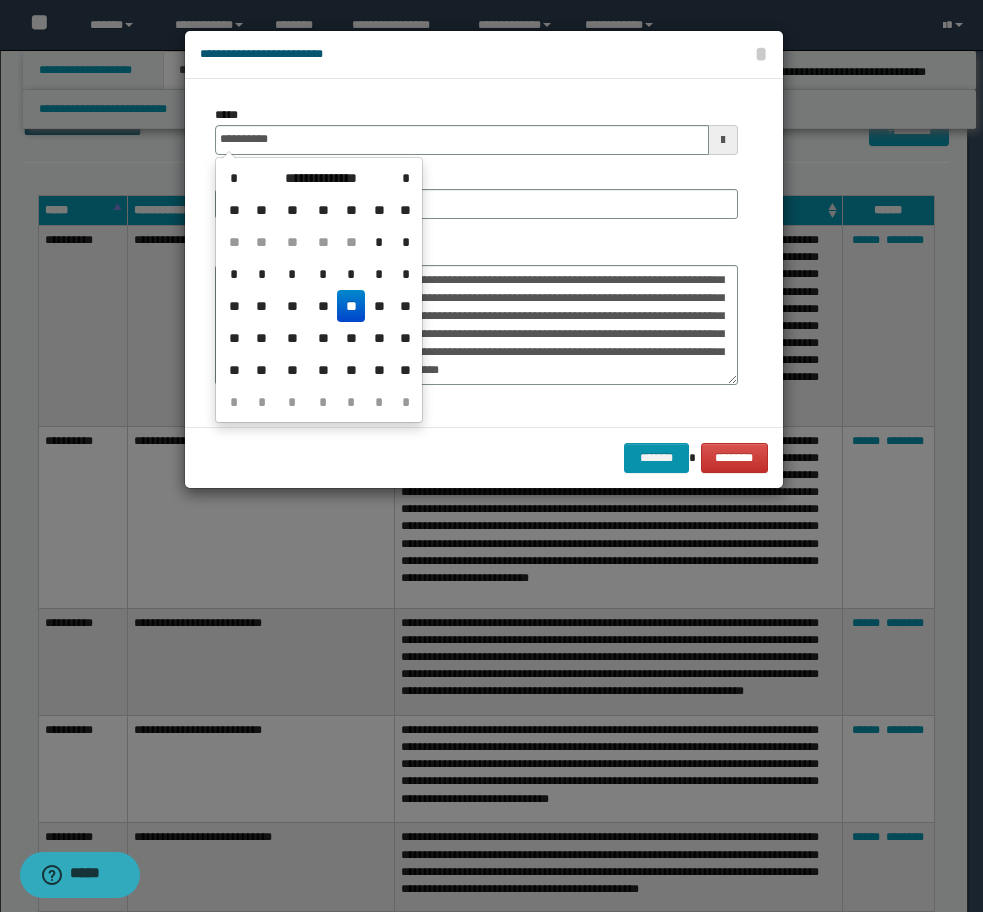 drag, startPoint x: 350, startPoint y: 308, endPoint x: 356, endPoint y: 272, distance: 36.496574 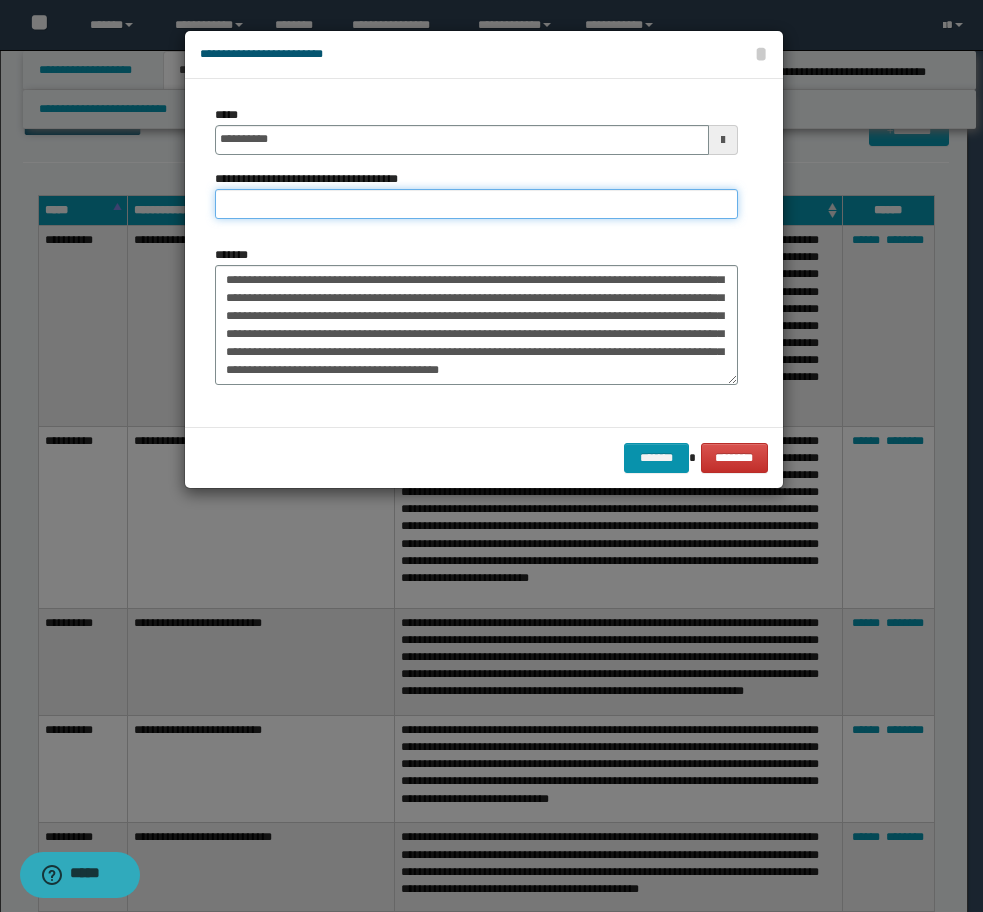 click on "**********" at bounding box center (476, 204) 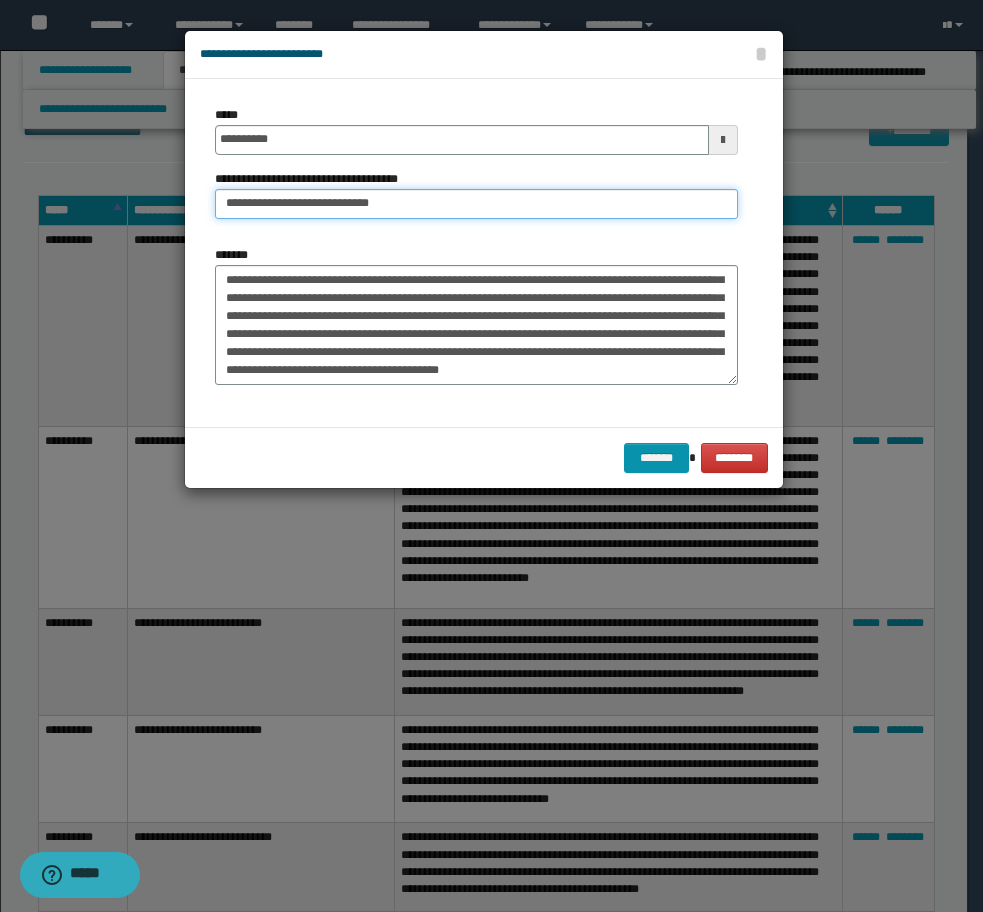 drag, startPoint x: 392, startPoint y: 212, endPoint x: 370, endPoint y: 212, distance: 22 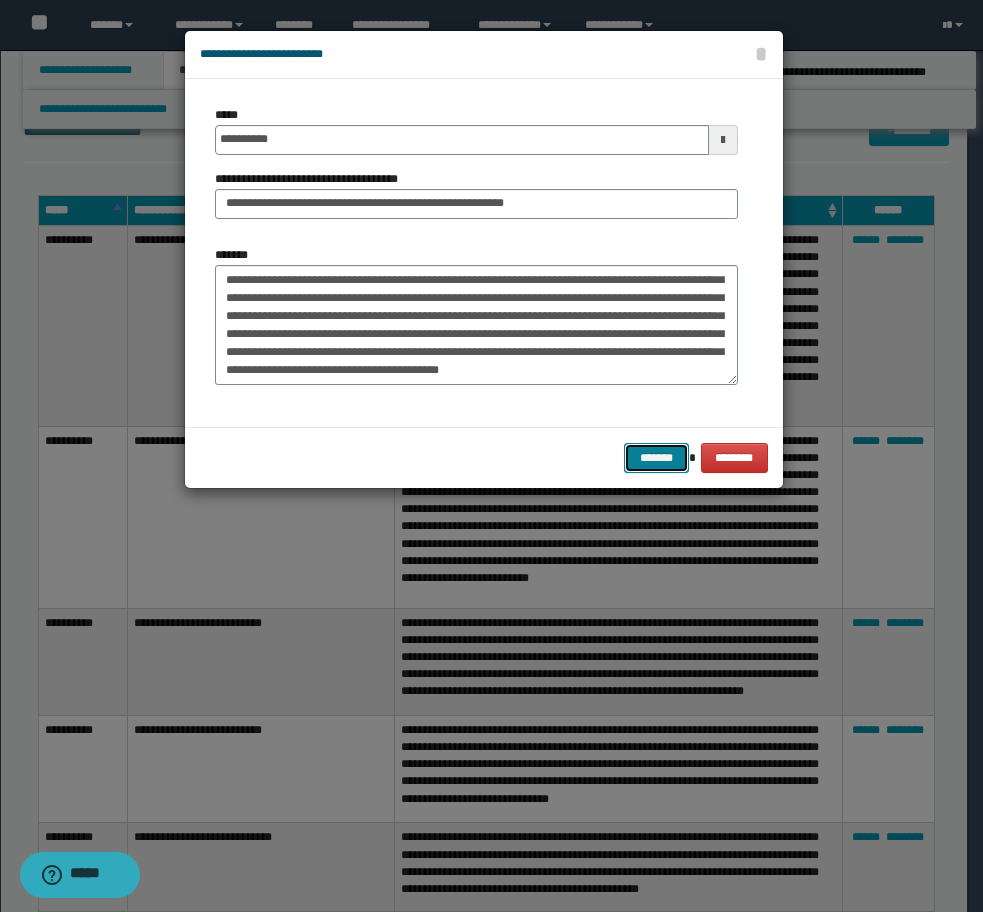 click on "*******" at bounding box center (656, 458) 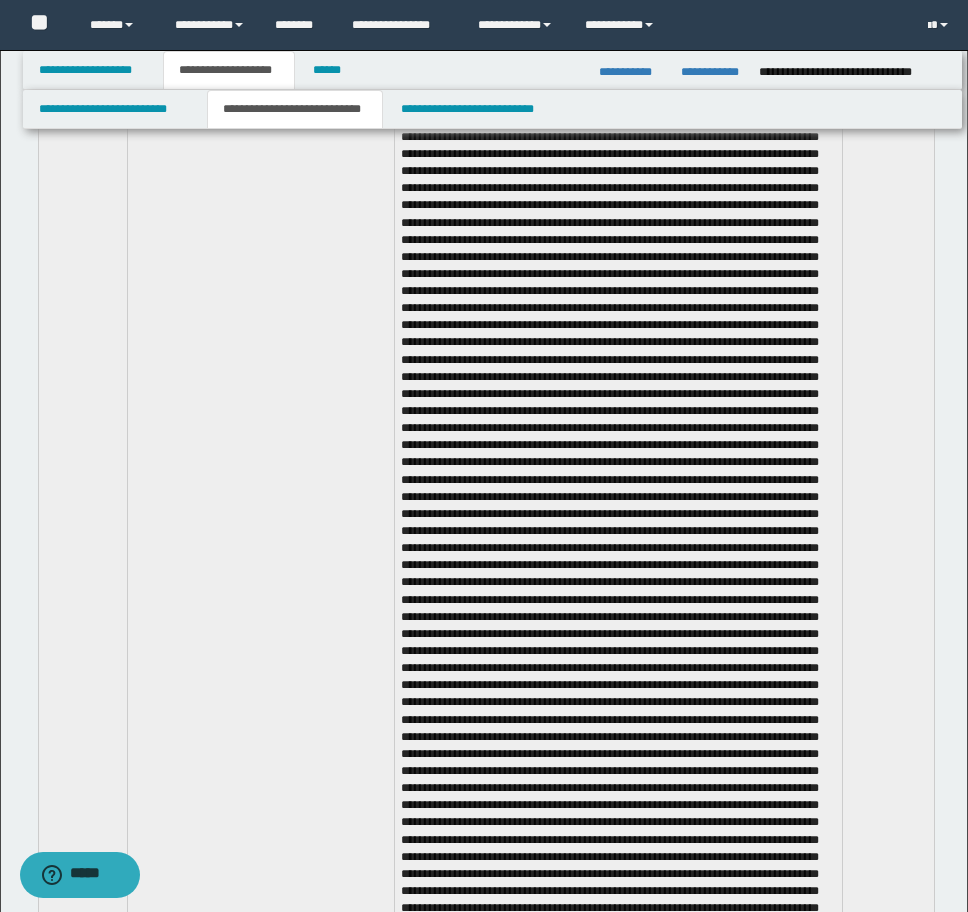 scroll, scrollTop: 12297, scrollLeft: 0, axis: vertical 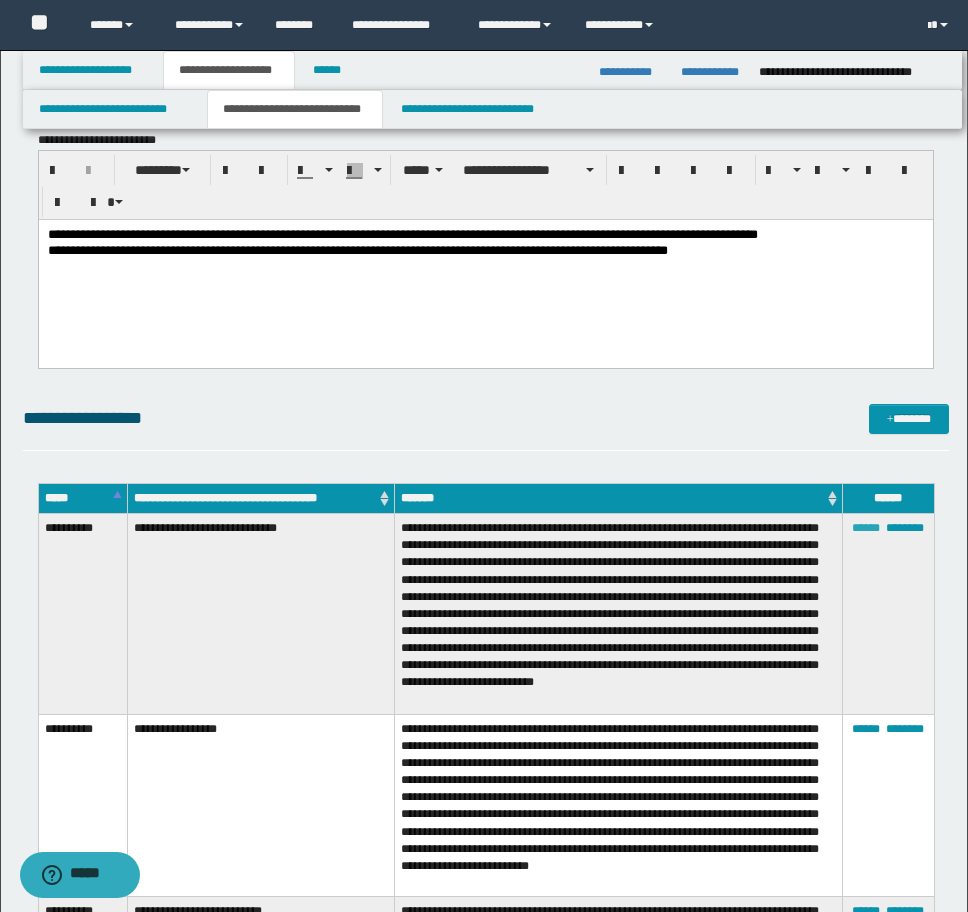 click on "******" at bounding box center (866, 528) 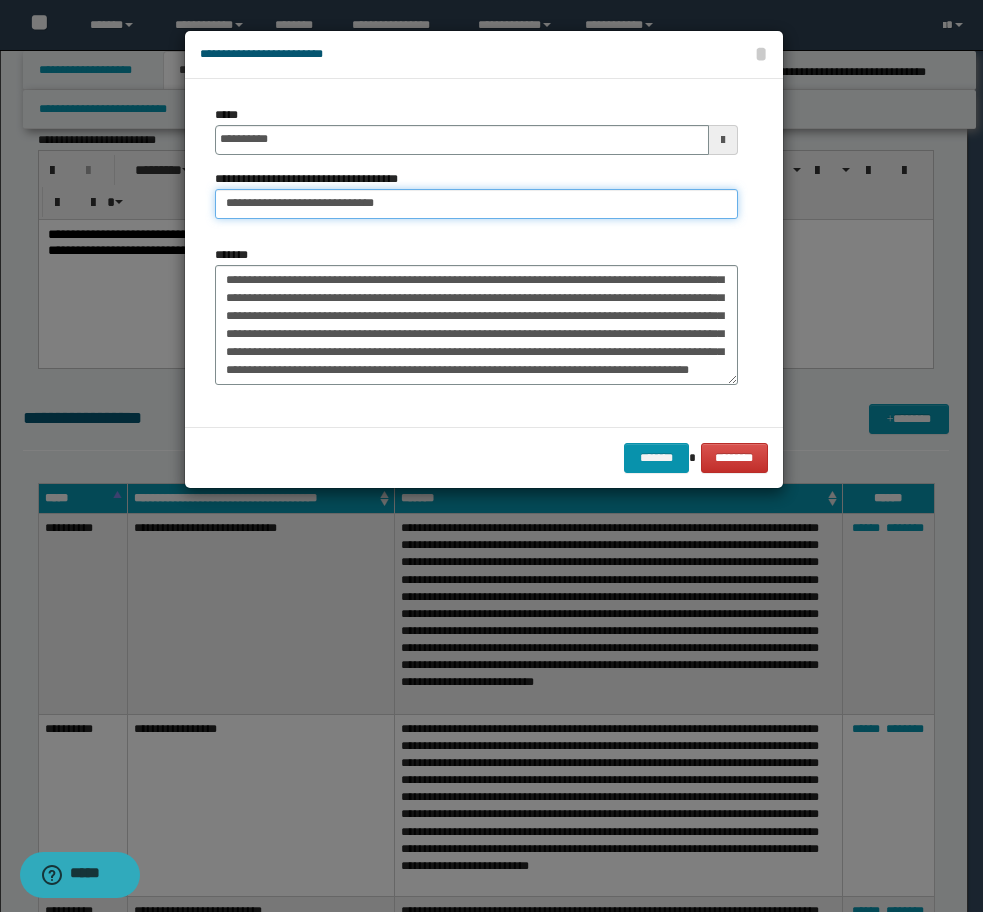 click on "**********" at bounding box center [476, 204] 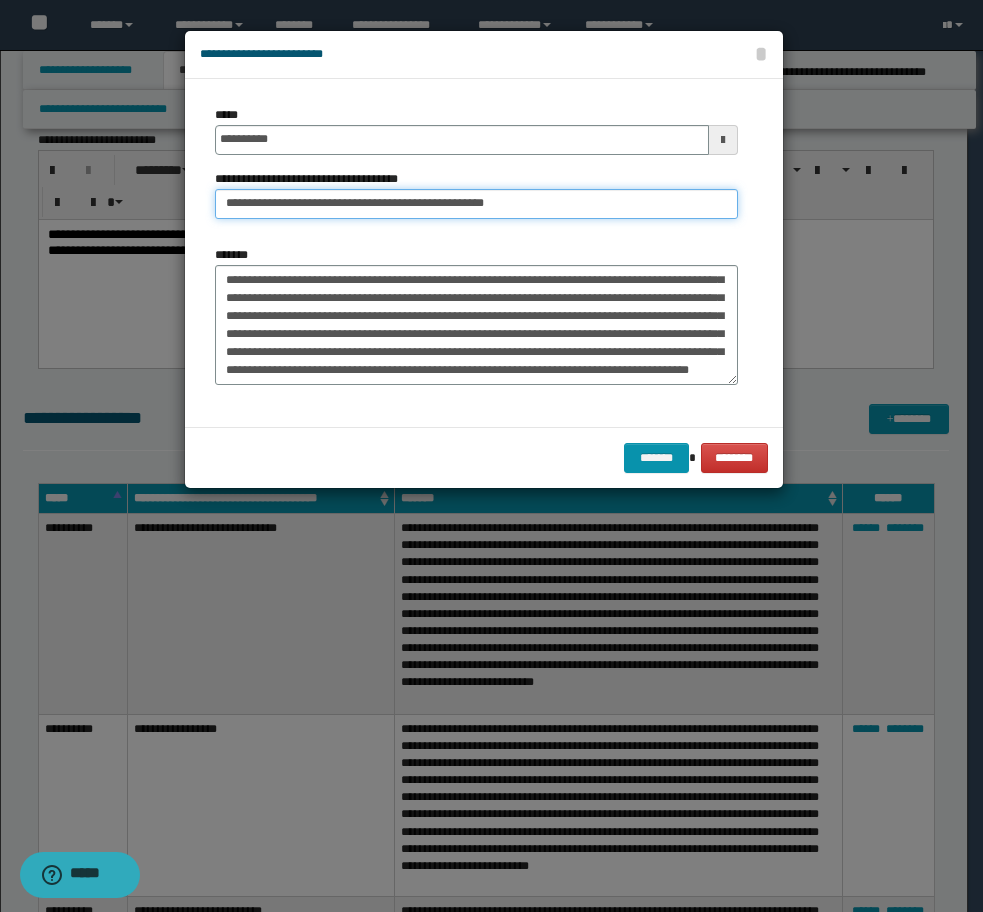 drag, startPoint x: 527, startPoint y: 206, endPoint x: 384, endPoint y: 207, distance: 143.0035 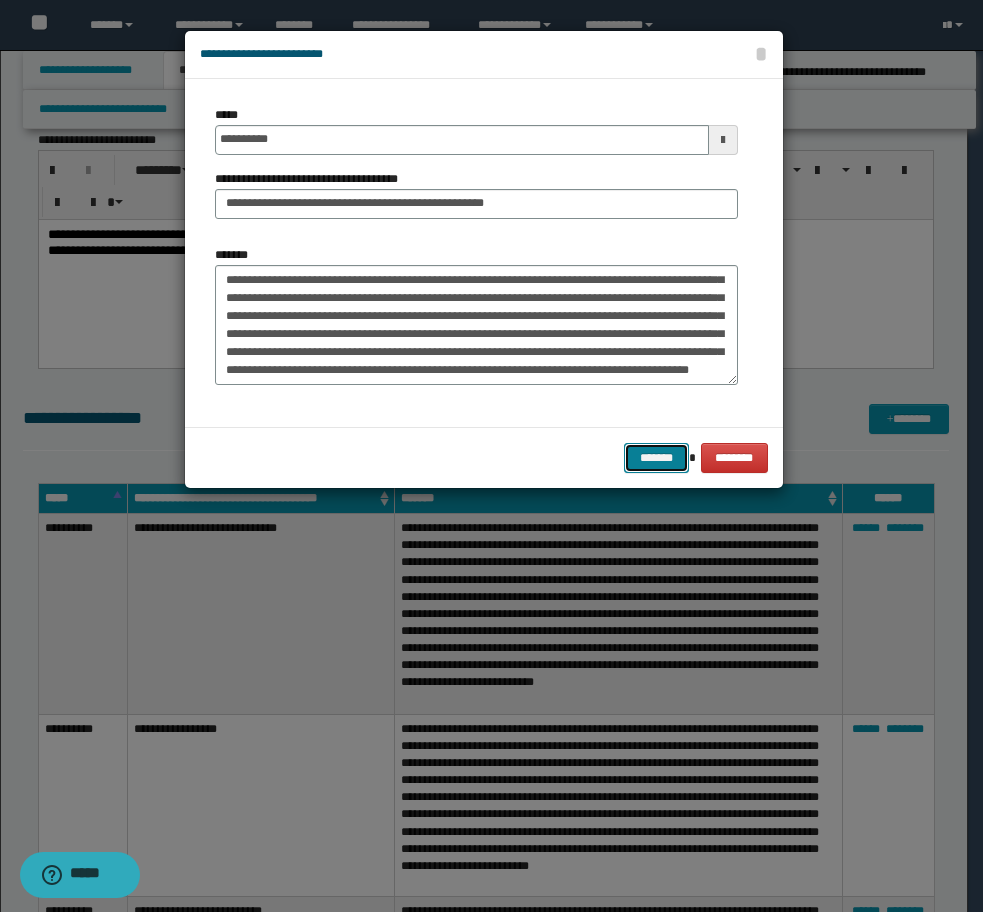 click on "*******" at bounding box center (656, 458) 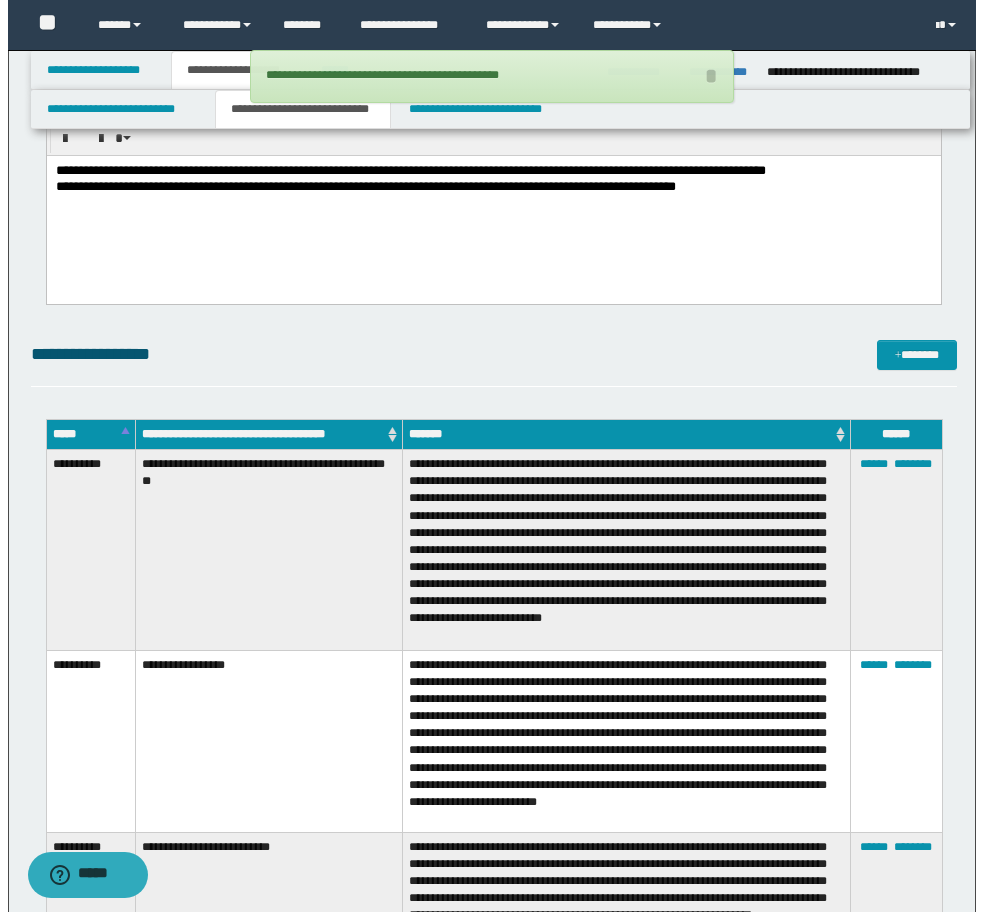 scroll, scrollTop: 9609, scrollLeft: 0, axis: vertical 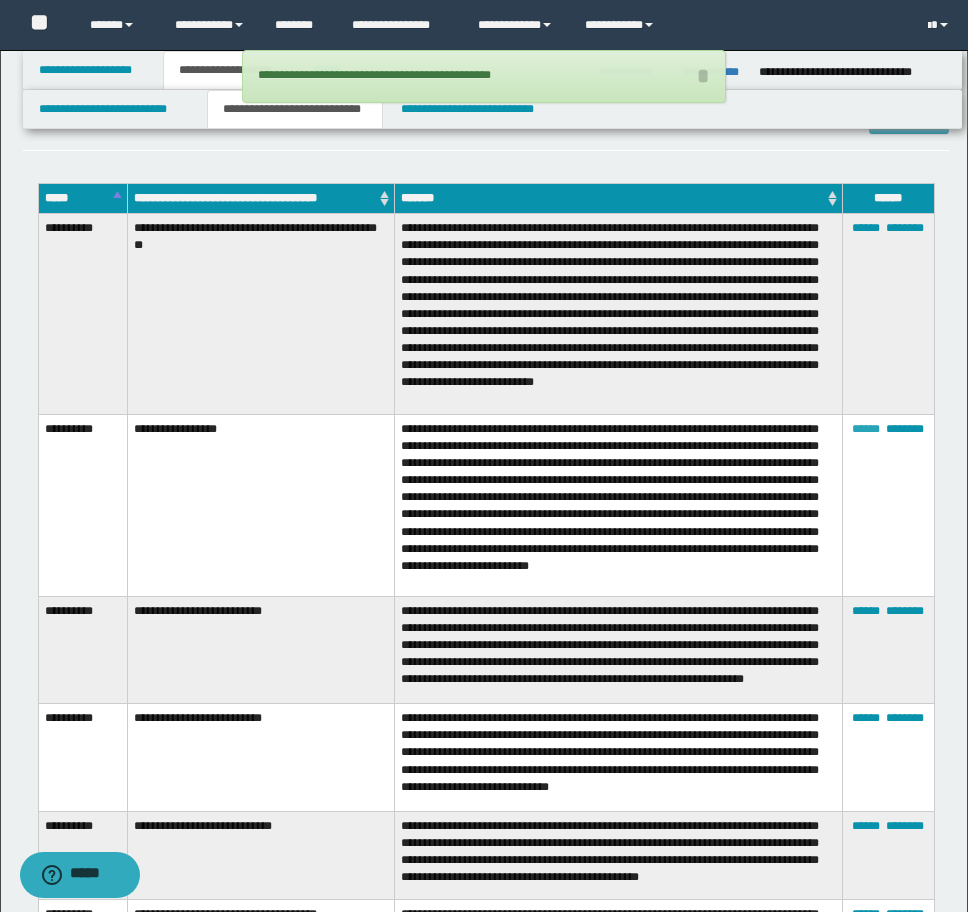 click on "******" at bounding box center [866, 429] 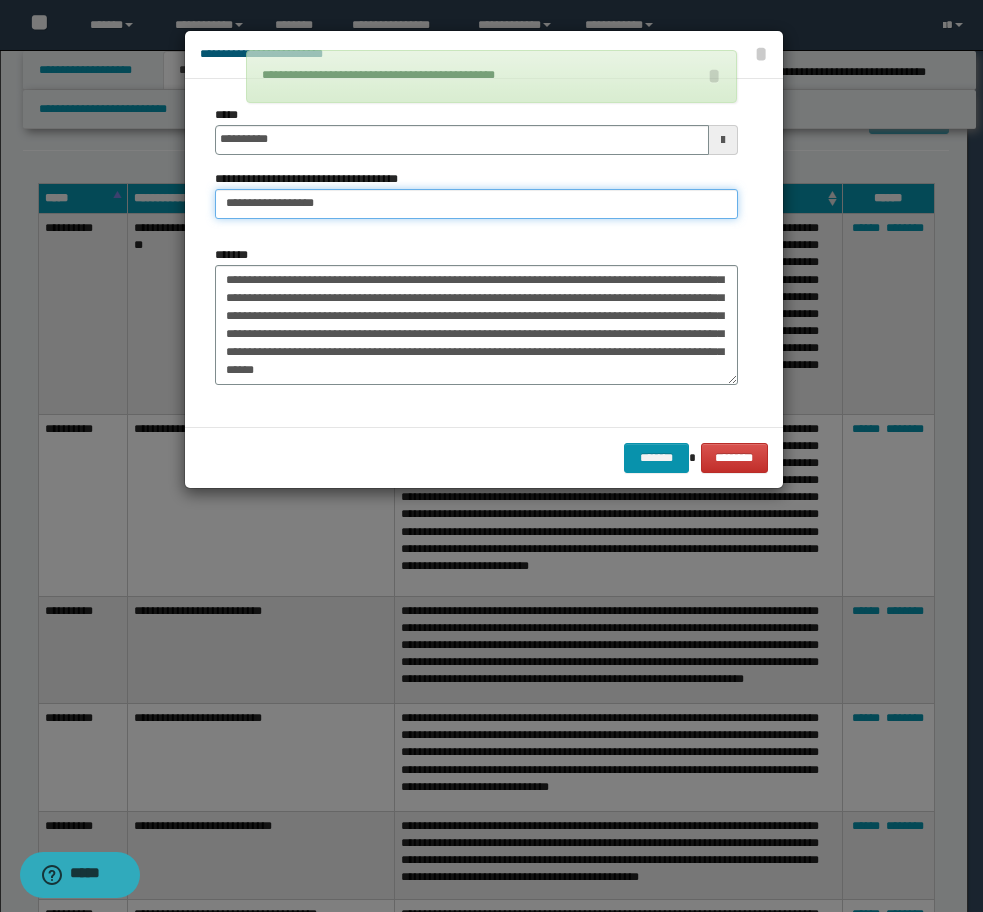 click on "**********" at bounding box center (476, 204) 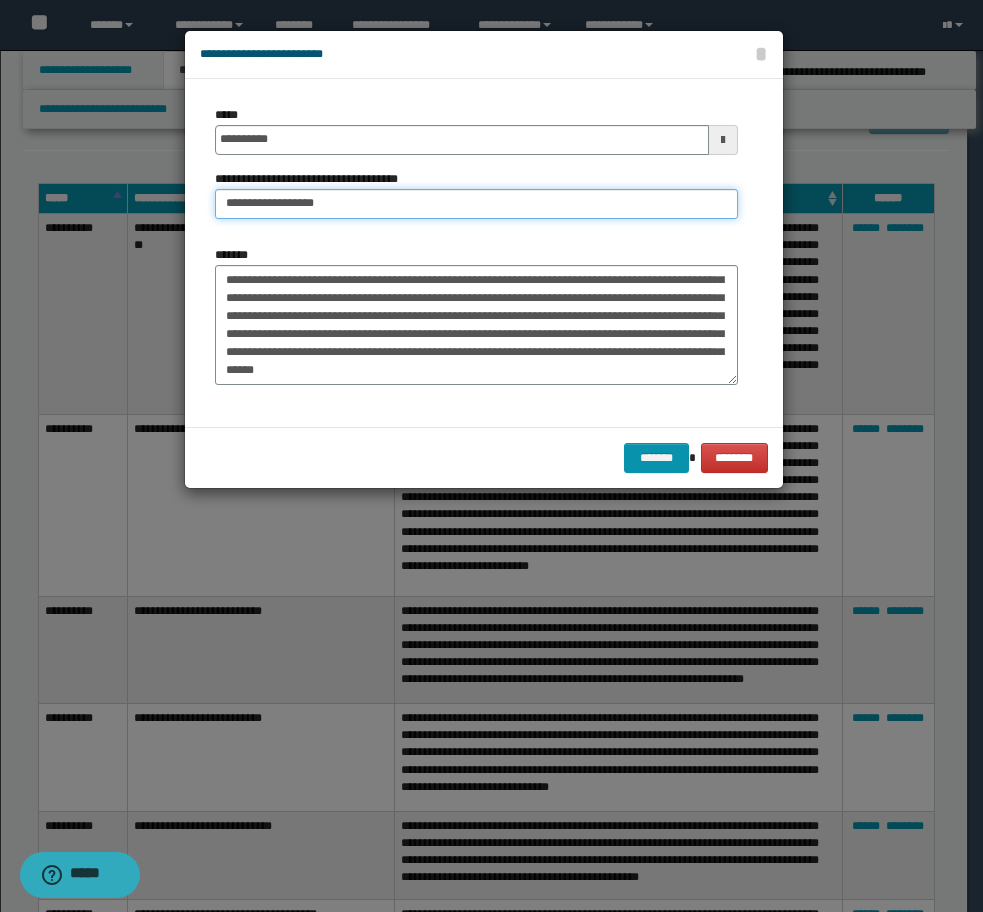 paste on "**********" 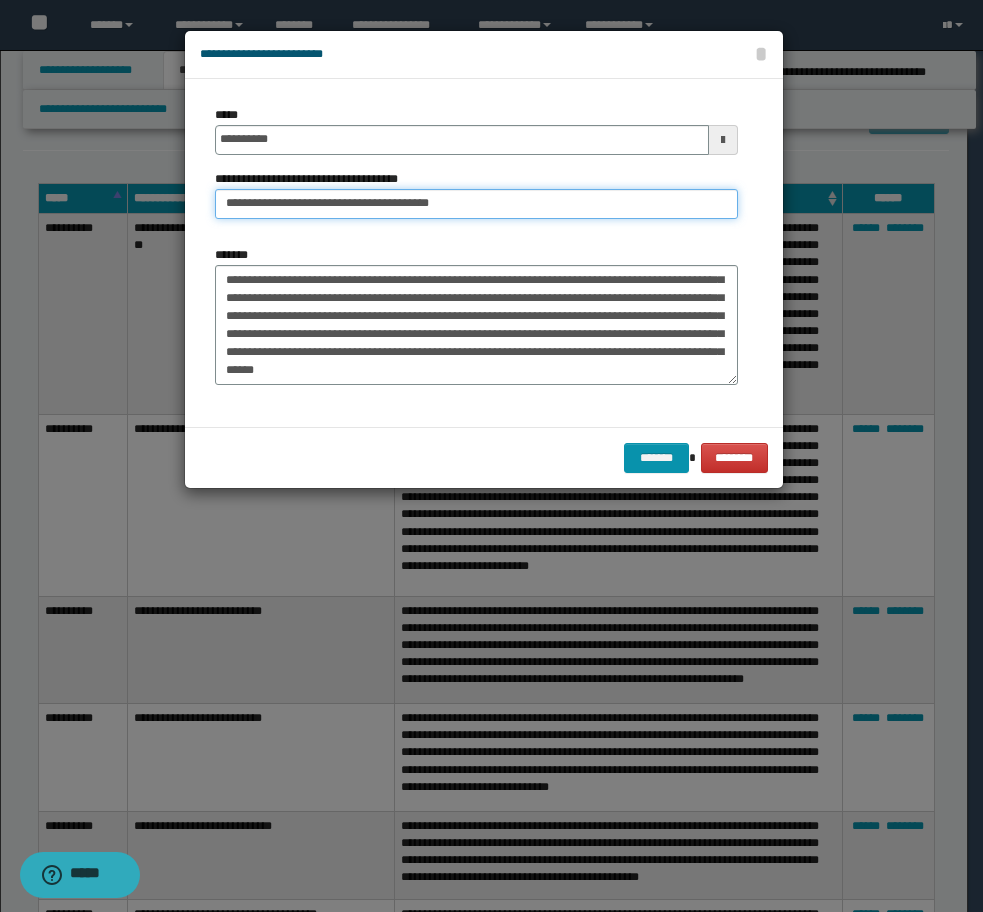 click on "**********" at bounding box center [476, 204] 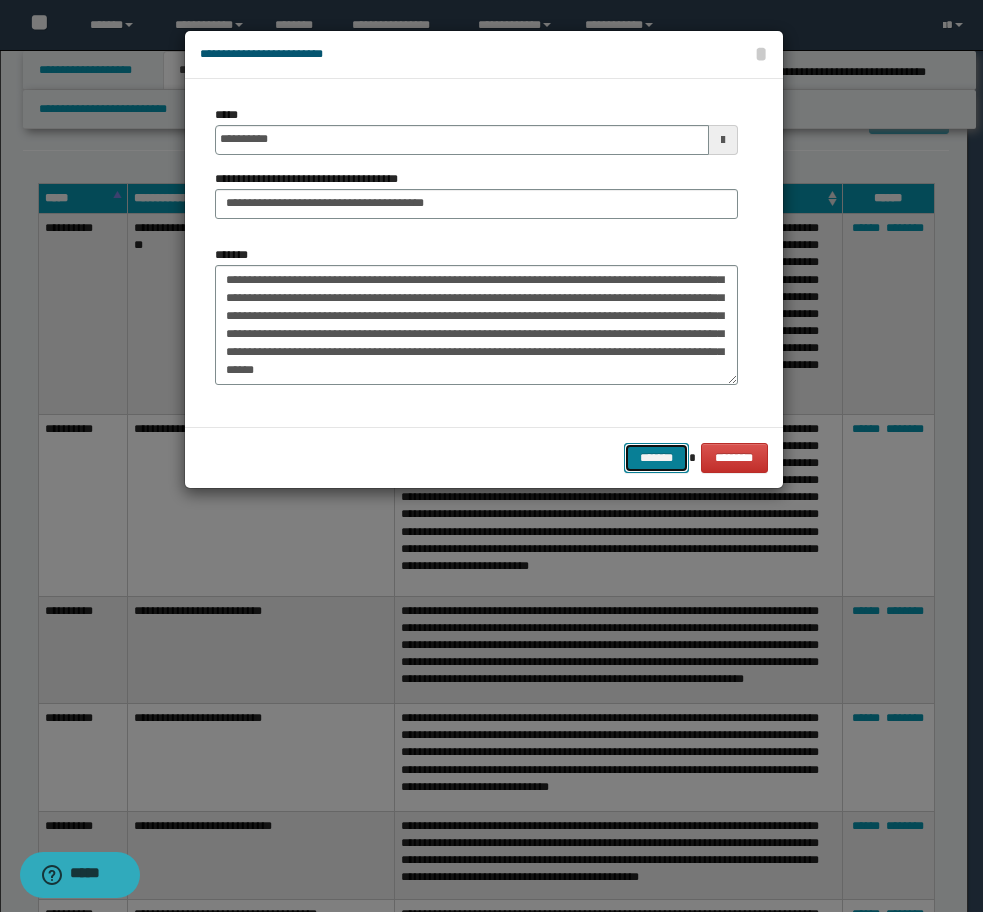 click on "*******" at bounding box center [656, 458] 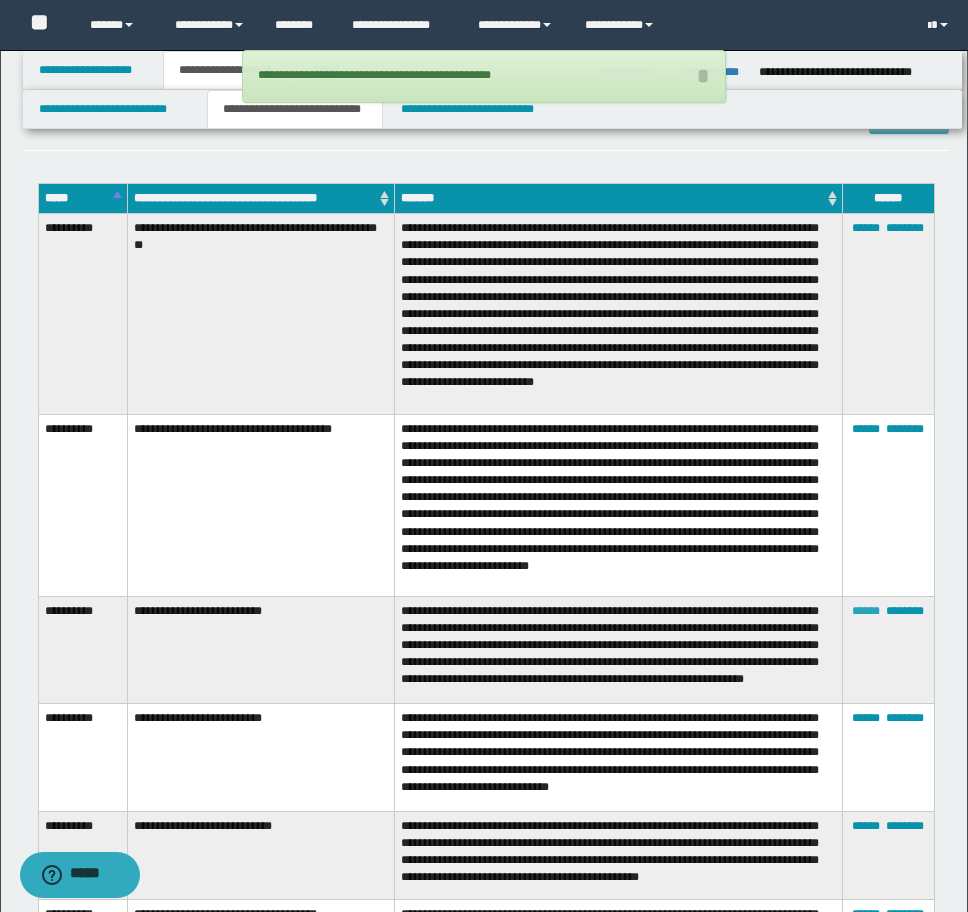 click on "******" at bounding box center (866, 611) 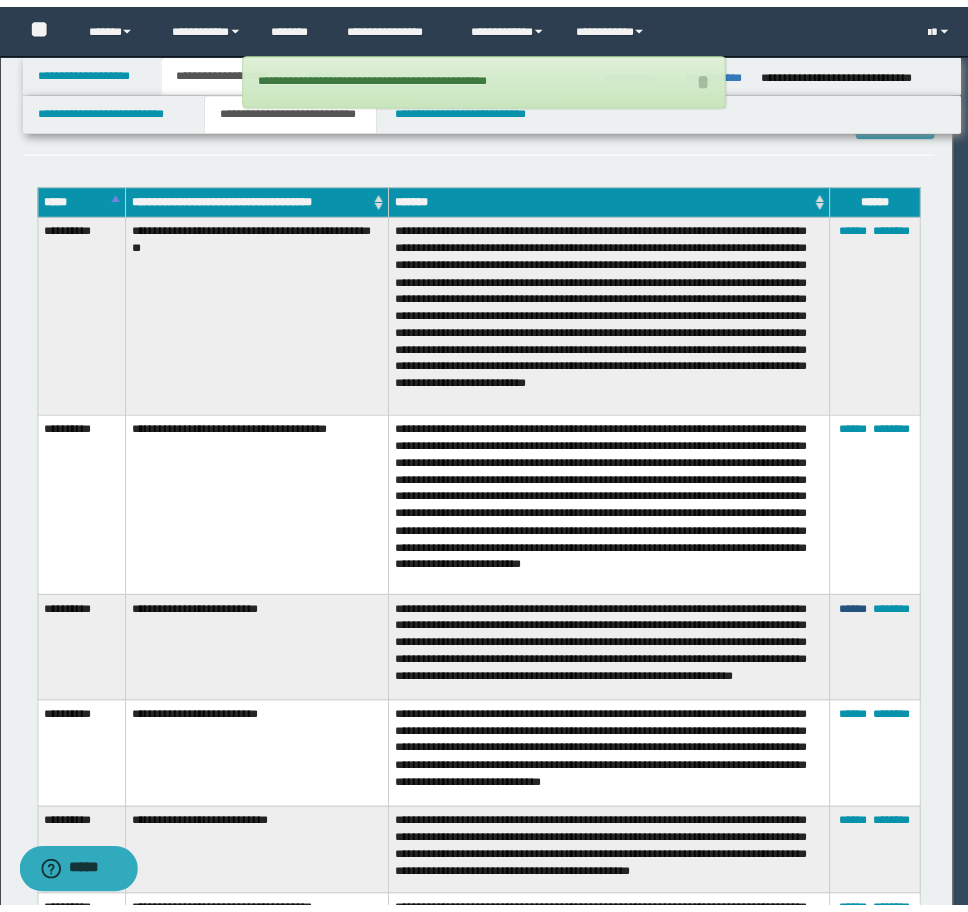 scroll, scrollTop: 0, scrollLeft: 0, axis: both 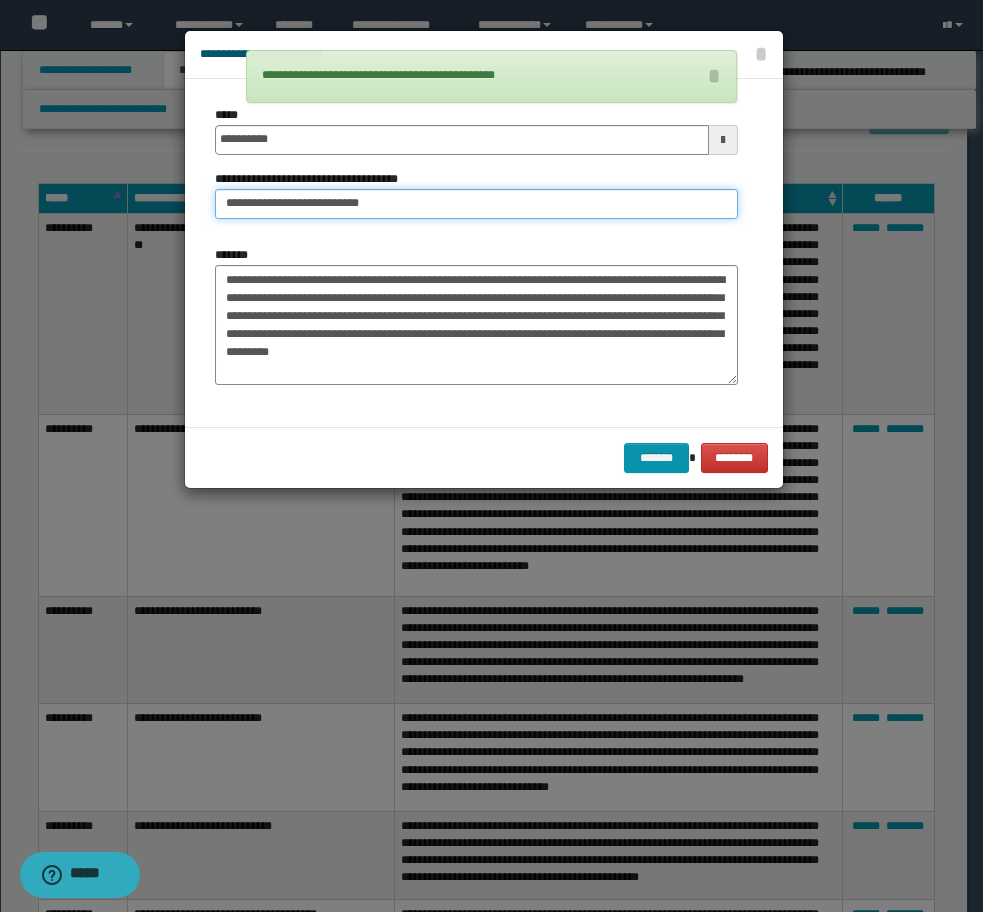 click on "**********" at bounding box center [476, 204] 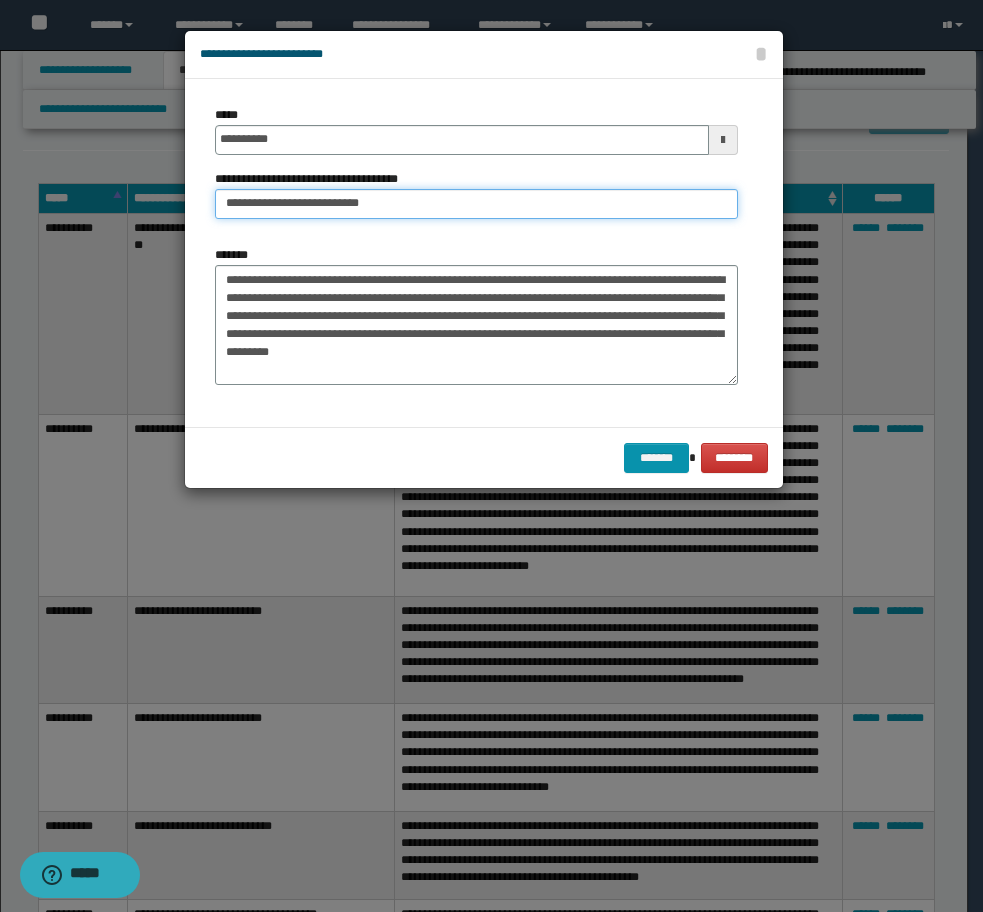 paste on "**********" 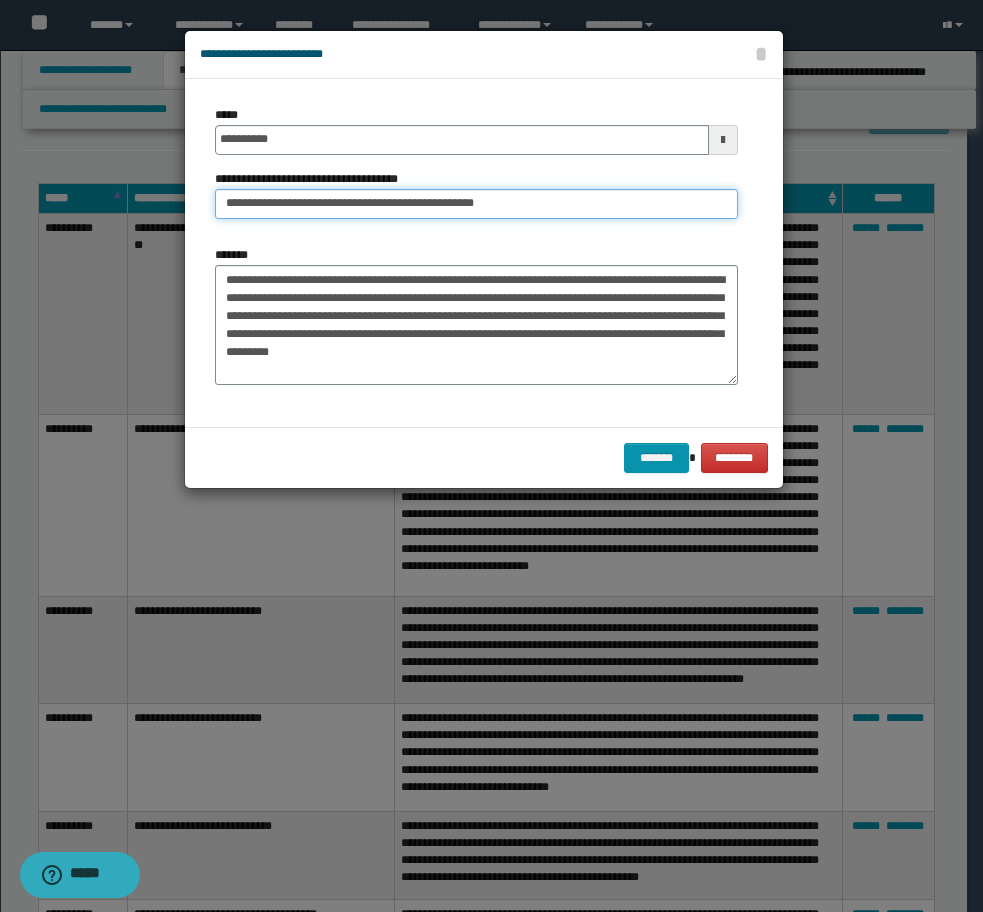 click on "**********" at bounding box center [476, 204] 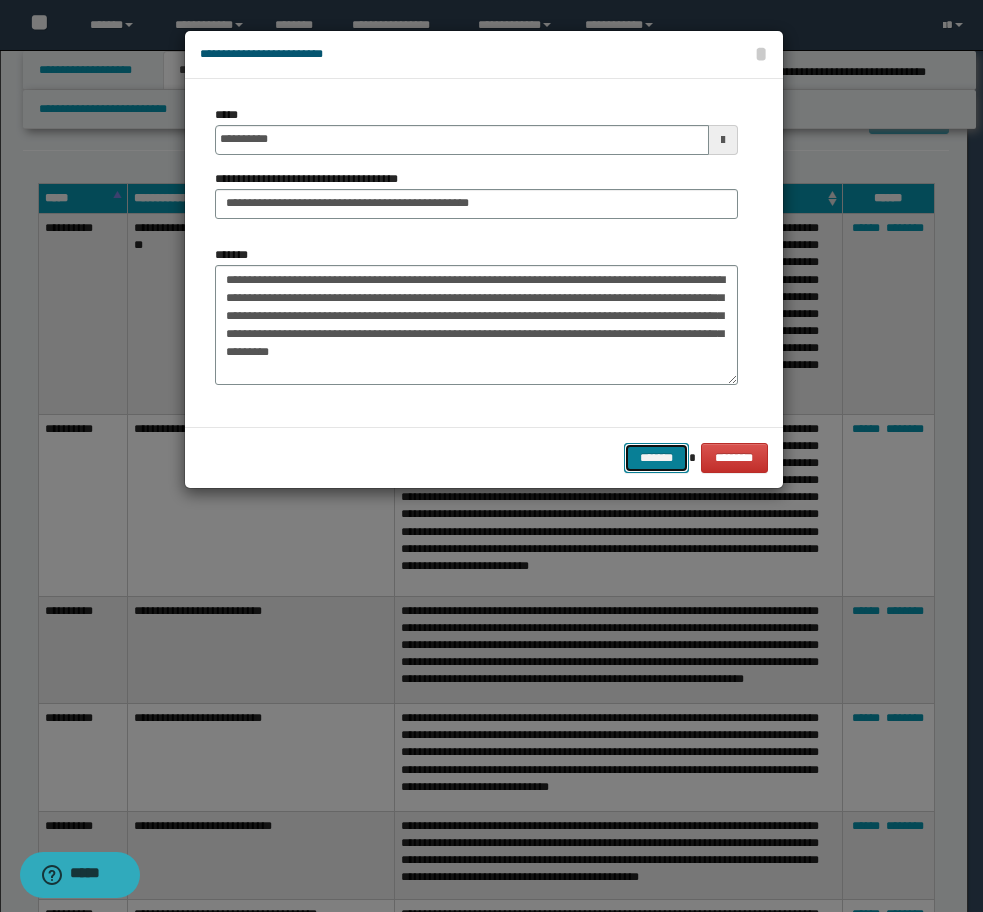 click on "*******" at bounding box center [656, 458] 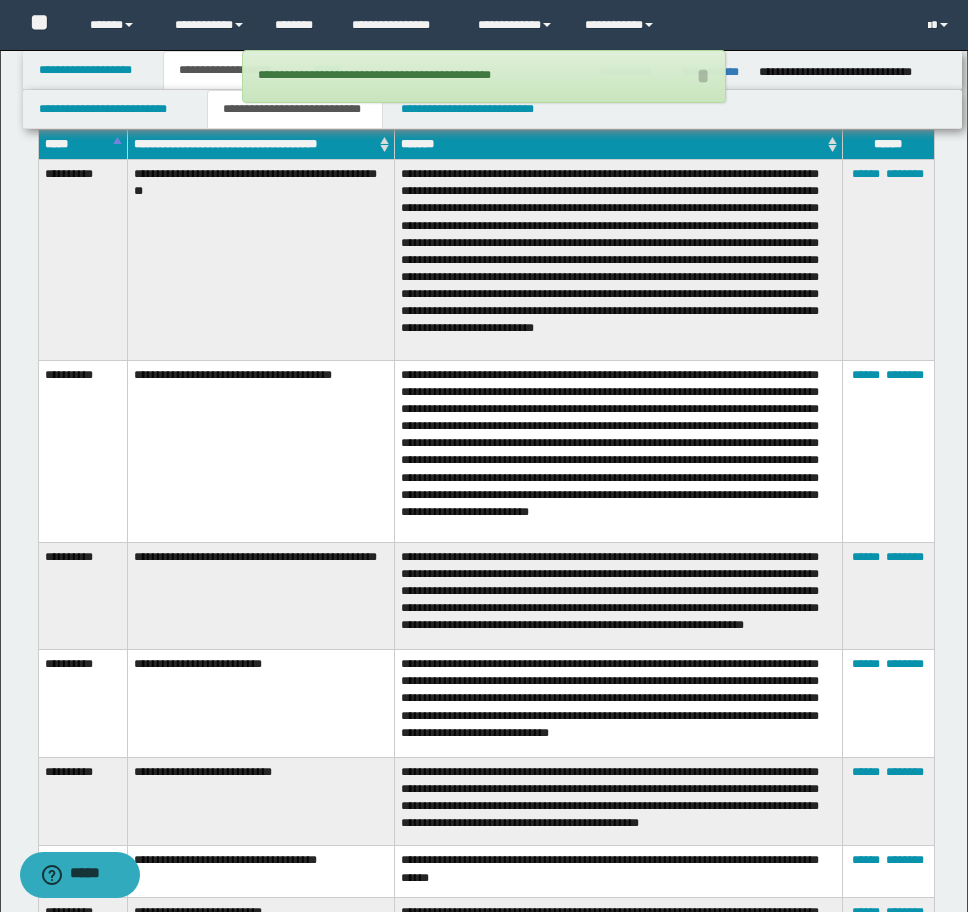 scroll, scrollTop: 9909, scrollLeft: 0, axis: vertical 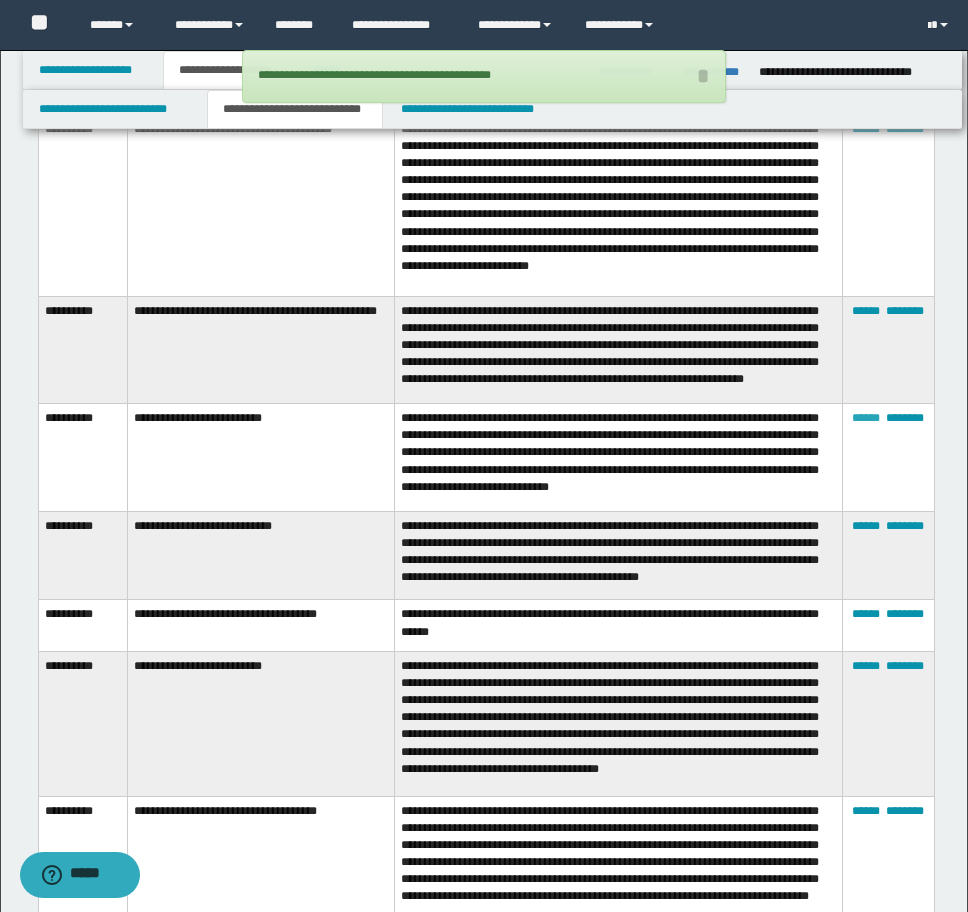 click on "******" at bounding box center (866, 418) 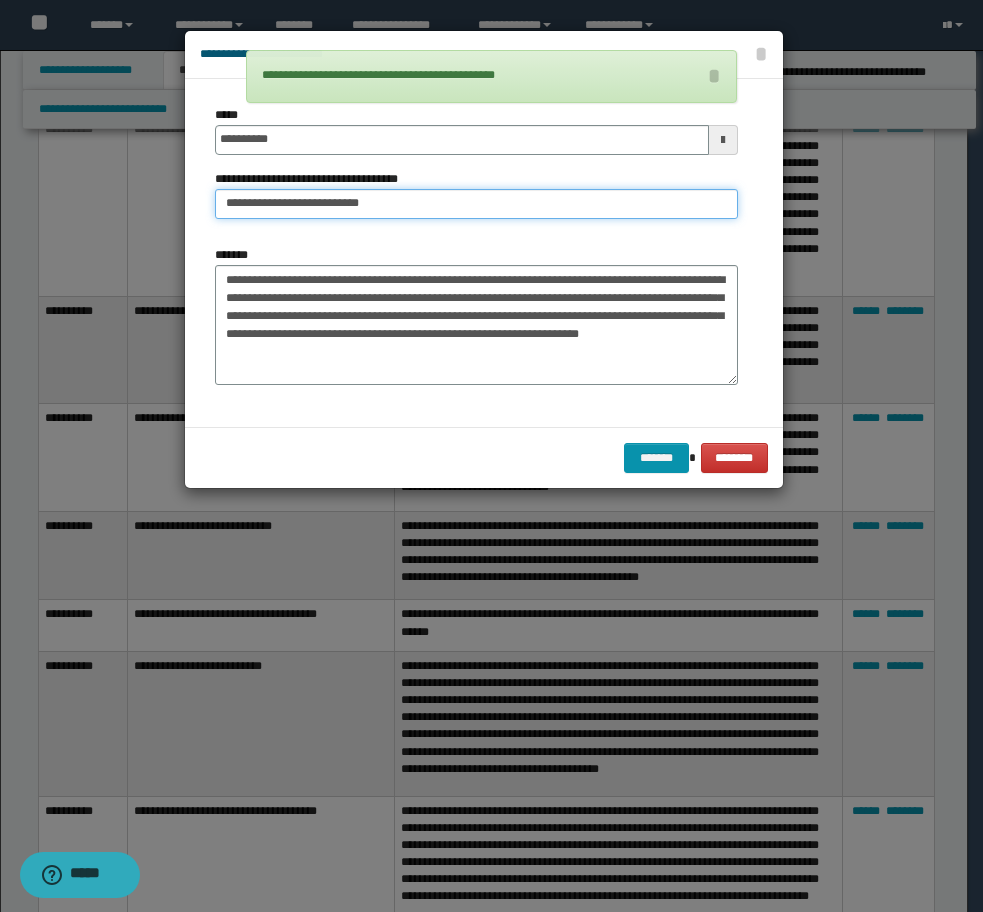 click on "**********" at bounding box center [476, 204] 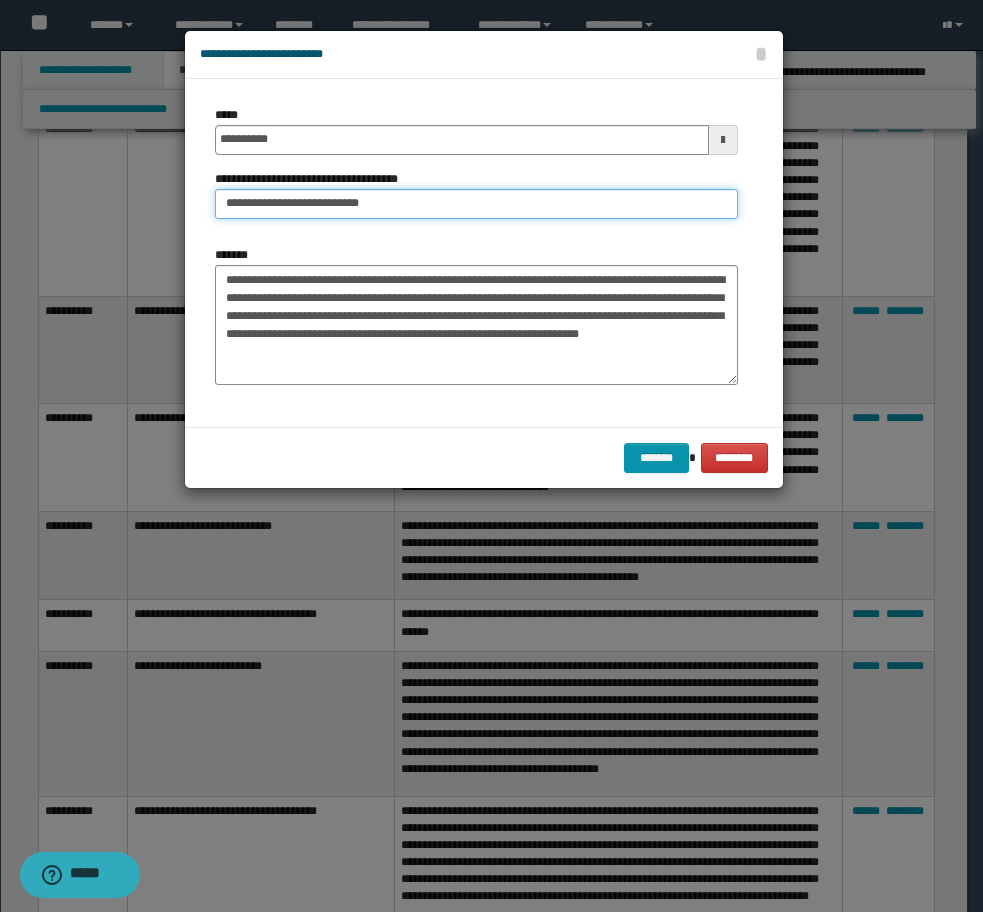 paste on "**********" 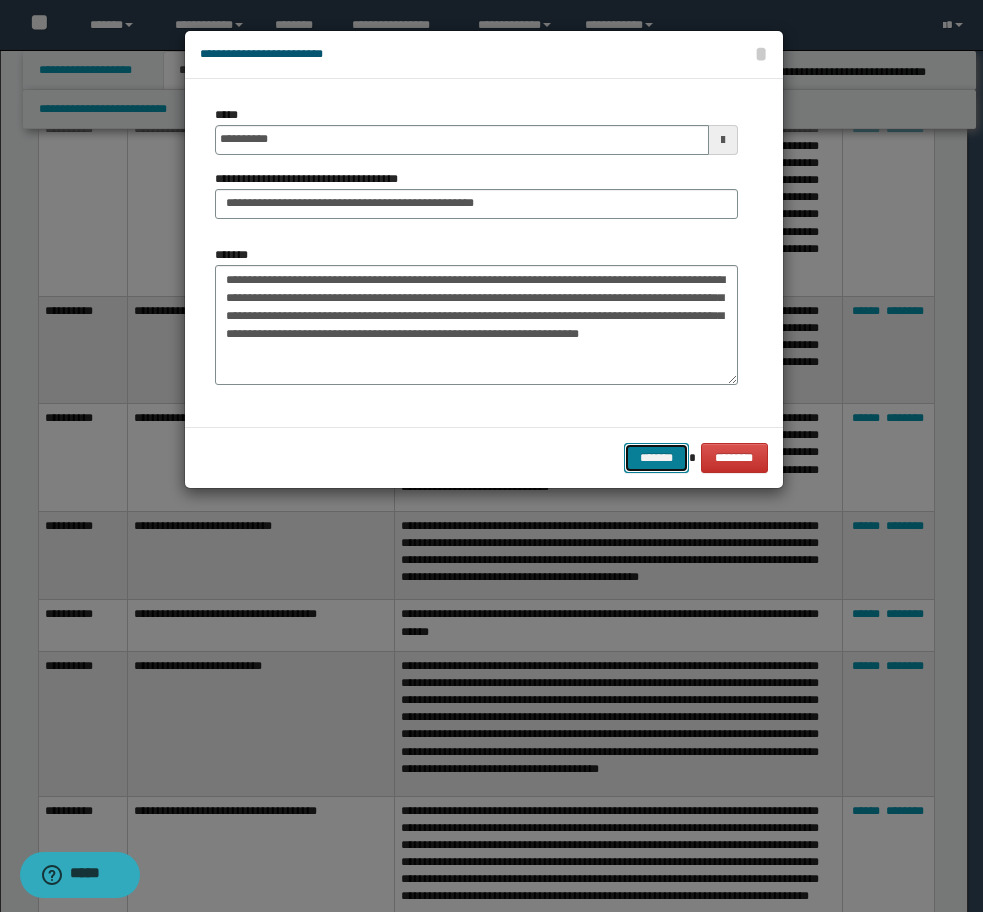 click on "*******" at bounding box center [656, 458] 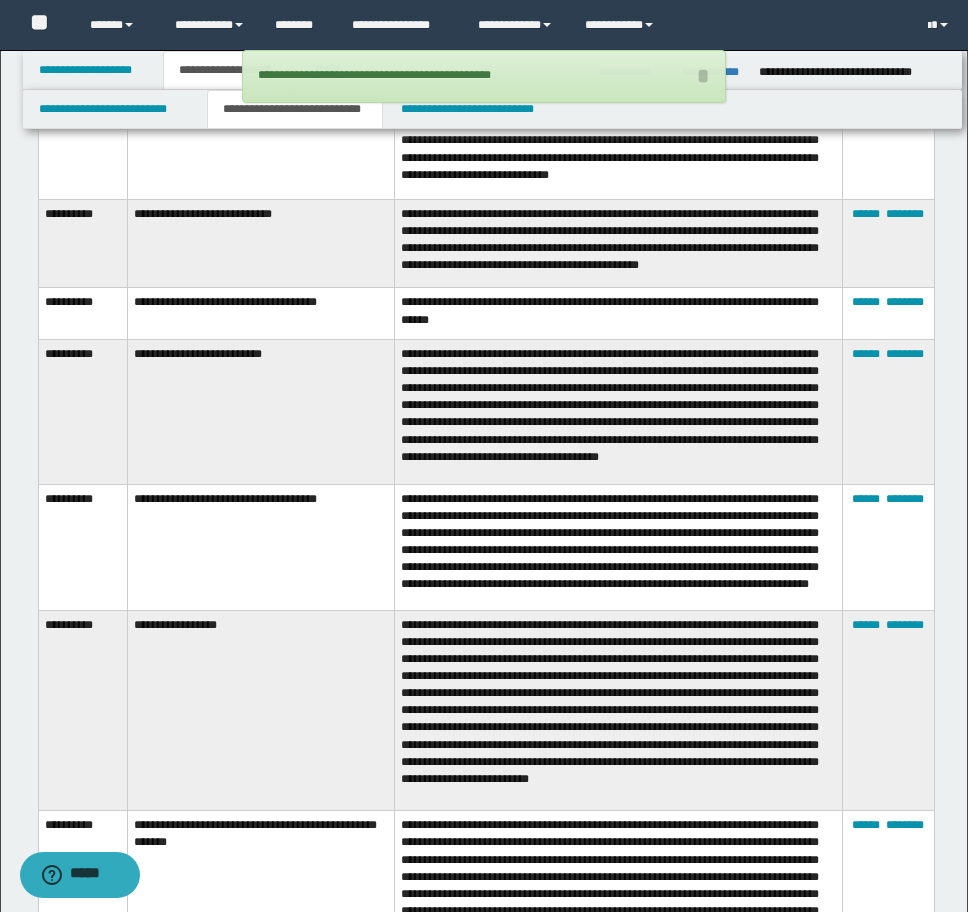 scroll, scrollTop: 10209, scrollLeft: 0, axis: vertical 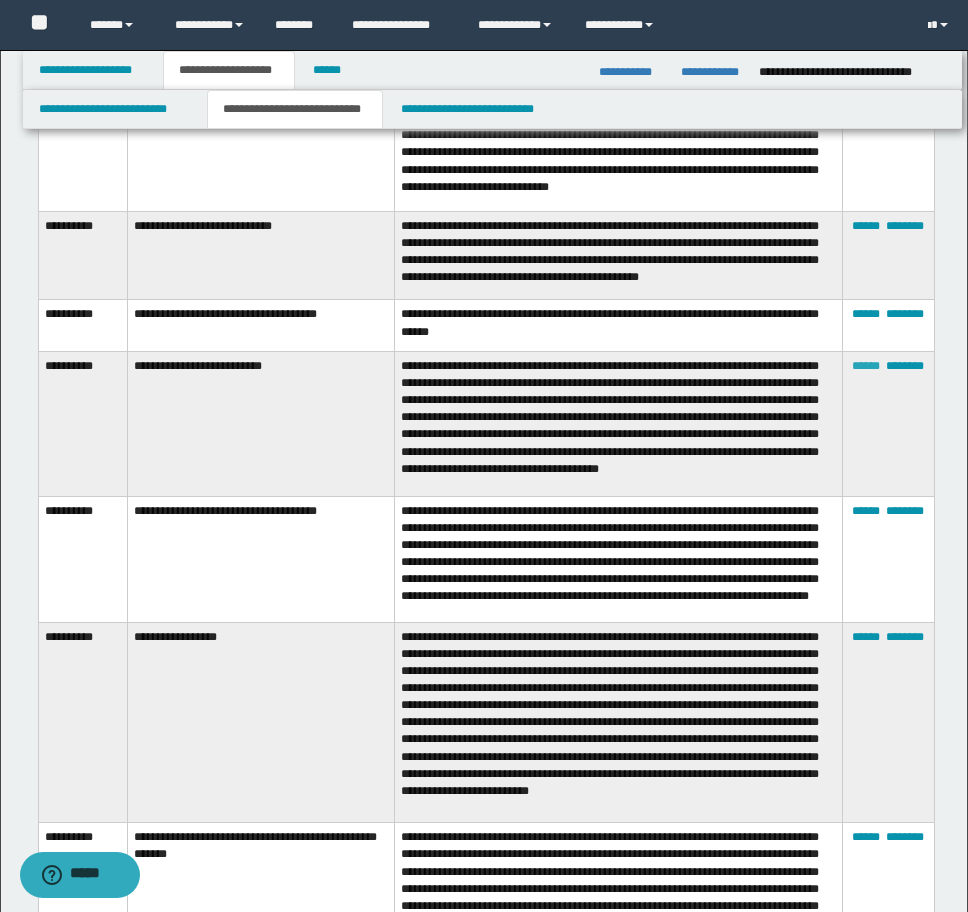 click on "******" at bounding box center (866, 366) 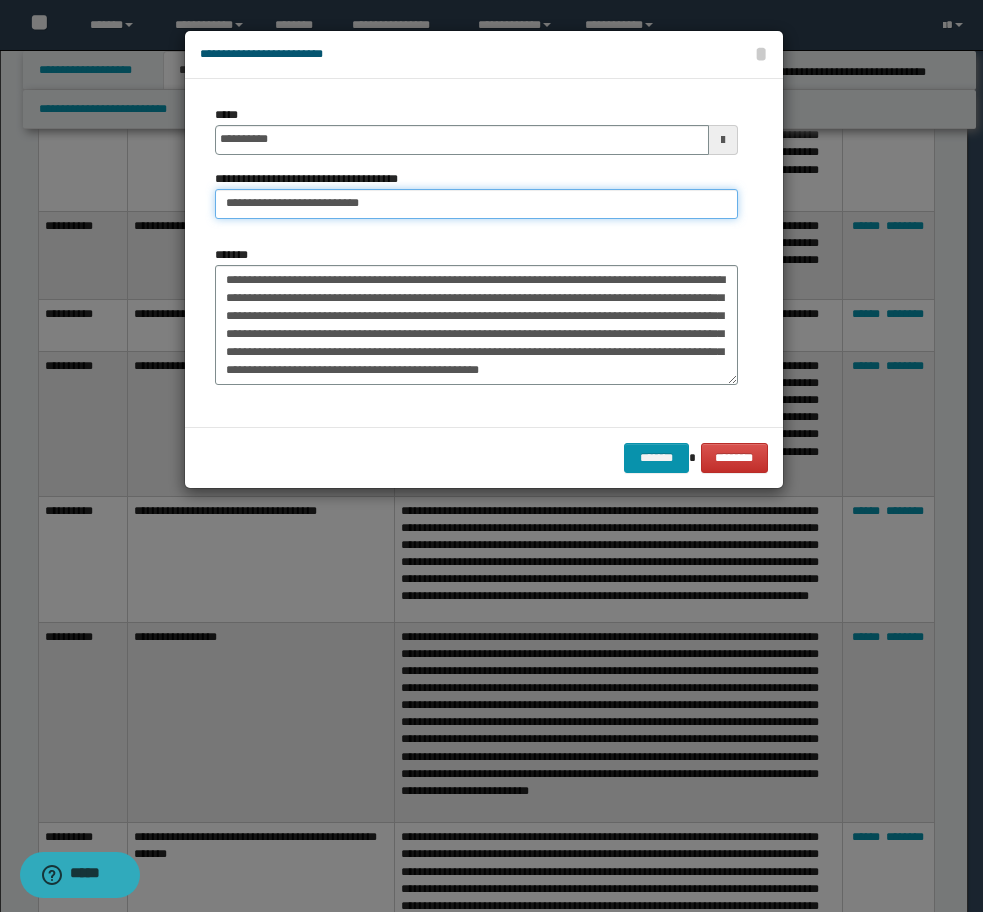 click on "**********" at bounding box center [476, 204] 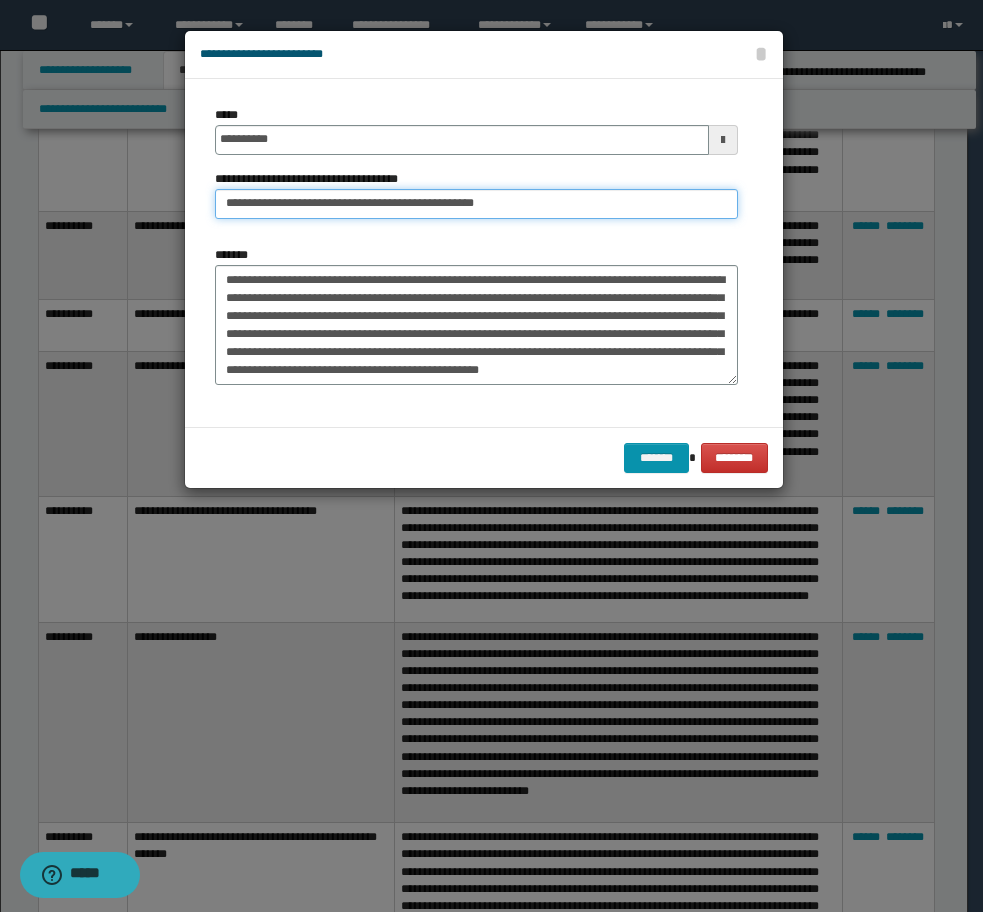 click on "**********" at bounding box center [476, 204] 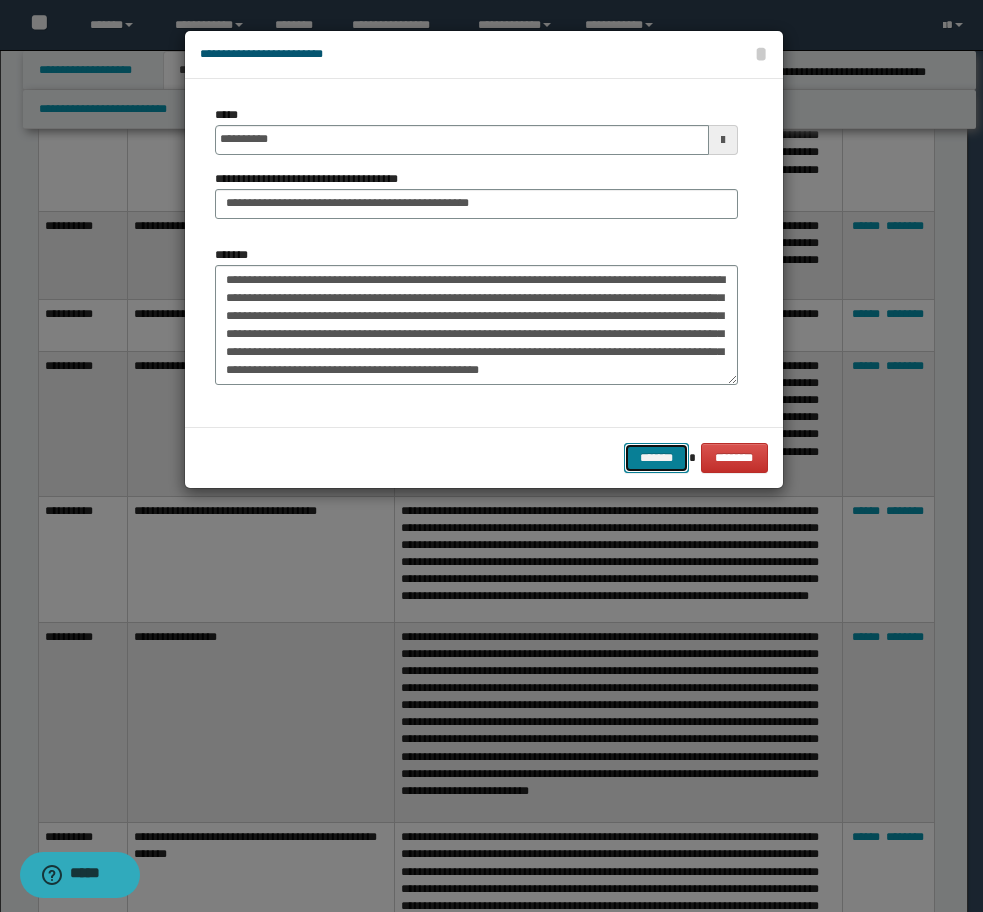 click on "*******" at bounding box center [656, 458] 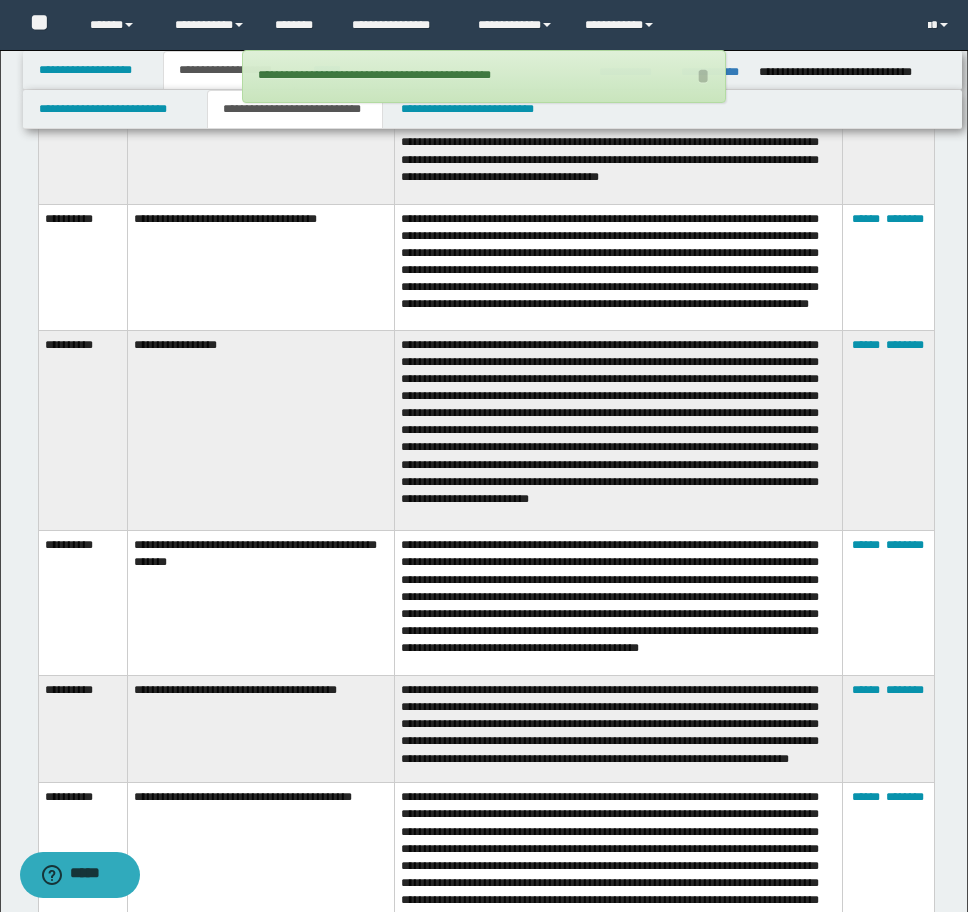 scroll, scrollTop: 10509, scrollLeft: 0, axis: vertical 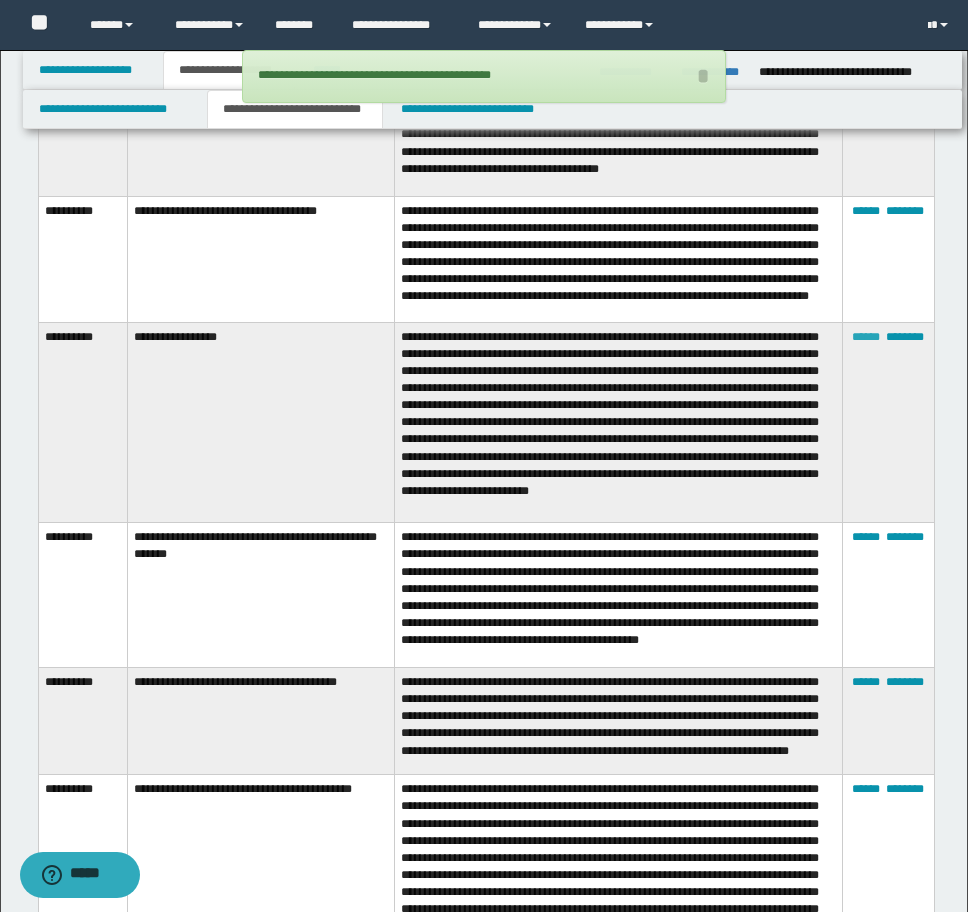click on "******" at bounding box center [866, 337] 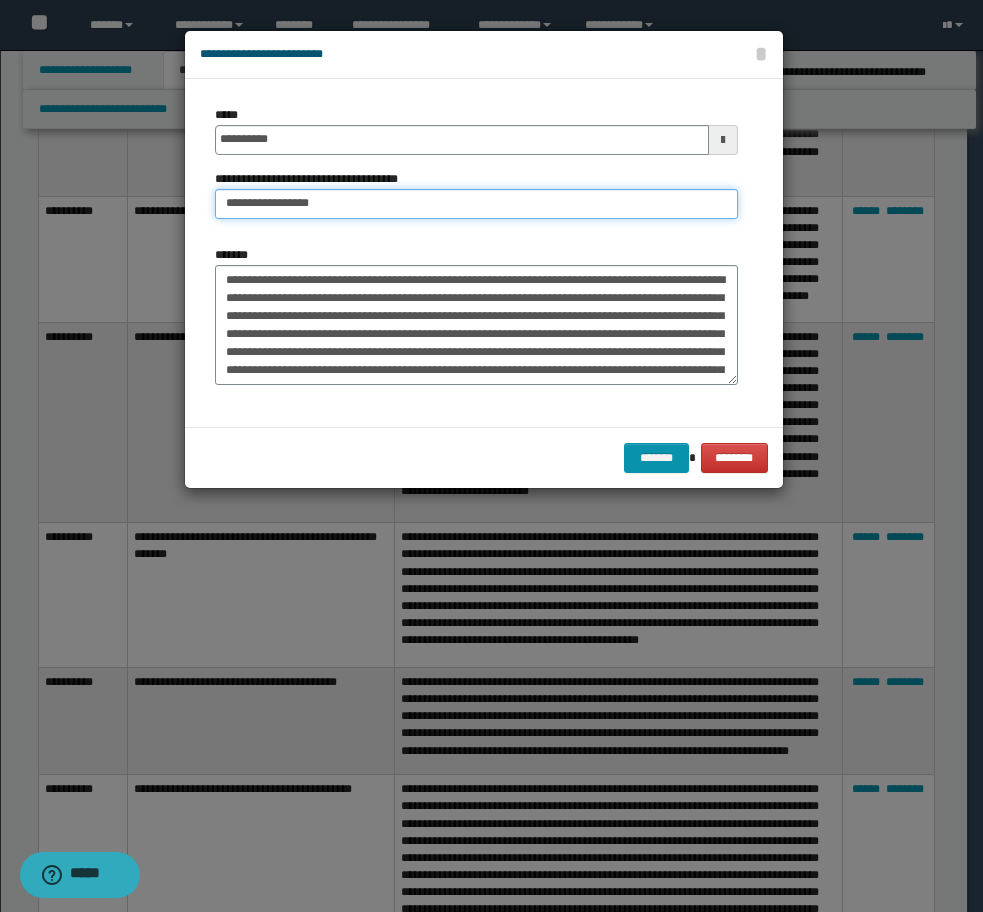 click on "**********" at bounding box center [476, 204] 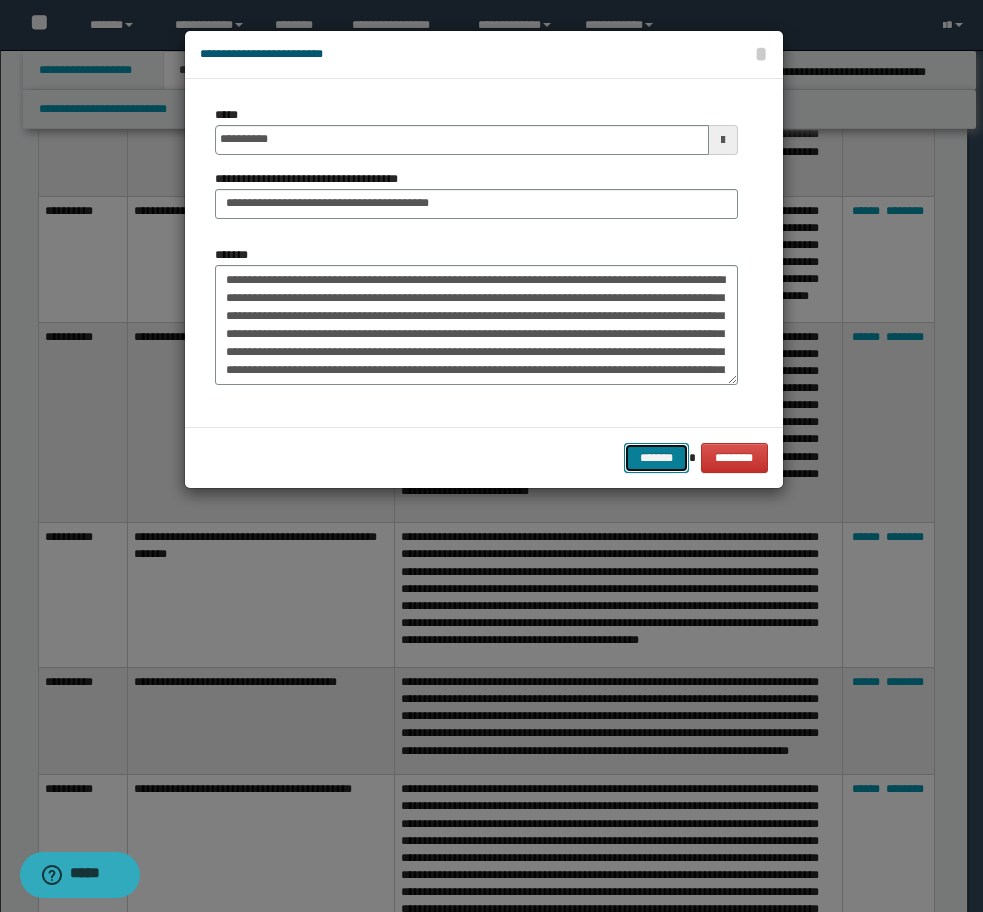 click on "*******" at bounding box center (656, 458) 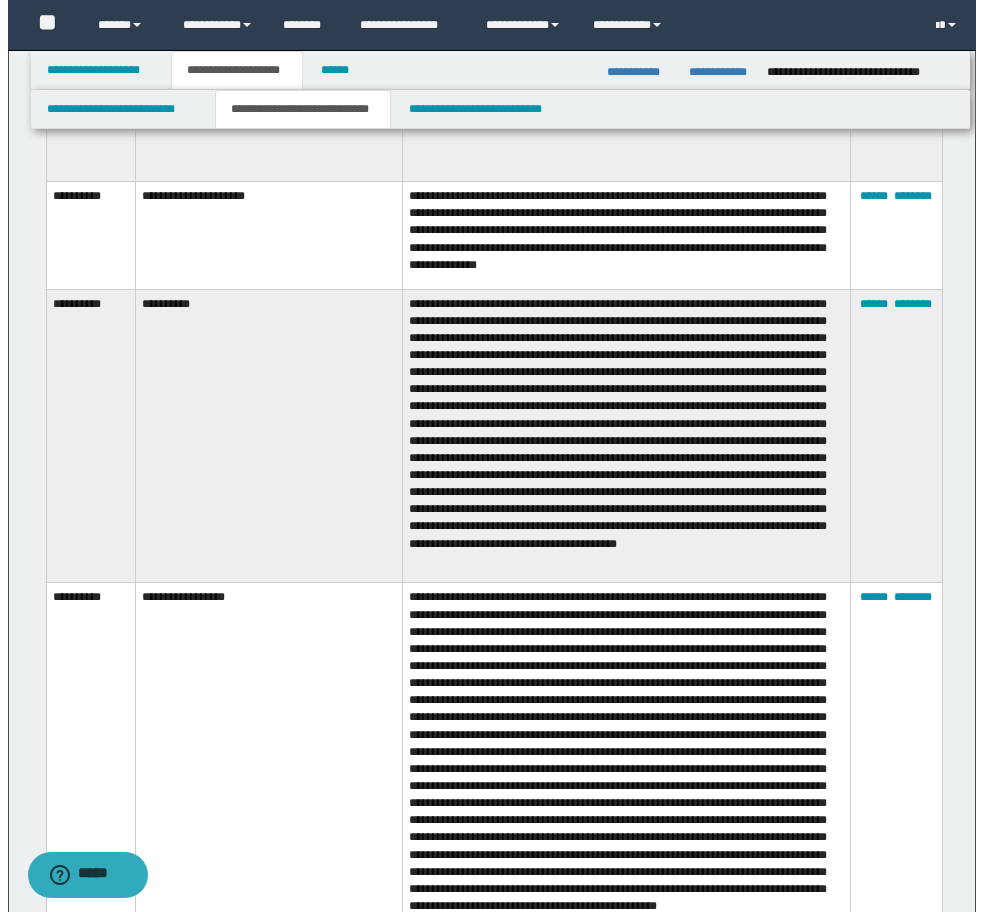 scroll, scrollTop: 13509, scrollLeft: 0, axis: vertical 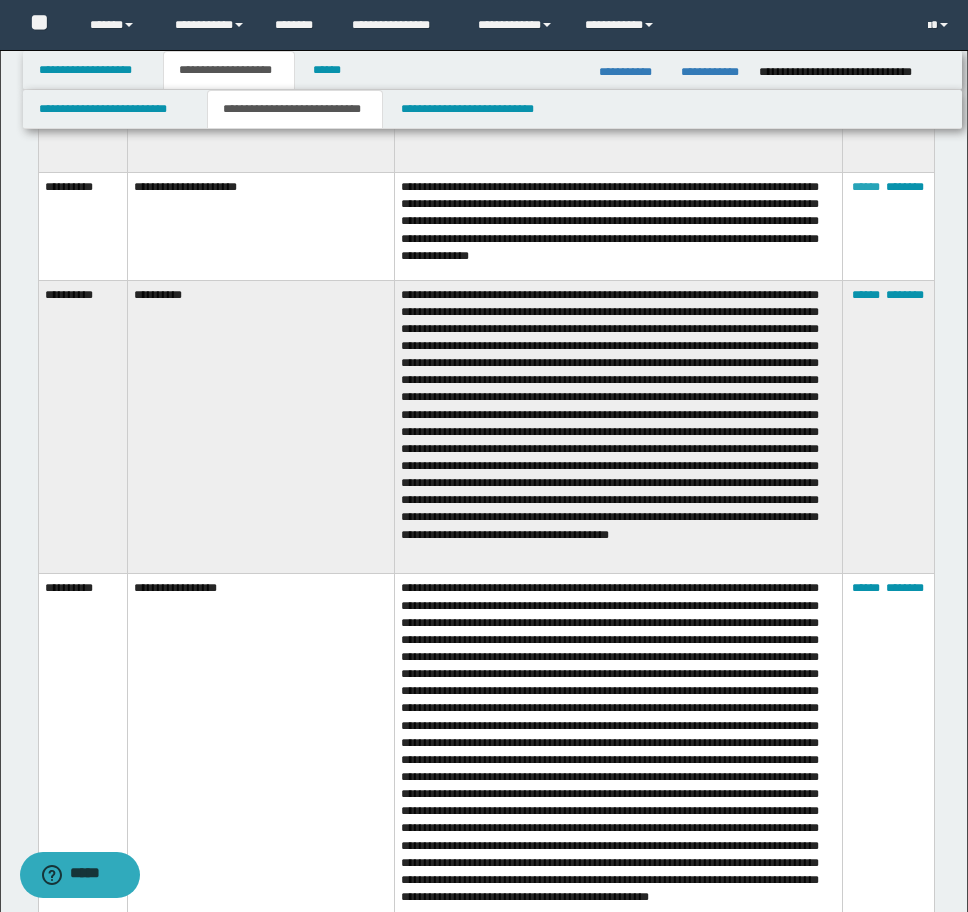 click on "******" at bounding box center (866, 187) 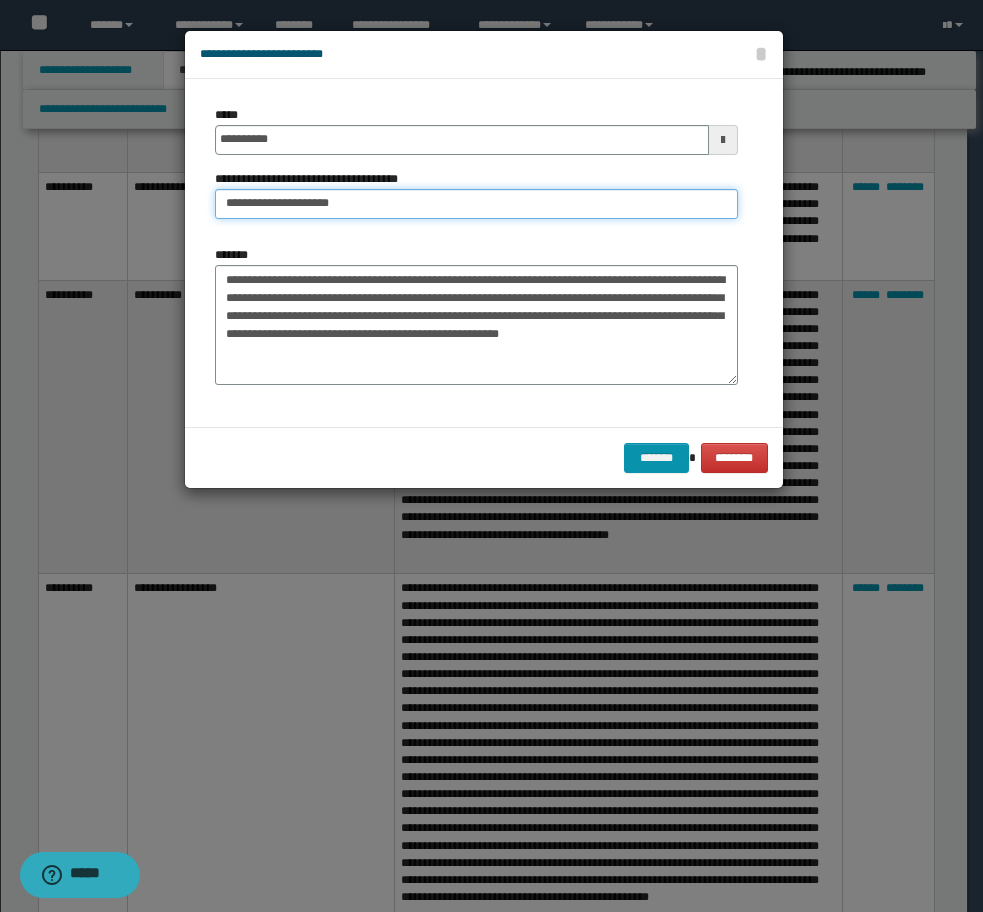 click on "**********" at bounding box center (476, 204) 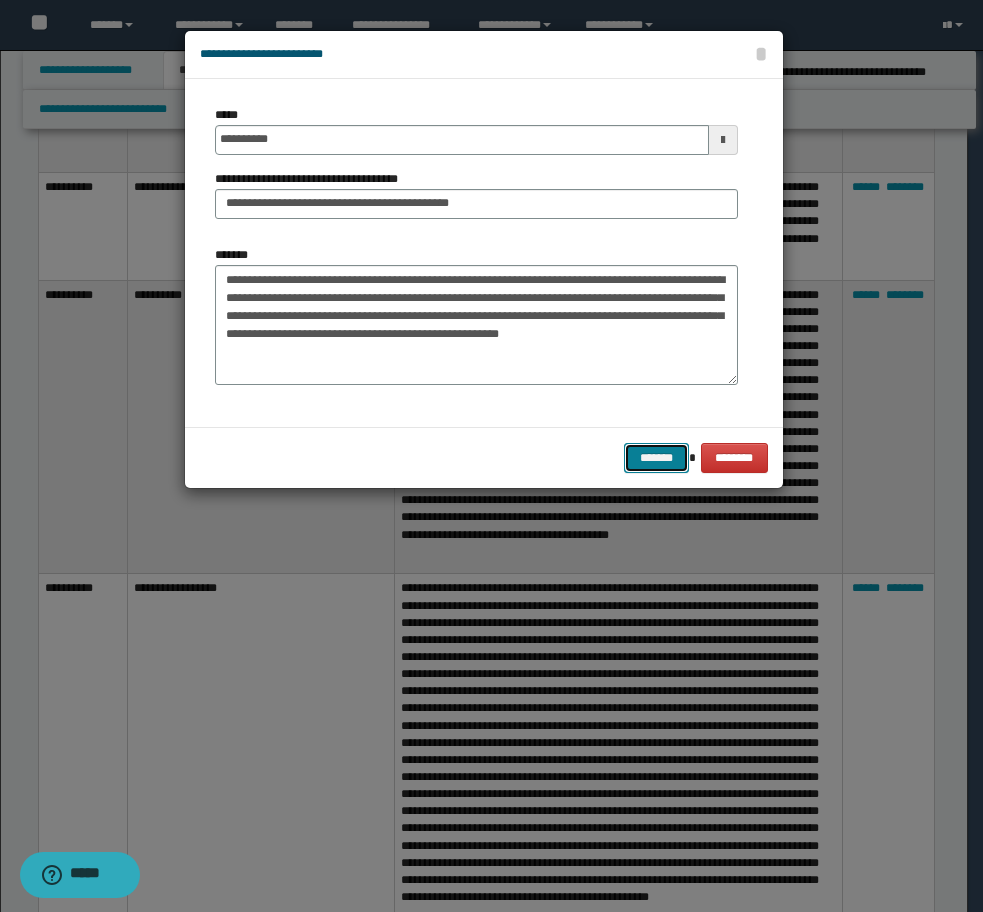 click on "*******" at bounding box center (656, 458) 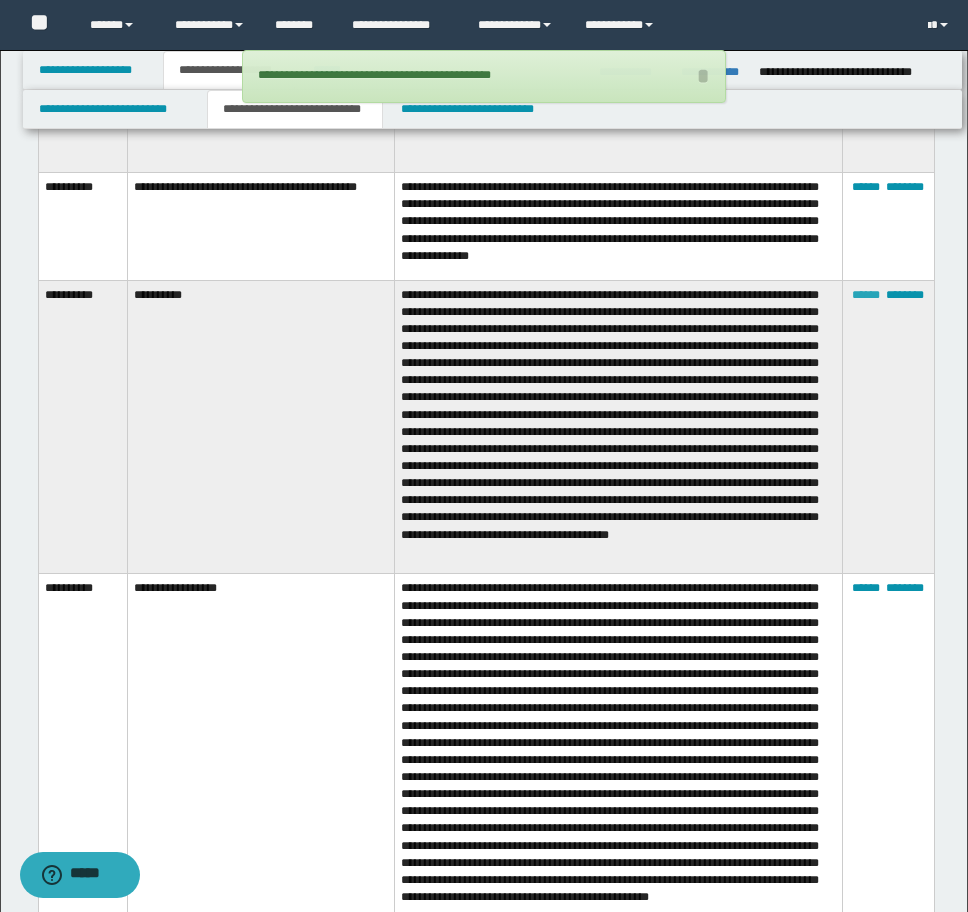 click on "******" at bounding box center (866, 295) 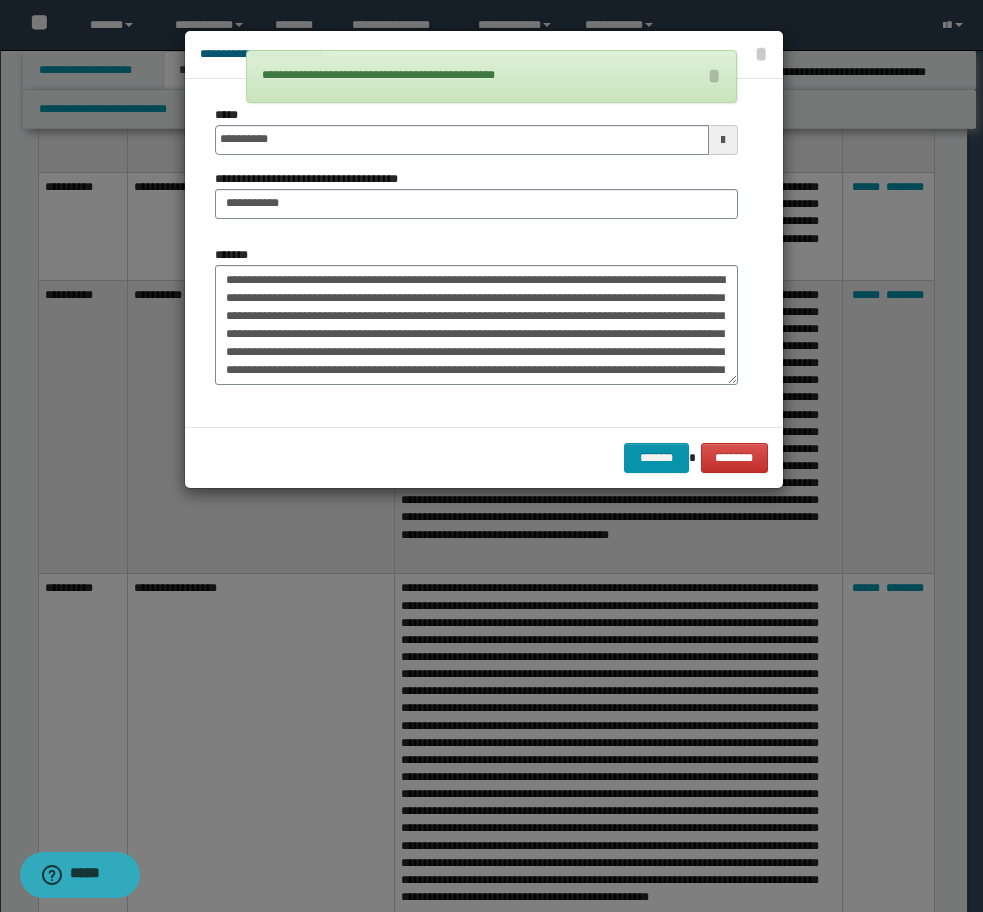 click on "**********" at bounding box center [476, 170] 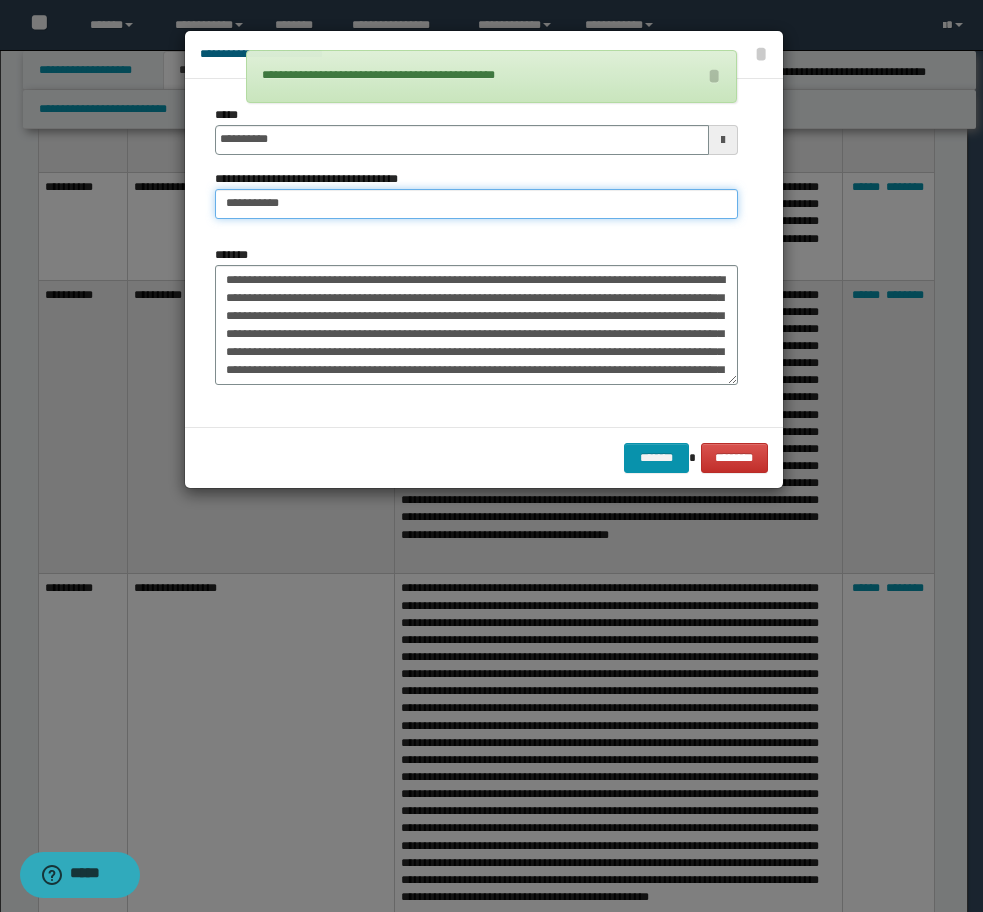 click on "**********" at bounding box center [476, 204] 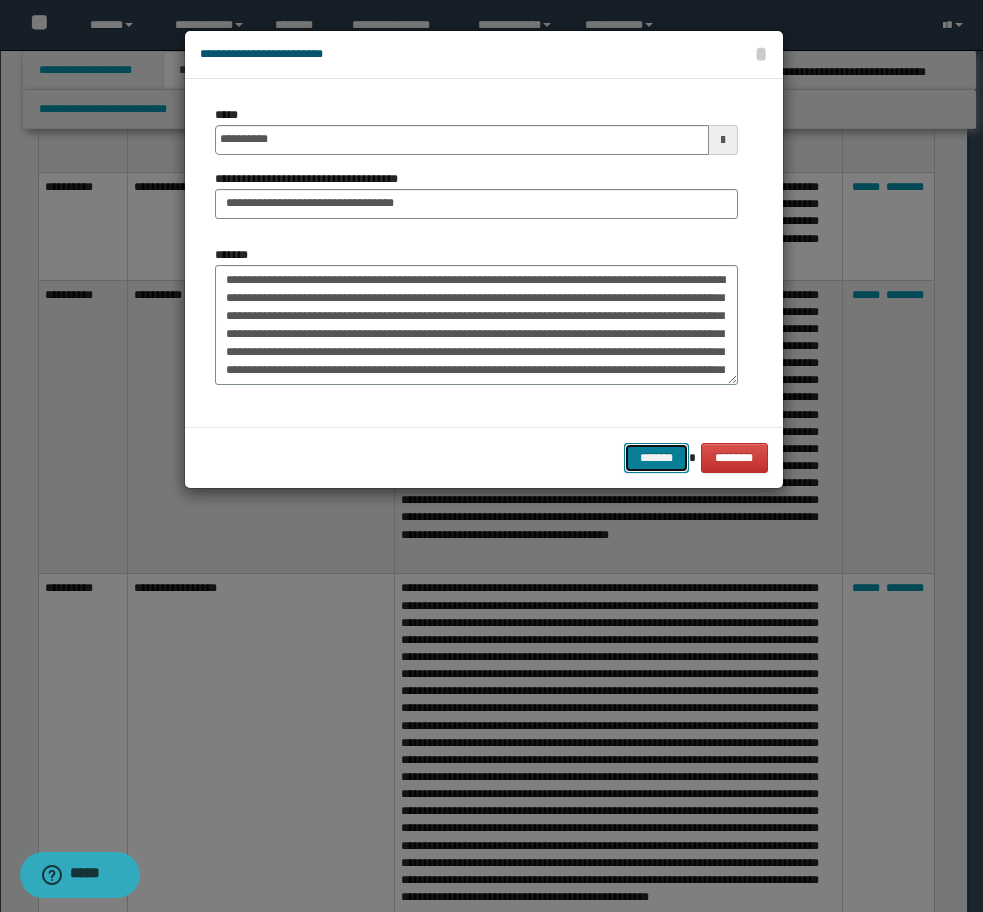 click on "*******" at bounding box center [656, 458] 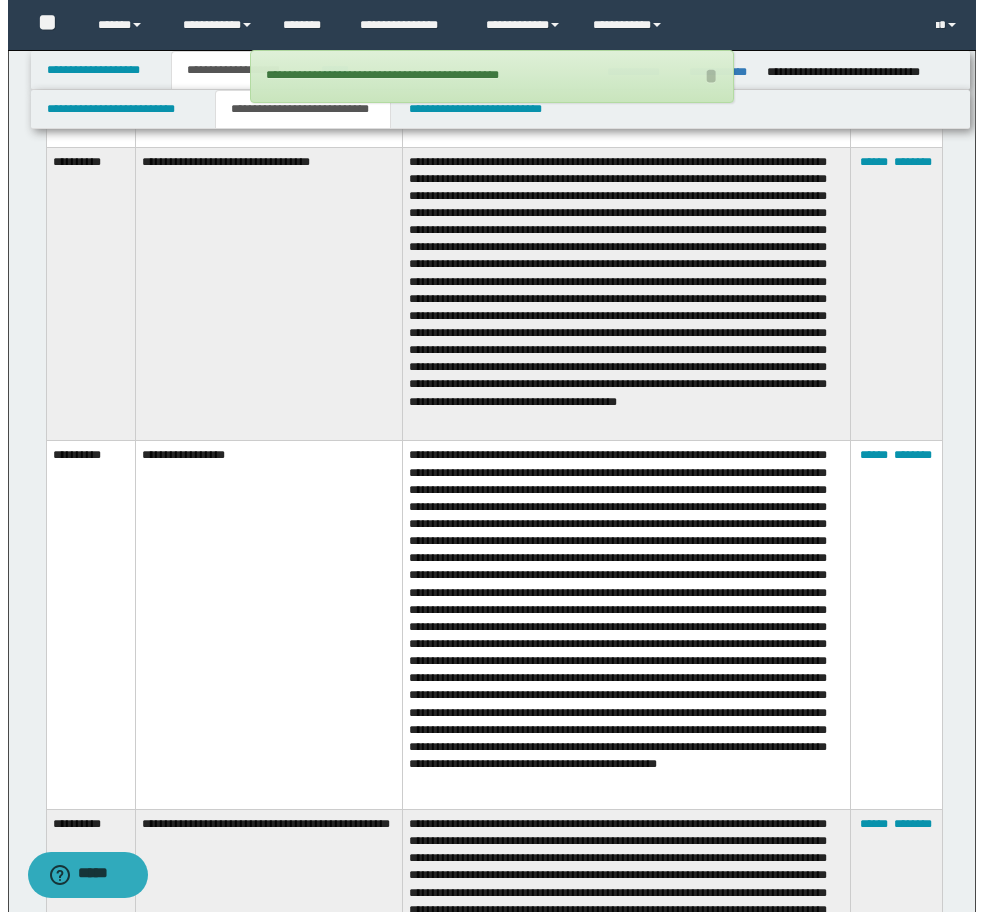 scroll, scrollTop: 13709, scrollLeft: 0, axis: vertical 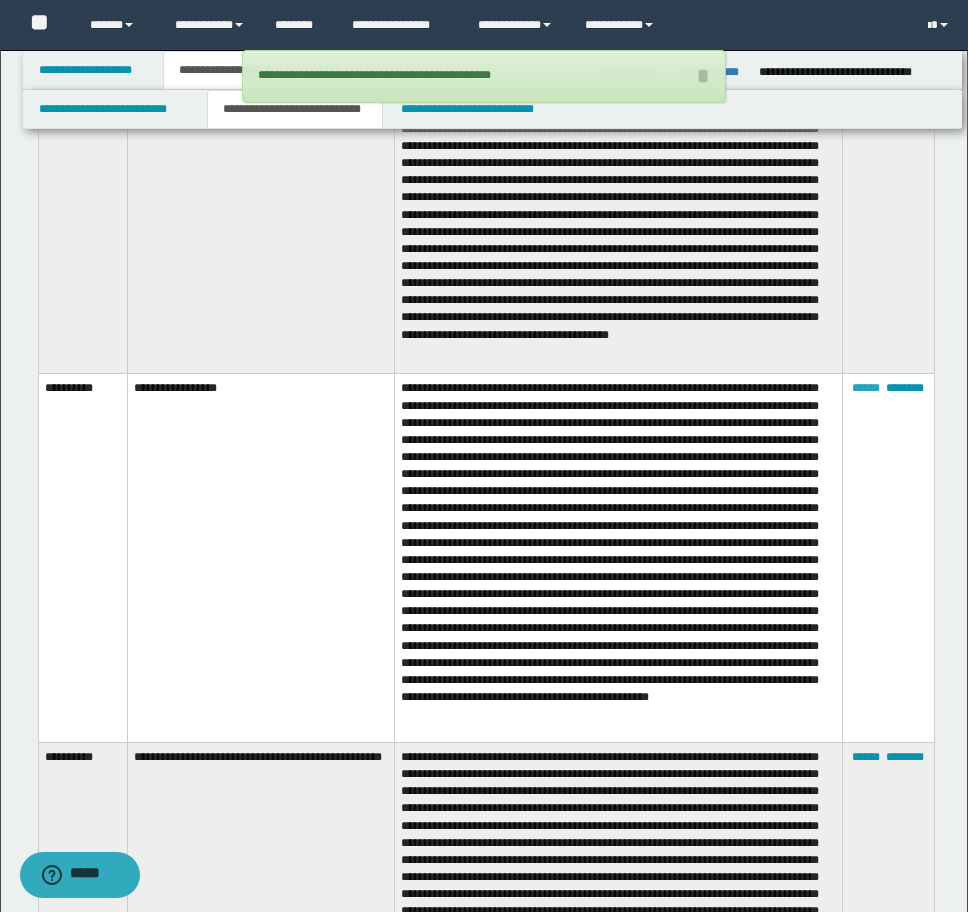 click on "******" at bounding box center (866, 388) 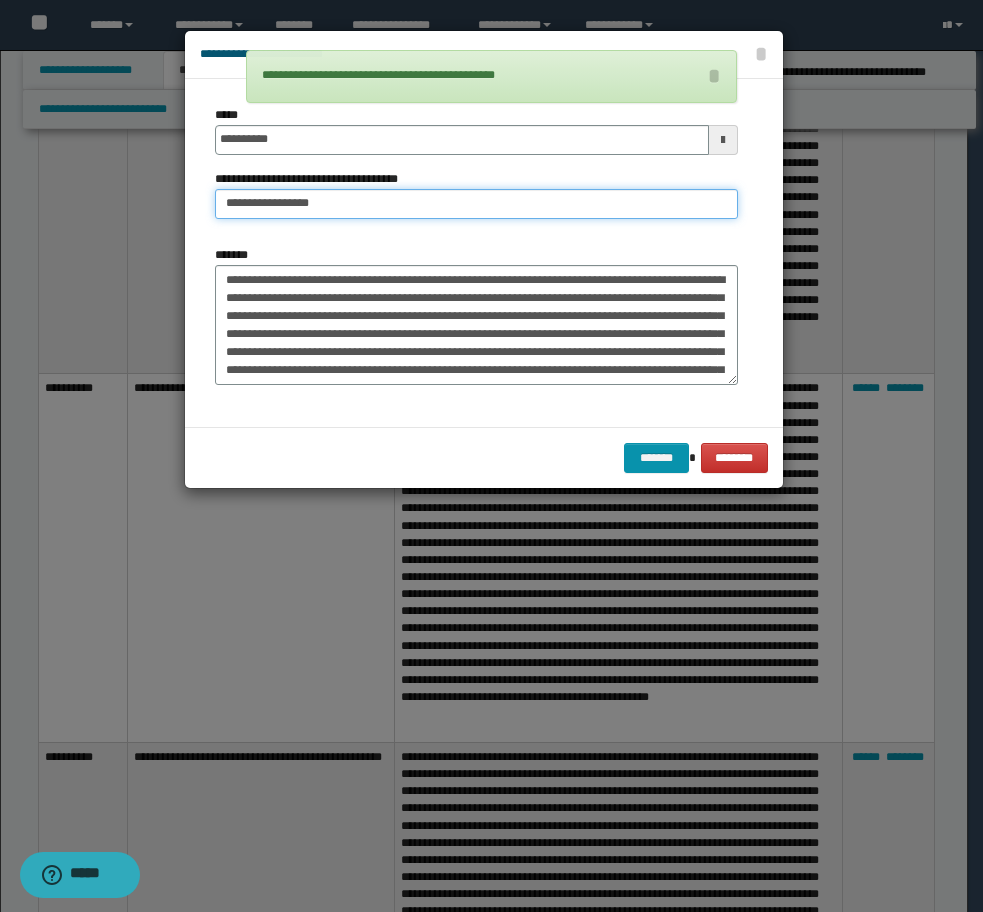 click on "**********" at bounding box center (476, 204) 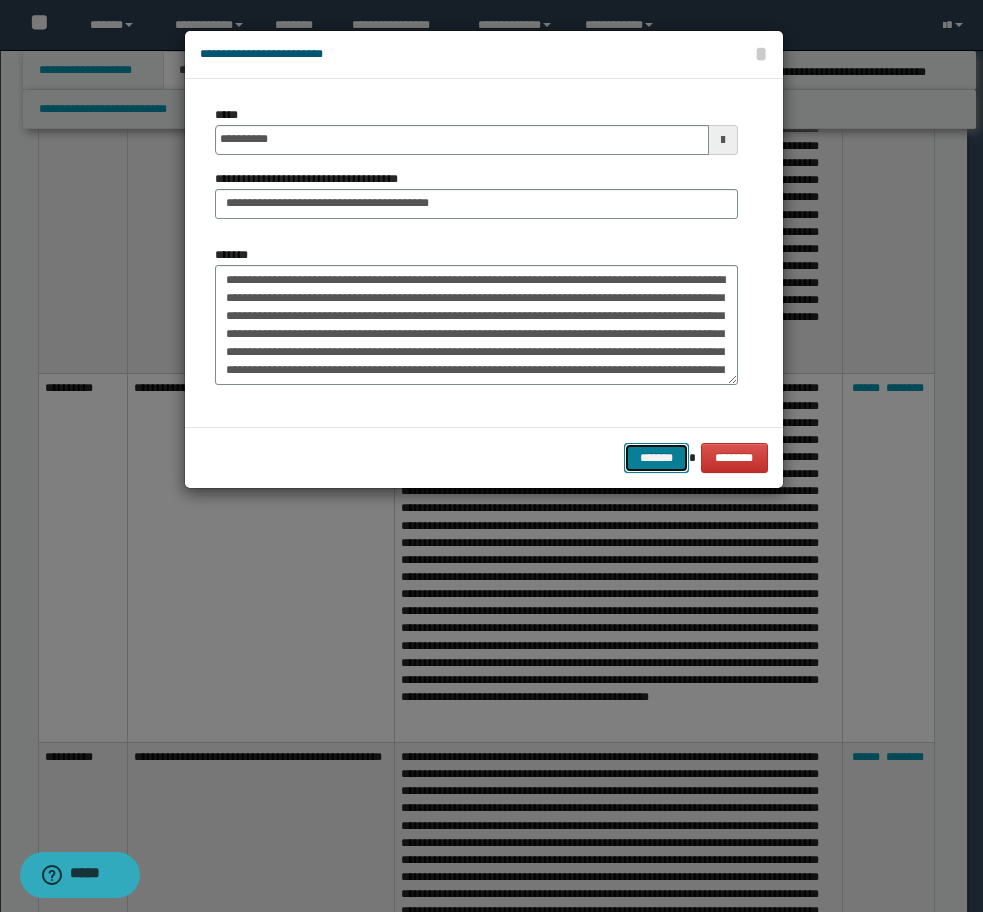 click on "*******" at bounding box center [656, 458] 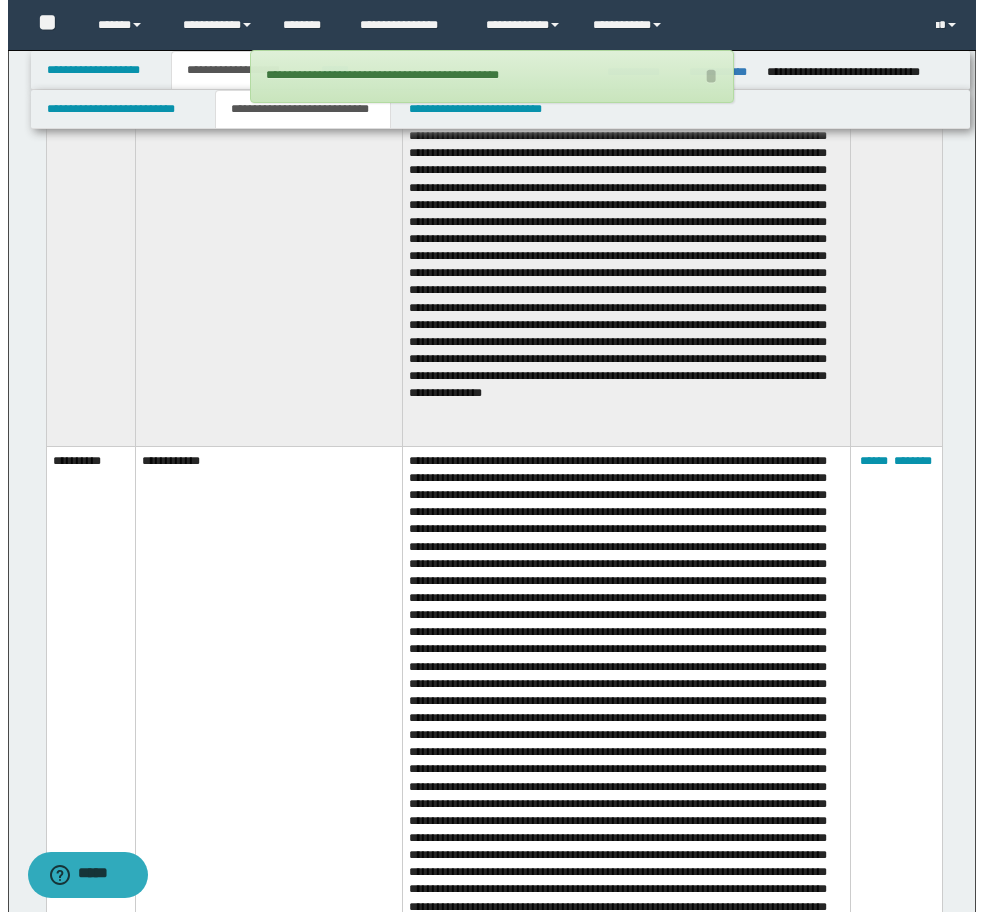 scroll, scrollTop: 14609, scrollLeft: 0, axis: vertical 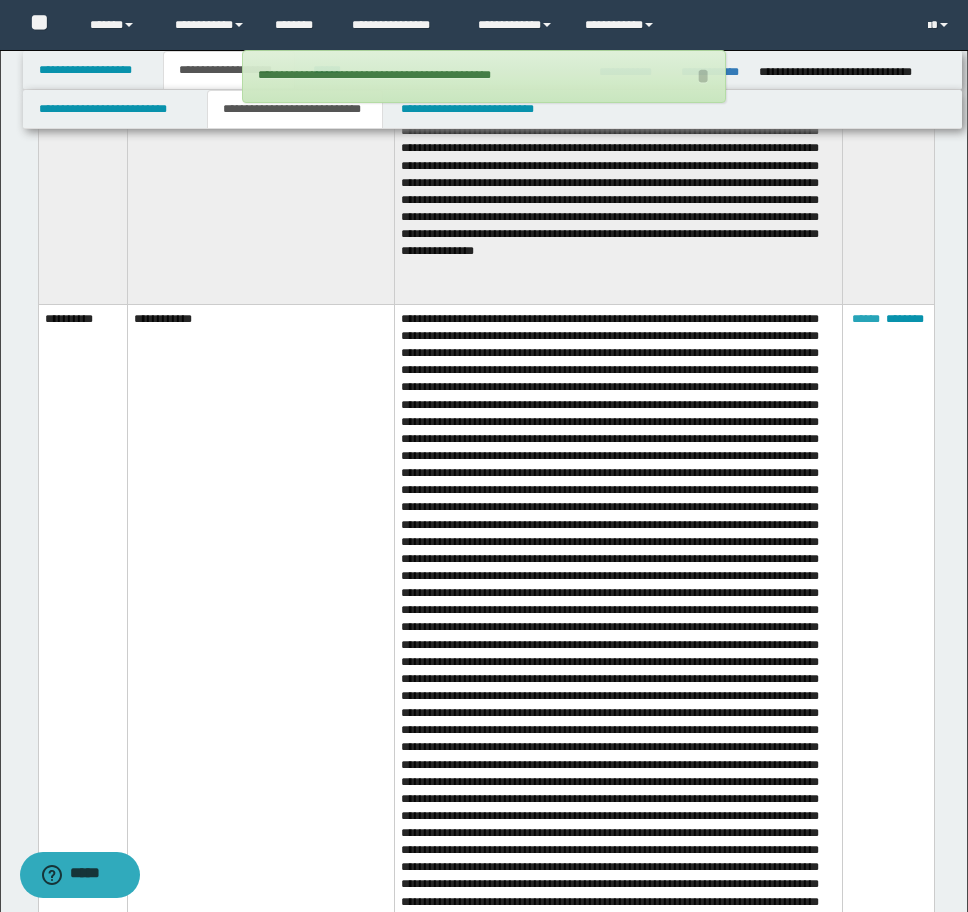 click on "******" at bounding box center (866, 319) 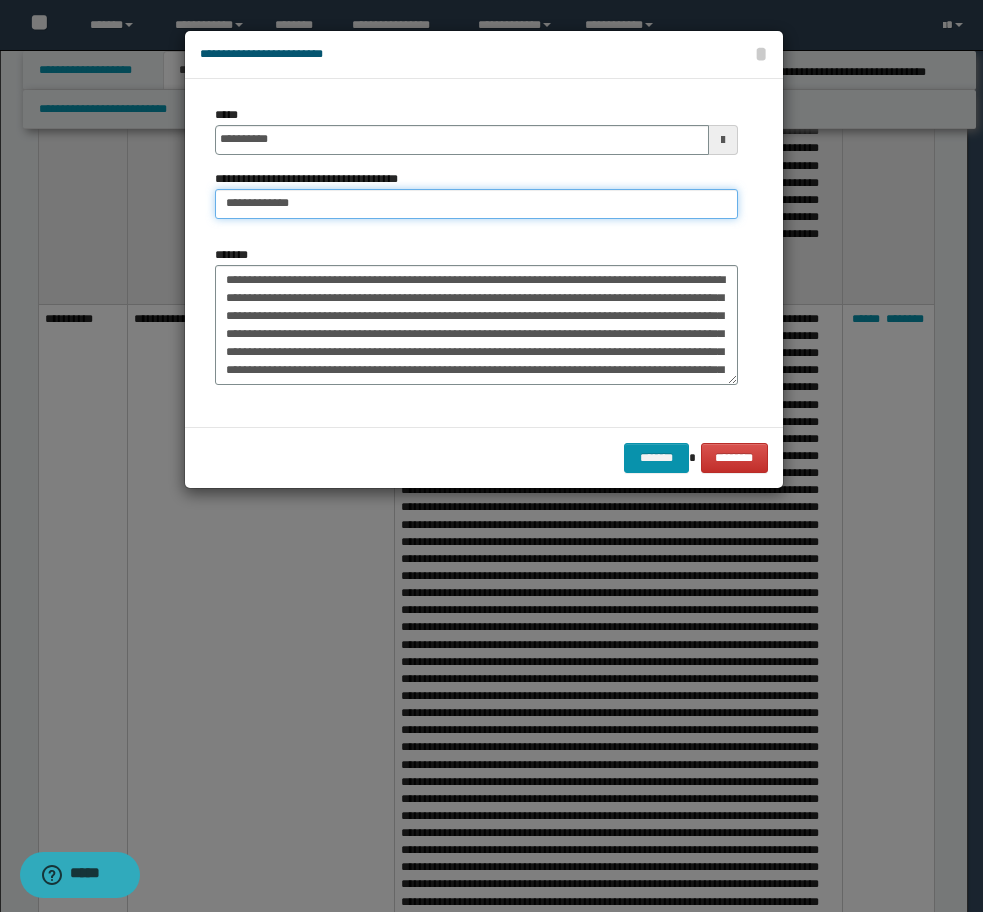 click on "**********" at bounding box center (476, 204) 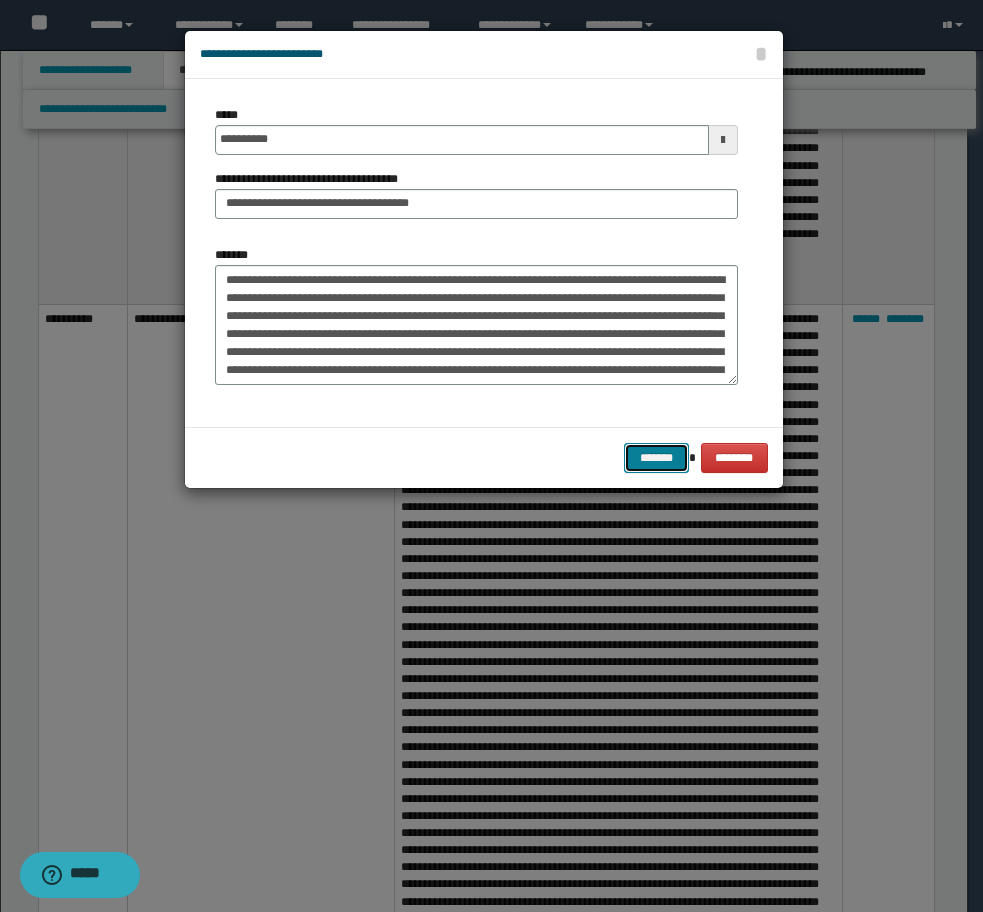 click on "*******" at bounding box center [656, 458] 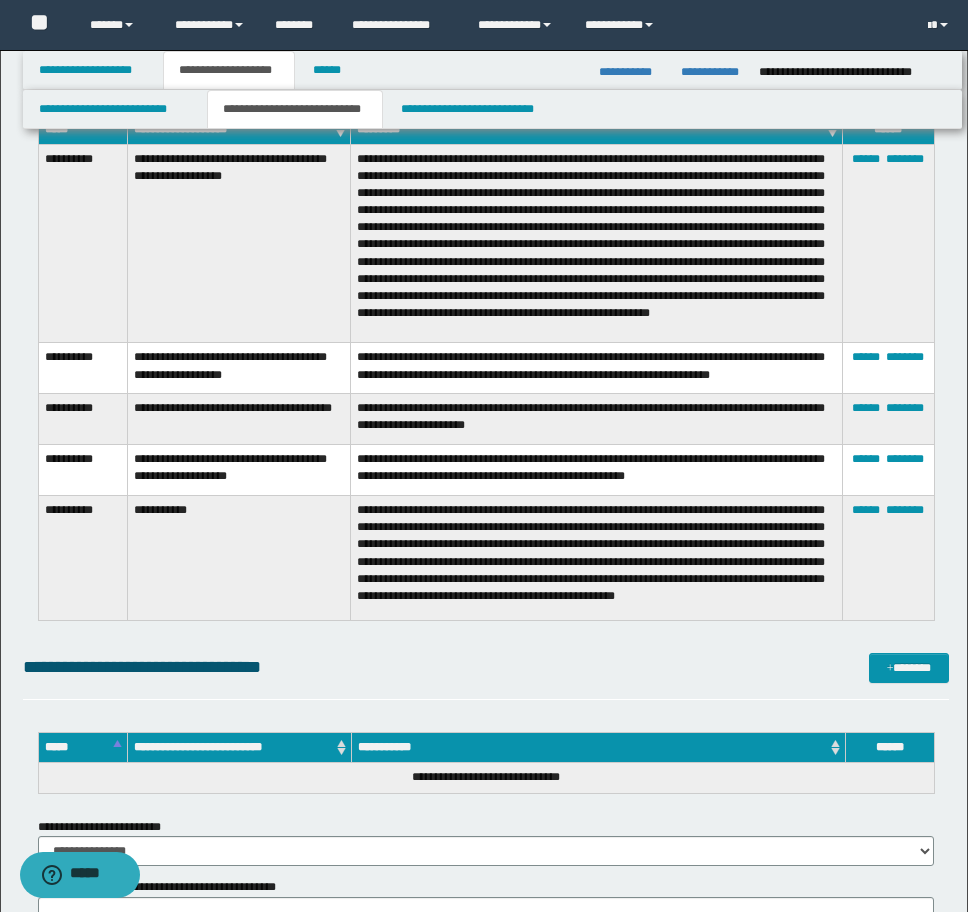 scroll, scrollTop: 16709, scrollLeft: 0, axis: vertical 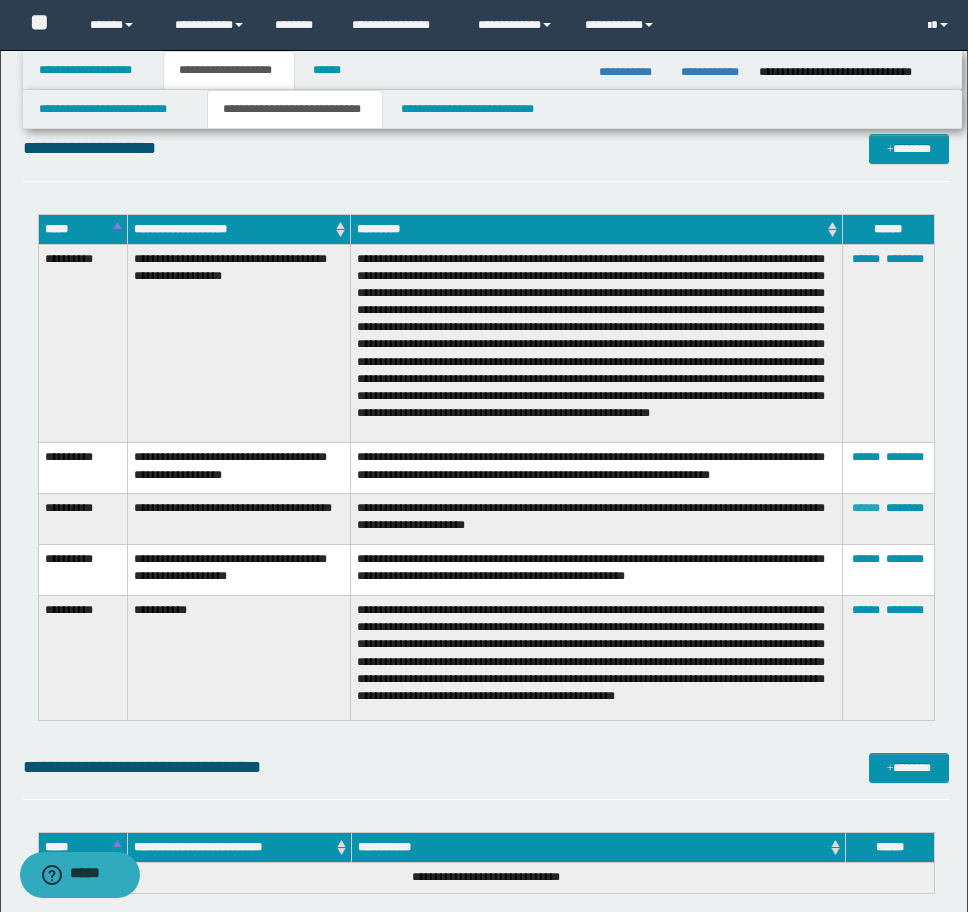 click on "******" at bounding box center [866, 508] 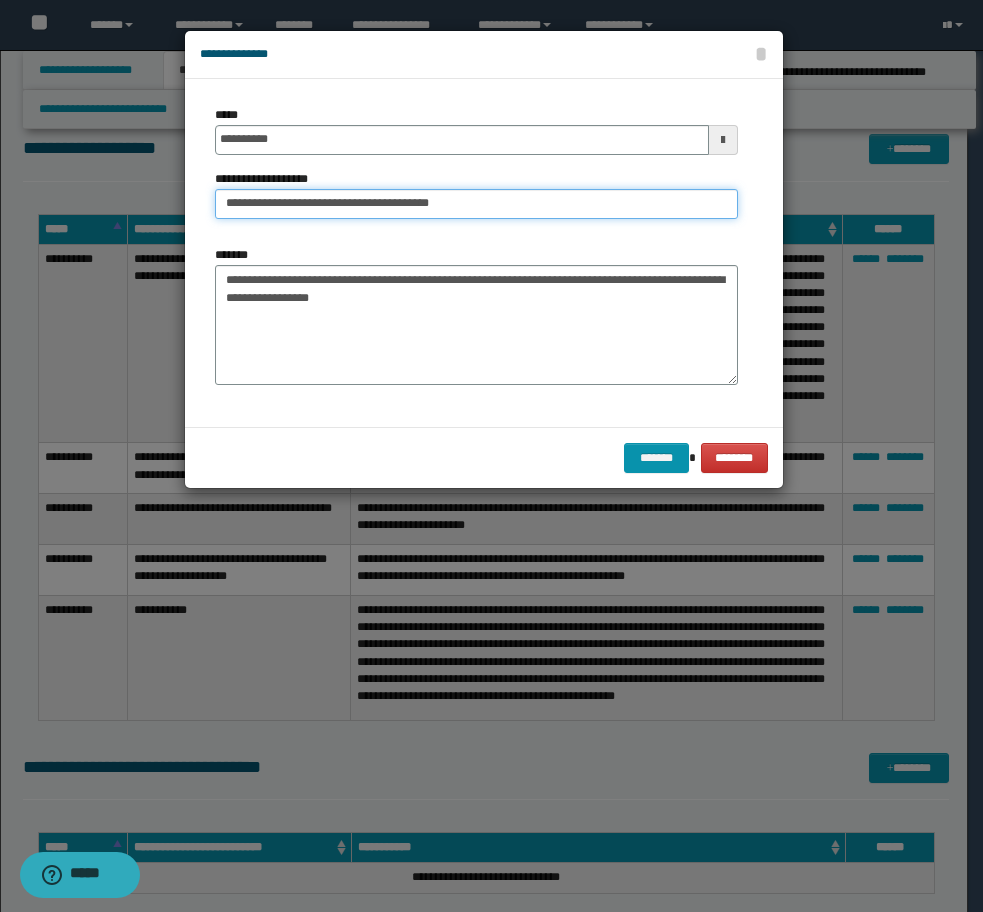 click on "**********" at bounding box center (476, 204) 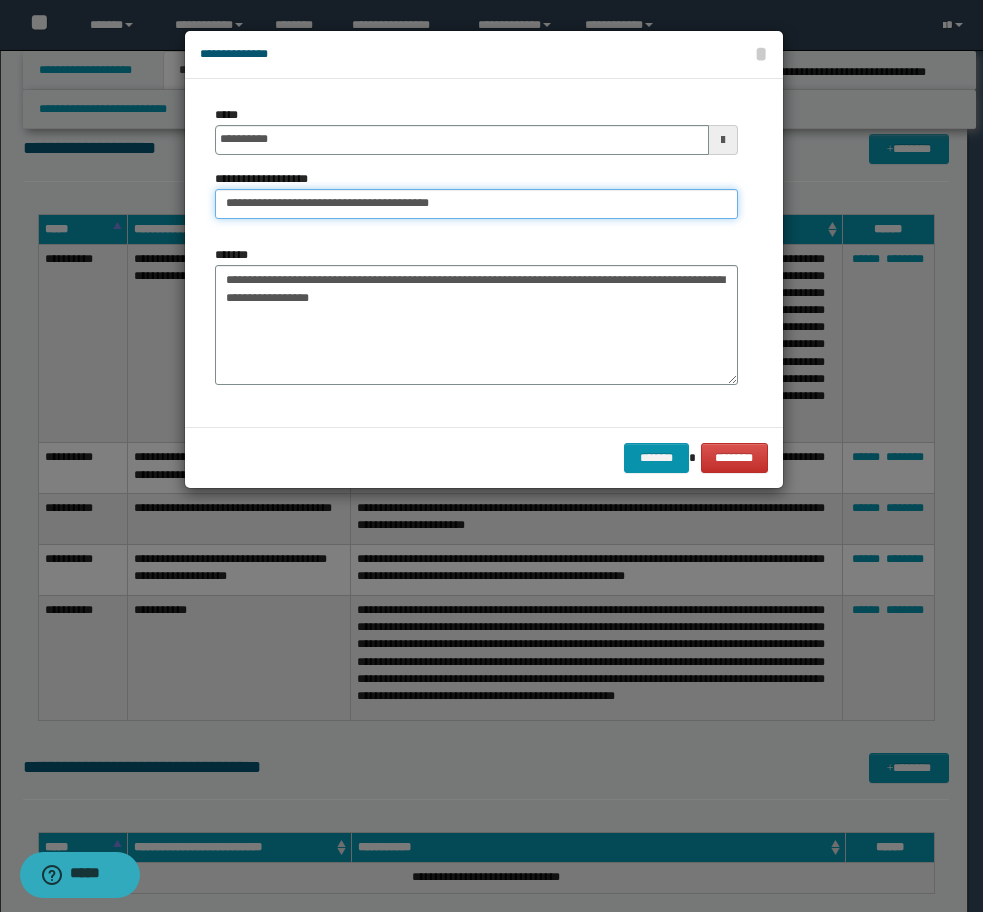 paste on "**********" 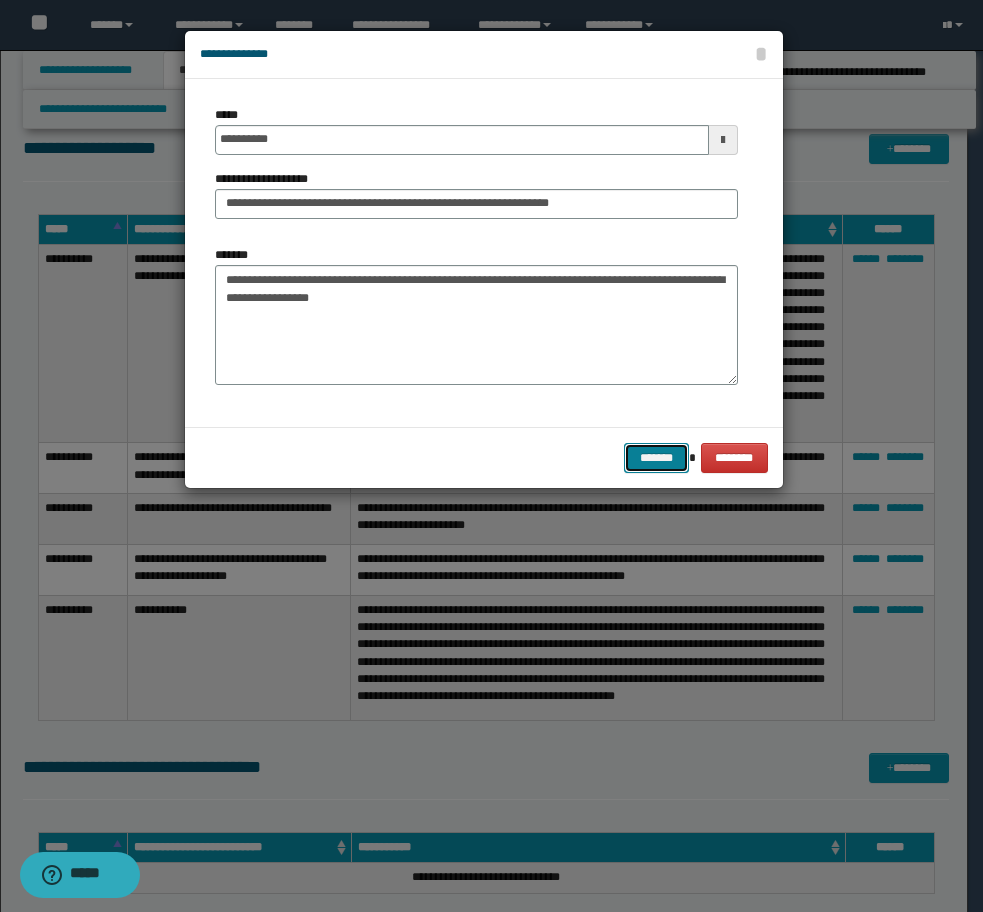 click on "*******" at bounding box center (656, 458) 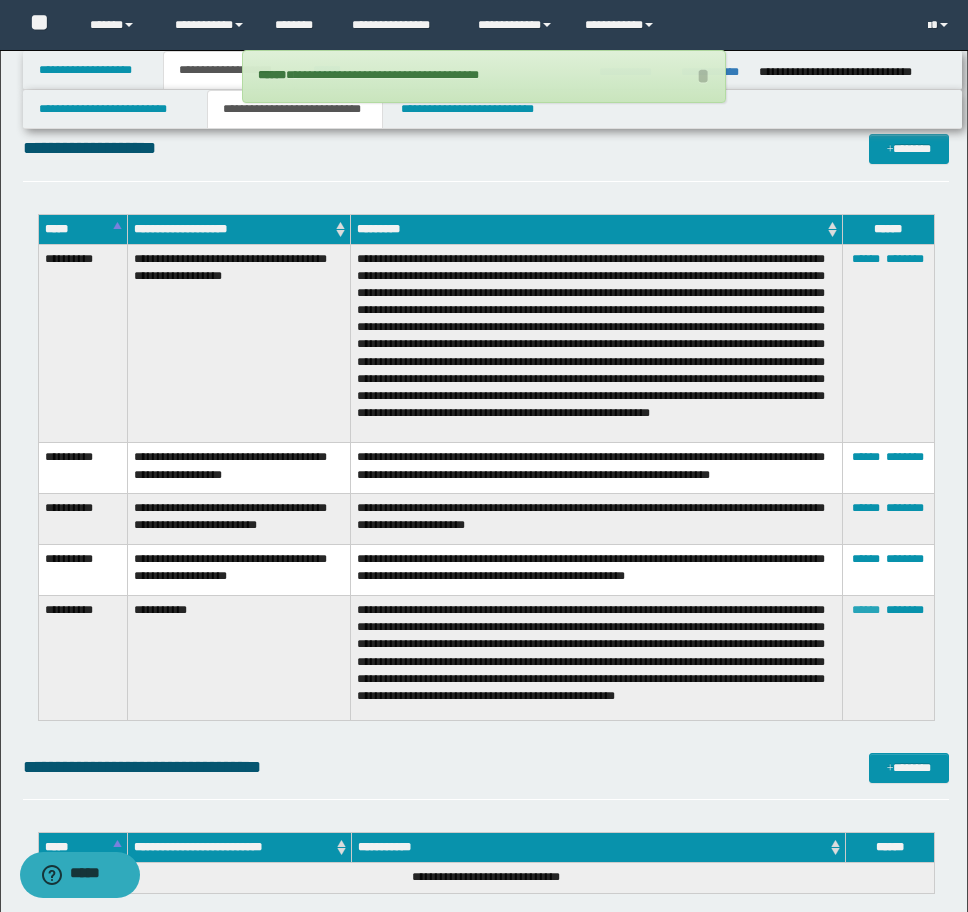click on "******" at bounding box center [866, 610] 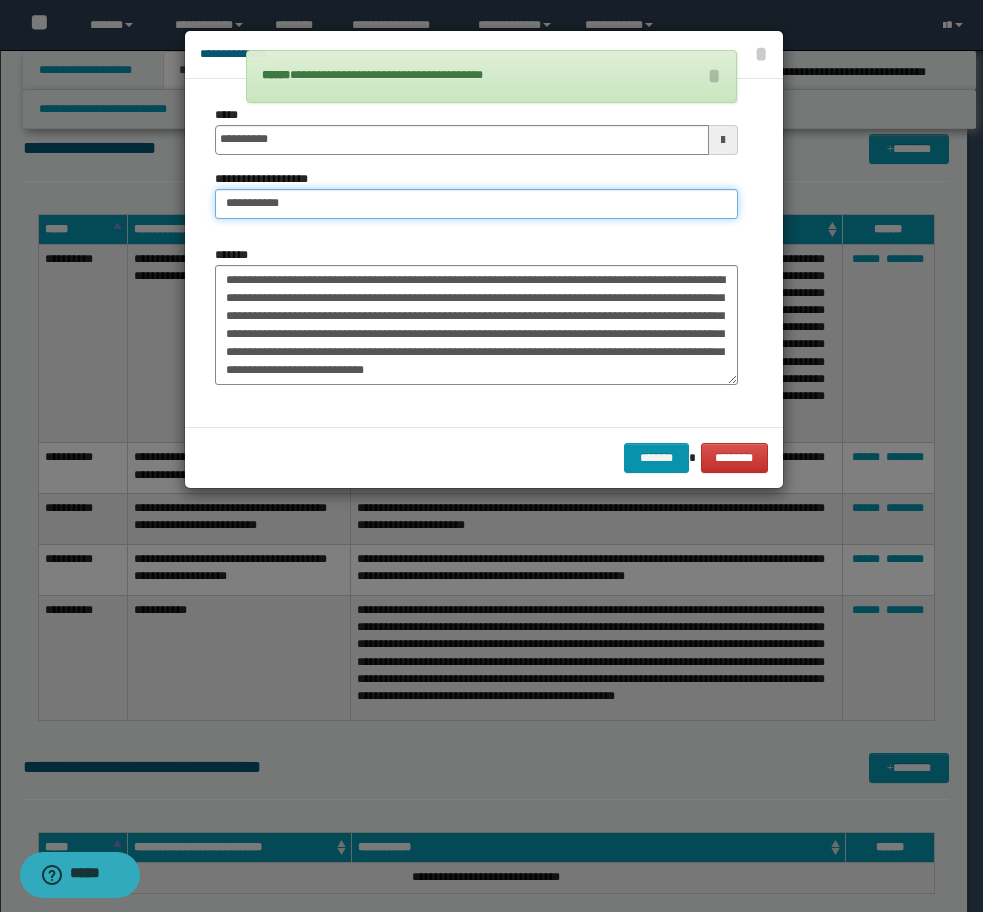 click on "**********" at bounding box center [476, 204] 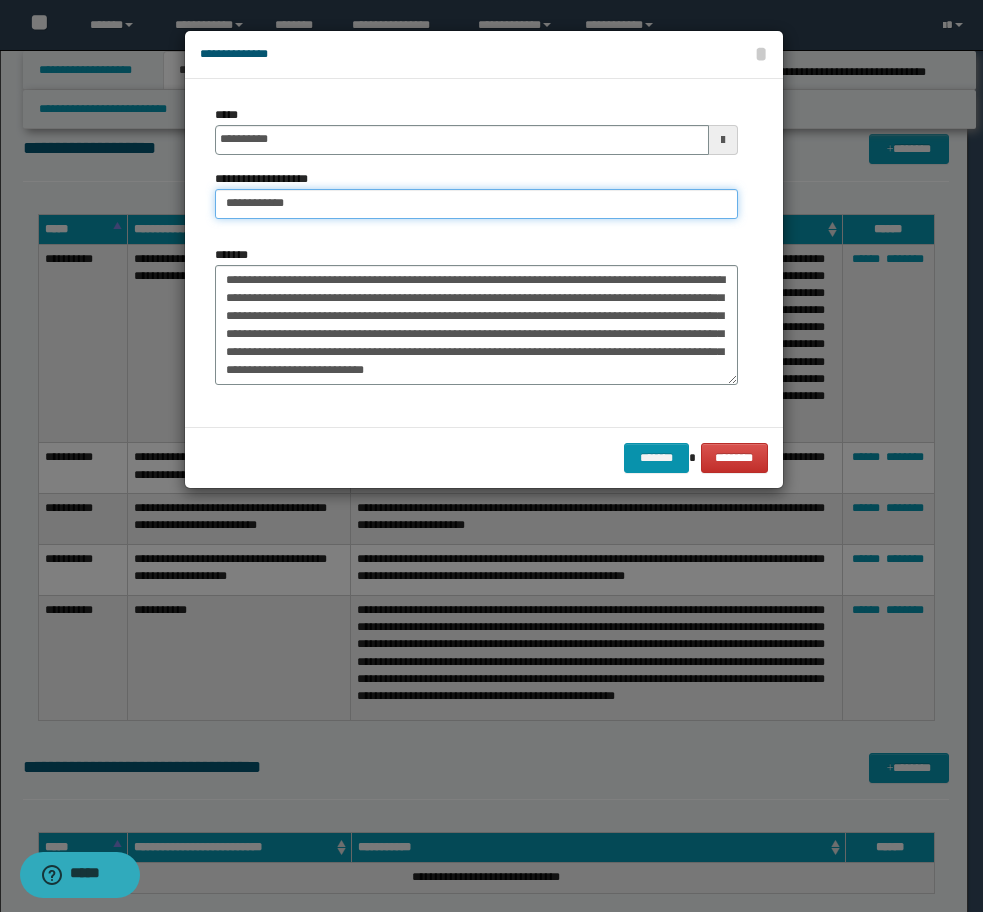 paste on "**********" 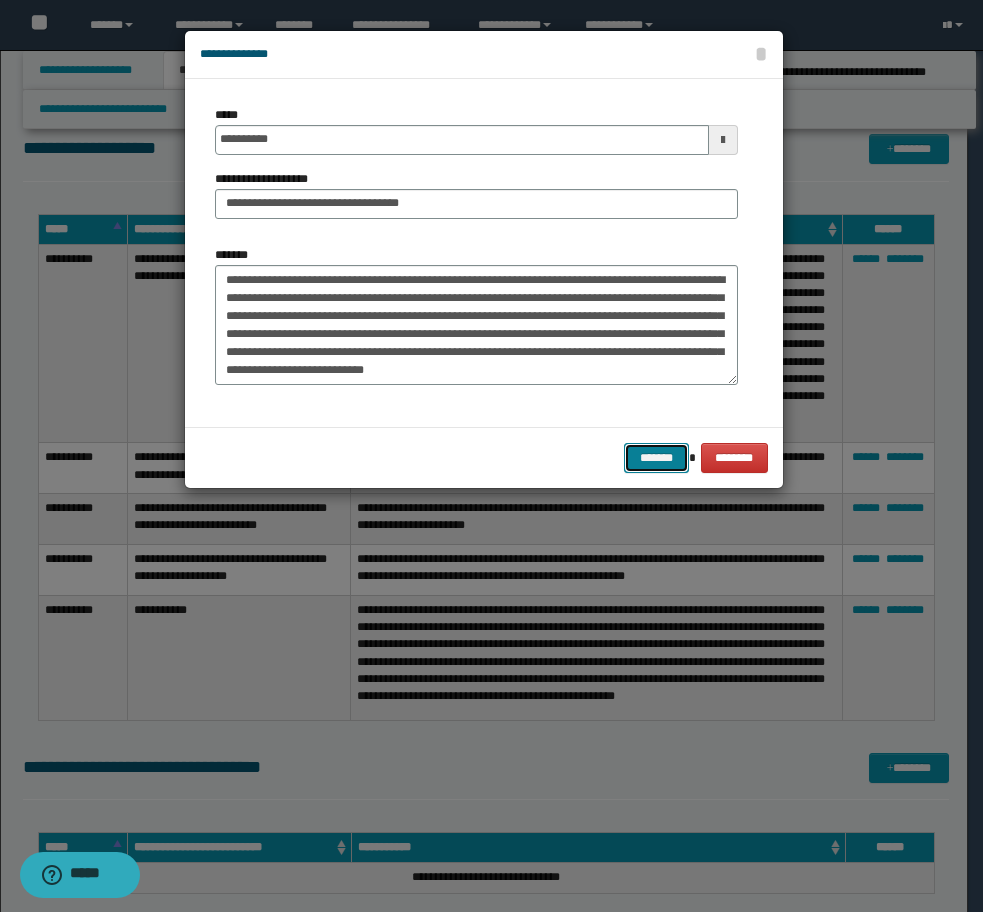 click on "*******" at bounding box center [656, 458] 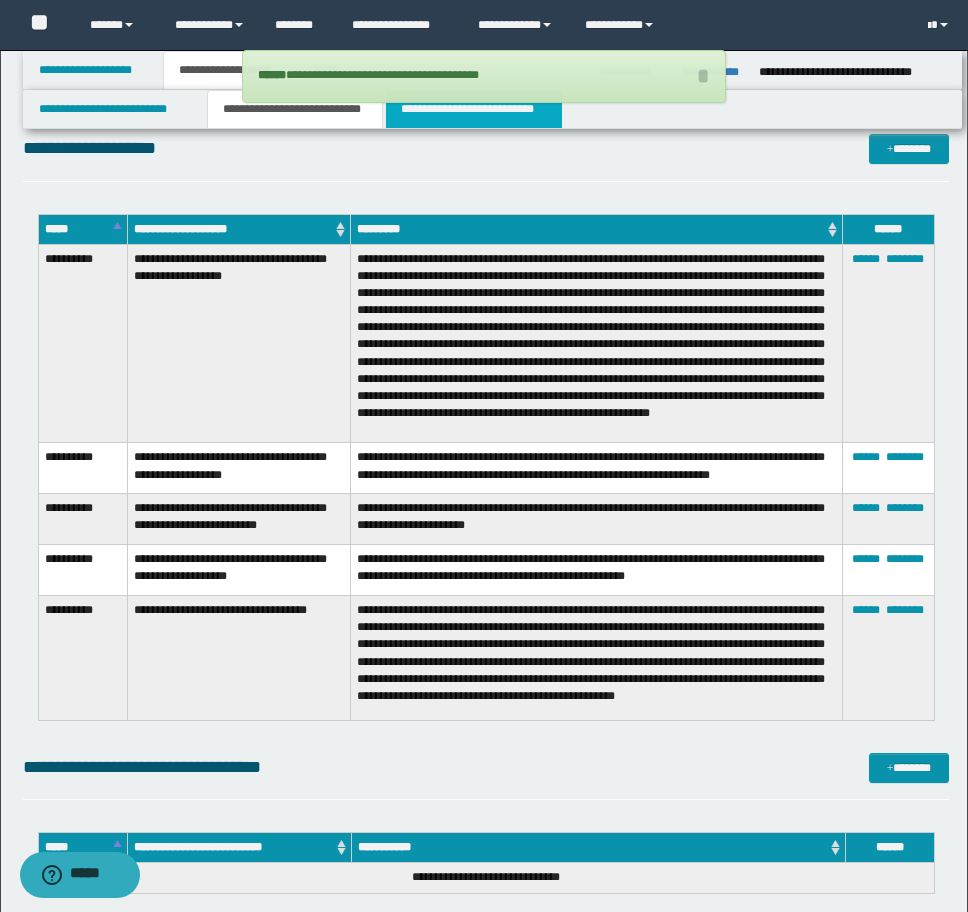 click on "**********" at bounding box center (474, 109) 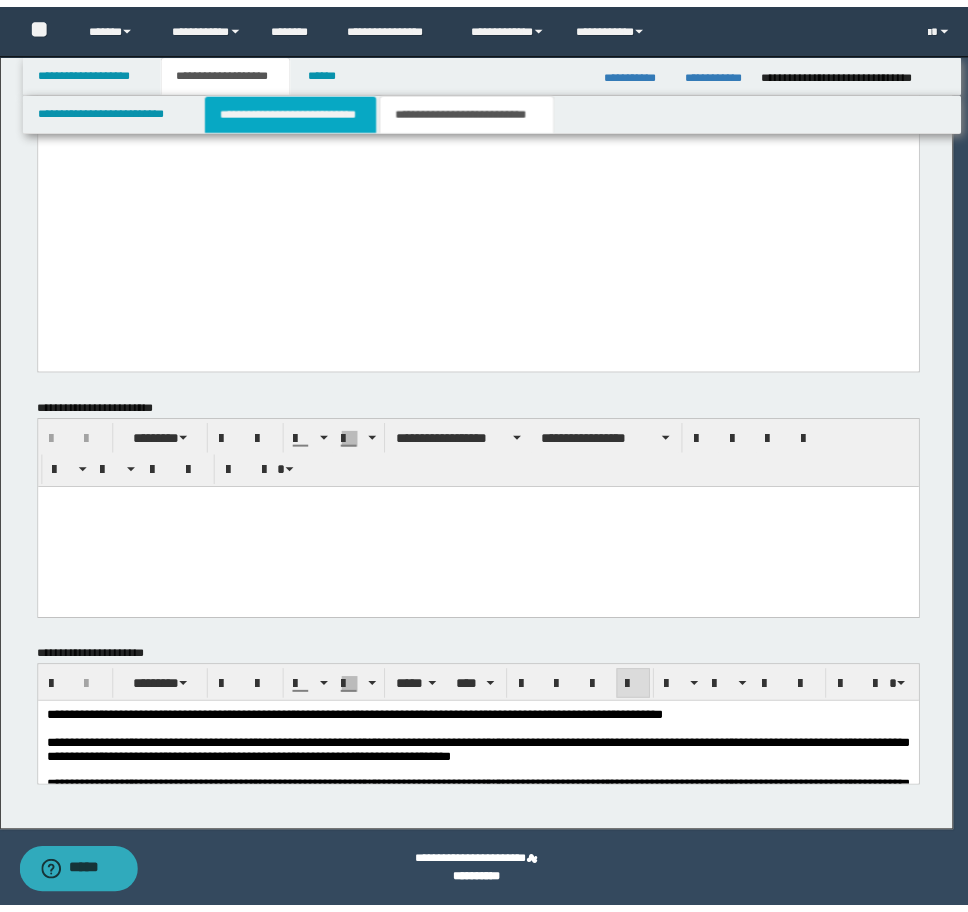 scroll, scrollTop: 2299, scrollLeft: 0, axis: vertical 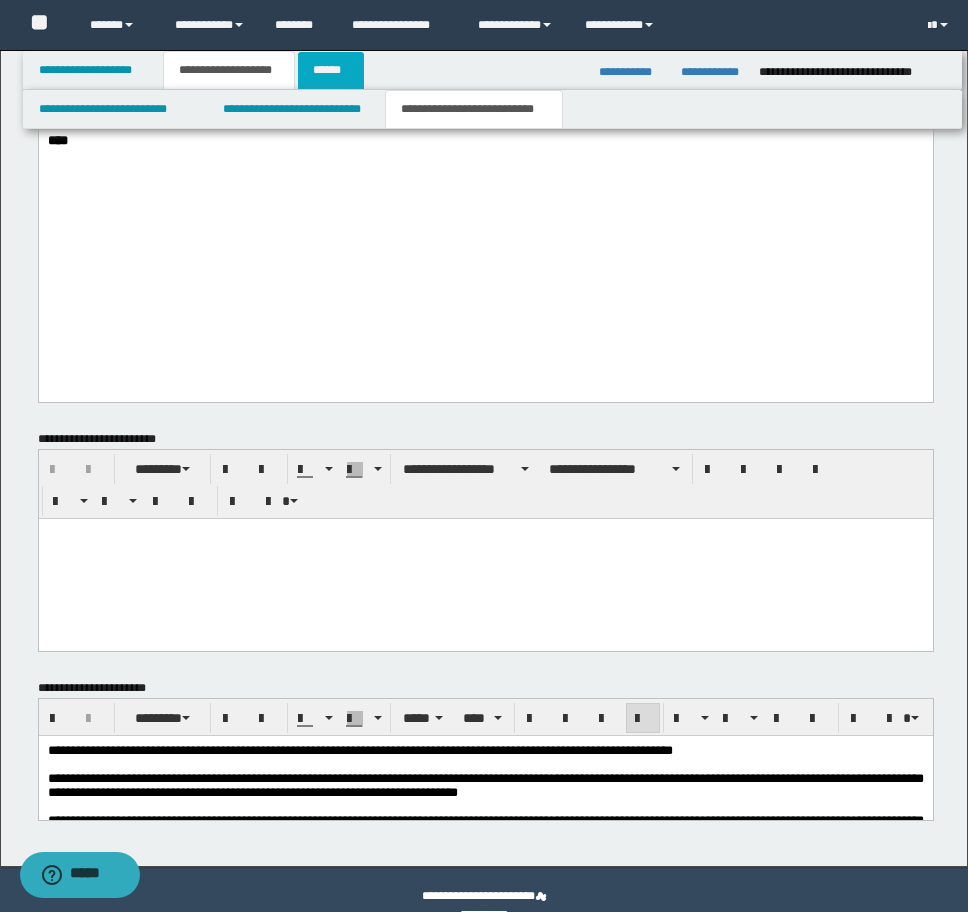 click on "******" at bounding box center [331, 70] 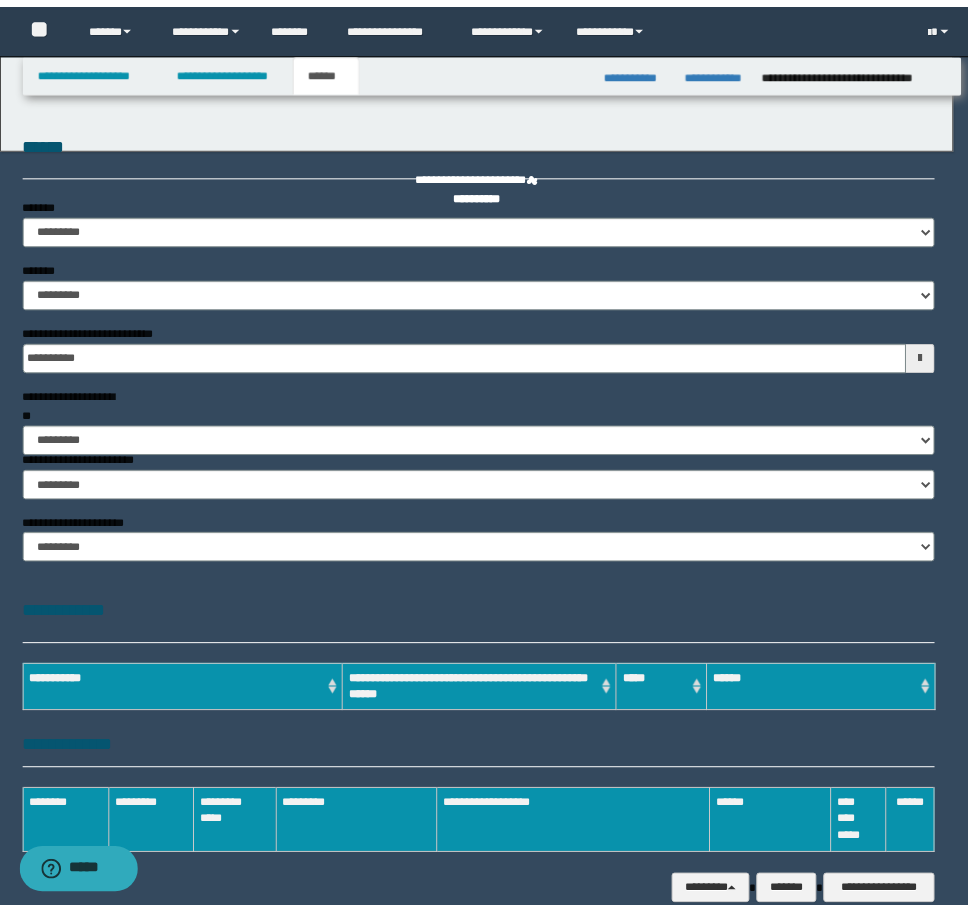 scroll, scrollTop: 0, scrollLeft: 0, axis: both 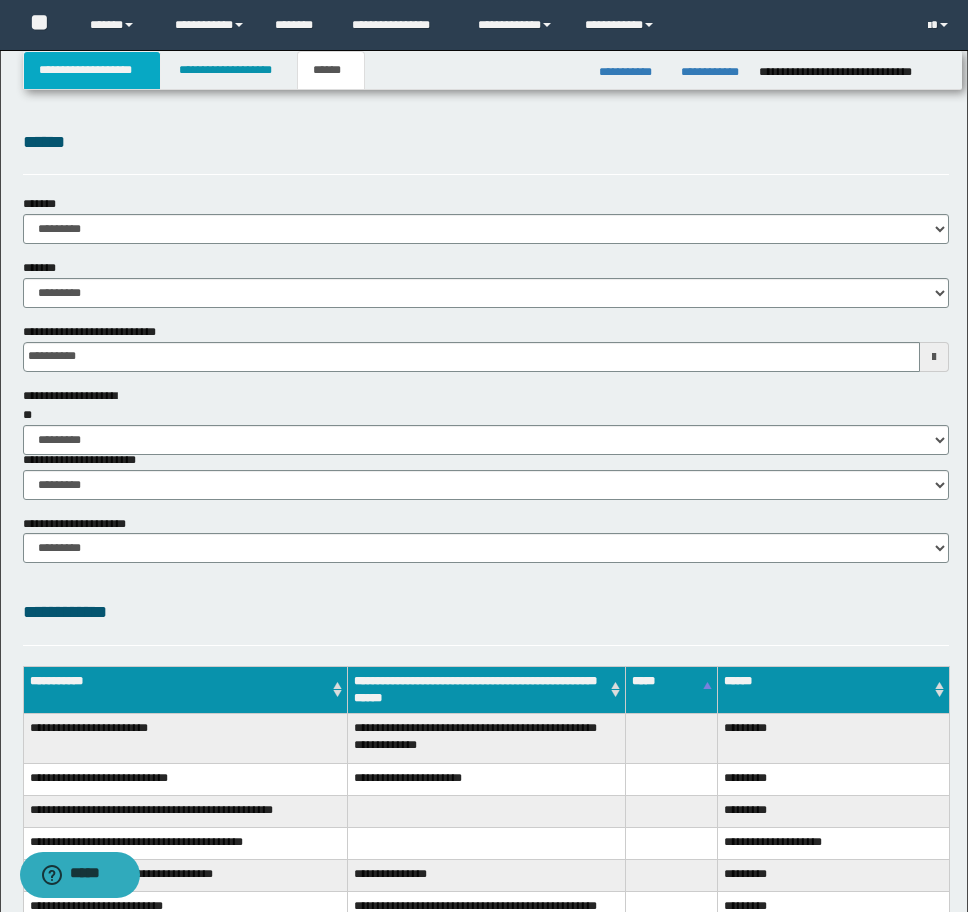 click on "**********" at bounding box center [92, 70] 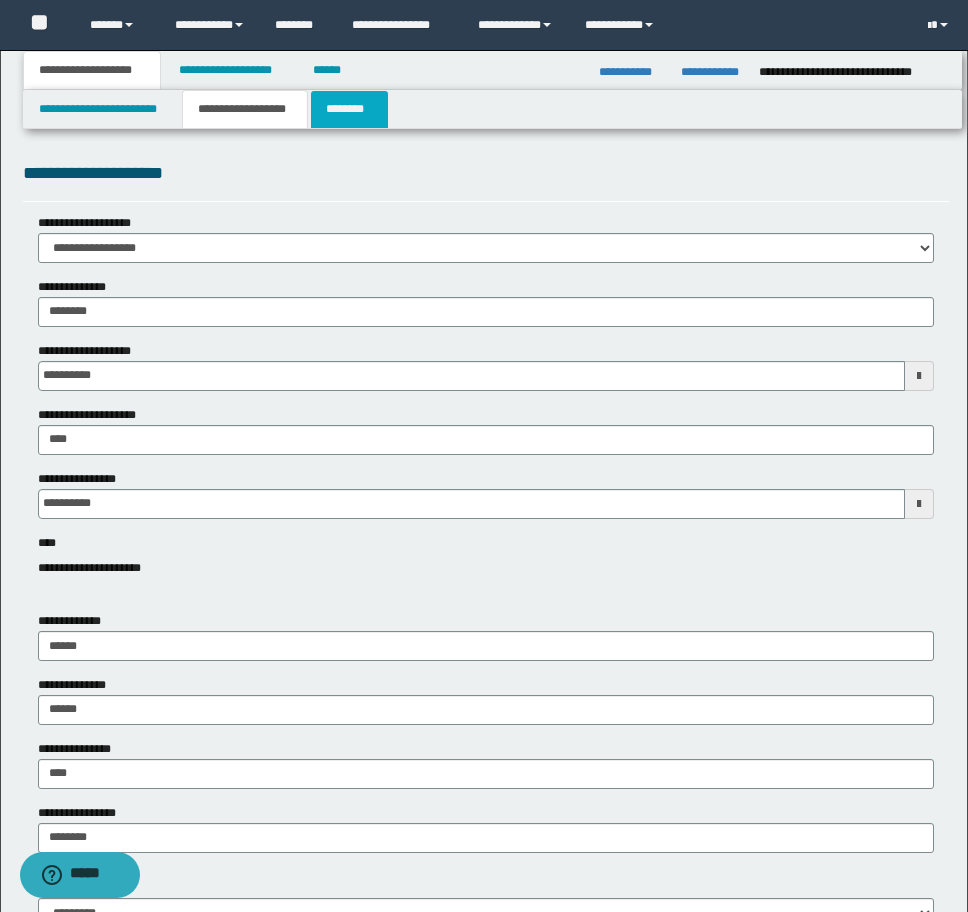 click on "********" at bounding box center [349, 109] 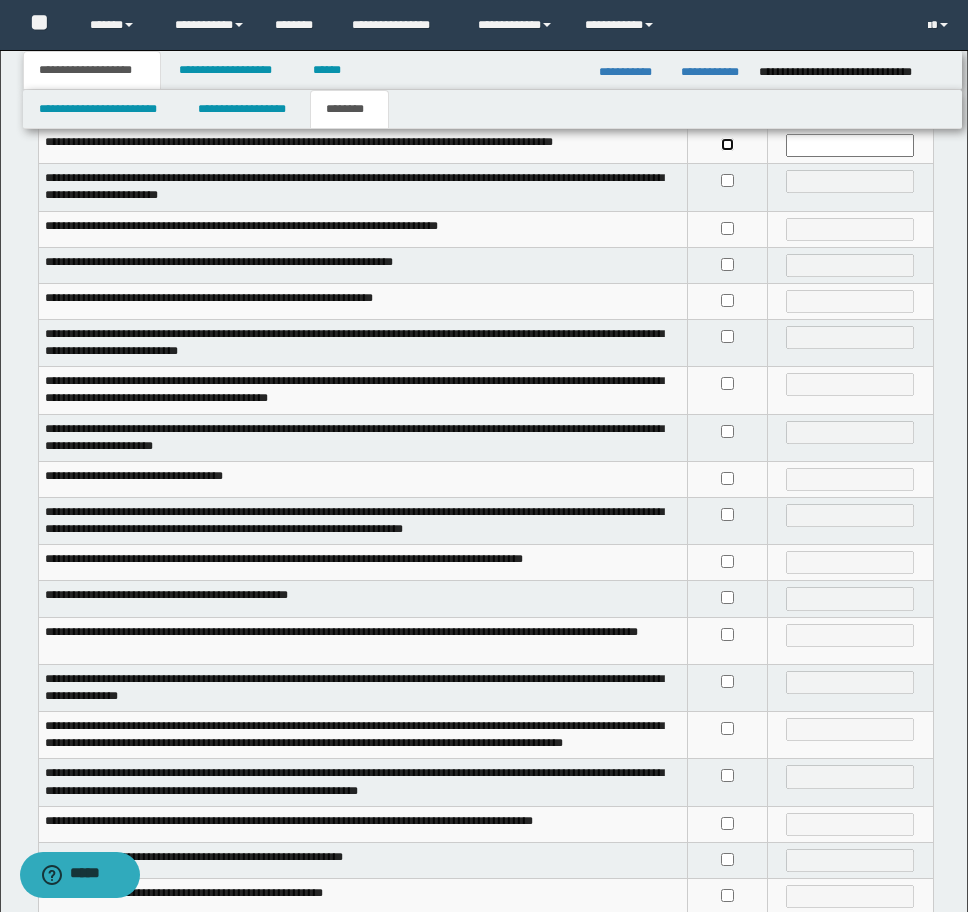 scroll, scrollTop: 300, scrollLeft: 0, axis: vertical 